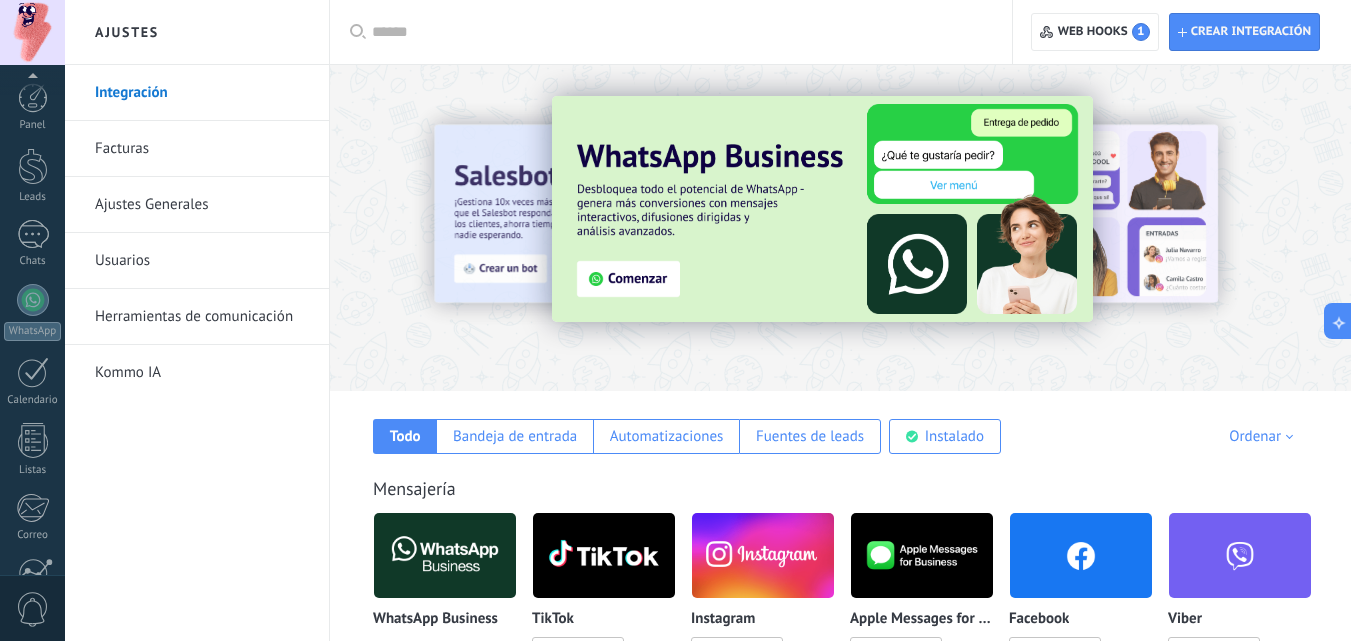 scroll, scrollTop: 1747, scrollLeft: 0, axis: vertical 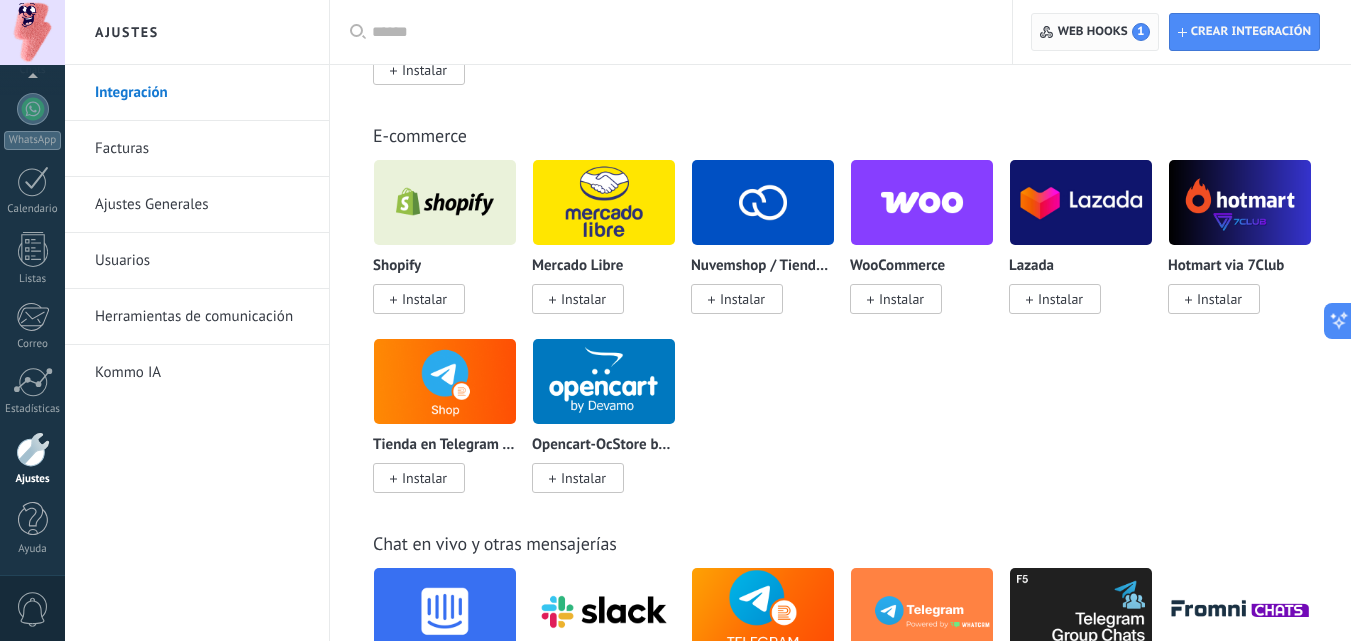 click on "Web hooks  1" at bounding box center [1104, 32] 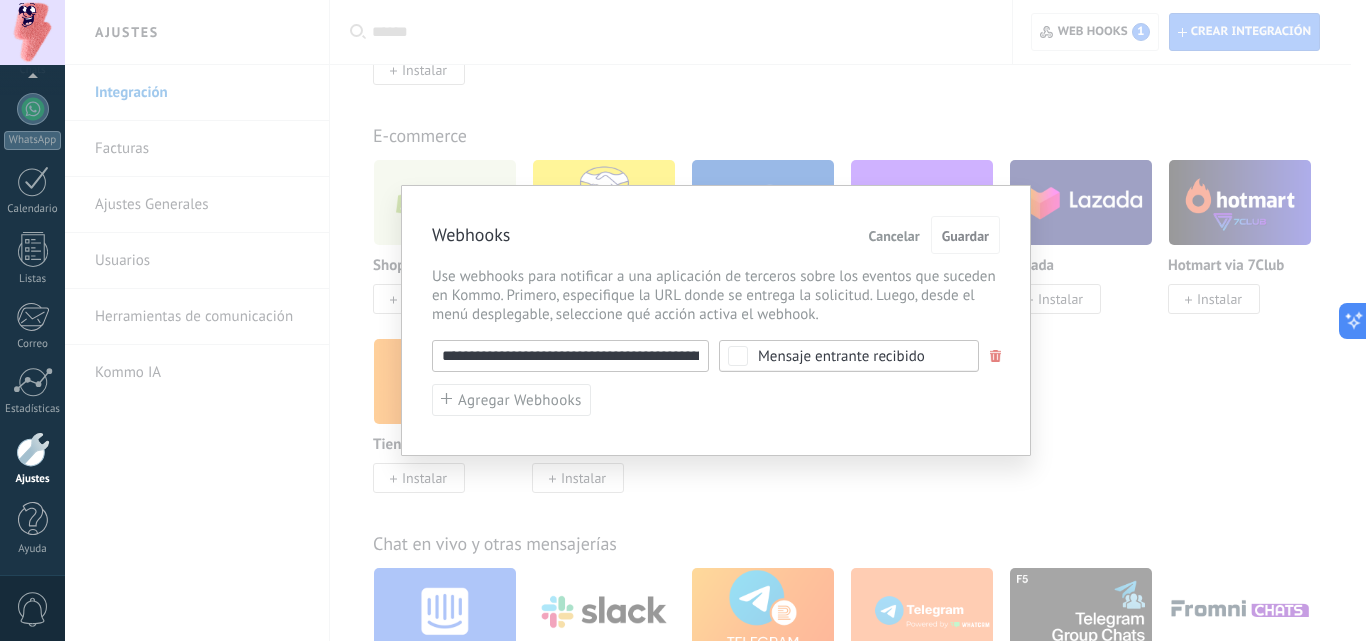 click at bounding box center [996, 356] 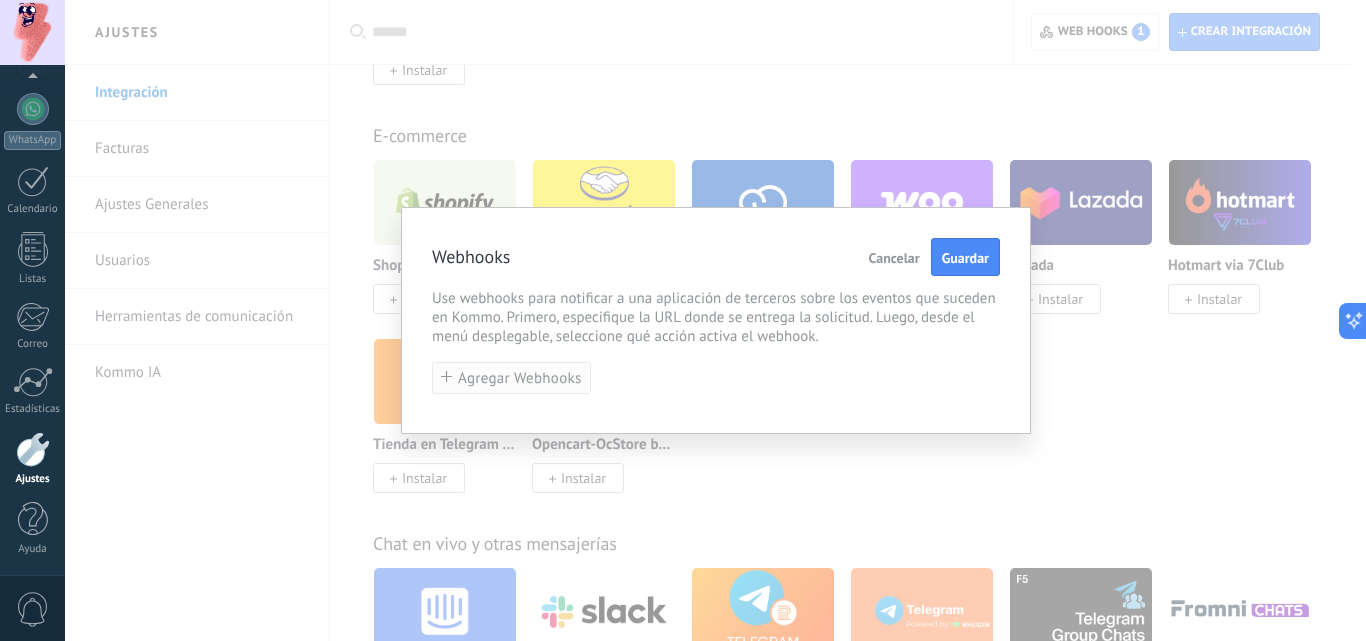 click on "Agregar Webhooks" at bounding box center [520, 378] 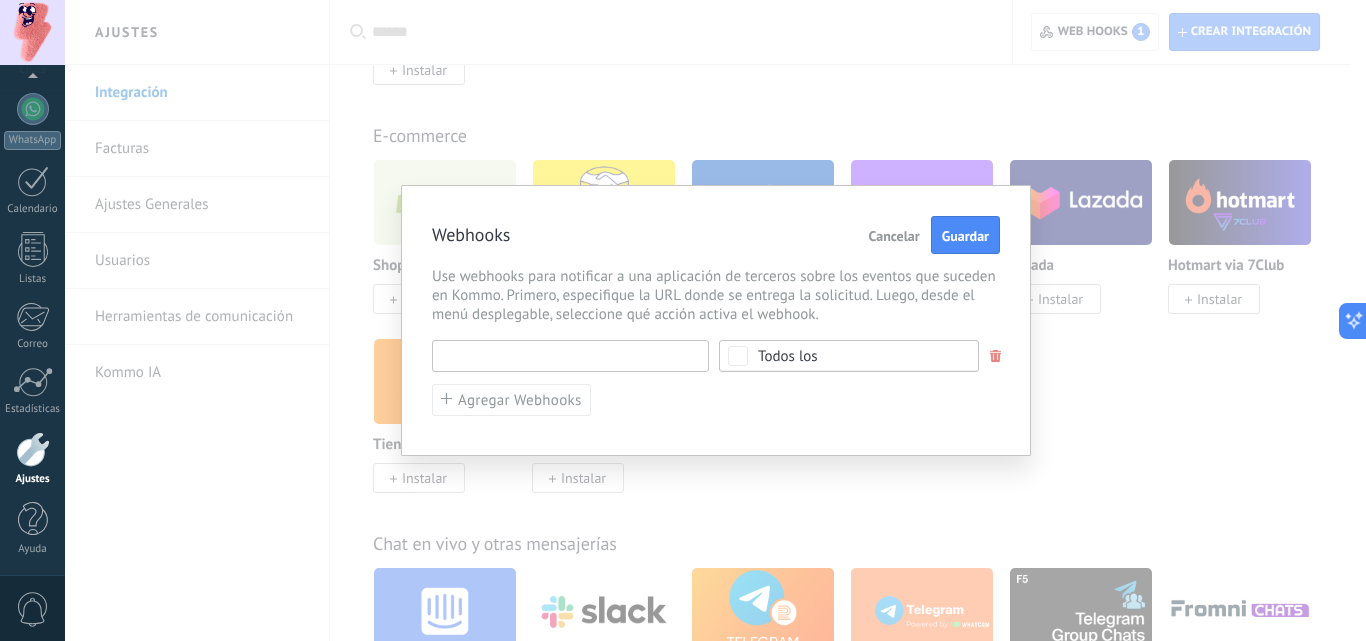 click at bounding box center (570, 356) 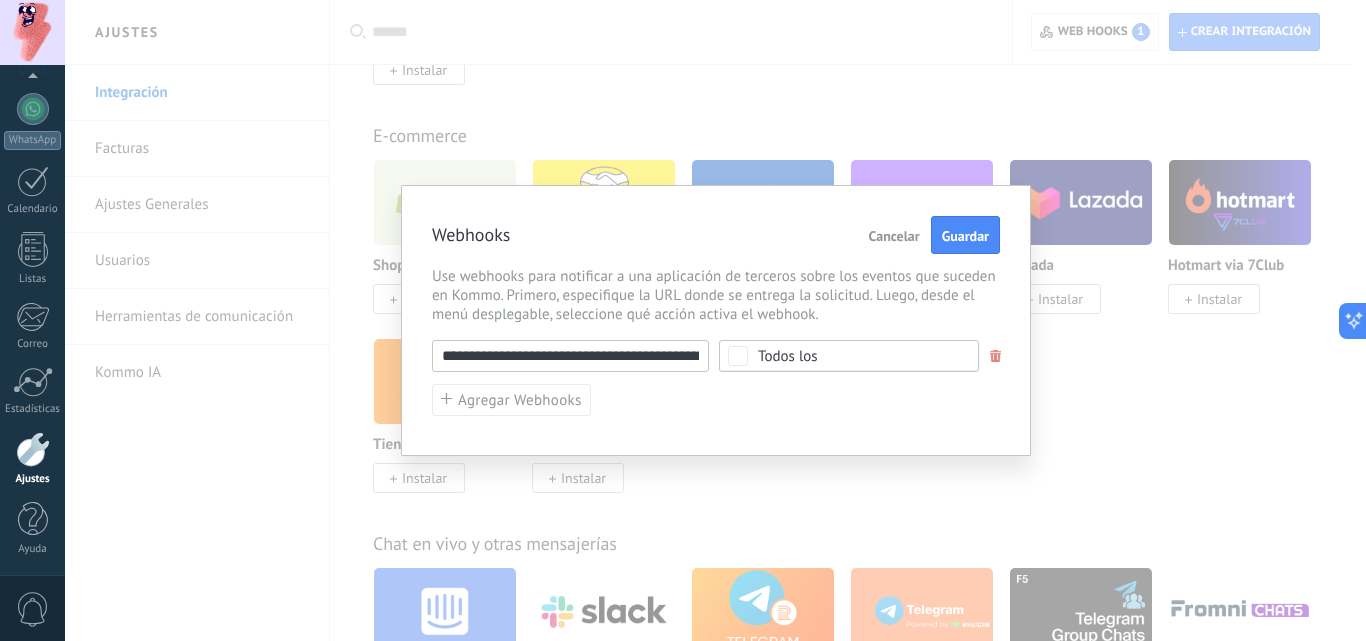 scroll, scrollTop: 0, scrollLeft: 94, axis: horizontal 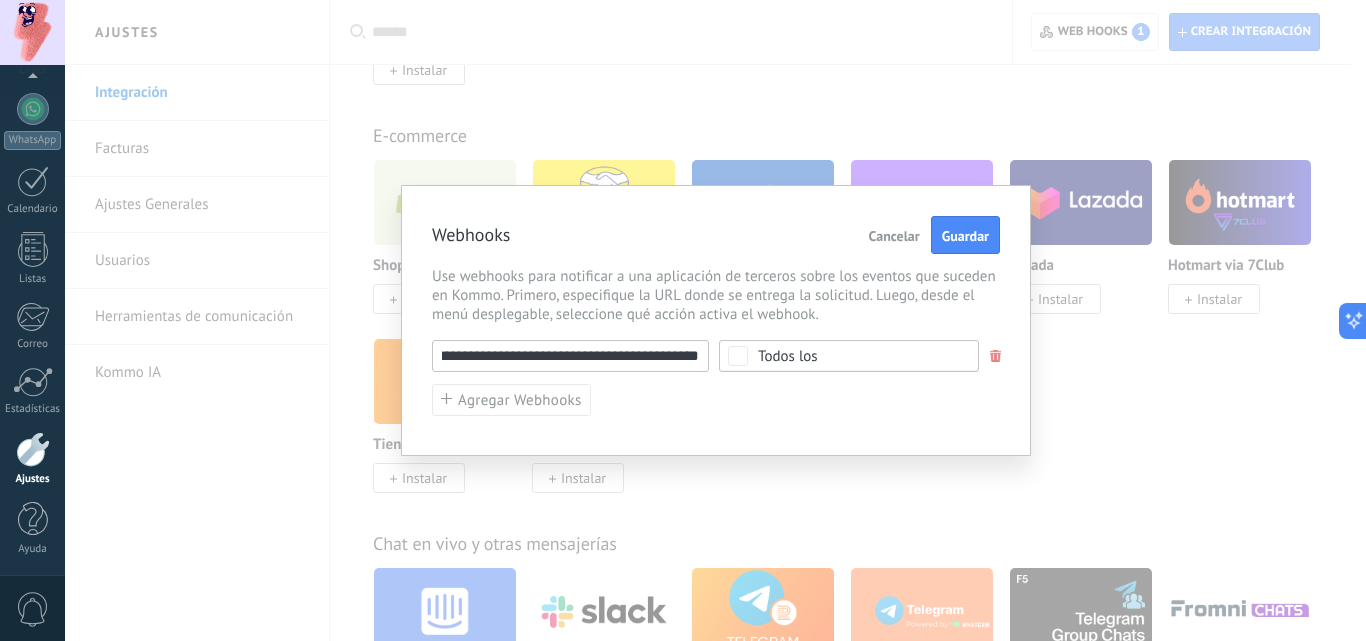 type on "**********" 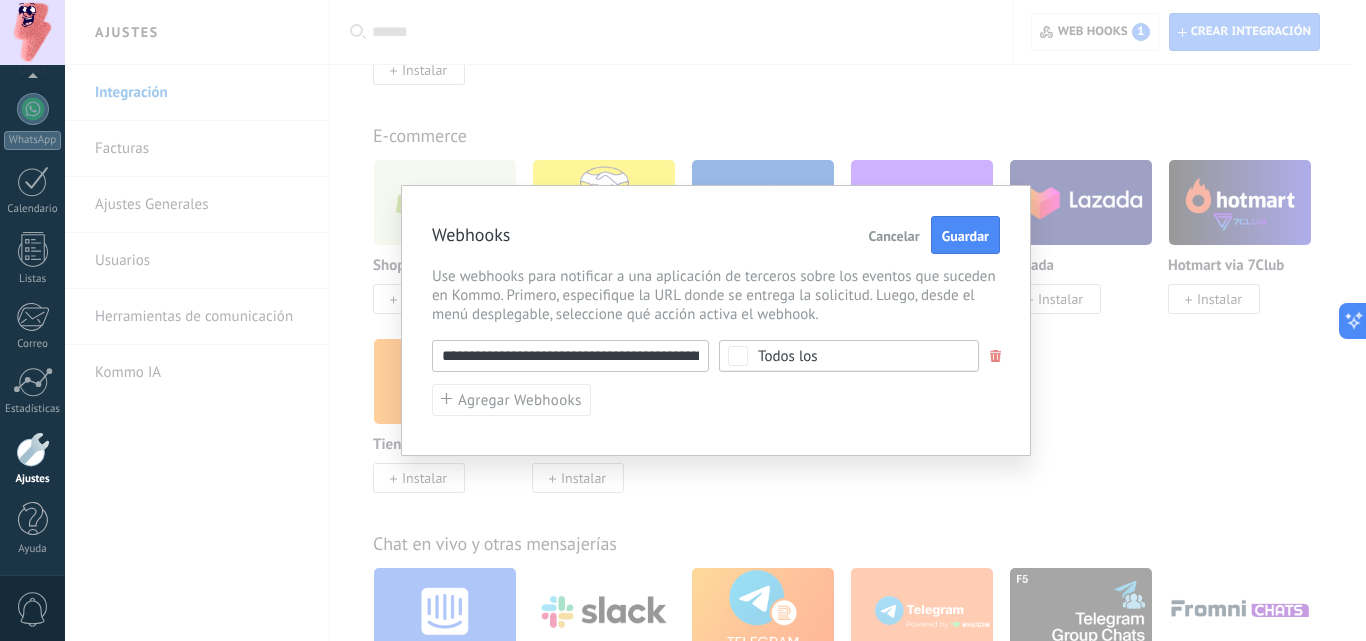 click on "Todos los" at bounding box center (855, 356) 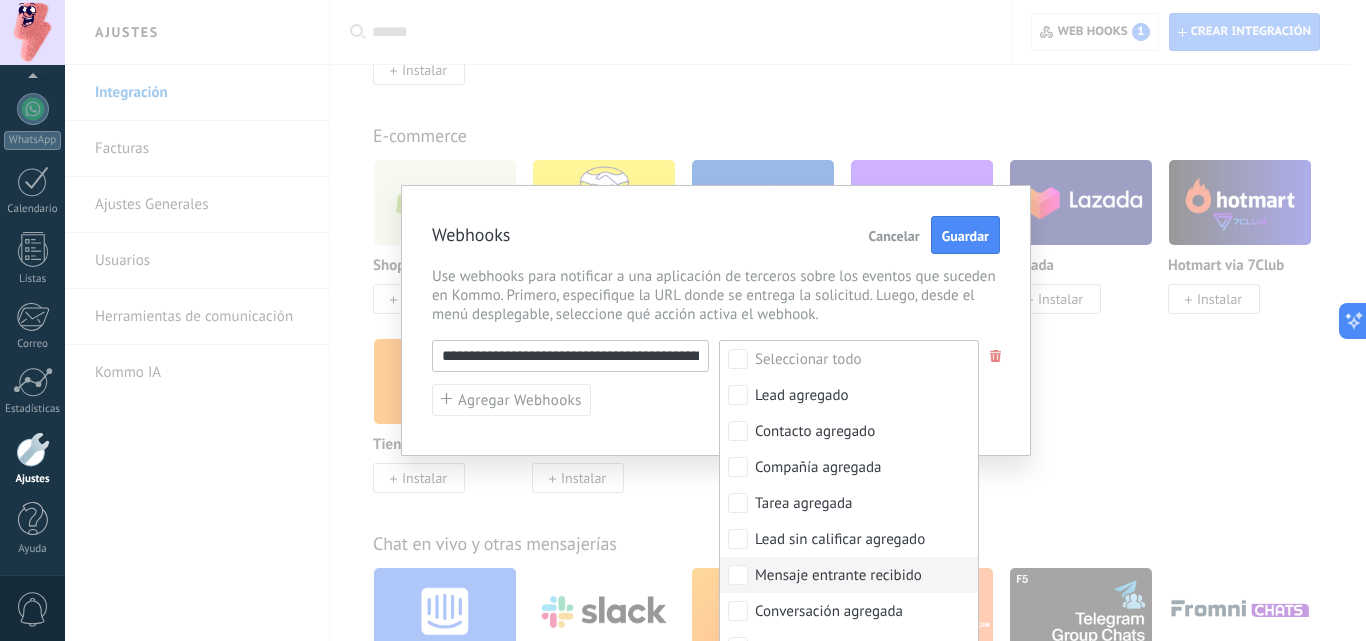 click on "Mensaje entrante recibido" at bounding box center [838, 576] 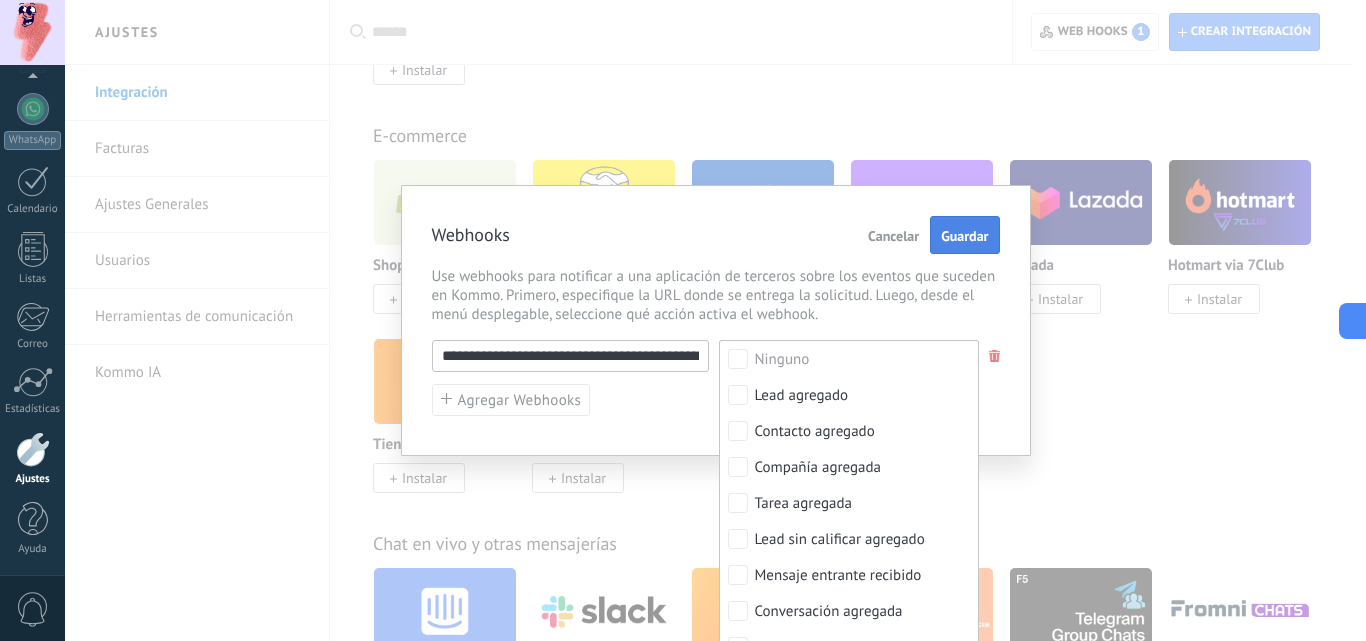 click on "Guardar" at bounding box center [964, 236] 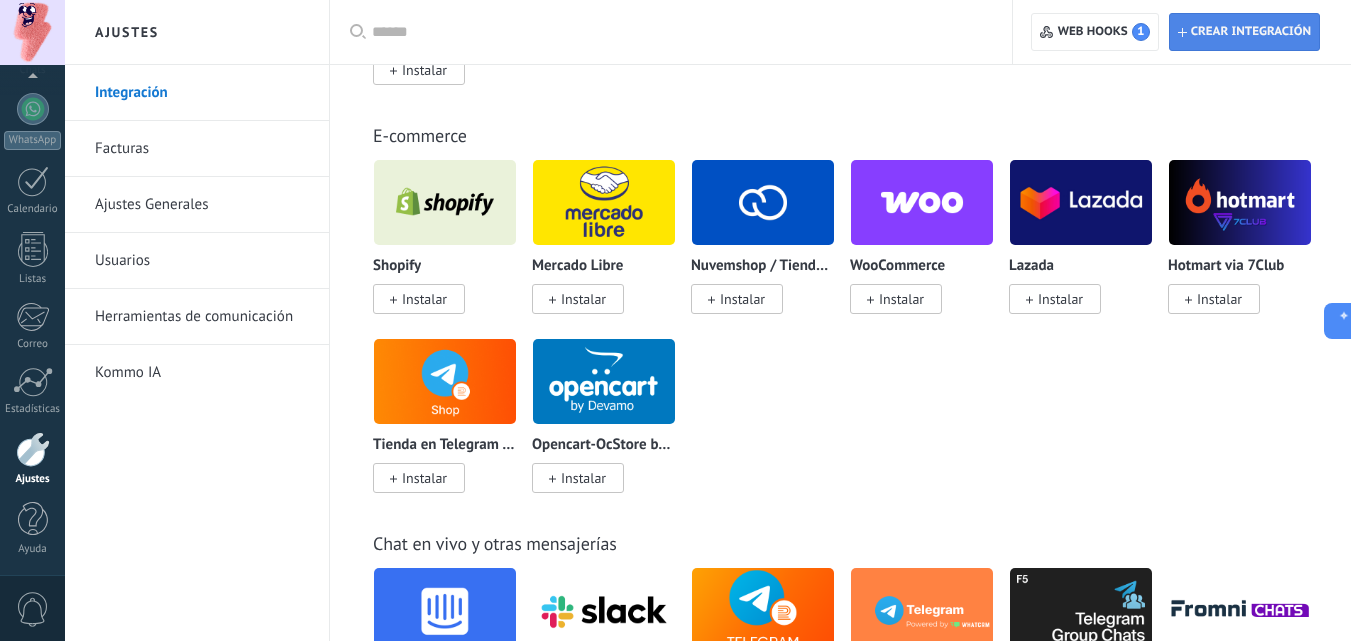 click on "Crear integración" at bounding box center (1251, 32) 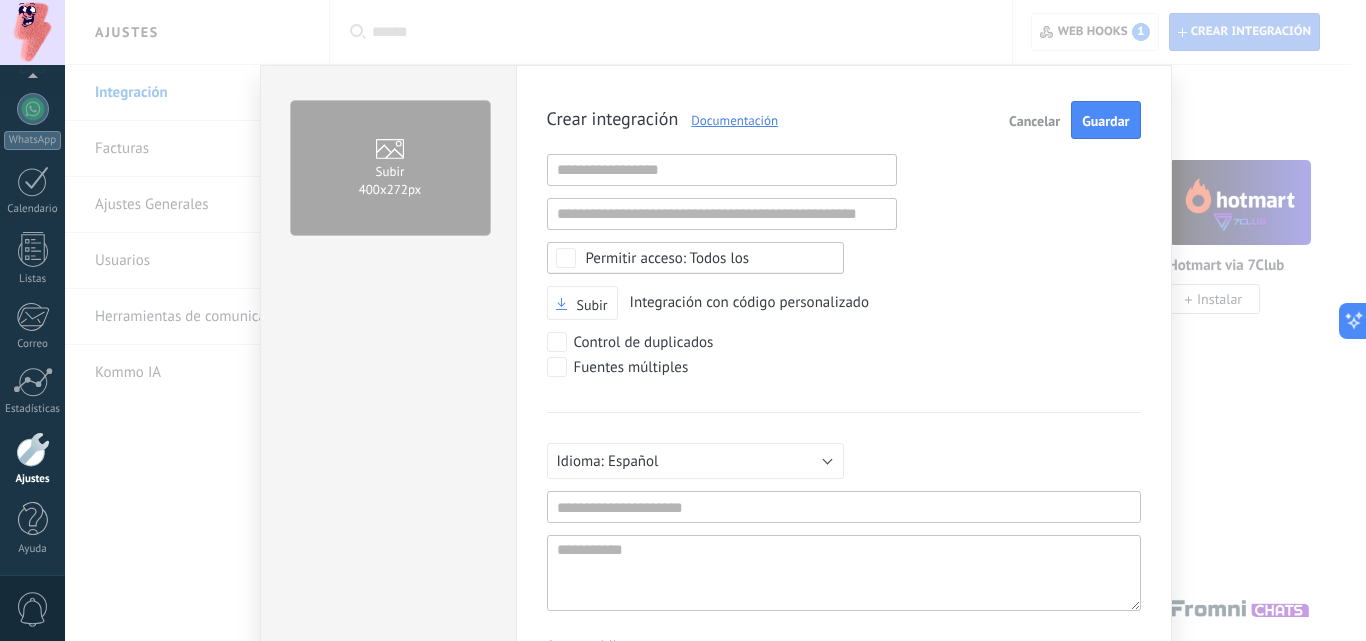 scroll, scrollTop: 19, scrollLeft: 0, axis: vertical 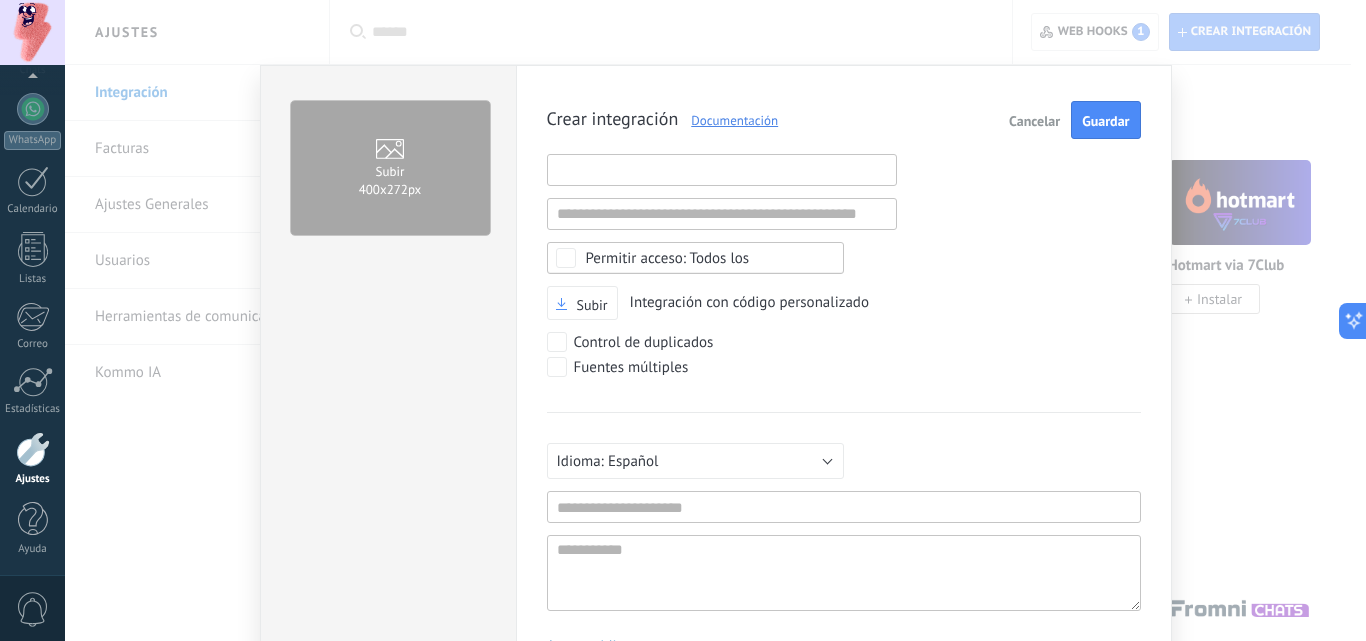 click at bounding box center (722, 170) 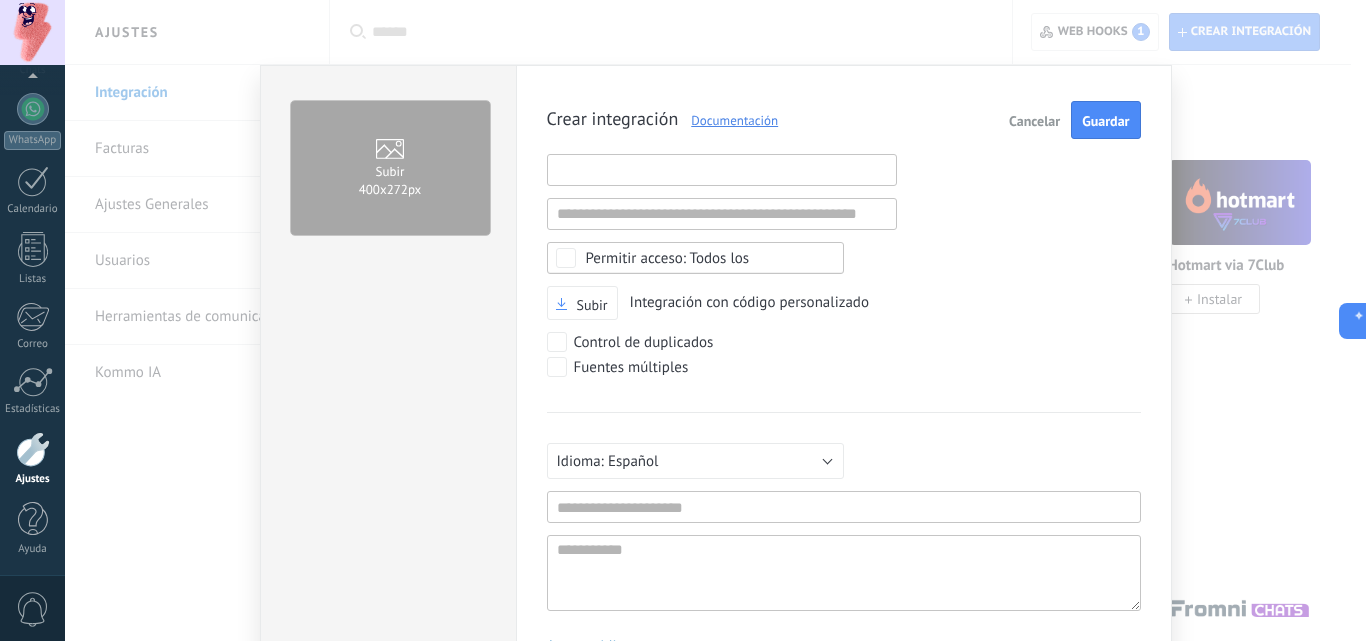 paste on "**********" 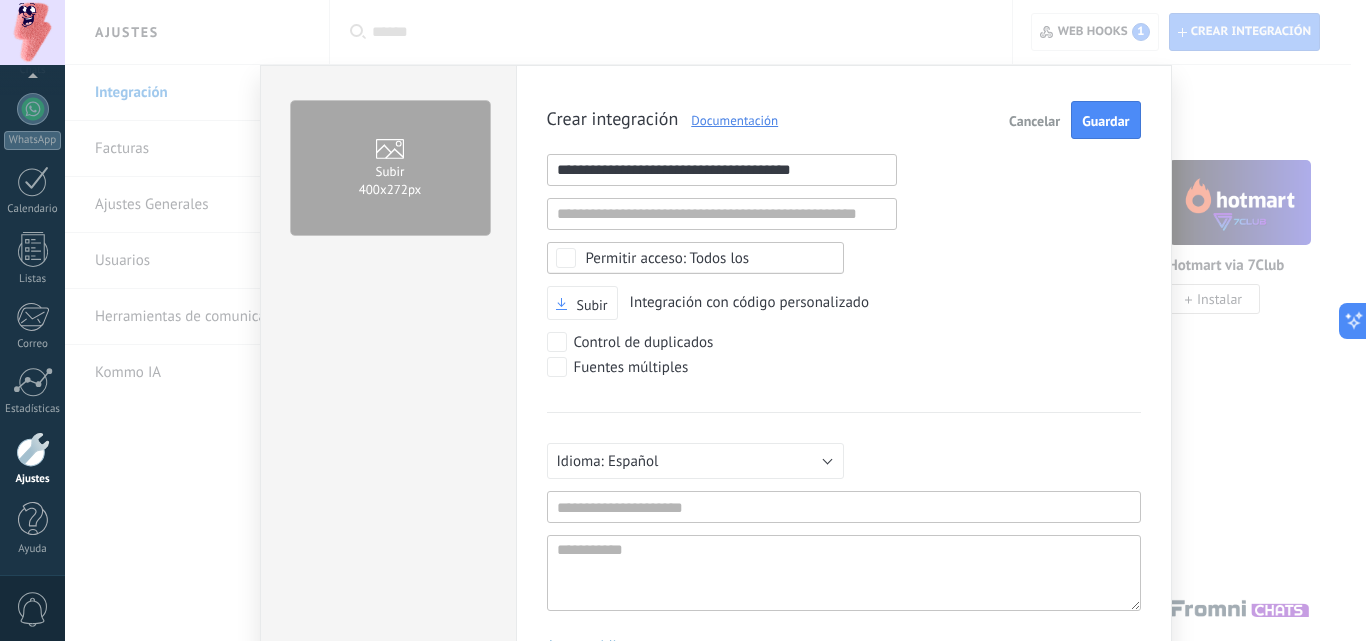 type on "**********" 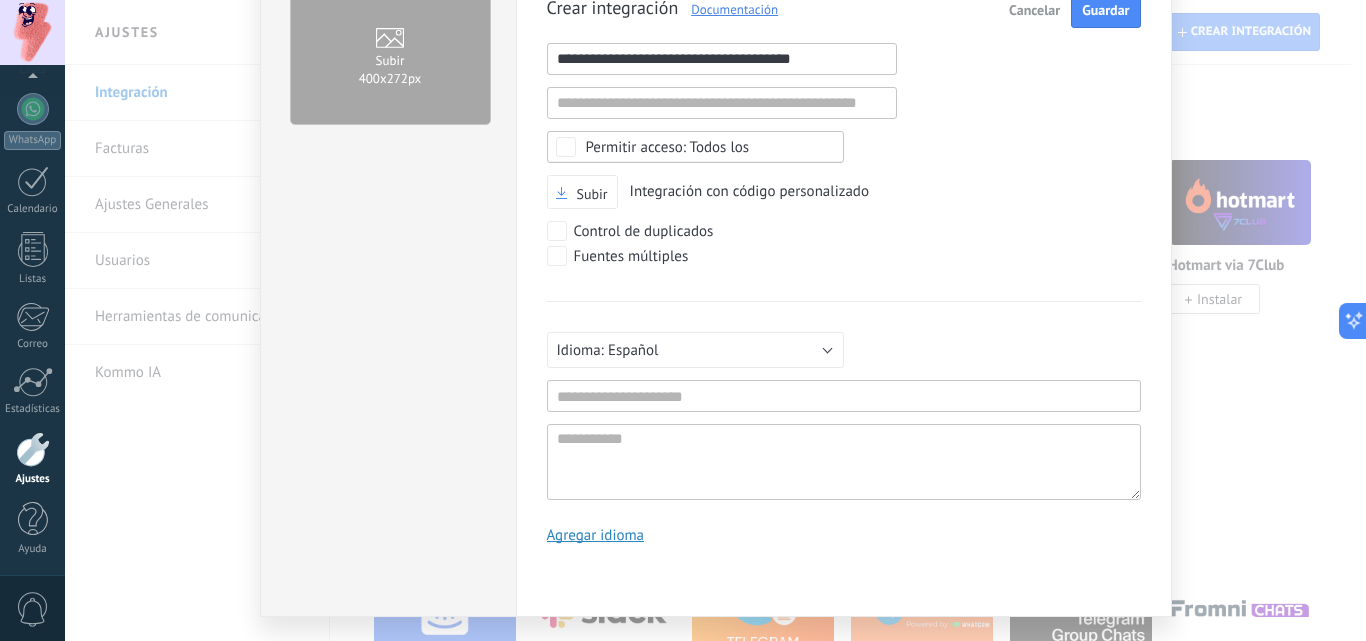 scroll, scrollTop: 112, scrollLeft: 0, axis: vertical 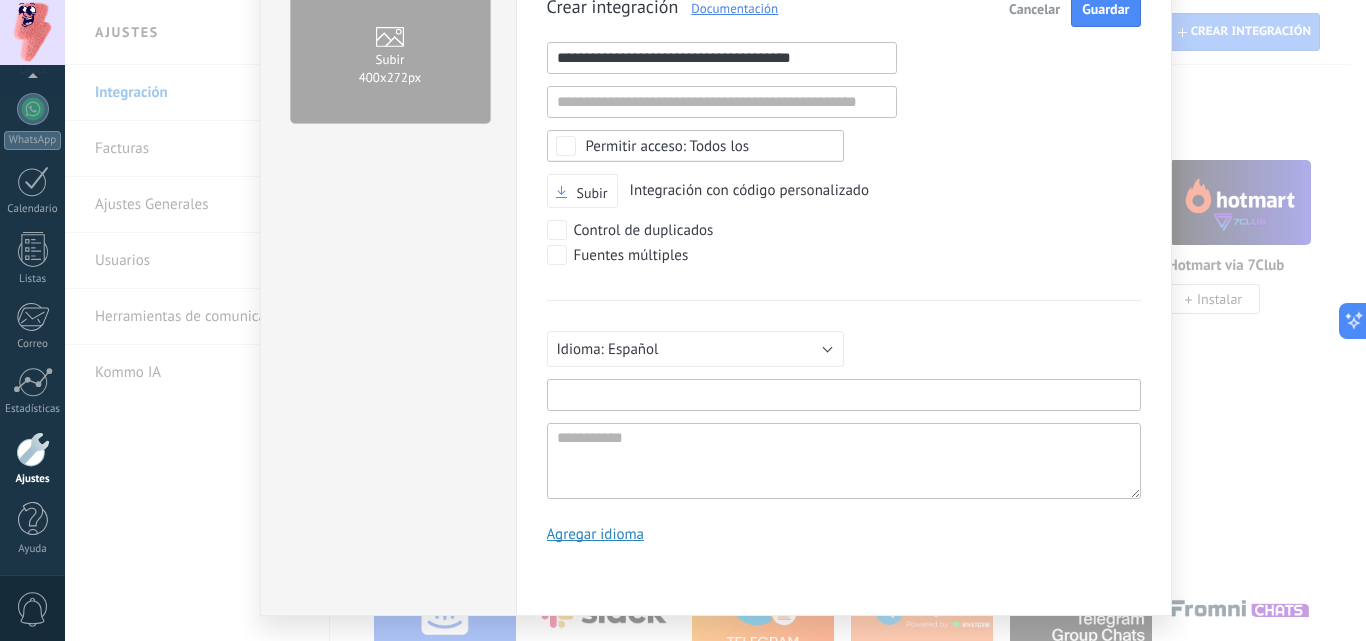 click at bounding box center (844, 395) 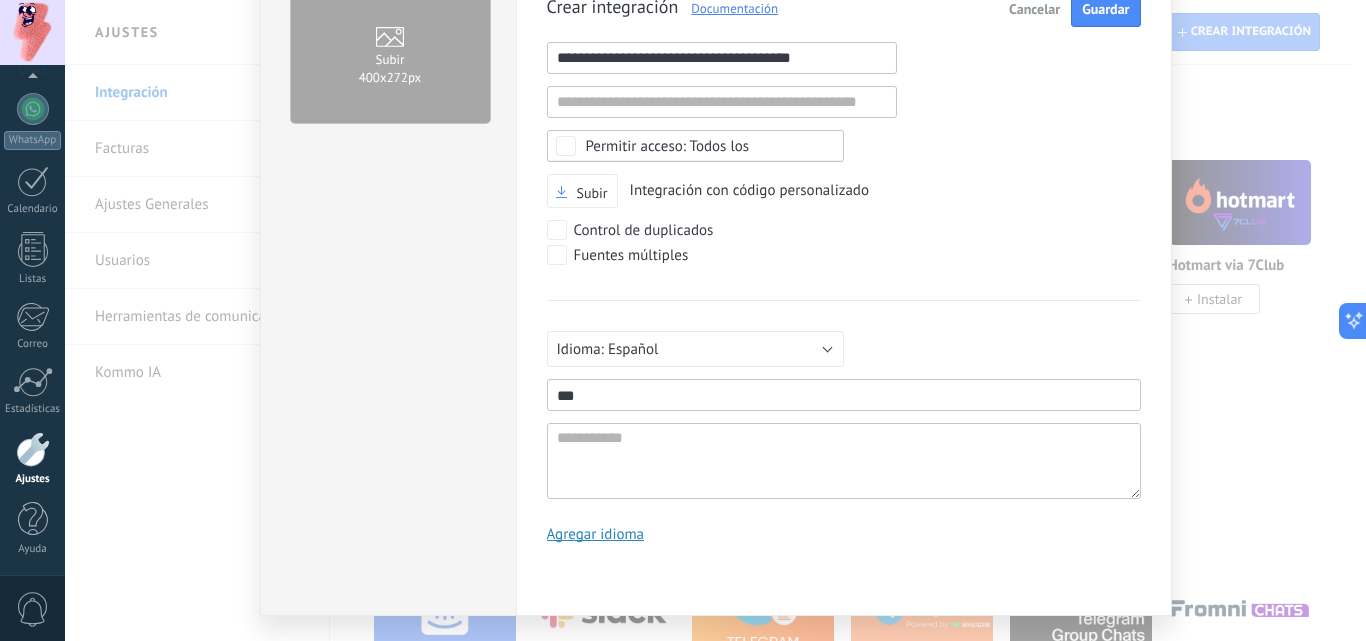 click on "***" at bounding box center [844, 395] 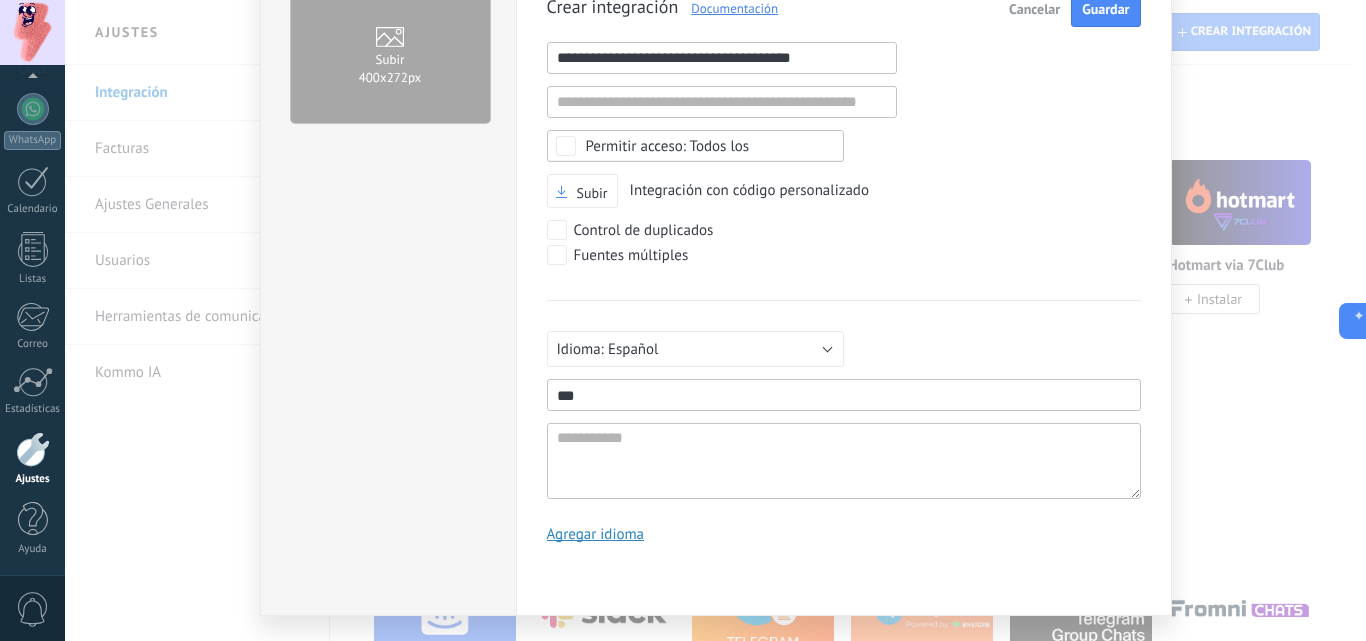 type on "***" 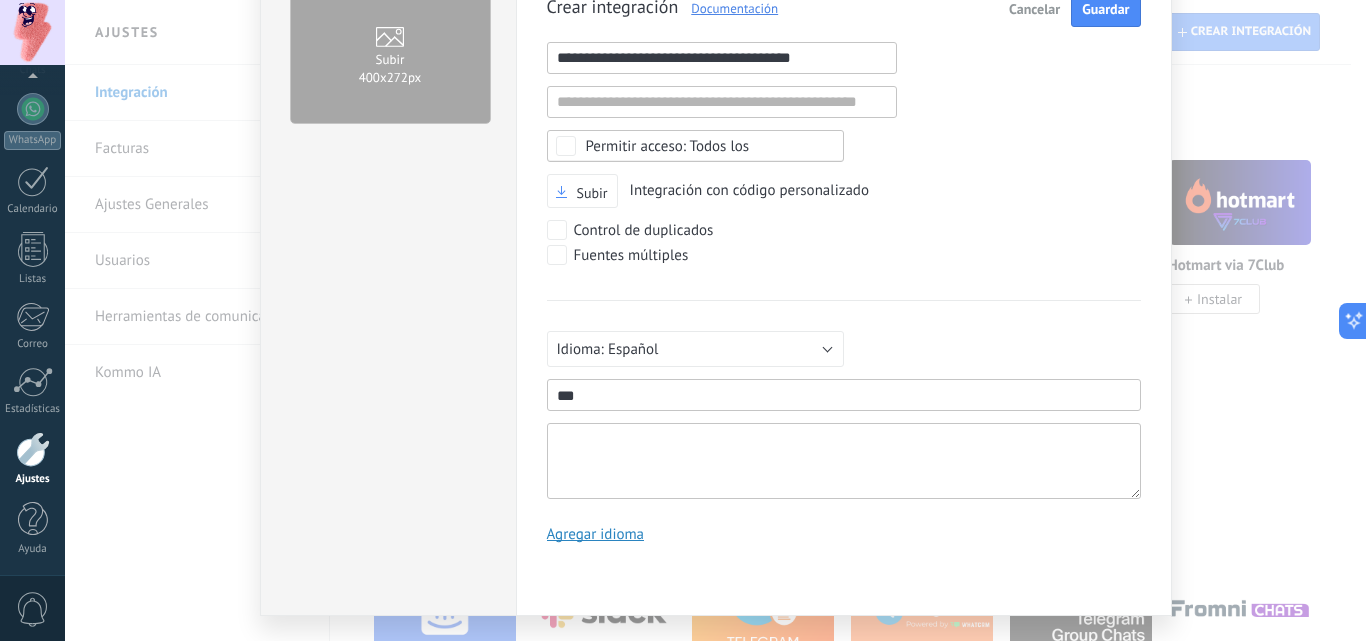 click at bounding box center [844, 461] 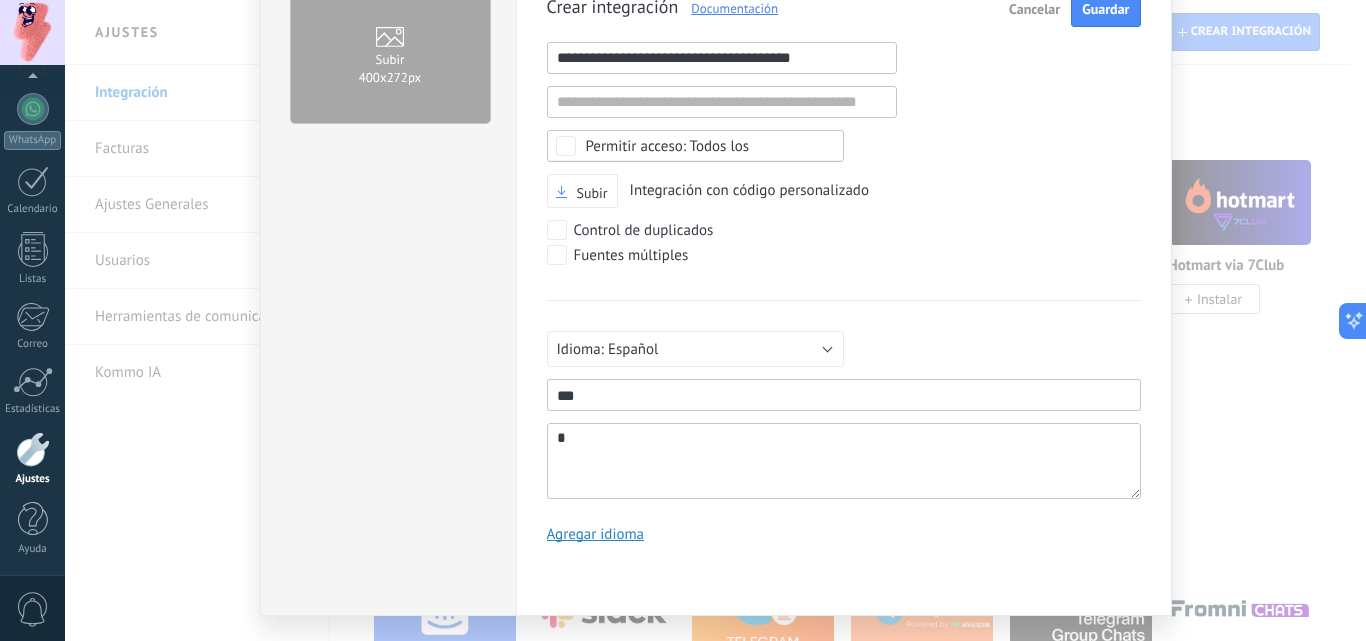 type on "**" 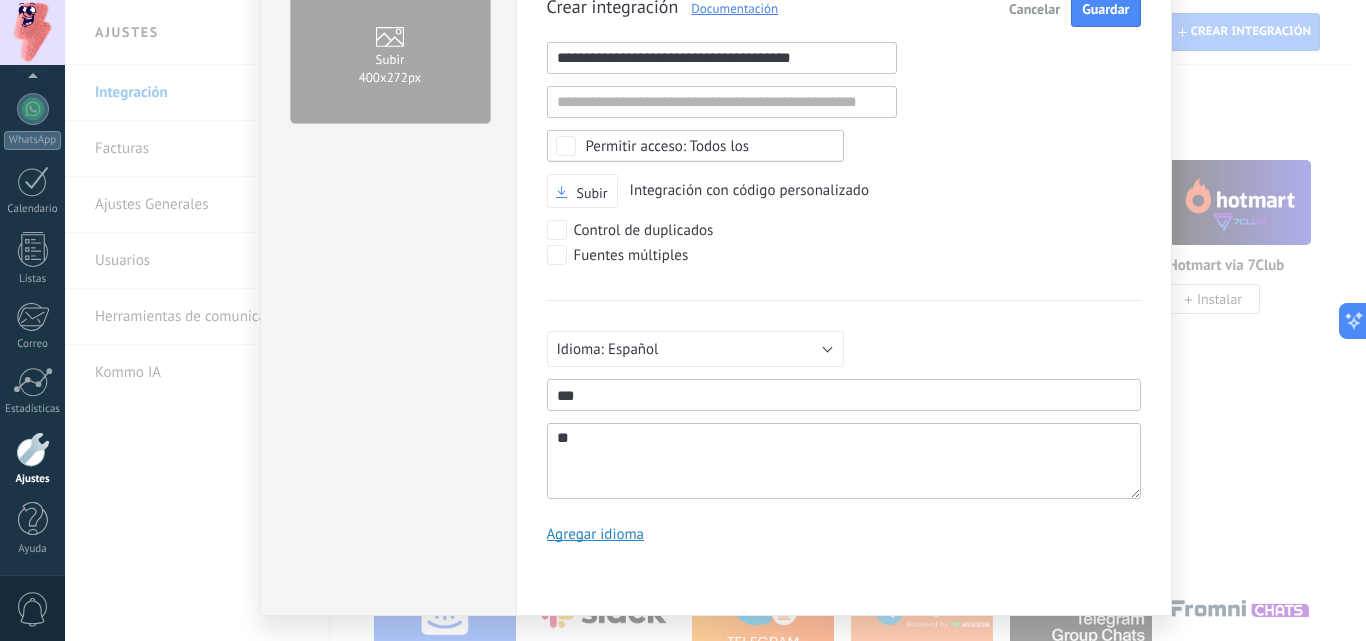 type on "*" 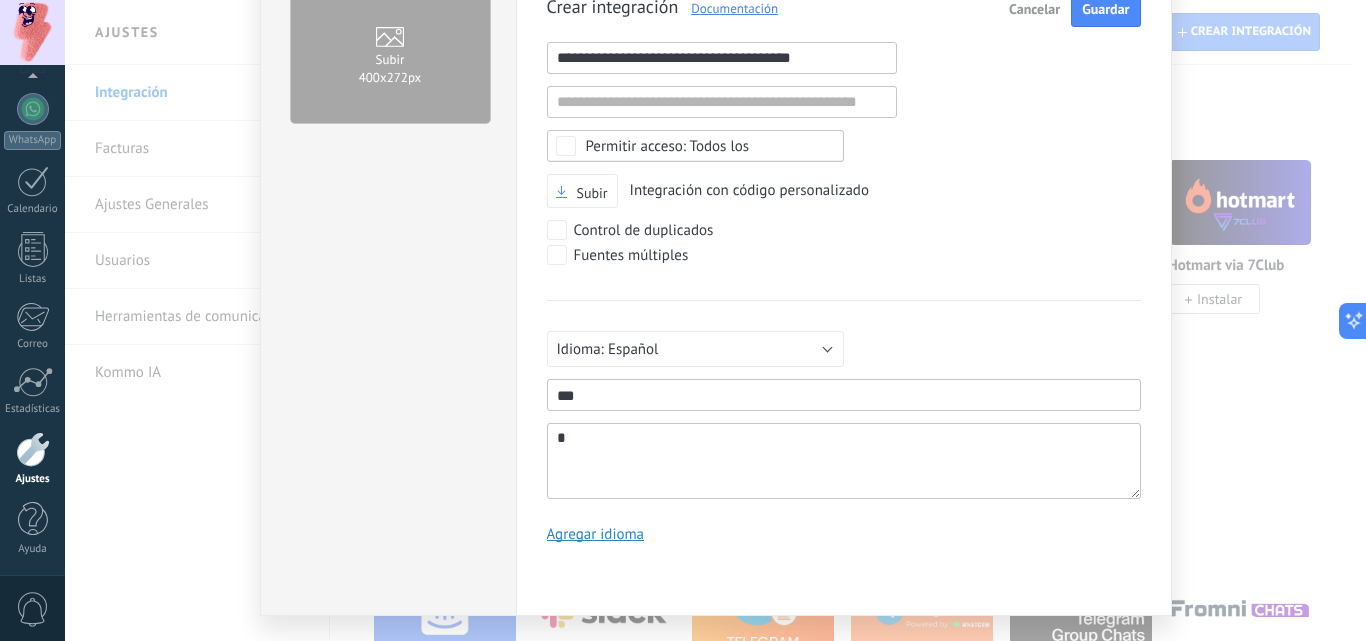 type 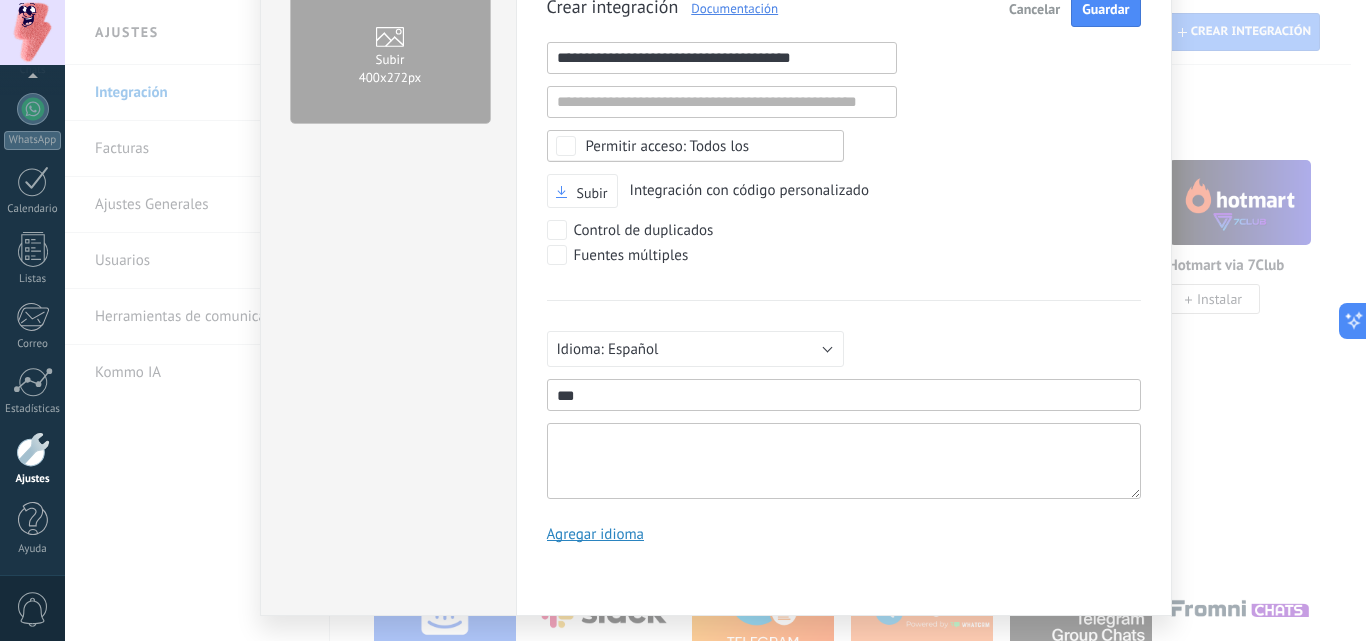 type on "*" 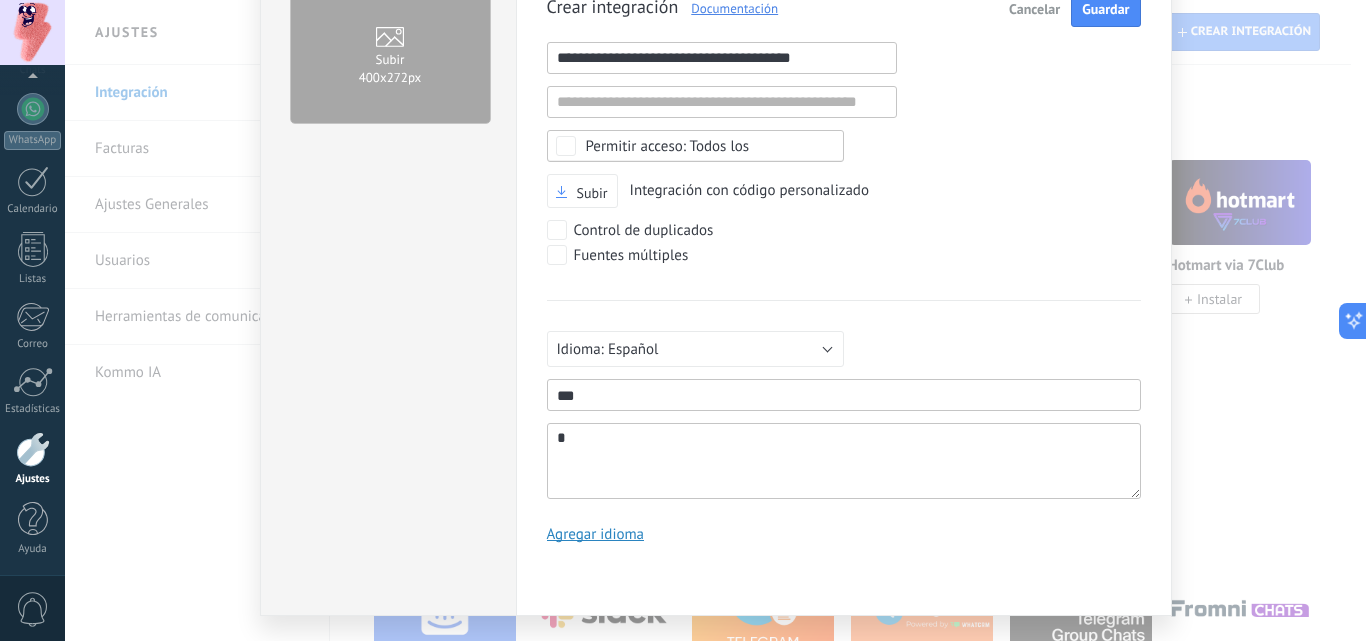 scroll, scrollTop: 19, scrollLeft: 0, axis: vertical 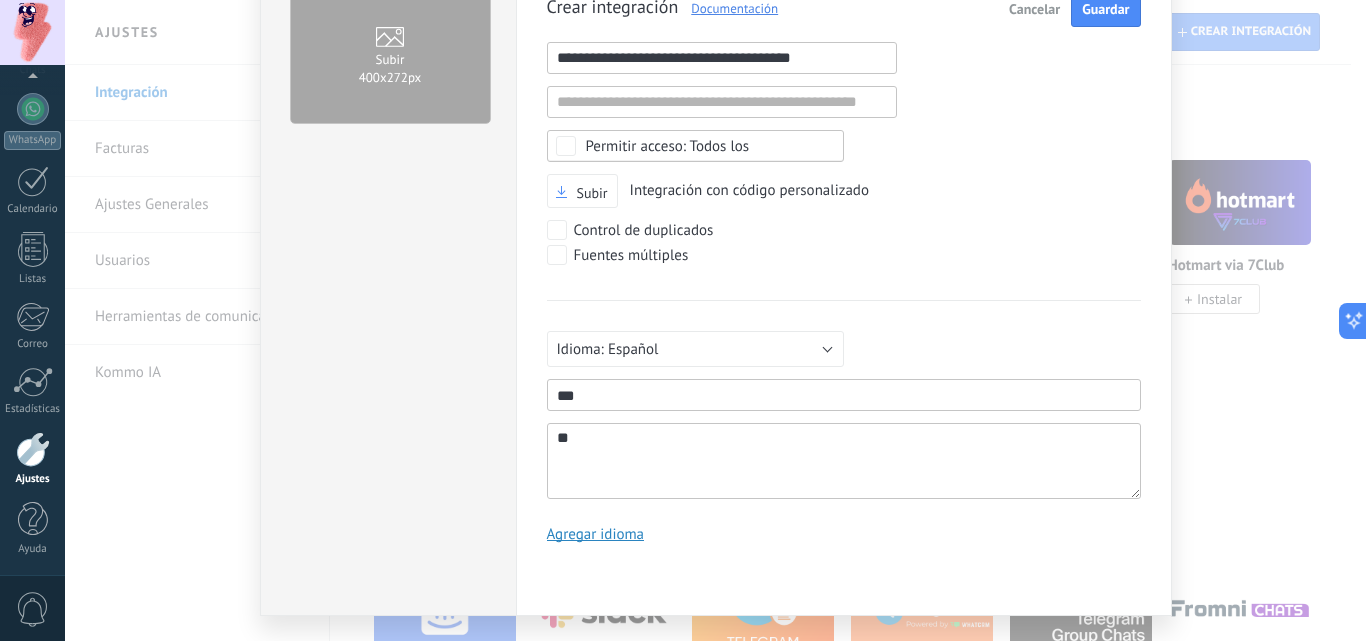 type on "***" 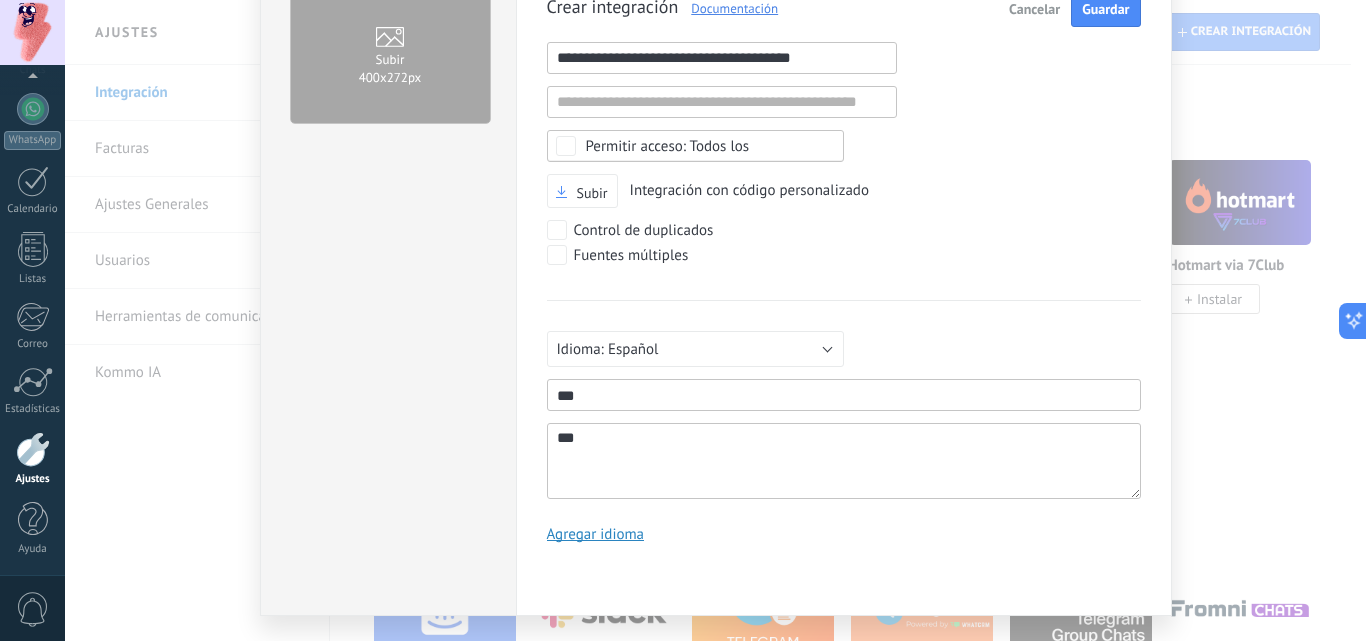 type on "***" 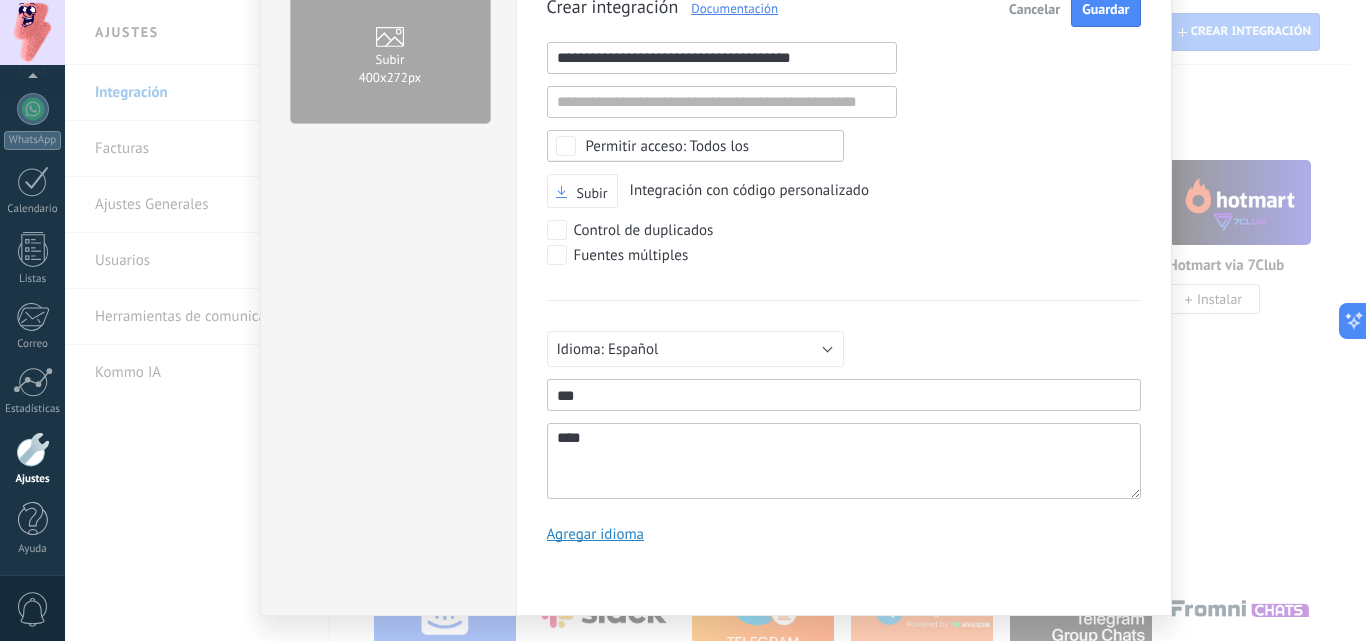 type on "*****" 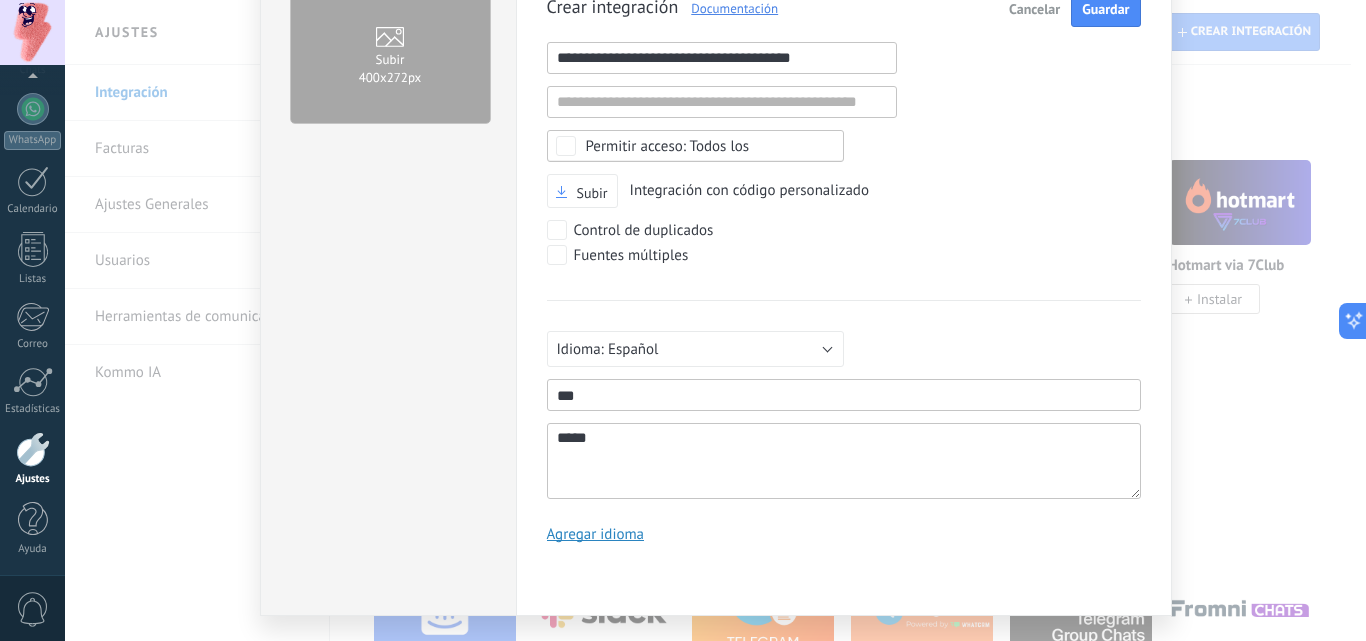 type on "******" 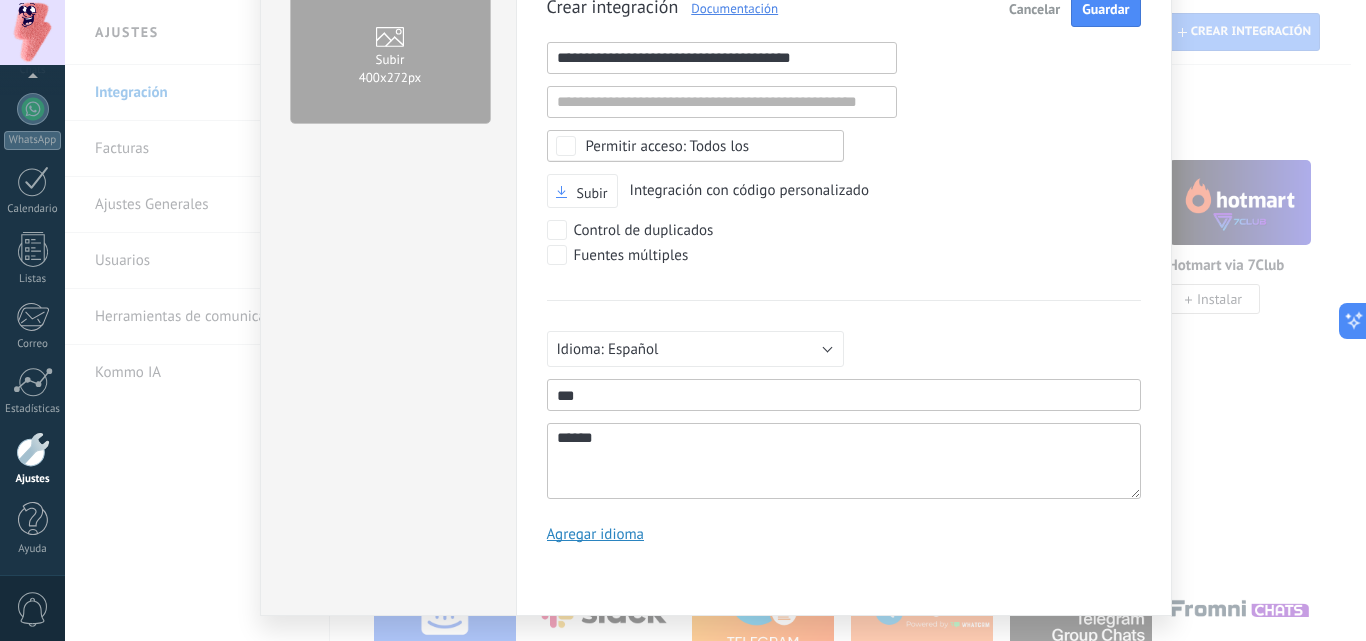 type on "*******" 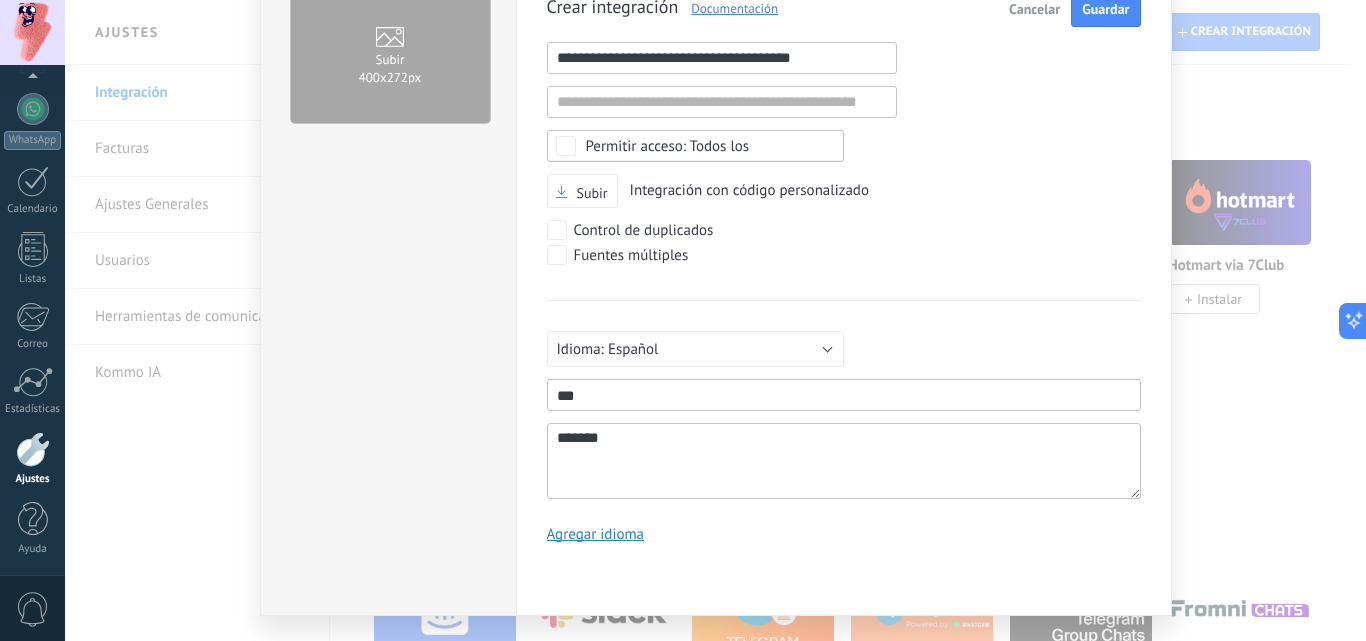 type on "********" 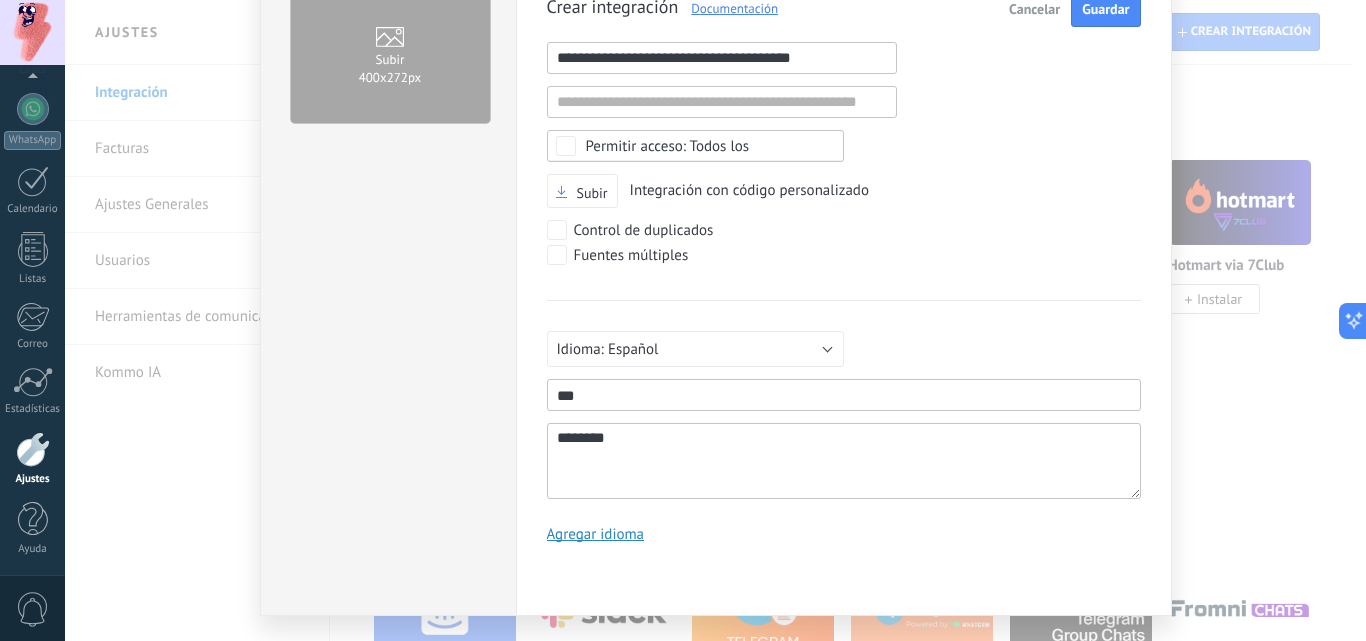 type on "*********" 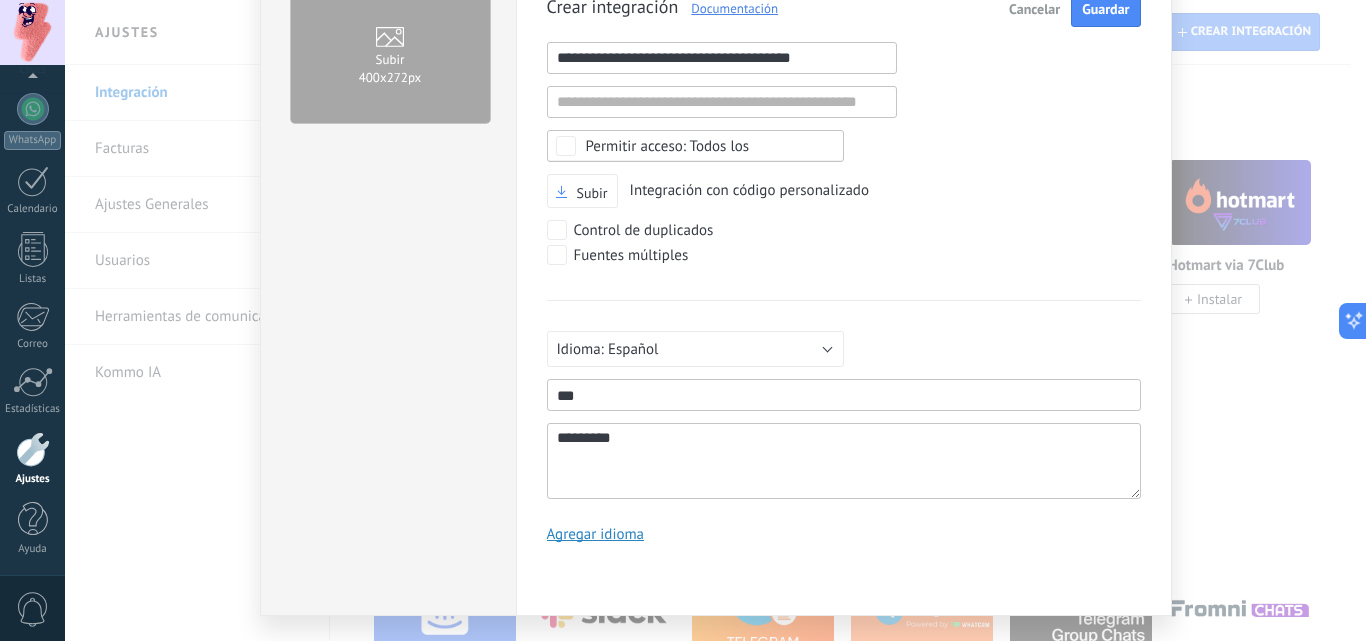 type on "**********" 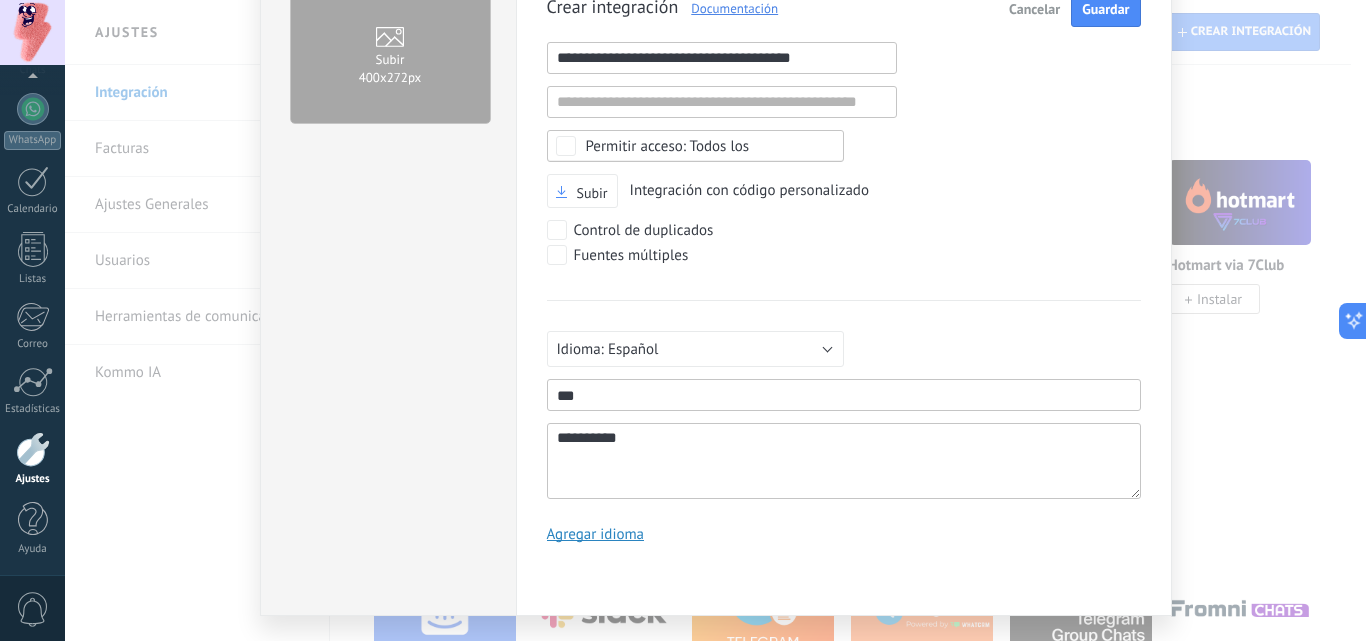 type on "**********" 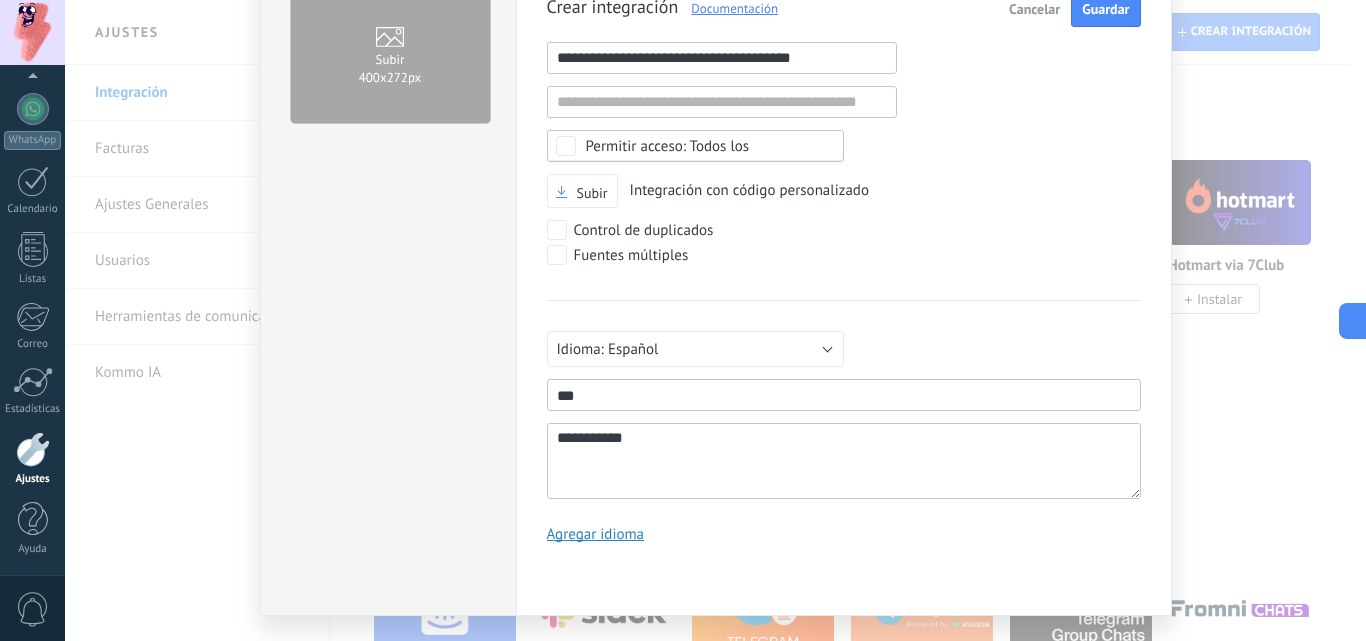 type on "**********" 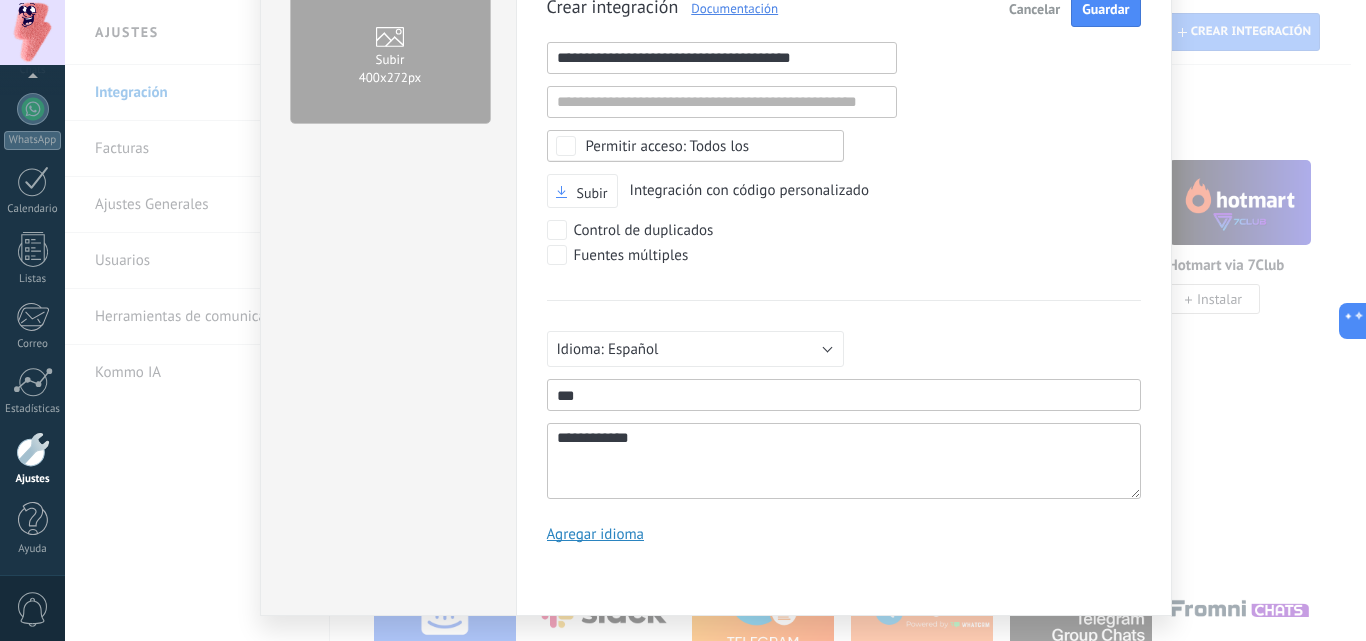 type on "**********" 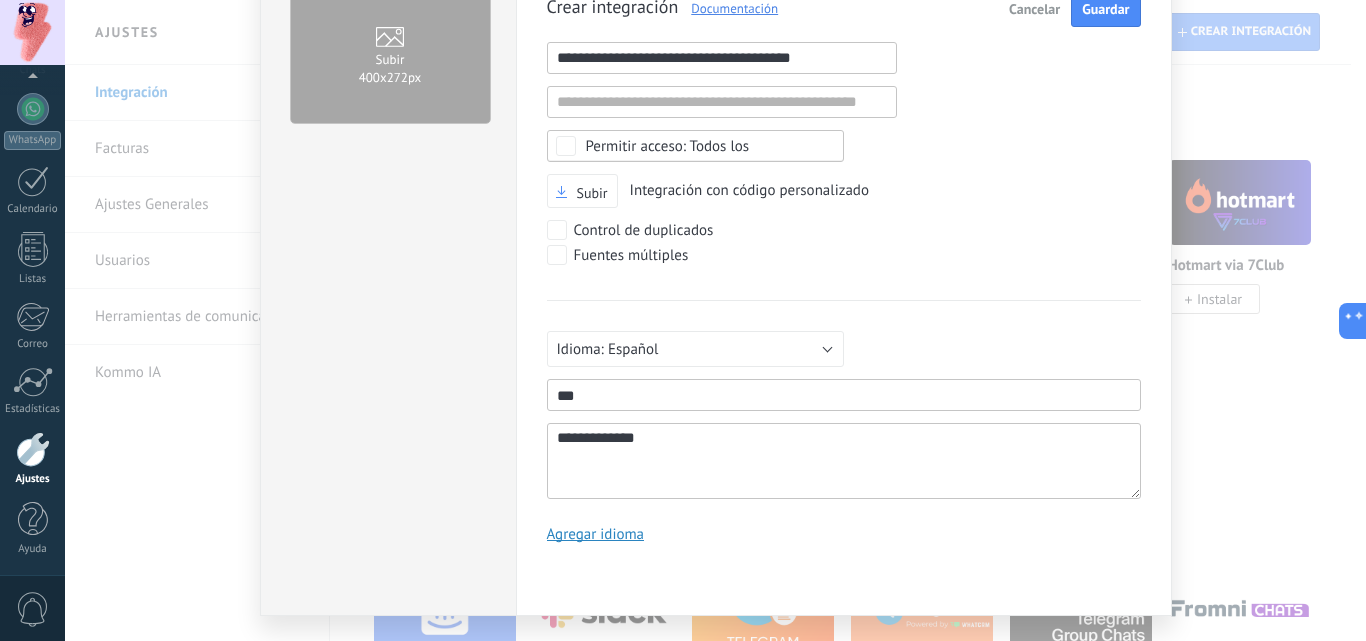 type on "**********" 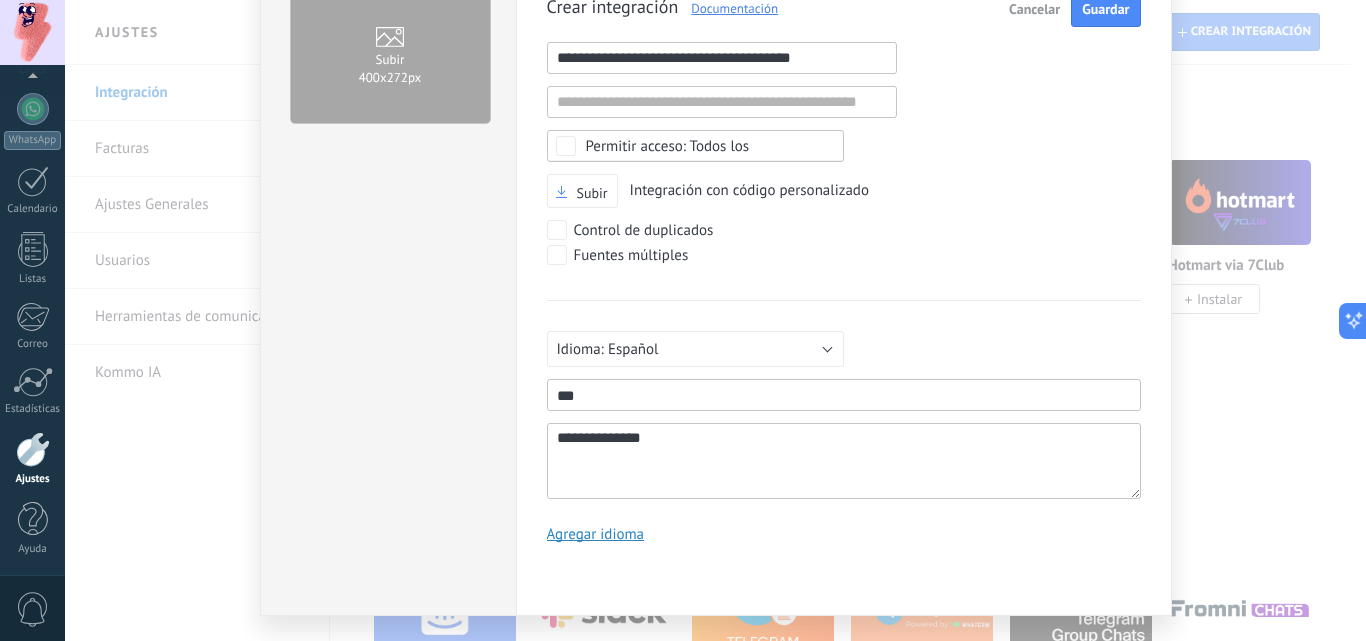type on "**********" 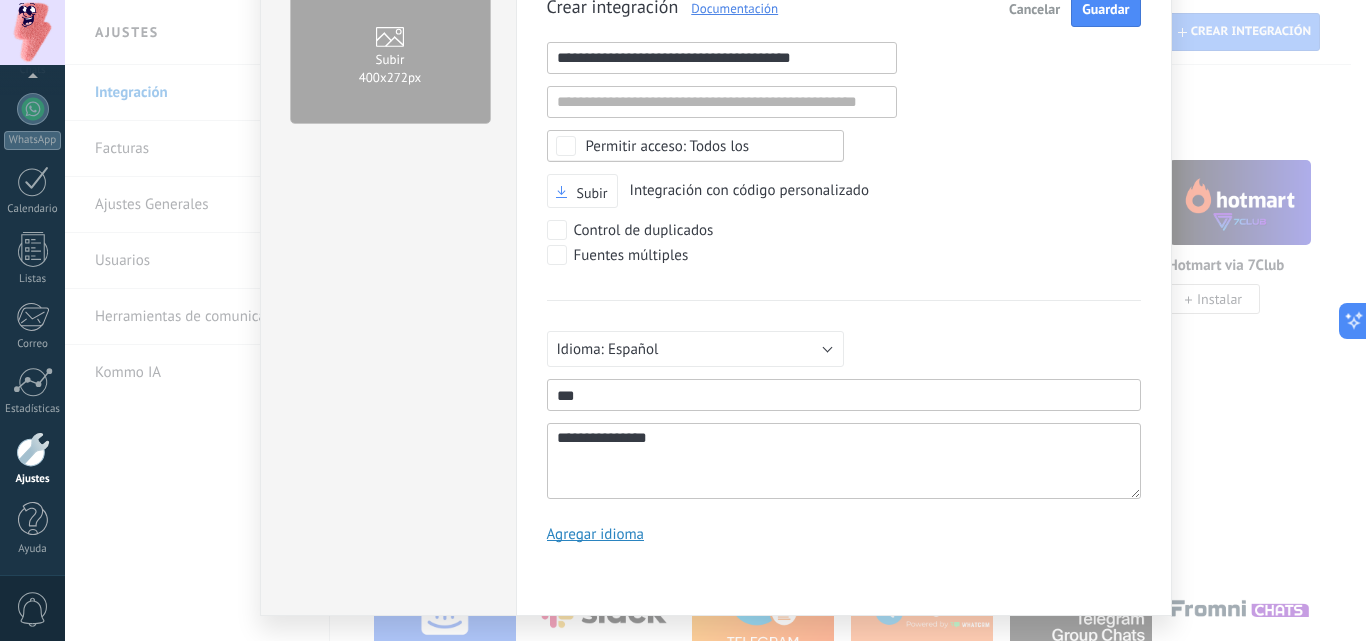 type on "**********" 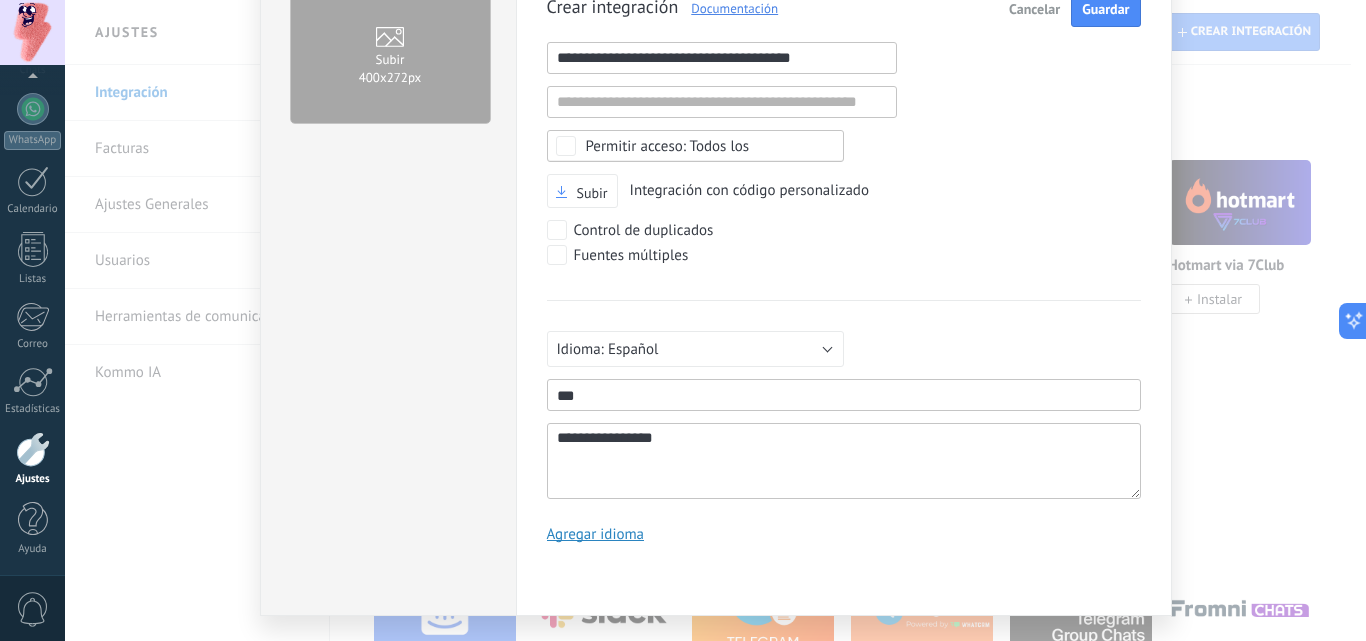 type on "**********" 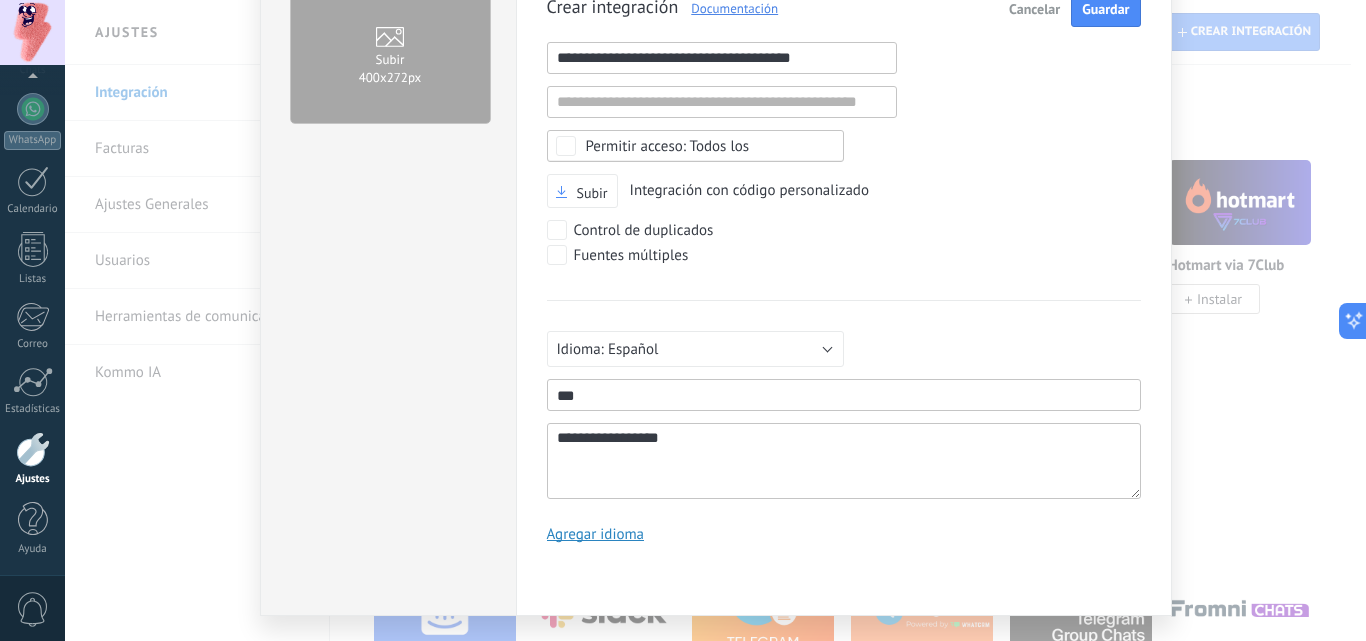 scroll, scrollTop: 19, scrollLeft: 0, axis: vertical 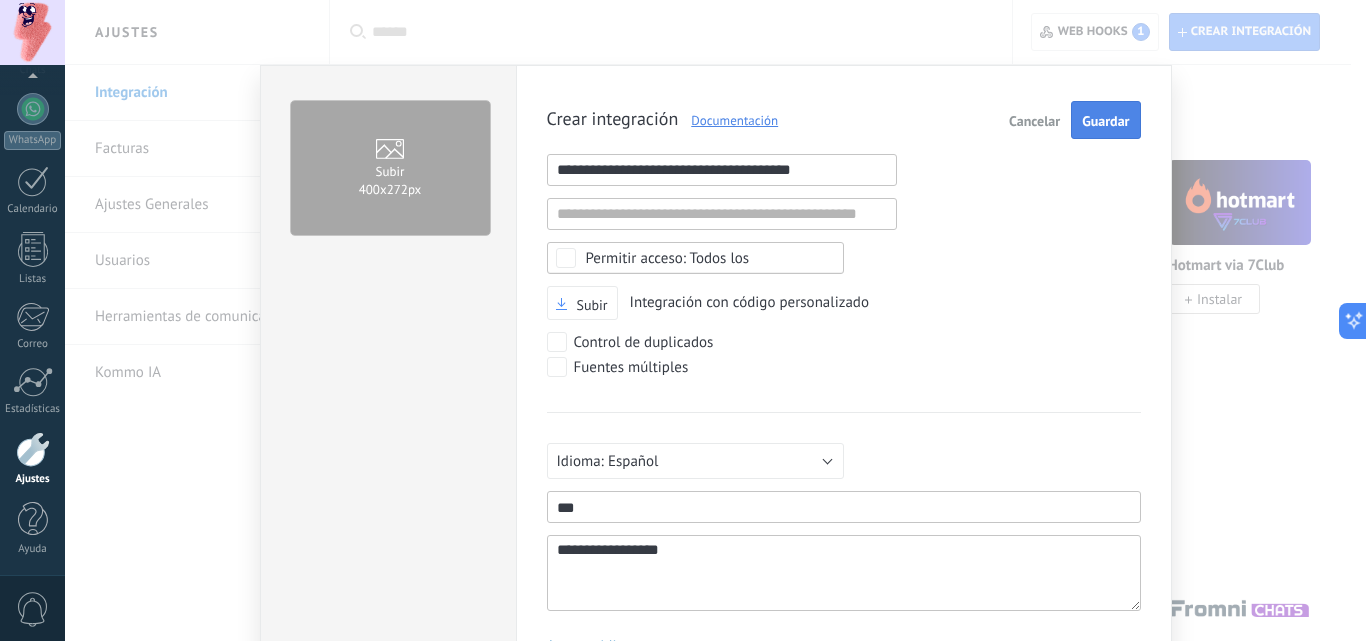 type on "**********" 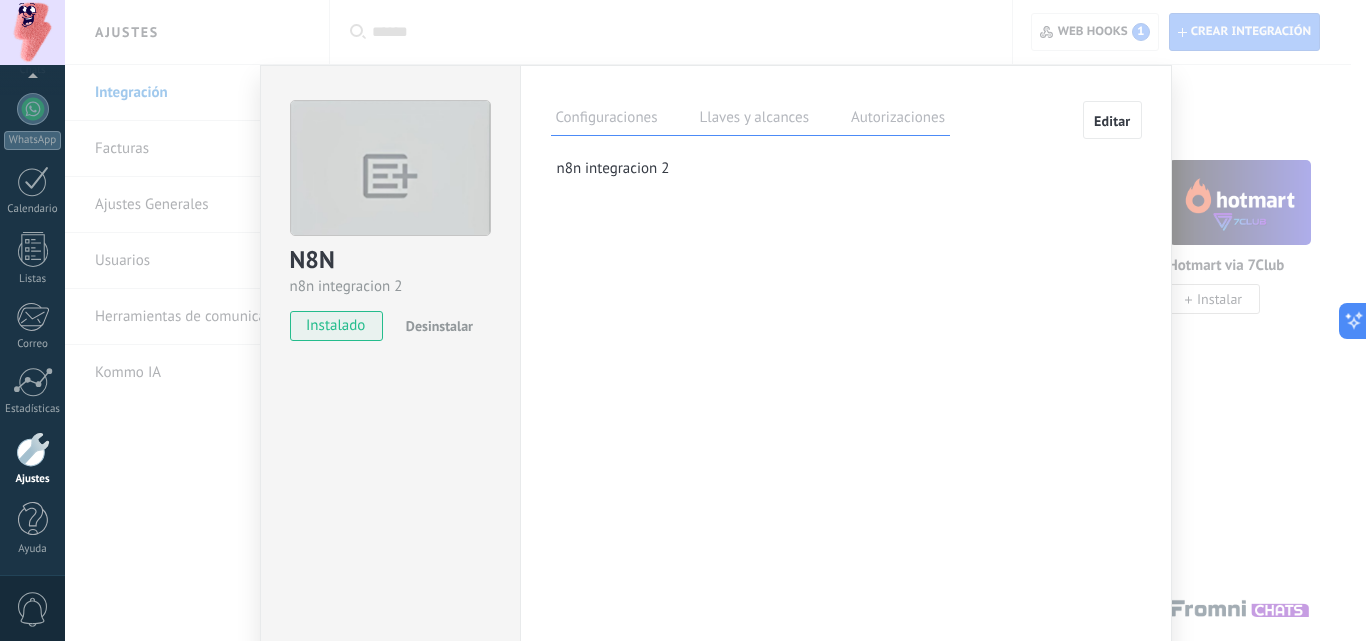 click on "Llaves y alcances" at bounding box center [754, 120] 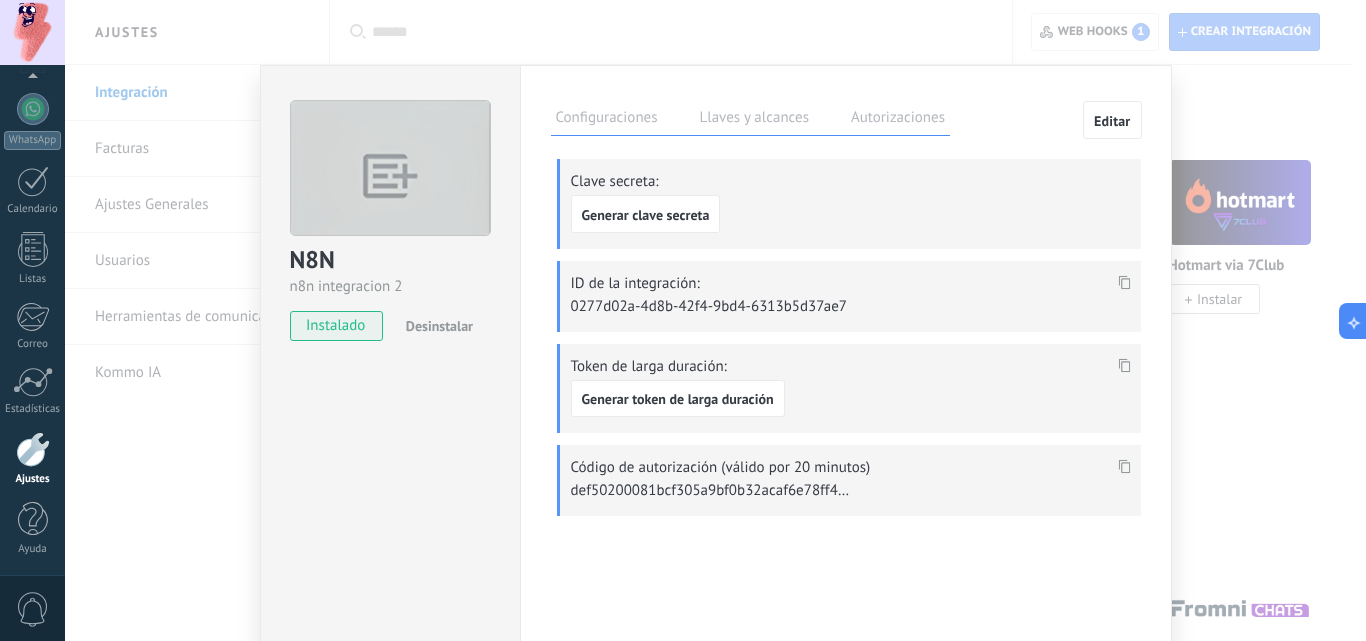 click 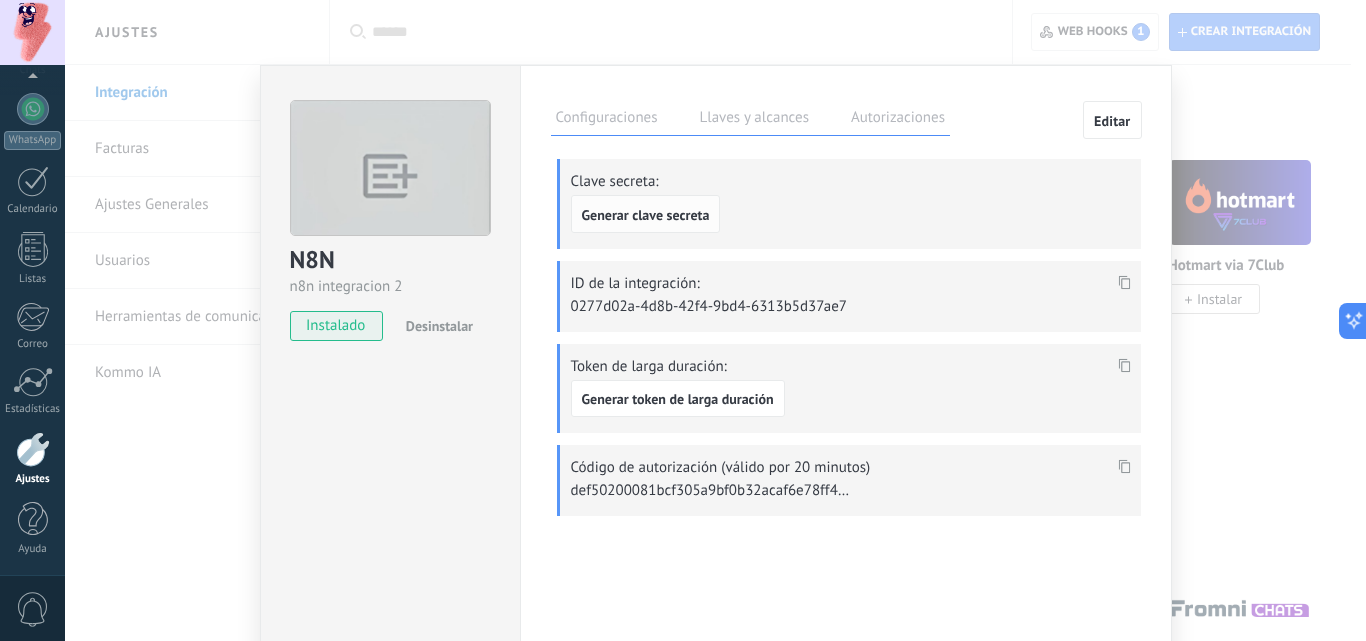click on "Generar clave secreta" at bounding box center (646, 215) 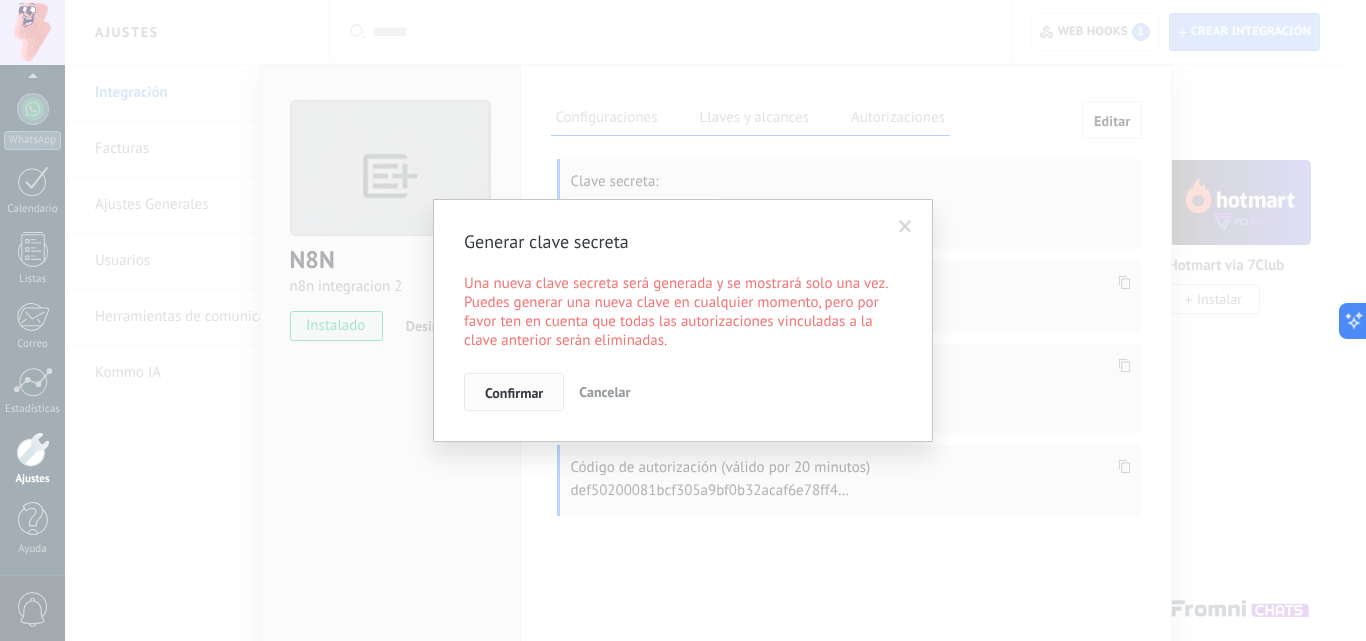 click on "Confirmar" at bounding box center [514, 392] 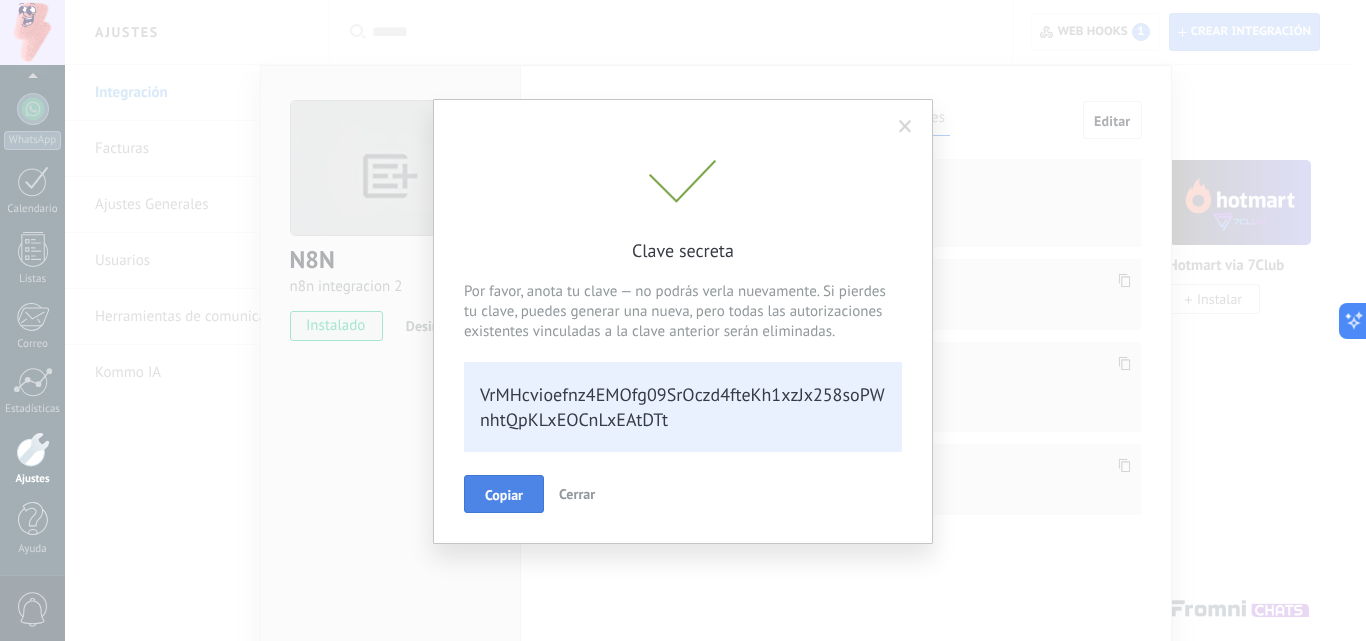 click on "Copiar" at bounding box center (504, 495) 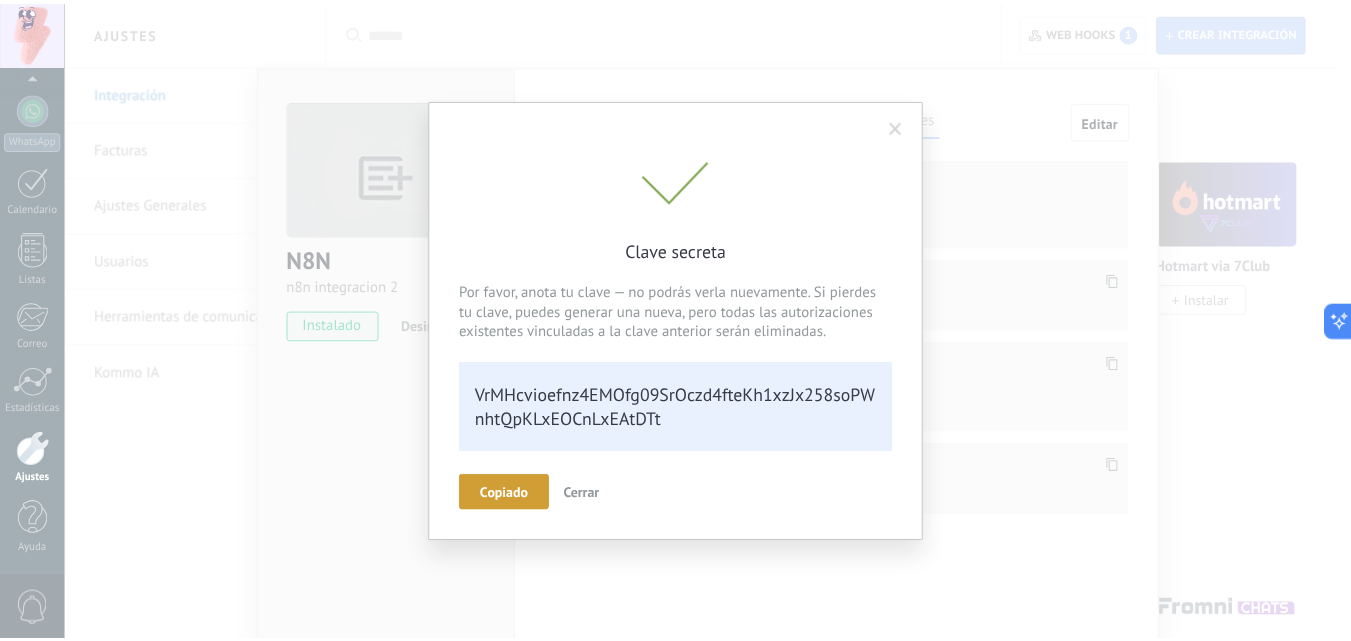 scroll, scrollTop: 40, scrollLeft: 0, axis: vertical 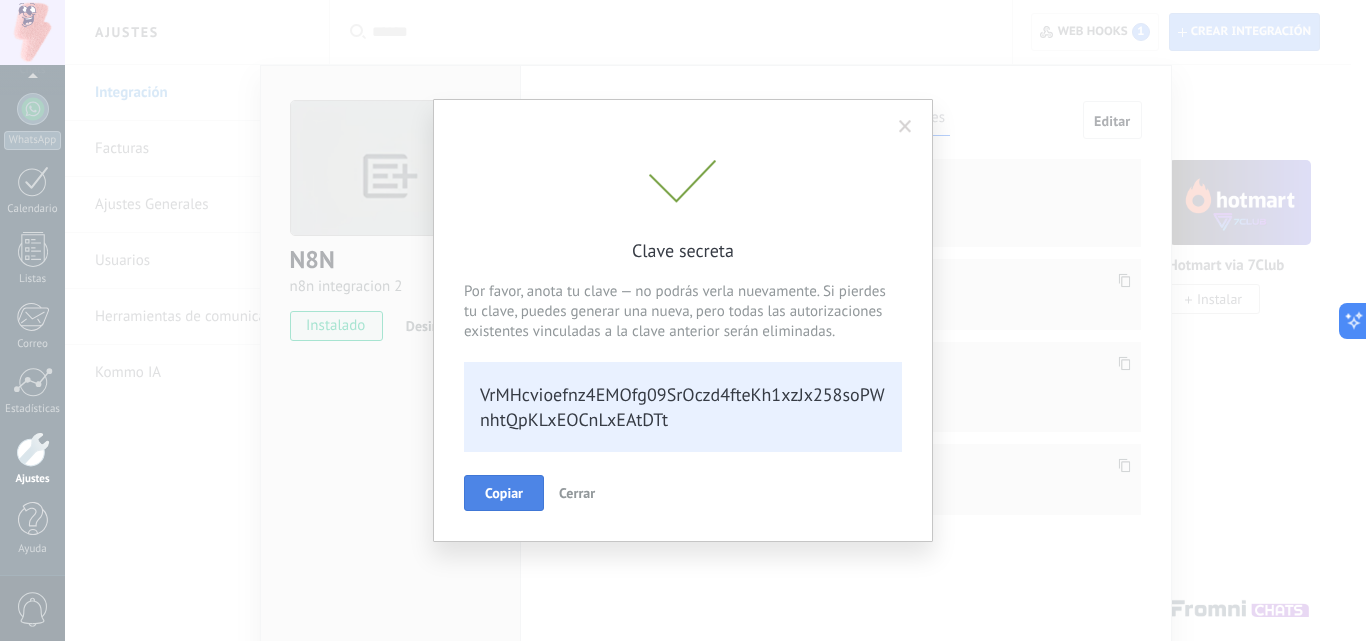 click at bounding box center (905, 127) 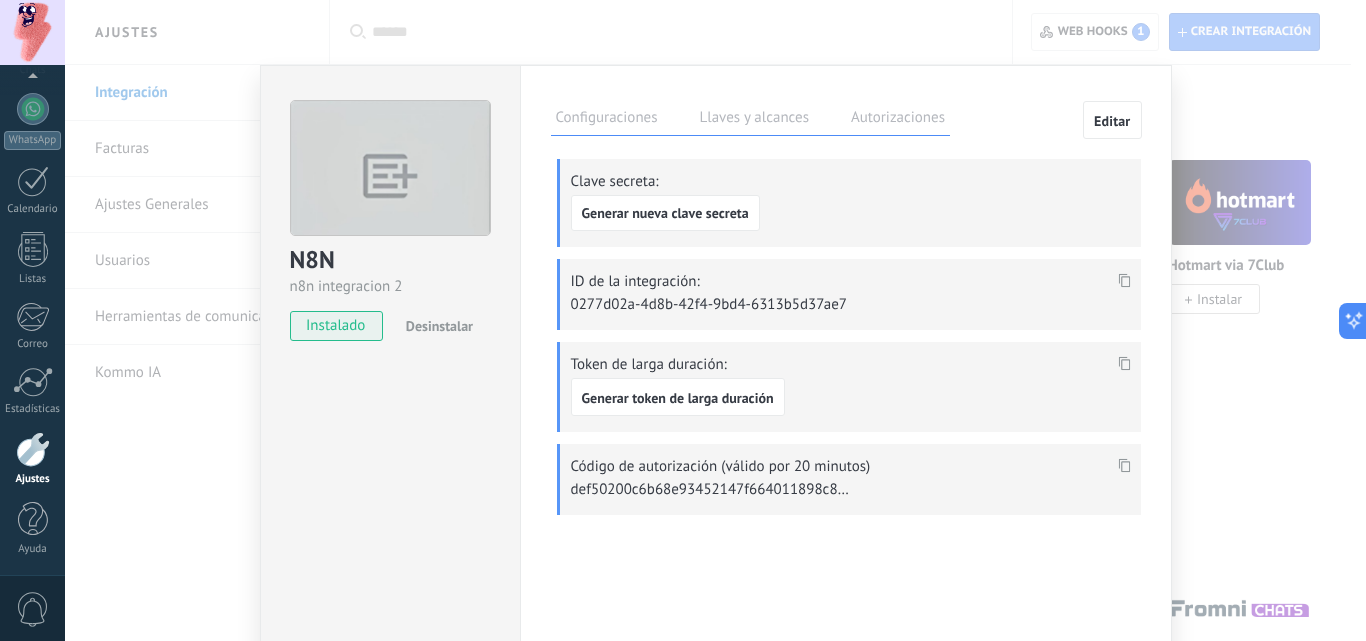 click on "N8N n8n integracion 2 instalado Desinstalar Configuraciones Llaves y alcances Autorizaciones Editar Clave secreta: Generar nueva clave secreta ID de la integración: 0277d02a-4d8b-42f4-9bd4-6313b5d37ae7 Token de larga duración: Generar token de larga duración Código de autorización (válido por 20 minutos) Esta pestaña registra a los usuarios que han concedido acceso a las integración a esta cuenta. Si deseas remover la posibilidad que un usuario pueda enviar solicitudes a la cuenta en nombre de esta integración, puedes revocar el acceso. Si el acceso a todos los usuarios es revocado, la integración dejará de funcionar. Esta aplicacion está instalada, pero nadie le ha dado acceso aun. n8n integracion 2" at bounding box center (715, 320) 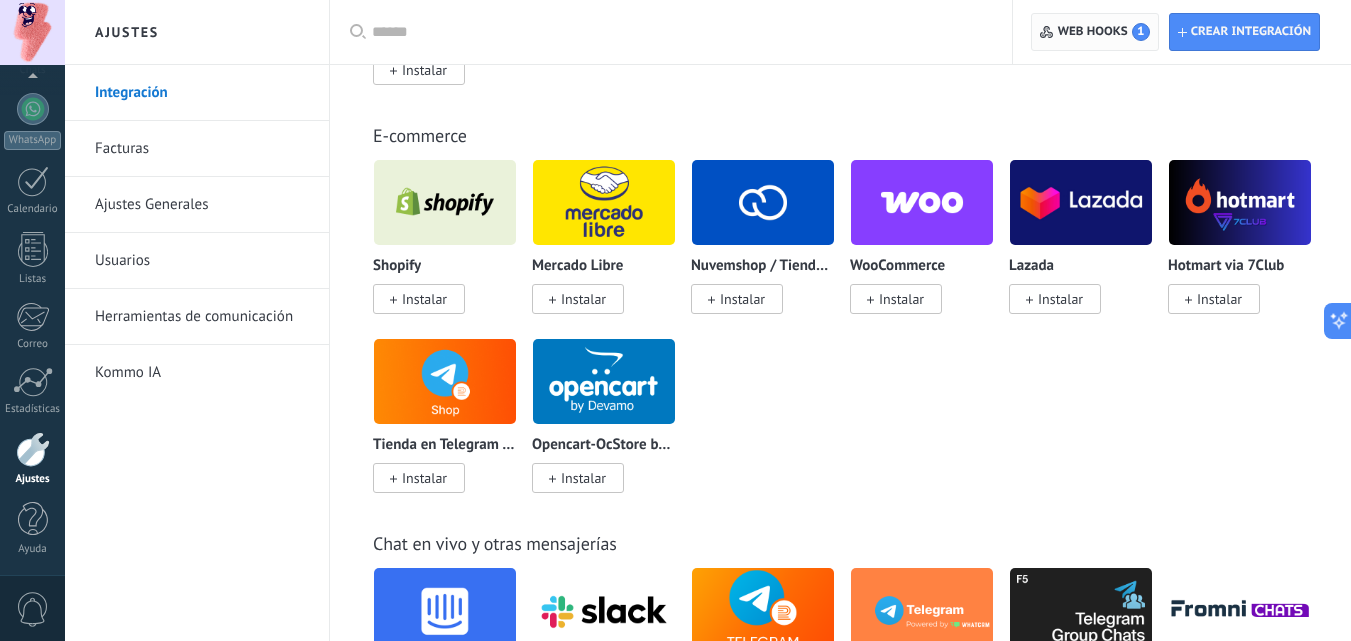click on "Web hooks  1" at bounding box center (1104, 32) 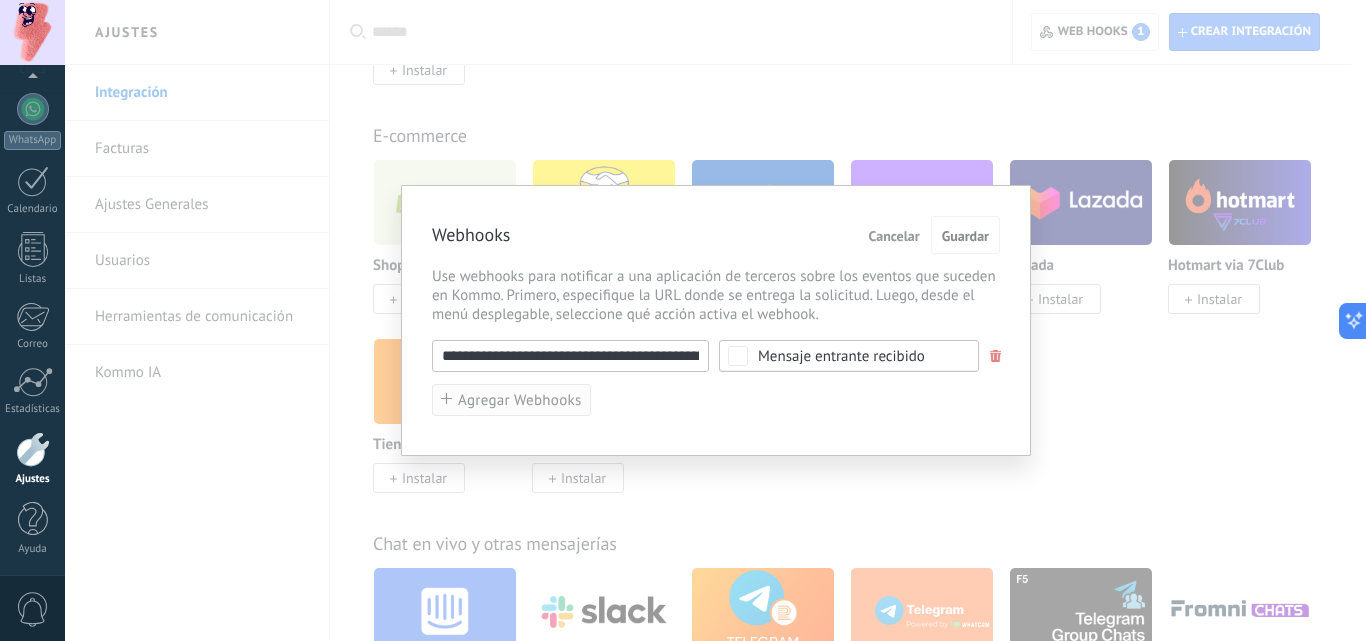click on "Agregar Webhooks" at bounding box center [520, 400] 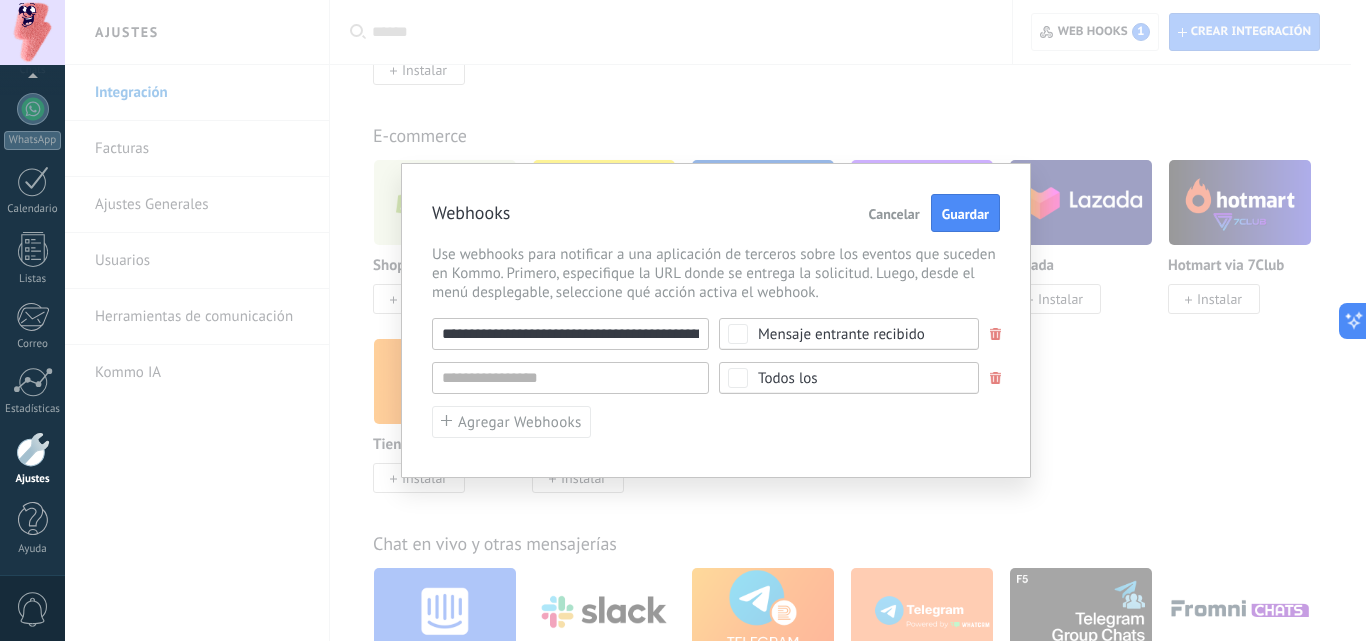 click at bounding box center [996, 378] 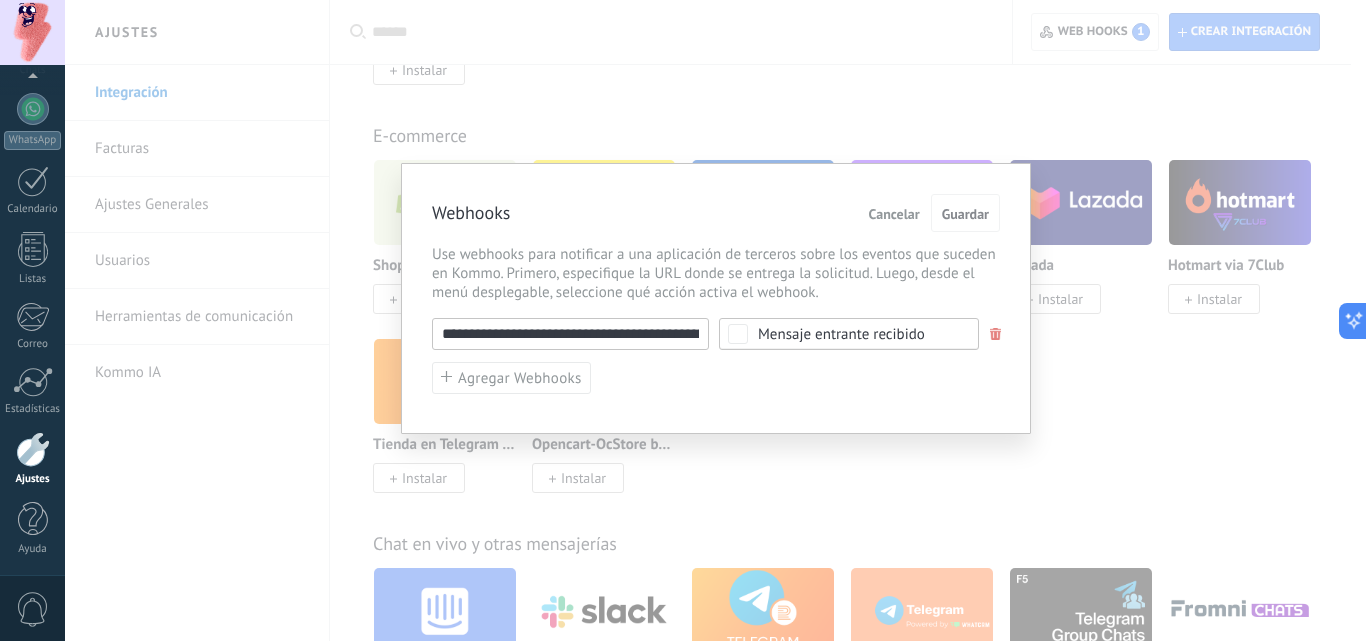 click on "**********" at bounding box center [715, 320] 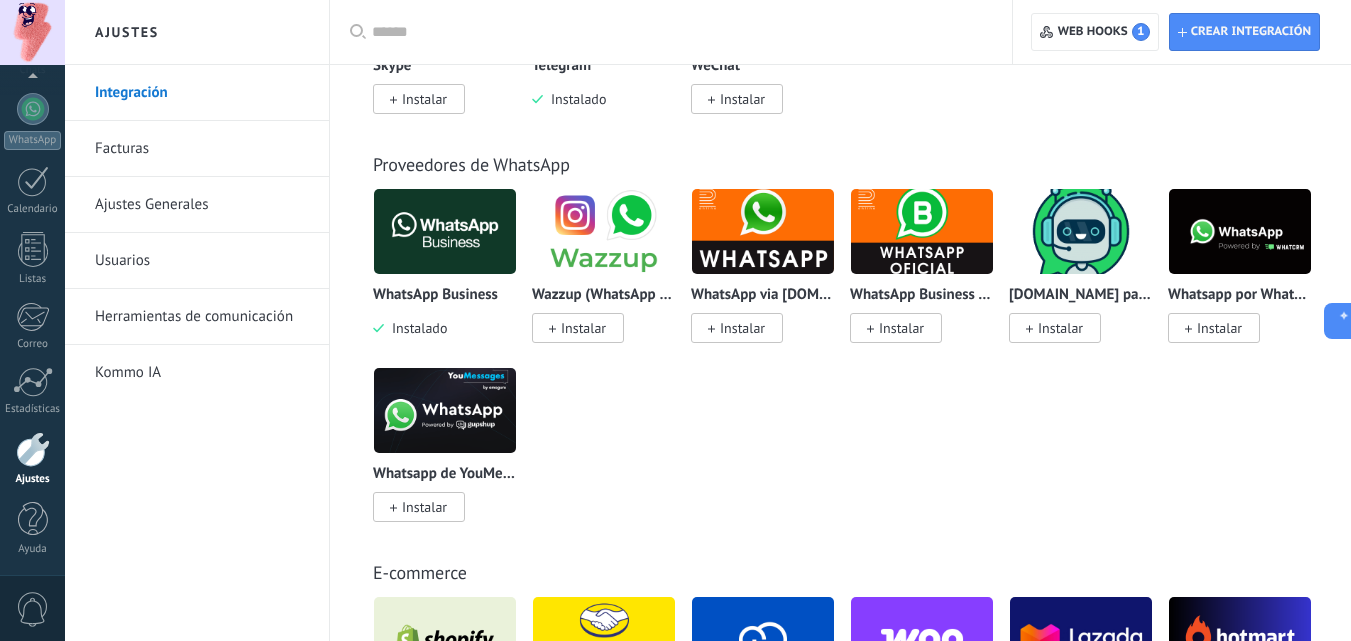 scroll, scrollTop: 711, scrollLeft: 0, axis: vertical 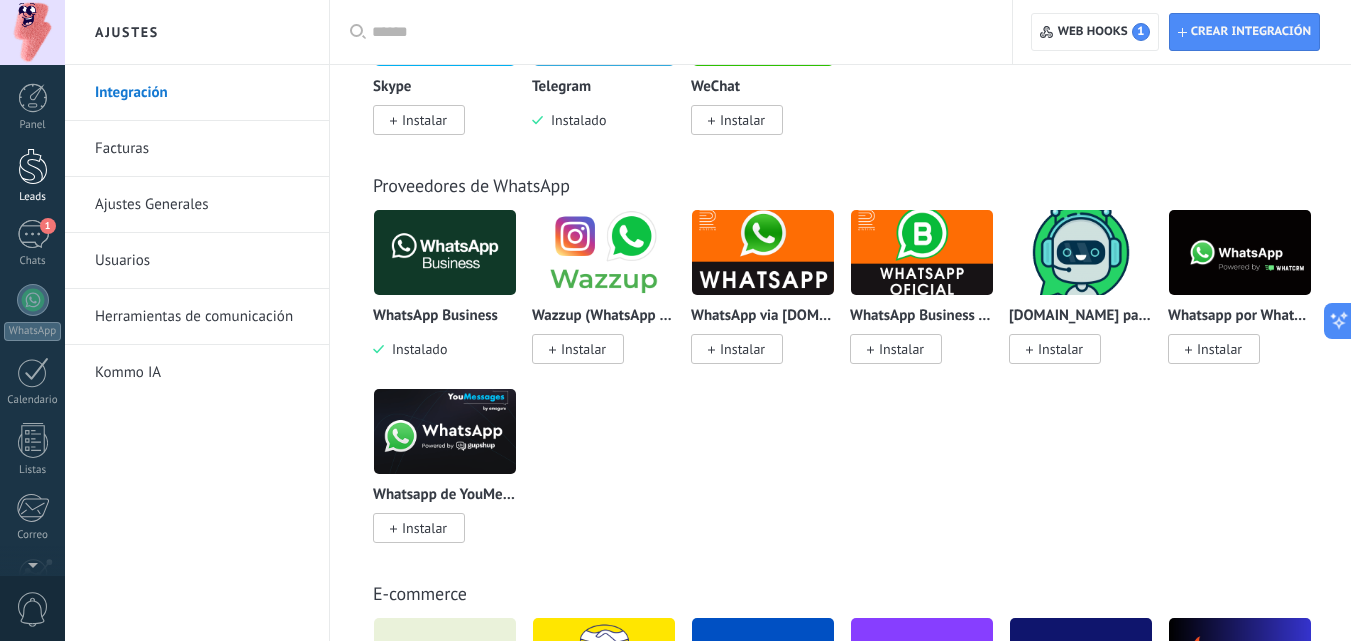 click at bounding box center (33, 166) 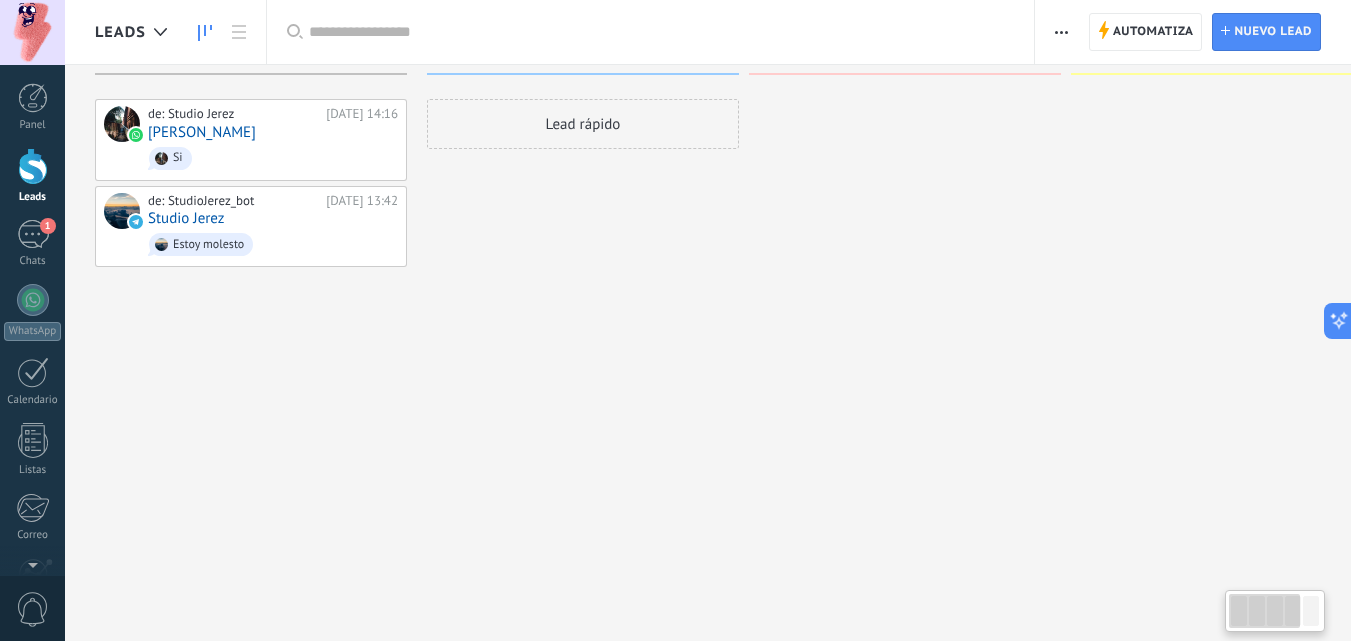 scroll, scrollTop: 0, scrollLeft: 0, axis: both 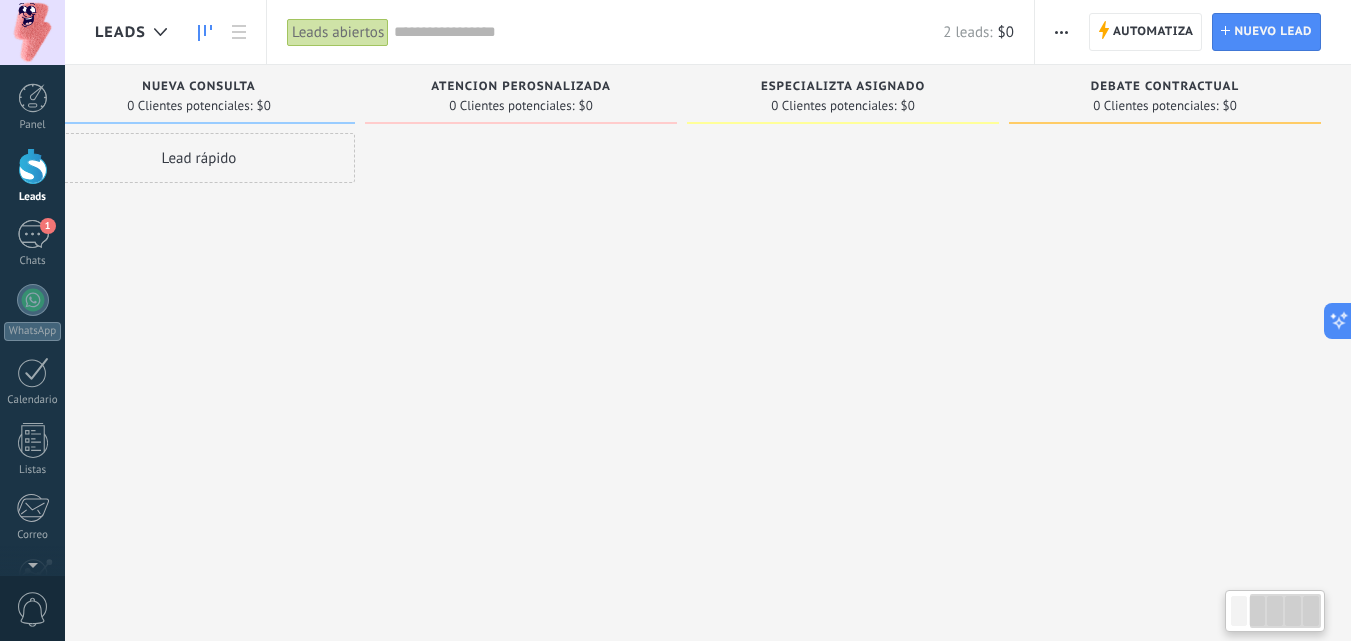 drag, startPoint x: 1181, startPoint y: 139, endPoint x: 585, endPoint y: 133, distance: 596.0302 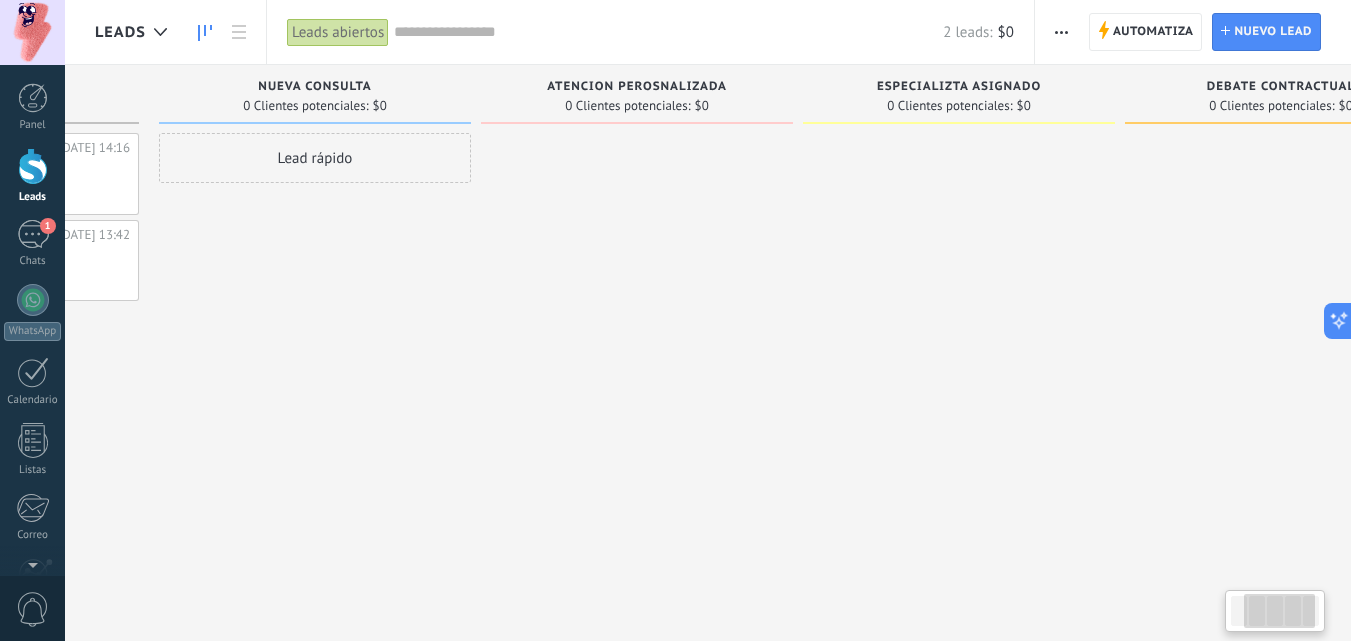 scroll, scrollTop: 0, scrollLeft: 269, axis: horizontal 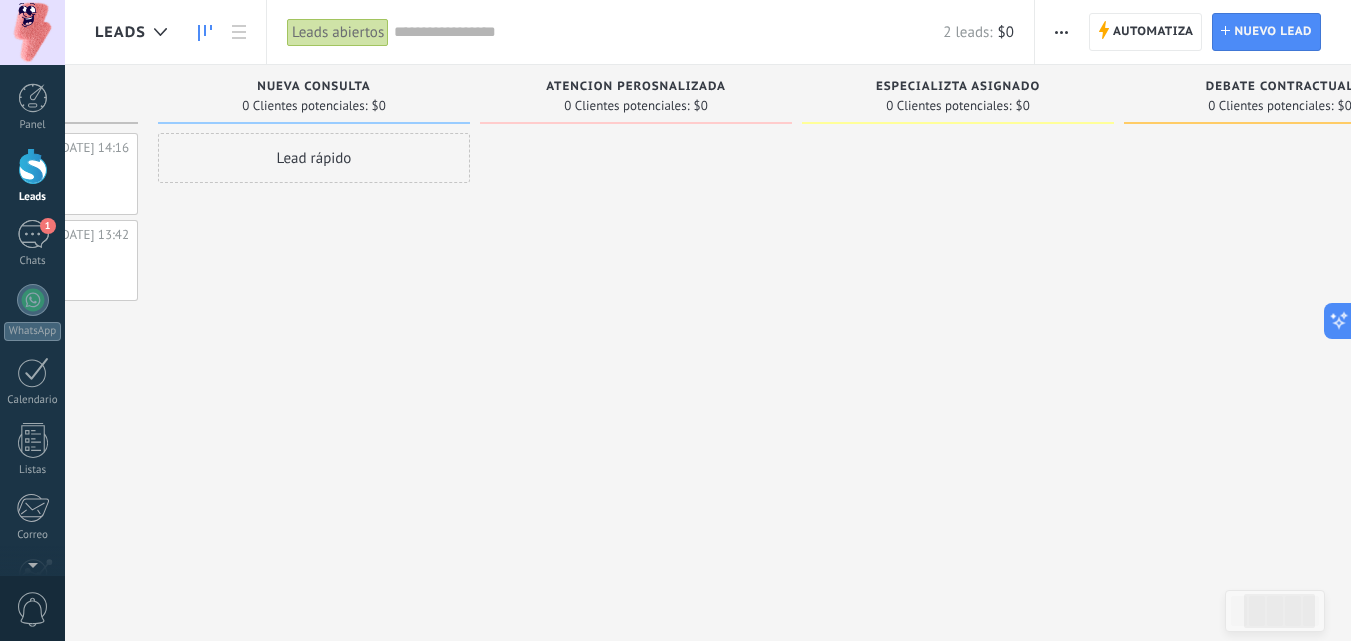 click on "Especializta asignado" at bounding box center [958, 87] 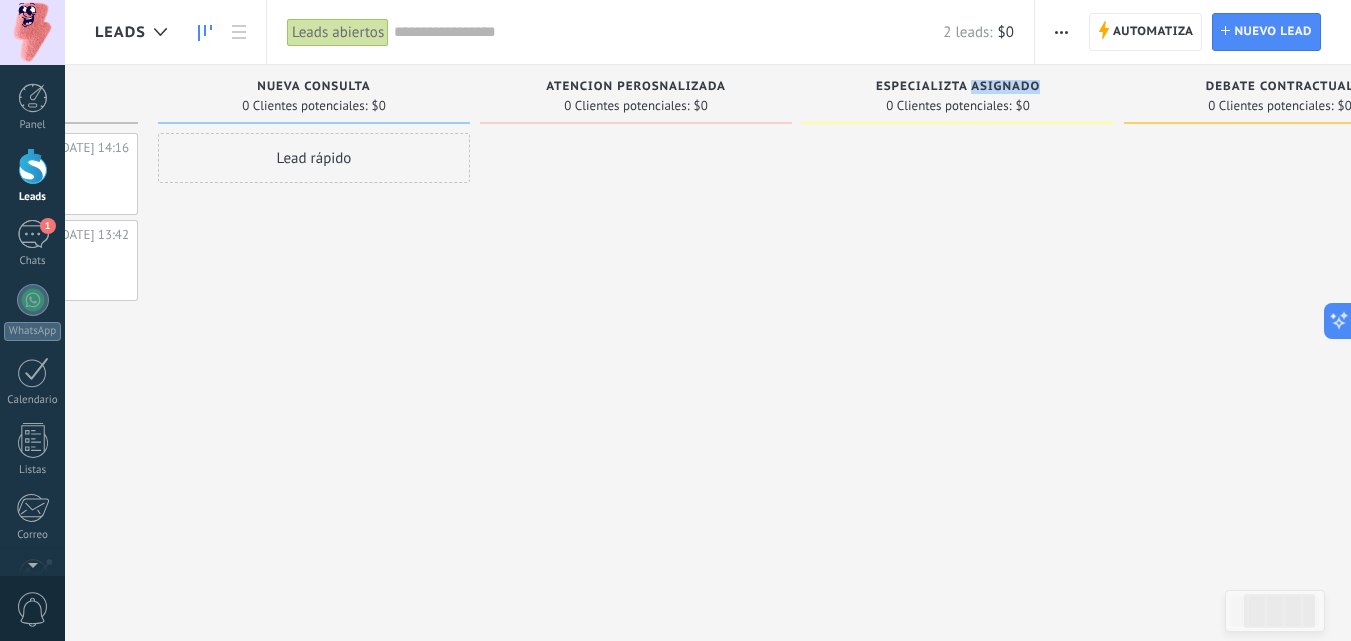 click on "Especializta asignado" at bounding box center (958, 87) 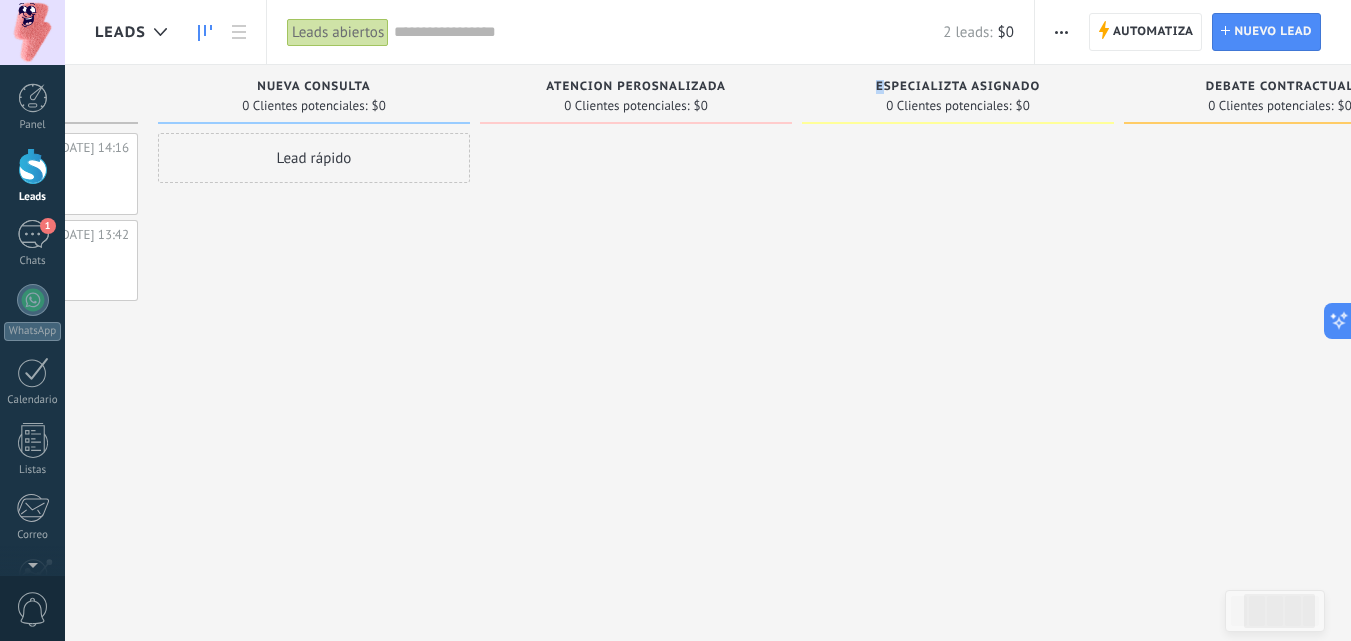 click on "Especializta asignado" at bounding box center [958, 87] 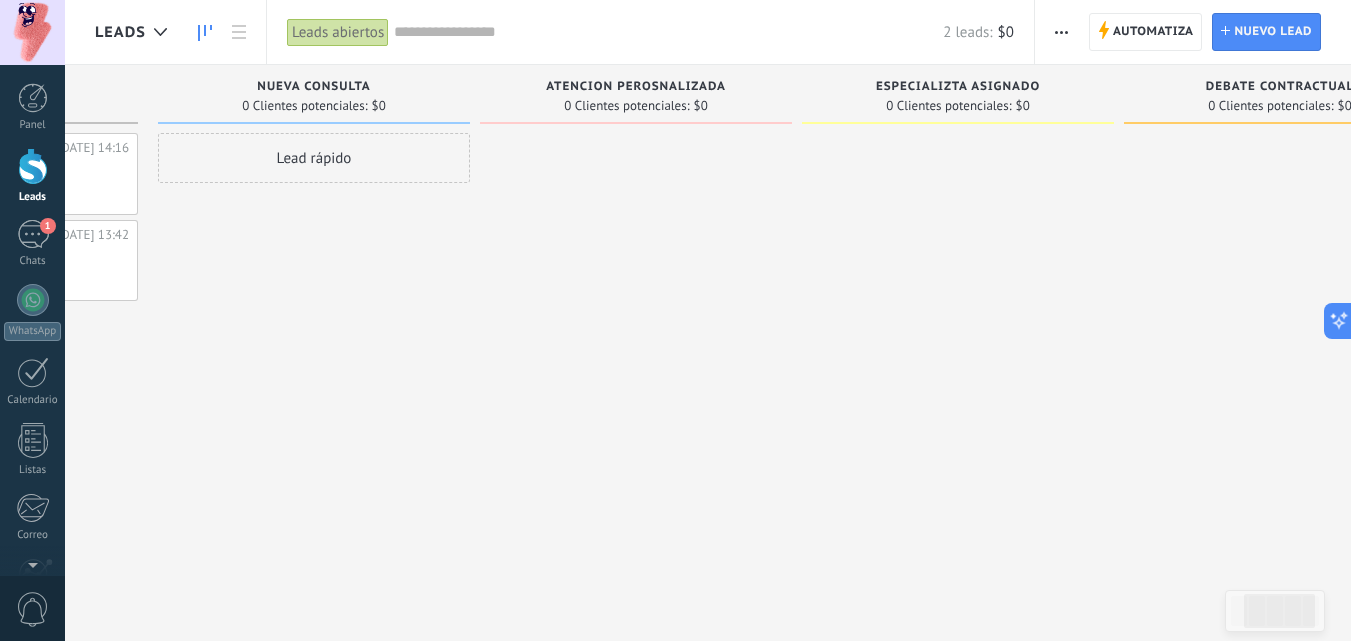 click on "Especializta asignado" at bounding box center [958, 88] 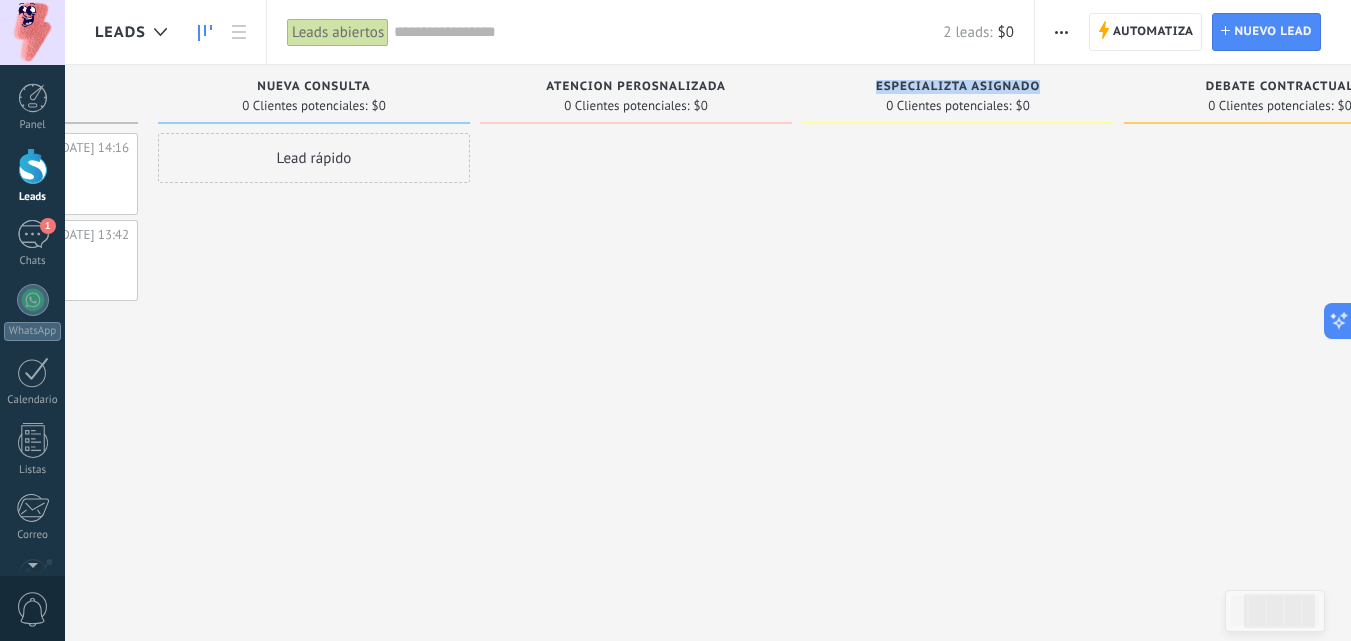 drag, startPoint x: 1037, startPoint y: 85, endPoint x: 876, endPoint y: 88, distance: 161.02795 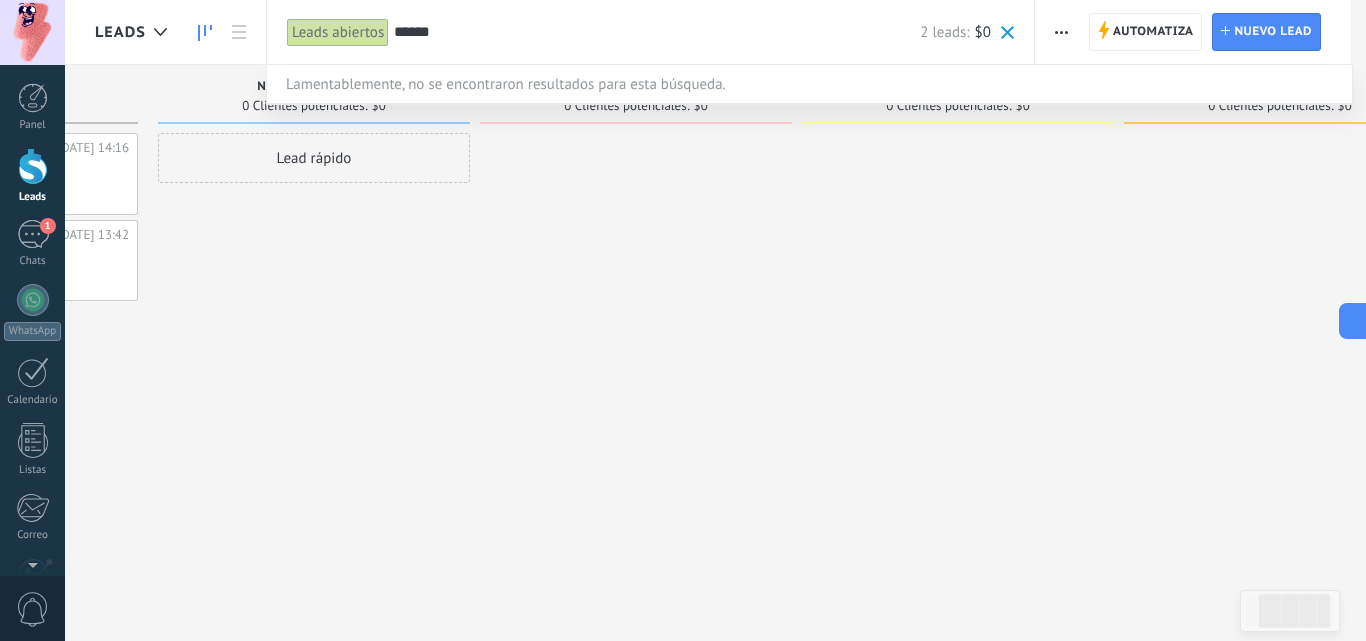 type on "*****" 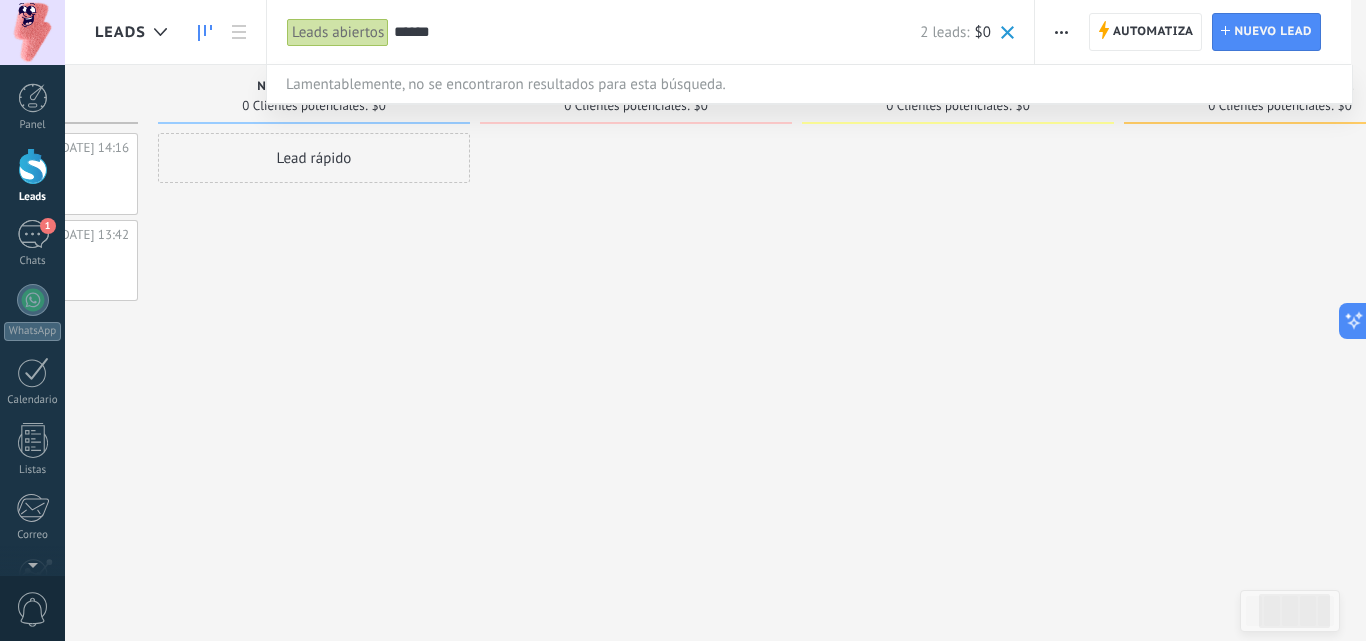 click at bounding box center (683, 320) 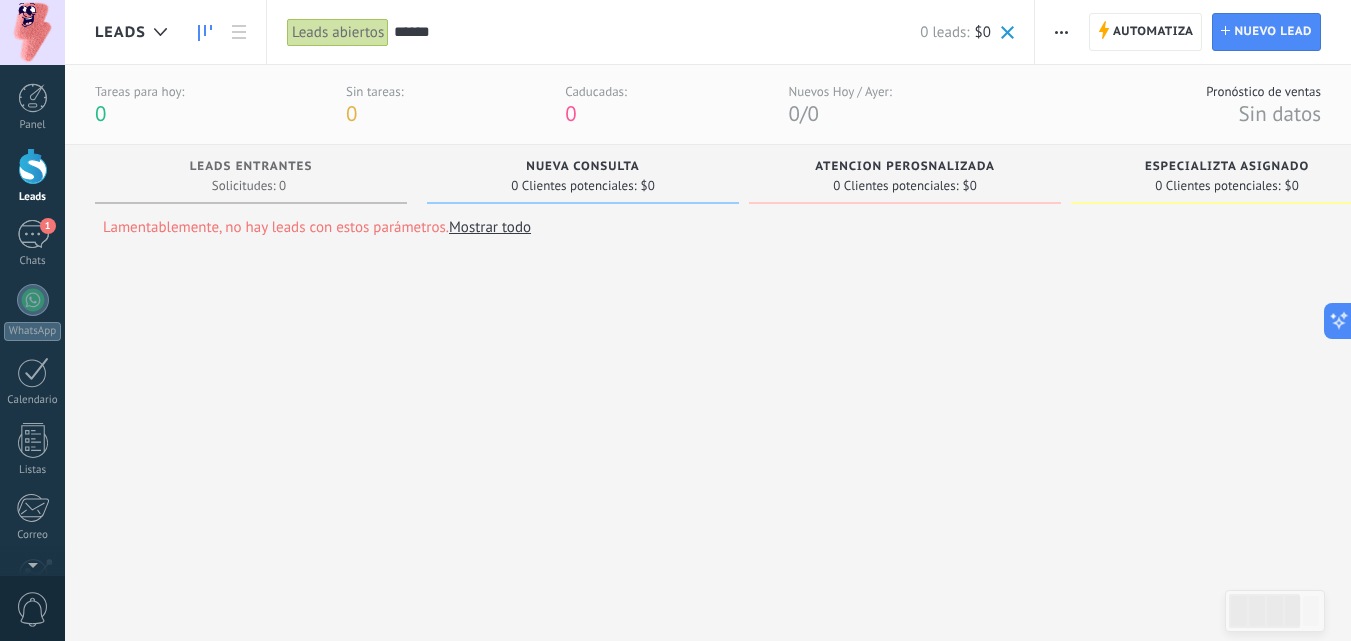 click on "Atencion perosnalizada" at bounding box center [905, 167] 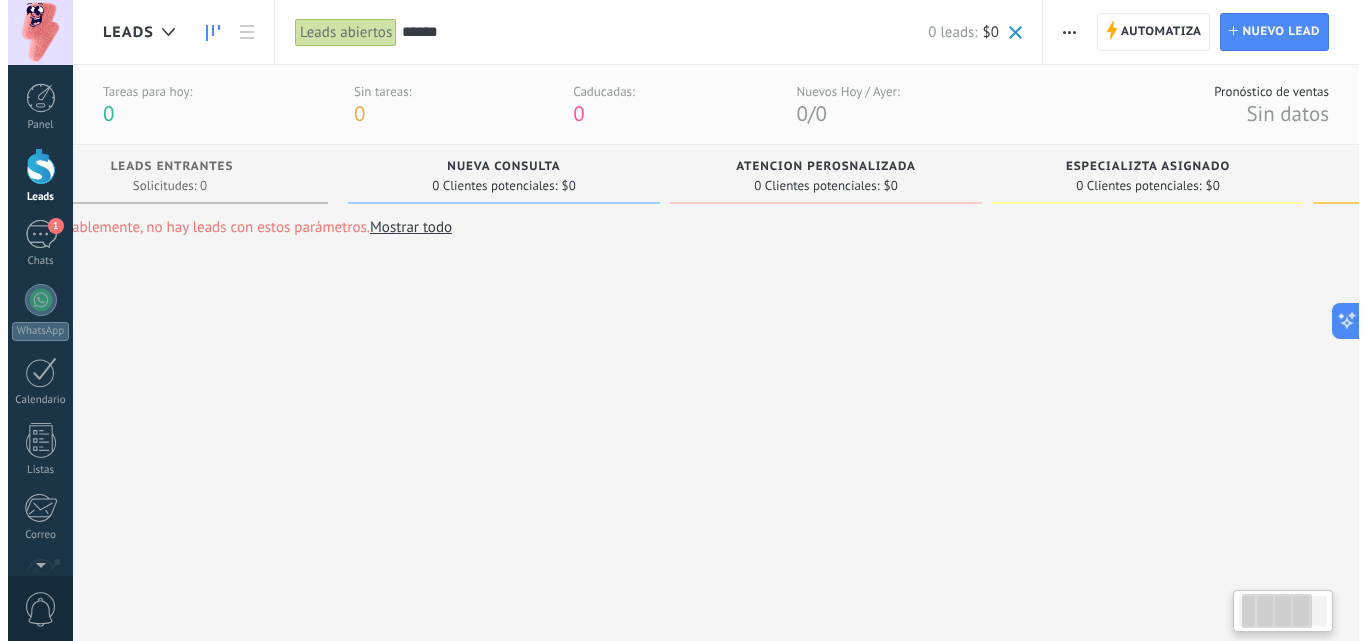 scroll, scrollTop: 0, scrollLeft: 88, axis: horizontal 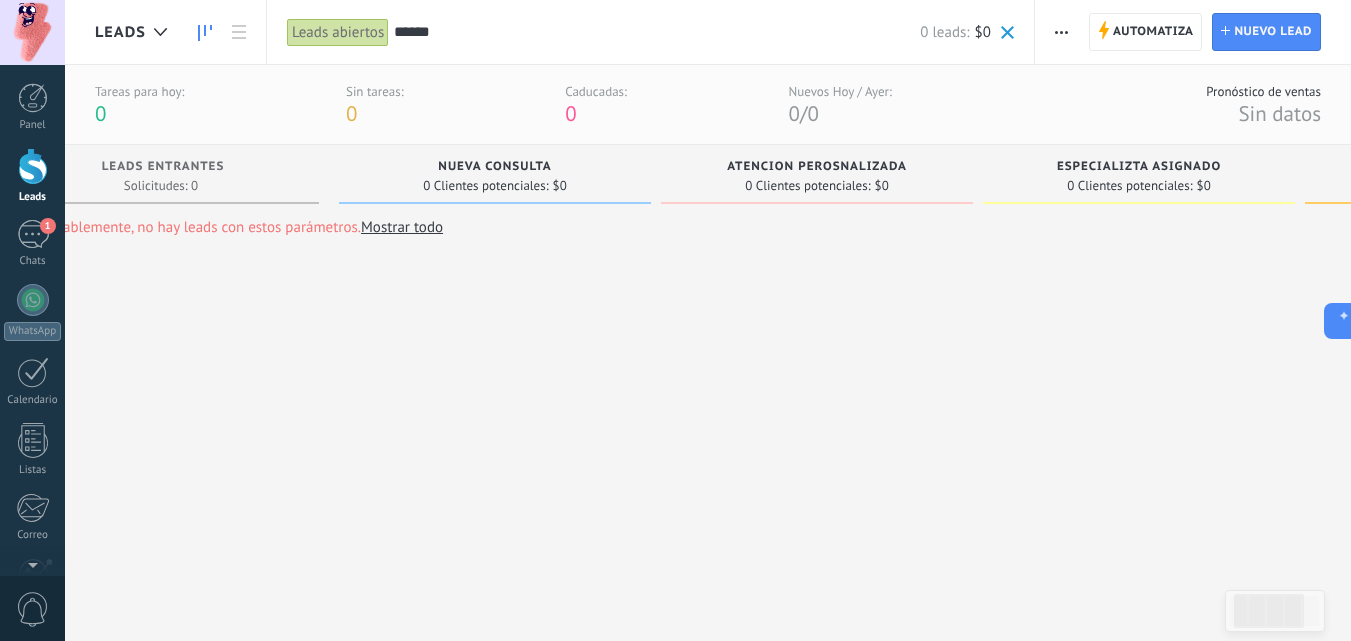 click at bounding box center [1061, 32] 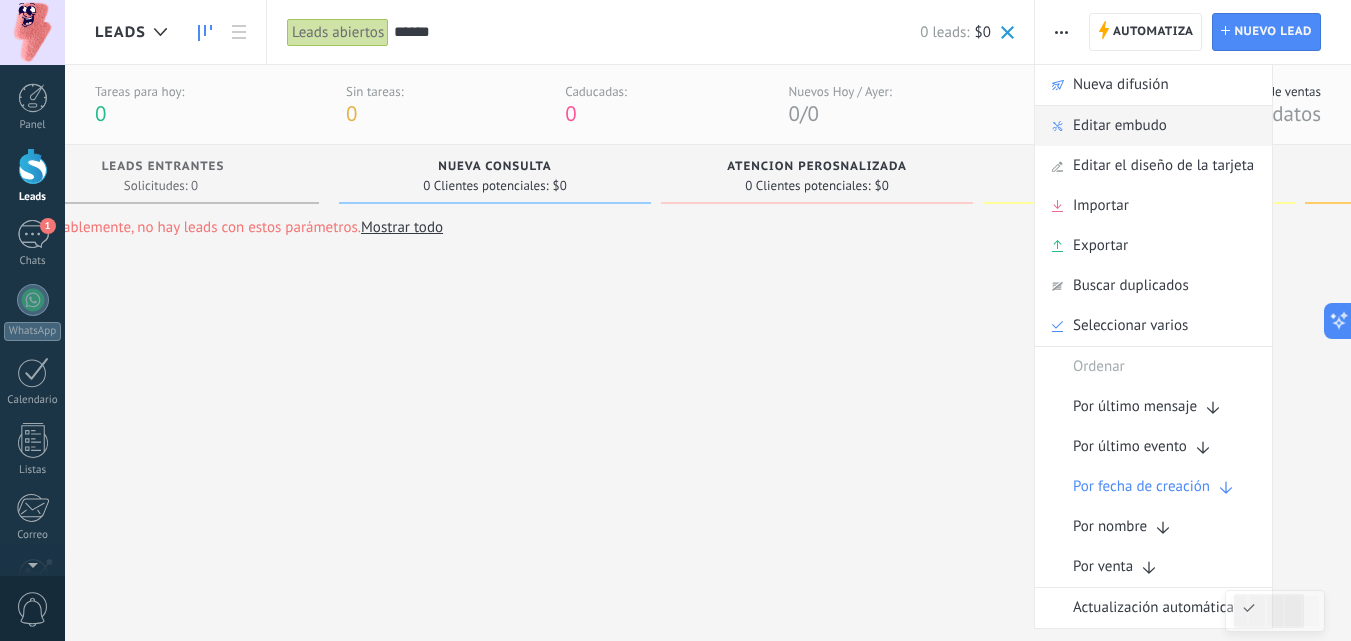 click on "Editar embudo" at bounding box center (1120, 126) 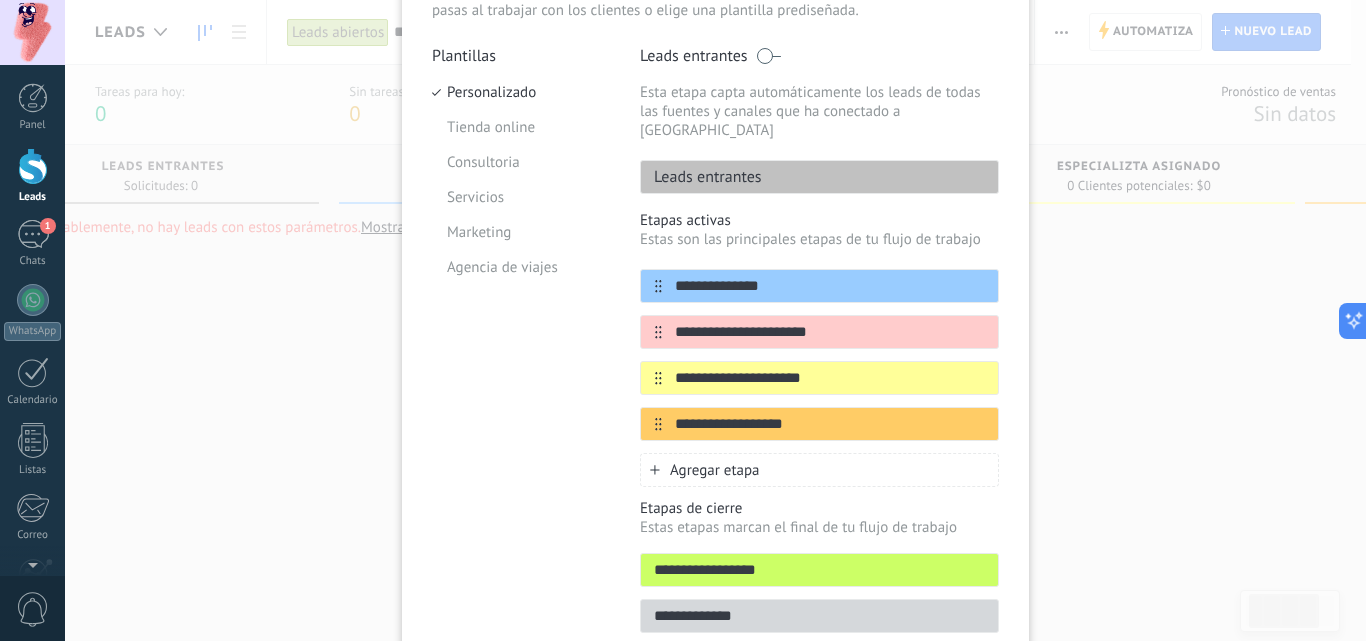 scroll, scrollTop: 100, scrollLeft: 0, axis: vertical 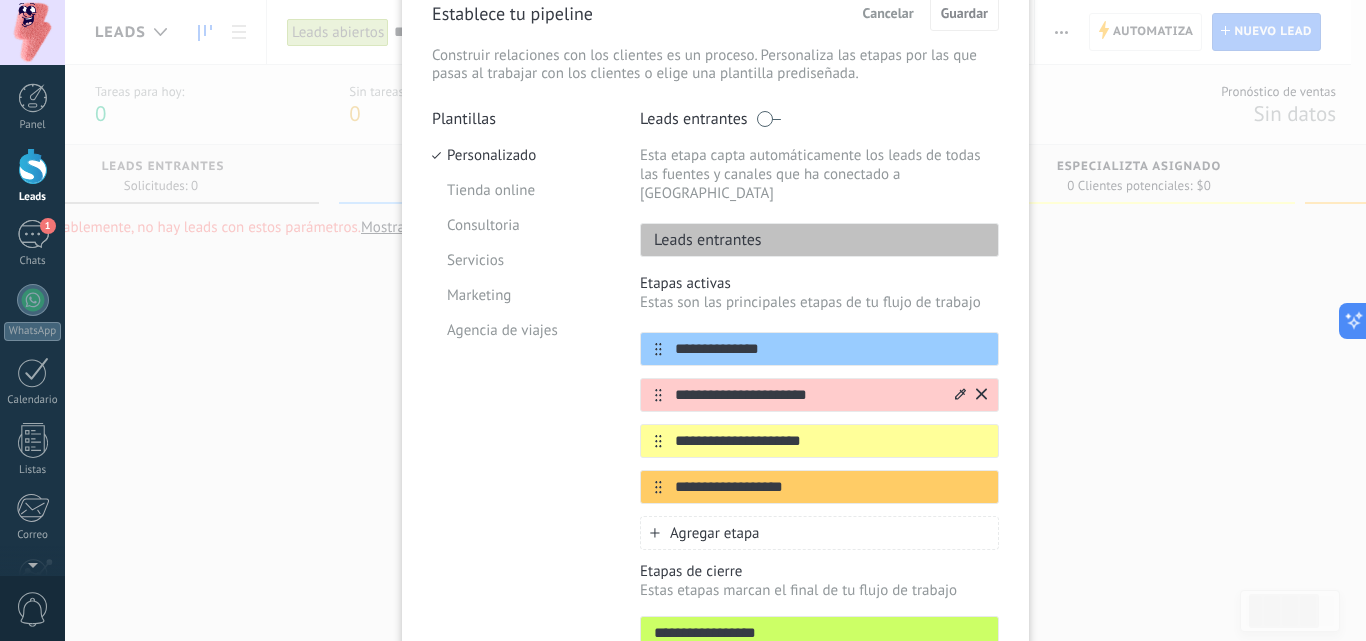 click on "**********" at bounding box center [807, 395] 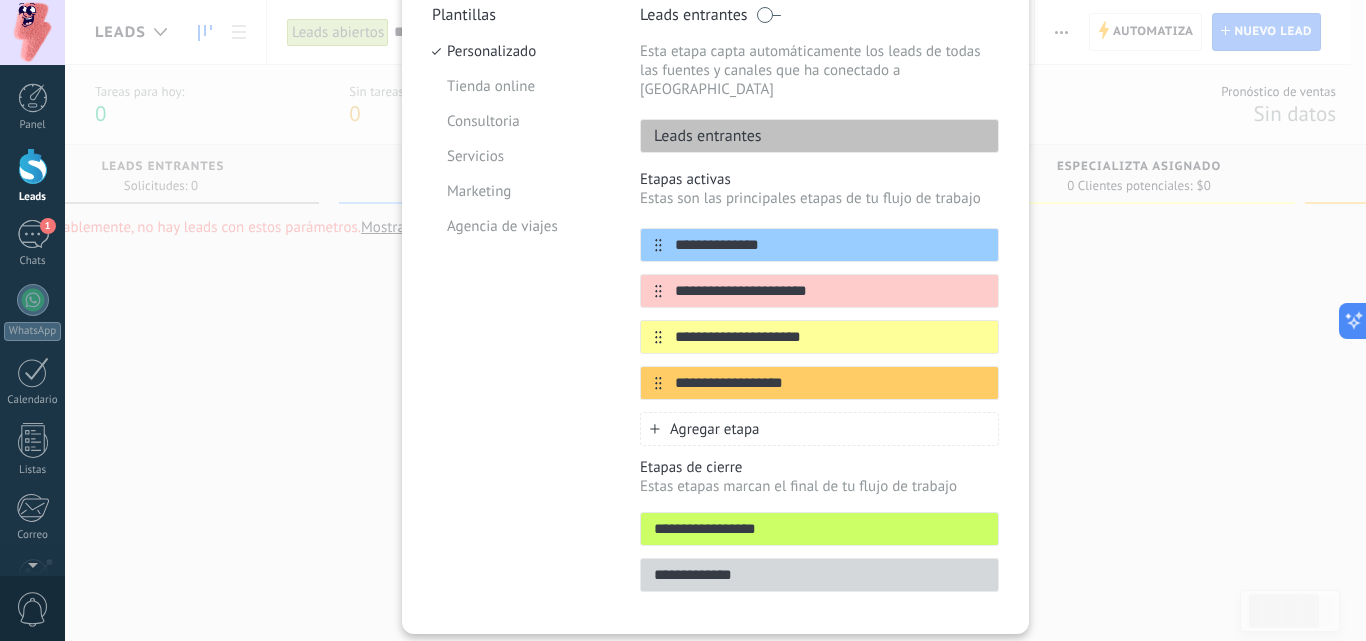 scroll, scrollTop: 178, scrollLeft: 0, axis: vertical 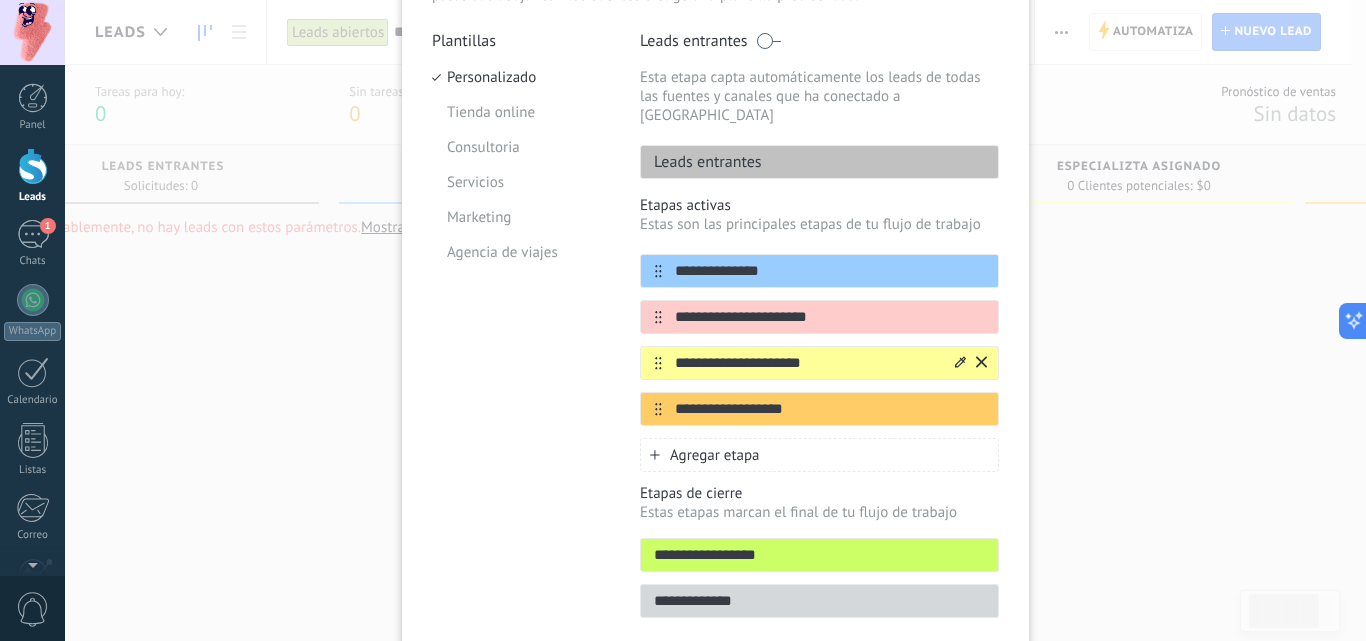 type on "**********" 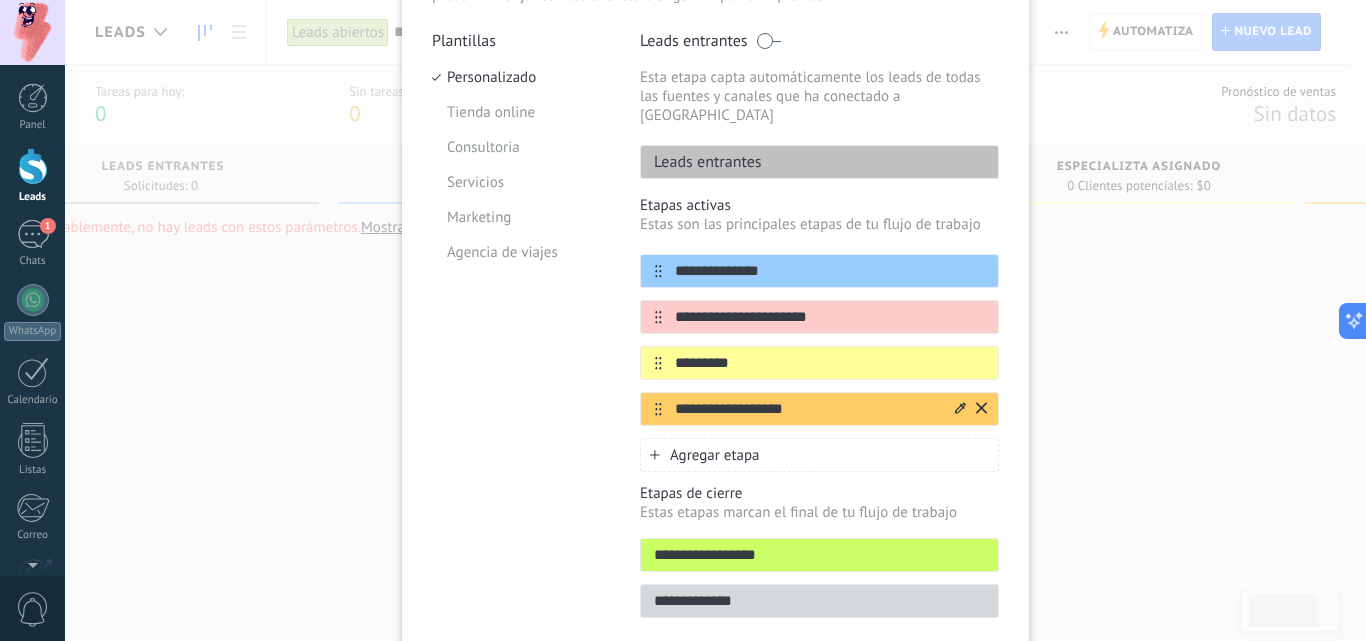 type on "*********" 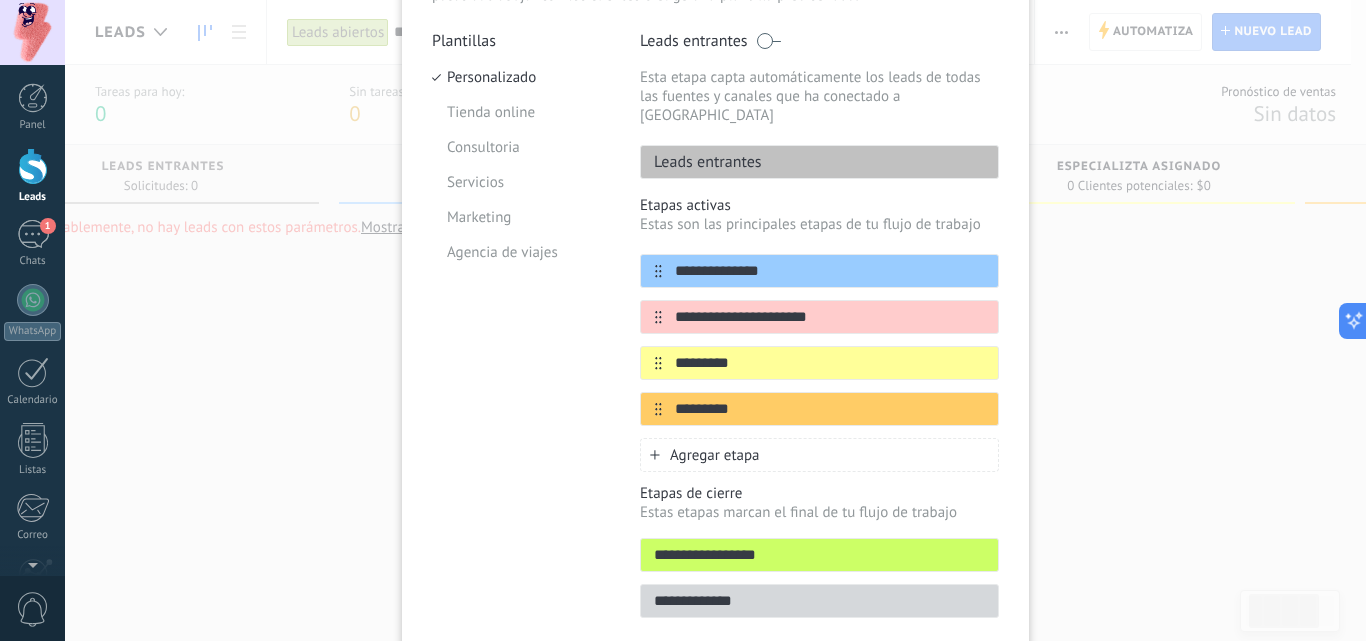 type on "*********" 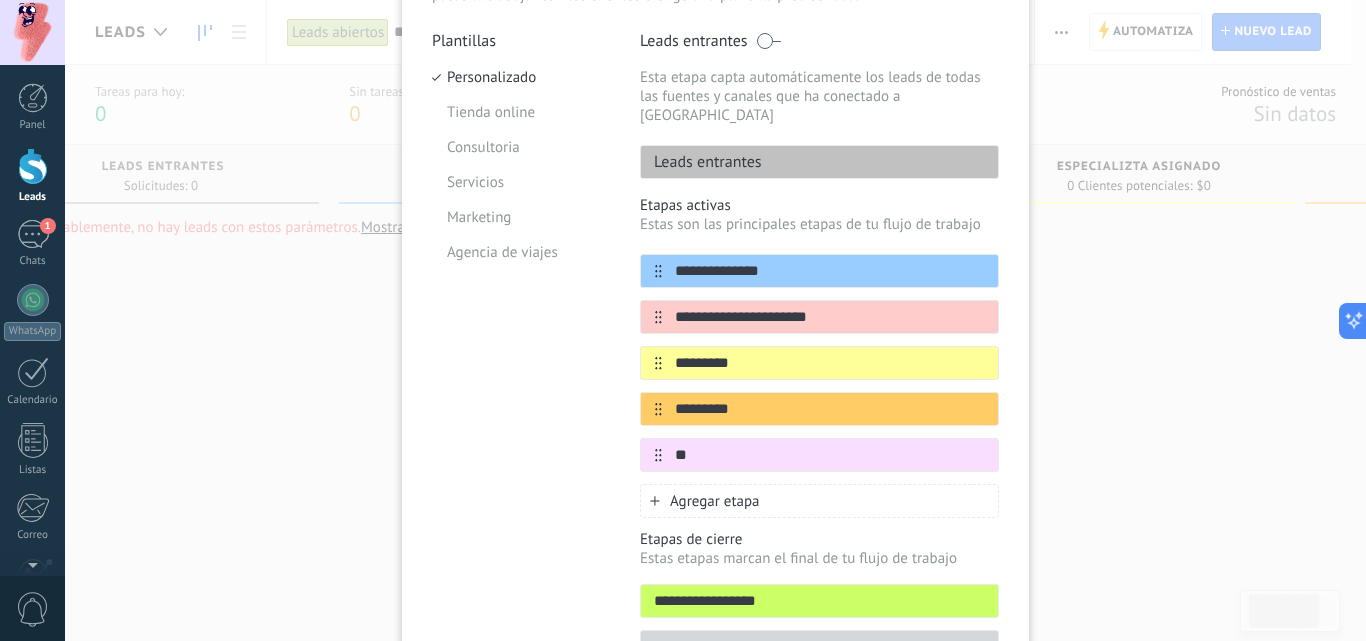 type on "*" 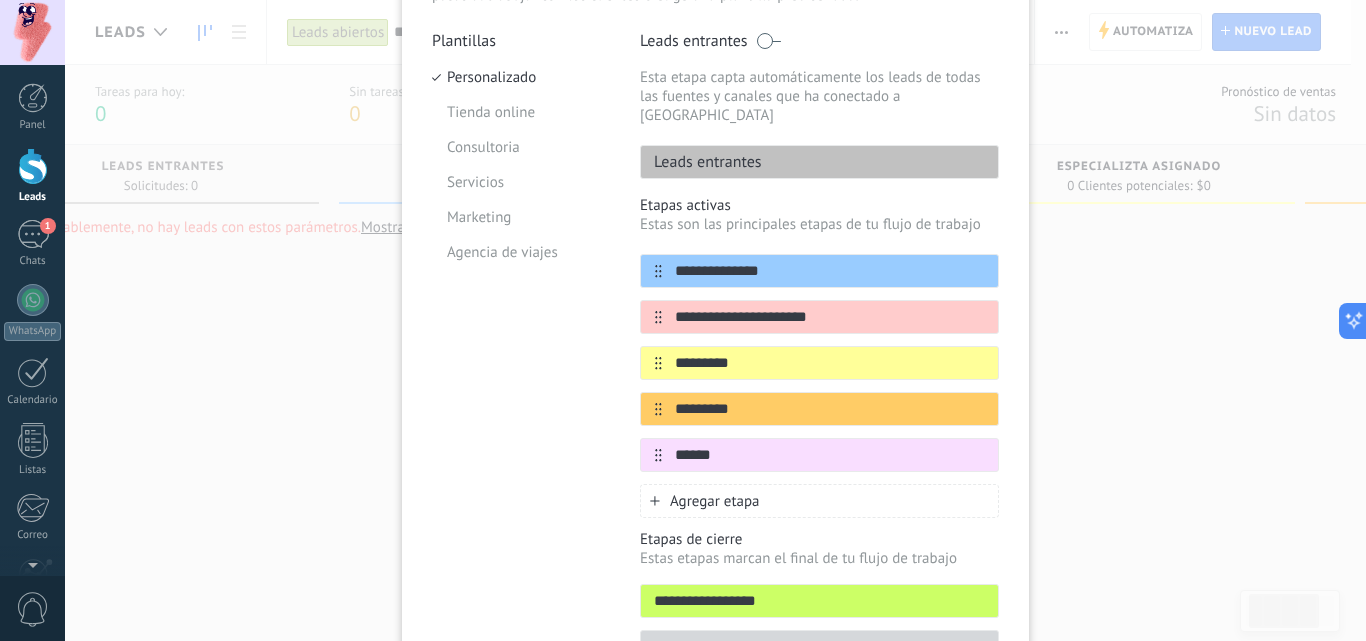type on "******" 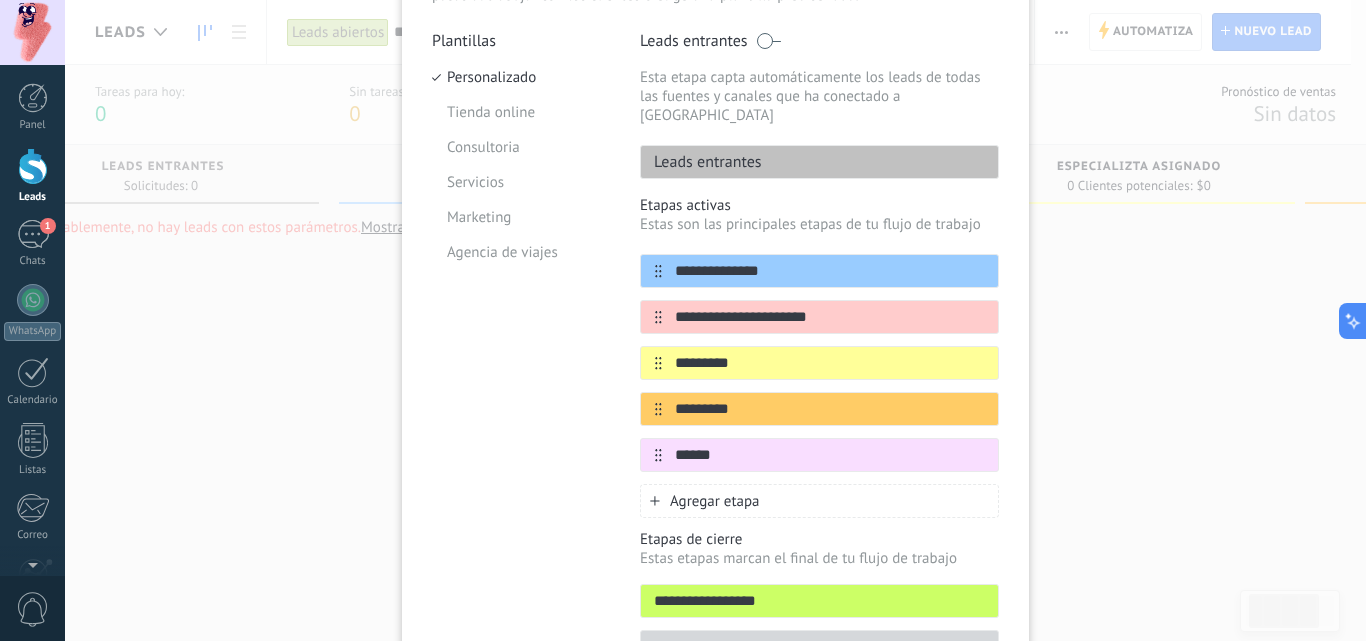 click on "Plantillas Personalizado Tienda online Consultoria Servicios Marketing Agencia de viajes" at bounding box center (521, 353) 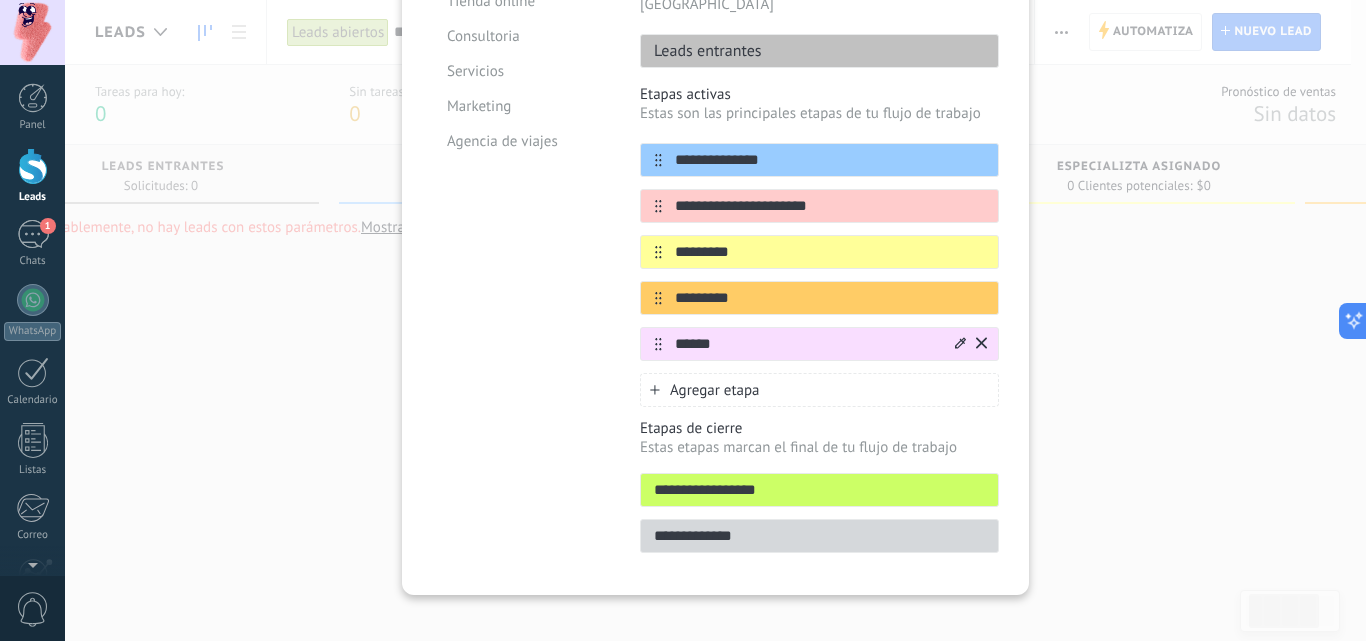 scroll, scrollTop: 194, scrollLeft: 0, axis: vertical 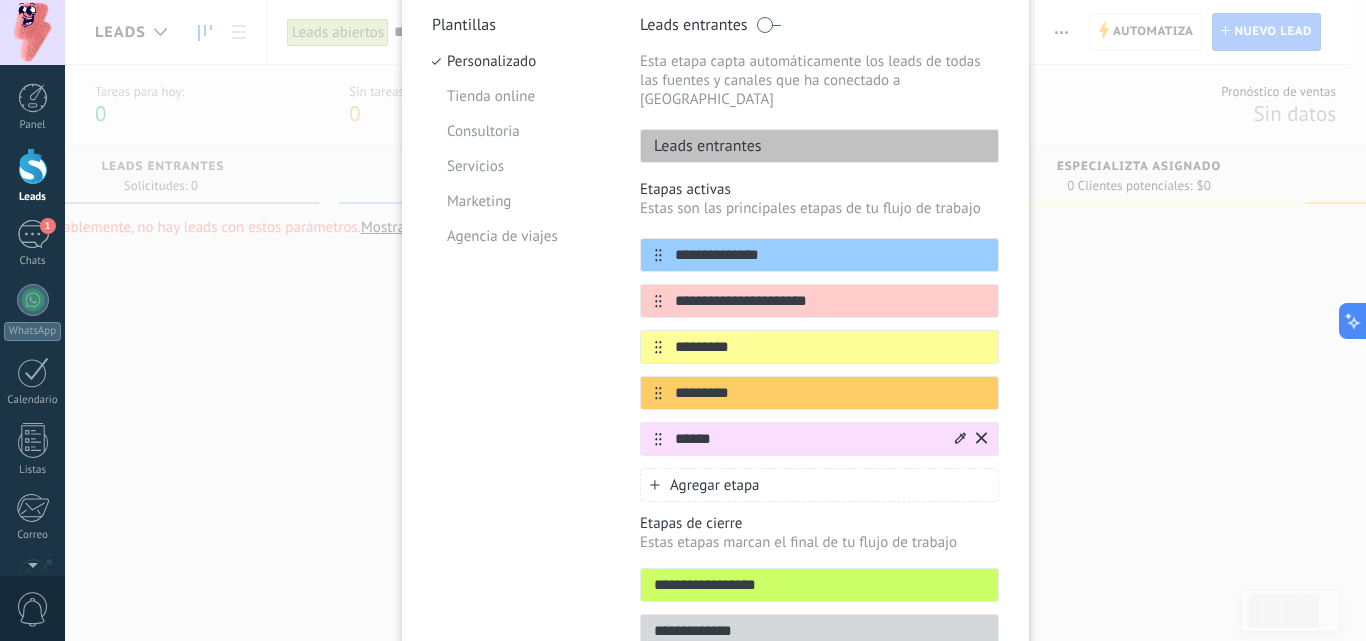 click 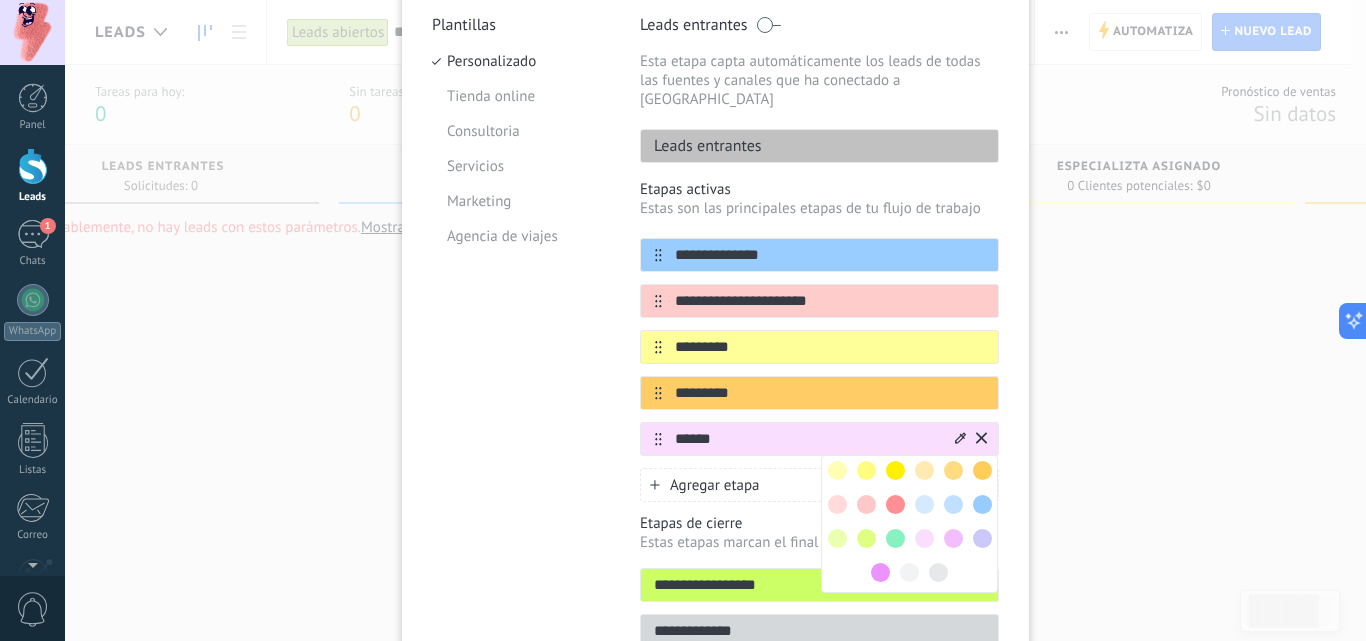 click at bounding box center (953, 470) 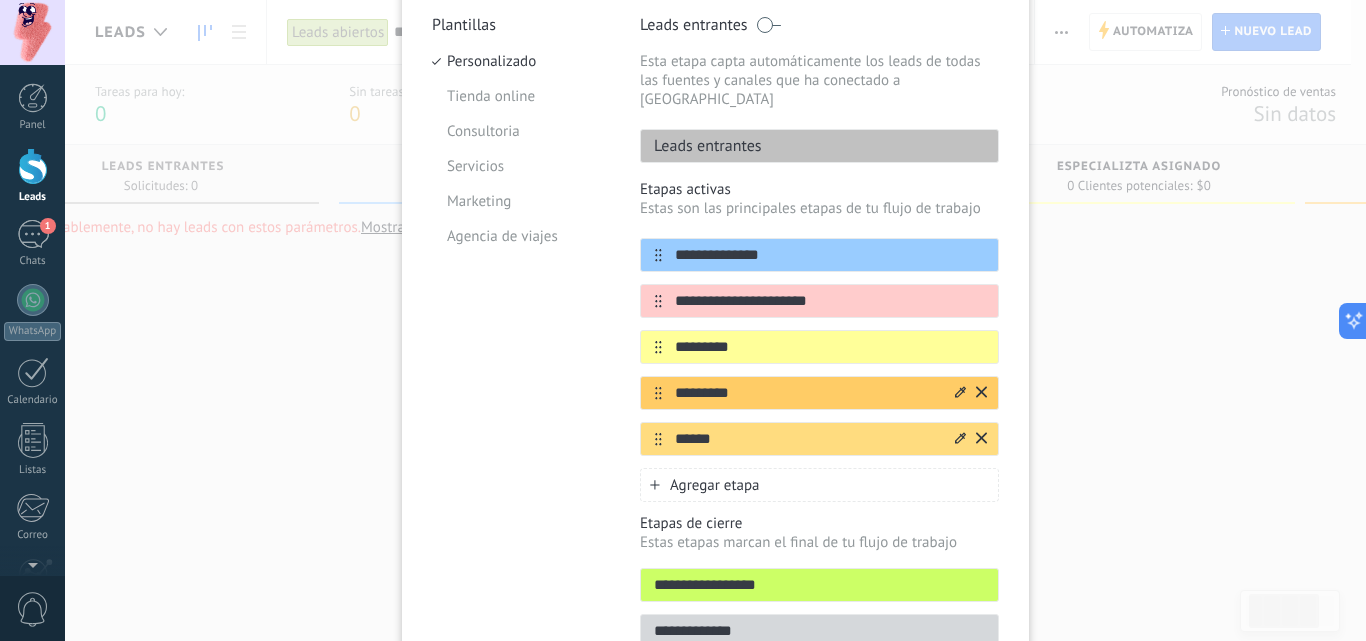 click 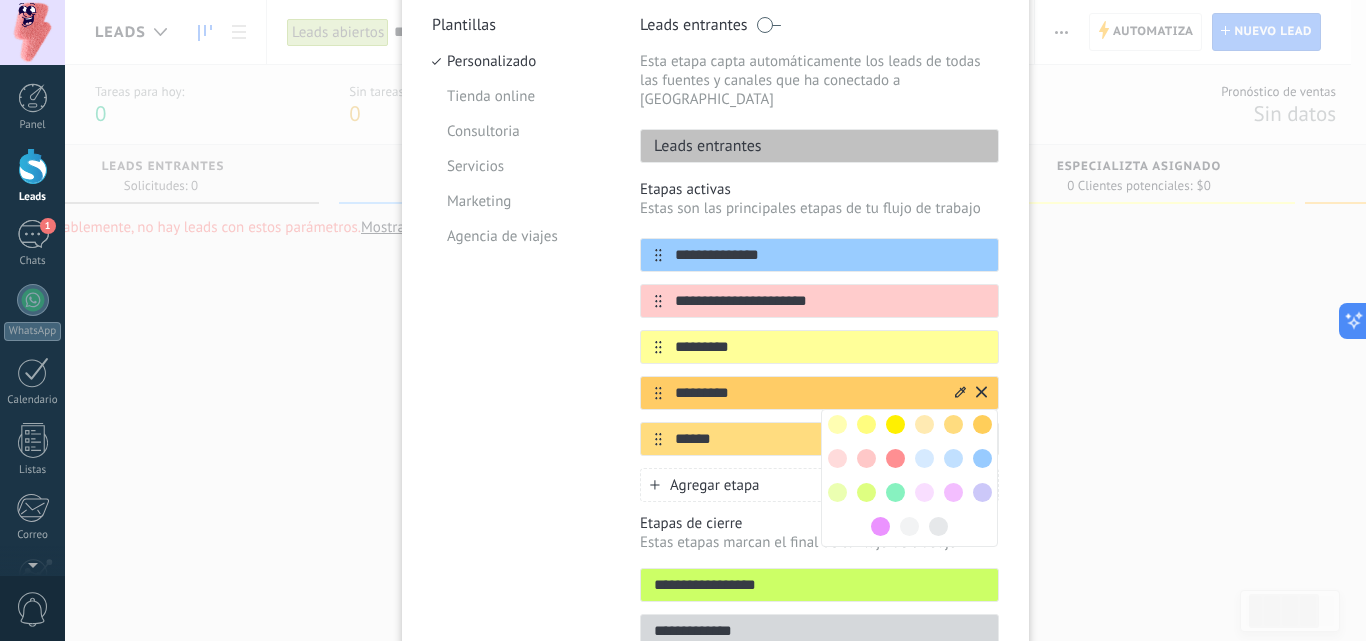 click at bounding box center [837, 424] 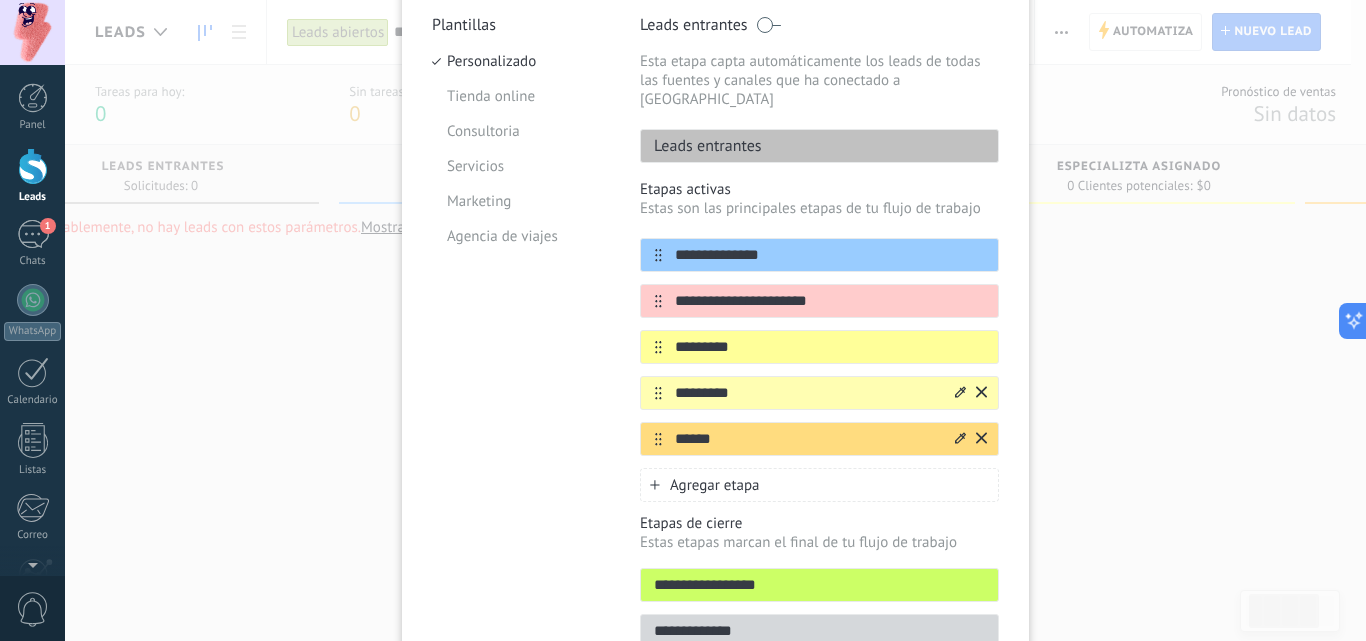 click 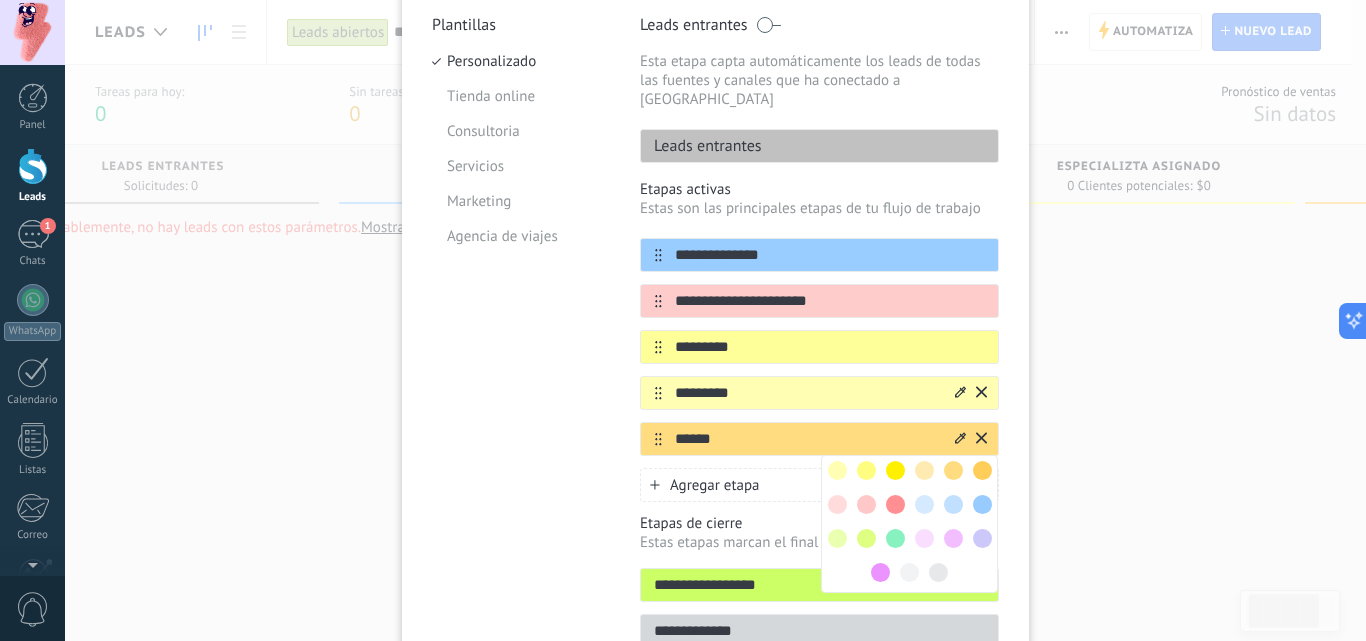 click at bounding box center [895, 470] 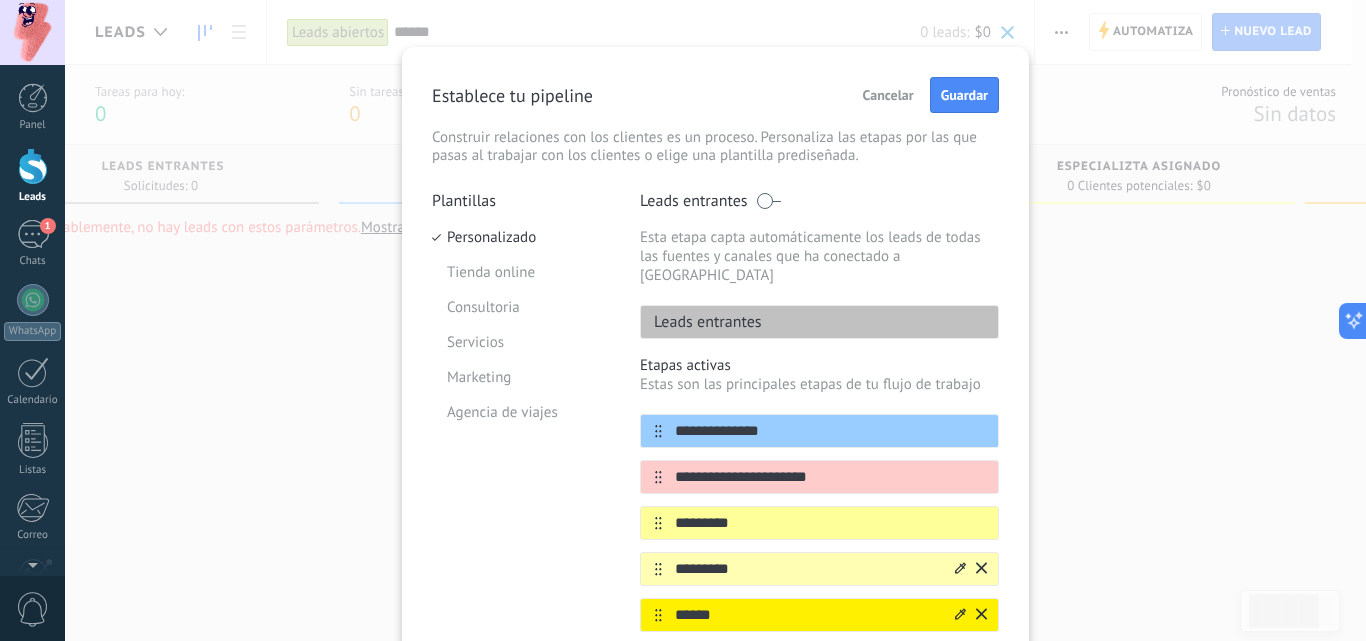 scroll, scrollTop: 17, scrollLeft: 0, axis: vertical 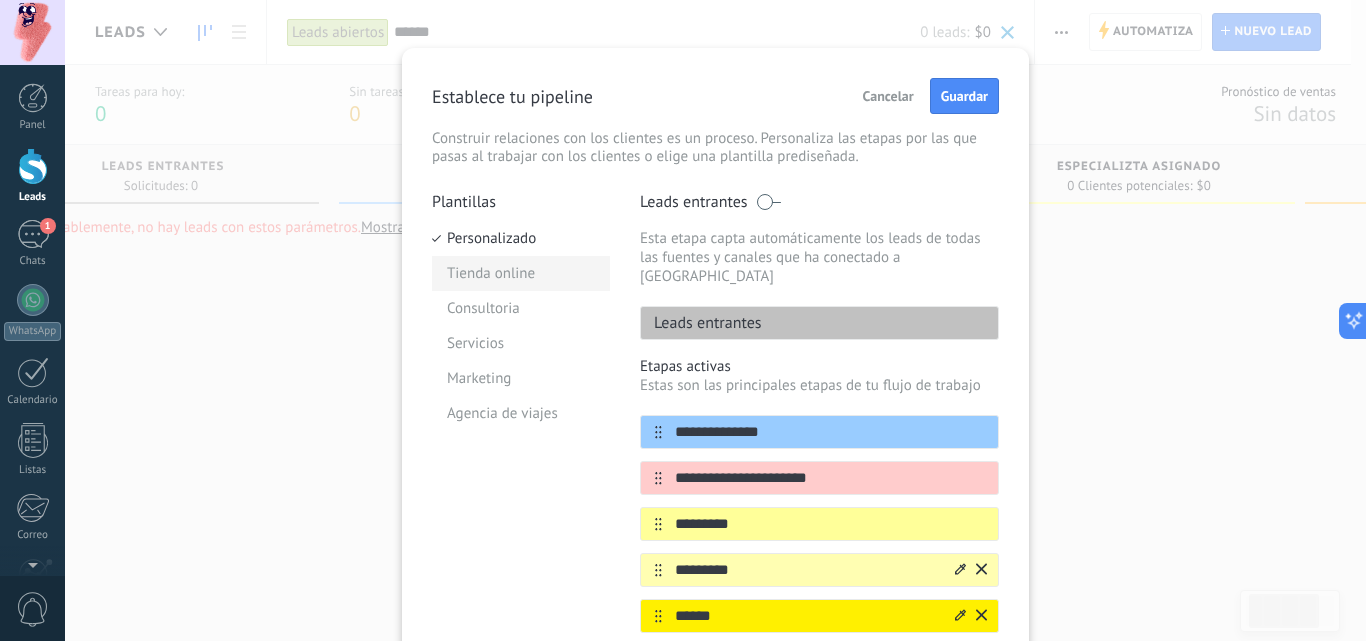 click on "Tienda online" at bounding box center (521, 273) 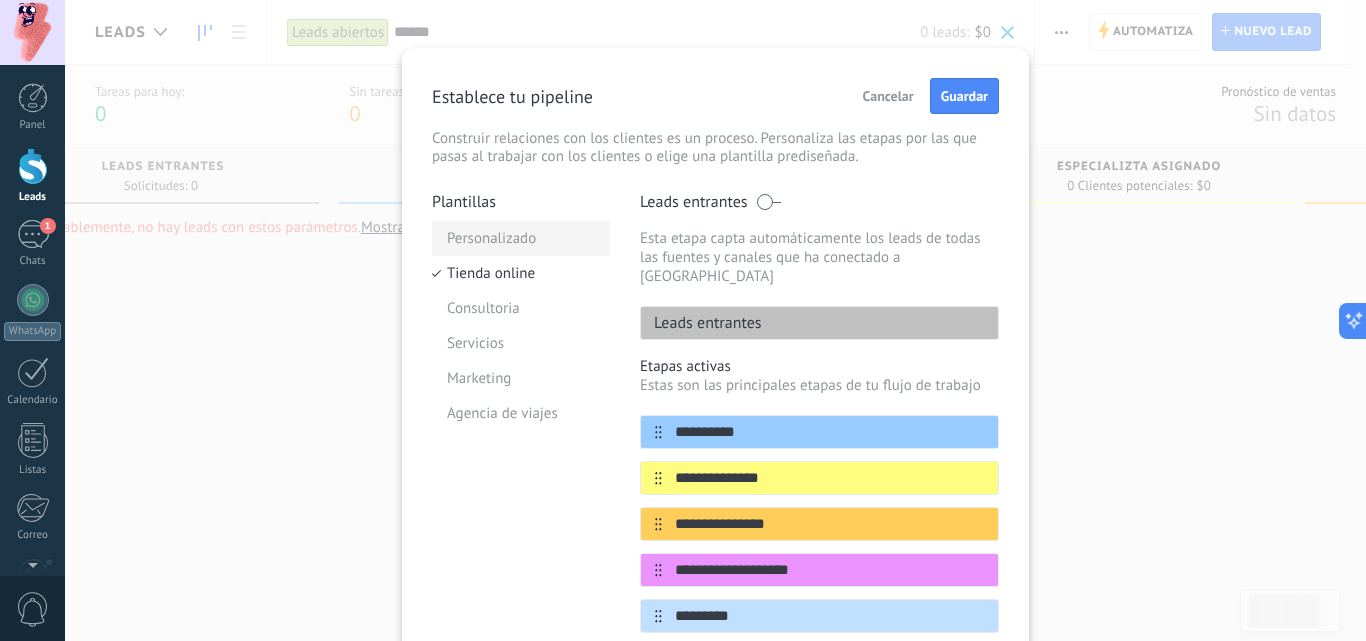click on "Personalizado" at bounding box center [521, 238] 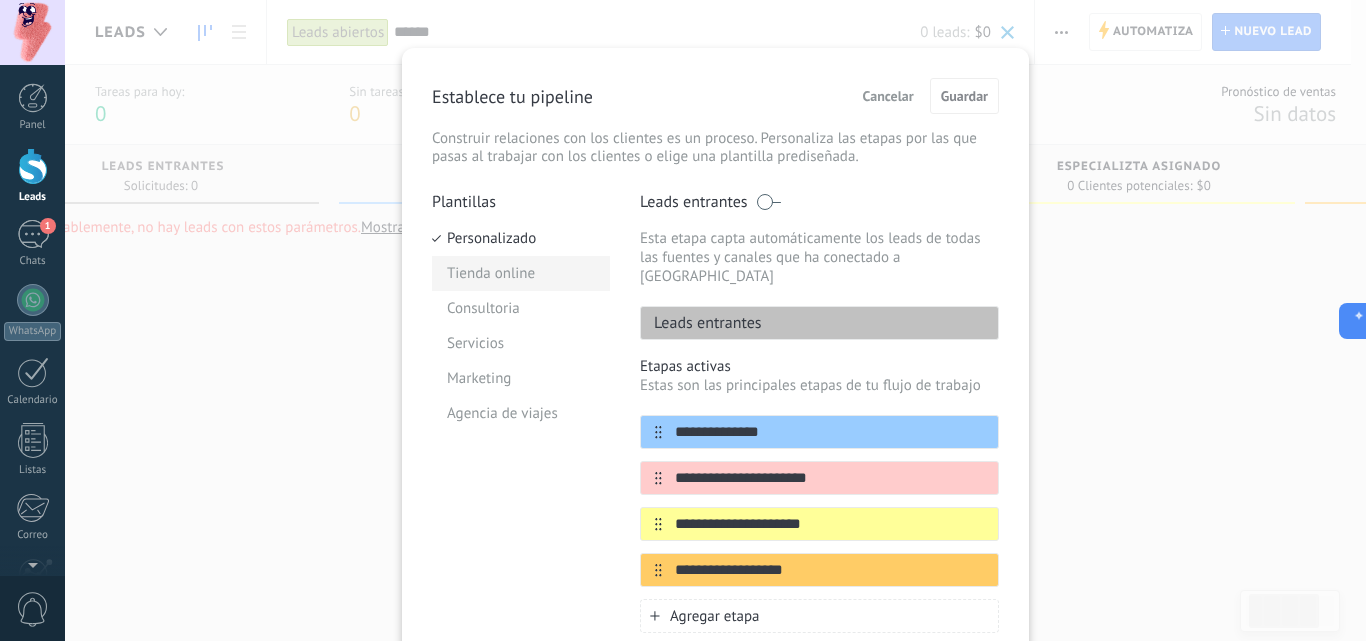 click on "Tienda online" at bounding box center (521, 273) 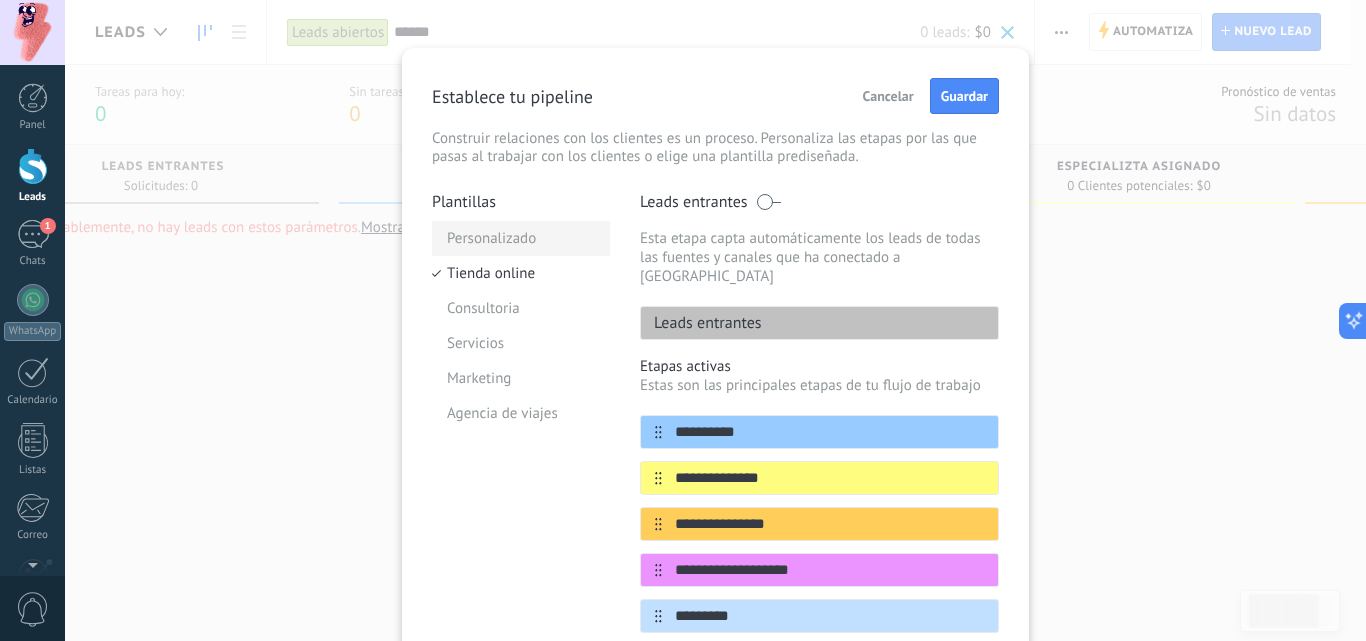 click on "Personalizado" at bounding box center [521, 238] 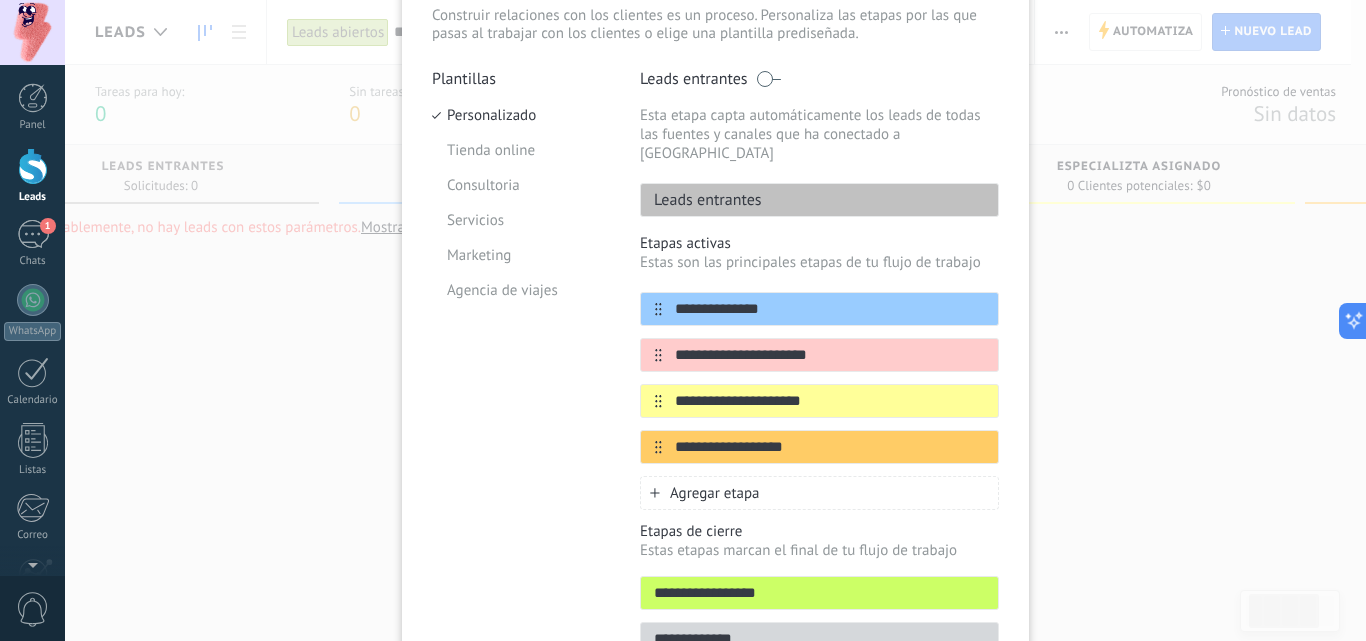 scroll, scrollTop: 141, scrollLeft: 0, axis: vertical 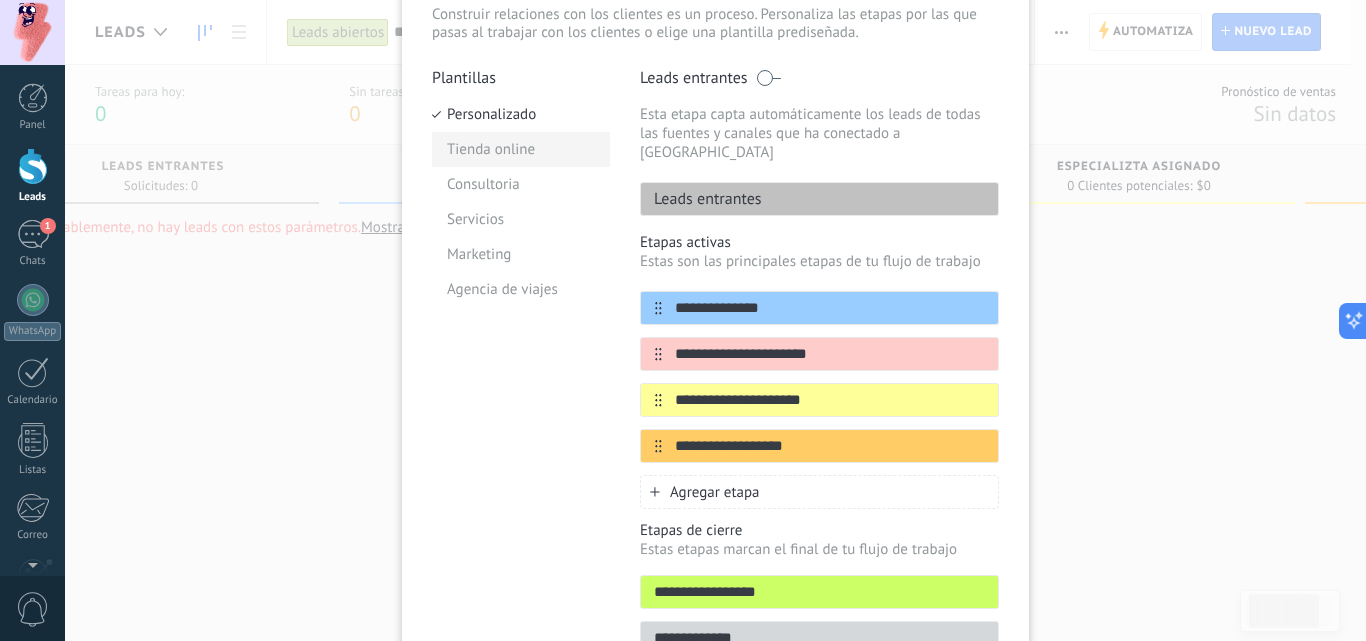 click on "Tienda online" at bounding box center [521, 149] 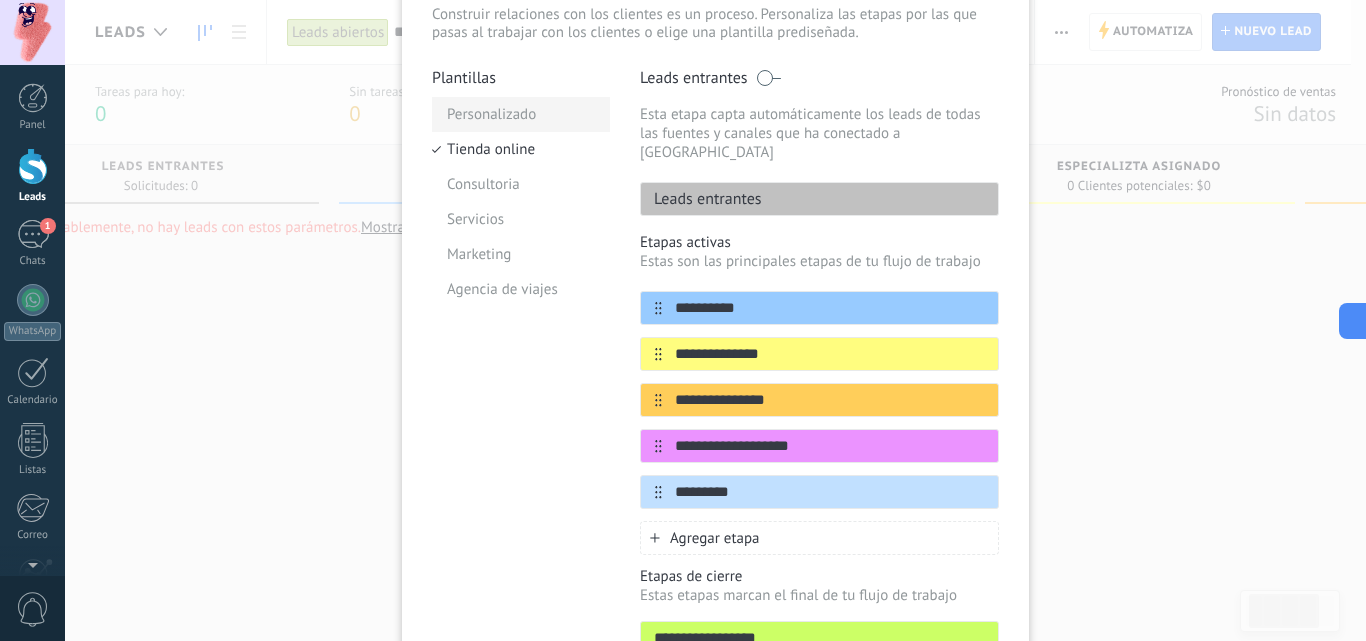 click on "Personalizado" at bounding box center [521, 114] 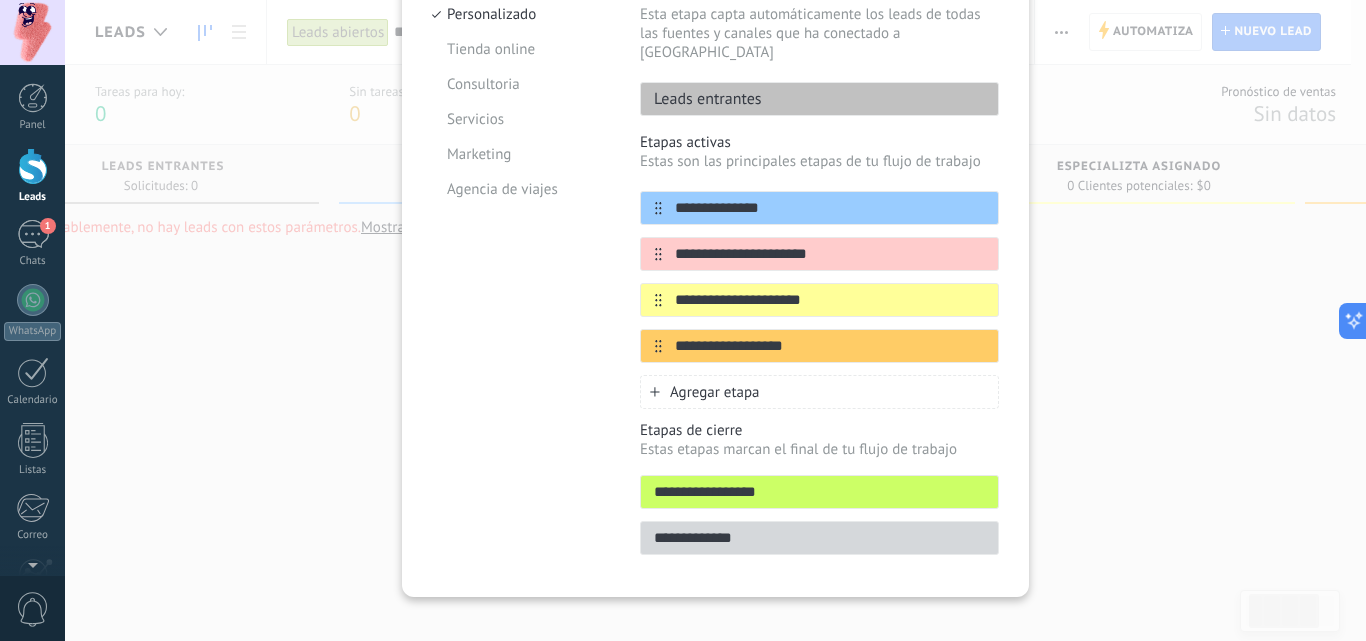 scroll, scrollTop: 242, scrollLeft: 0, axis: vertical 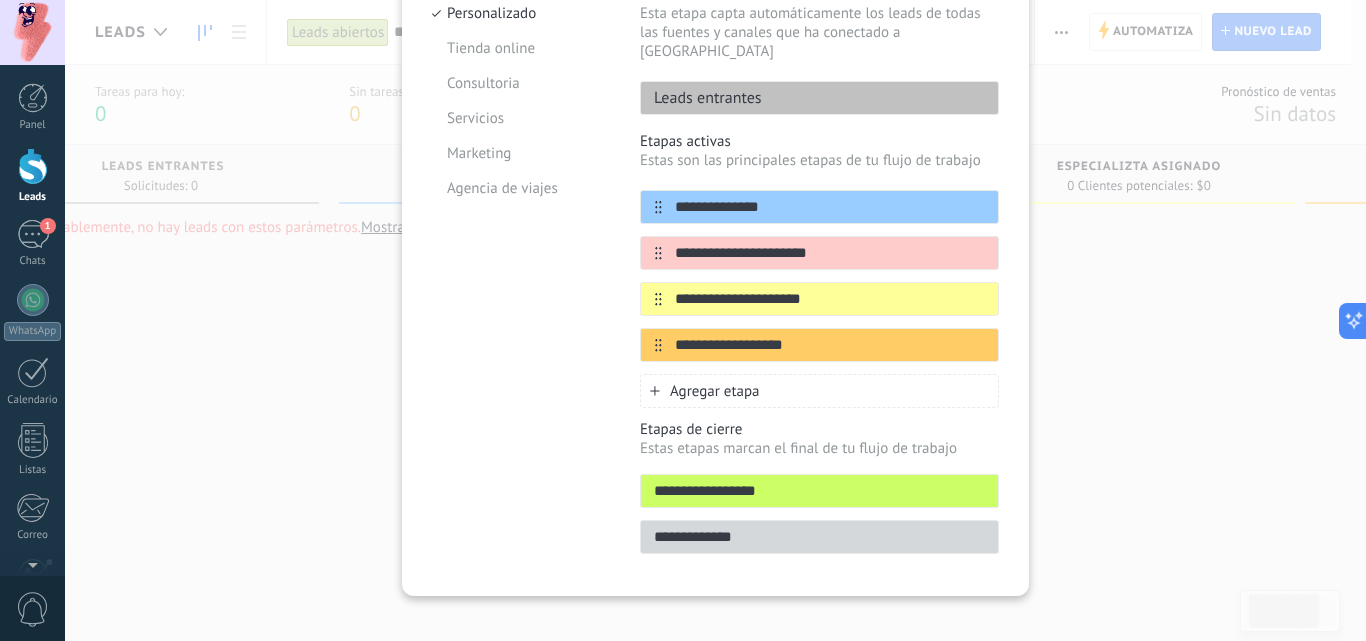 click 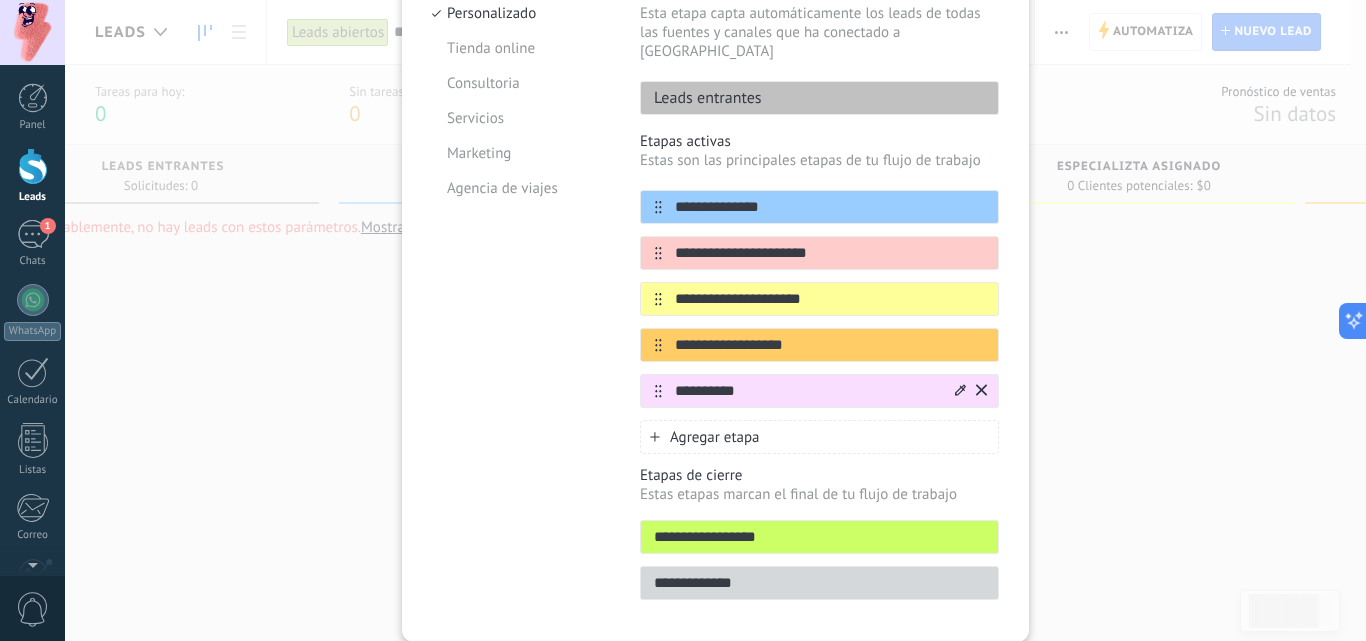 click on "**********" at bounding box center [807, 391] 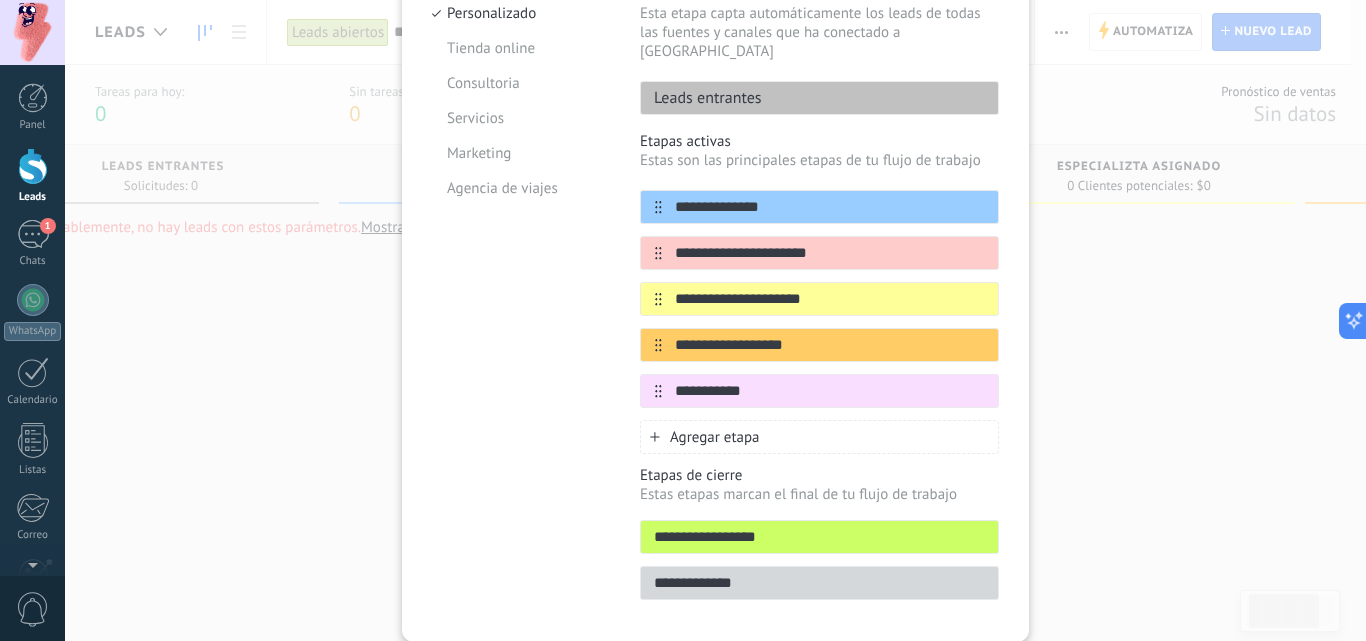 type on "**********" 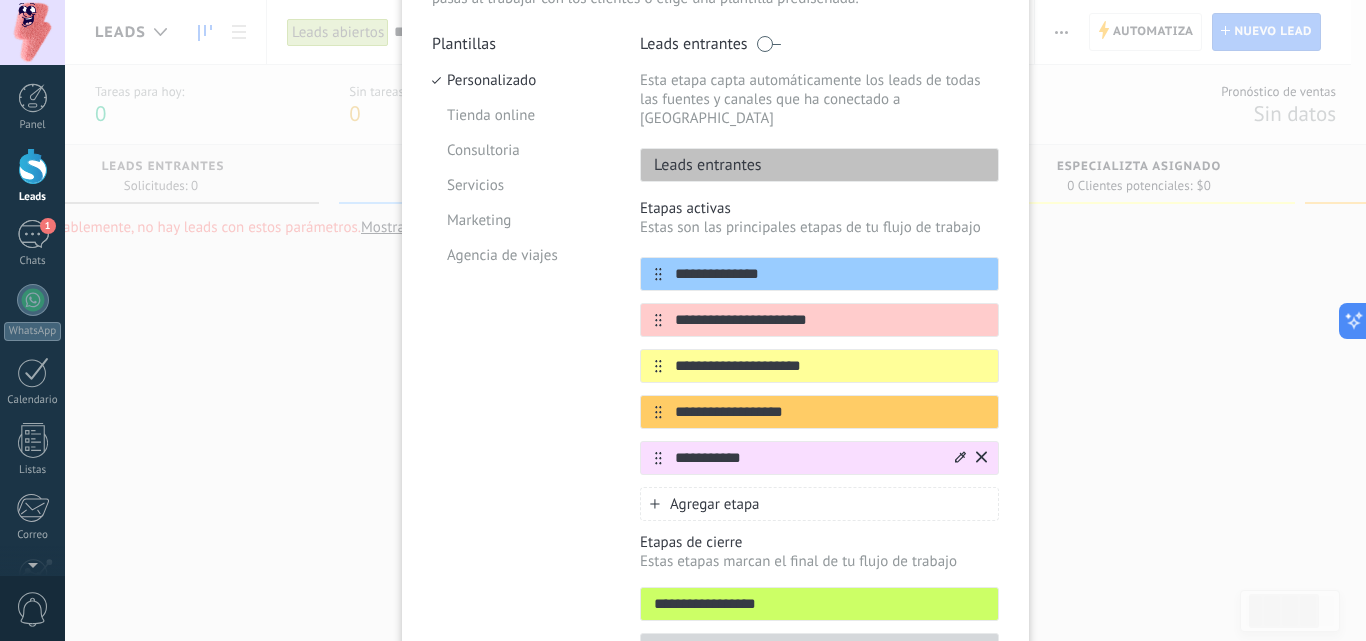 scroll, scrollTop: 177, scrollLeft: 0, axis: vertical 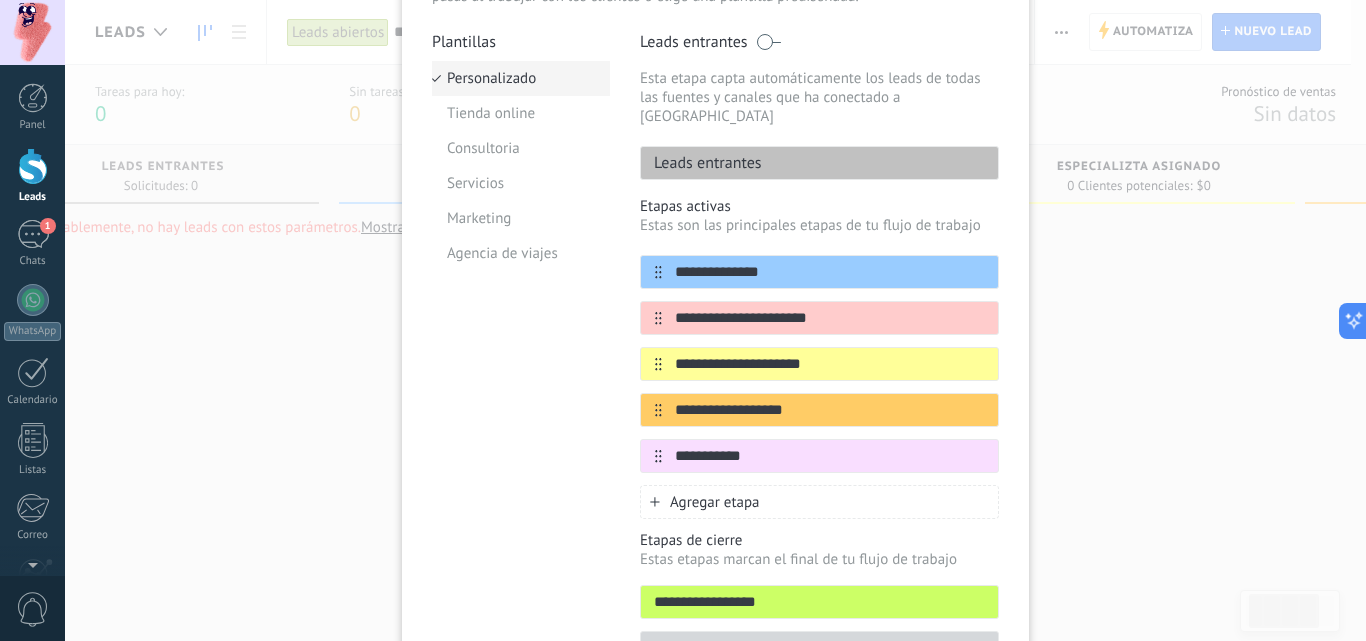 click on "Personalizado" at bounding box center [521, 78] 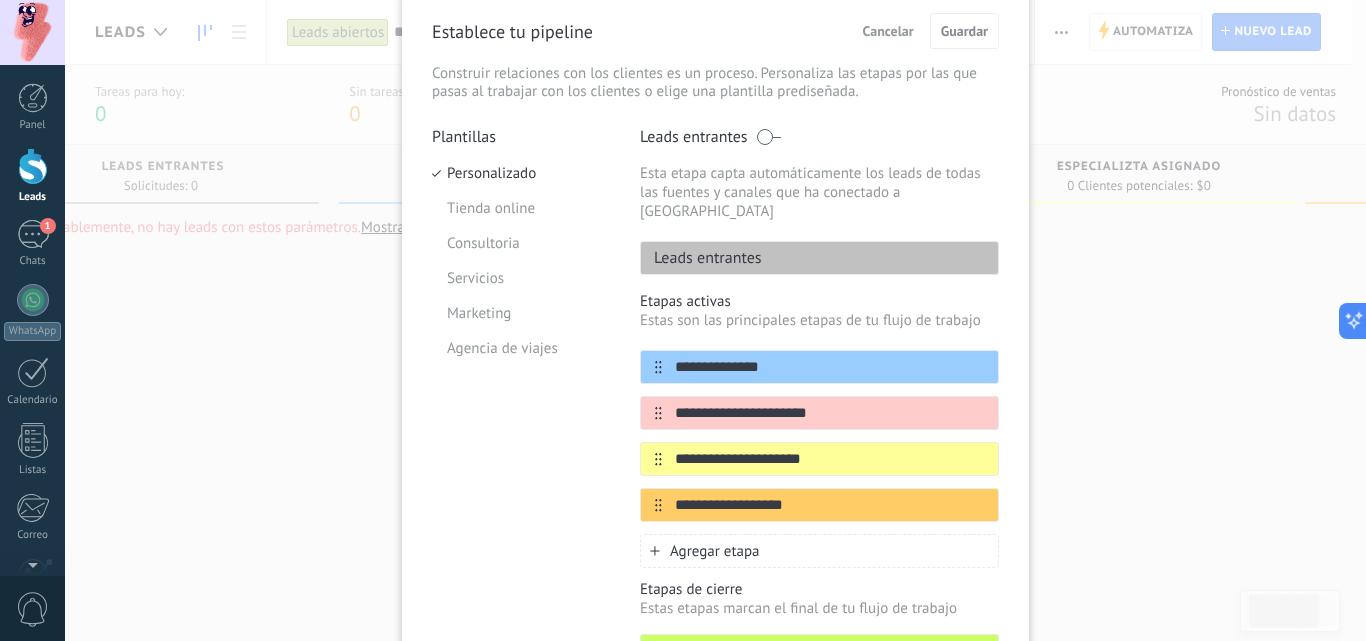 scroll, scrollTop: 84, scrollLeft: 0, axis: vertical 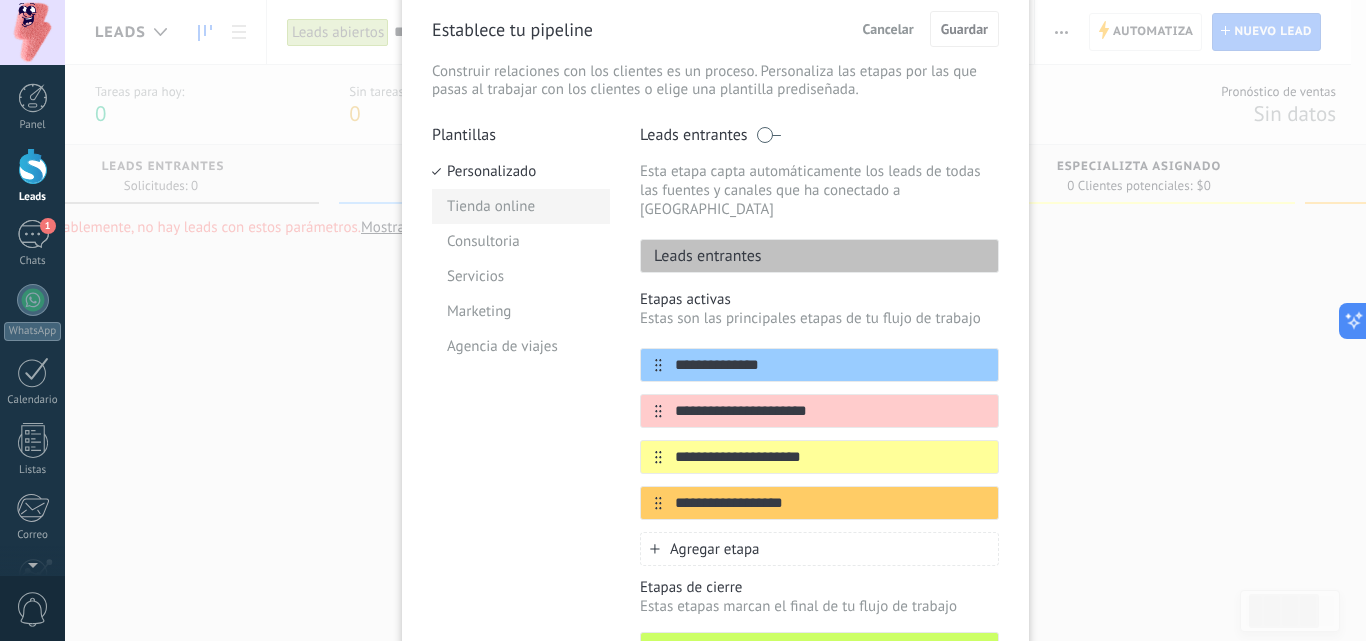 click on "Tienda online" at bounding box center [521, 206] 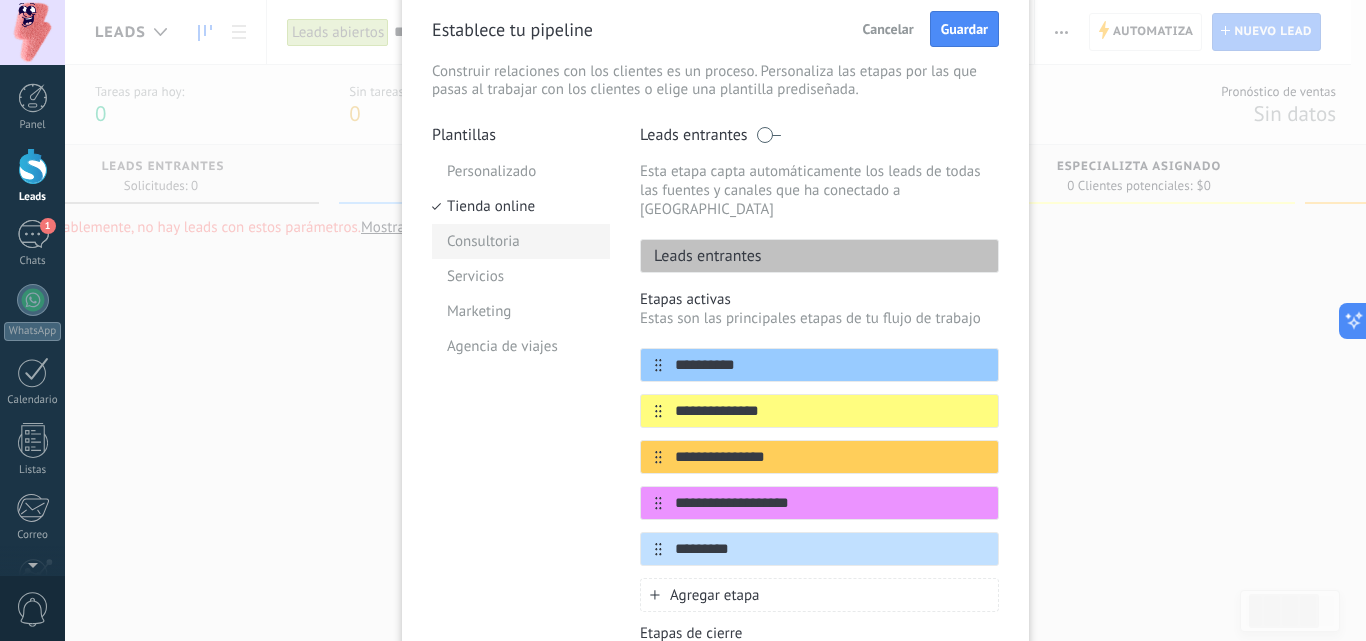 click on "Consultoria" at bounding box center (521, 241) 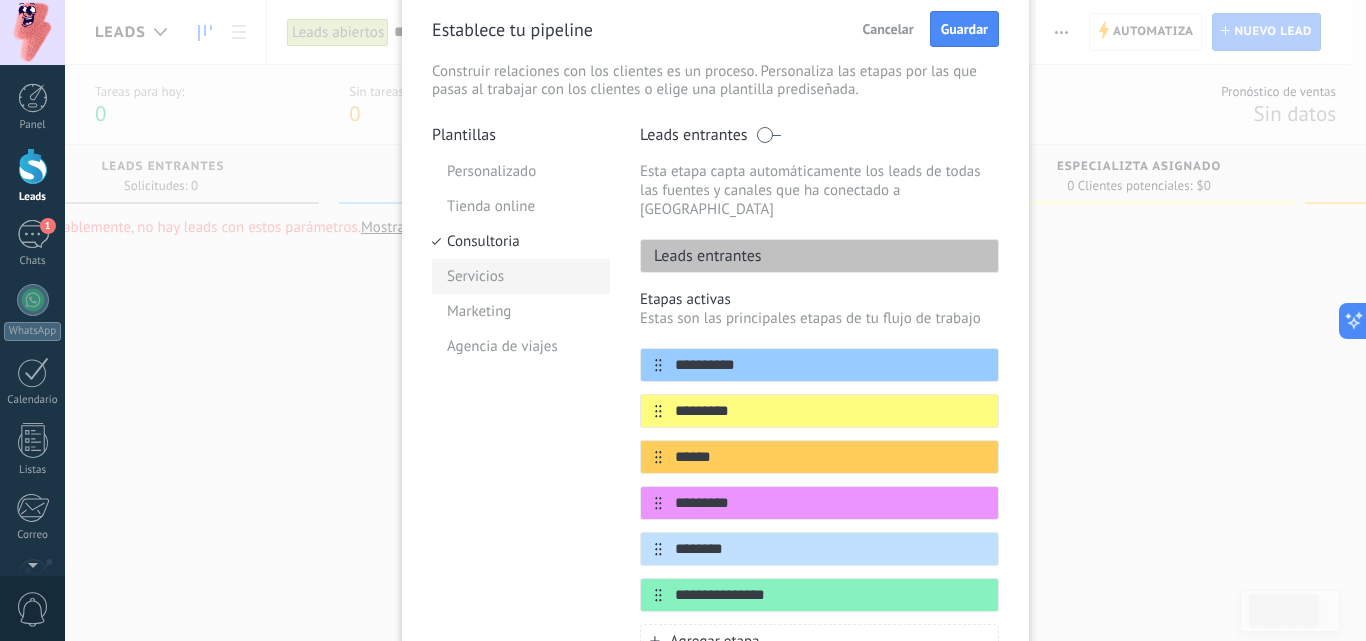 click on "Servicios" at bounding box center (521, 276) 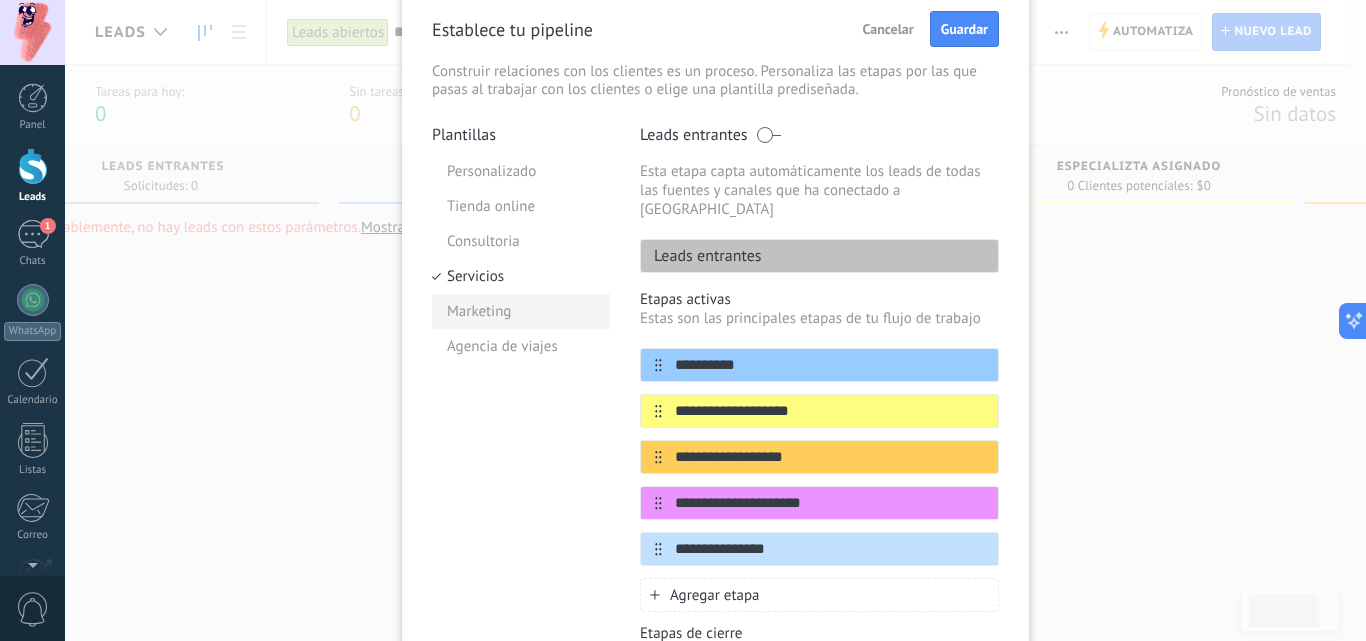 click on "Marketing" at bounding box center [521, 311] 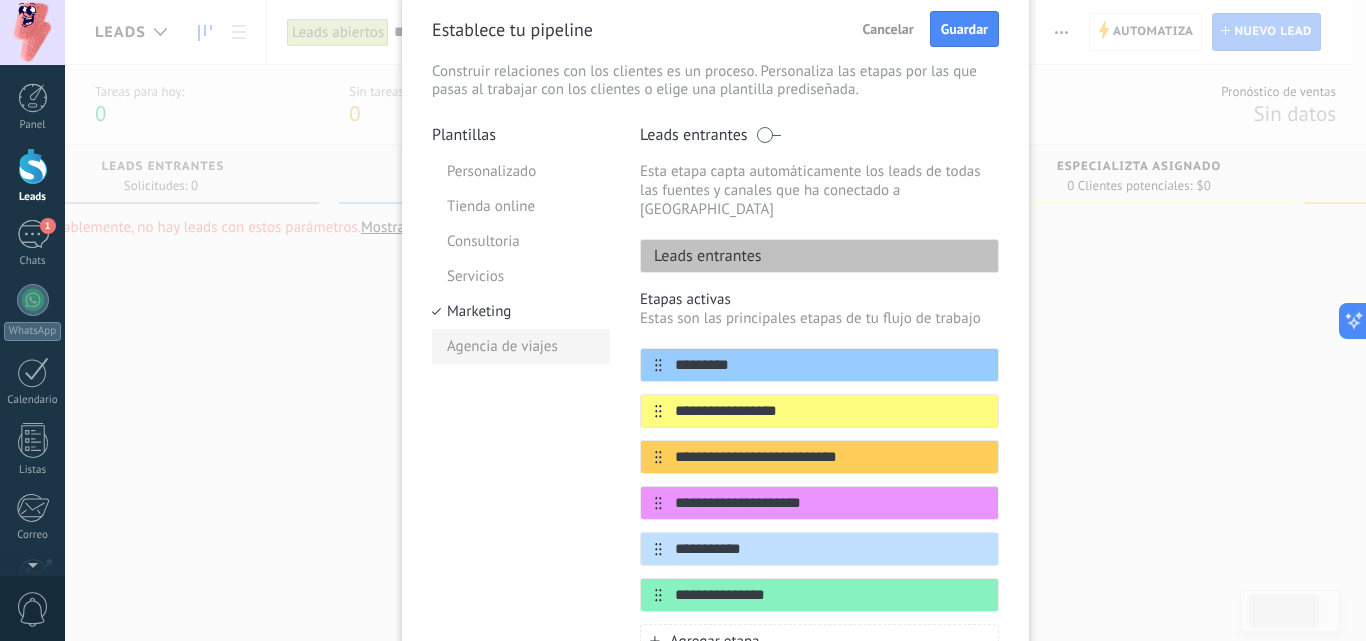 click on "Agencia de viajes" at bounding box center (521, 346) 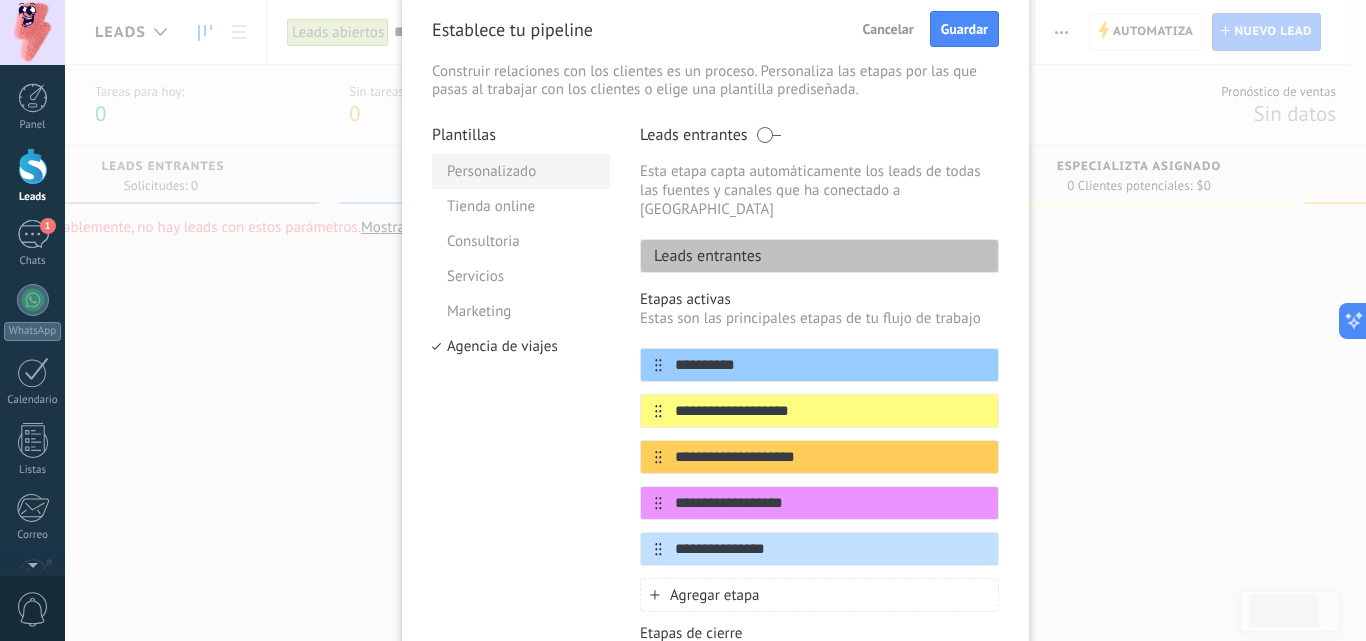 click on "Personalizado" at bounding box center [521, 171] 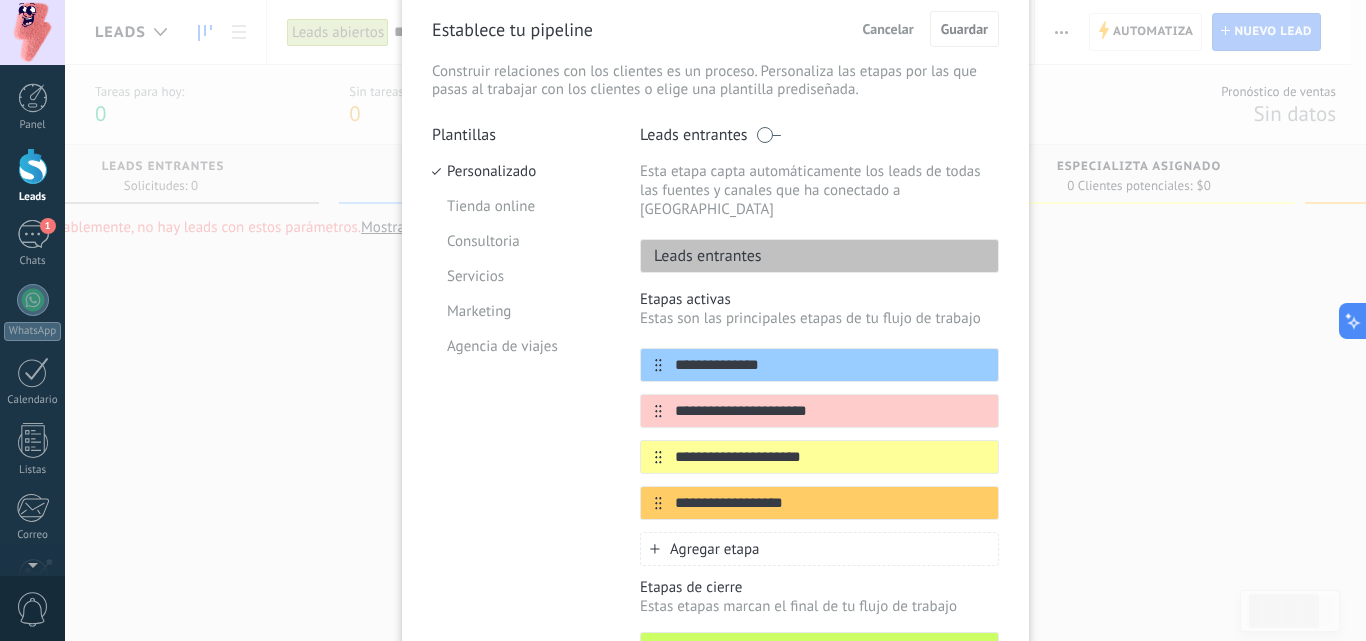 click on "Cancelar" at bounding box center [888, 29] 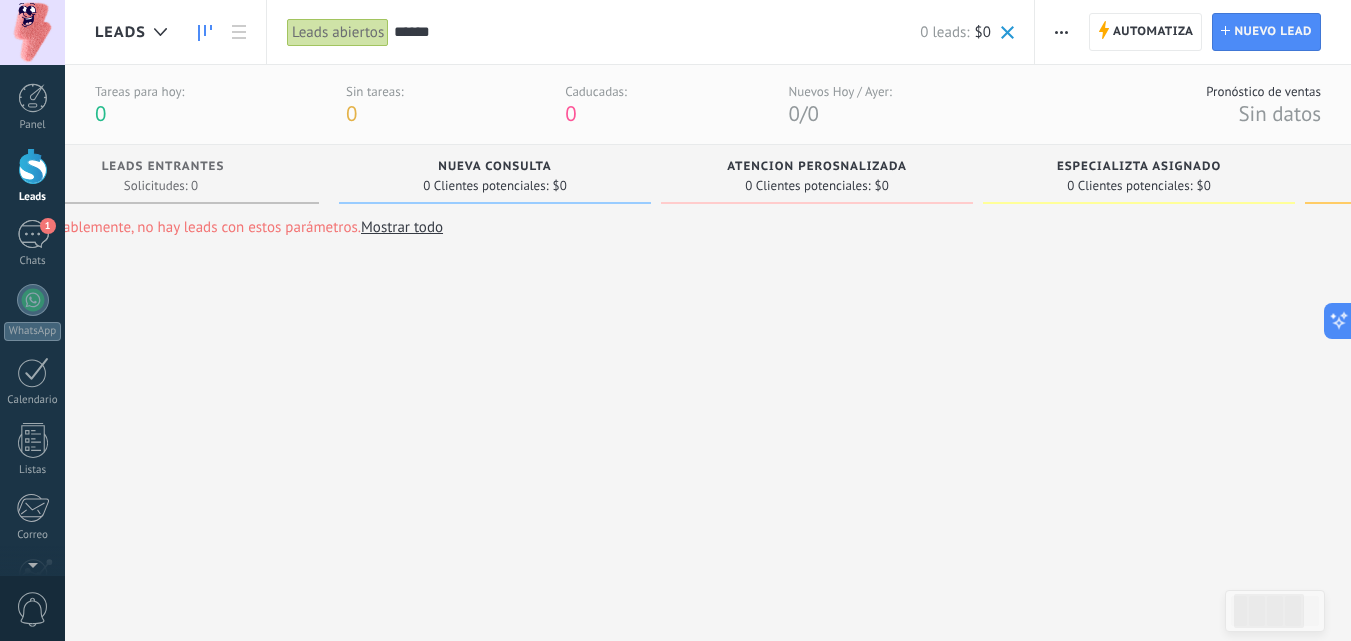 click 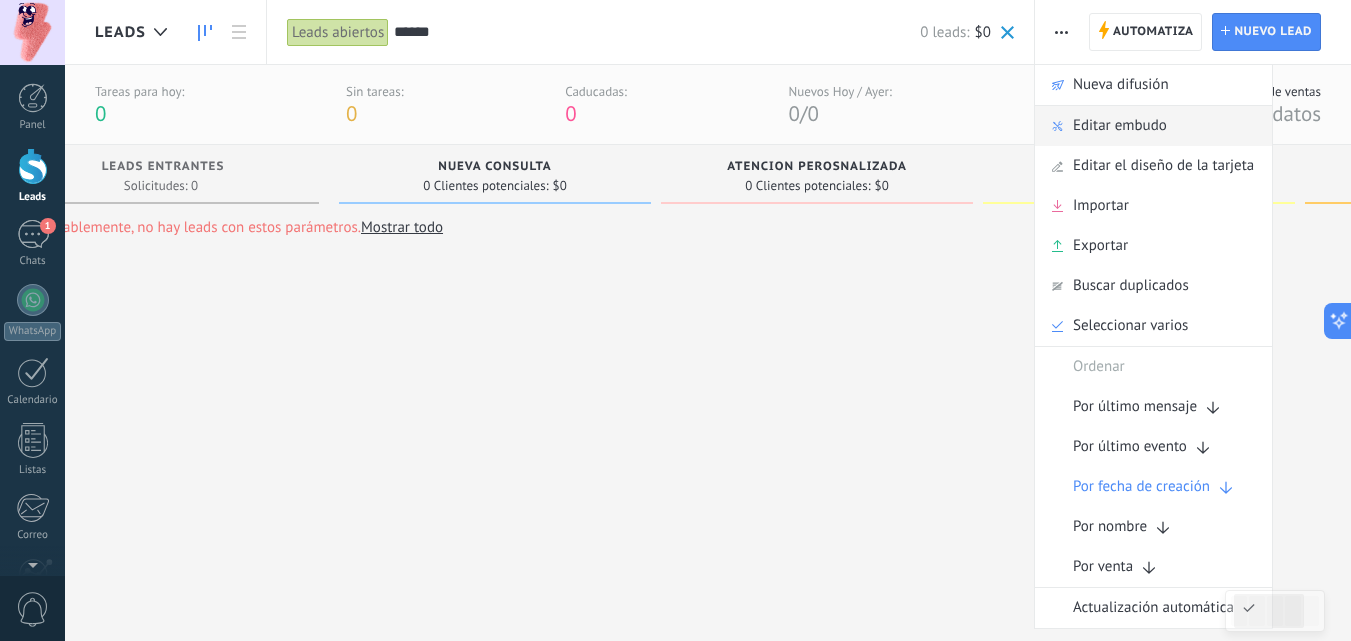 click on "Editar embudo" at bounding box center (1120, 126) 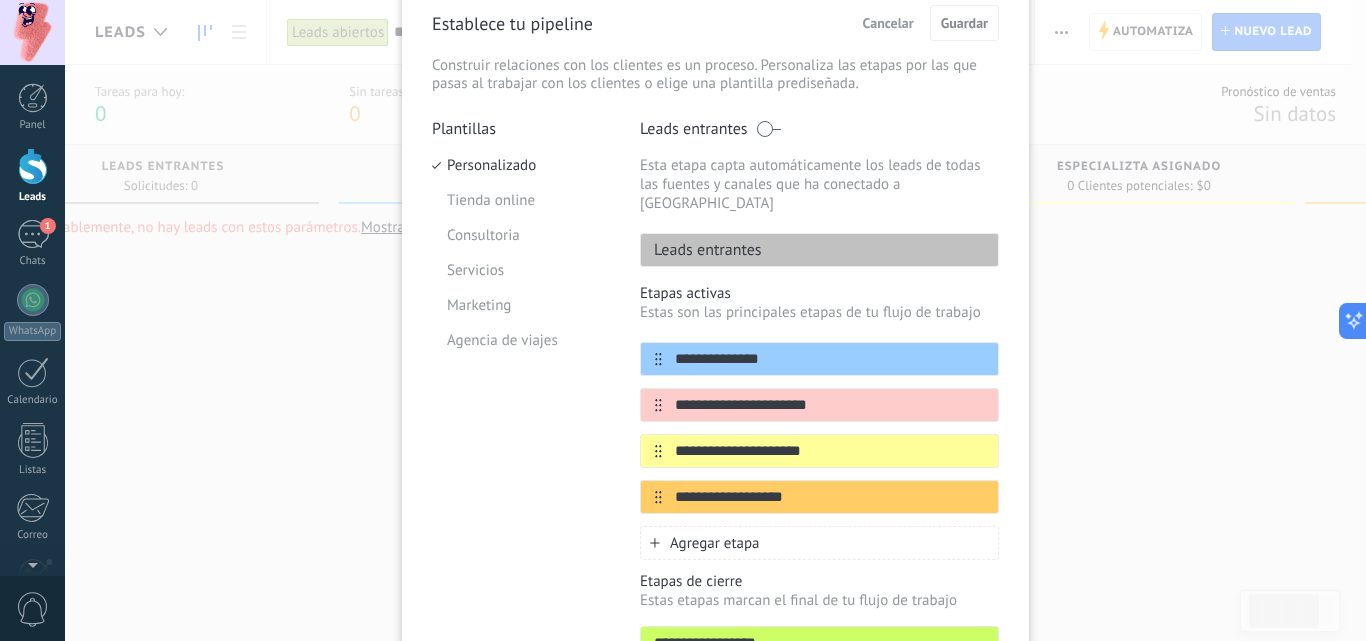 scroll, scrollTop: 109, scrollLeft: 0, axis: vertical 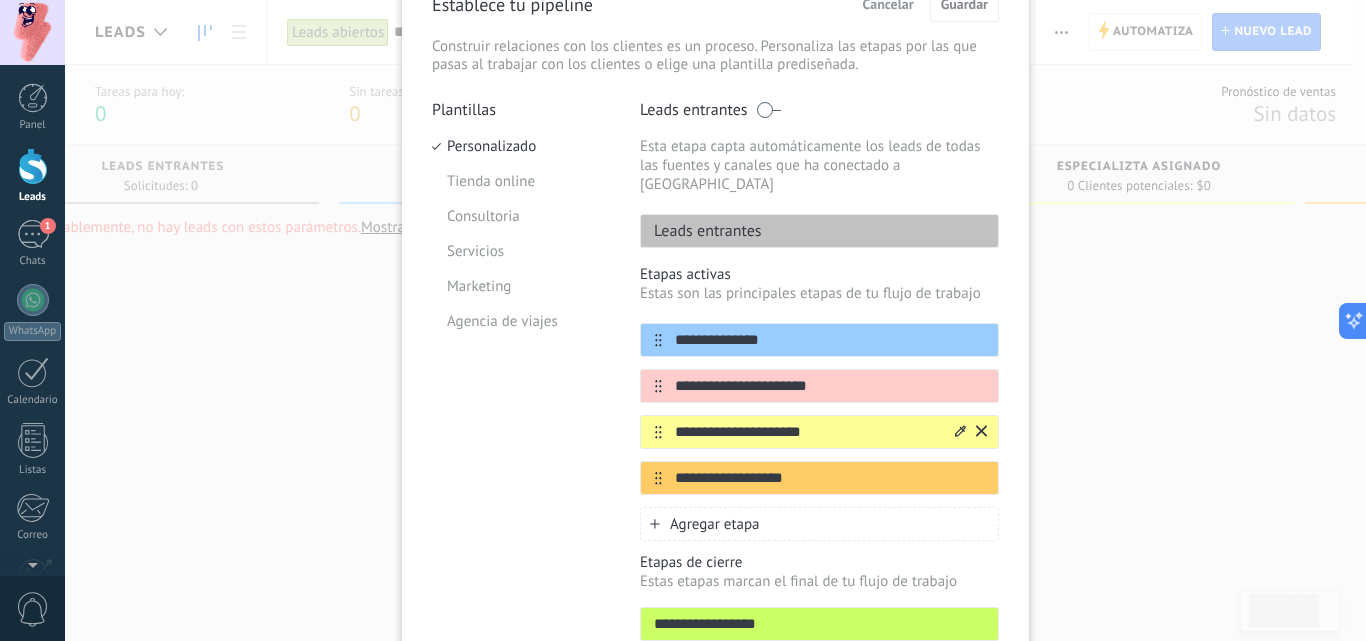 click on "**********" at bounding box center [807, 432] 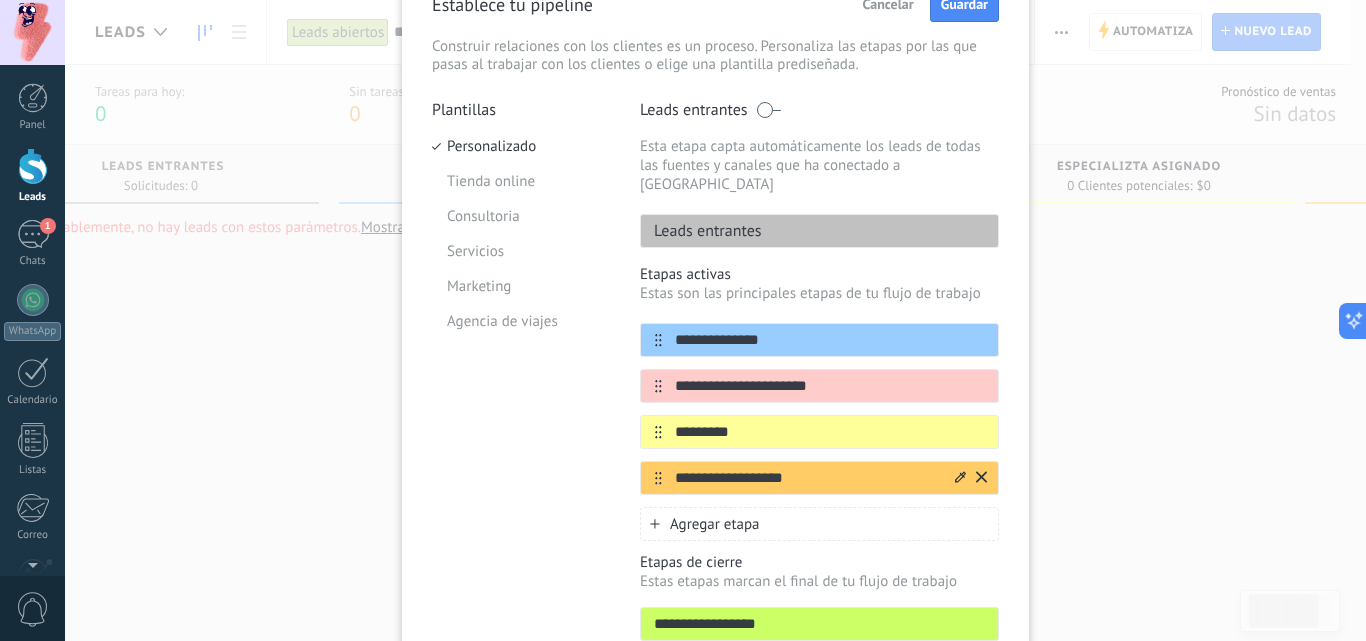 type on "*********" 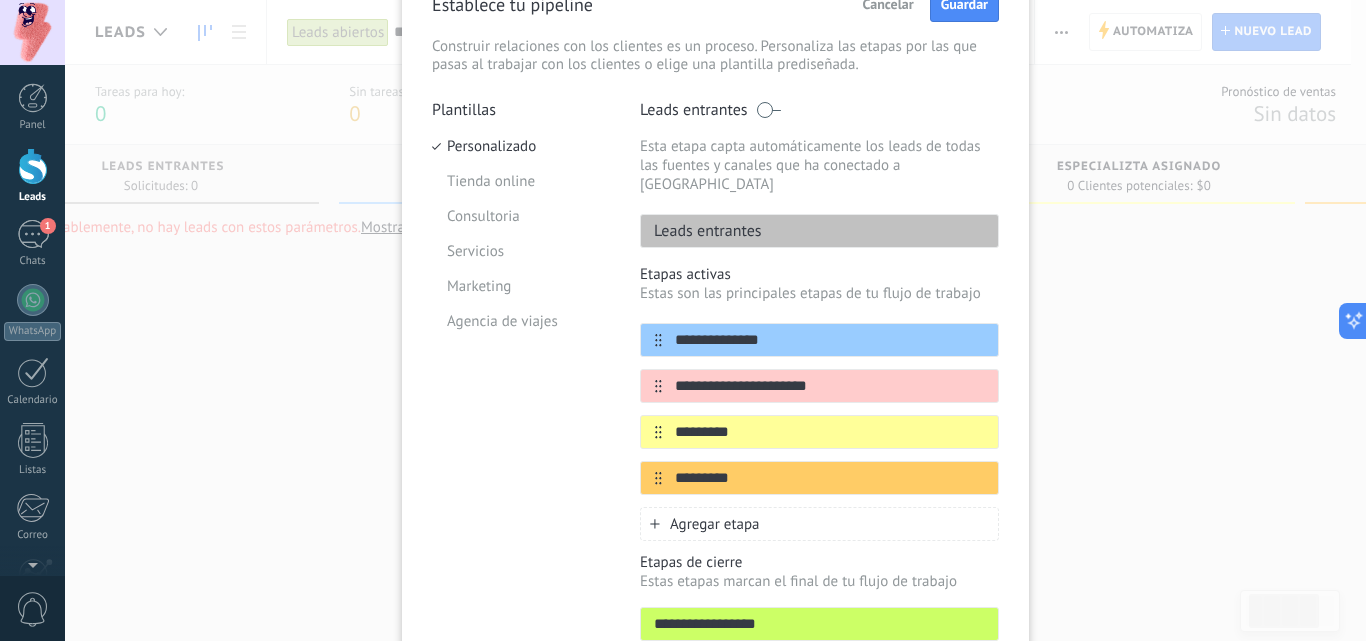 type on "*********" 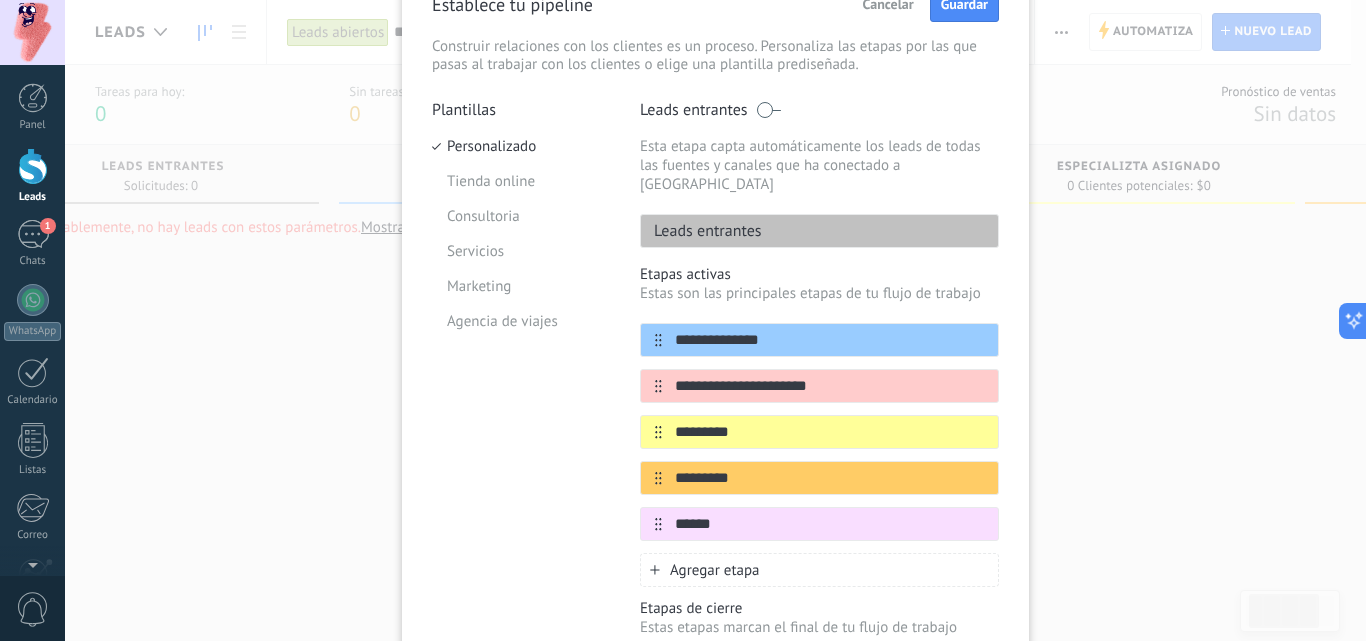 type on "******" 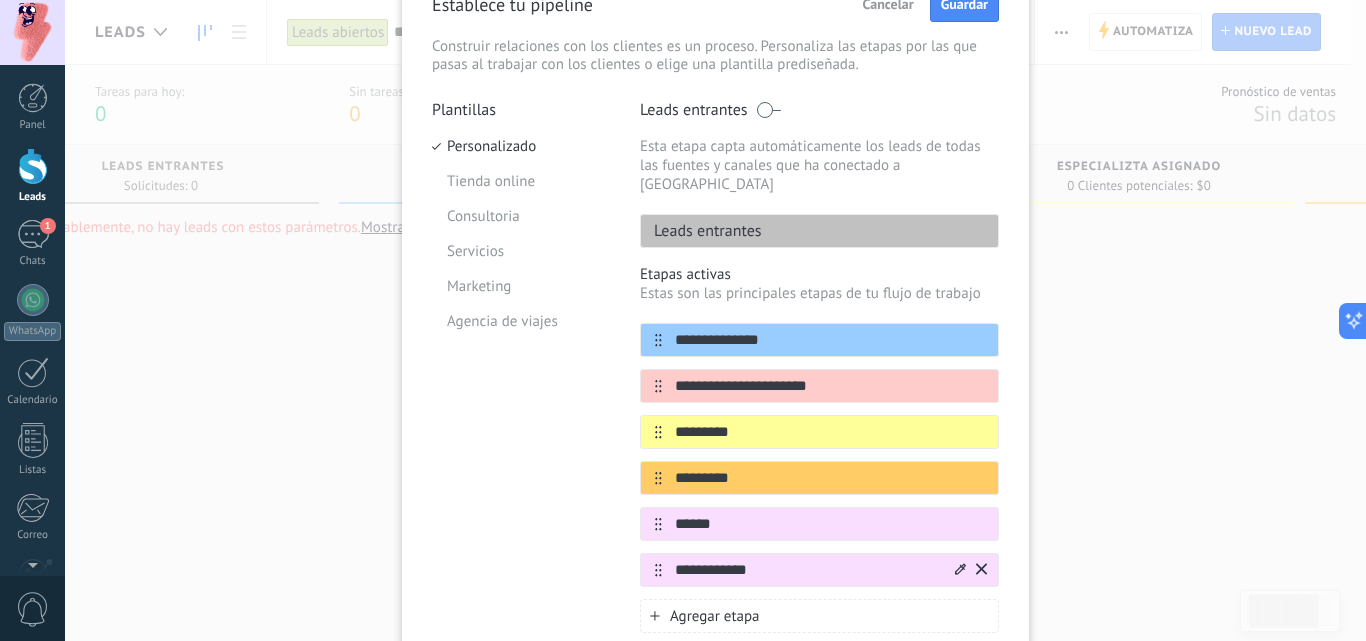 click on "**********" at bounding box center [807, 570] 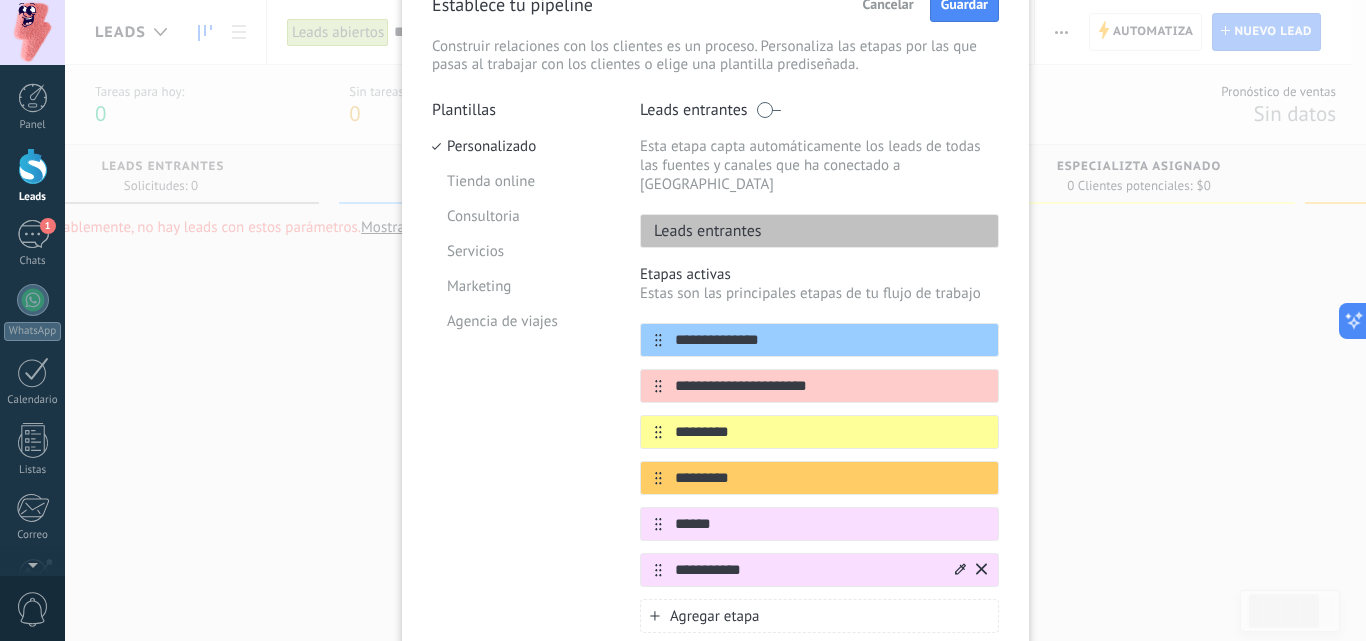 type on "**********" 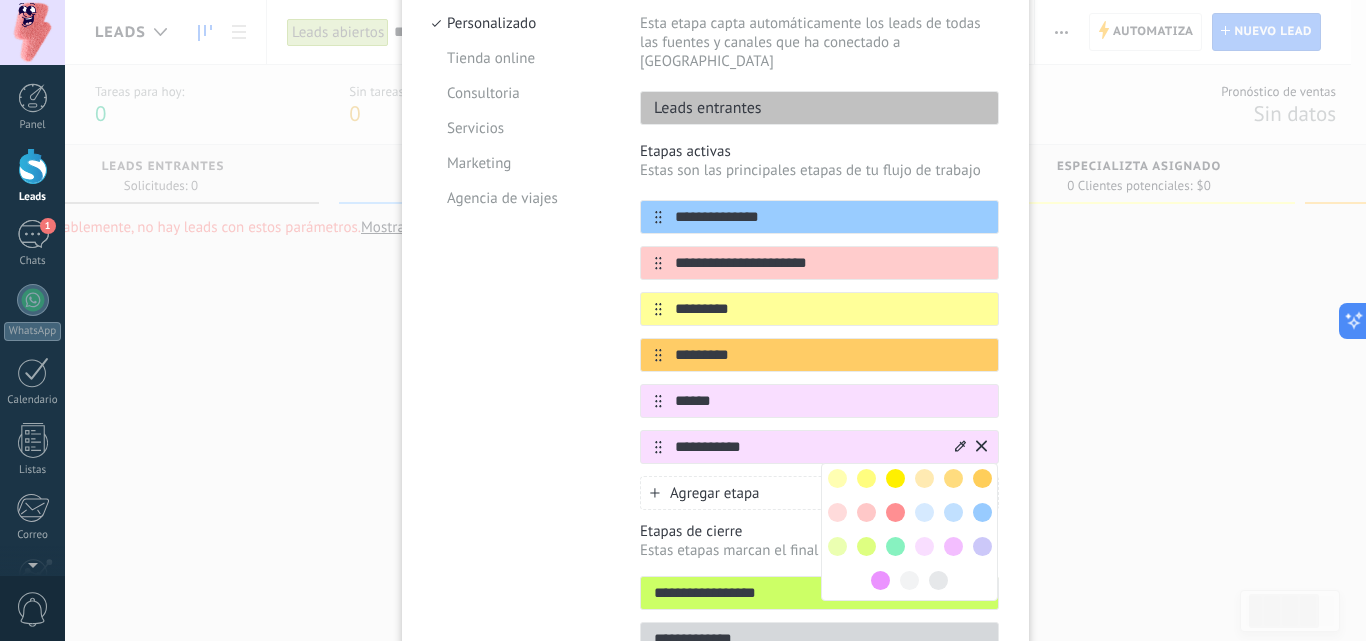 scroll, scrollTop: 234, scrollLeft: 0, axis: vertical 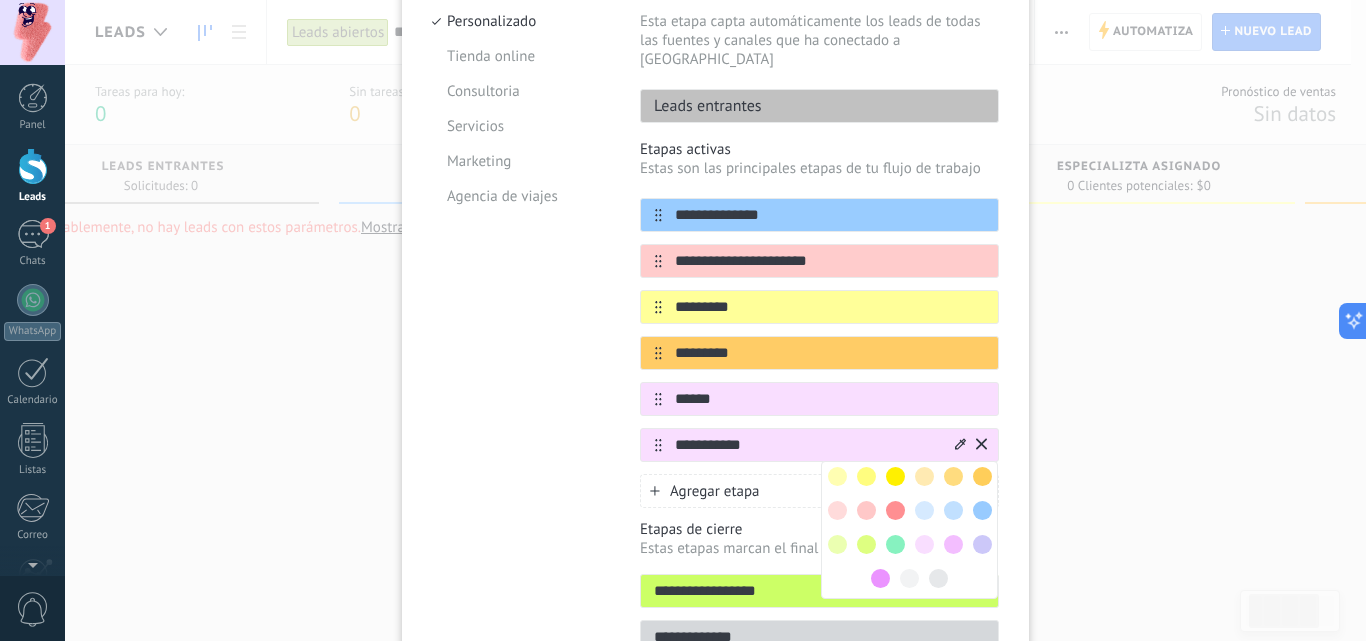 click at bounding box center (982, 510) 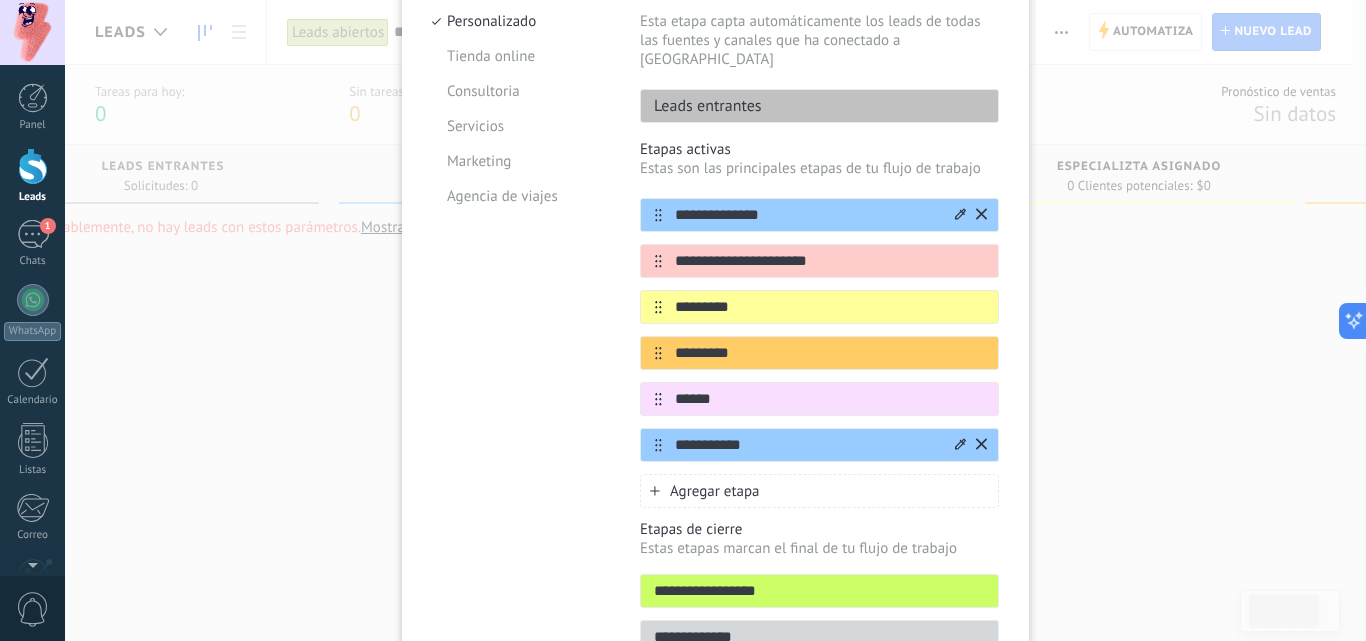 click 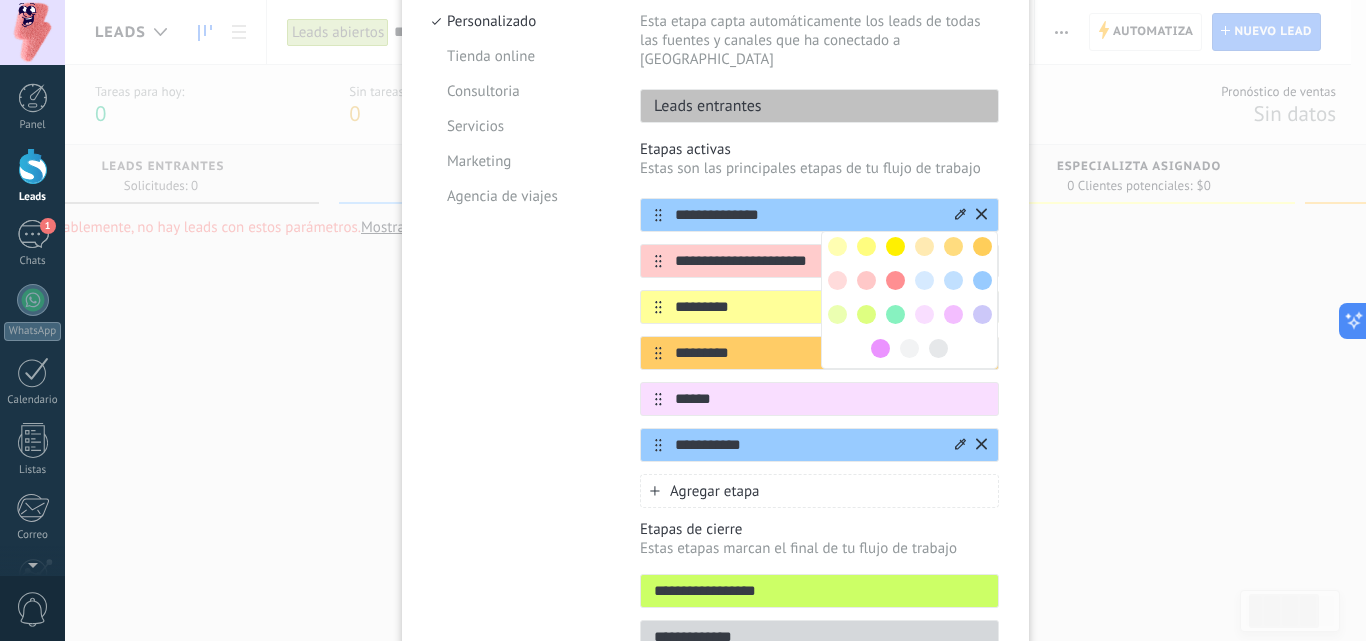 click at bounding box center [924, 280] 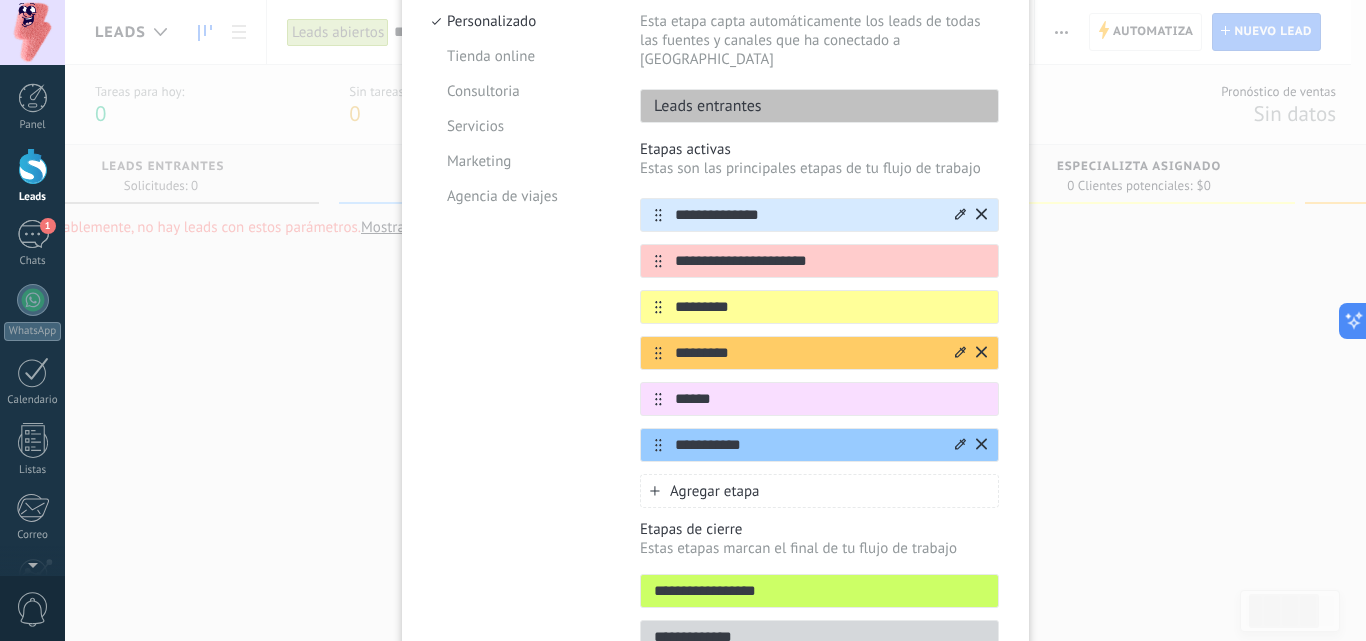 click 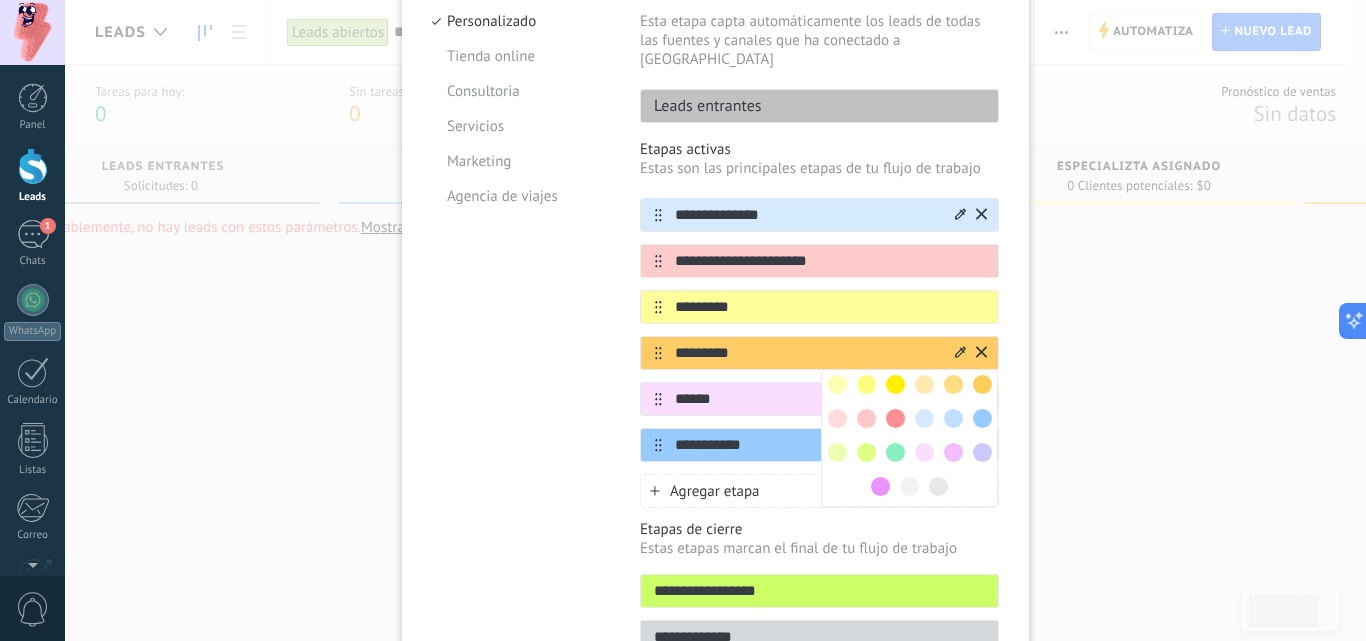 click at bounding box center (837, 384) 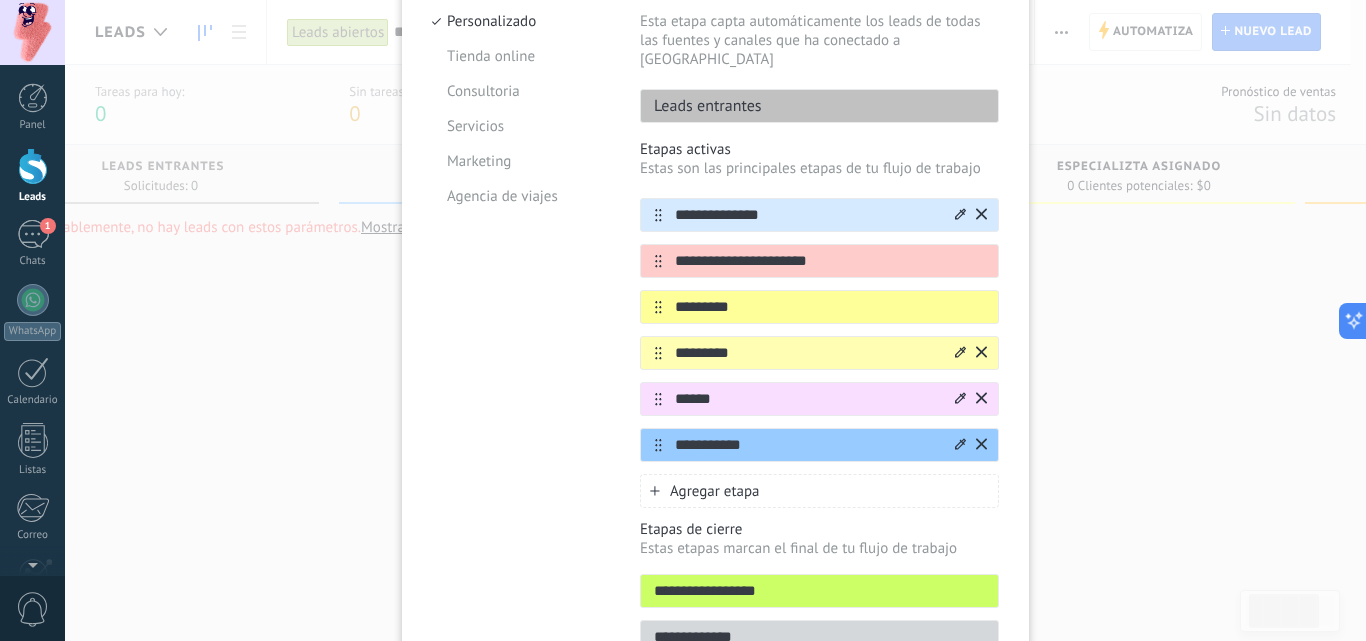 click 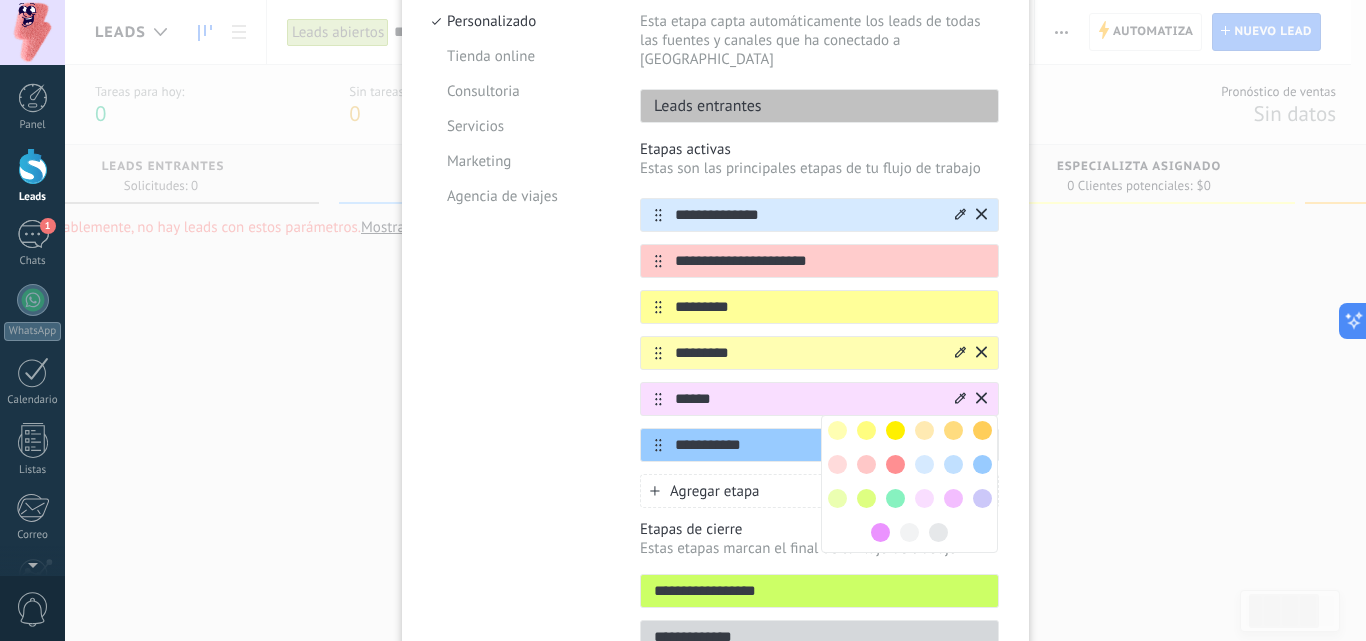 click at bounding box center [895, 430] 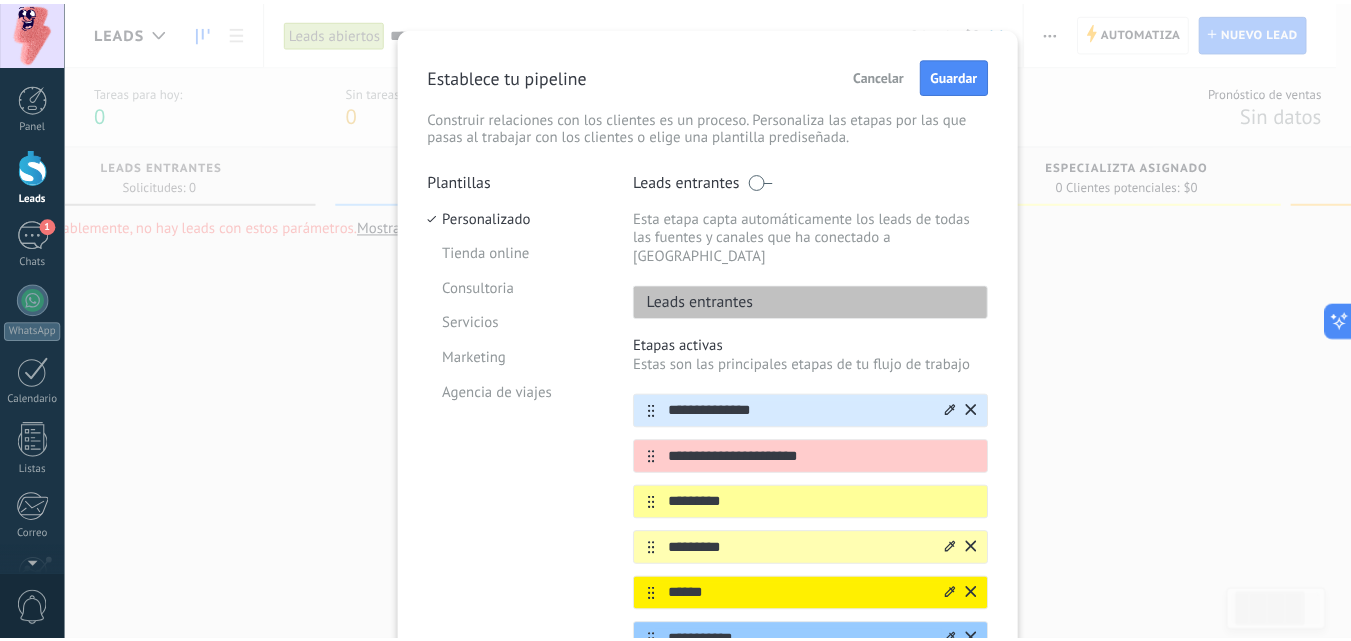 scroll, scrollTop: 36, scrollLeft: 0, axis: vertical 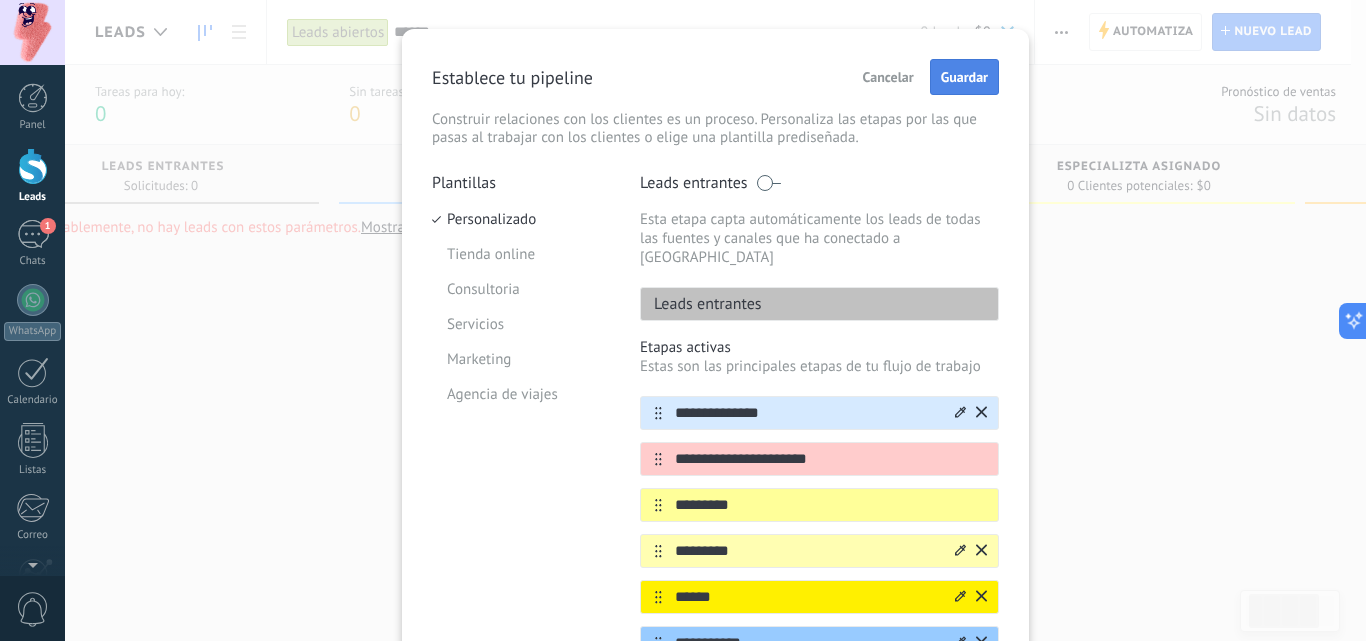 click on "Guardar" at bounding box center (964, 77) 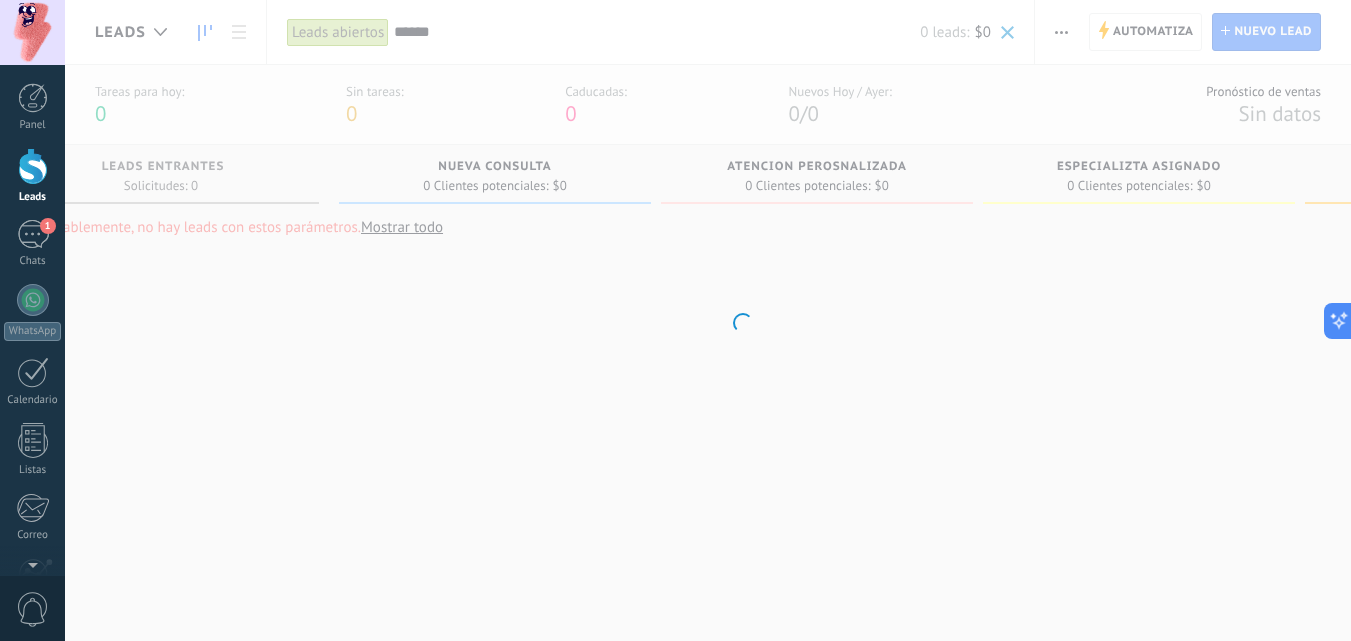 scroll, scrollTop: 0, scrollLeft: 0, axis: both 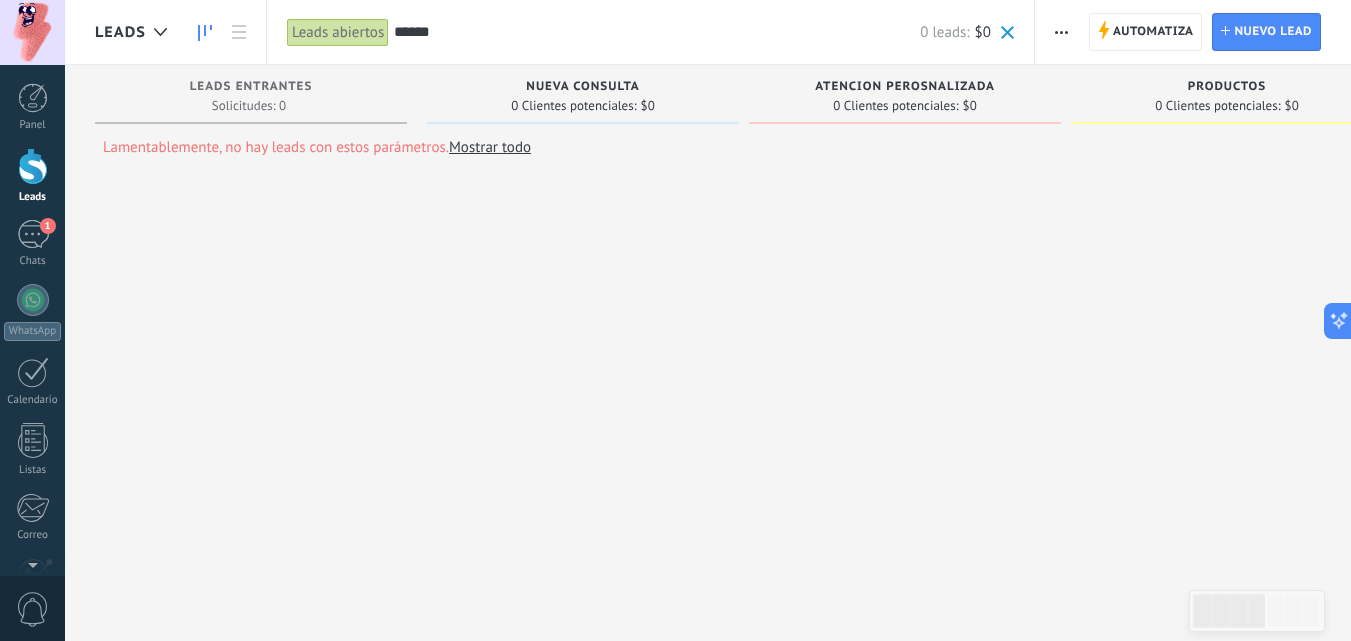 click at bounding box center (1061, 32) 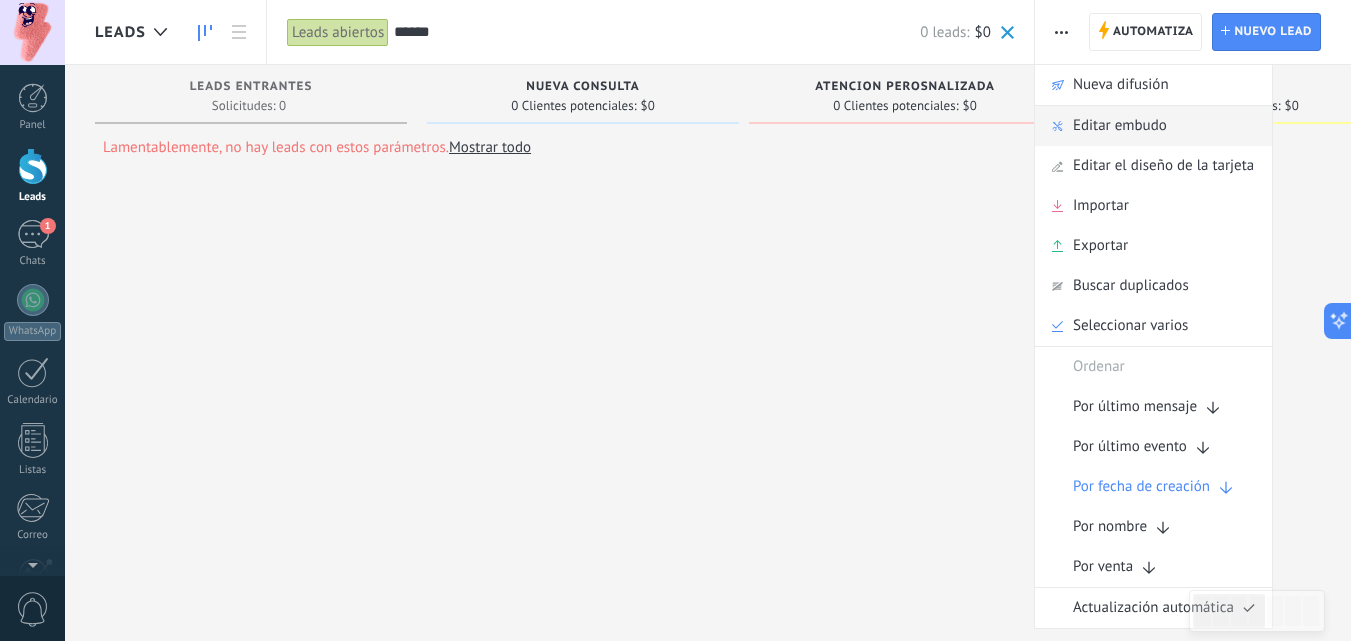 click on "Editar embudo" at bounding box center (1120, 126) 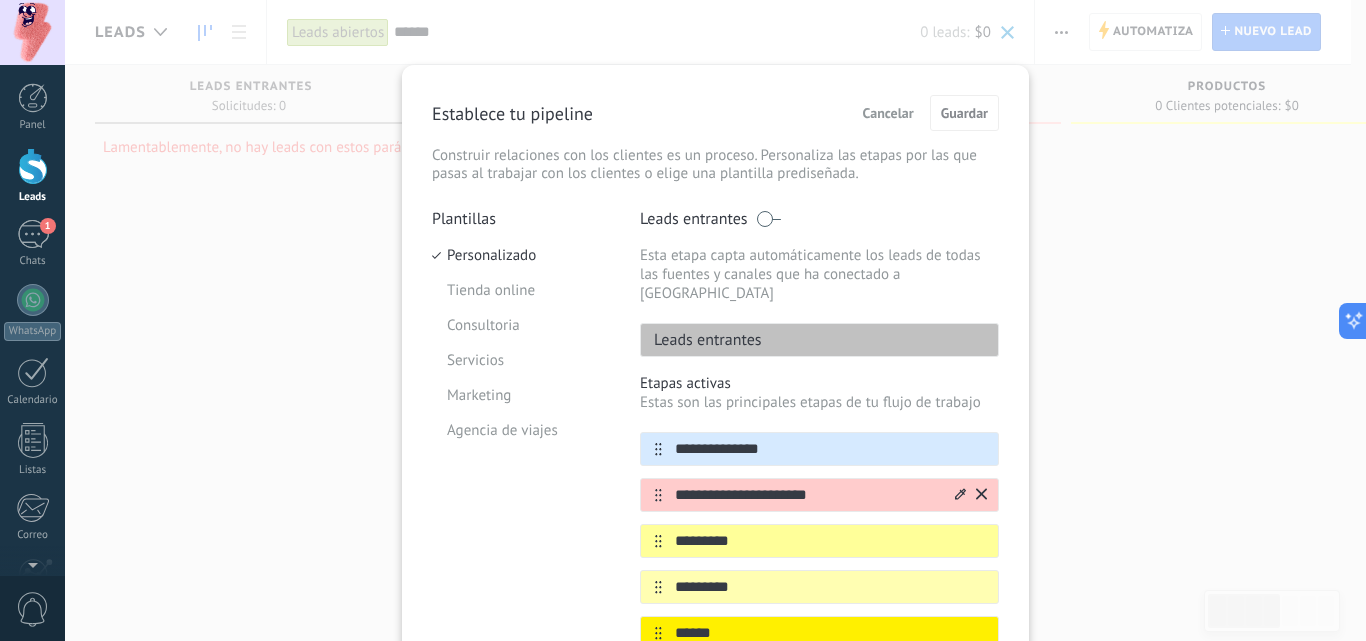 click on "**********" at bounding box center (807, 495) 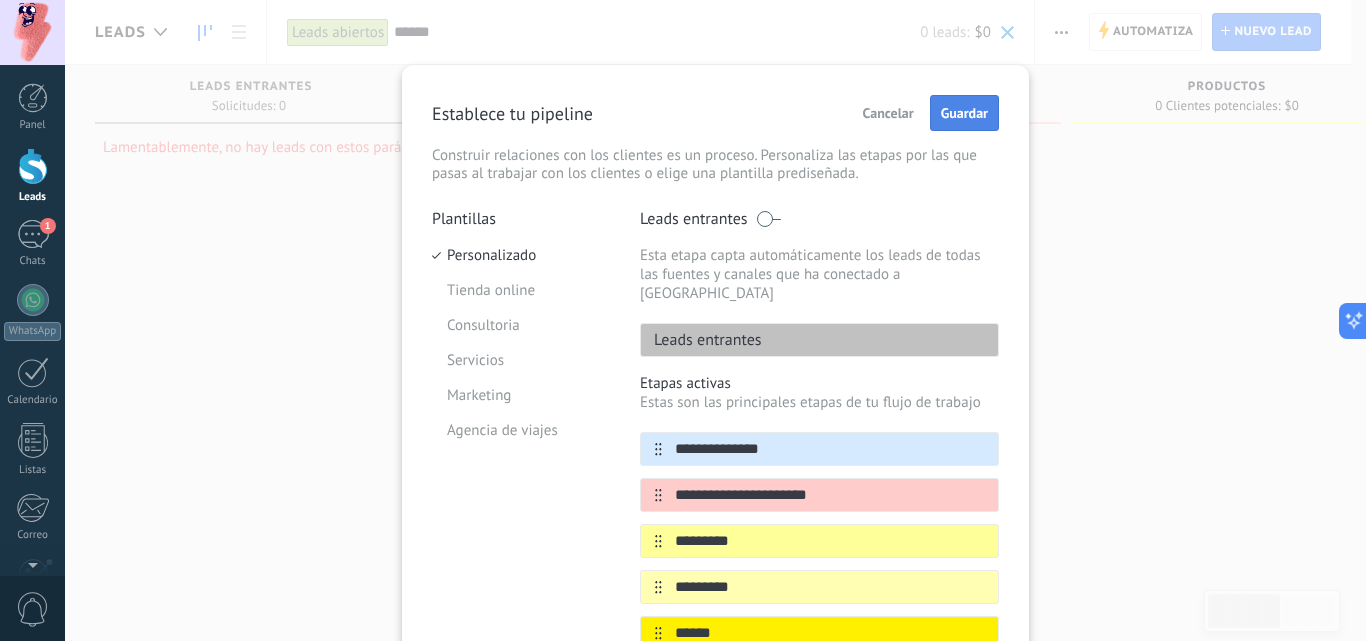 type on "**********" 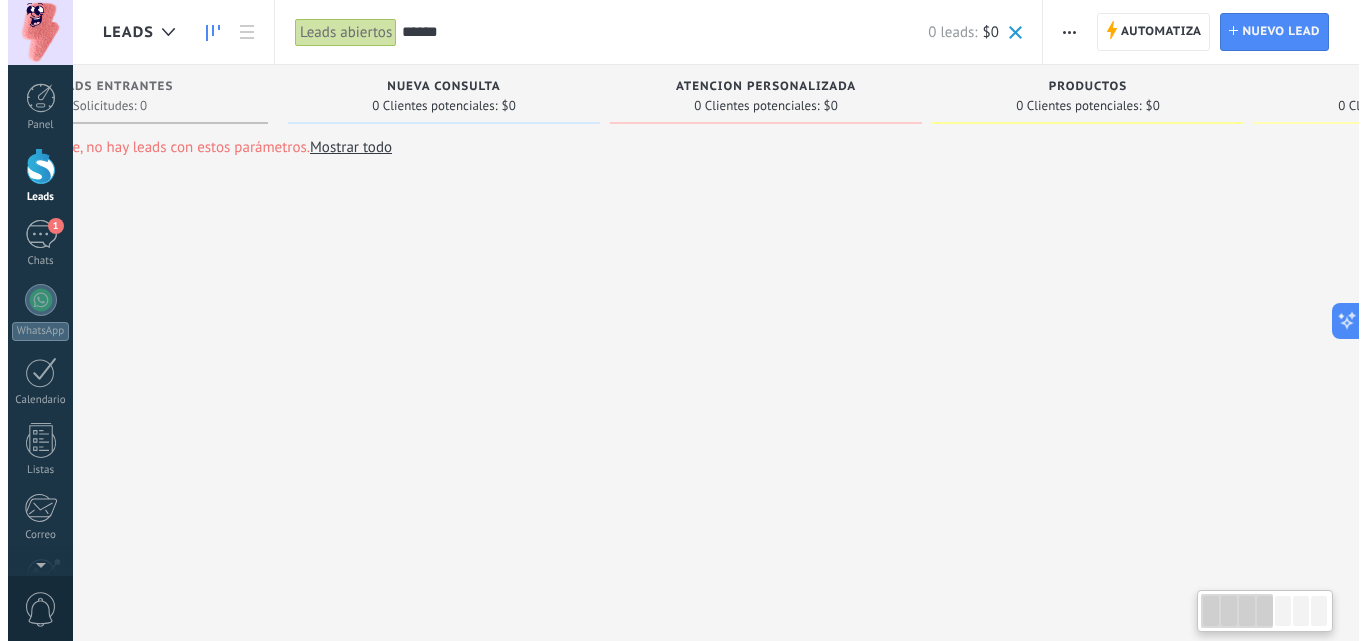 scroll, scrollTop: 0, scrollLeft: 0, axis: both 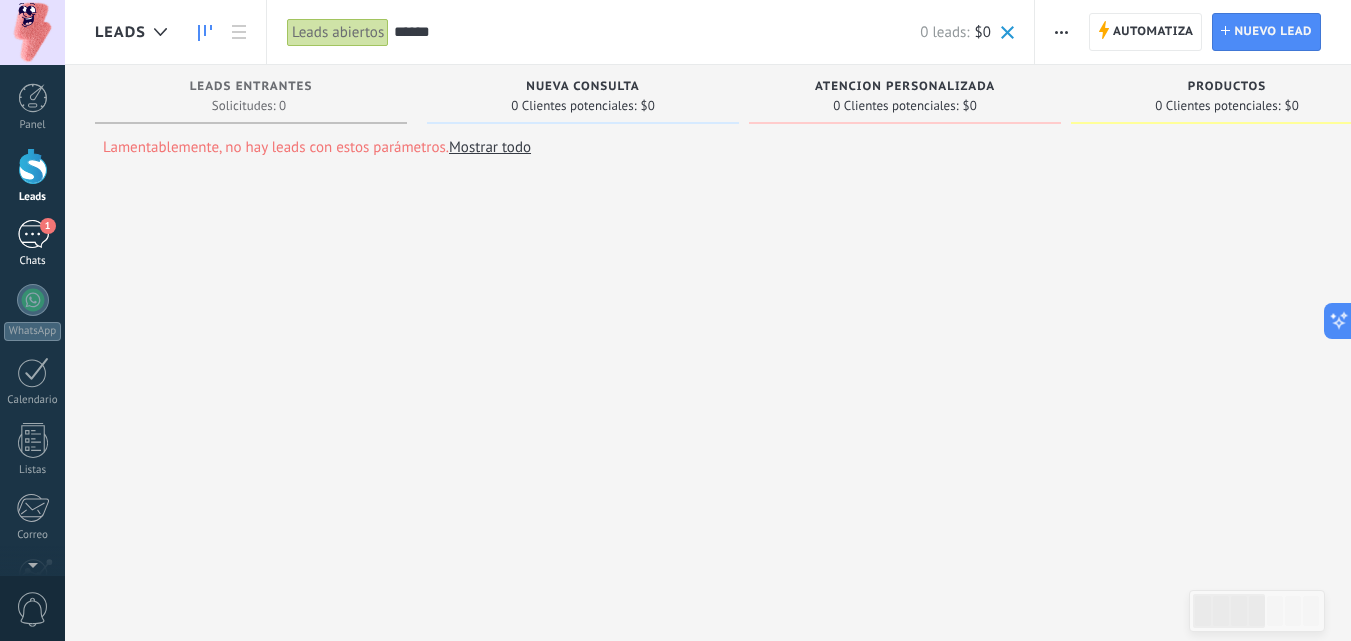 click on "1
Chats" at bounding box center (32, 244) 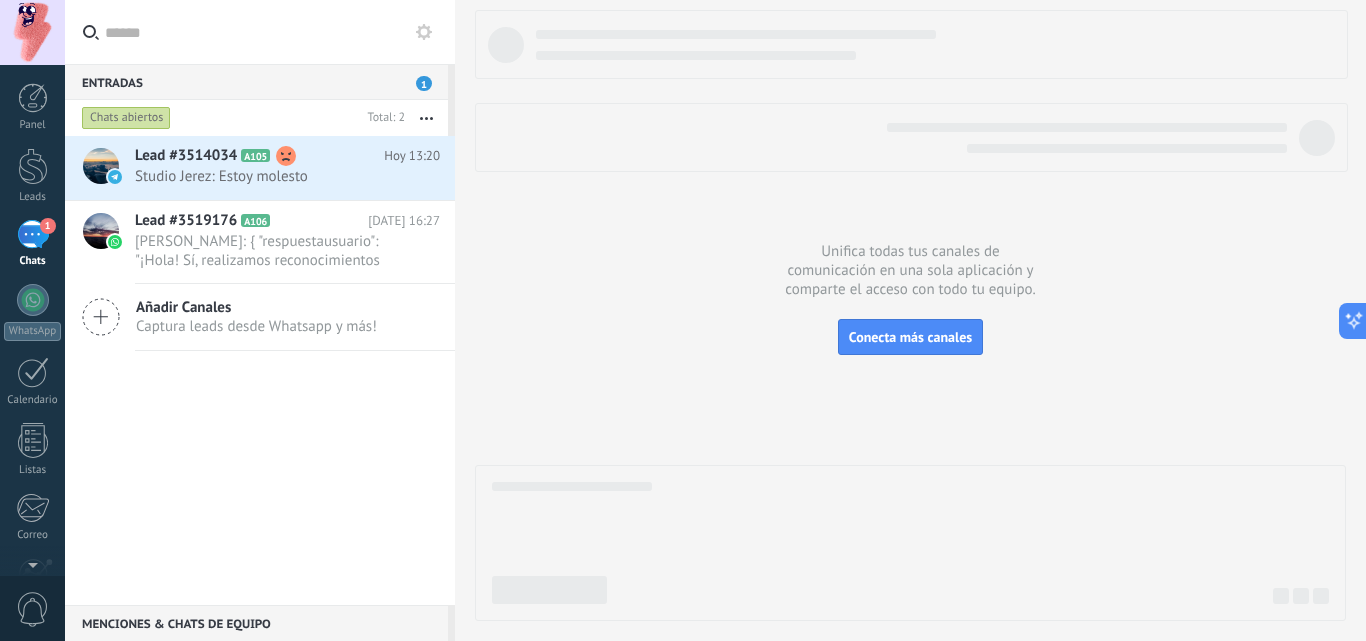 drag, startPoint x: 252, startPoint y: 166, endPoint x: 303, endPoint y: 467, distance: 305.29004 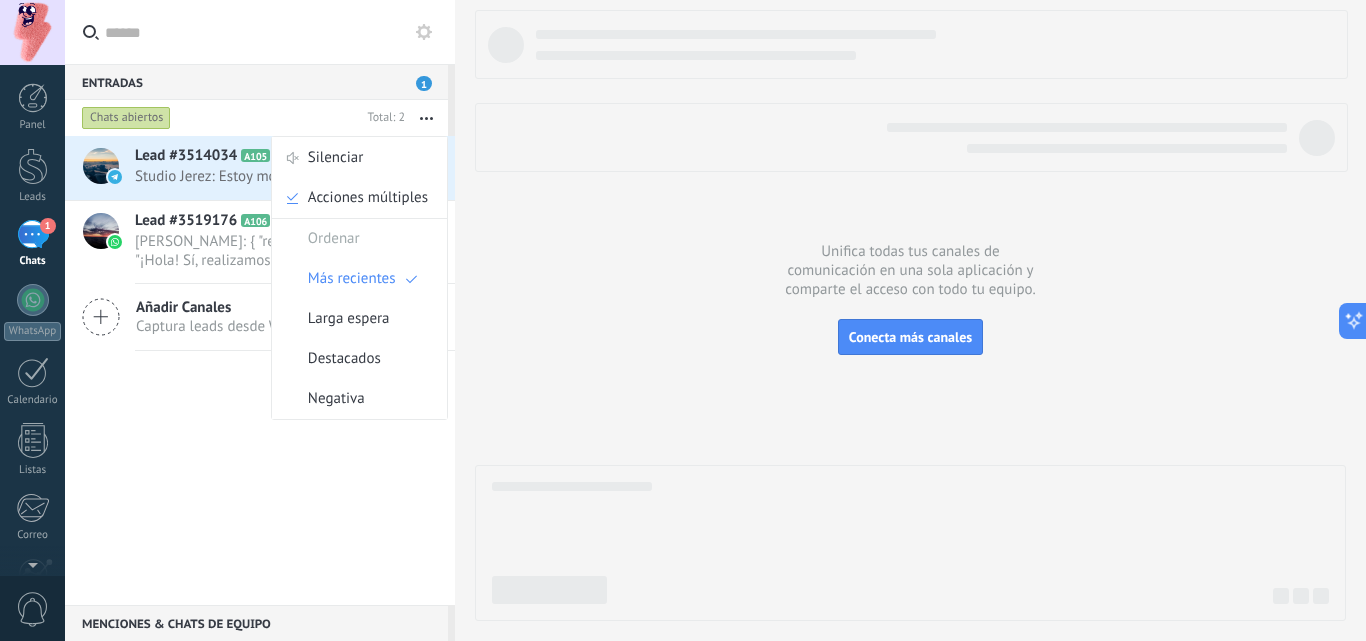 click on "Lead #3514034
A105
Hoy 13:20
Studio Jerez: Estoy molesto
Lead #3519176
A106" at bounding box center (260, 370) 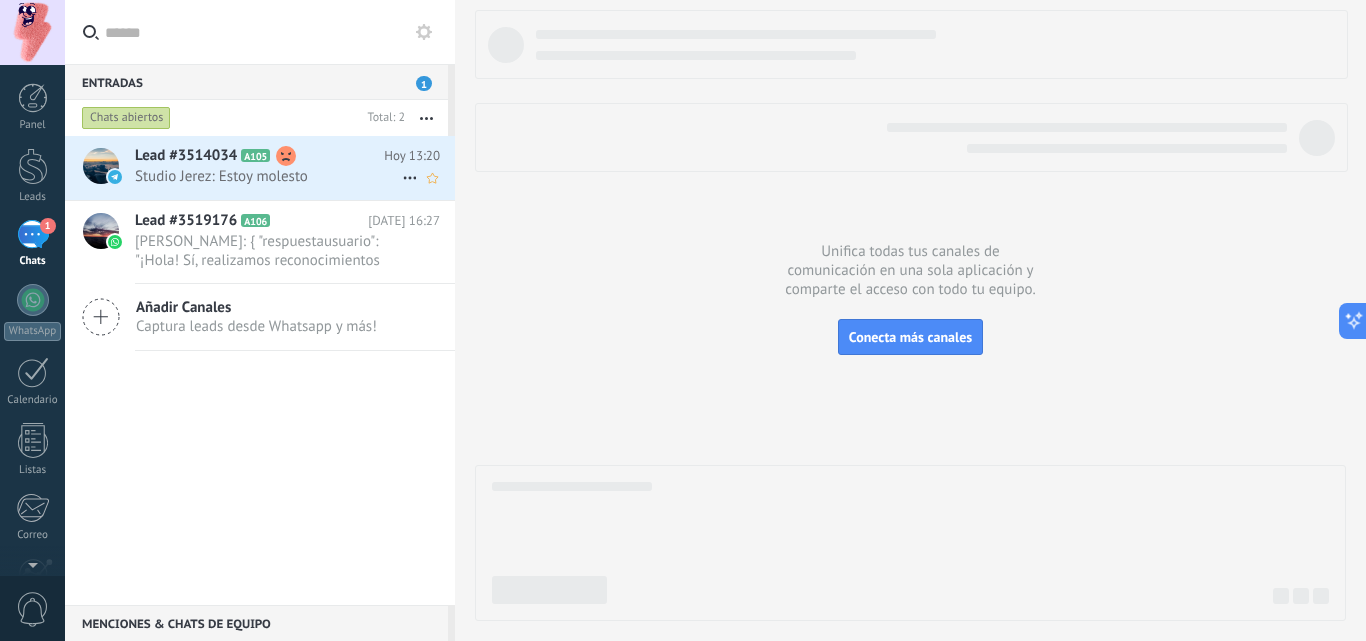 click 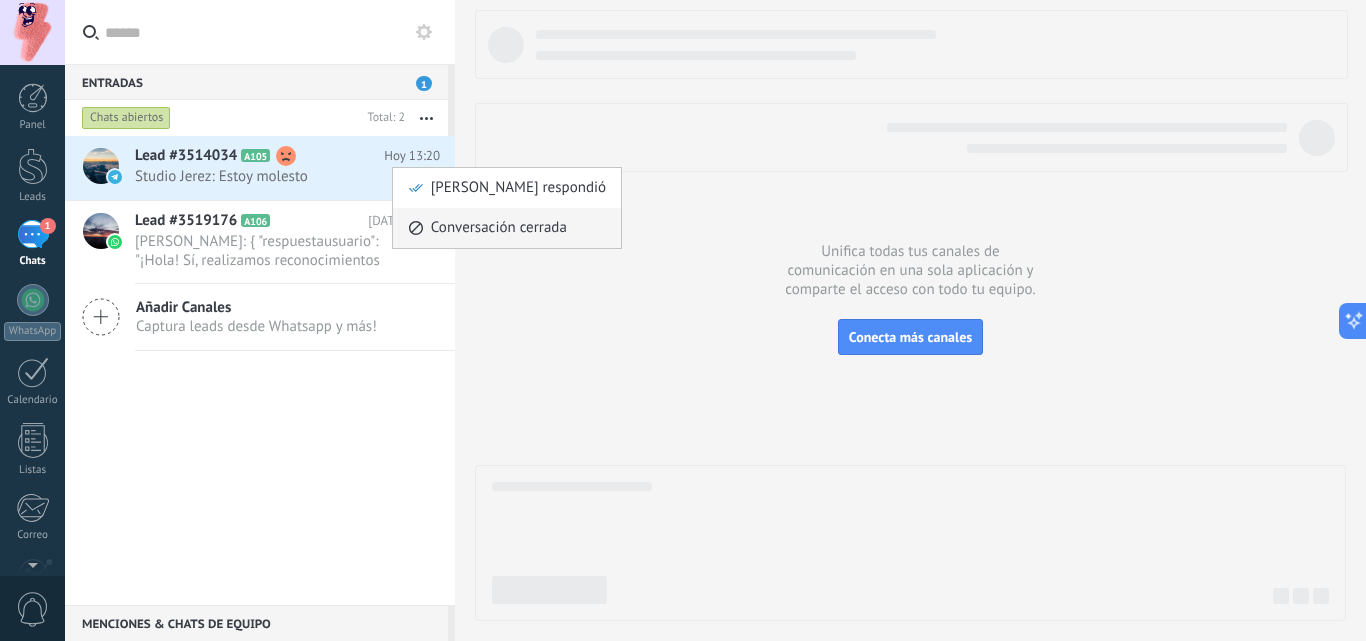 click on "Conversación cerrada" at bounding box center [499, 228] 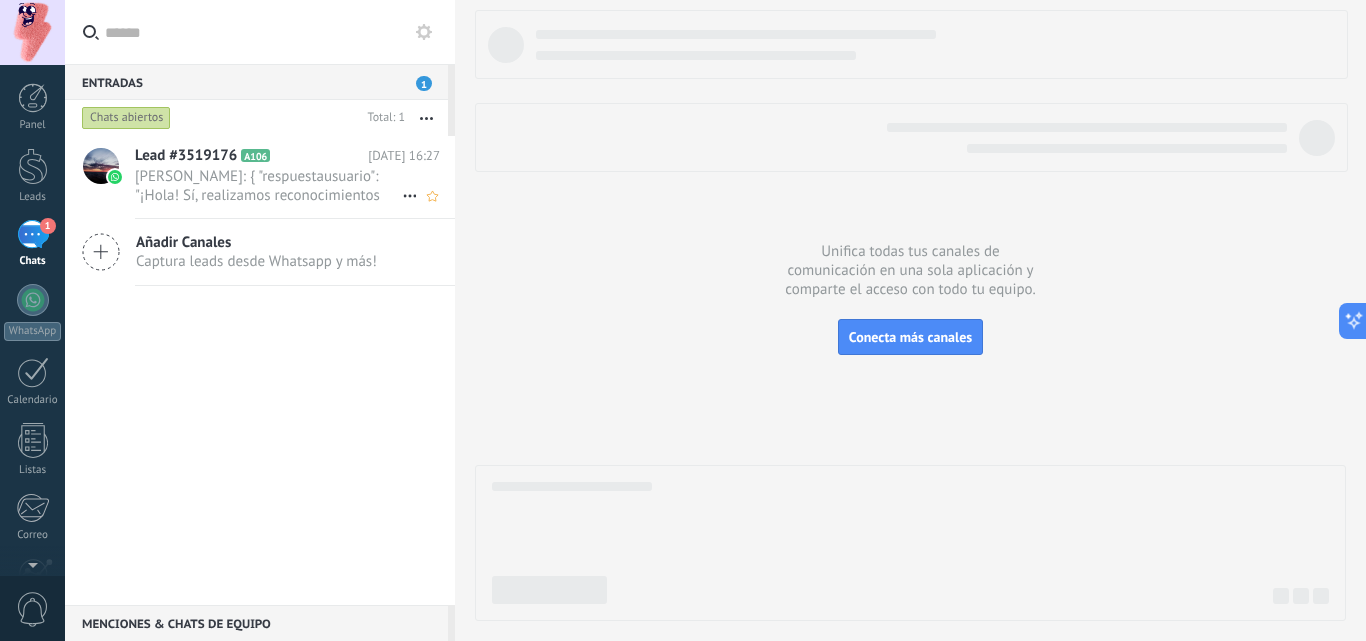 click 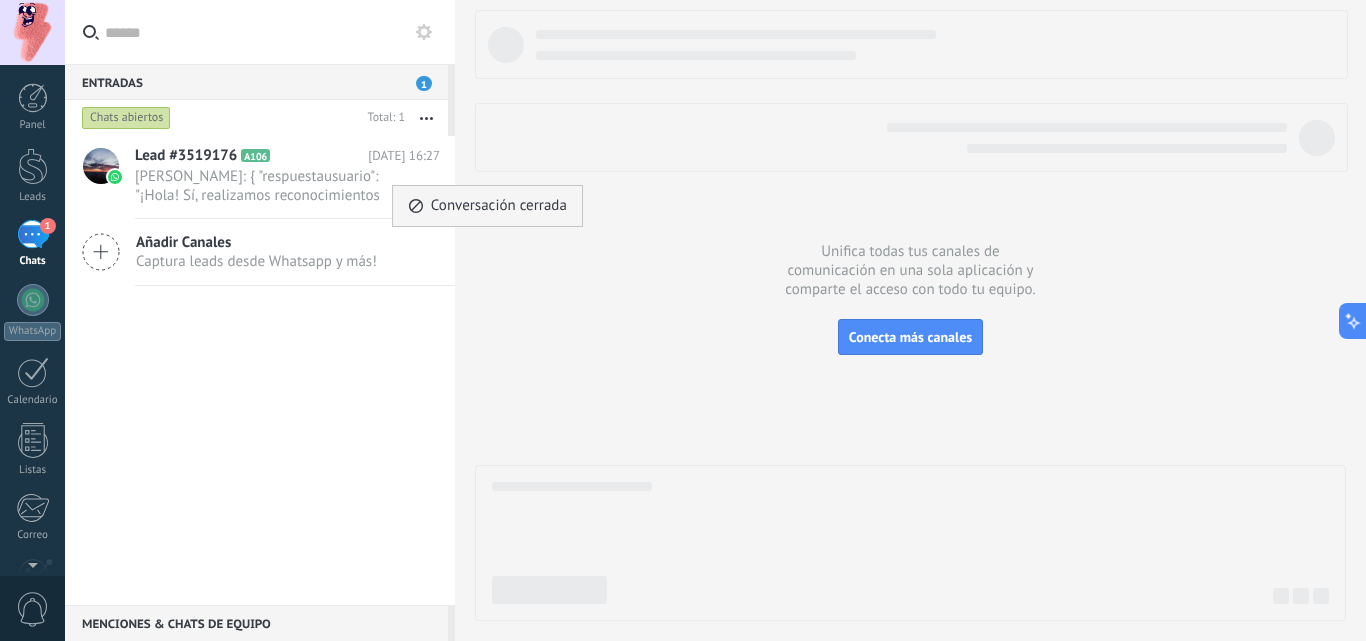 click on "Conversación cerrada" at bounding box center [499, 206] 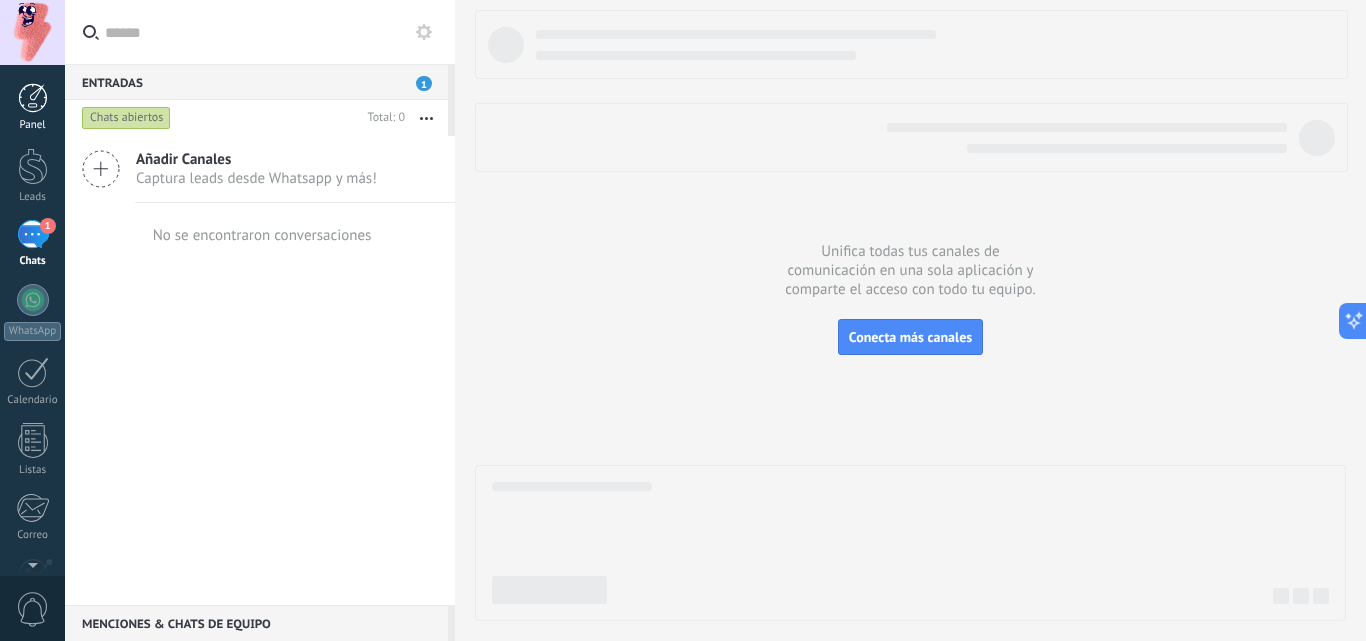 click on "Panel" at bounding box center [32, 107] 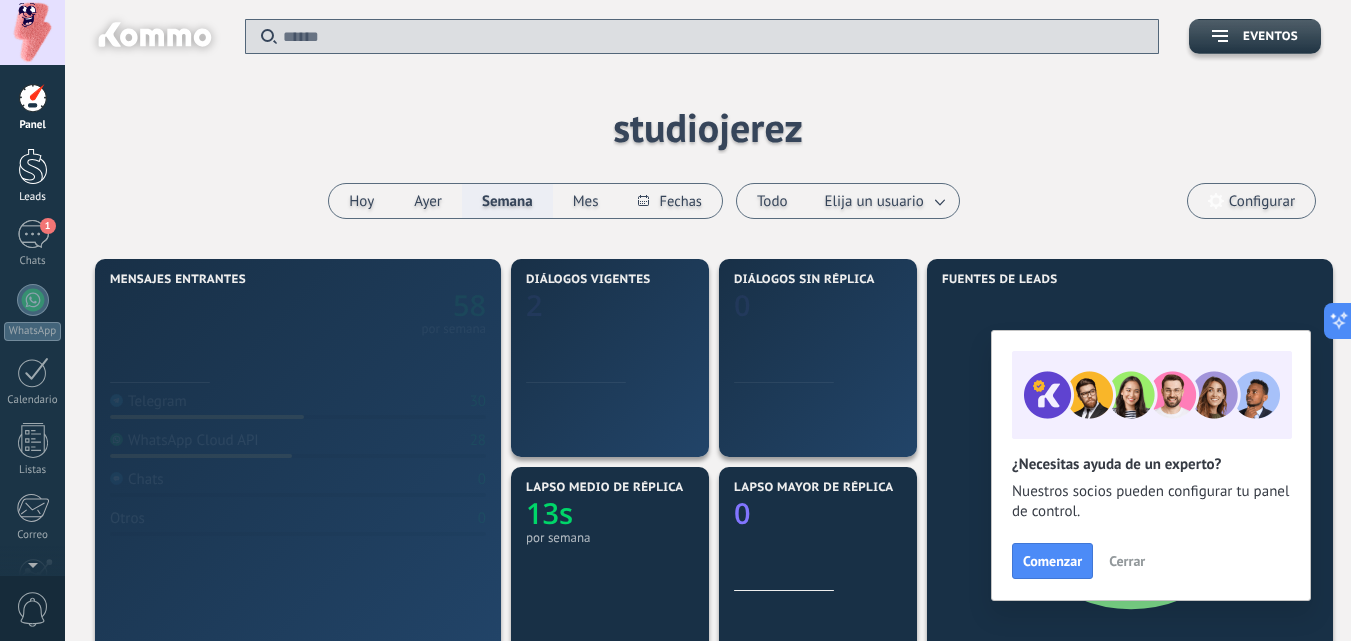 click at bounding box center (33, 166) 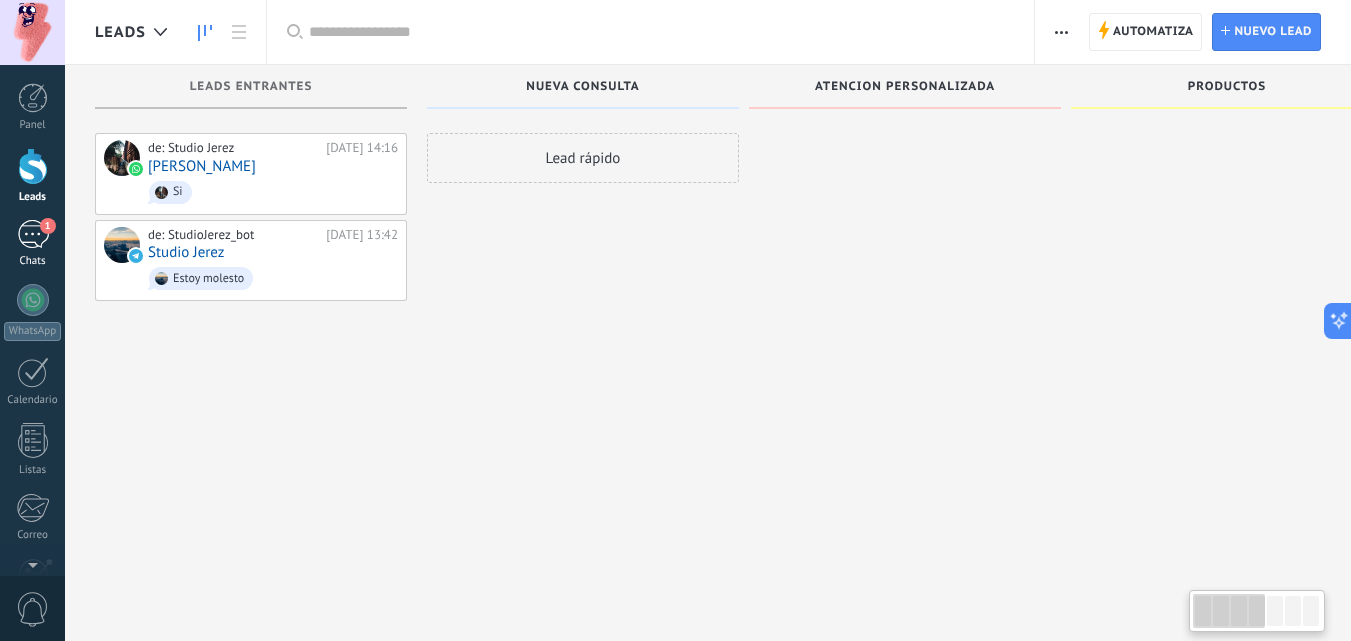 click on "1" at bounding box center [33, 234] 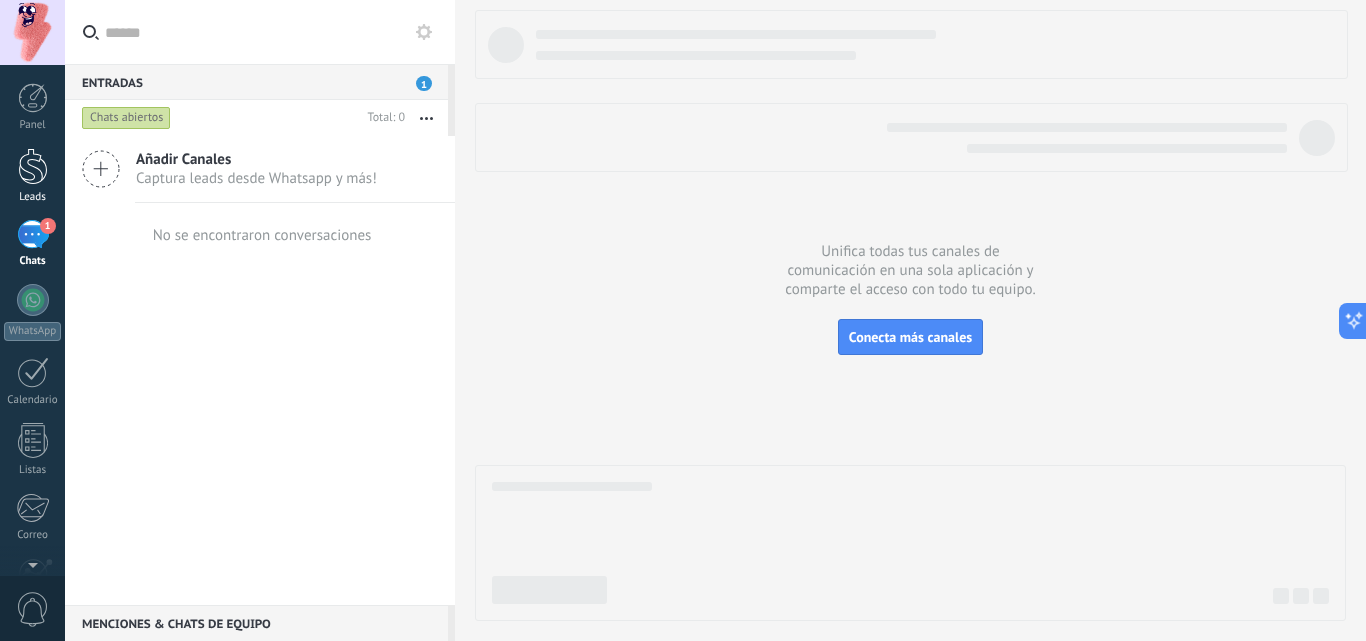 click at bounding box center [33, 166] 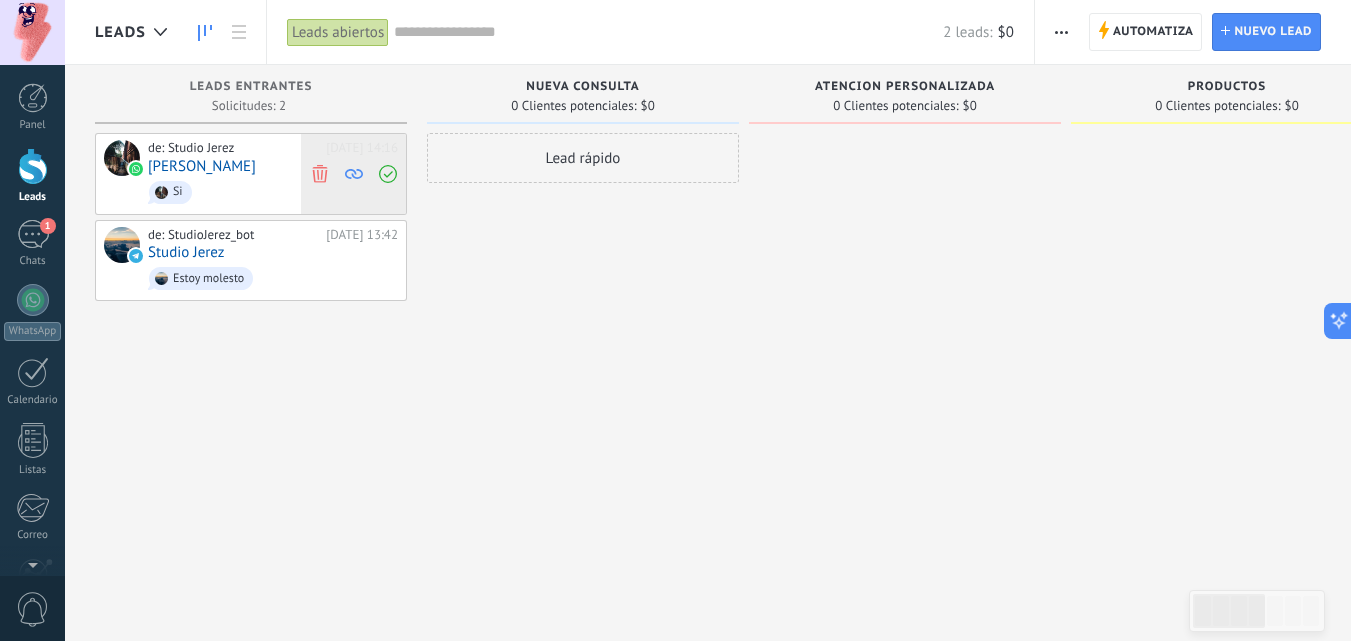 click 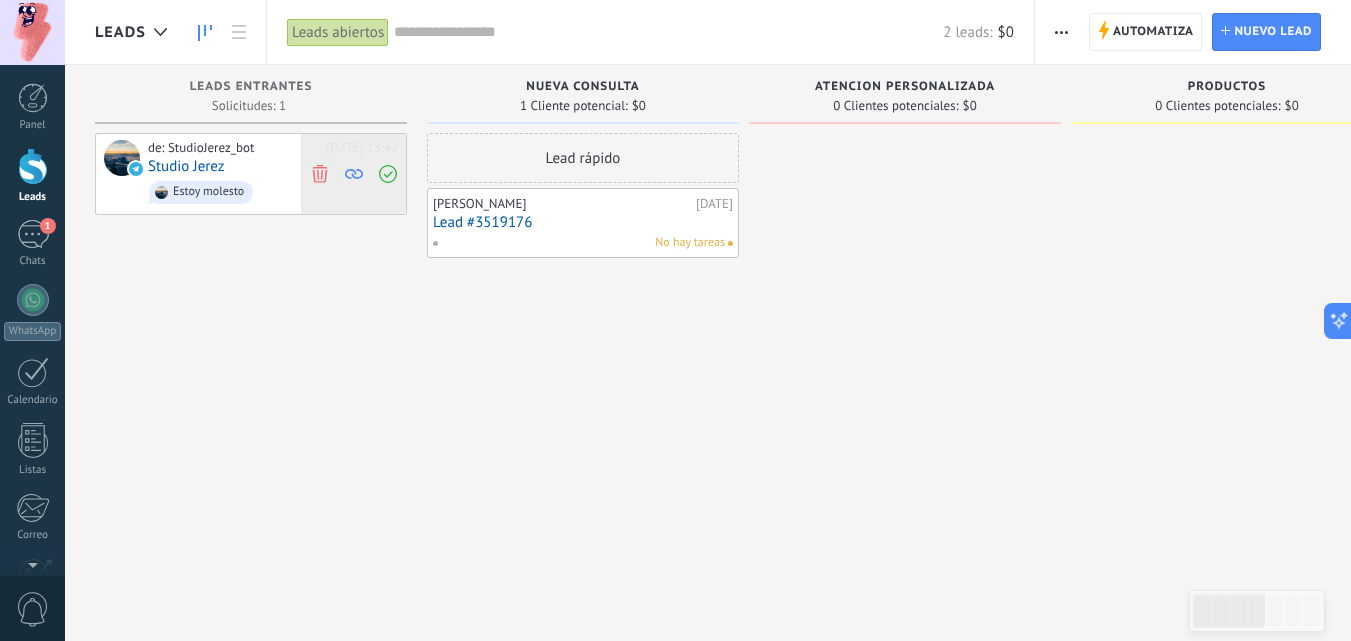 click 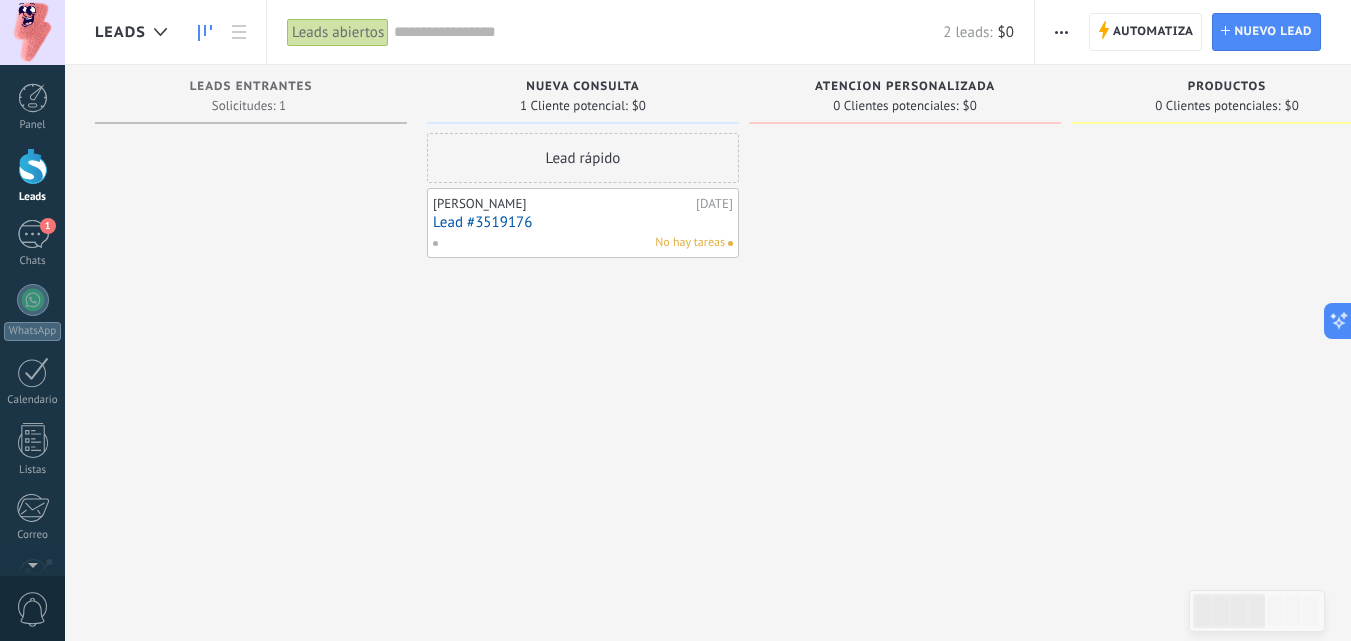 click on "05.07.2025" at bounding box center (714, 204) 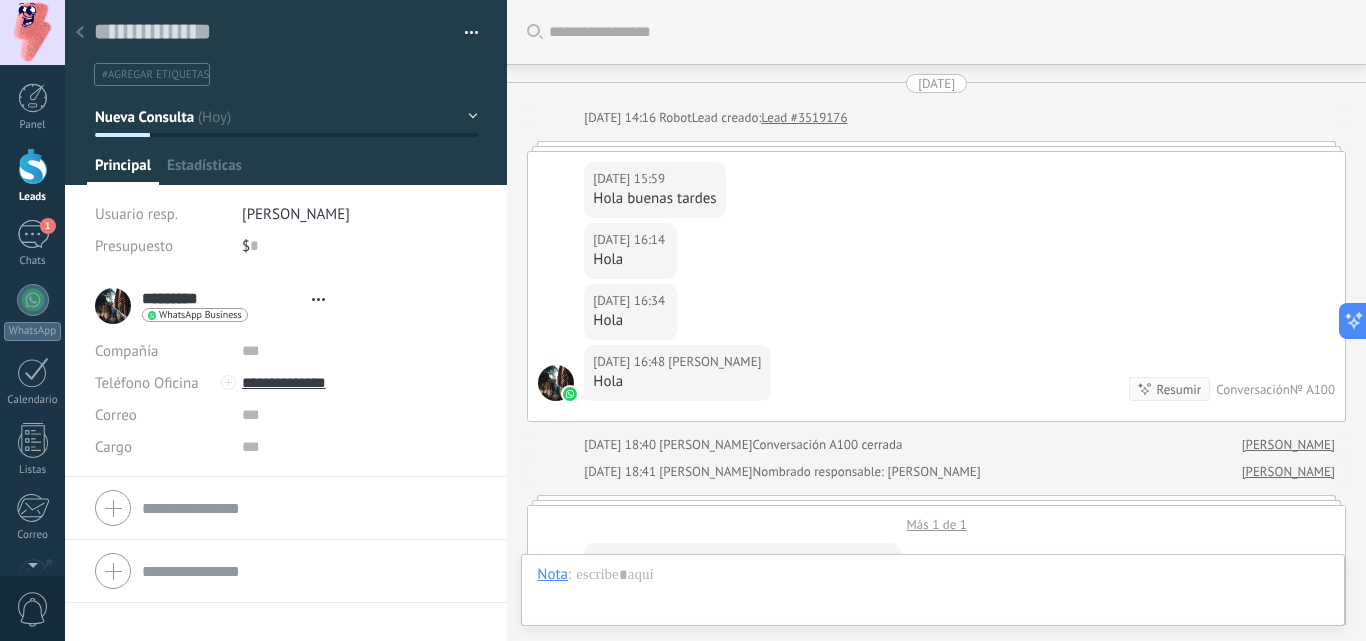 scroll, scrollTop: 30, scrollLeft: 0, axis: vertical 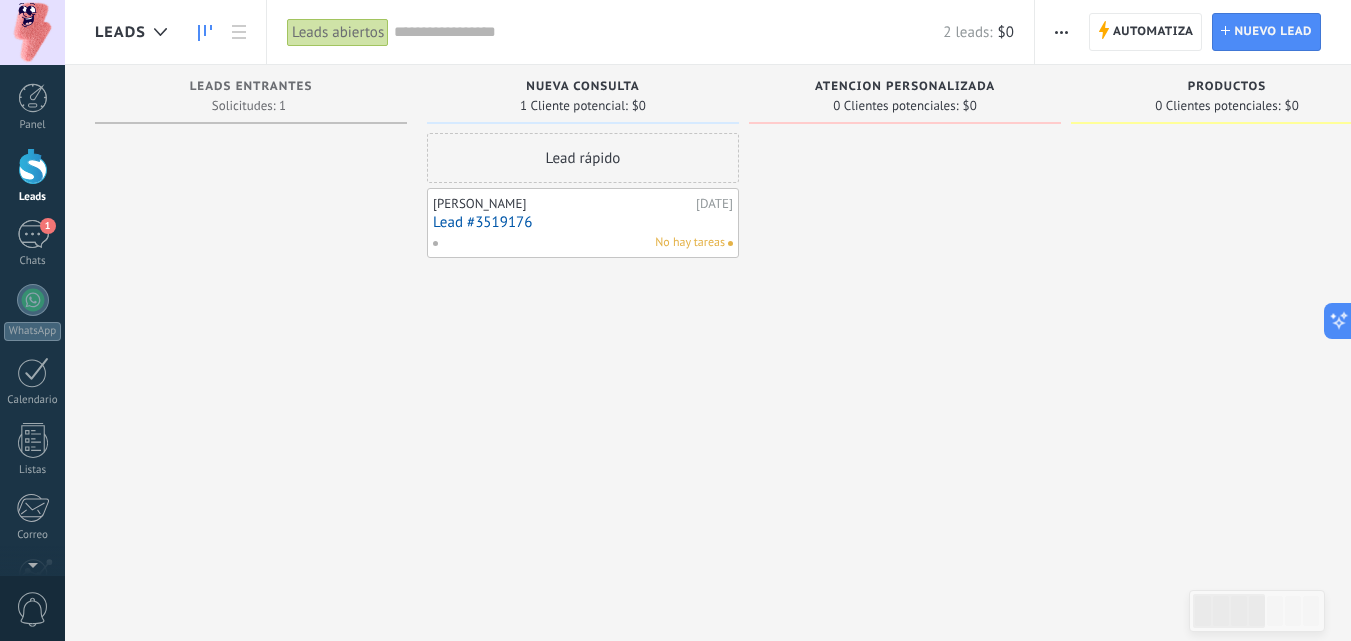drag, startPoint x: 638, startPoint y: 222, endPoint x: 599, endPoint y: 237, distance: 41.785164 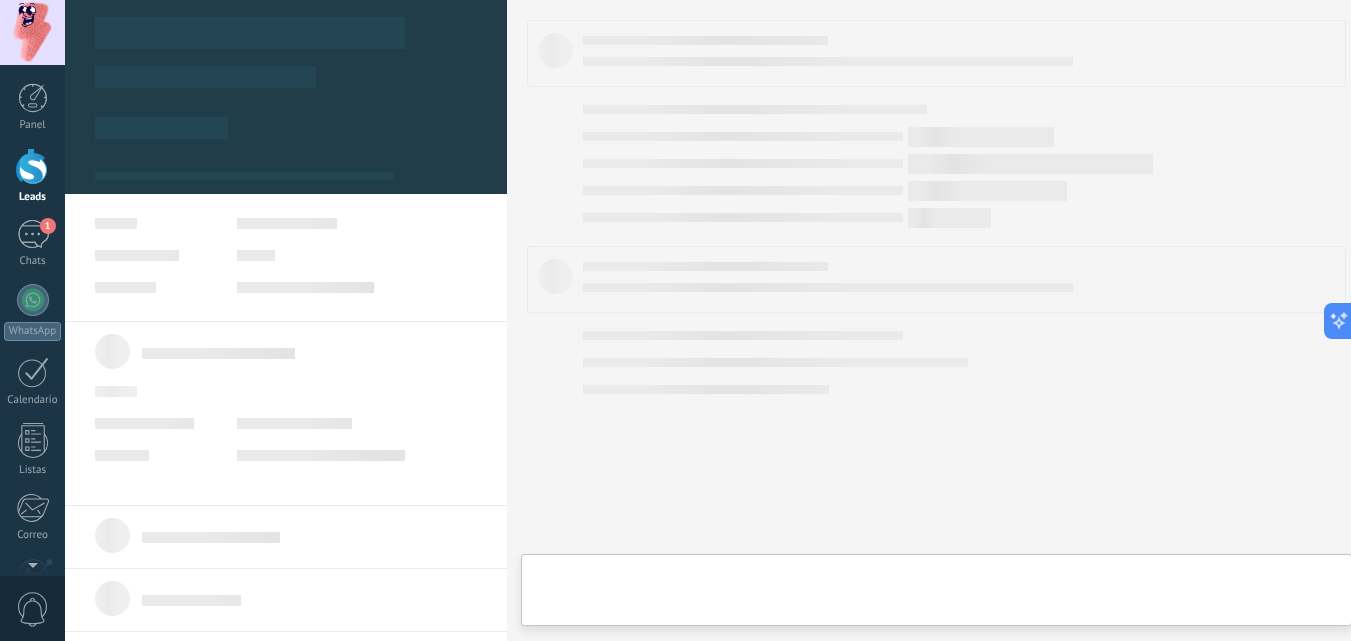 click on ".abccls-1,.abccls-2{fill-rule:evenodd}.abccls-2{fill:#fff} .abfcls-1{fill:none}.abfcls-2{fill:#fff} .abncls-1{isolation:isolate}.abncls-2{opacity:.06}.abncls-2,.abncls-3,.abncls-6{mix-blend-mode:multiply}.abncls-3{opacity:.15}.abncls-4,.abncls-8{fill:#fff}.abncls-5{fill:url(#abnlinear-gradient)}.abncls-6{opacity:.04}.abncls-7{fill:url(#abnlinear-gradient-2)}.abncls-8{fill-rule:evenodd} .abqst0{fill:#ffa200} .abwcls-1{fill:#252525} .cls-1{isolation:isolate} .acicls-1{fill:none} .aclcls-1{fill:#232323} .acnst0{display:none} .addcls-1,.addcls-2{fill:none;stroke-miterlimit:10}.addcls-1{stroke:#dfe0e5}.addcls-2{stroke:#a1a7ab} .adecls-1,.adecls-2{fill:none;stroke-miterlimit:10}.adecls-1{stroke:#dfe0e5}.adecls-2{stroke:#a1a7ab} .adqcls-1{fill:#8591a5;fill-rule:evenodd} .aeccls-1{fill:#5c9f37} .aeecls-1{fill:#f86161} .aejcls-1{fill:#8591a5;fill-rule:evenodd} .aekcls-1{fill-rule:evenodd} .aelcls-1{fill-rule:evenodd;fill:currentColor} .aemcls-1{fill-rule:evenodd;fill:currentColor} .aencls-2{fill:#f86161;opacity:.3}" at bounding box center (675, 320) 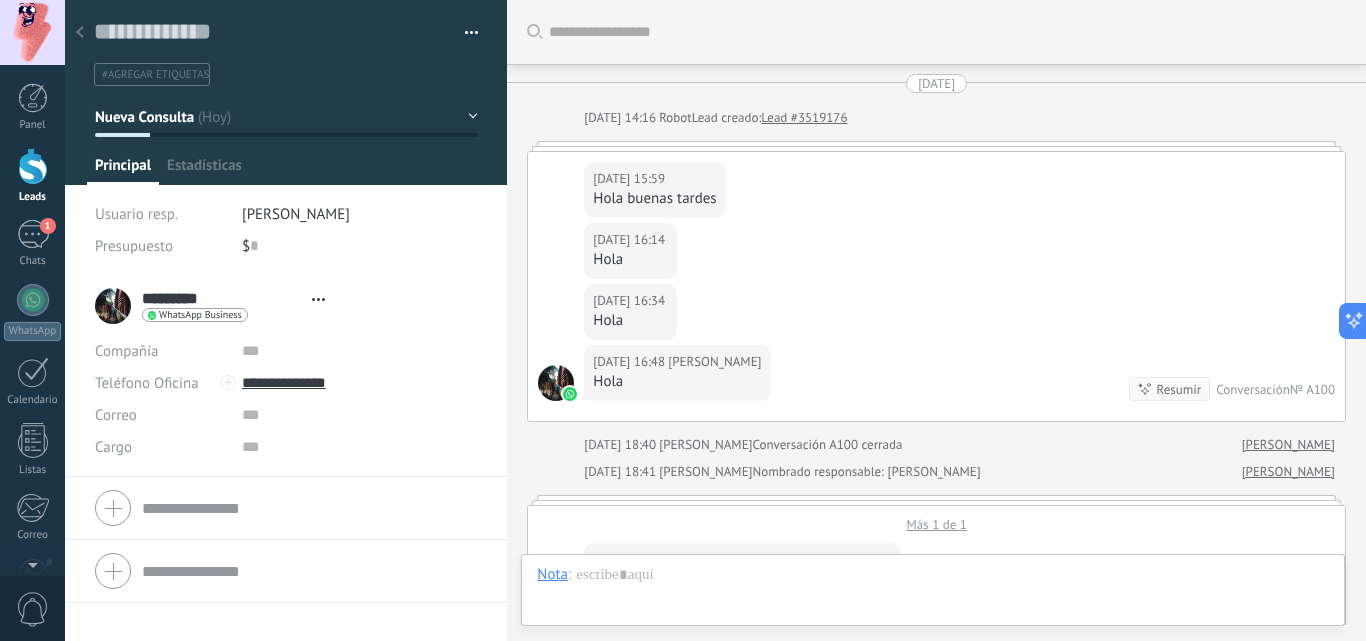 type on "**********" 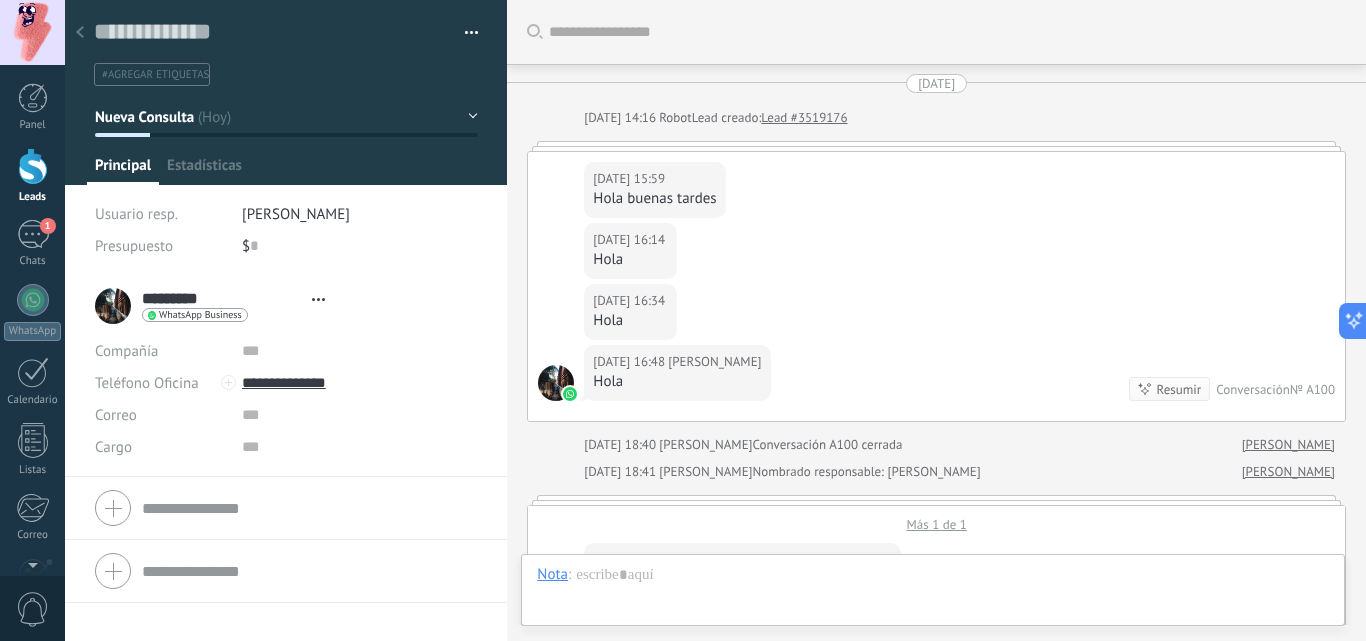 scroll, scrollTop: 30, scrollLeft: 0, axis: vertical 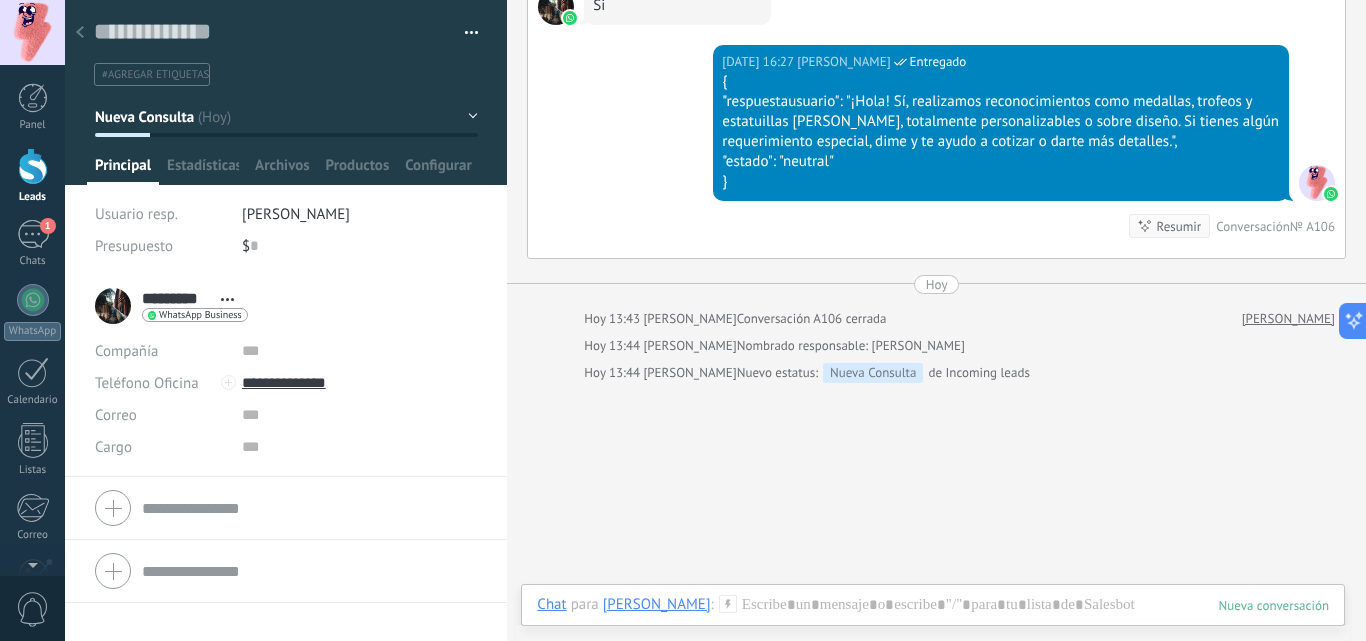 click at bounding box center [464, 33] 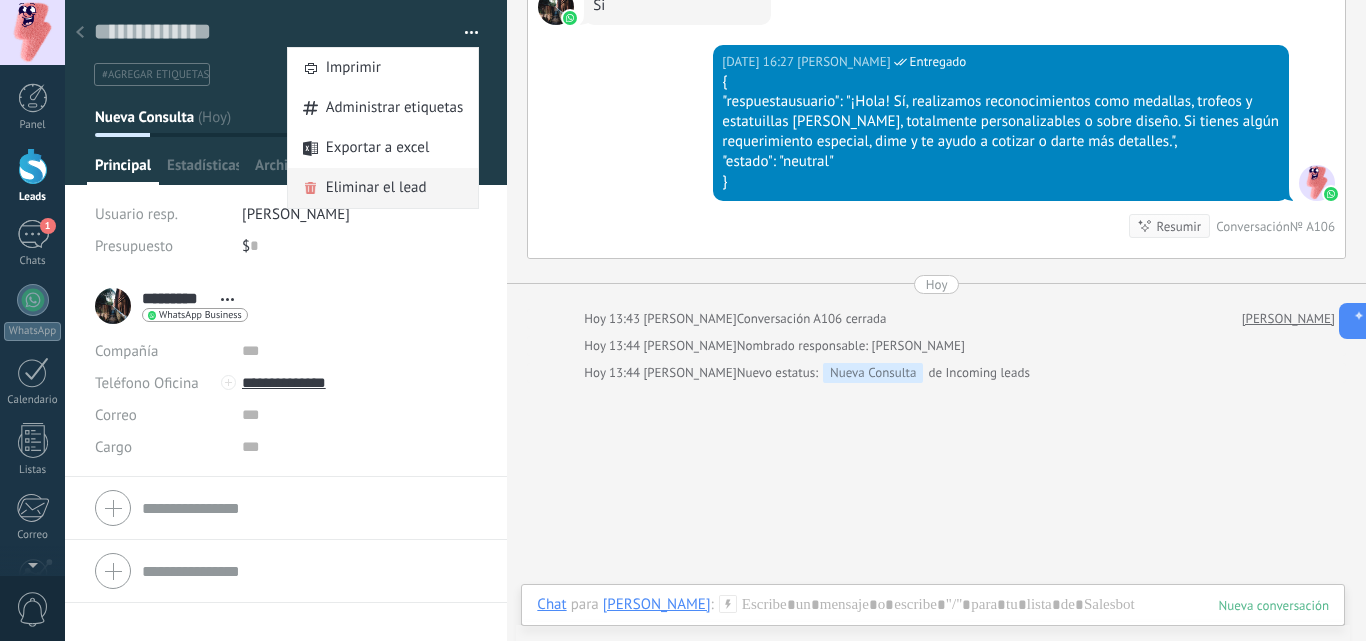 click on "Eliminar el lead" at bounding box center [376, 188] 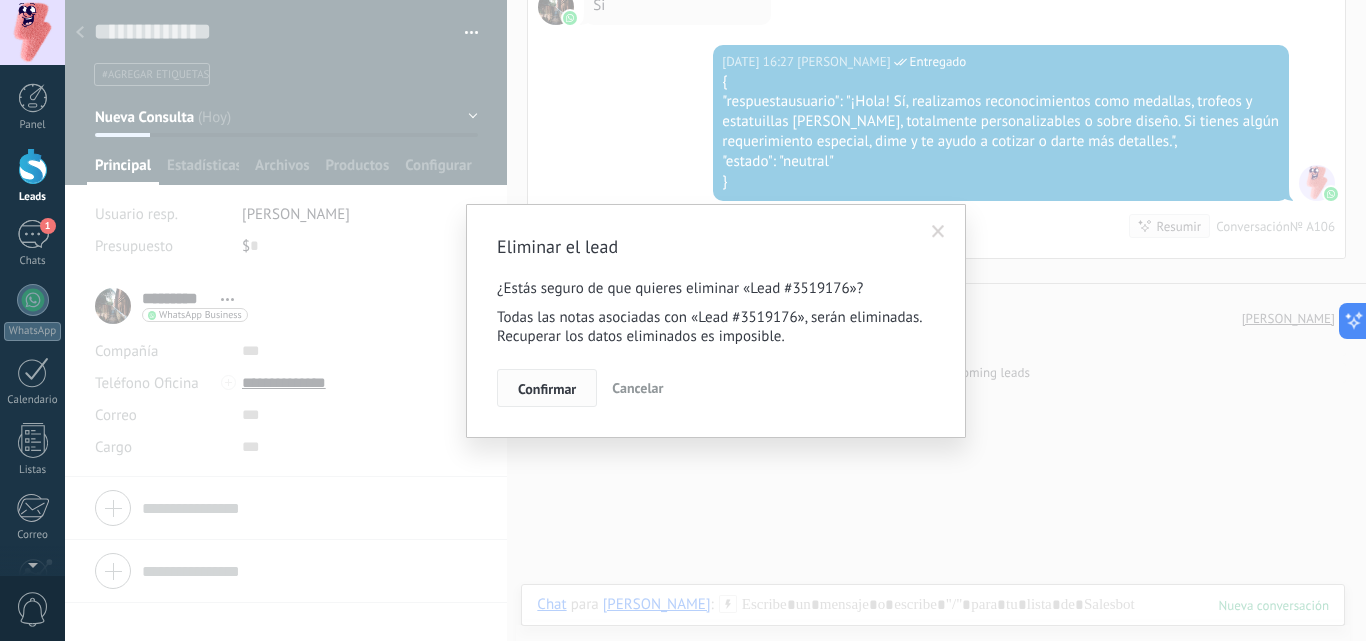 click on "Confirmar" at bounding box center (547, 388) 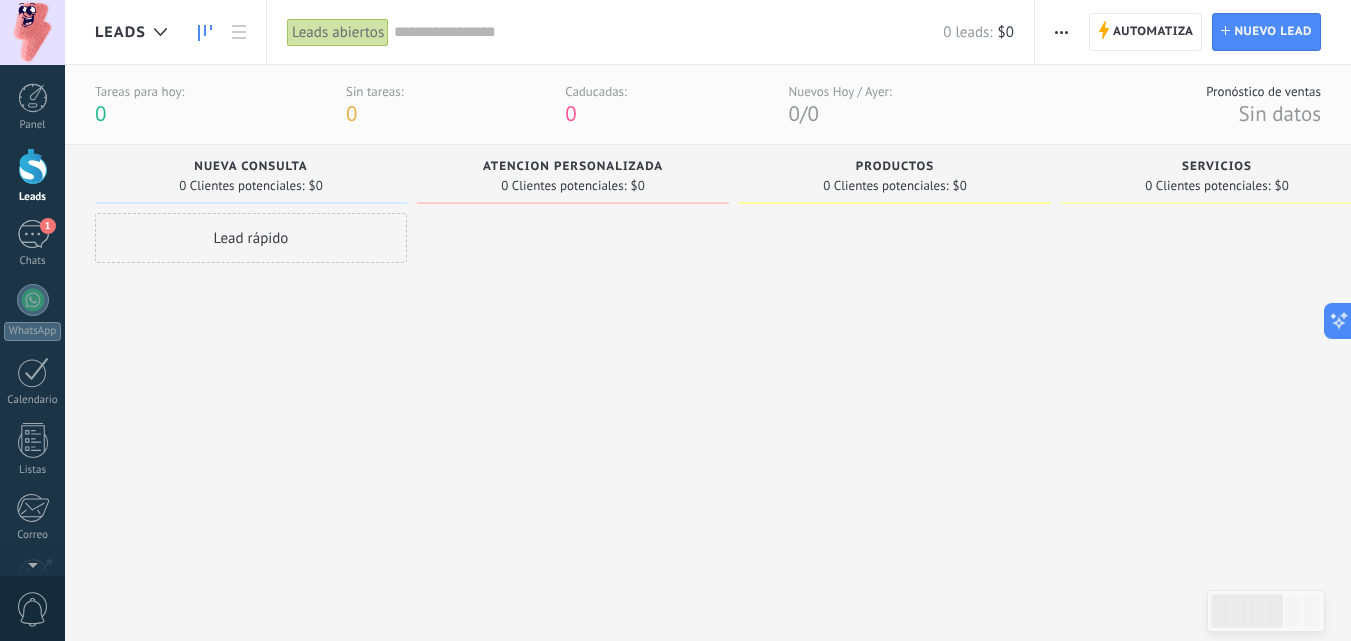 click at bounding box center [33, 166] 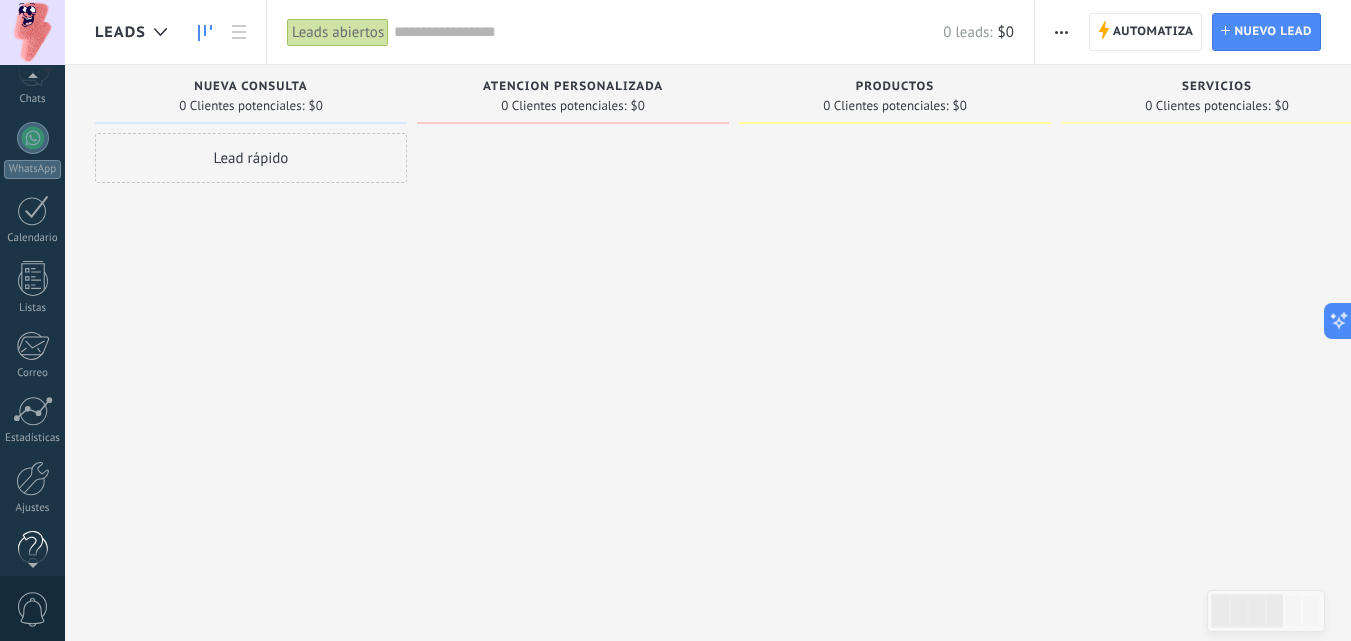scroll, scrollTop: 174, scrollLeft: 0, axis: vertical 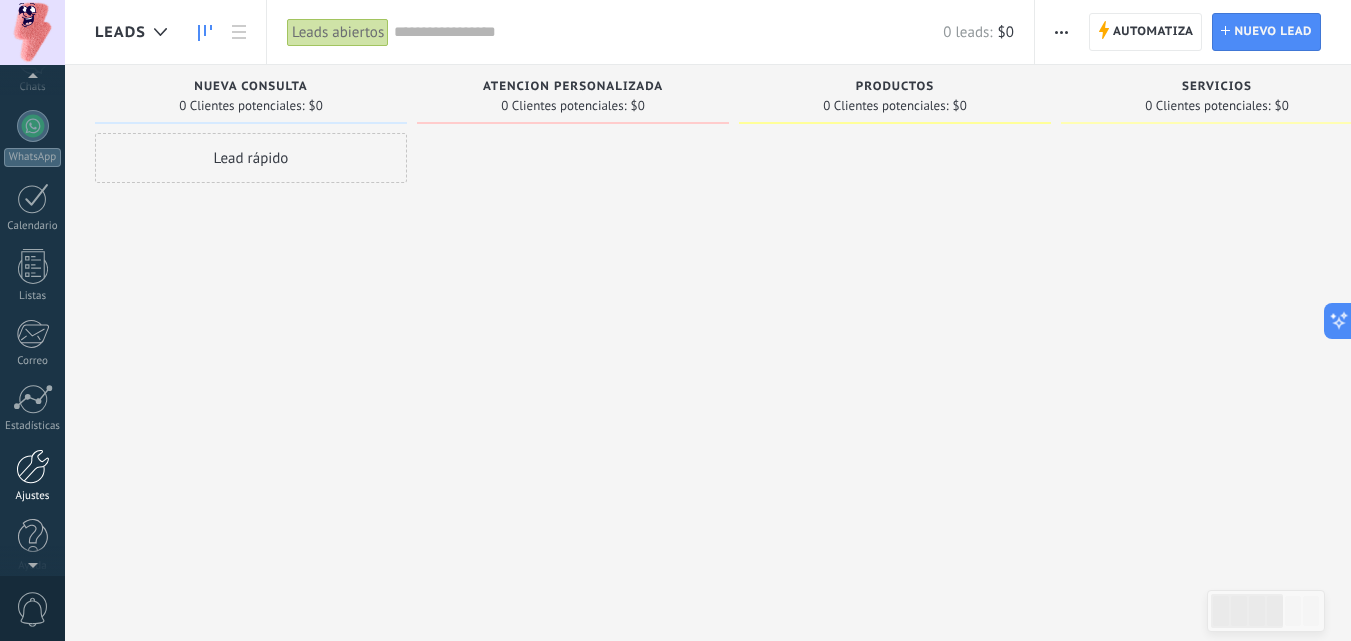 click at bounding box center (33, 466) 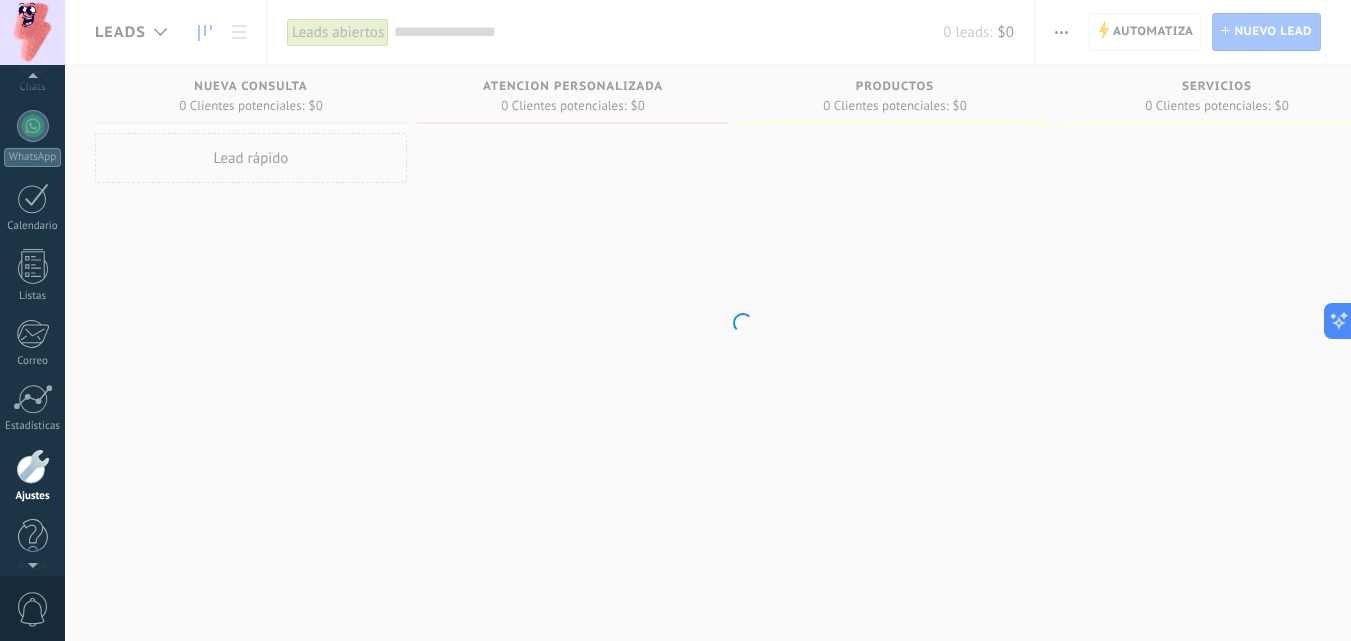 scroll, scrollTop: 191, scrollLeft: 0, axis: vertical 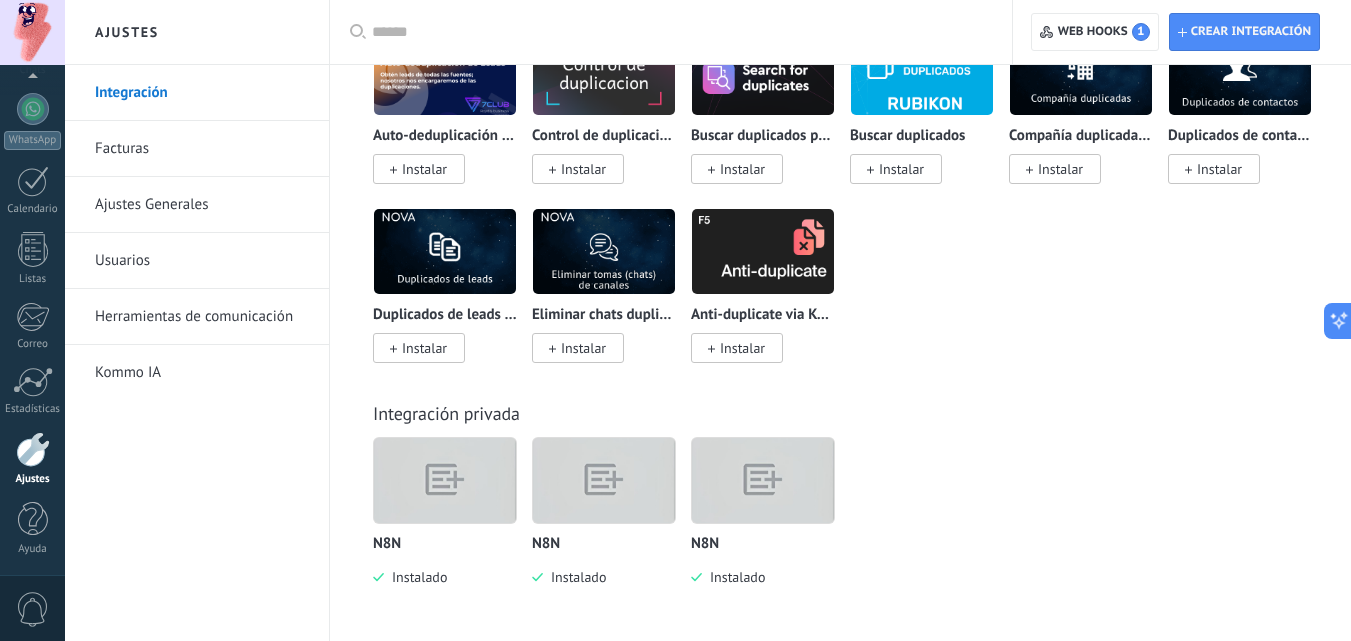 click at bounding box center [445, 480] 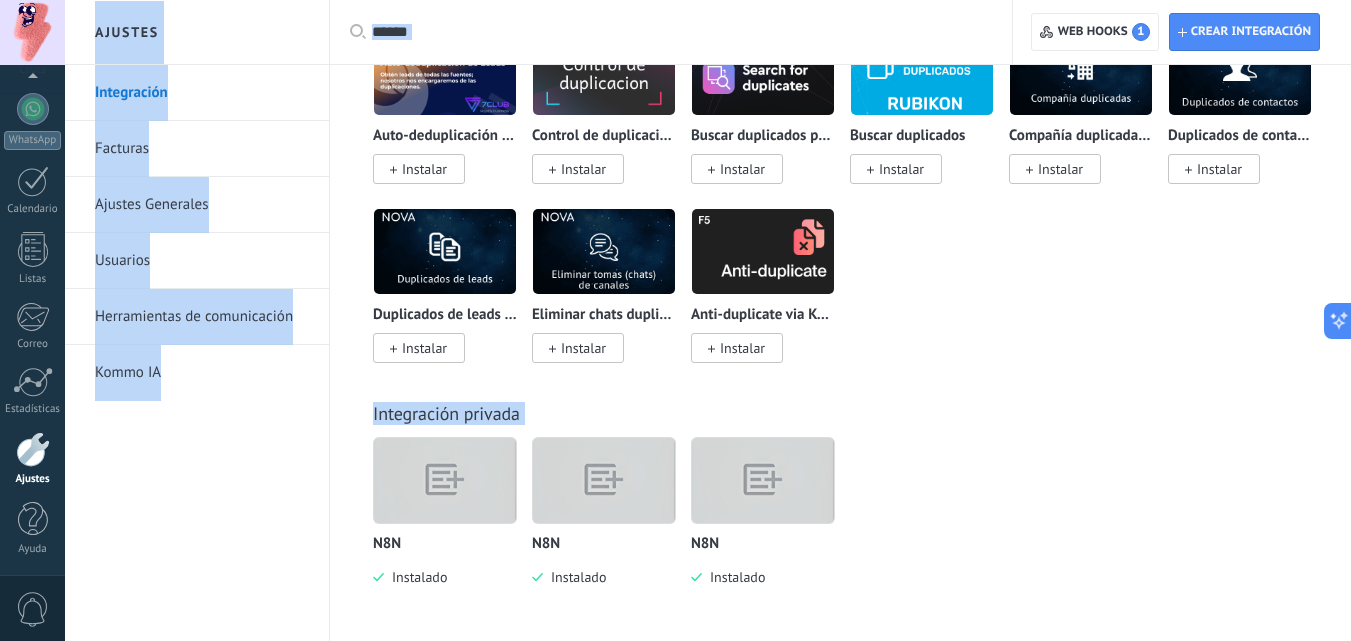 click at bounding box center (445, 480) 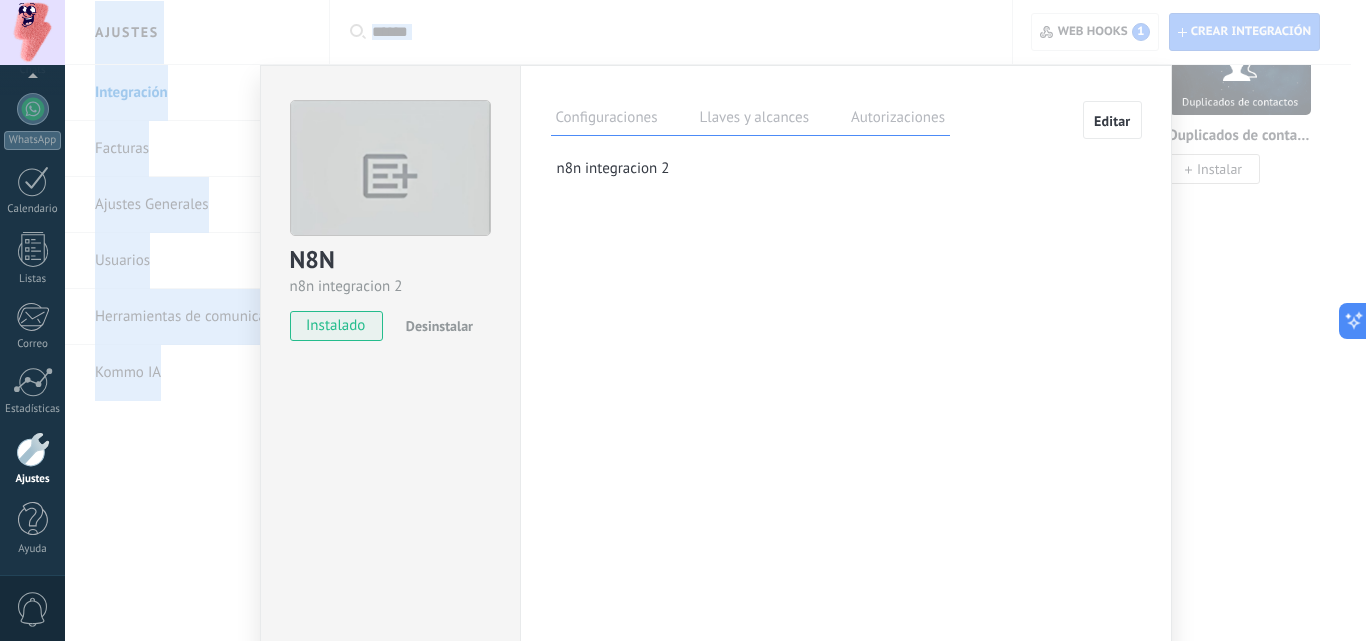 click on "Llaves y alcances" at bounding box center [754, 120] 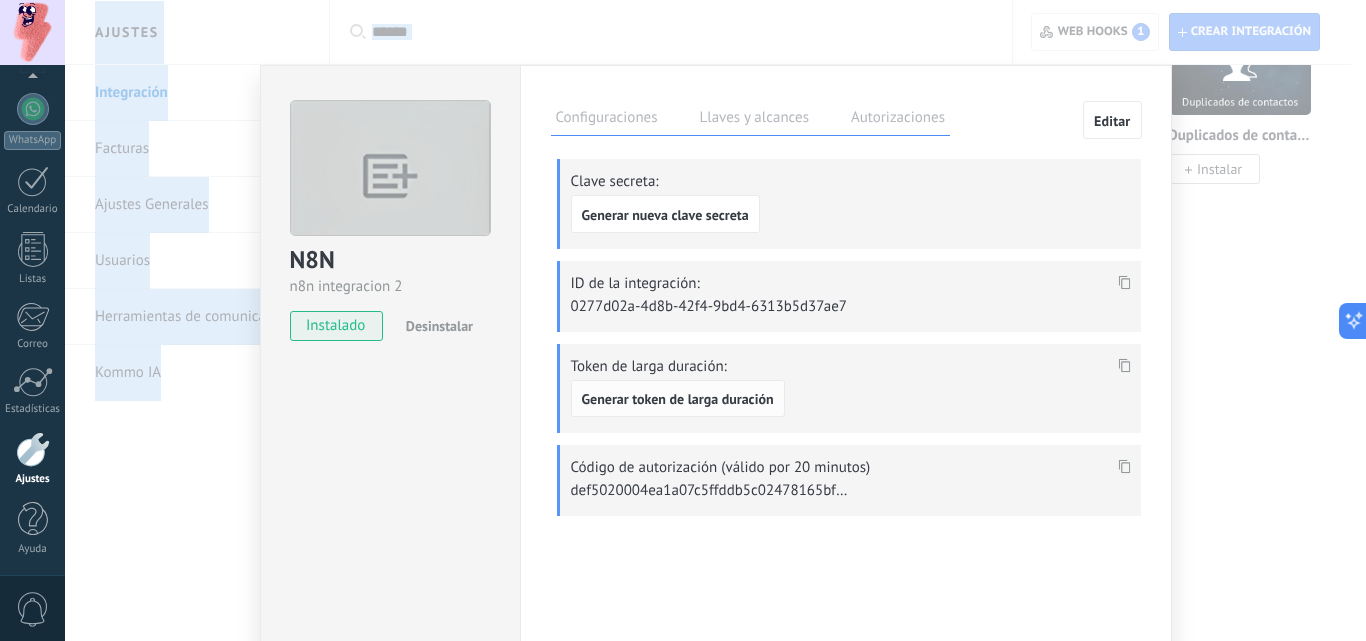 click on "Generar token de larga duración" at bounding box center [678, 399] 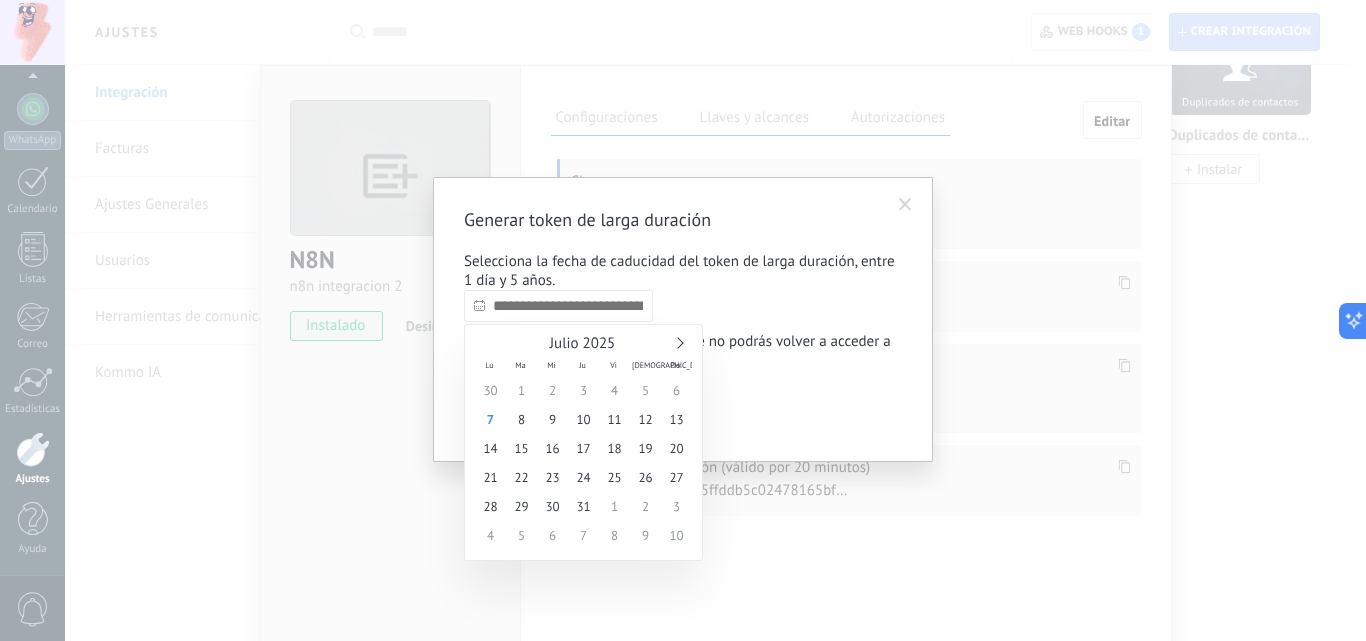 click at bounding box center [558, 306] 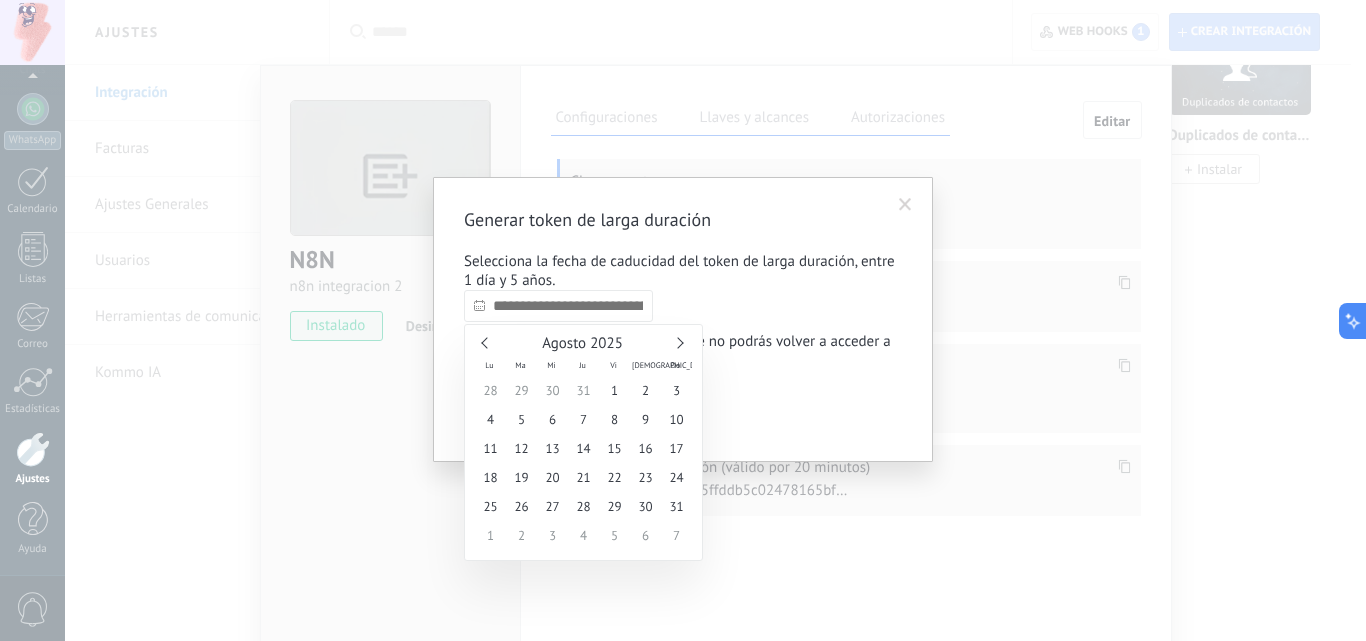 click at bounding box center (677, 342) 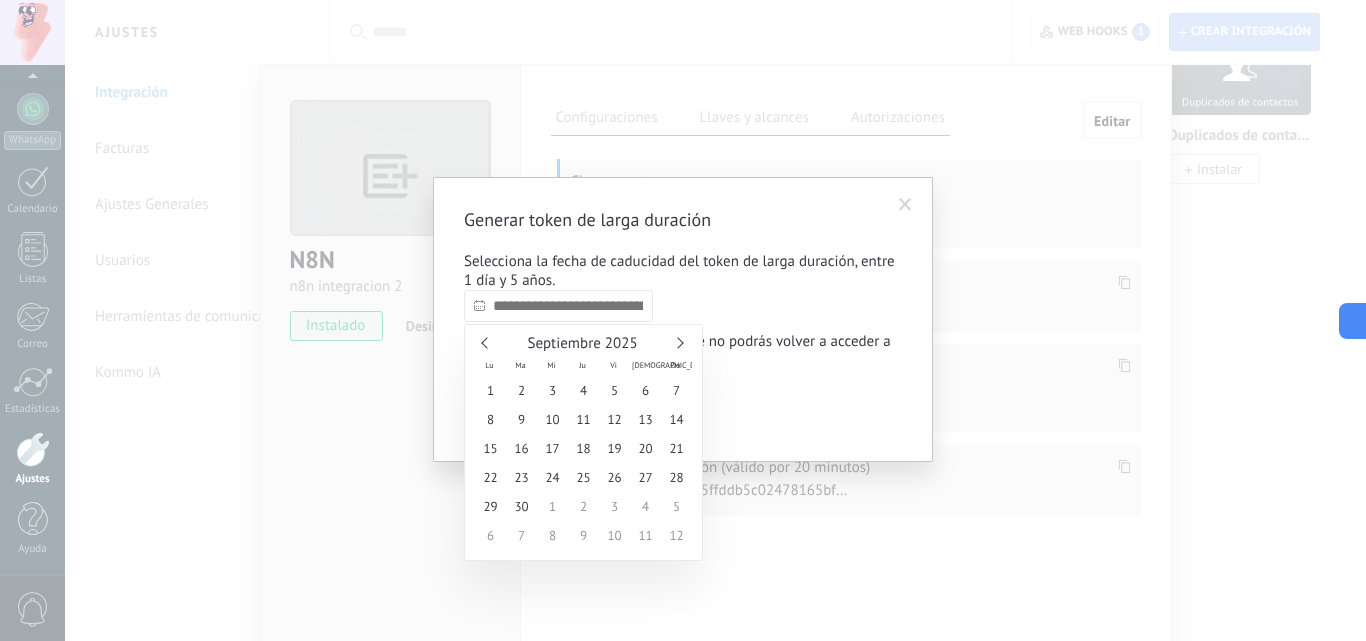 click at bounding box center [677, 342] 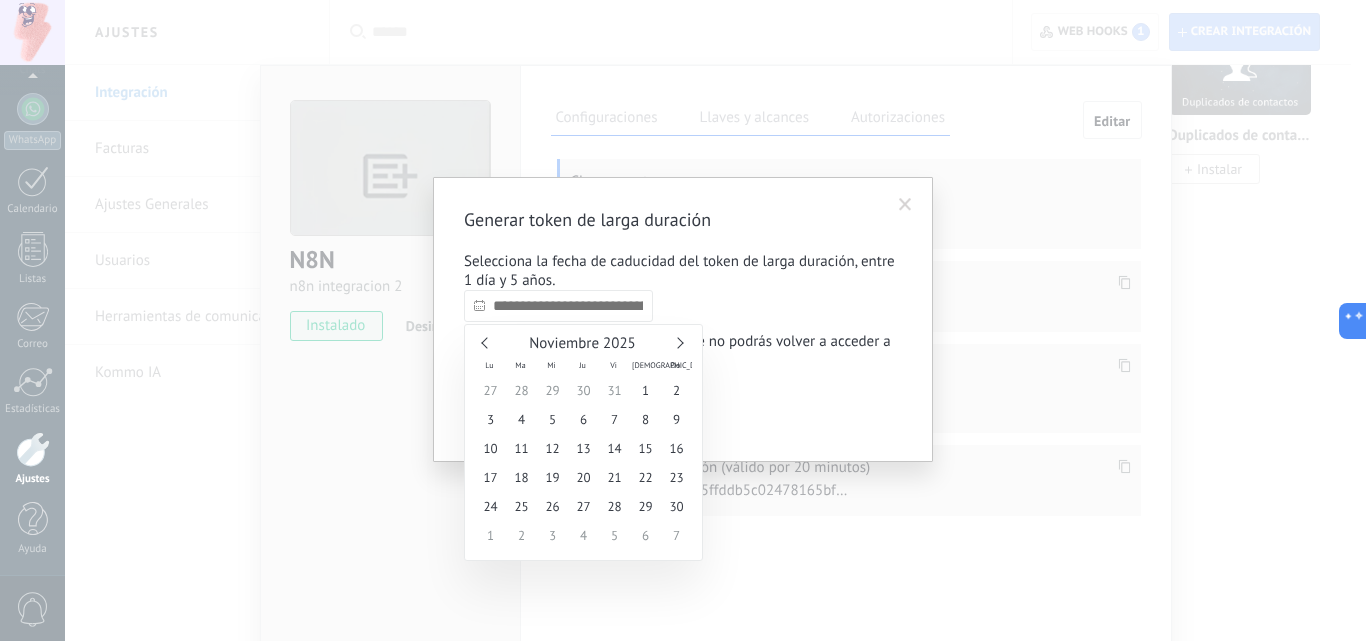 click at bounding box center (677, 342) 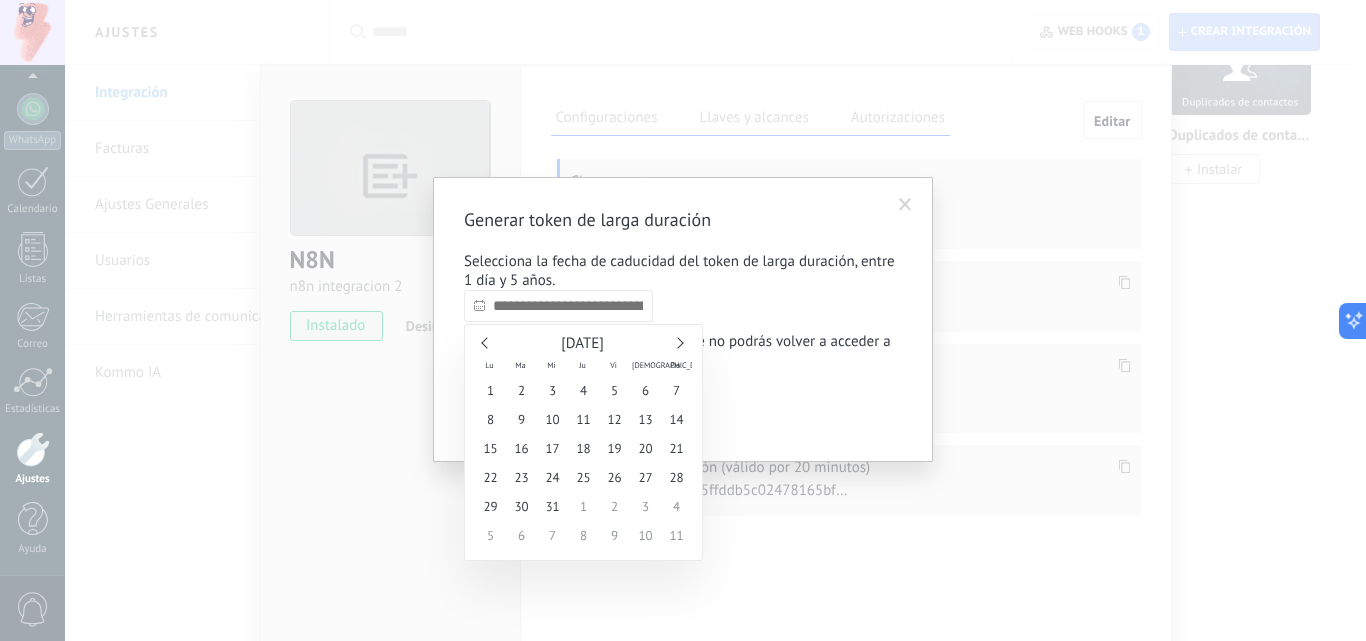 click at bounding box center [677, 342] 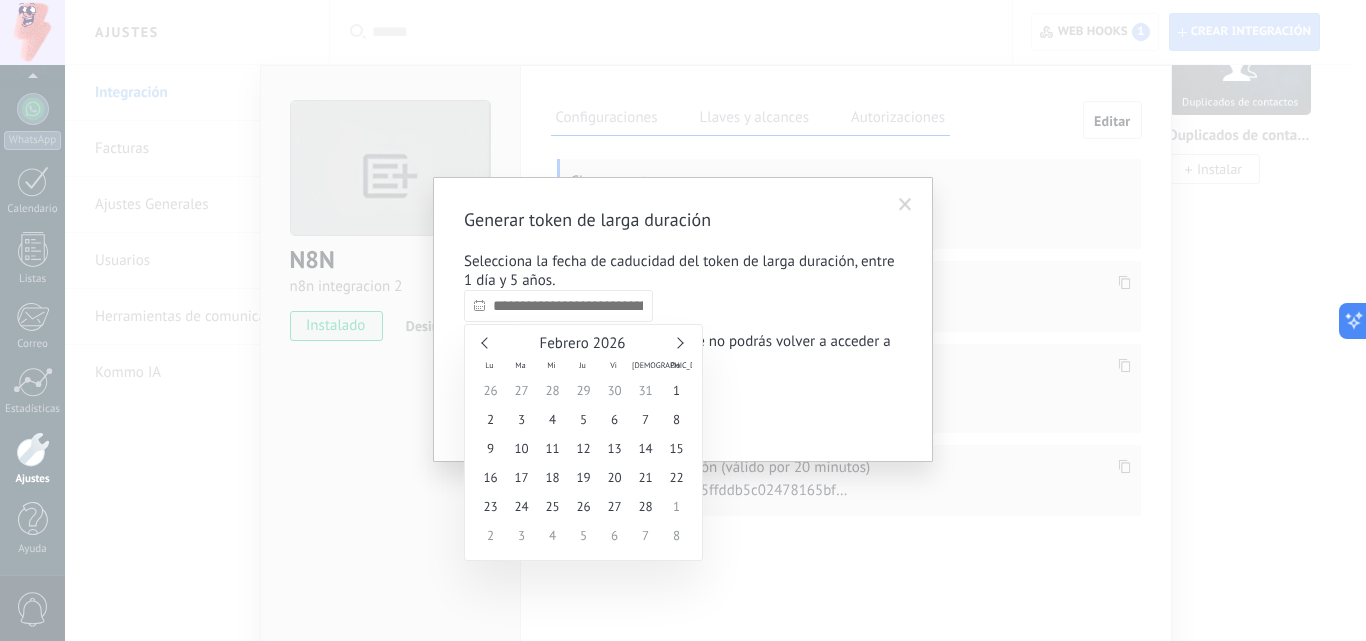 click at bounding box center [677, 342] 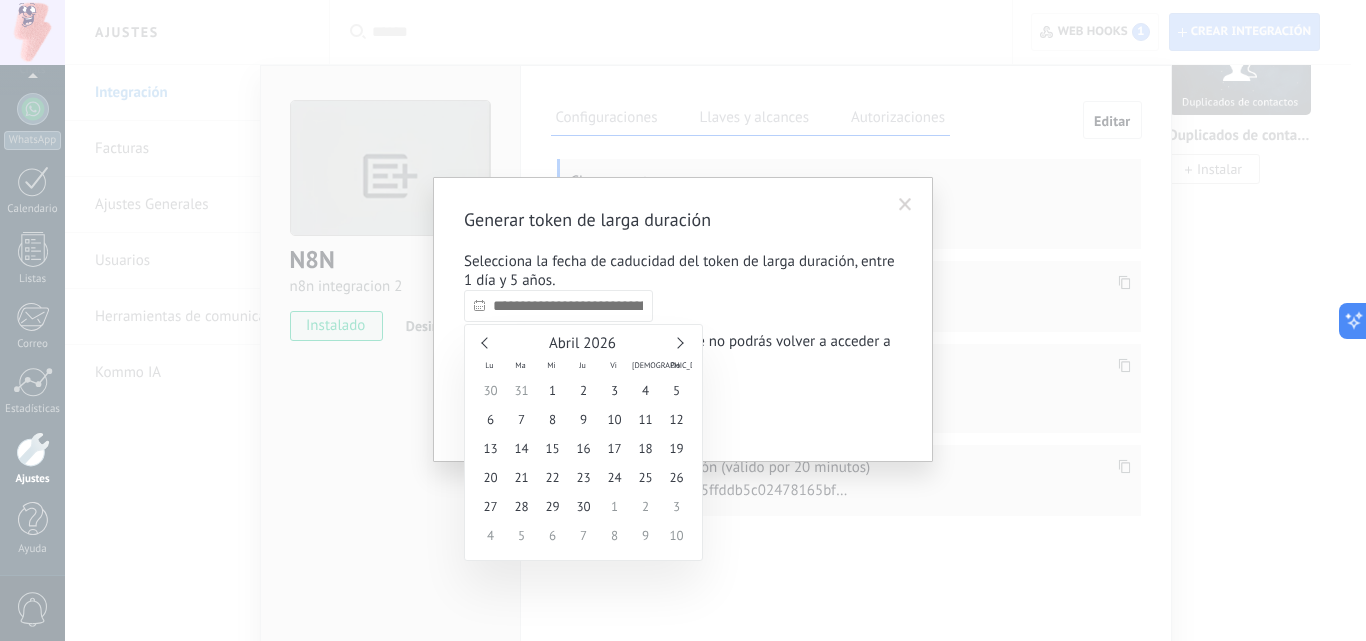 click at bounding box center [677, 342] 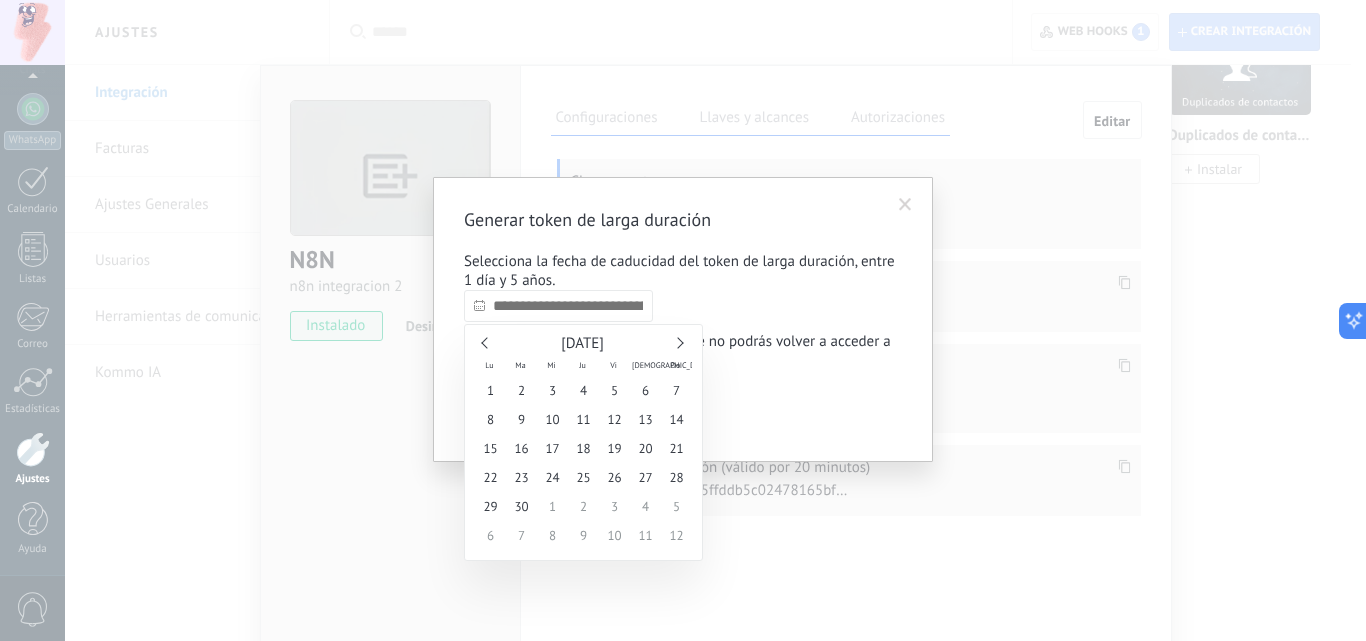 click at bounding box center [677, 342] 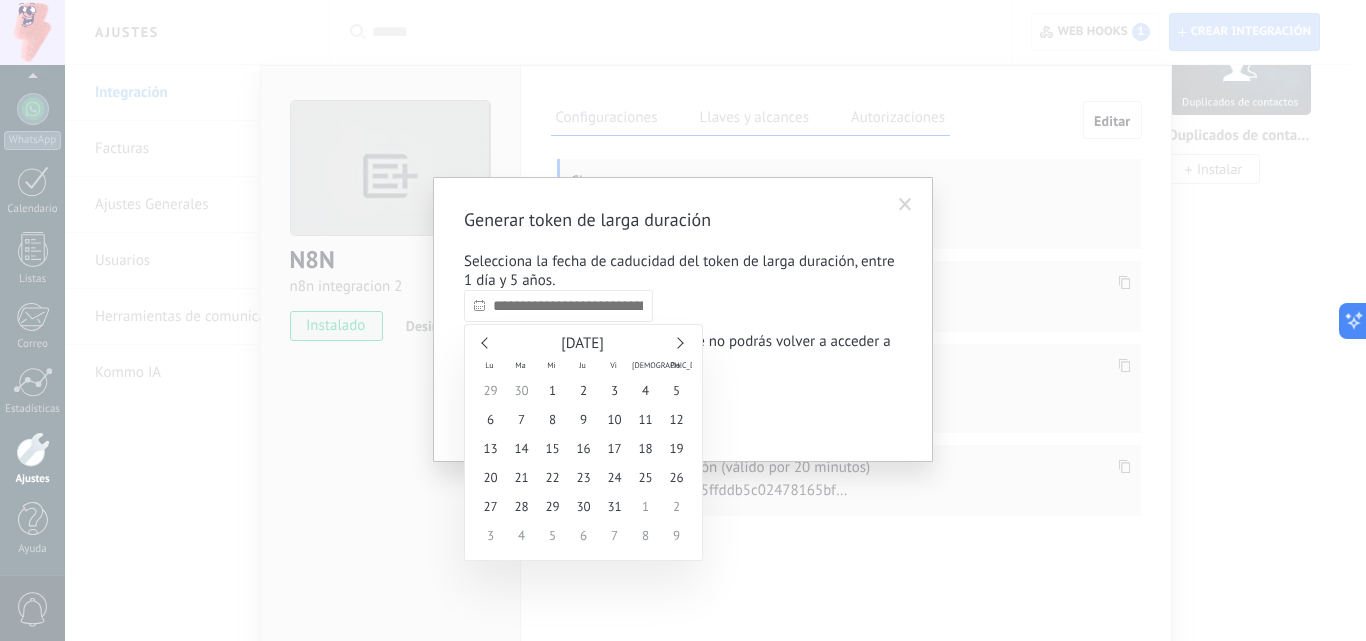 click at bounding box center [677, 342] 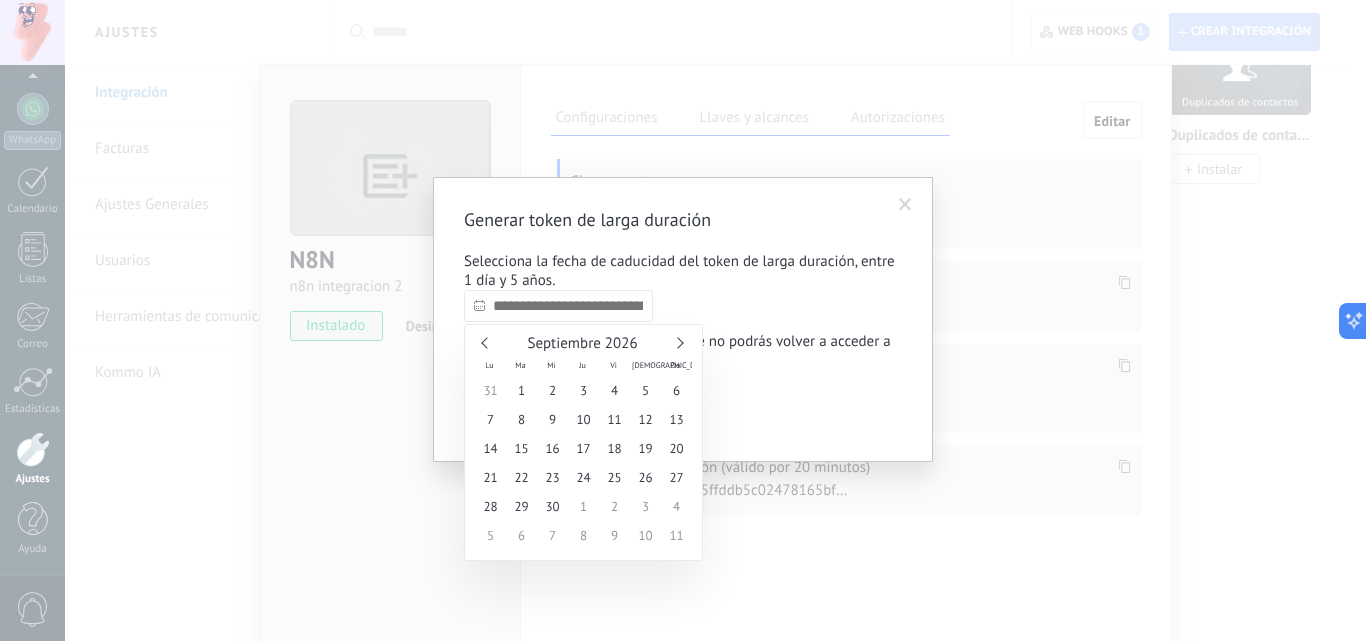 click at bounding box center (677, 342) 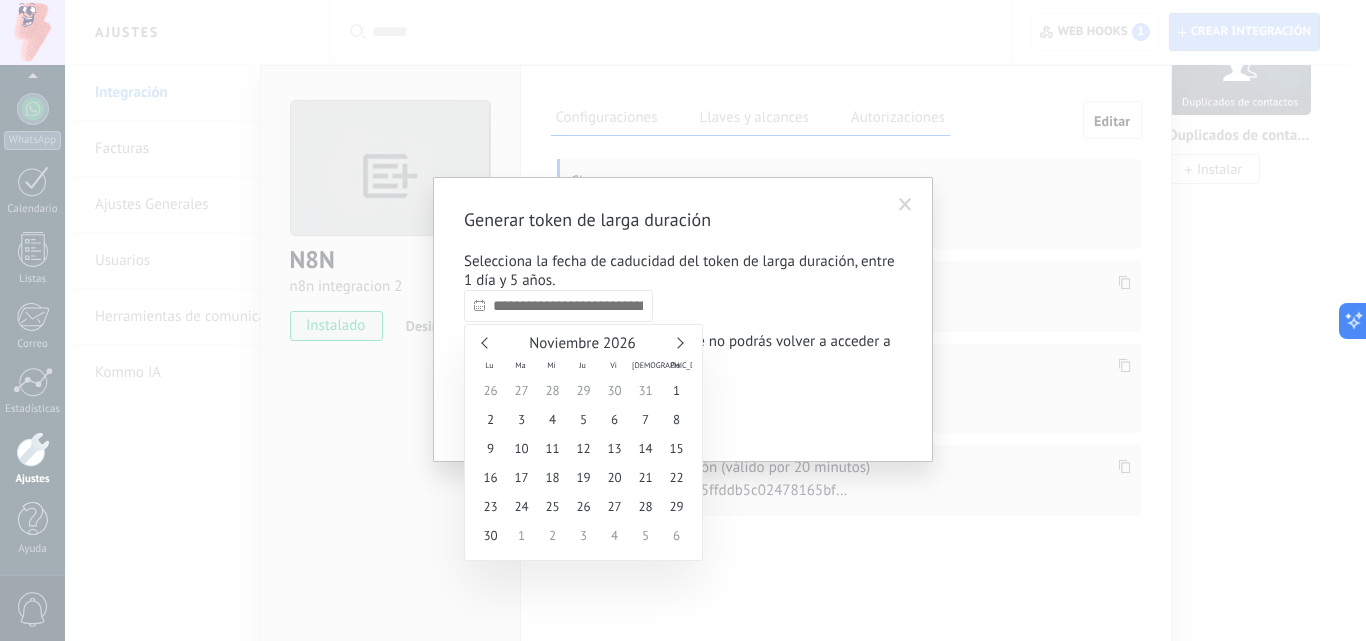 click at bounding box center (677, 342) 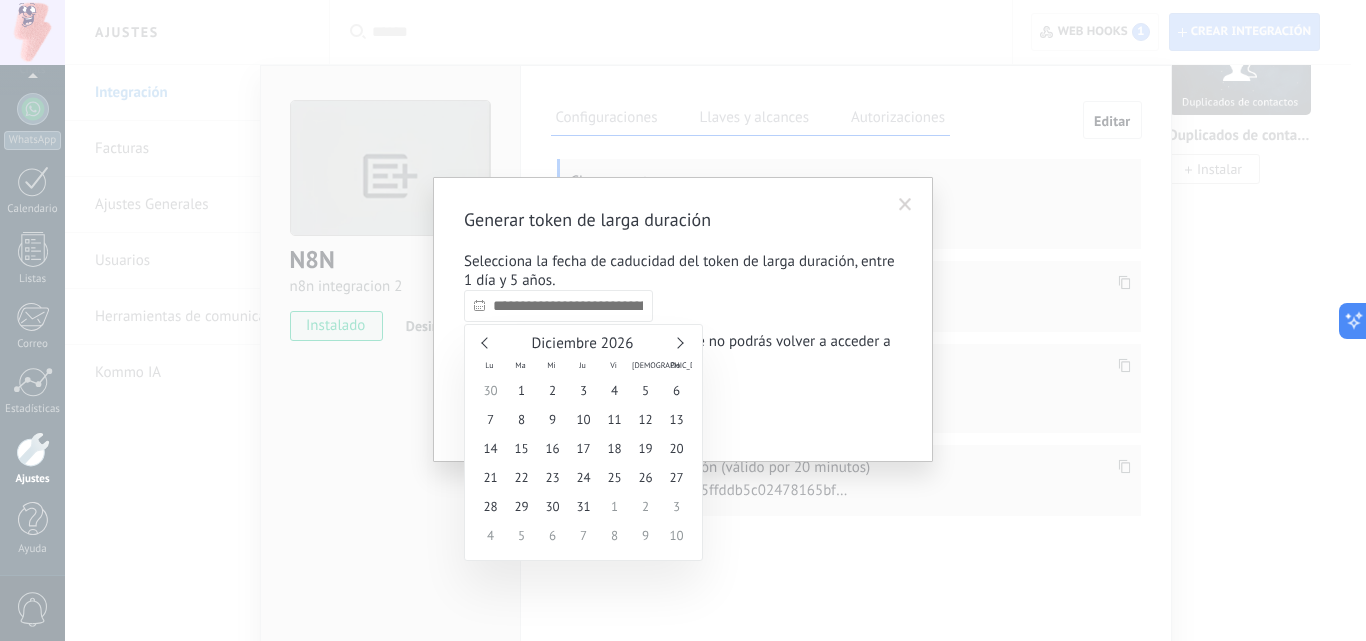click at bounding box center (677, 342) 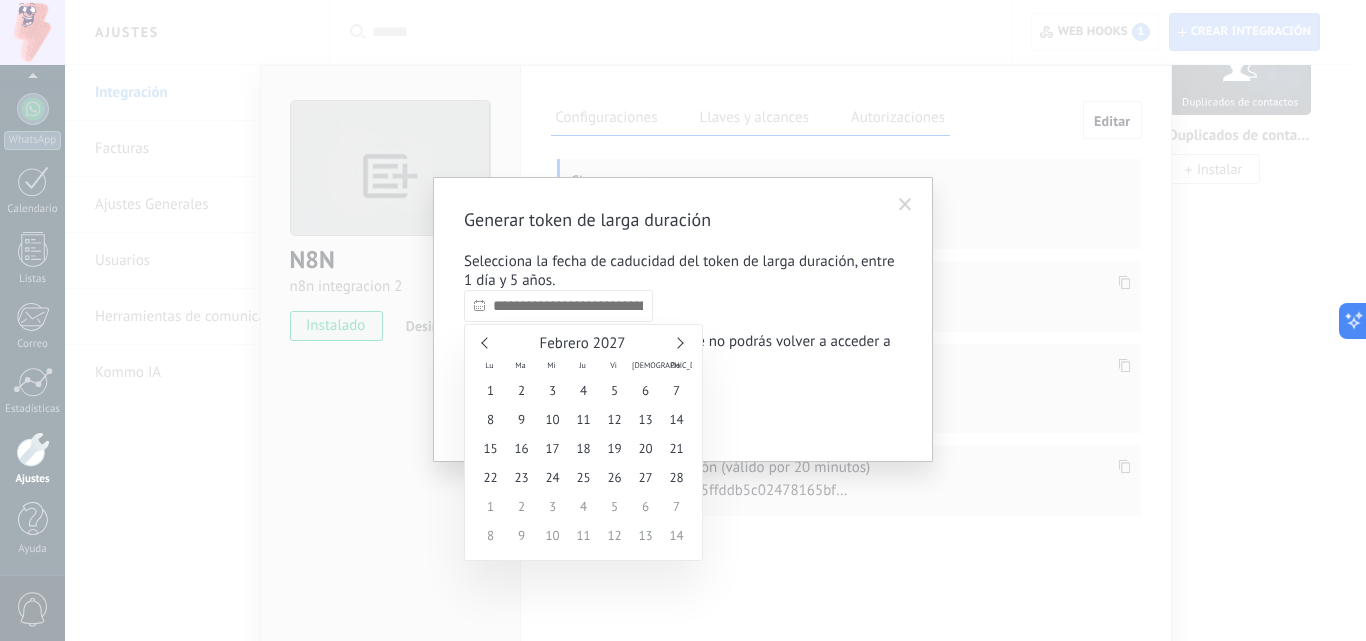 click at bounding box center [677, 342] 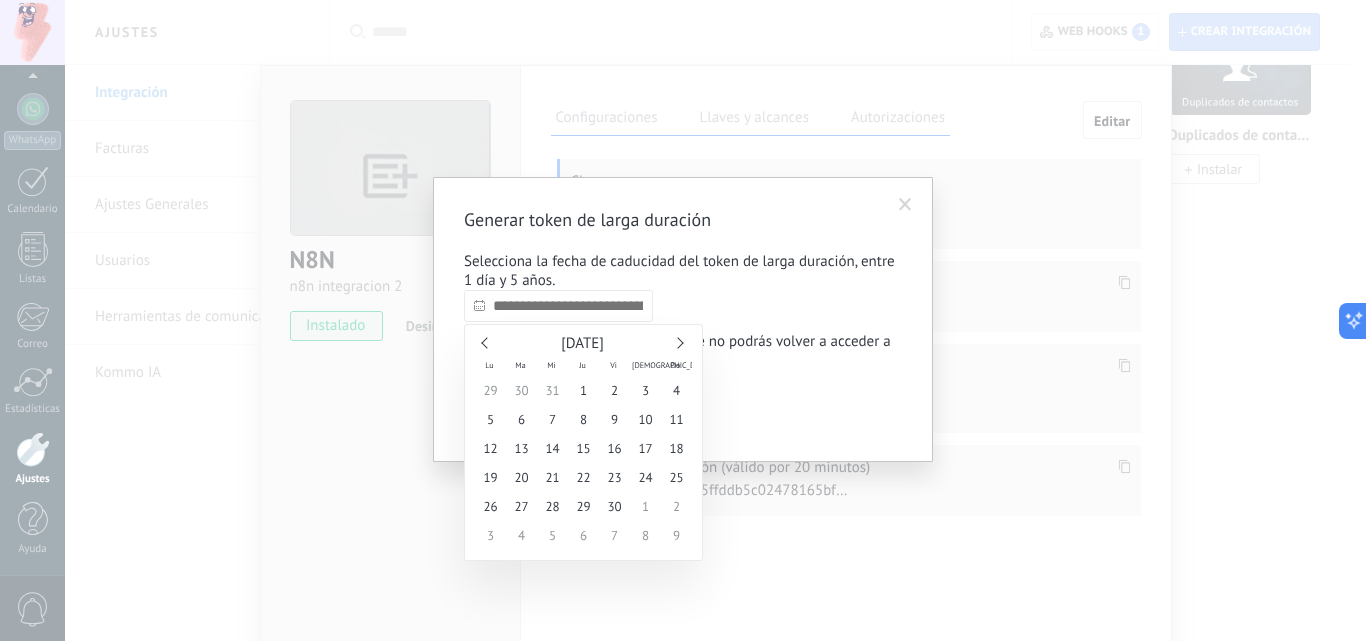 click at bounding box center (677, 342) 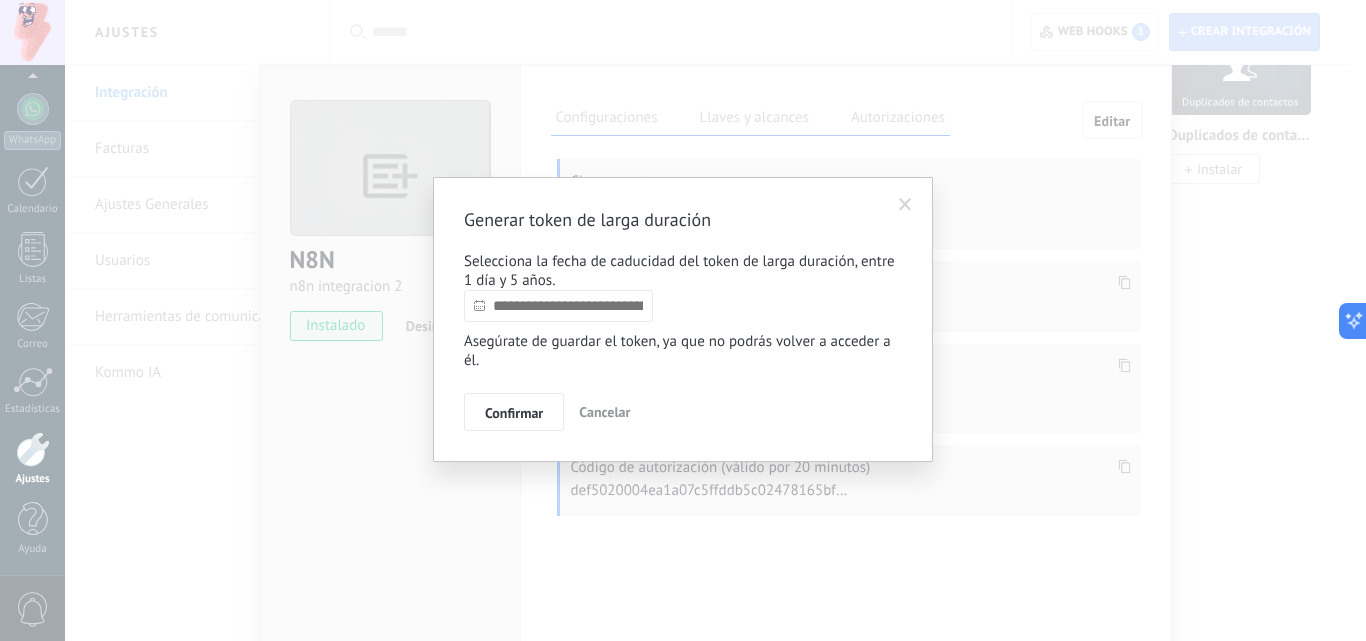 scroll, scrollTop: 0, scrollLeft: 0, axis: both 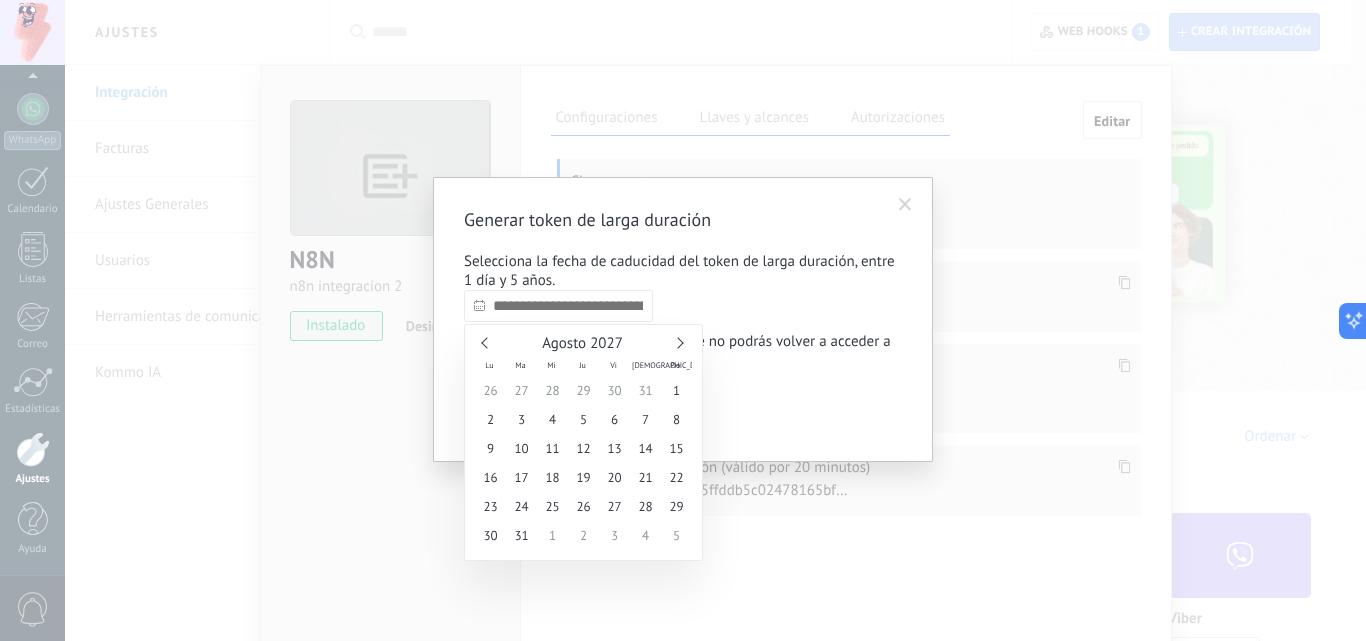 click on "Agosto 2027" at bounding box center [583, 344] 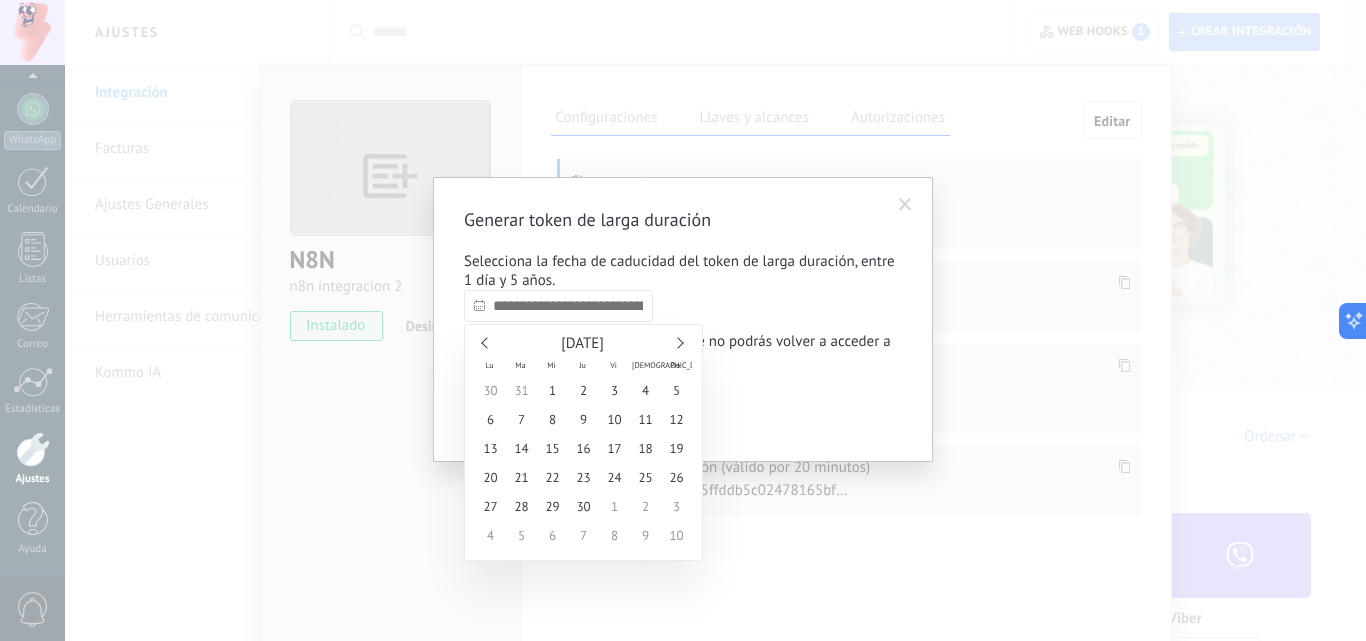 click at bounding box center [677, 342] 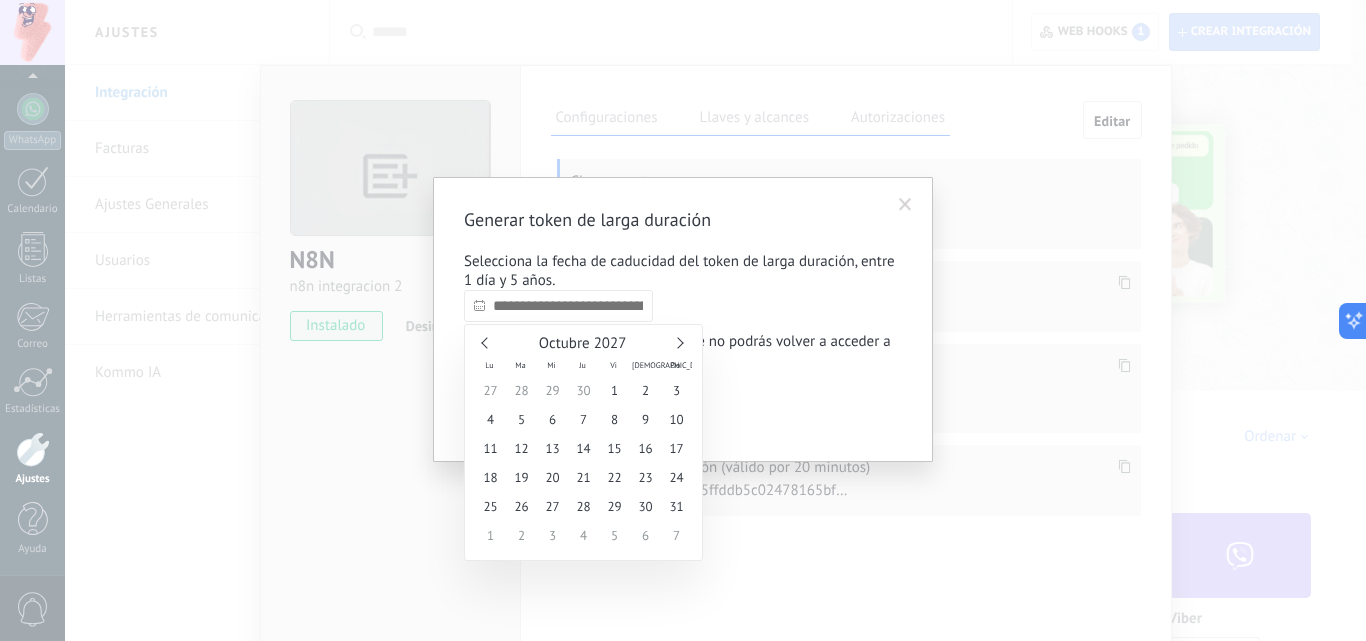 click at bounding box center (677, 342) 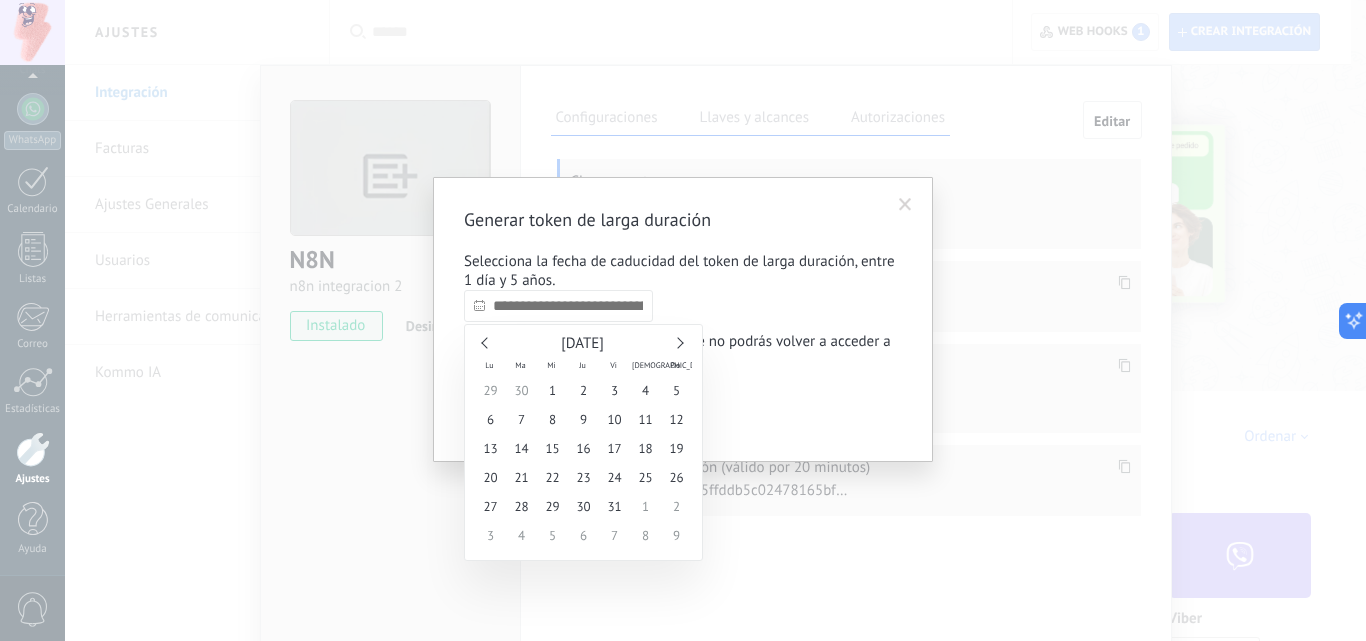 click at bounding box center (677, 342) 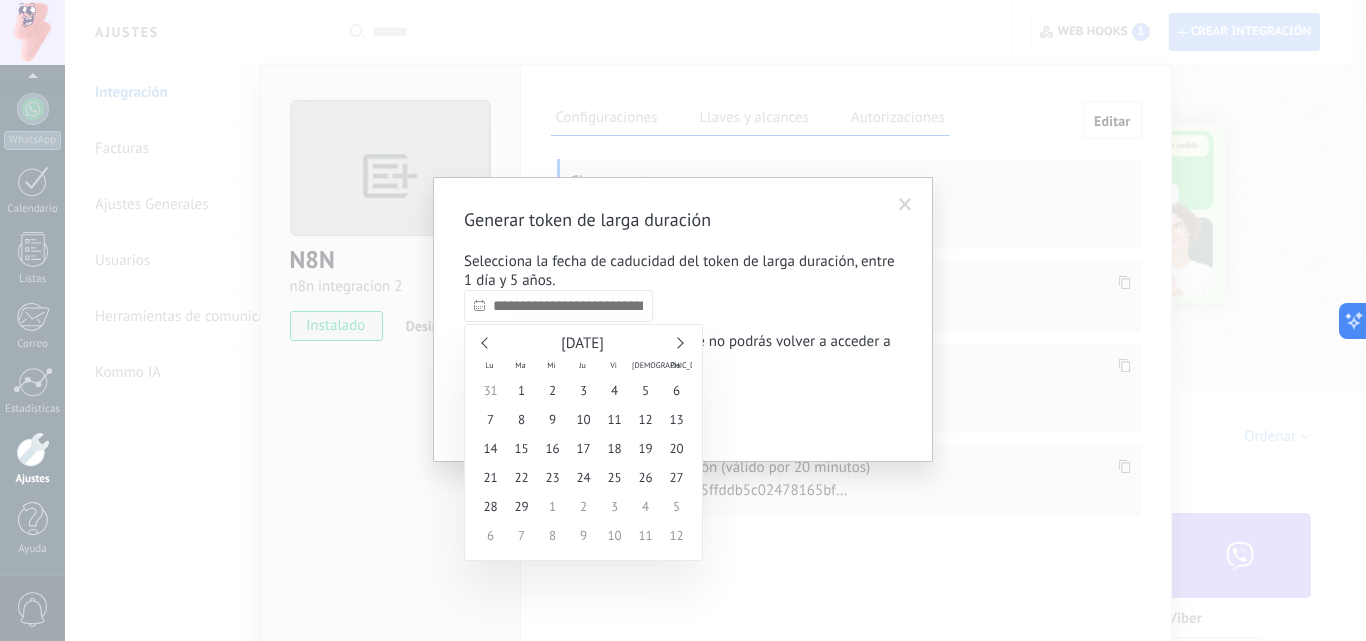 click at bounding box center (677, 342) 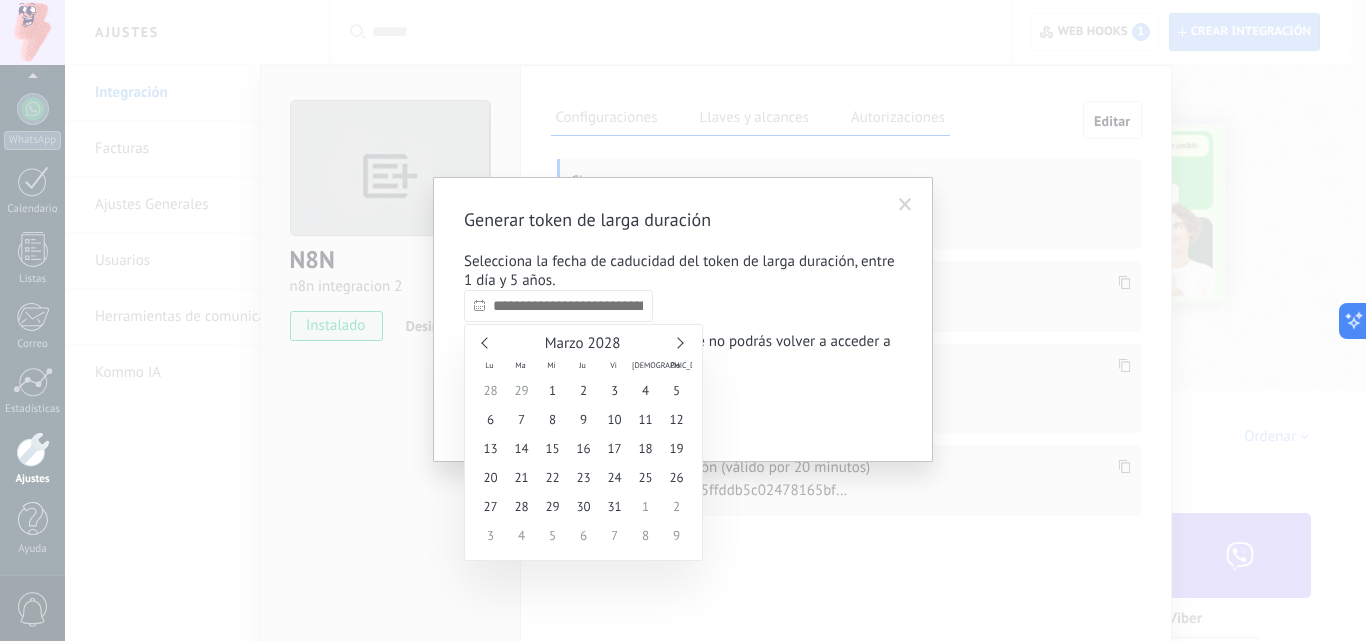 click at bounding box center [677, 342] 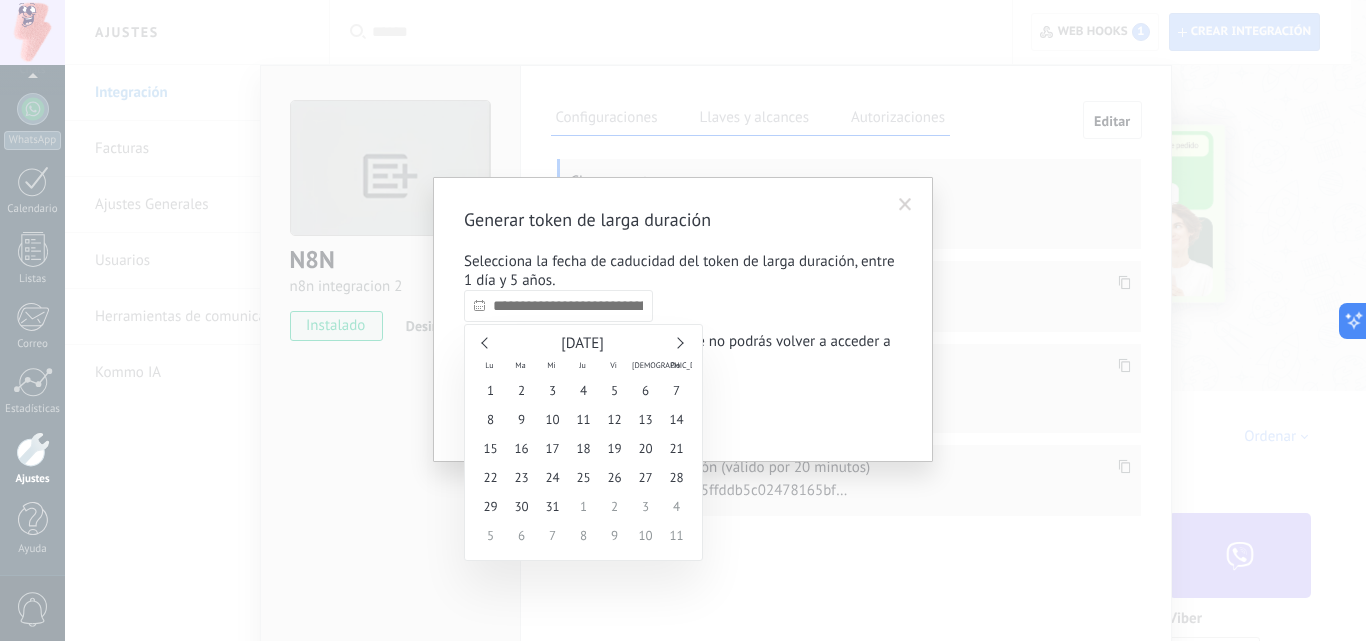 click at bounding box center [677, 342] 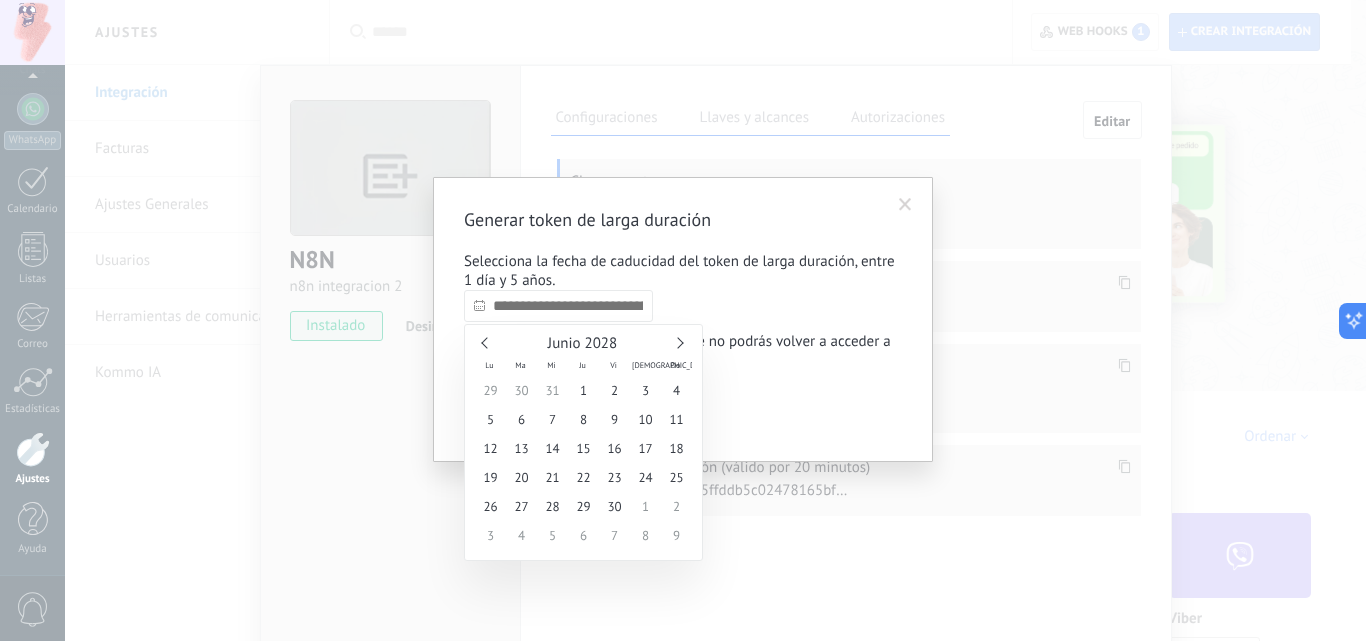 click at bounding box center [677, 342] 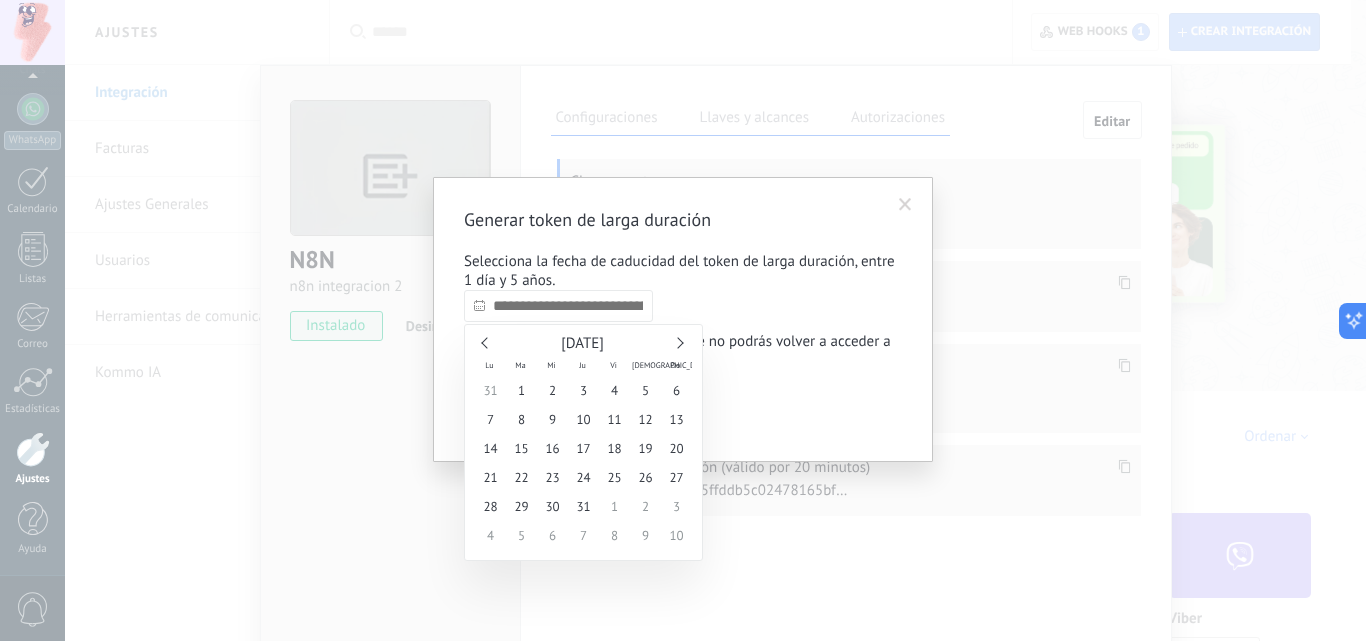 click at bounding box center (677, 342) 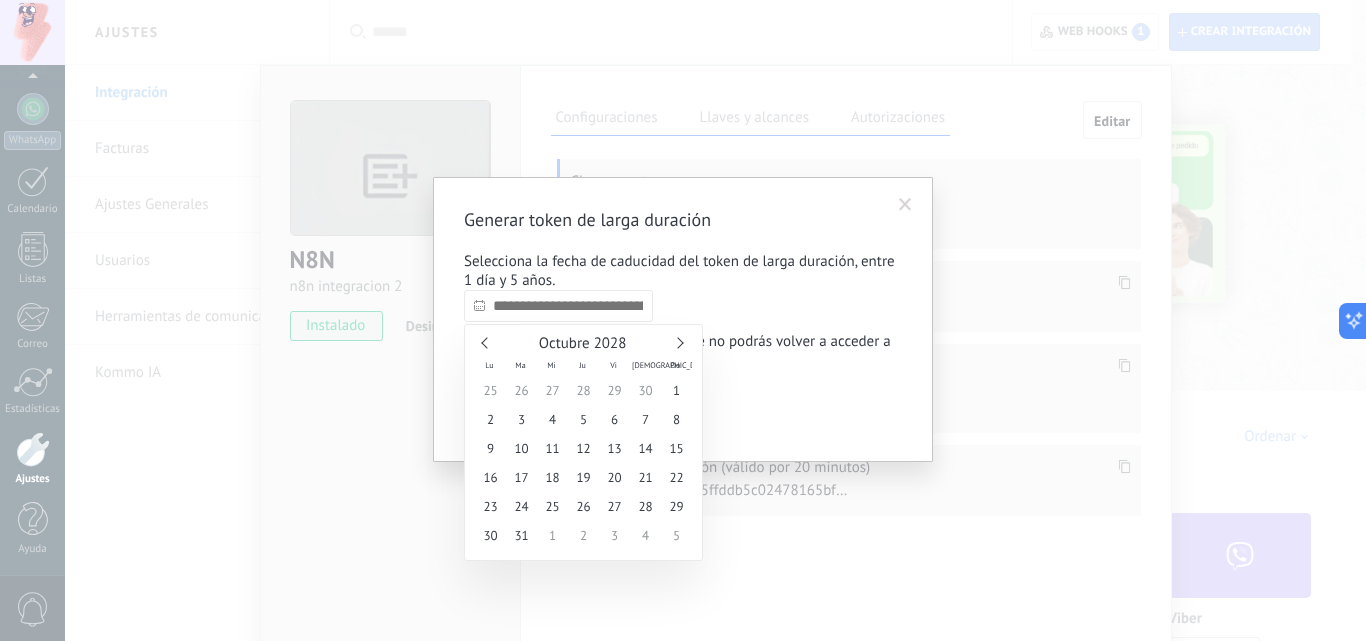 click at bounding box center [677, 342] 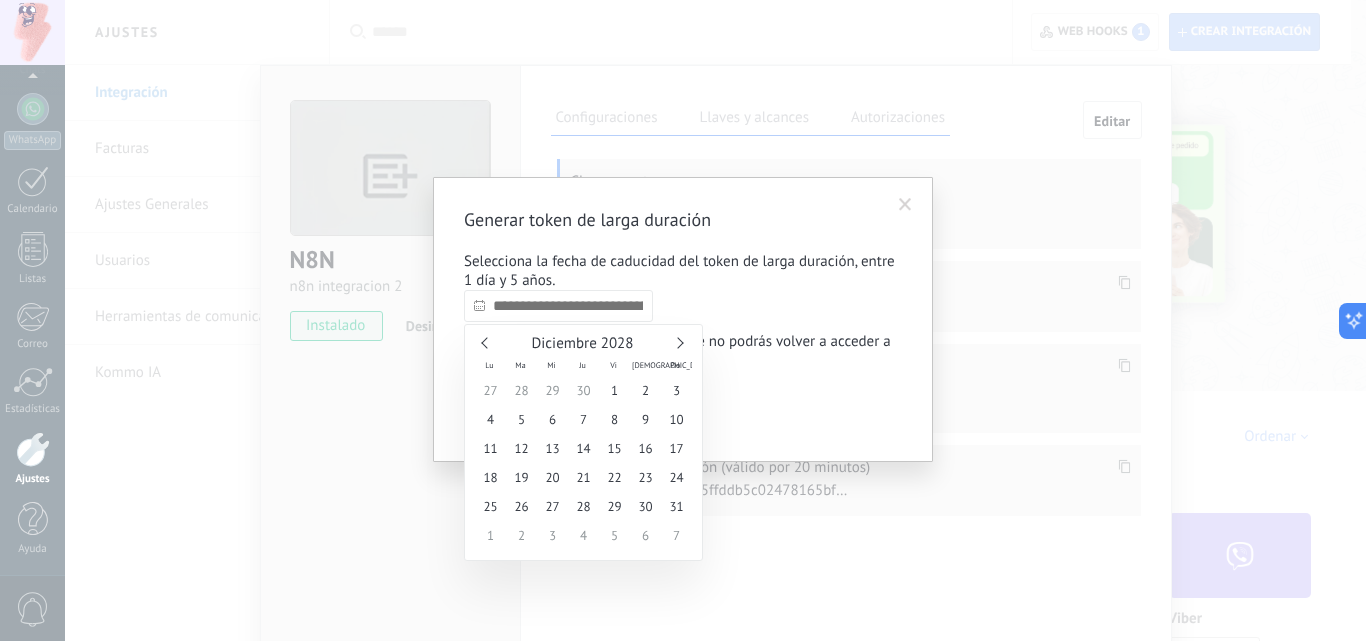 click at bounding box center [677, 342] 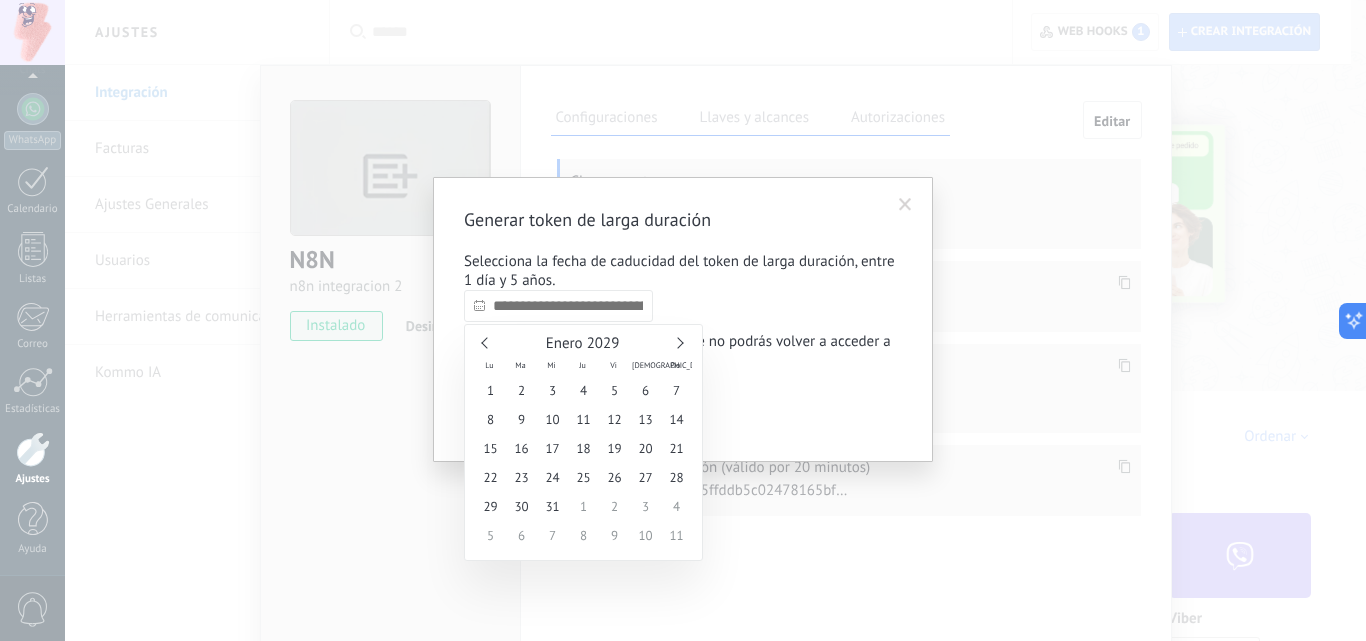 click at bounding box center [677, 342] 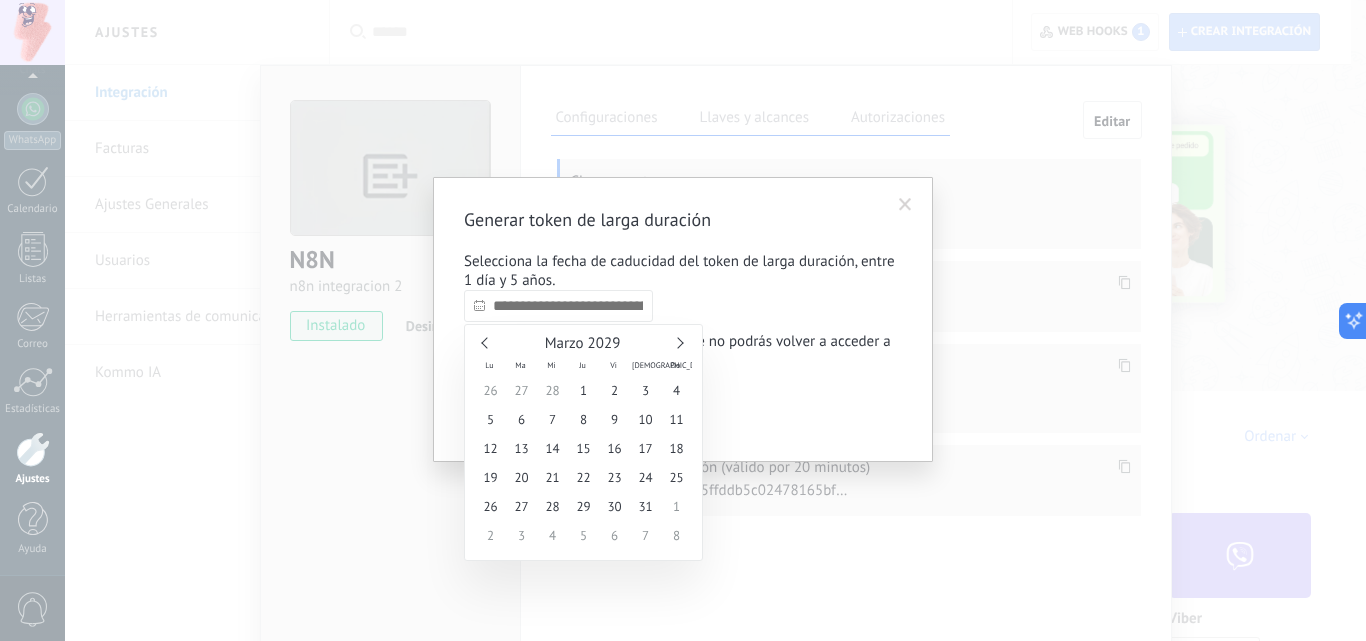 click at bounding box center [677, 342] 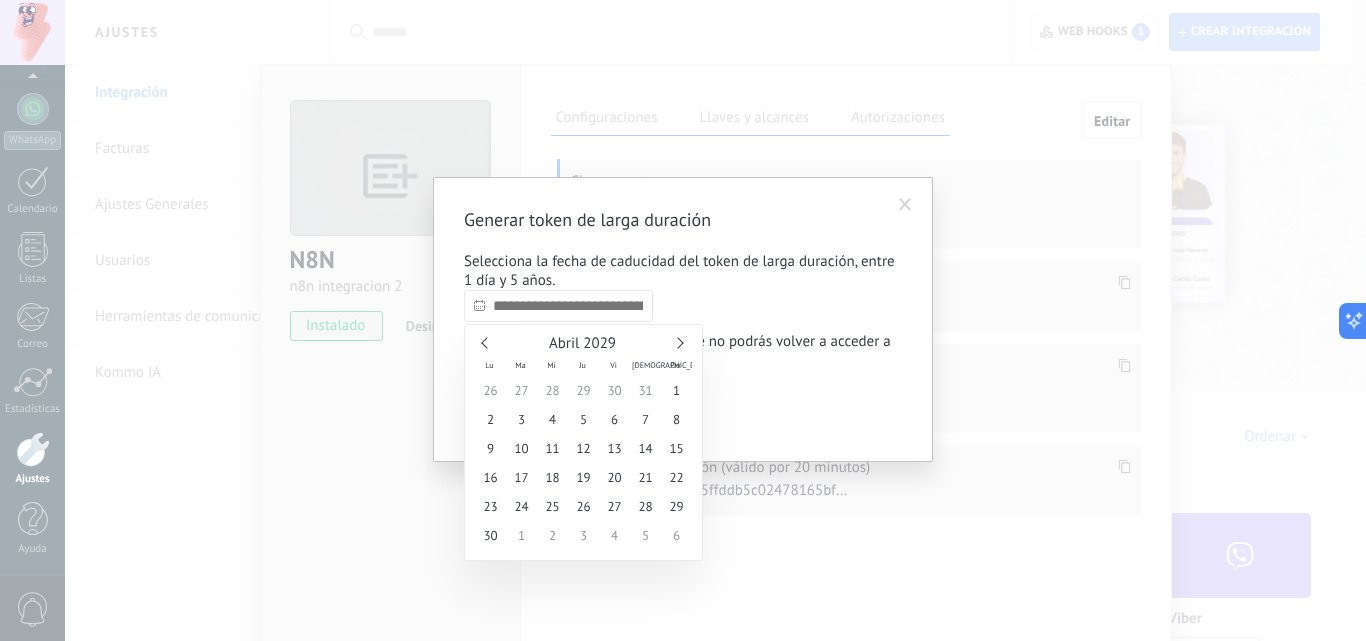 click at bounding box center (677, 342) 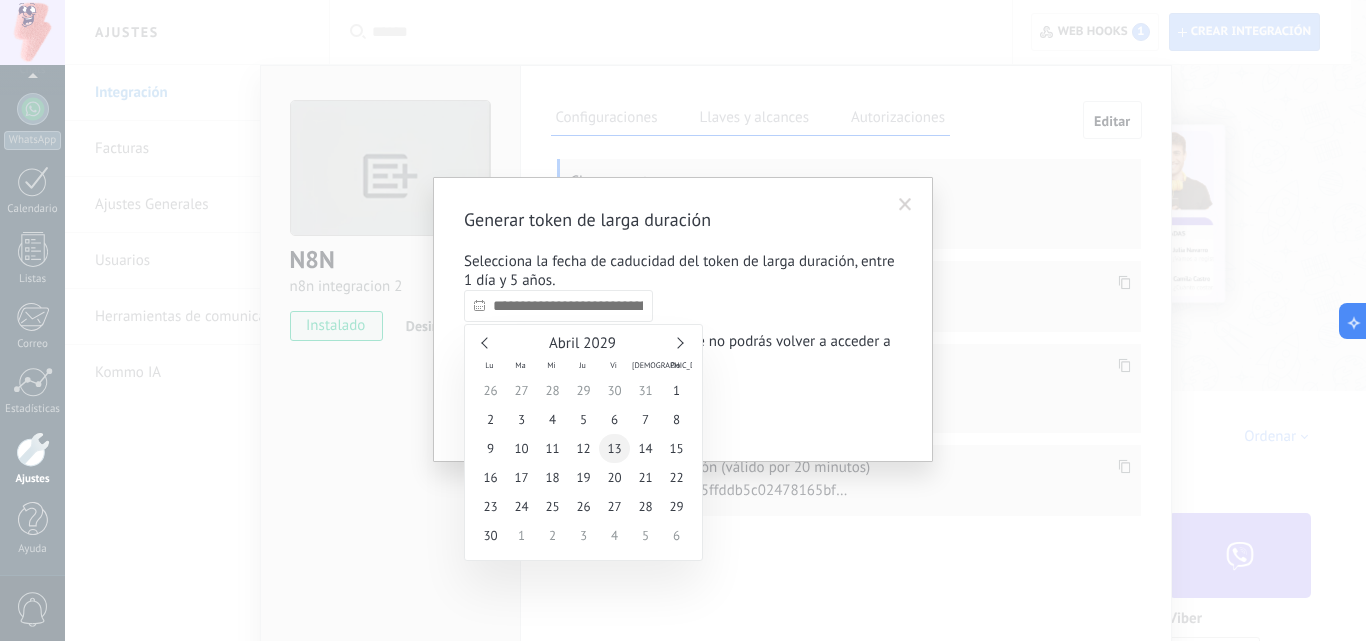 type on "**********" 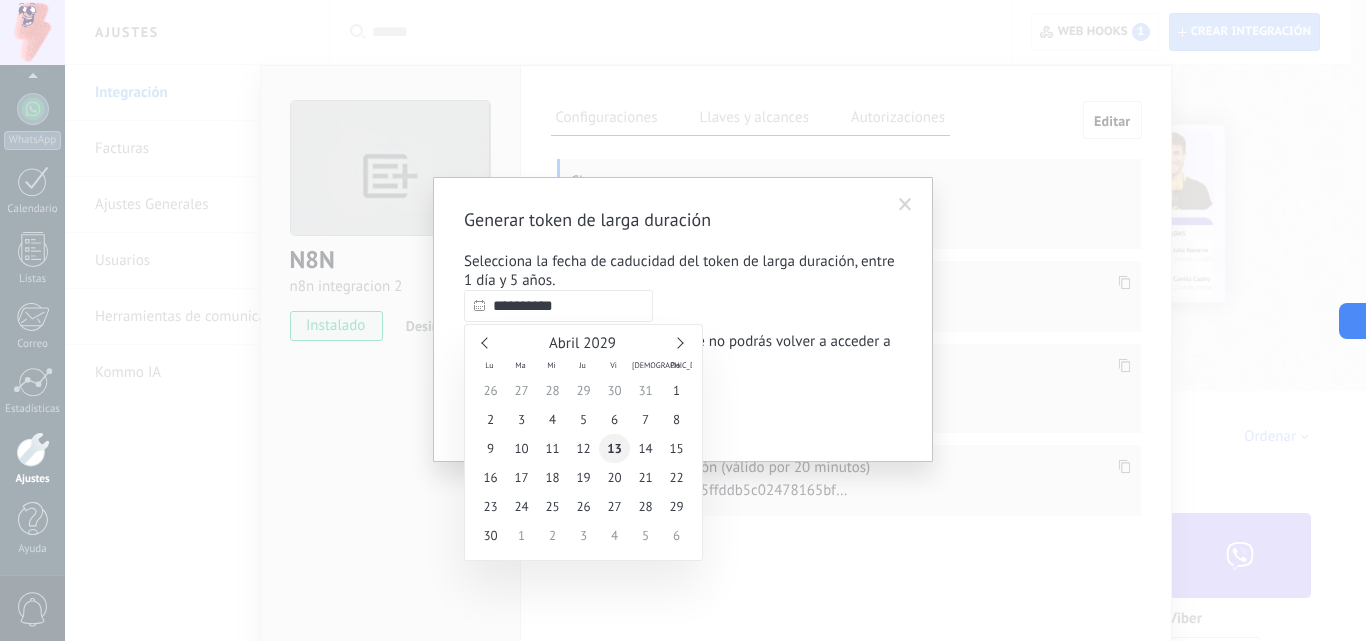 click on "13" at bounding box center [614, 448] 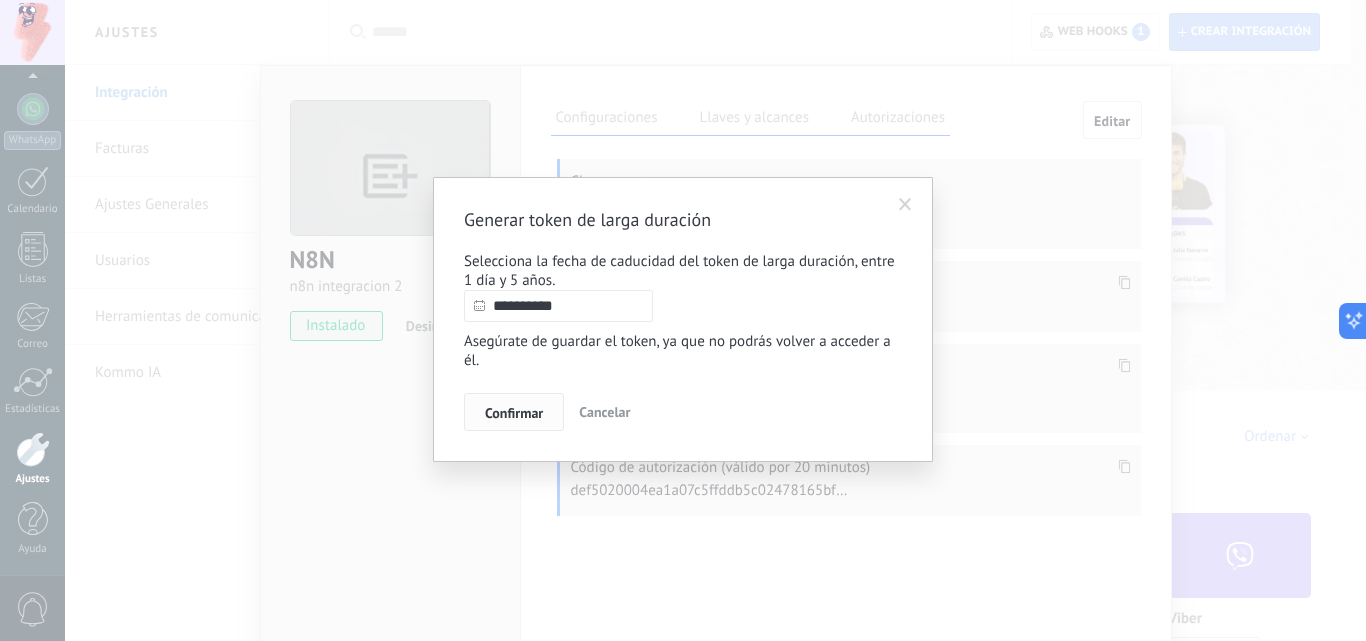 click on "Confirmar" at bounding box center [514, 413] 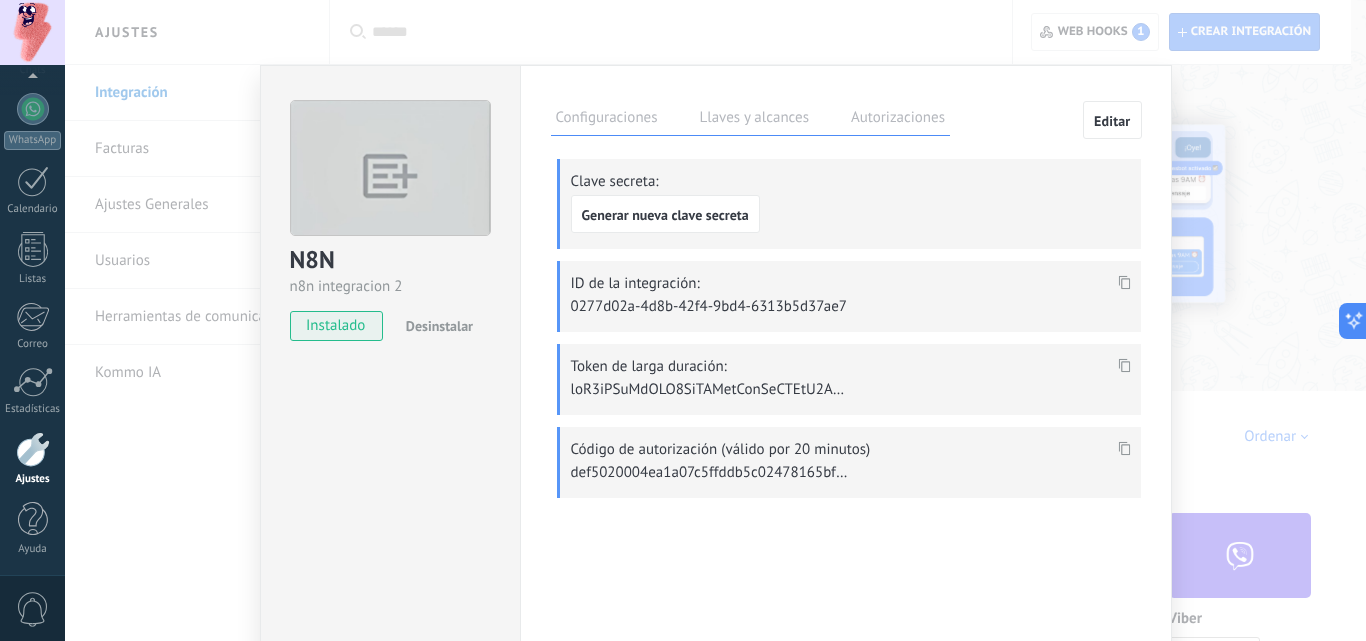 click 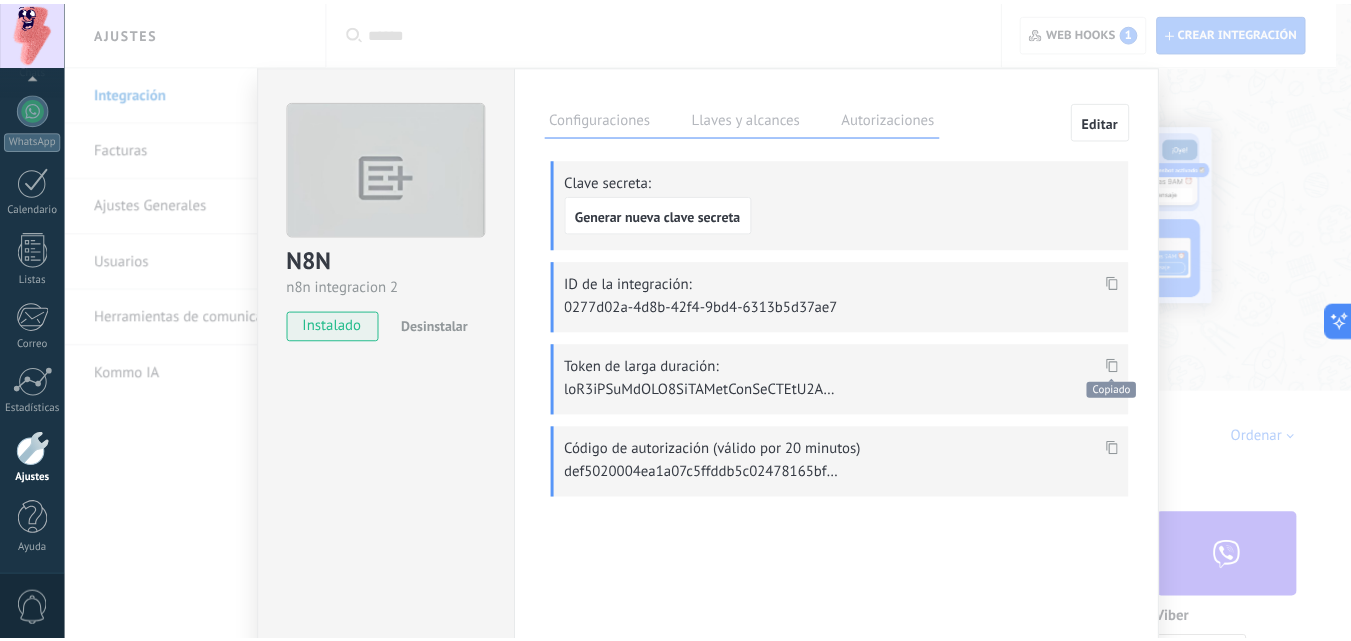 scroll, scrollTop: 1140, scrollLeft: 0, axis: vertical 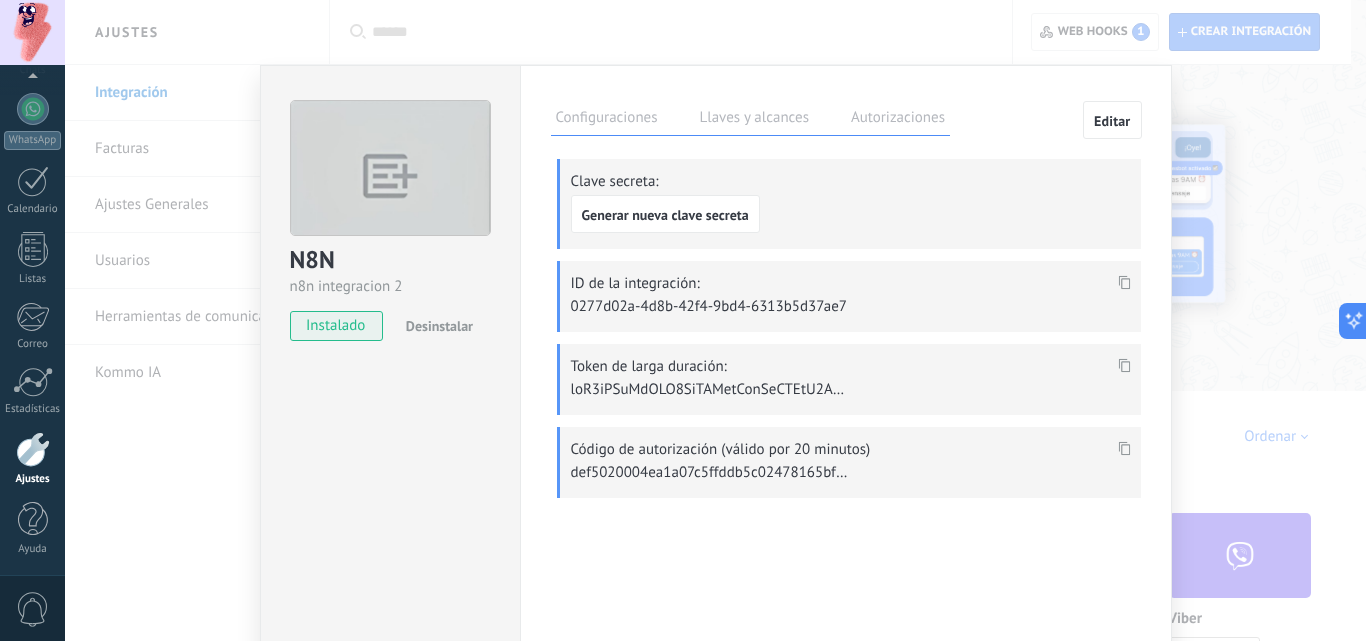 click on "N8N n8n integracion 2 instalado Desinstalar Configuraciones Llaves y alcances Autorizaciones Editar Clave secreta: Generar nueva clave secreta ID de la integración: 0277d02a-4d8b-42f4-9bd4-6313b5d37ae7 Token de larga duración: Código de autorización (válido por 20 minutos) Esta pestaña registra a los usuarios que han concedido acceso a las integración a esta cuenta. Si deseas remover la posibilidad que un usuario pueda enviar solicitudes a la cuenta en nombre de esta integración, puedes revocar el acceso. Si el acceso a todos los usuarios es revocado, la integración dejará de funcionar. Esta aplicacion está instalada, pero nadie le ha dado acceso aun. n8n integracion 2" at bounding box center (715, 320) 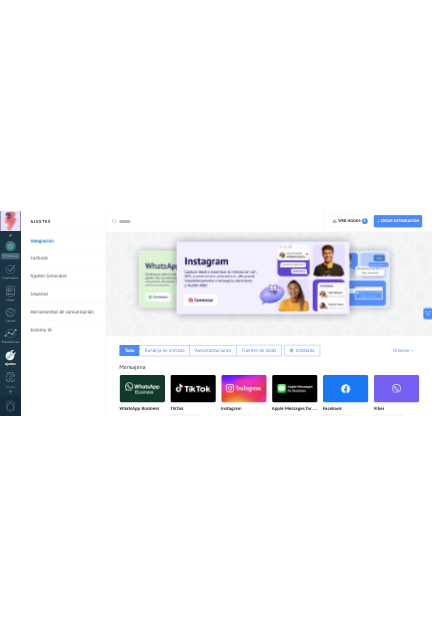scroll, scrollTop: 0, scrollLeft: 0, axis: both 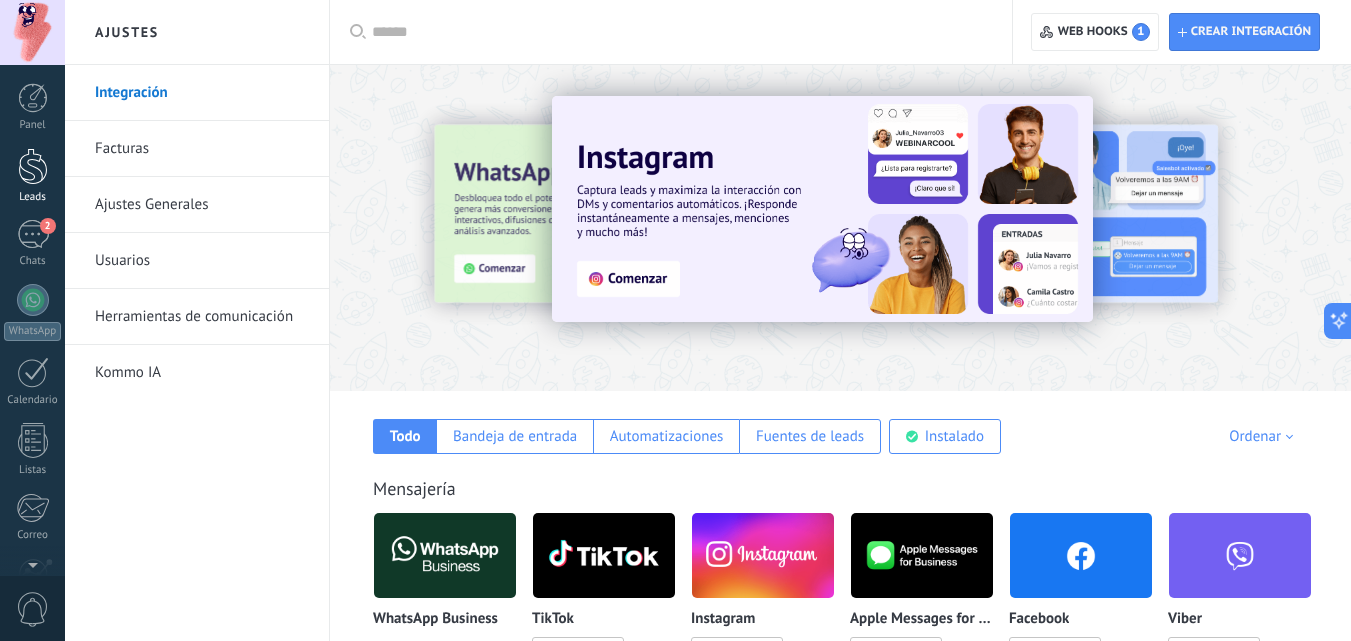 click at bounding box center (33, 166) 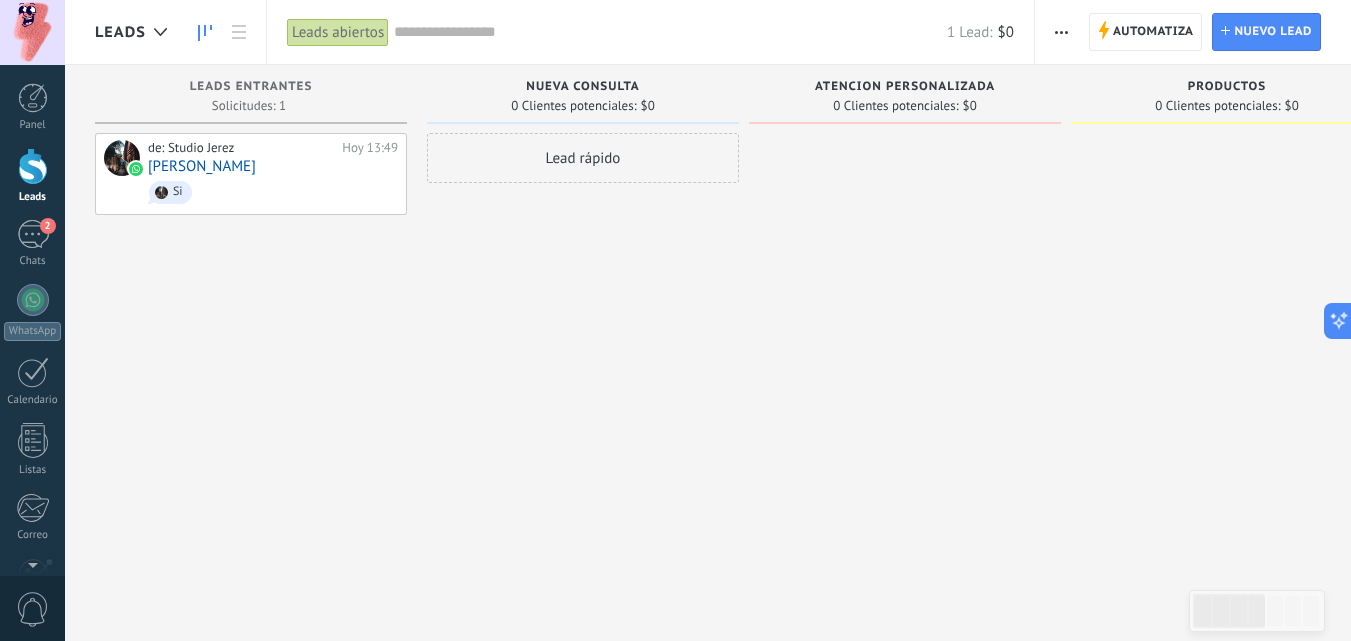 click on "Atencion personalizada" at bounding box center (905, 87) 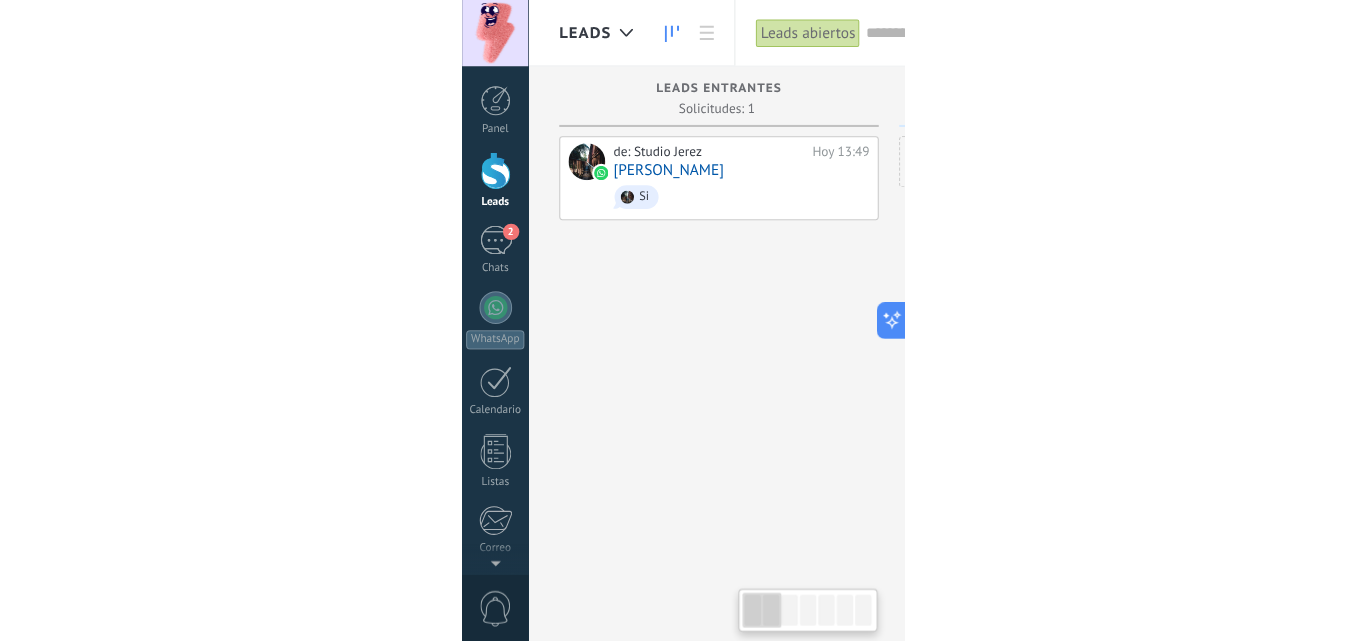 scroll, scrollTop: 19, scrollLeft: 0, axis: vertical 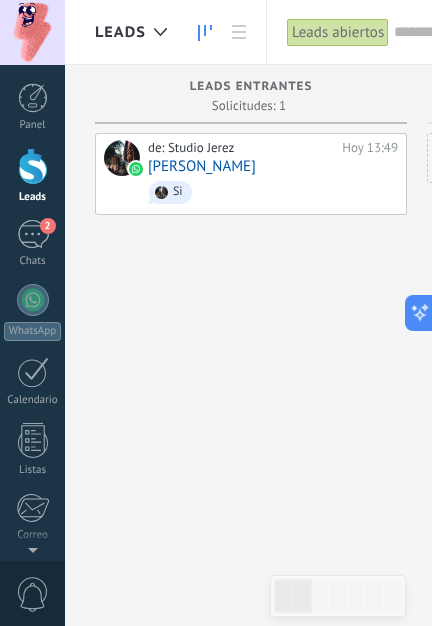 click on "de: Studio Jerez Hoy 13:49 Eduardo A Si" at bounding box center [251, 315] 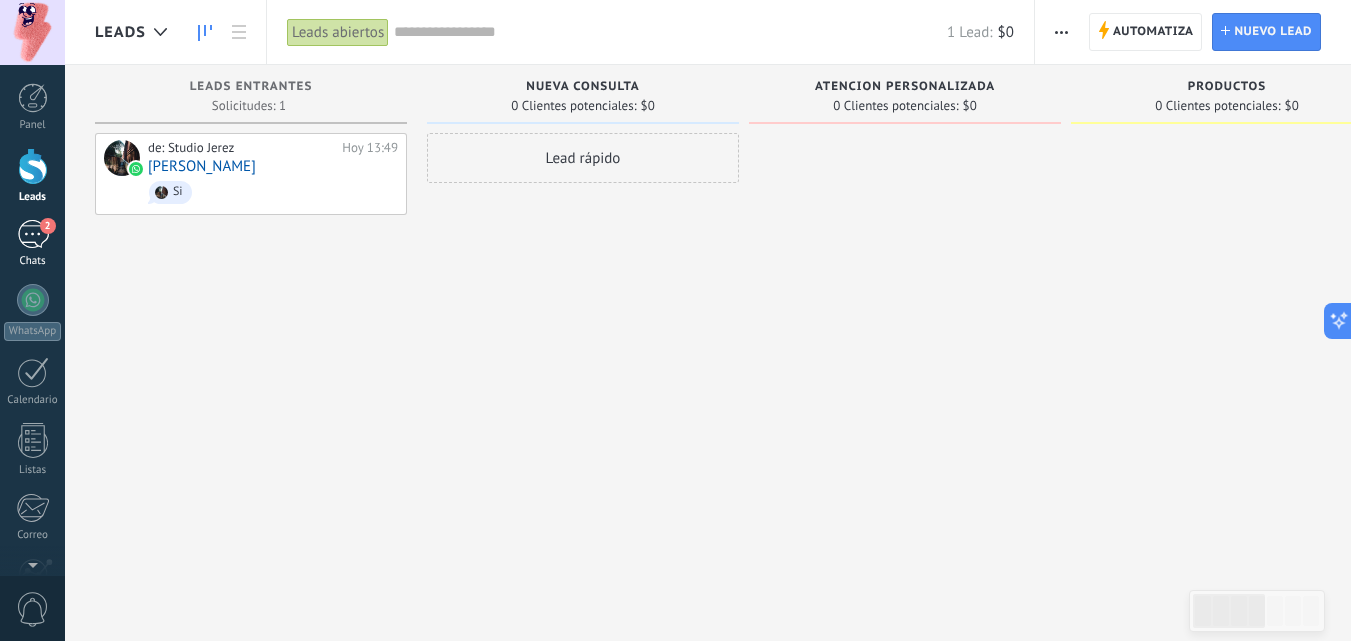 click on "2" at bounding box center (33, 234) 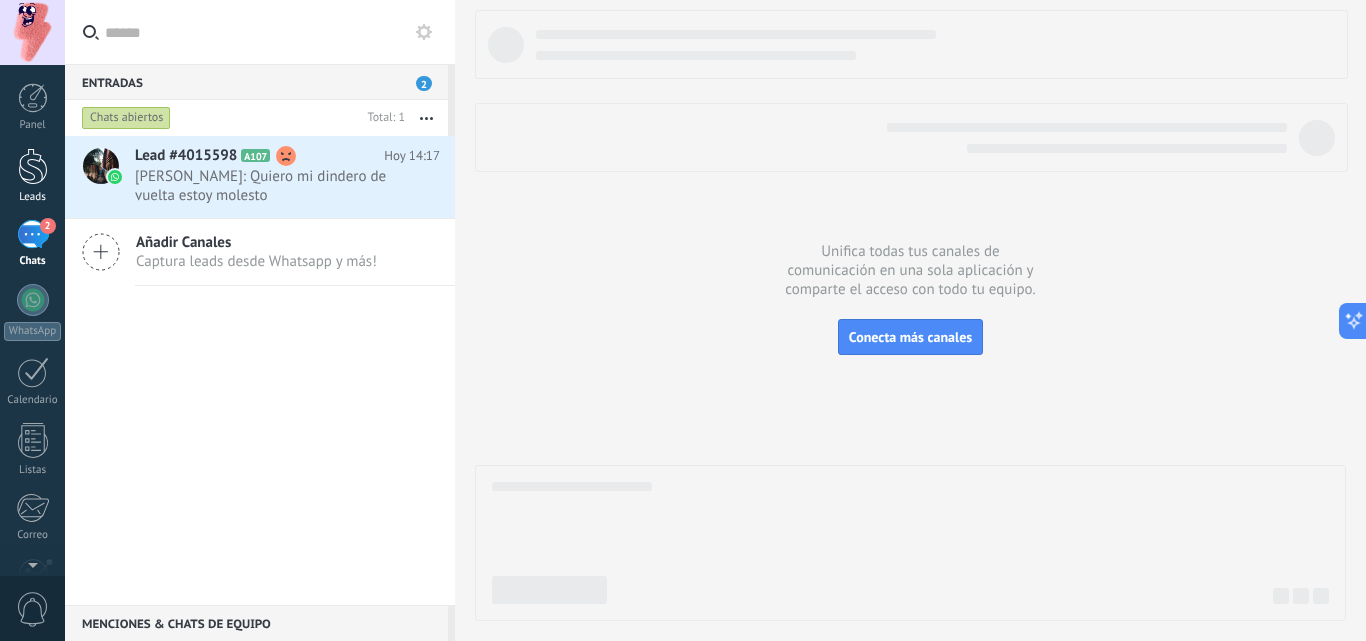 click at bounding box center [33, 166] 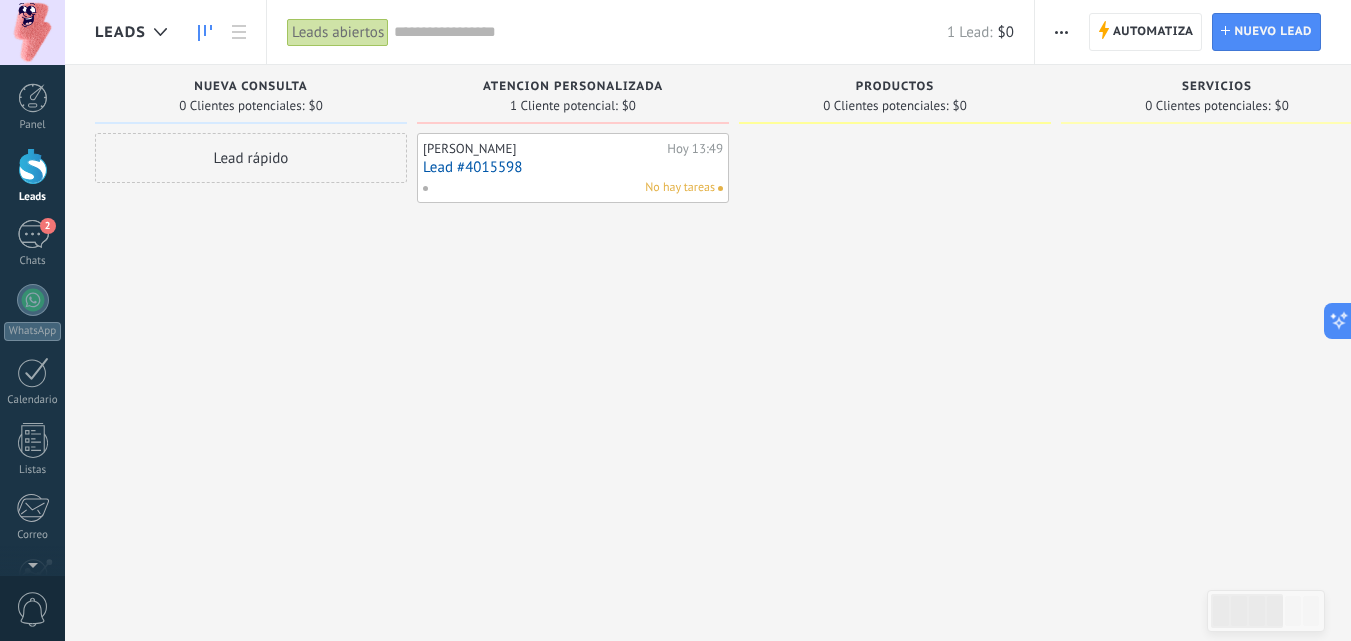 click on "No hay tareas" at bounding box center (568, 188) 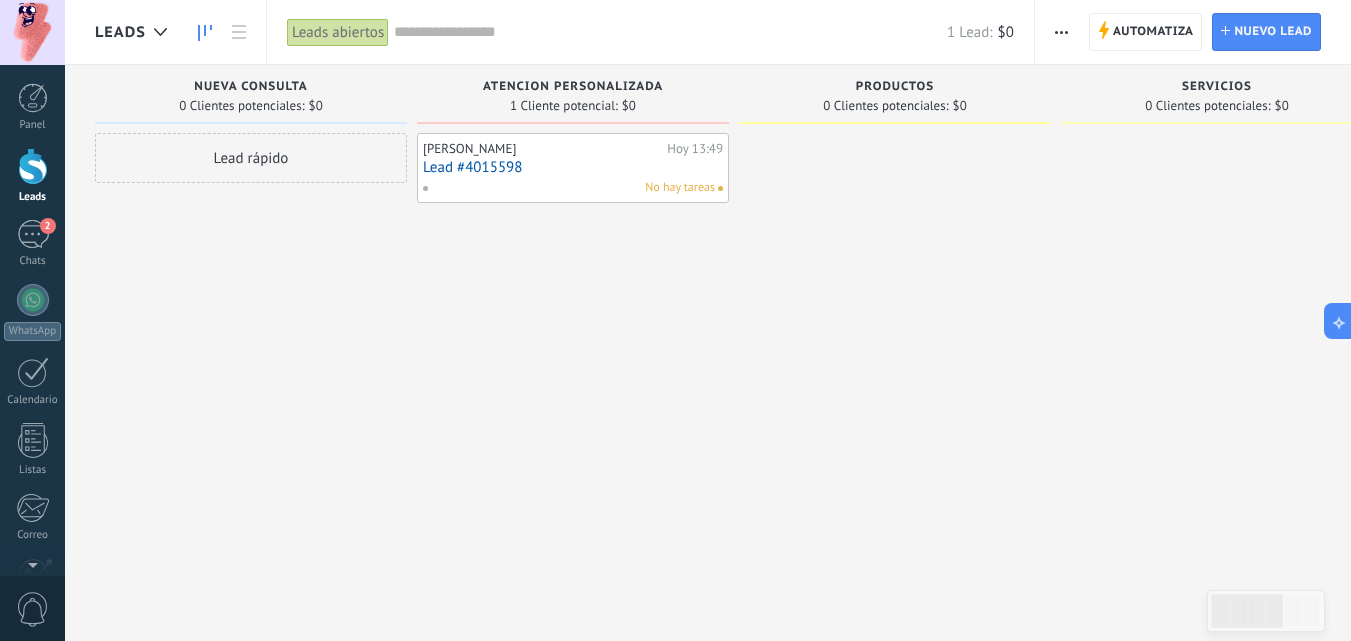 click on "Hoy 13:49" at bounding box center [695, 149] 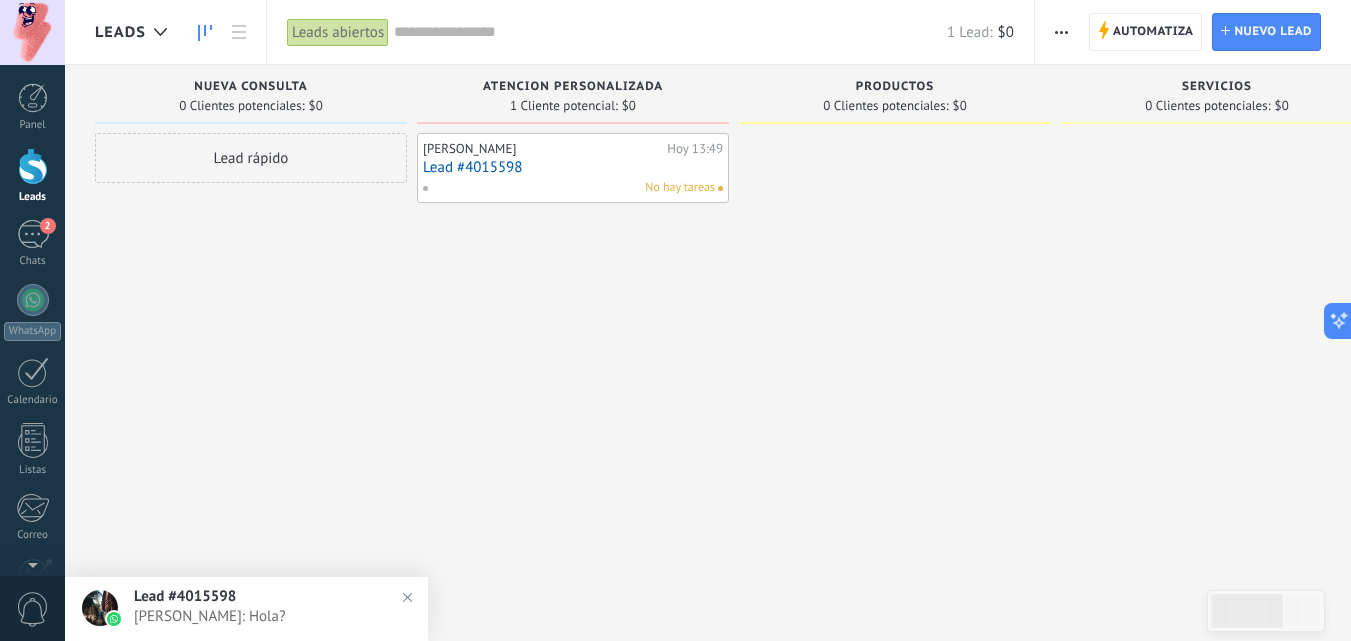 click on "Lead #4015598" at bounding box center [573, 167] 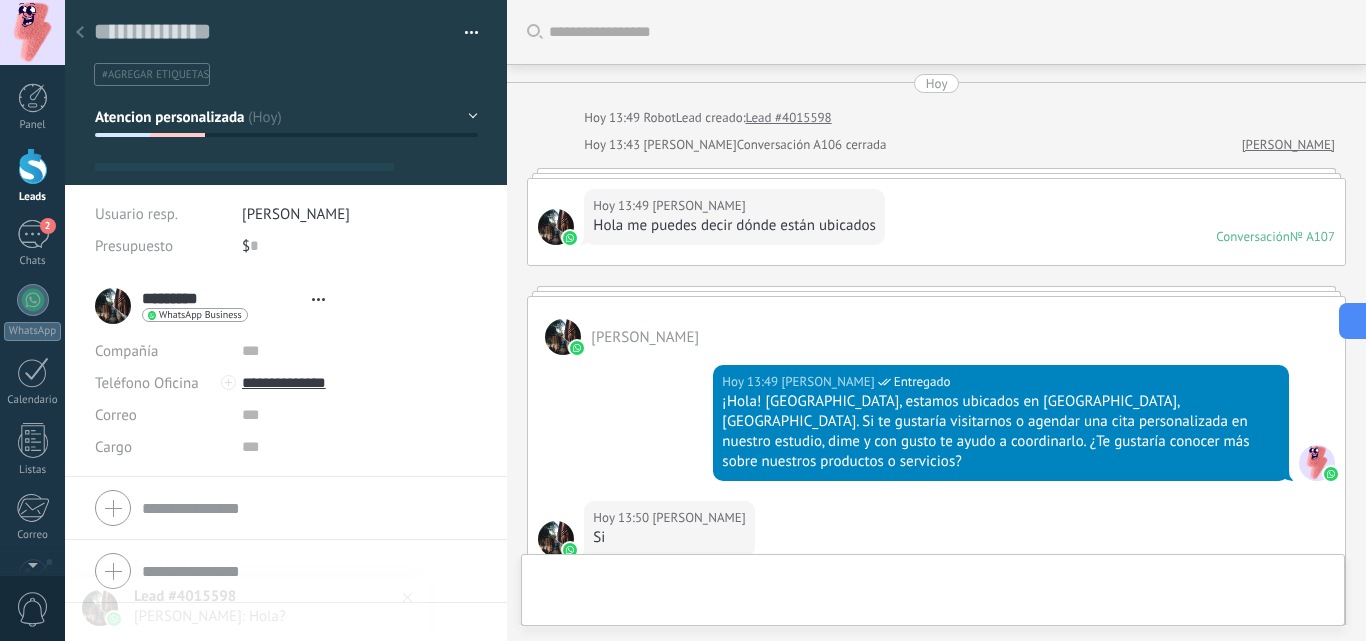 scroll, scrollTop: 513, scrollLeft: 0, axis: vertical 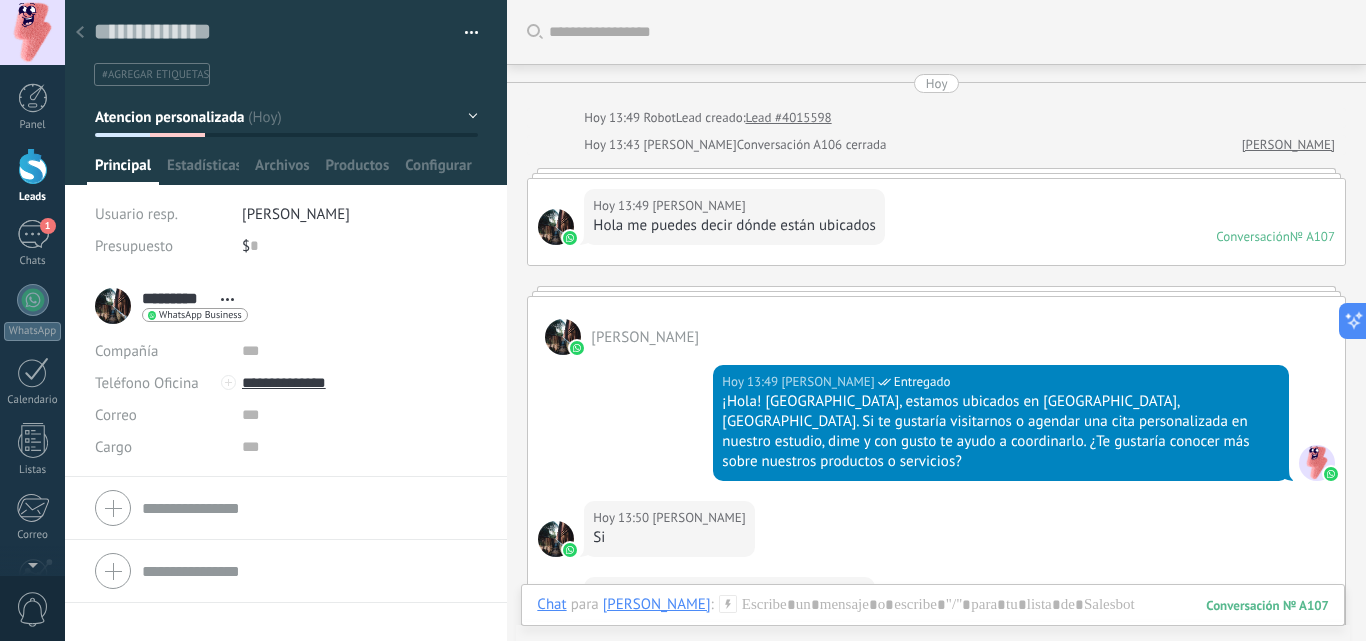 click on "Hoy 13:49 Eduardo Amezcua  Entregado ¡Hola! Claro, estamos ubicados en Cancún, México. Si te gustaría visitarnos o agendar una cita personalizada en nuestro estudio, dime y con gusto te ayudo a coordinarlo. ¿Te gustaría conocer más sobre nuestros productos o servicios?" at bounding box center [1001, 423] 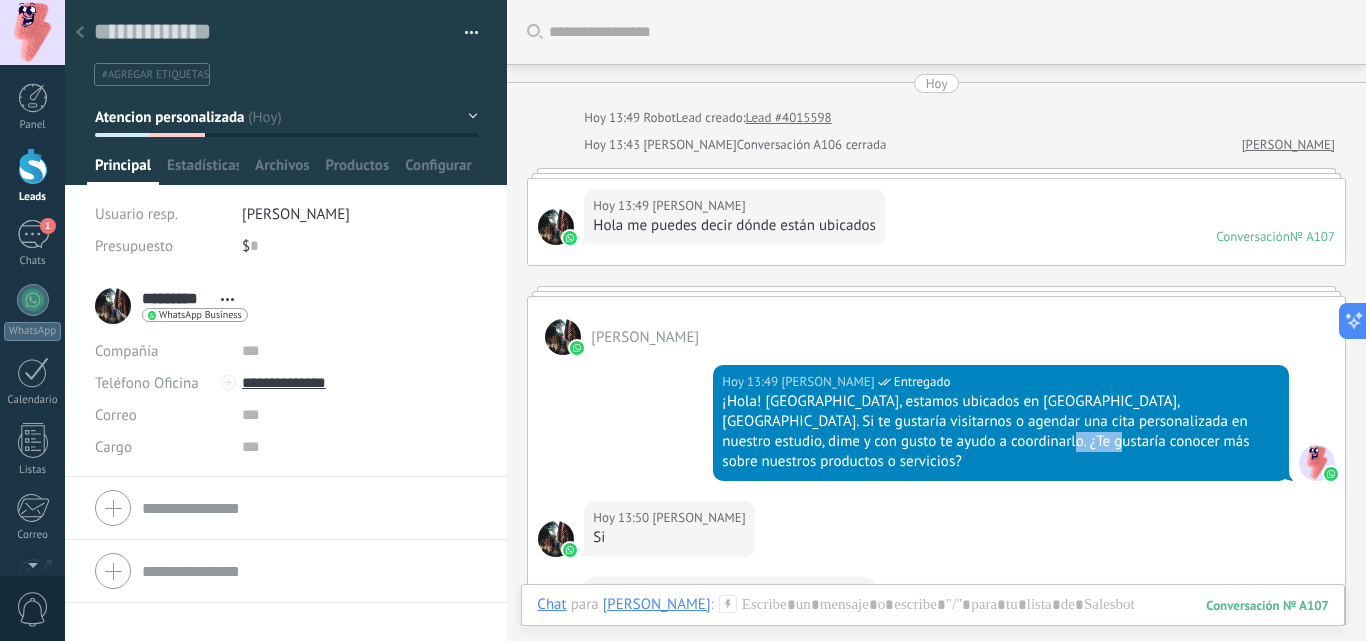 click on "Hoy 13:49 Eduardo Amezcua  Entregado ¡Hola! Claro, estamos ubicados en Cancún, México. Si te gustaría visitarnos o agendar una cita personalizada en nuestro estudio, dime y con gusto te ayudo a coordinarlo. ¿Te gustaría conocer más sobre nuestros productos o servicios?" at bounding box center (1001, 423) 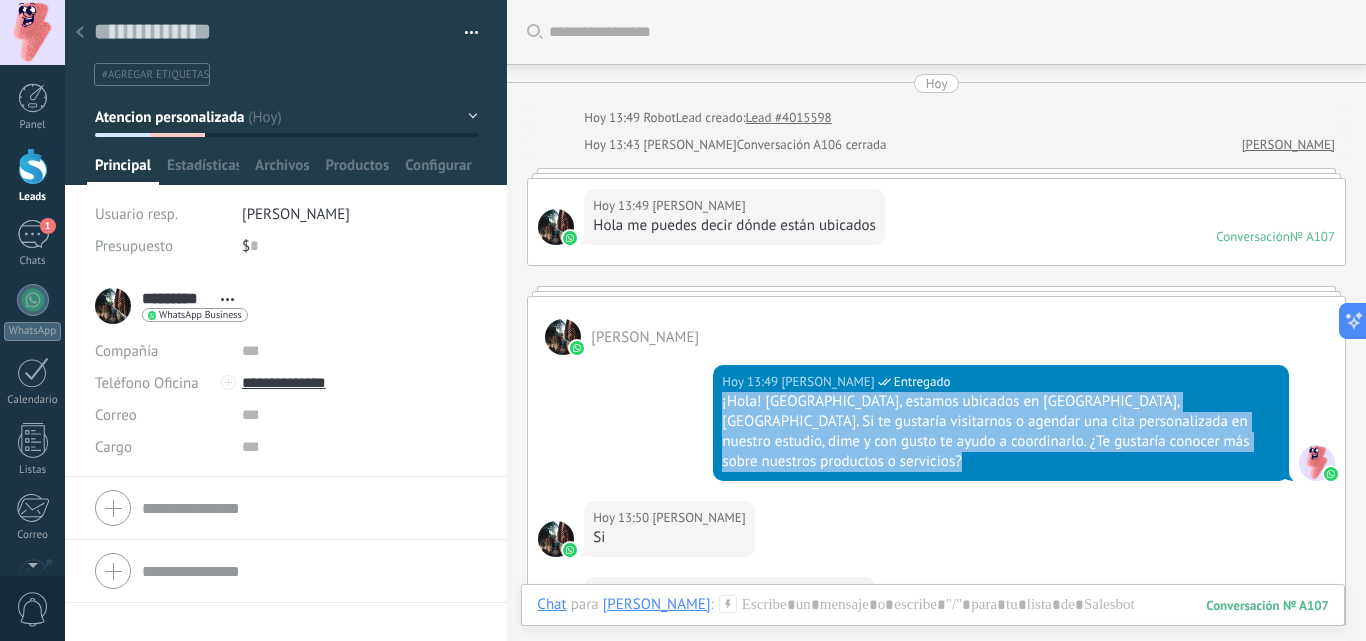 click on "Hoy 13:49 Eduardo Amezcua  Entregado ¡Hola! Claro, estamos ubicados en Cancún, México. Si te gustaría visitarnos o agendar una cita personalizada en nuestro estudio, dime y con gusto te ayudo a coordinarlo. ¿Te gustaría conocer más sobre nuestros productos o servicios?" at bounding box center [1001, 423] 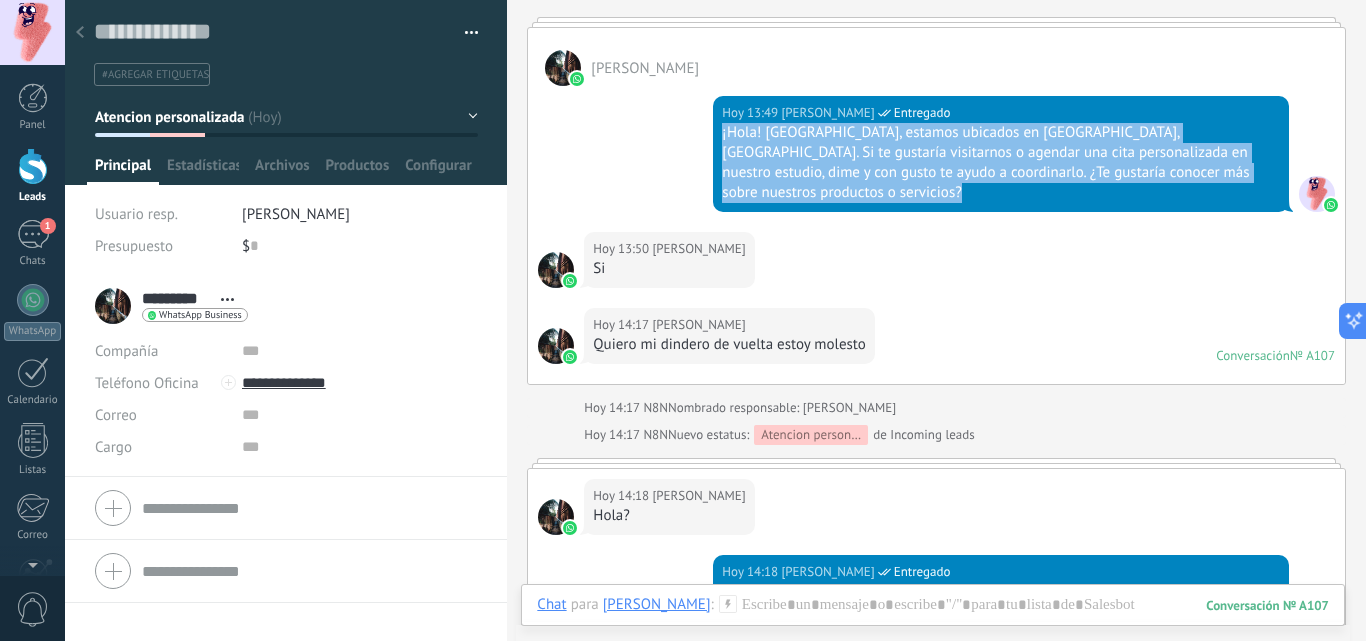 scroll, scrollTop: 666, scrollLeft: 0, axis: vertical 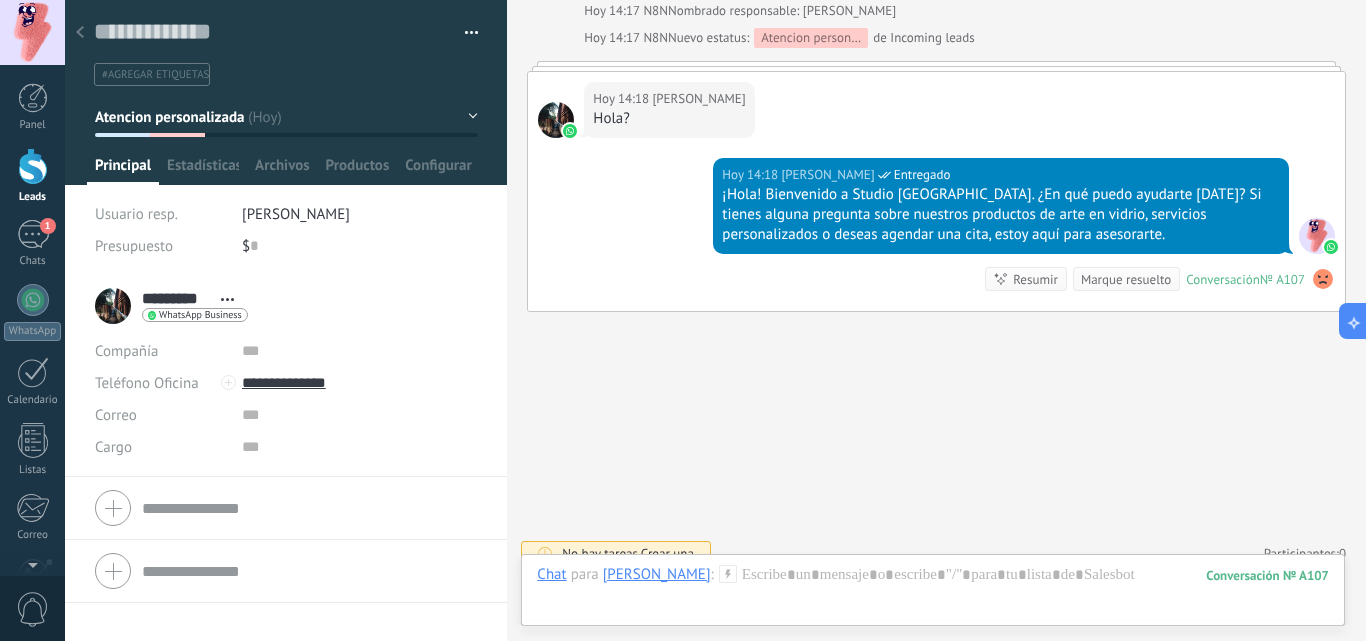 click at bounding box center [464, 33] 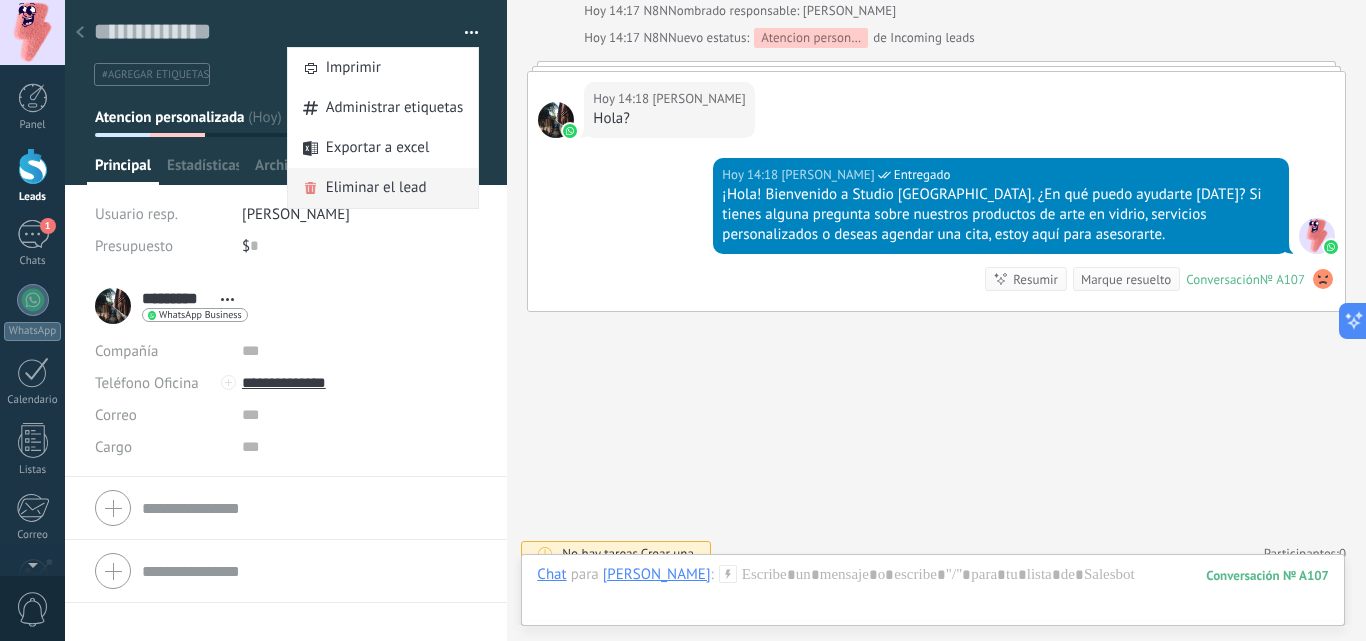 click on "Eliminar el lead" at bounding box center [376, 188] 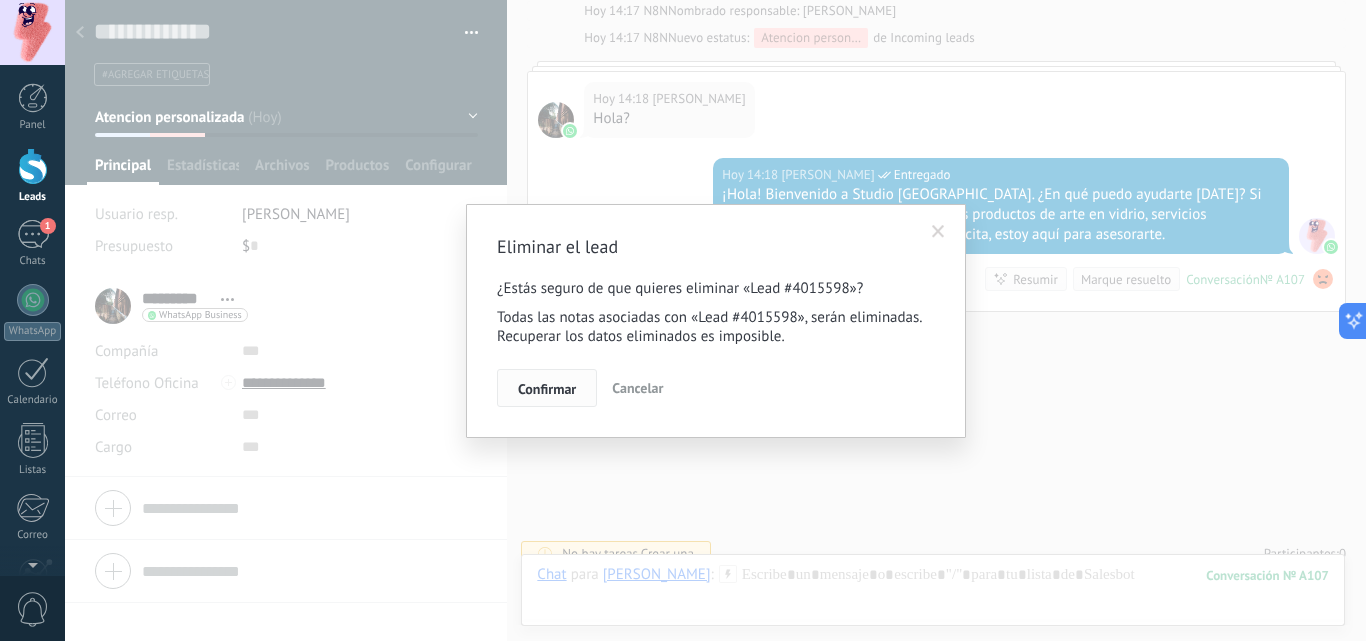 click on "Confirmar" at bounding box center [547, 388] 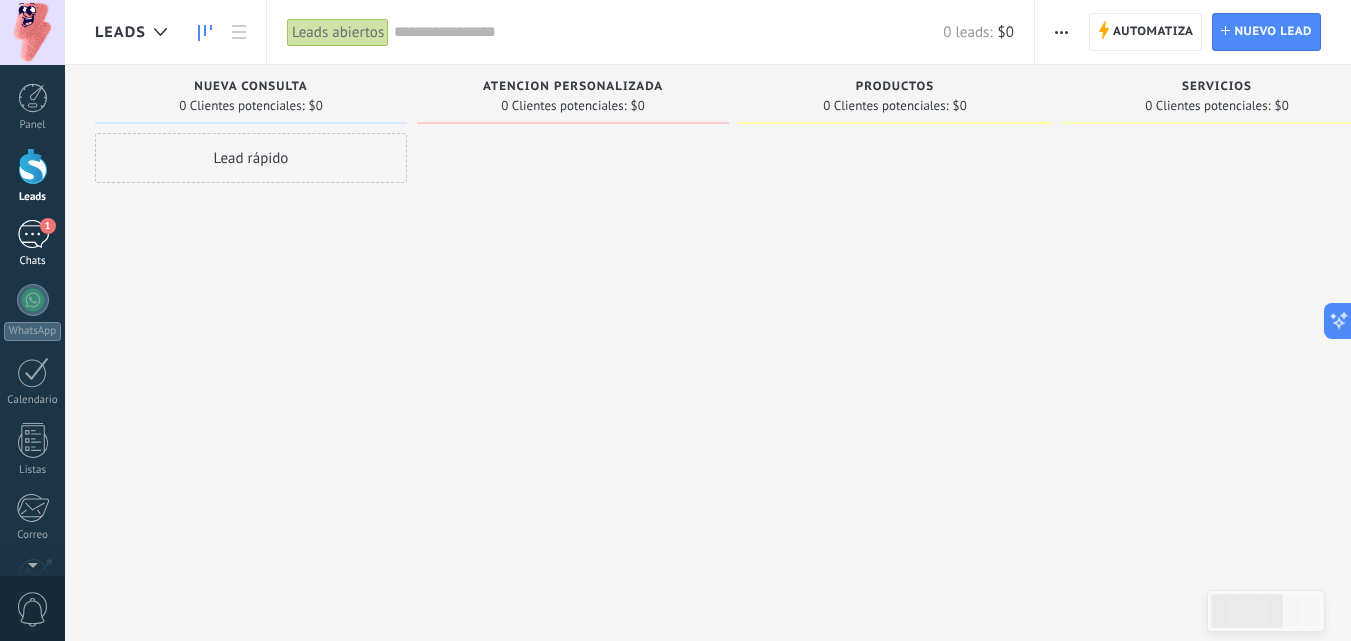 click on "1" at bounding box center [33, 234] 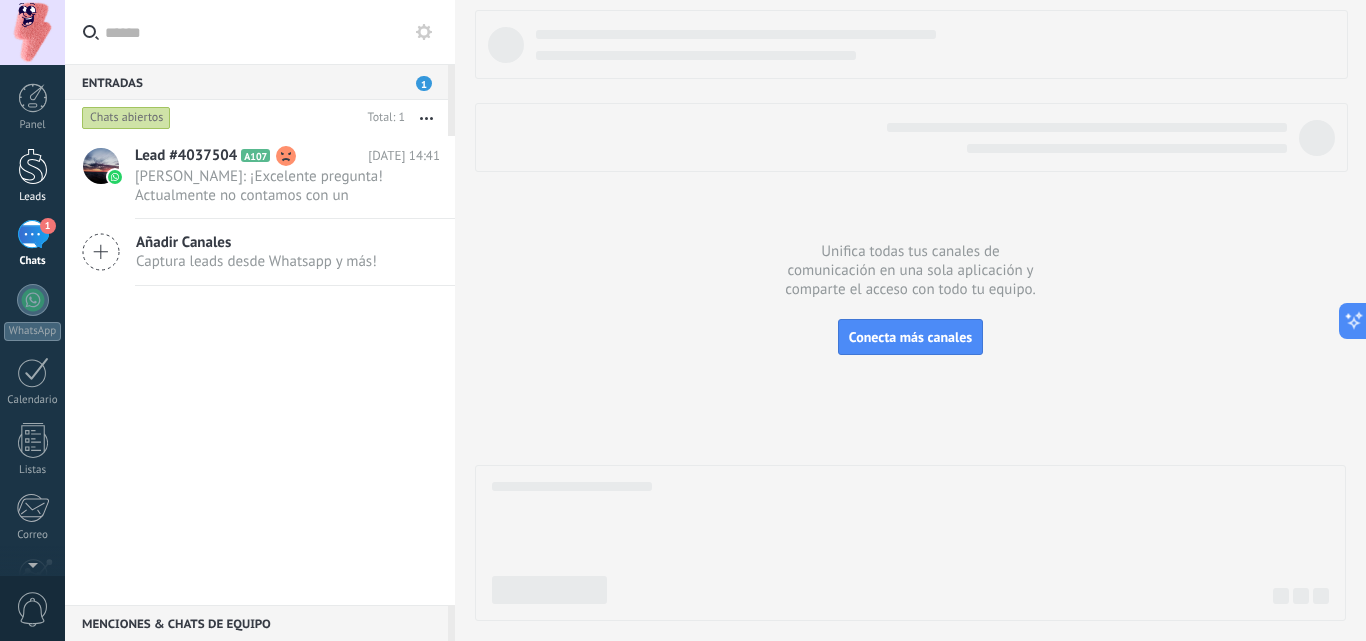 click at bounding box center (33, 166) 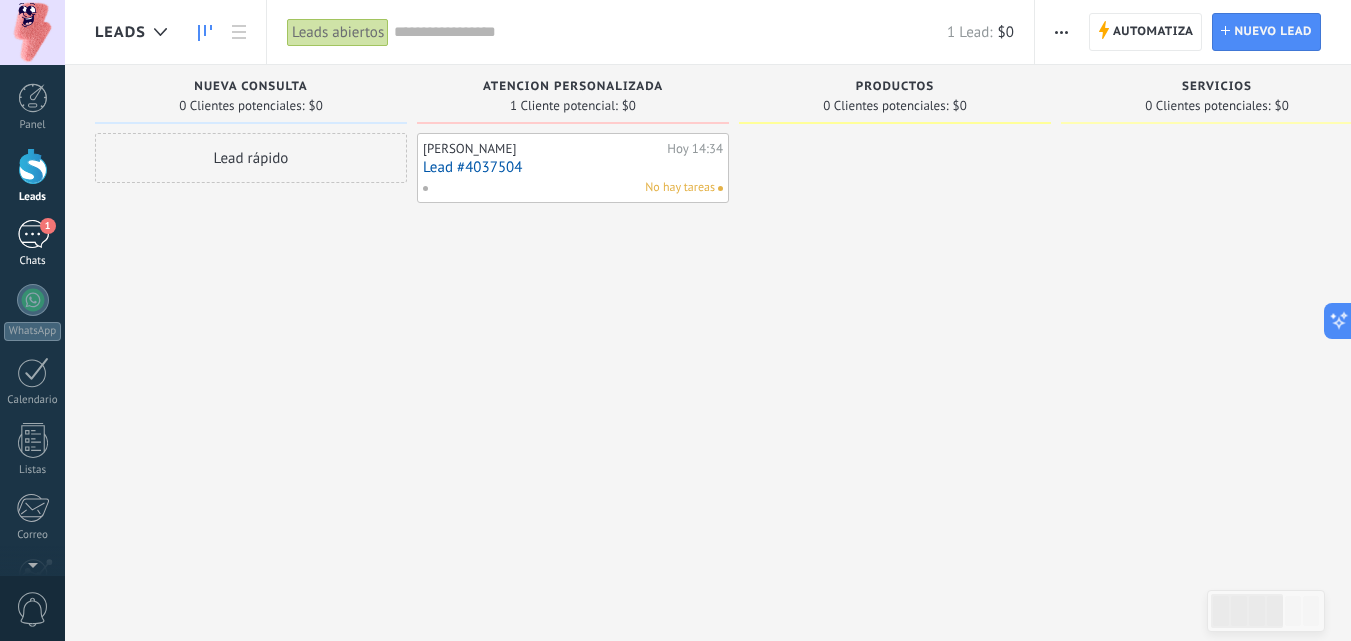 click on "1" at bounding box center [48, 226] 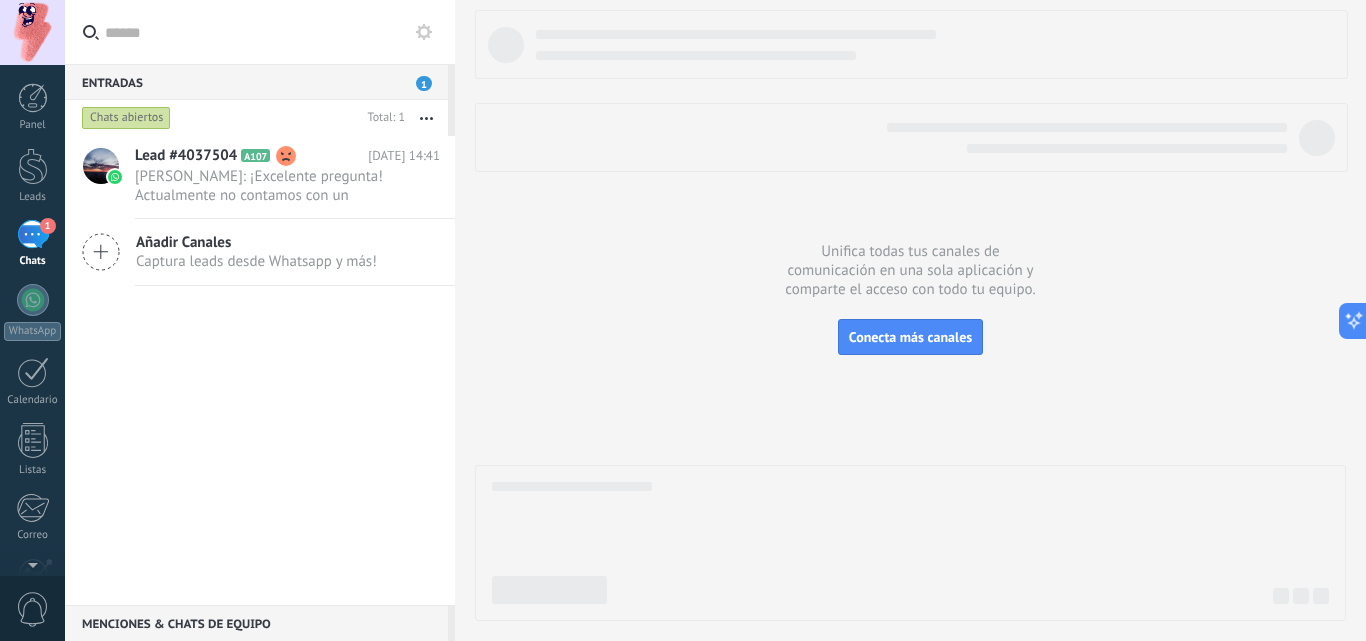 click at bounding box center (426, 118) 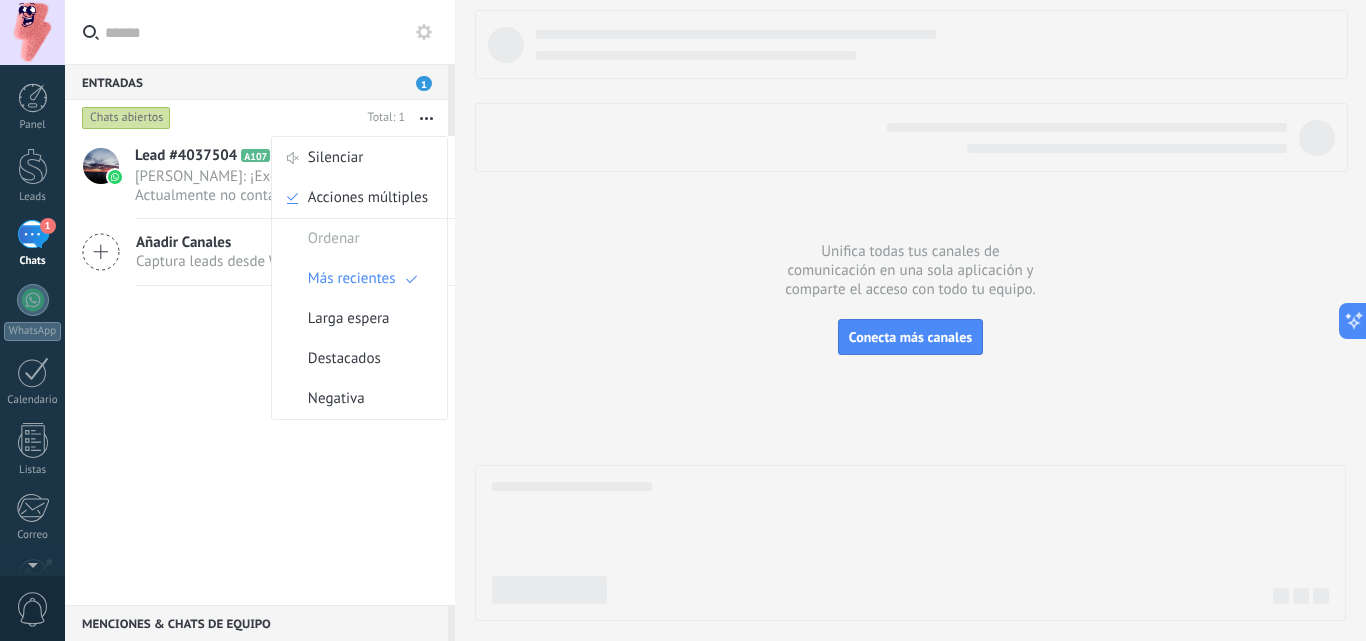 click on "Eduardo Amezcua: ¡Excelente pregunta! Actualmente no contamos con un catálogo tradicional descargable, pero puedo mostrarte eje..." at bounding box center [268, 186] 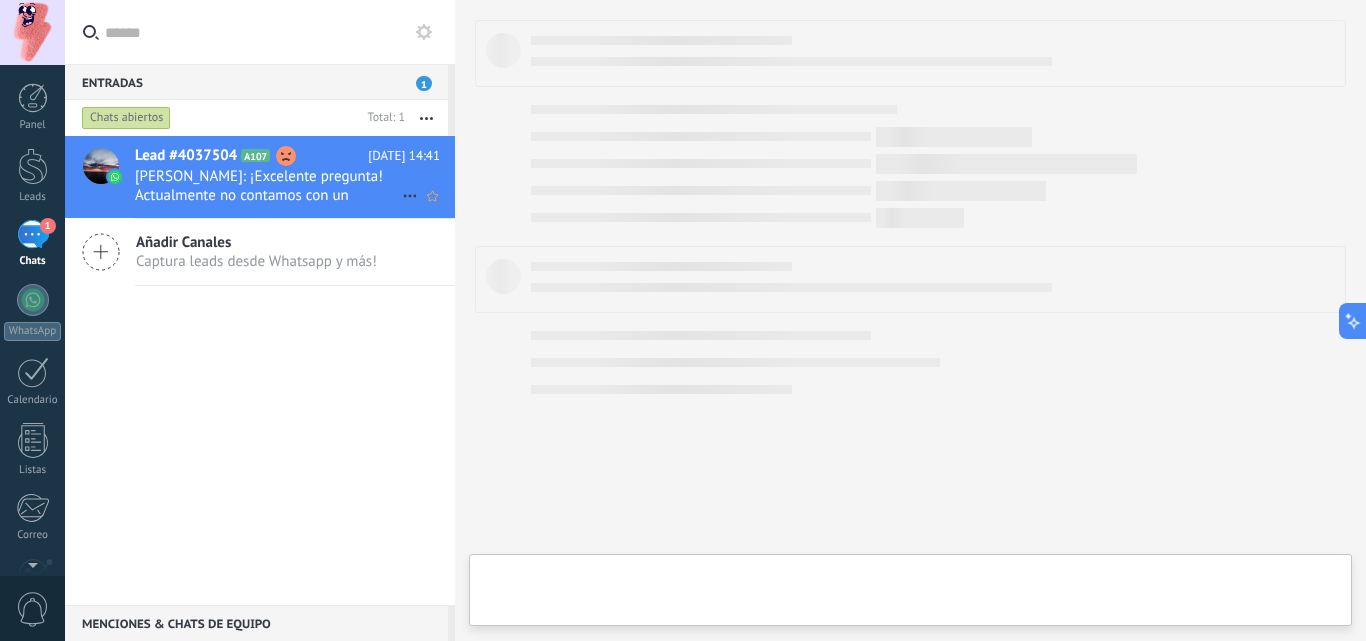 type on "**********" 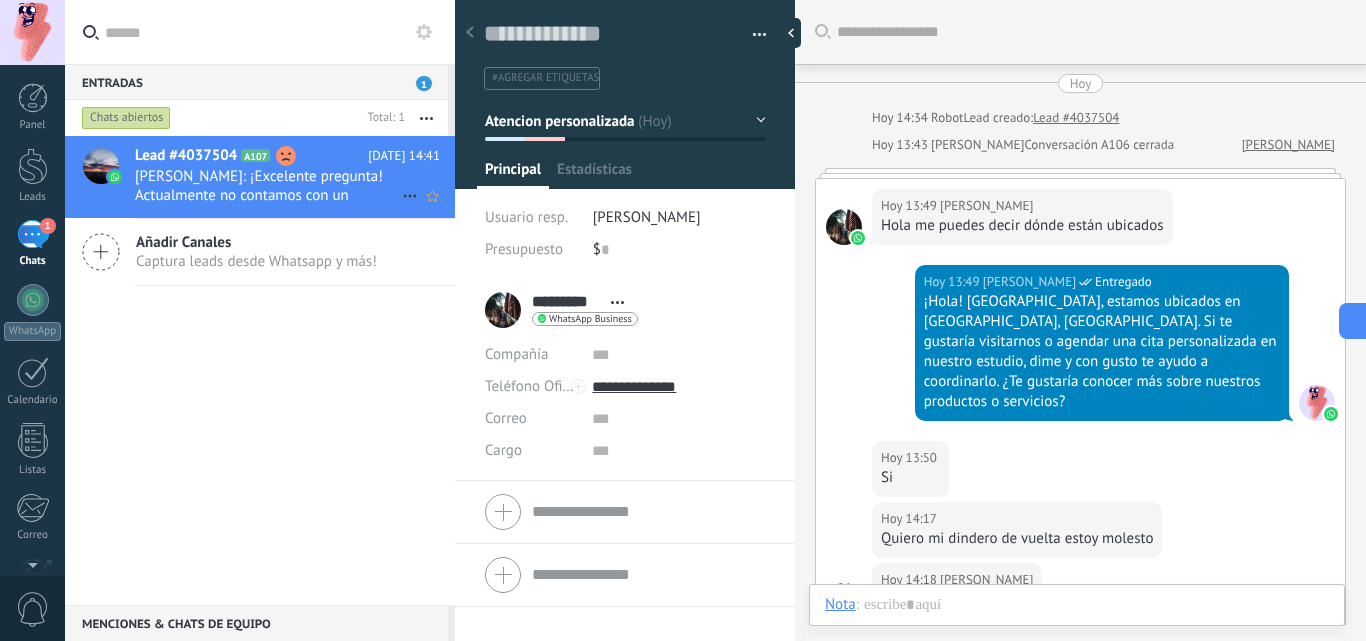 scroll, scrollTop: 30, scrollLeft: 0, axis: vertical 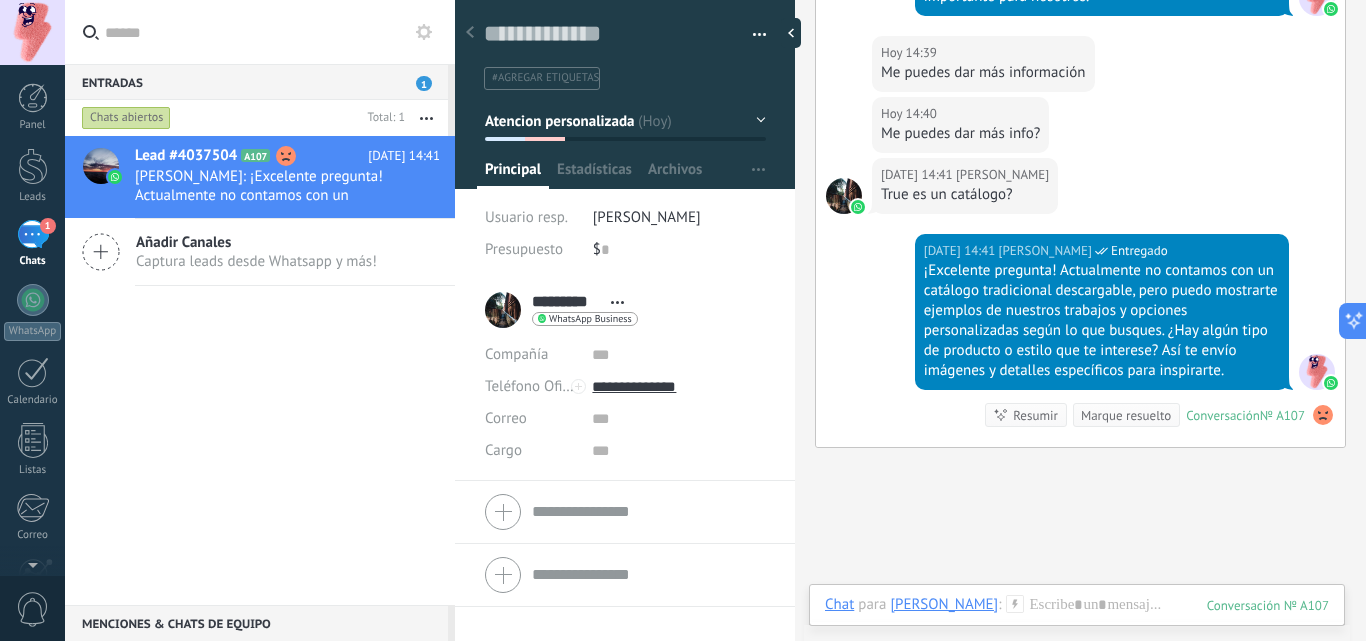 click at bounding box center (752, 35) 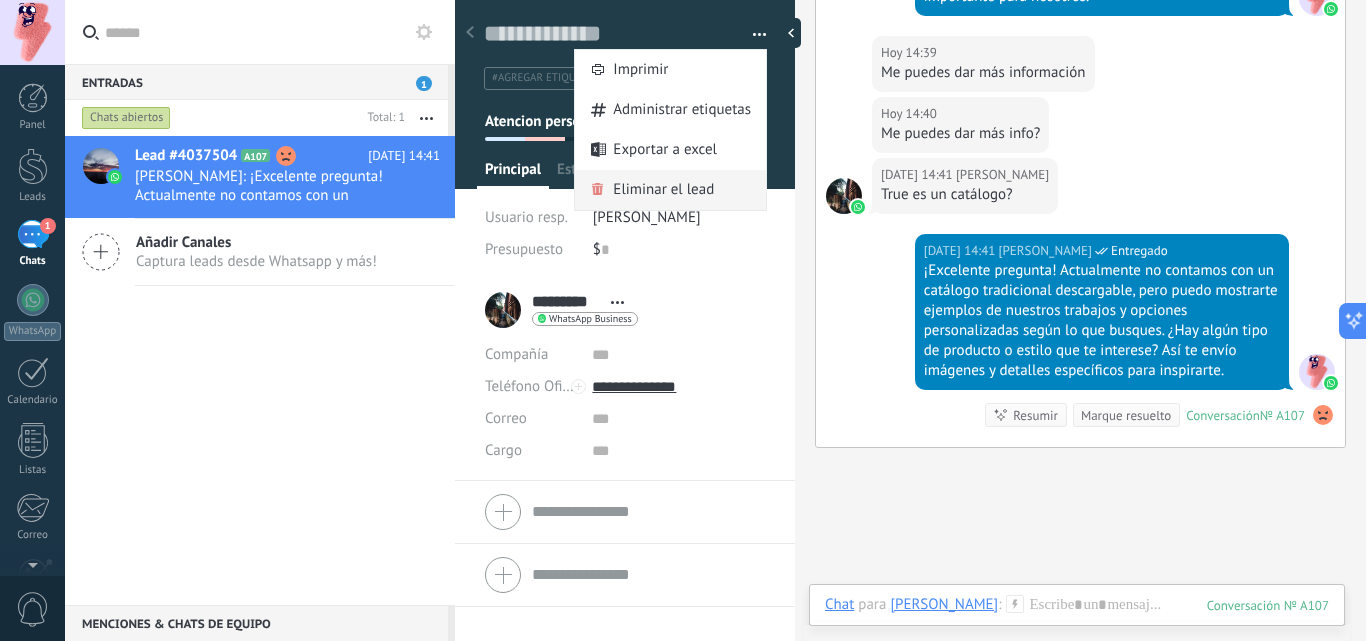 click on "Eliminar el lead" at bounding box center [663, 190] 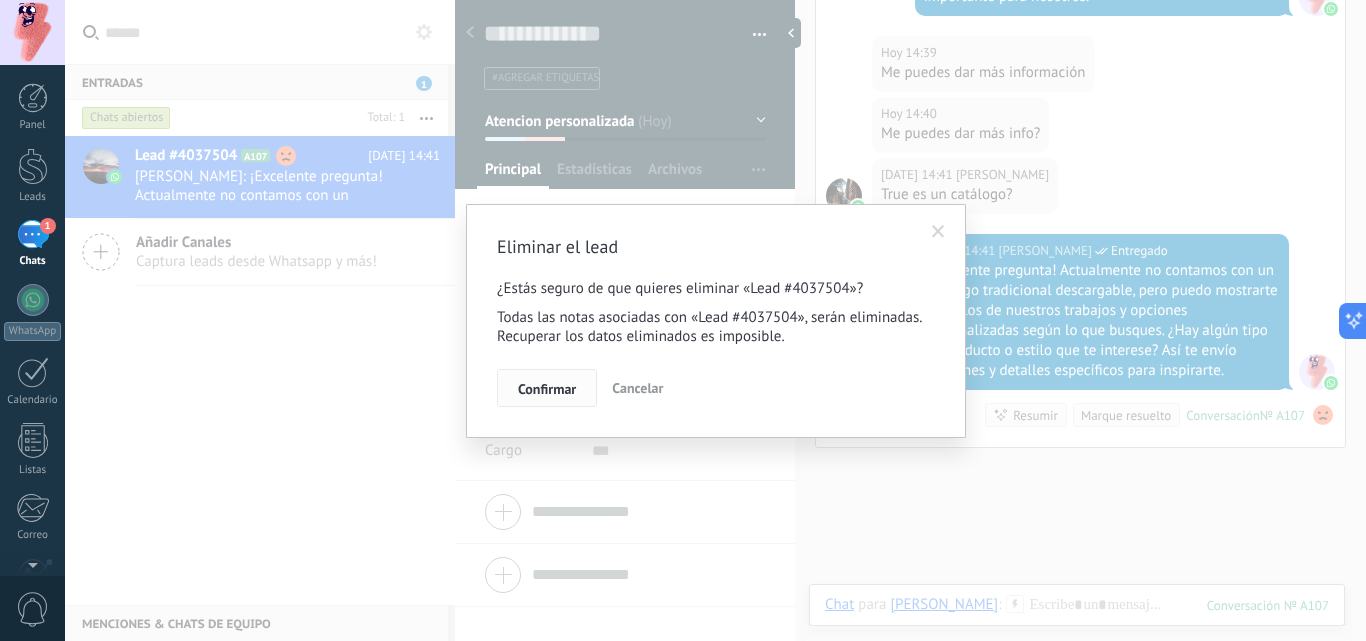 click on "Confirmar" at bounding box center (547, 389) 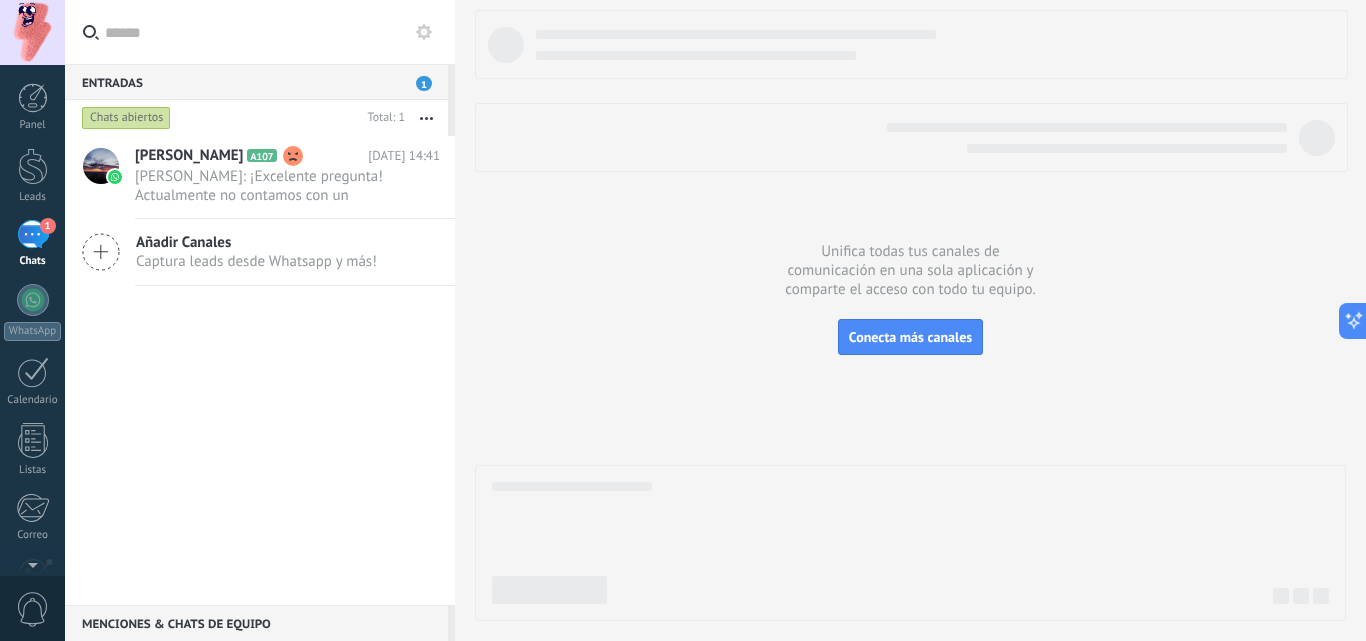 click on "Añadir Canales" at bounding box center [256, 242] 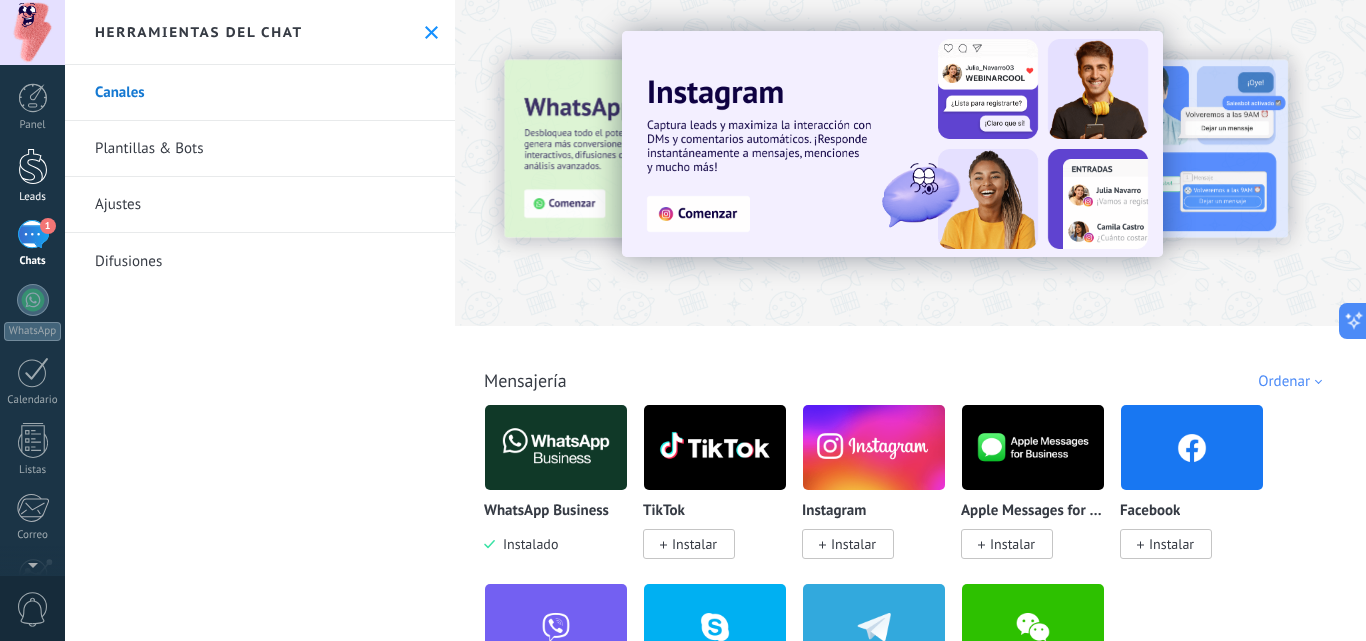 click at bounding box center (33, 166) 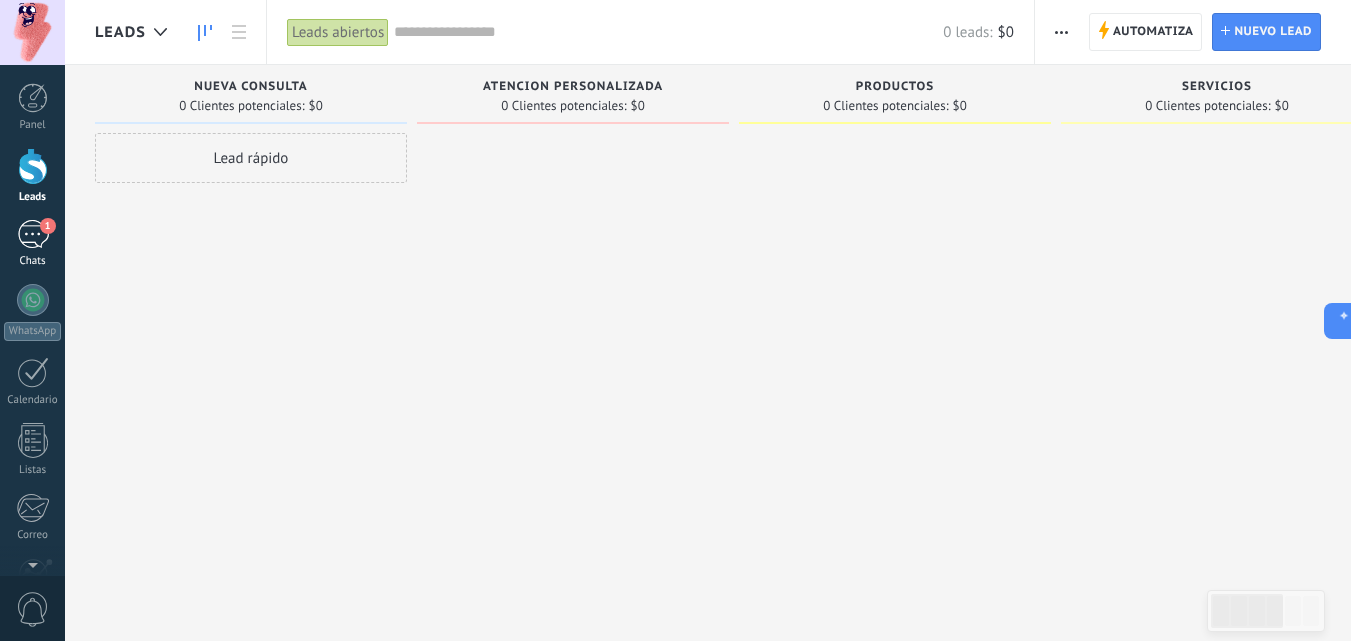 click on "1" at bounding box center (33, 234) 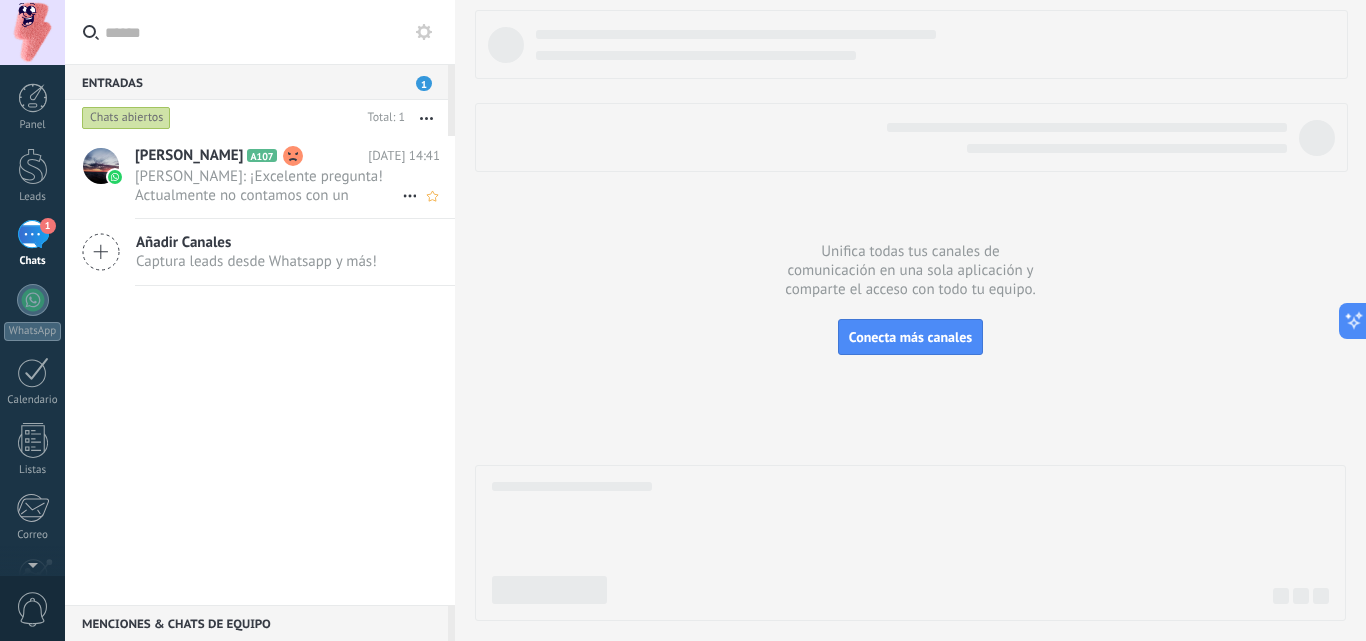 click 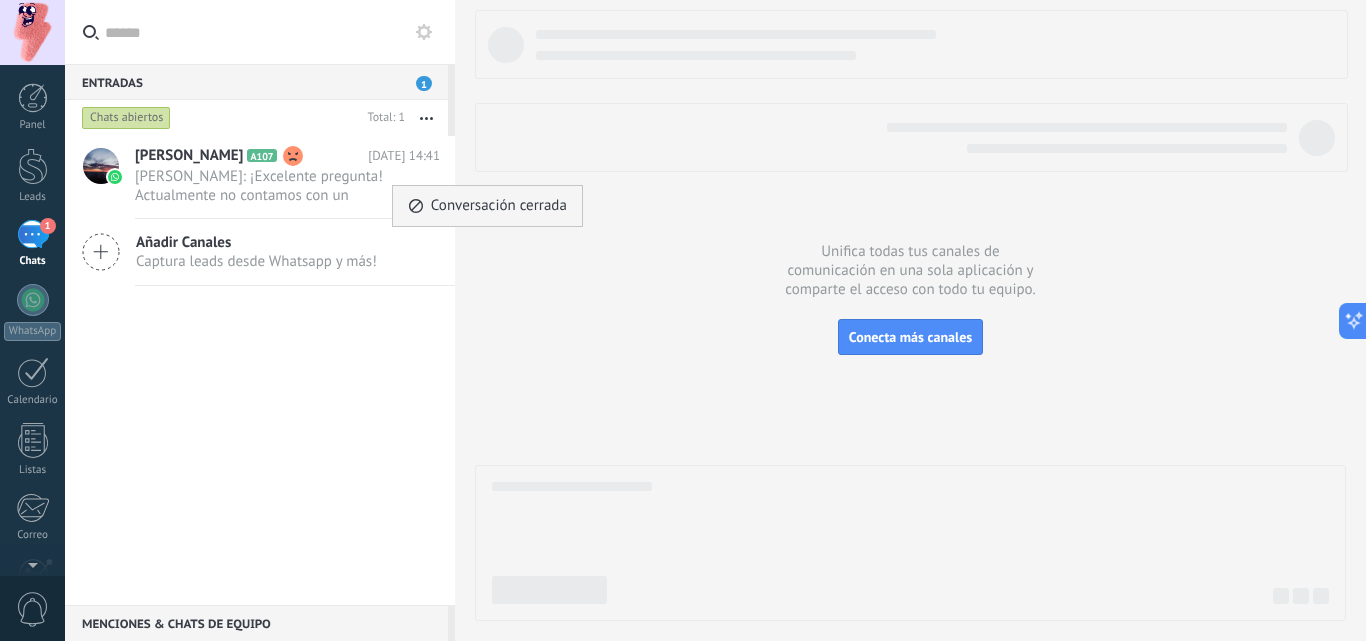 click on "Conversación cerrada" at bounding box center [499, 206] 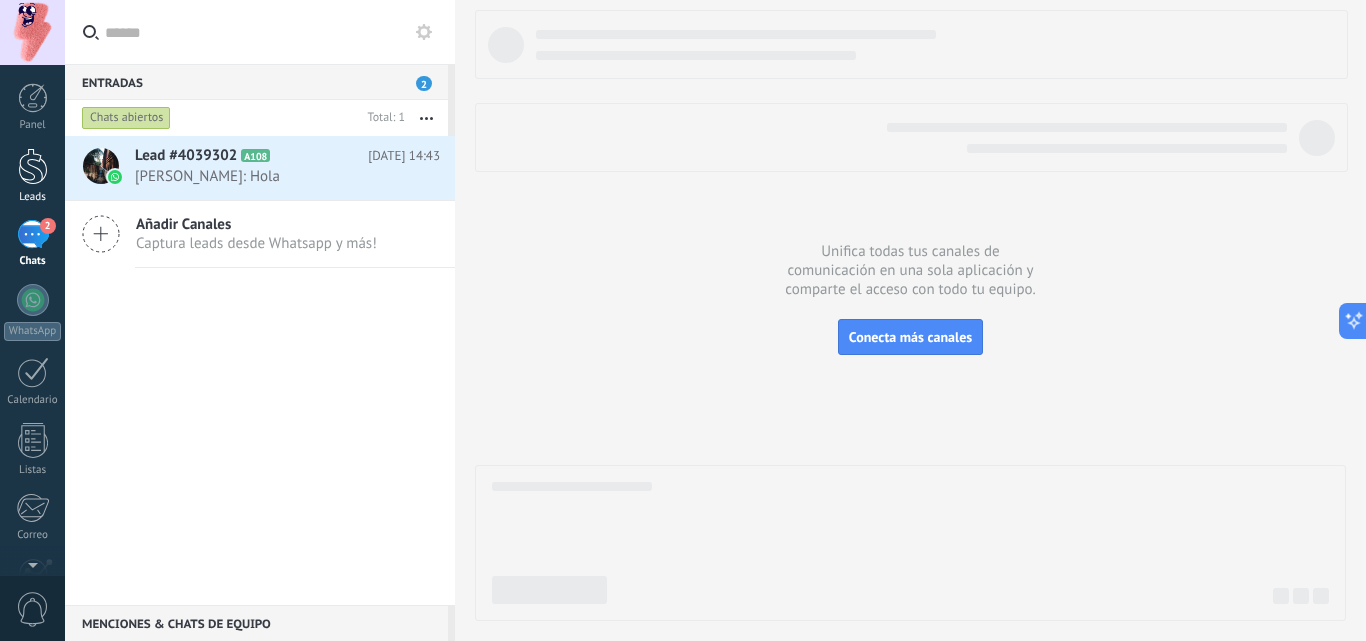 click at bounding box center [33, 166] 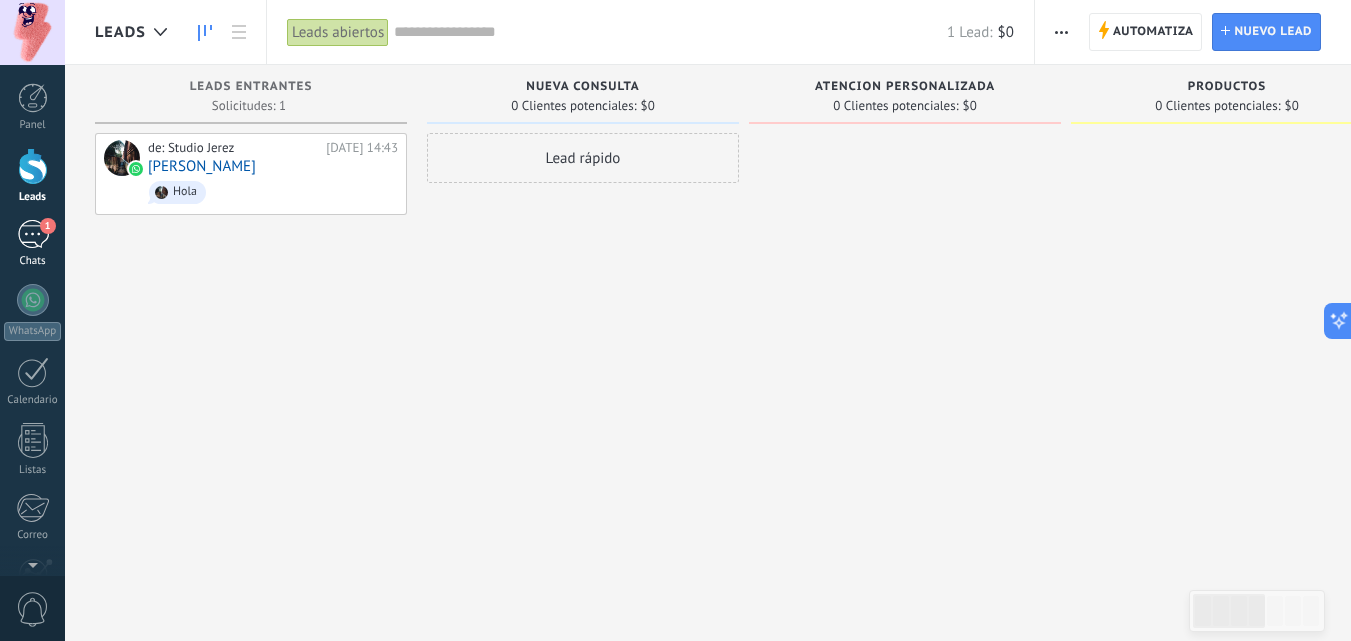 click on "1" at bounding box center [33, 234] 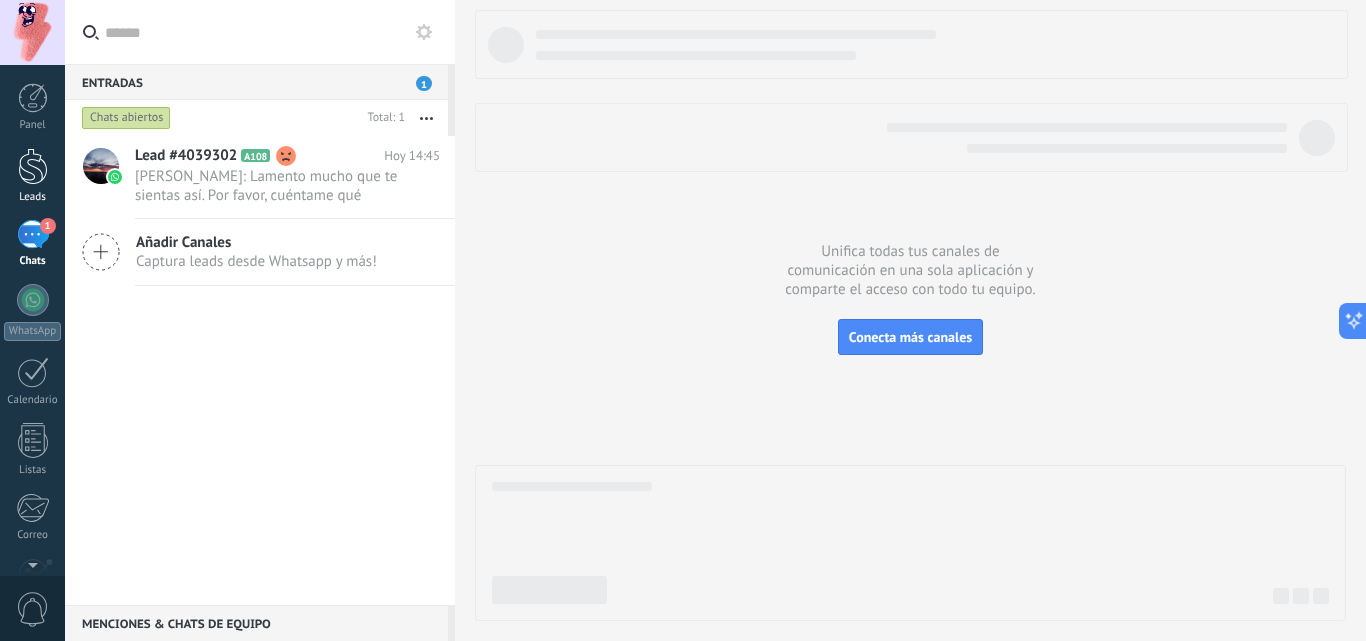 click at bounding box center (33, 166) 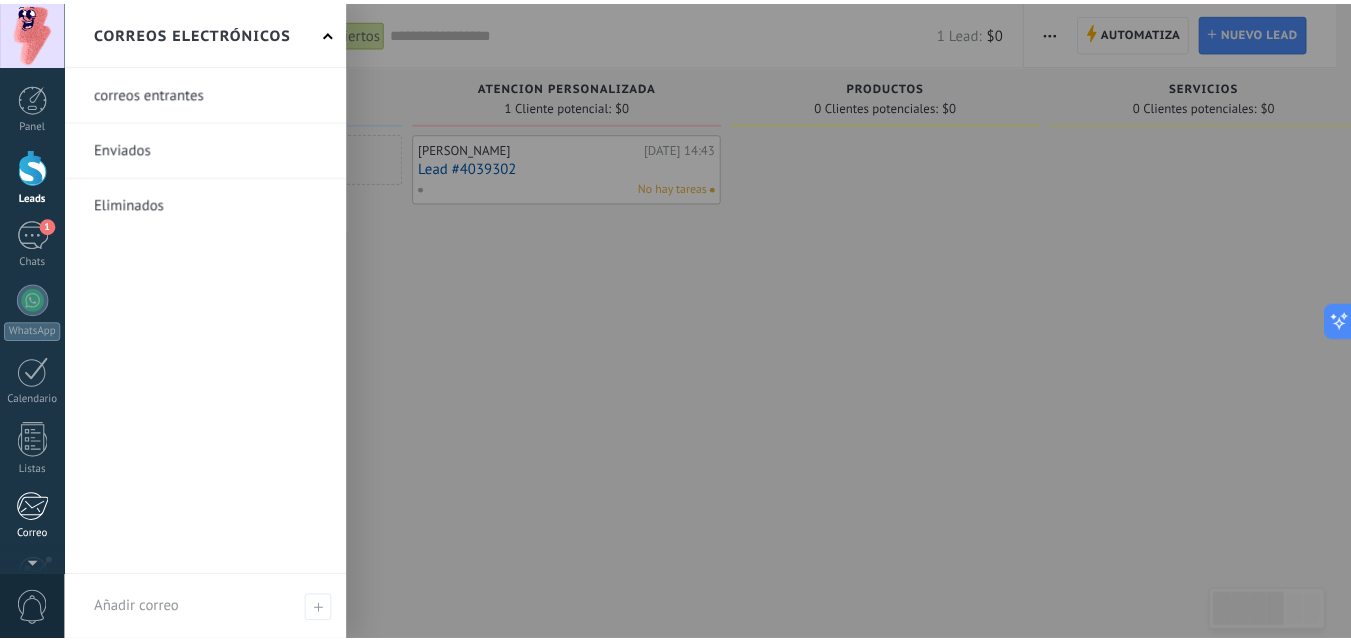 scroll, scrollTop: 191, scrollLeft: 0, axis: vertical 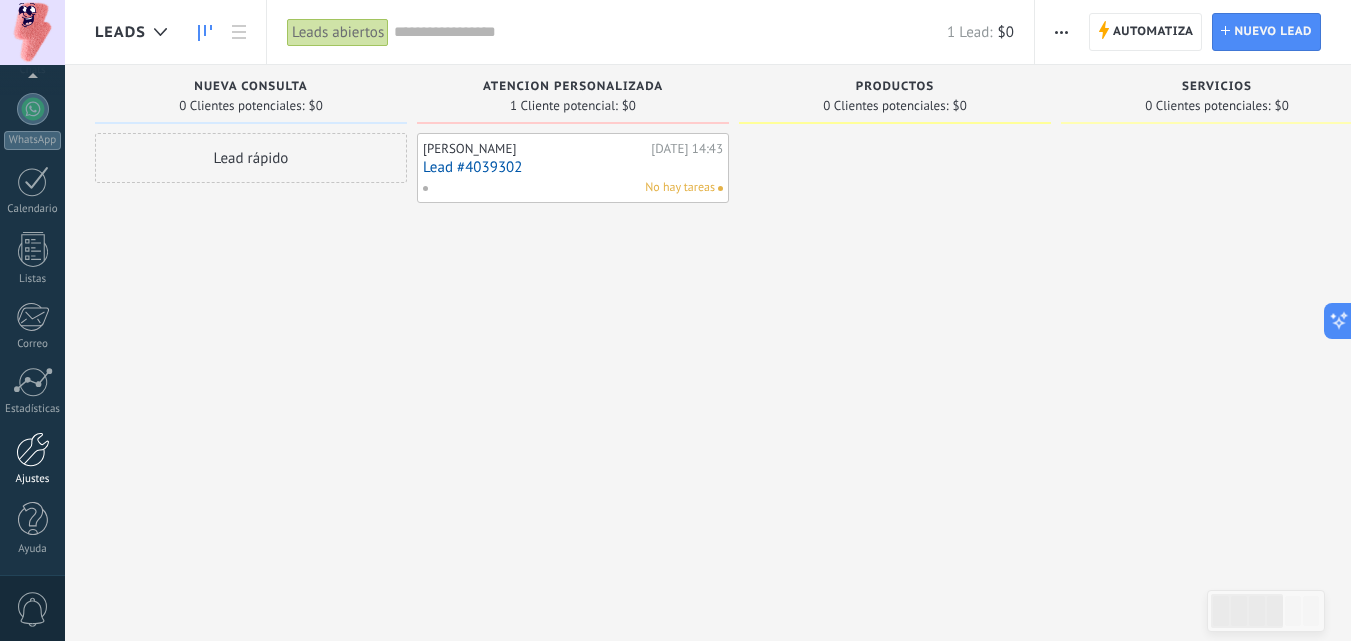 click at bounding box center [33, 449] 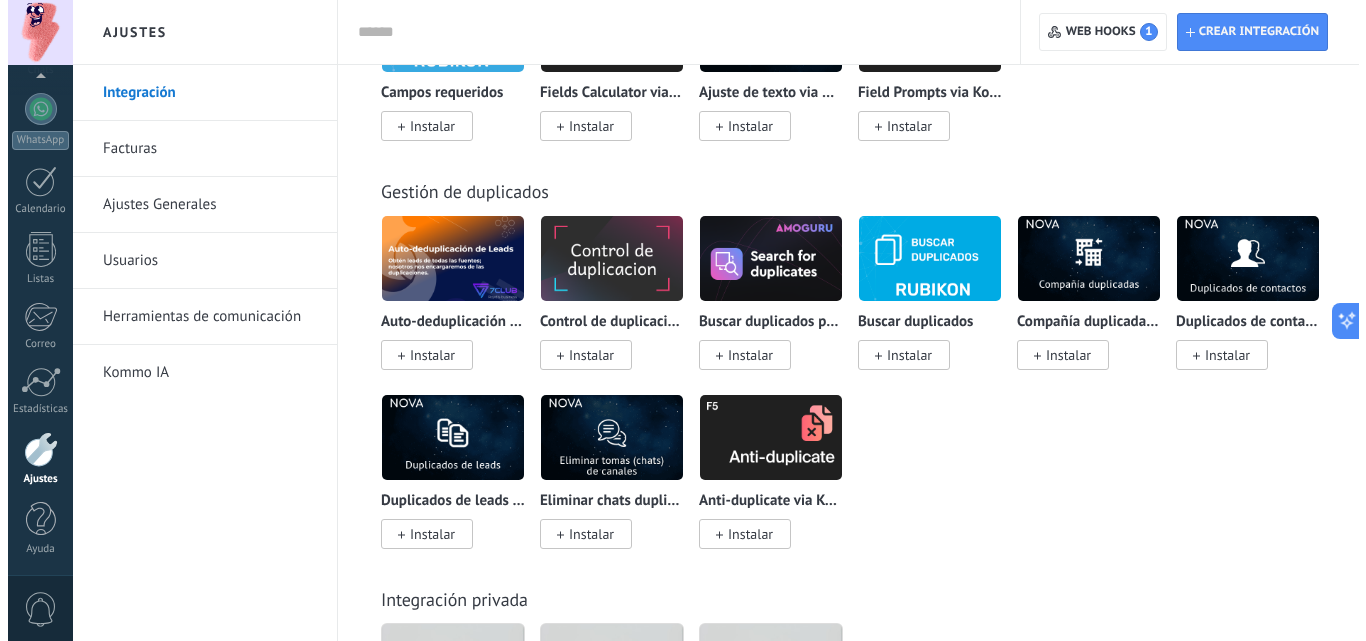 scroll, scrollTop: 8185, scrollLeft: 0, axis: vertical 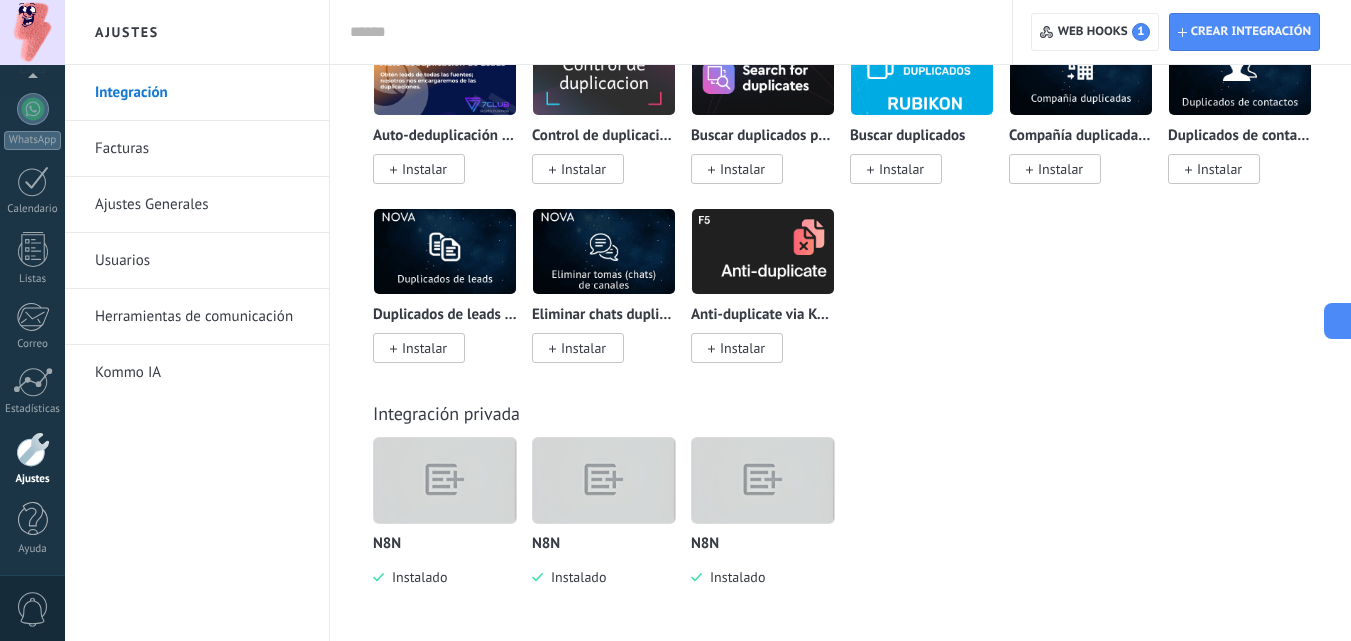 click at bounding box center (445, 480) 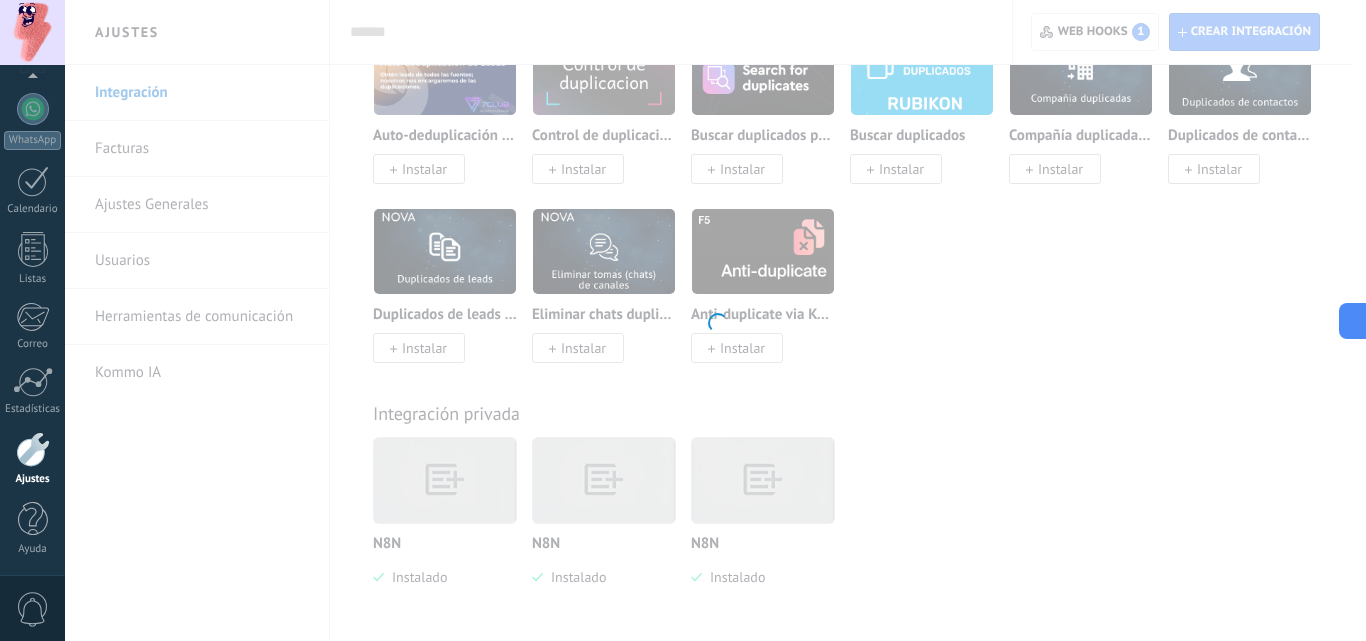 click at bounding box center (715, 320) 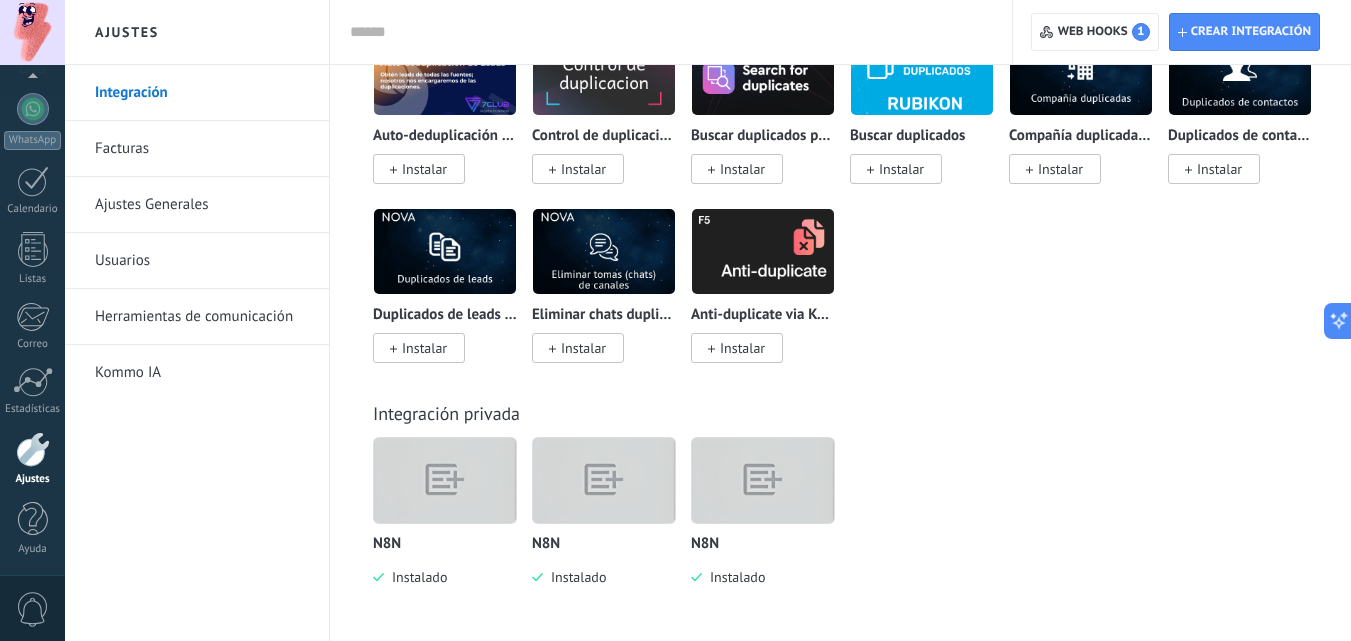 click at bounding box center (445, 480) 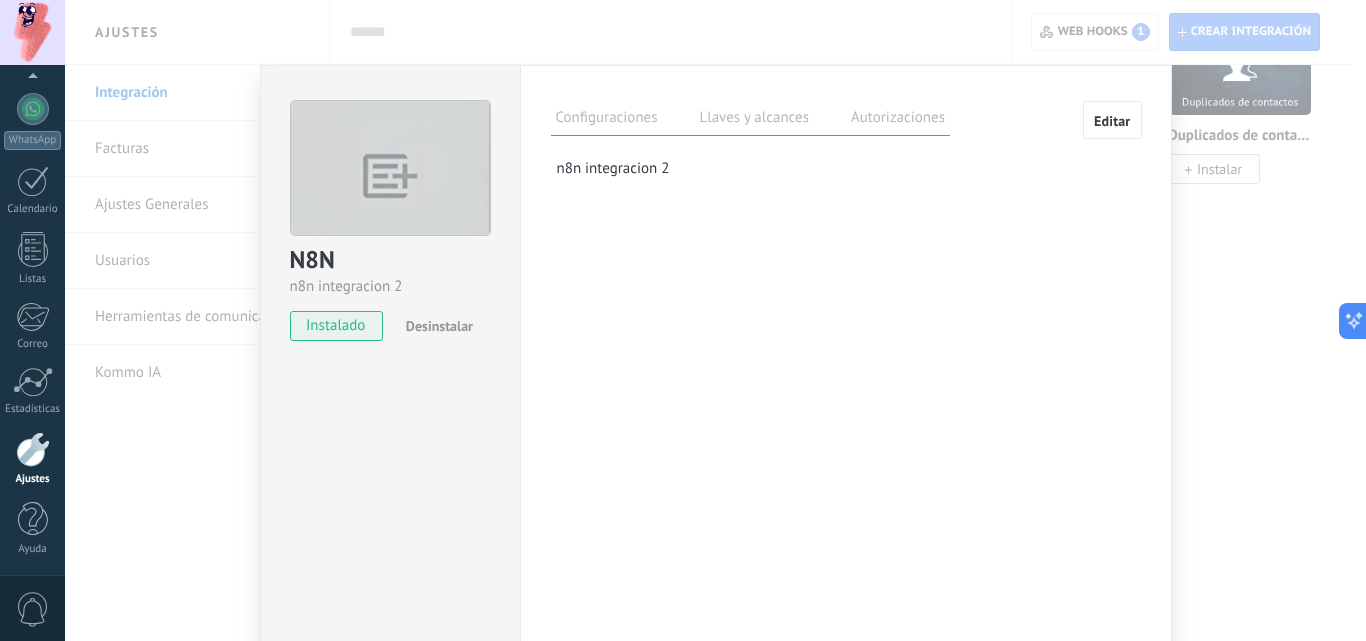 click on "Llaves y alcances" at bounding box center (754, 120) 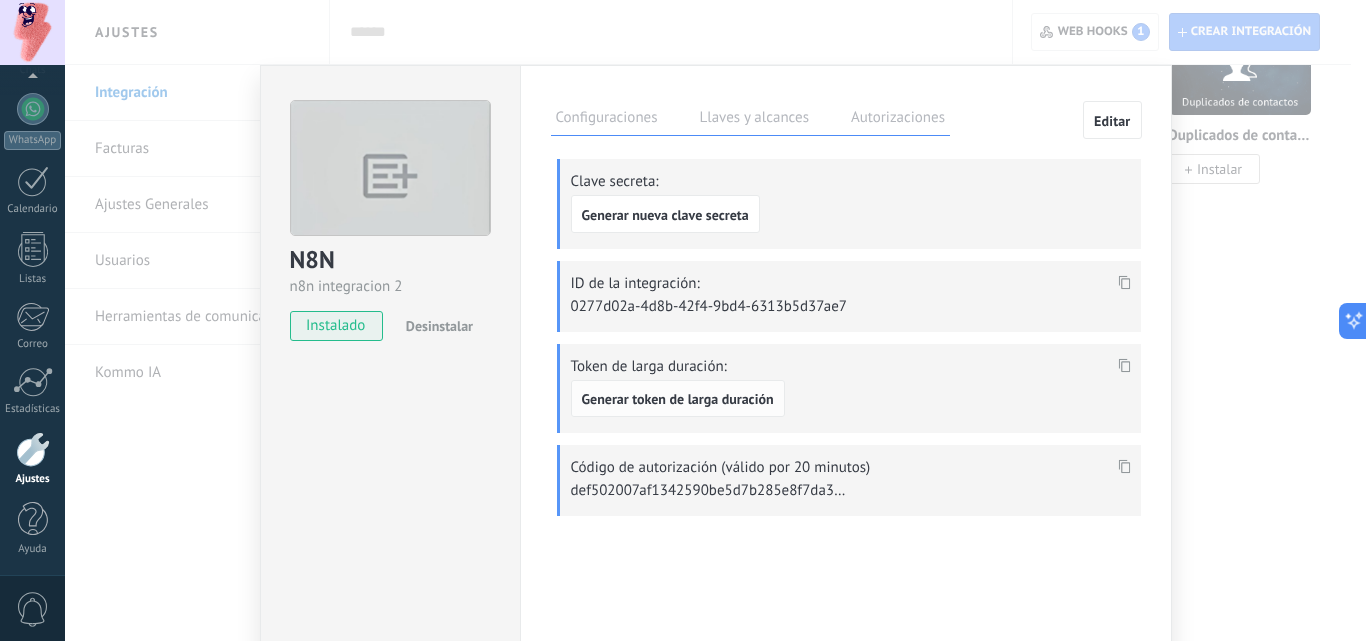 click on "Generar token de larga duración" at bounding box center (678, 399) 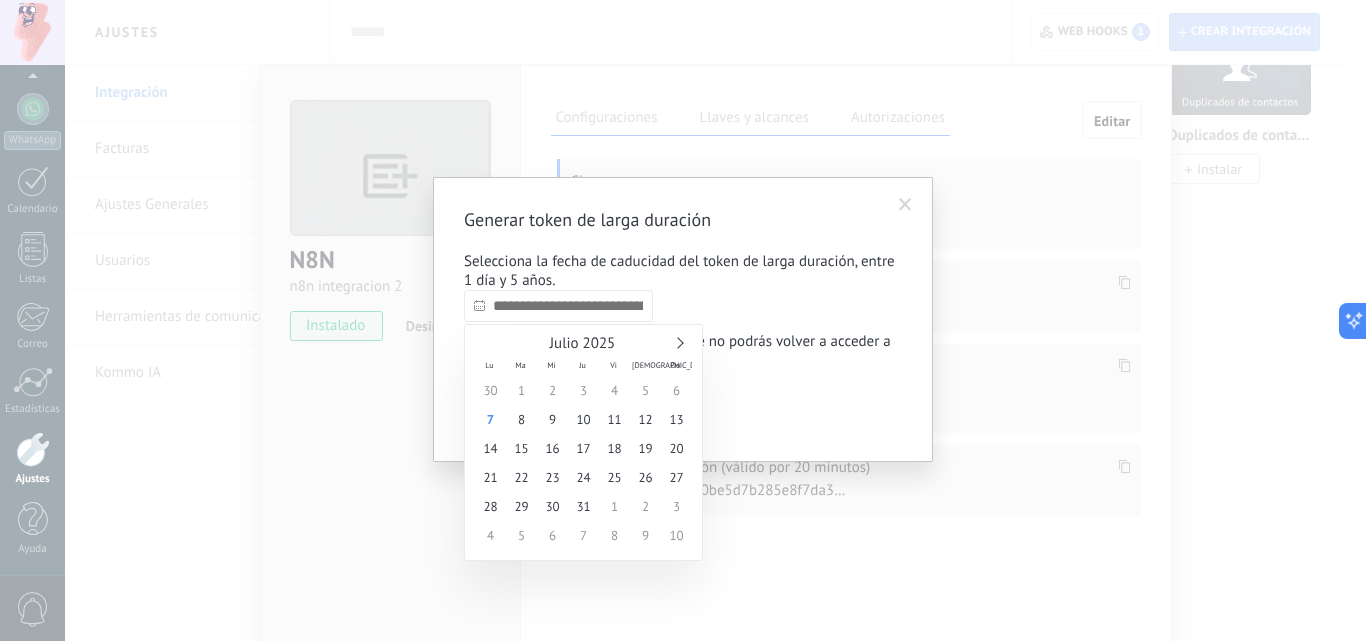 click at bounding box center (558, 306) 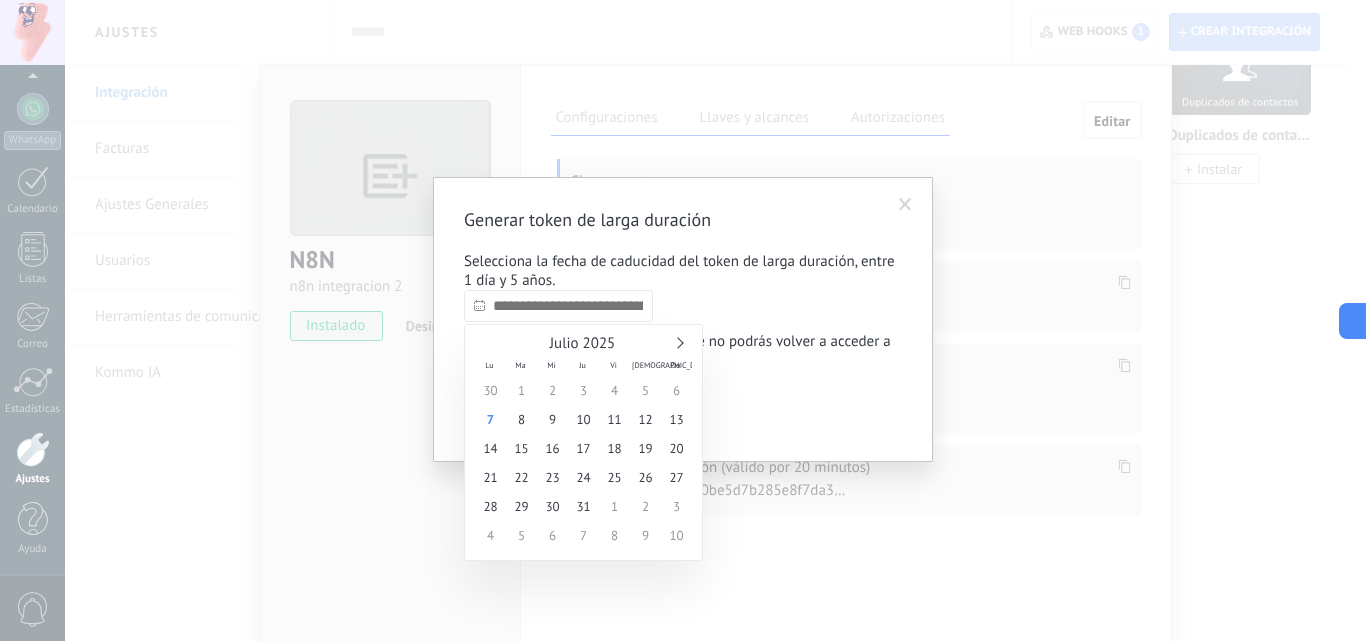 click on "Julio 2025" at bounding box center (583, 344) 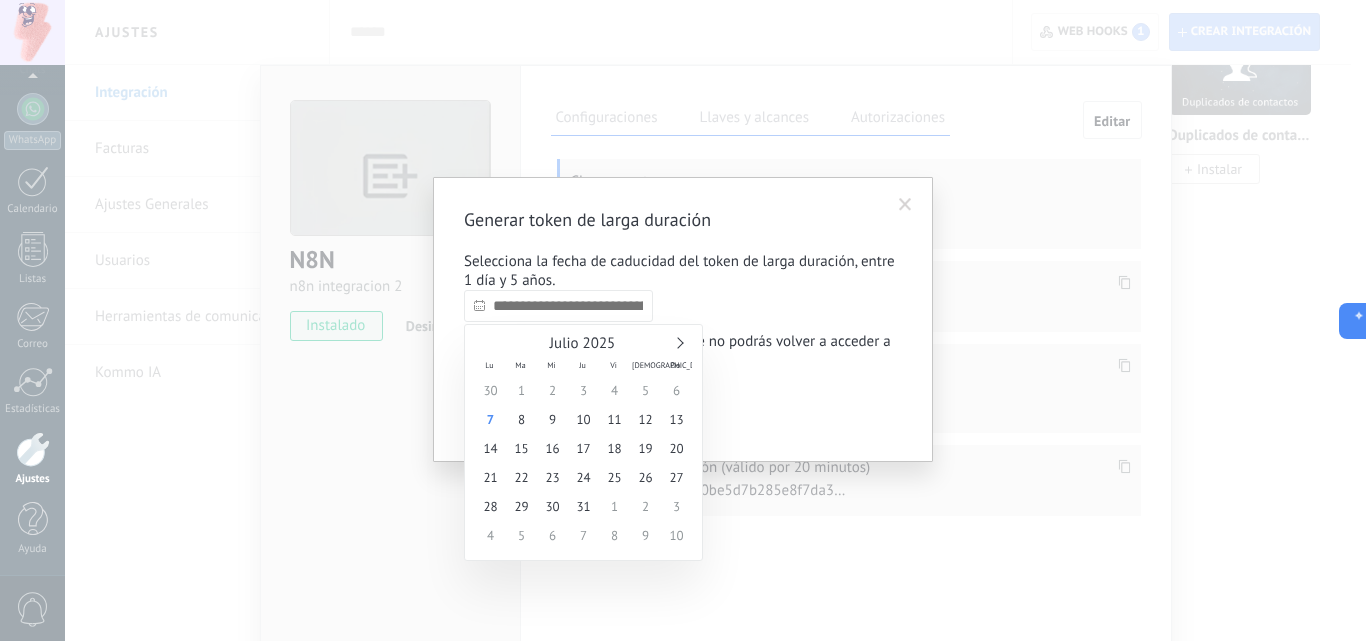 click at bounding box center [677, 342] 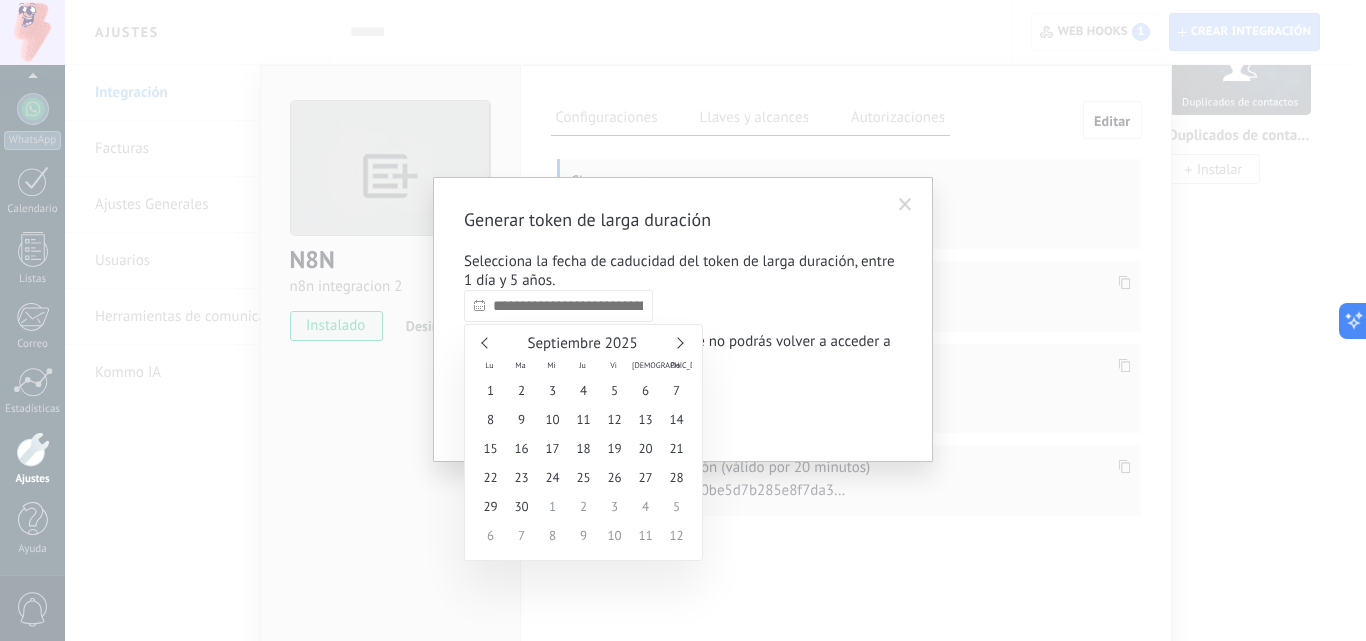 click at bounding box center (677, 342) 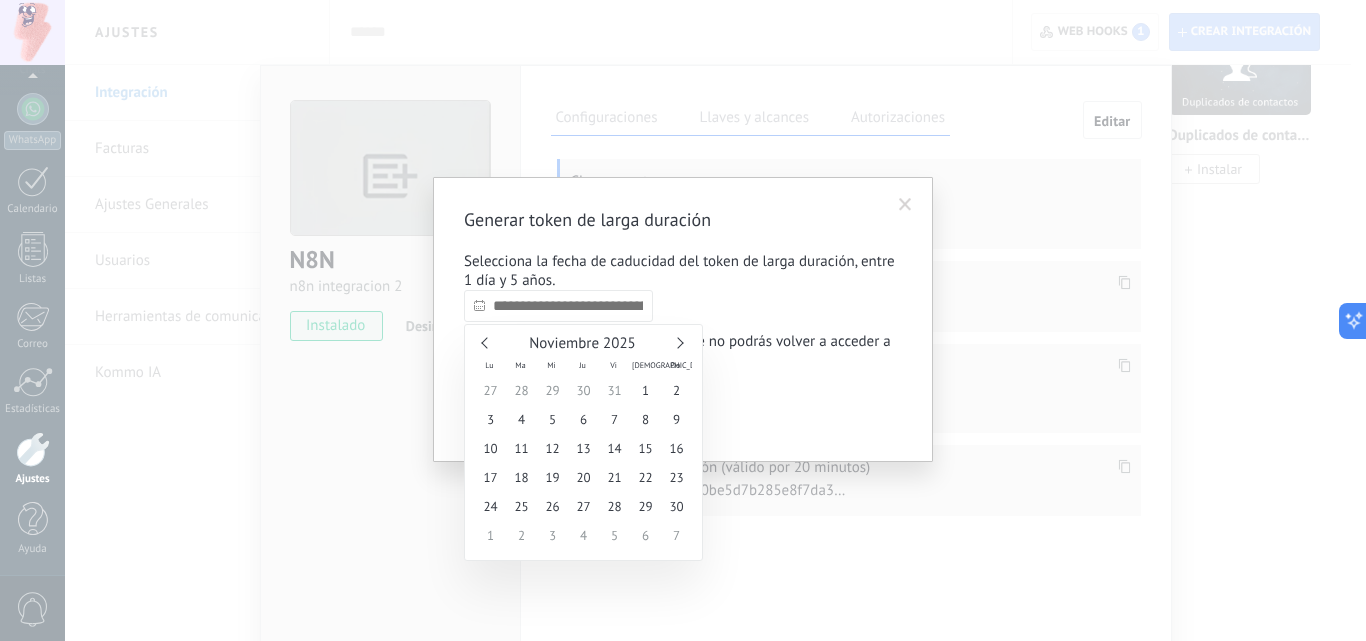 click at bounding box center [677, 342] 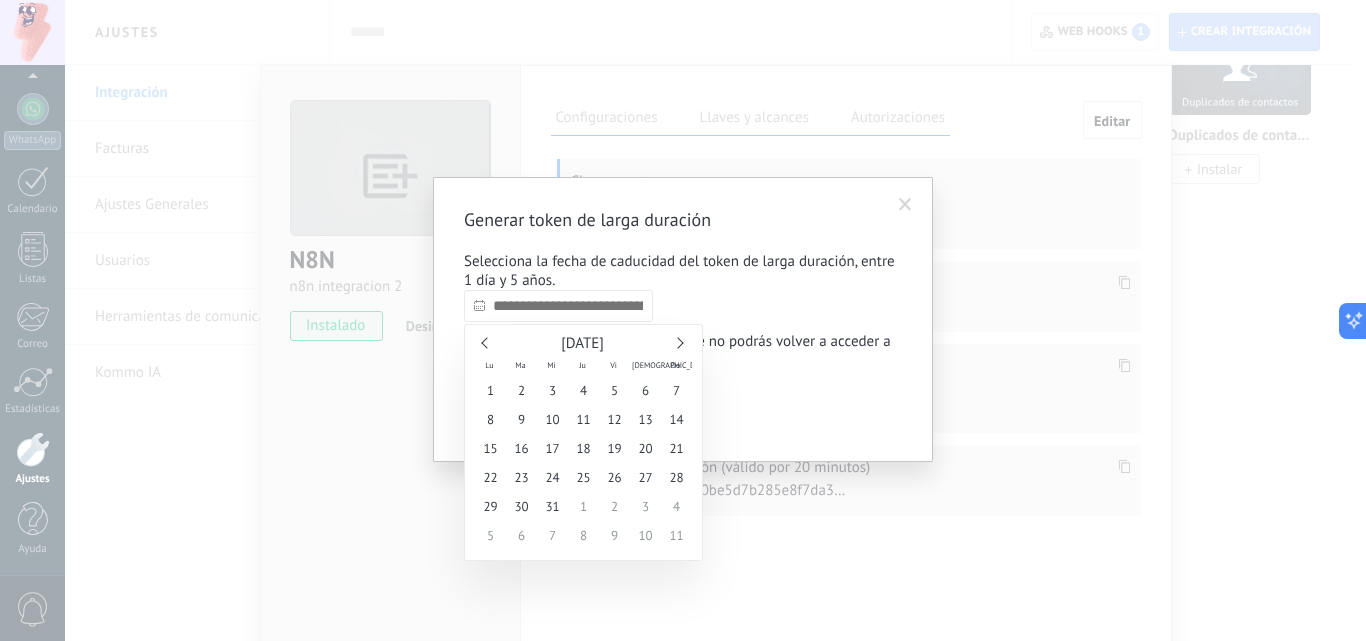 click at bounding box center (677, 342) 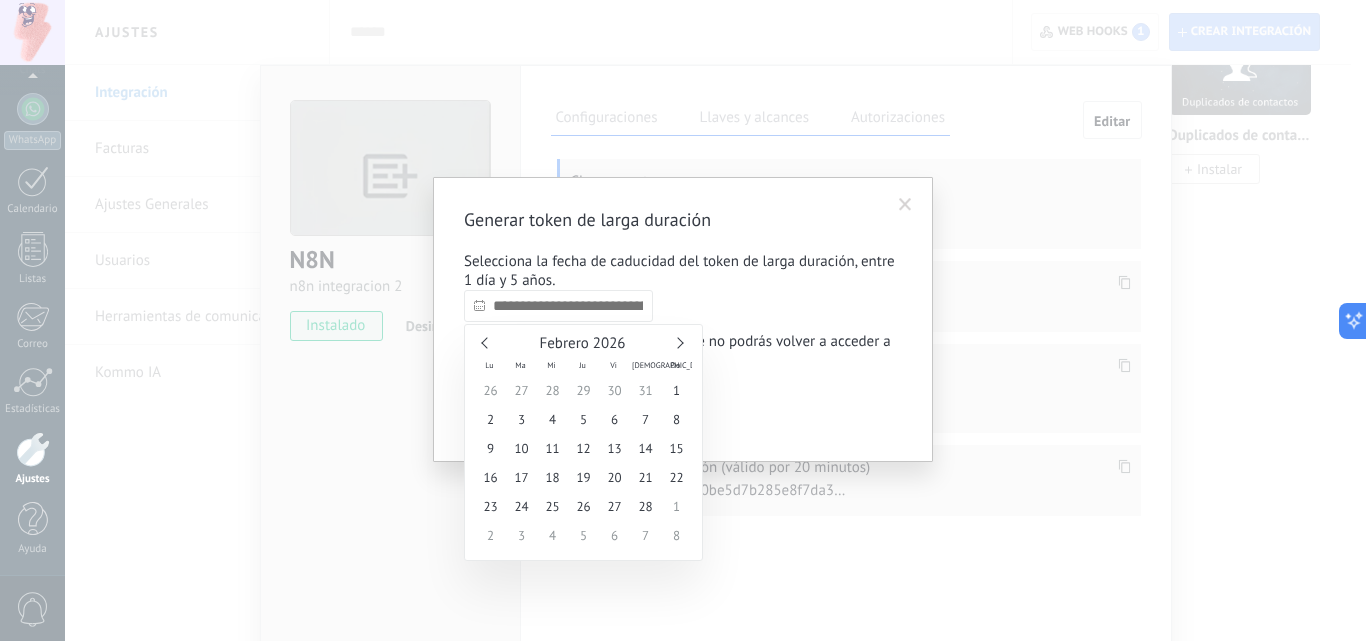 click at bounding box center [677, 342] 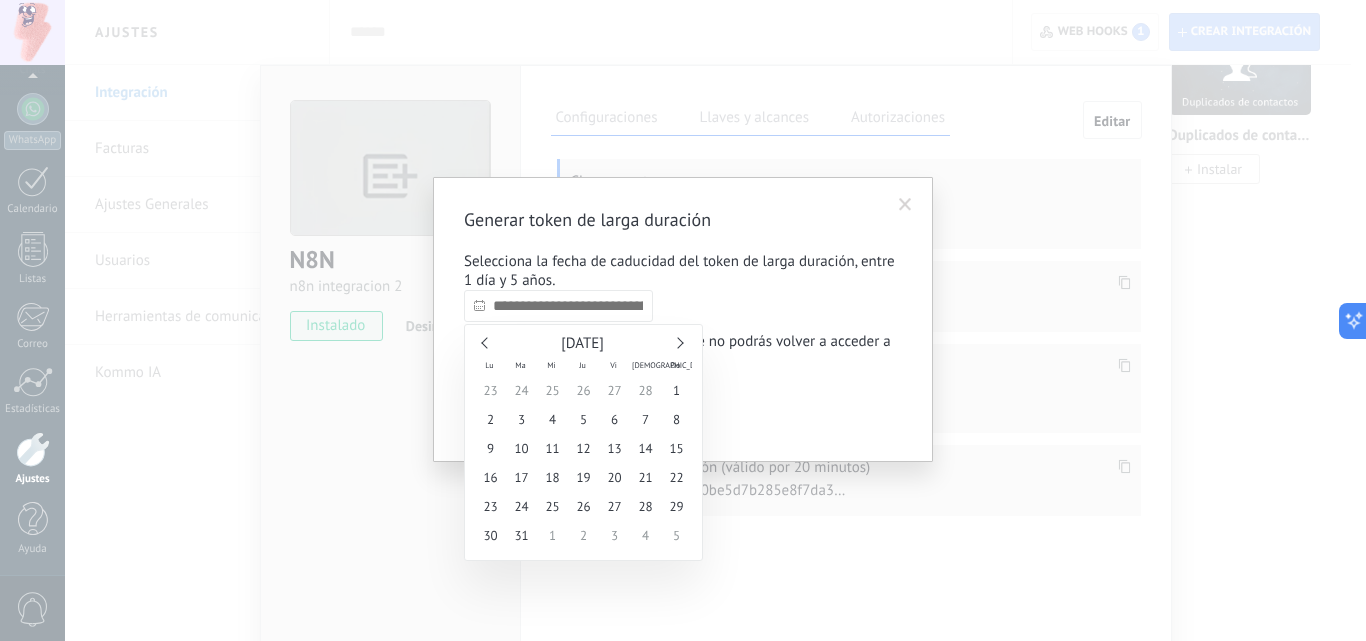 click at bounding box center (677, 342) 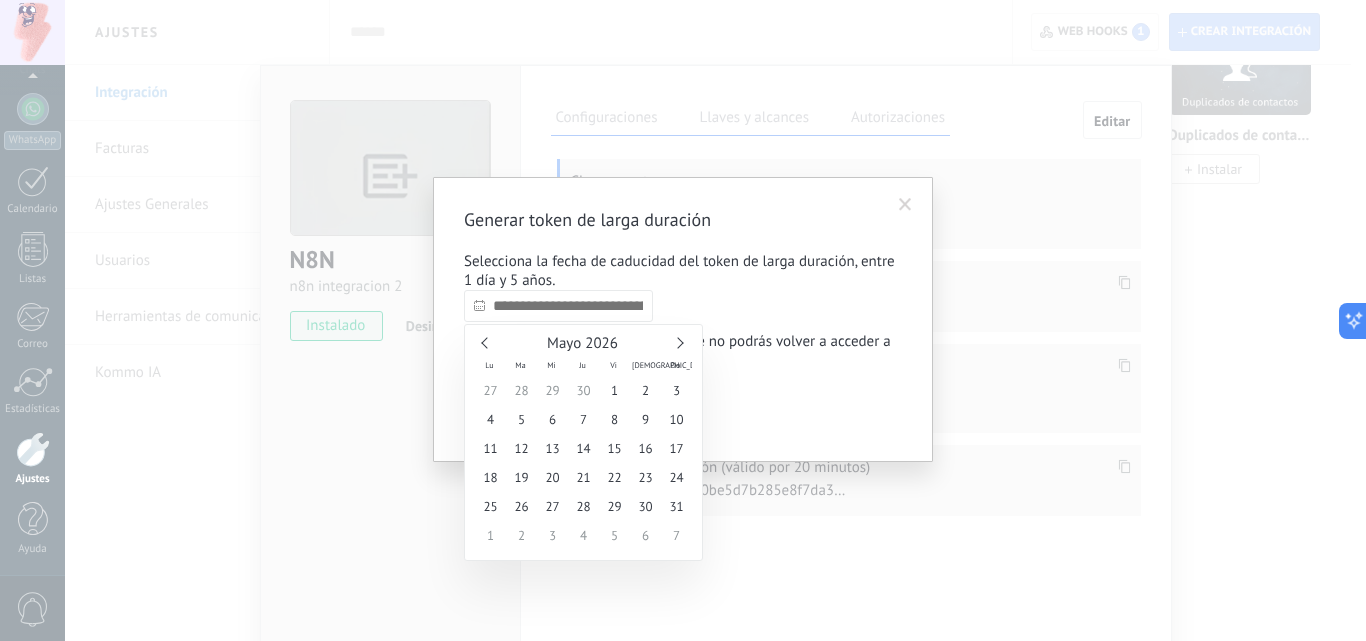 click at bounding box center [677, 342] 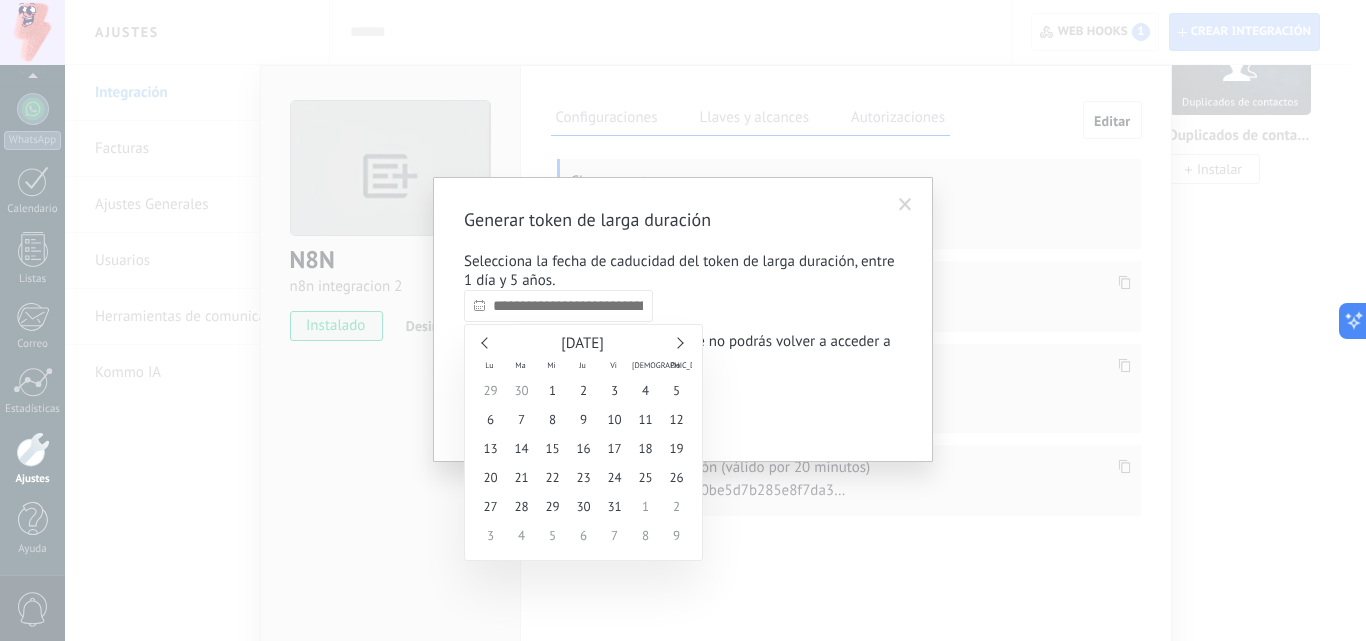 click at bounding box center (677, 342) 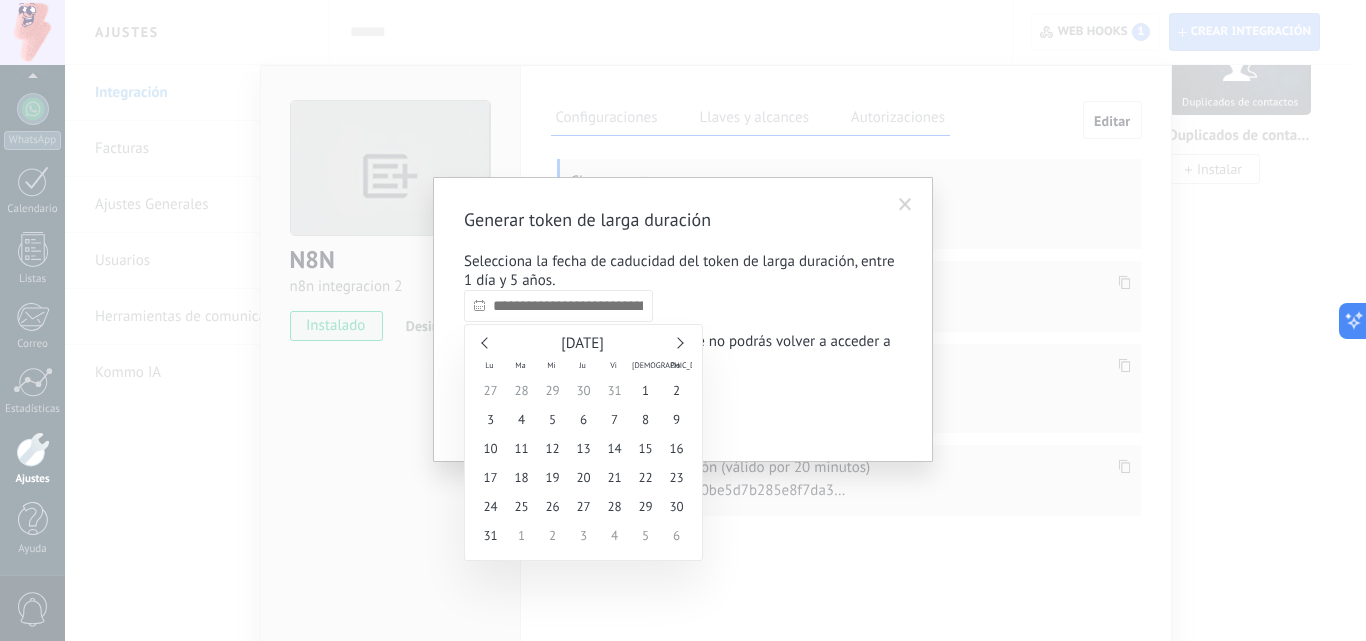 click at bounding box center (677, 342) 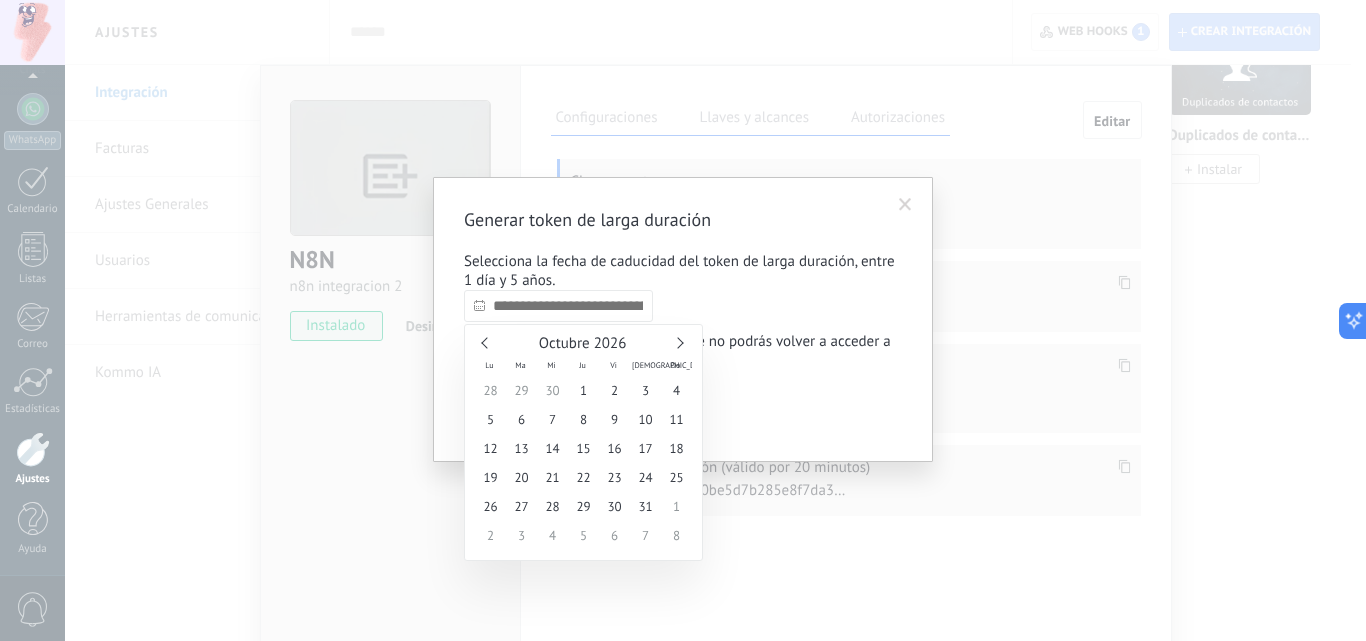 click at bounding box center (677, 342) 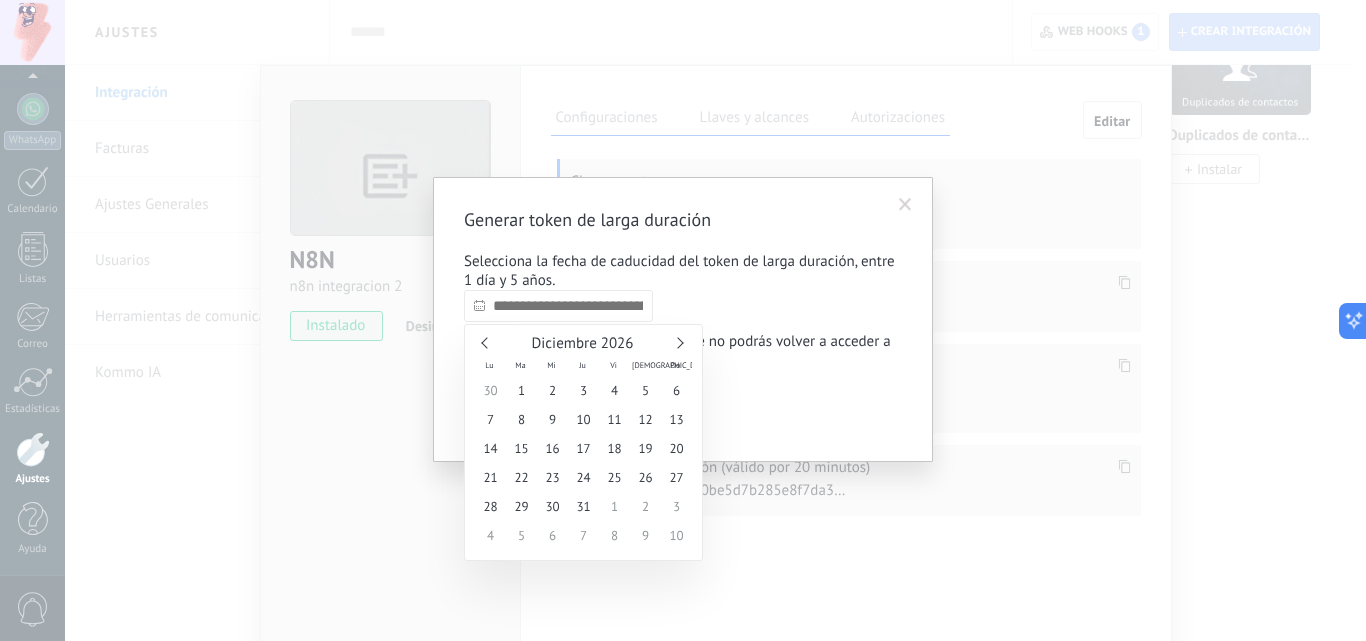 click at bounding box center (677, 342) 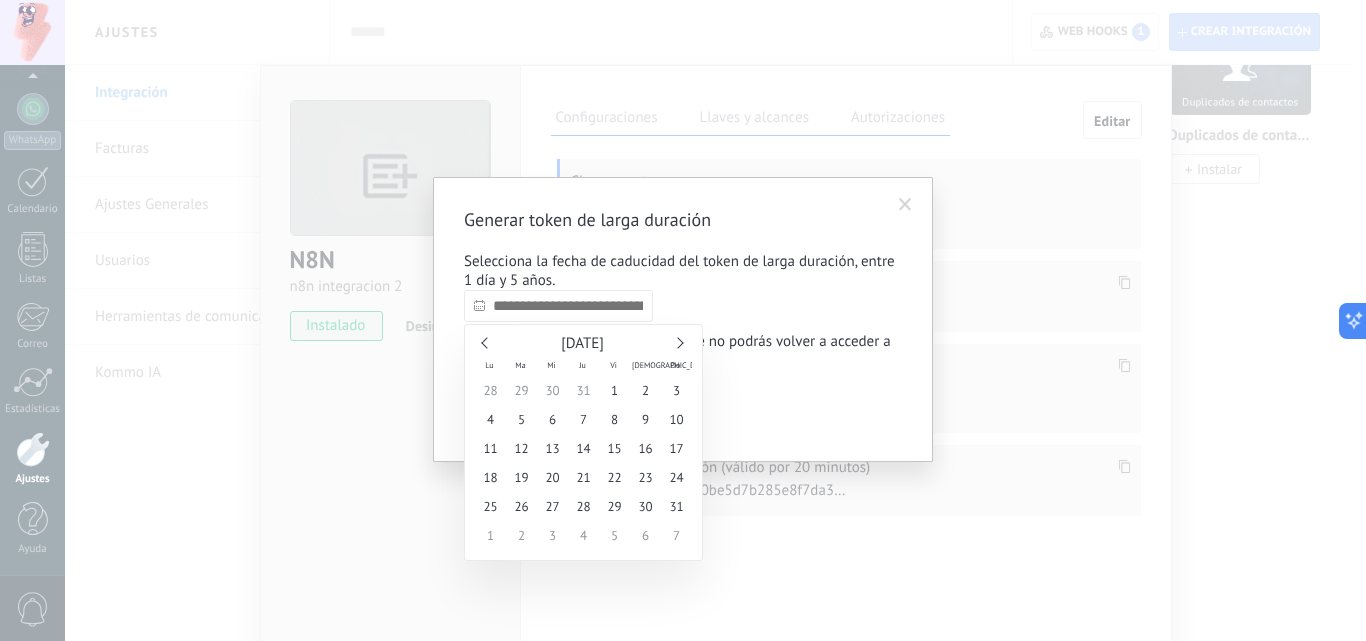 click at bounding box center [677, 342] 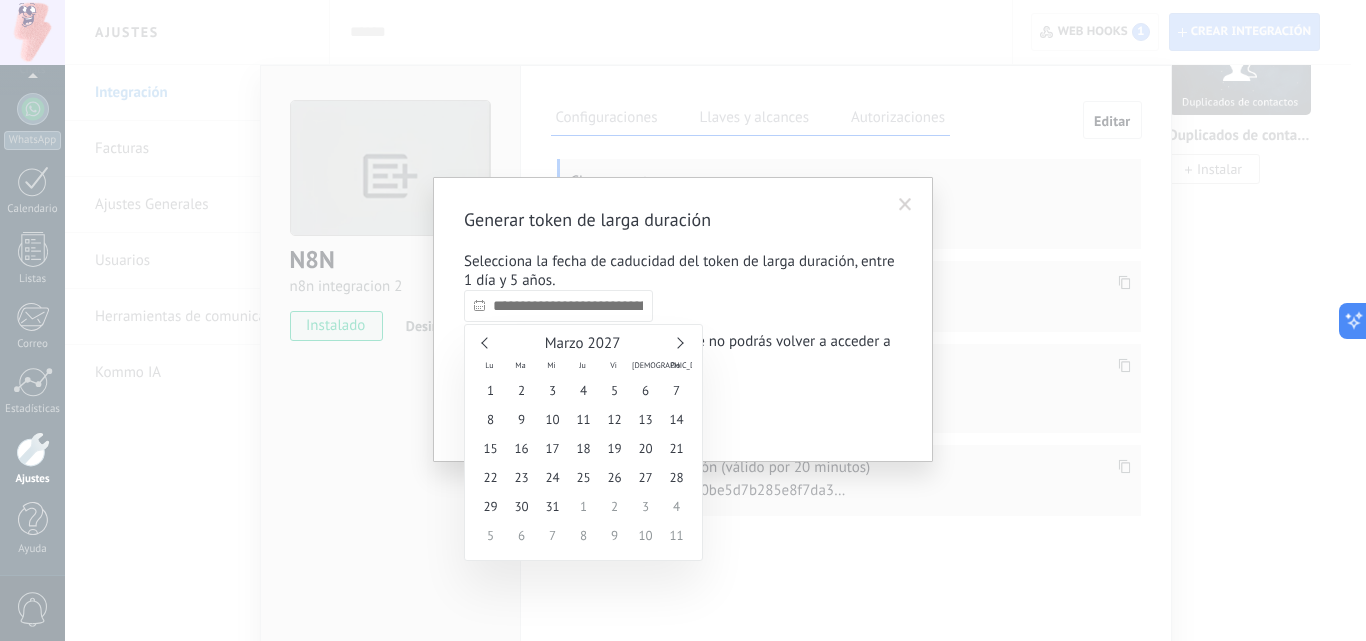 click at bounding box center (677, 342) 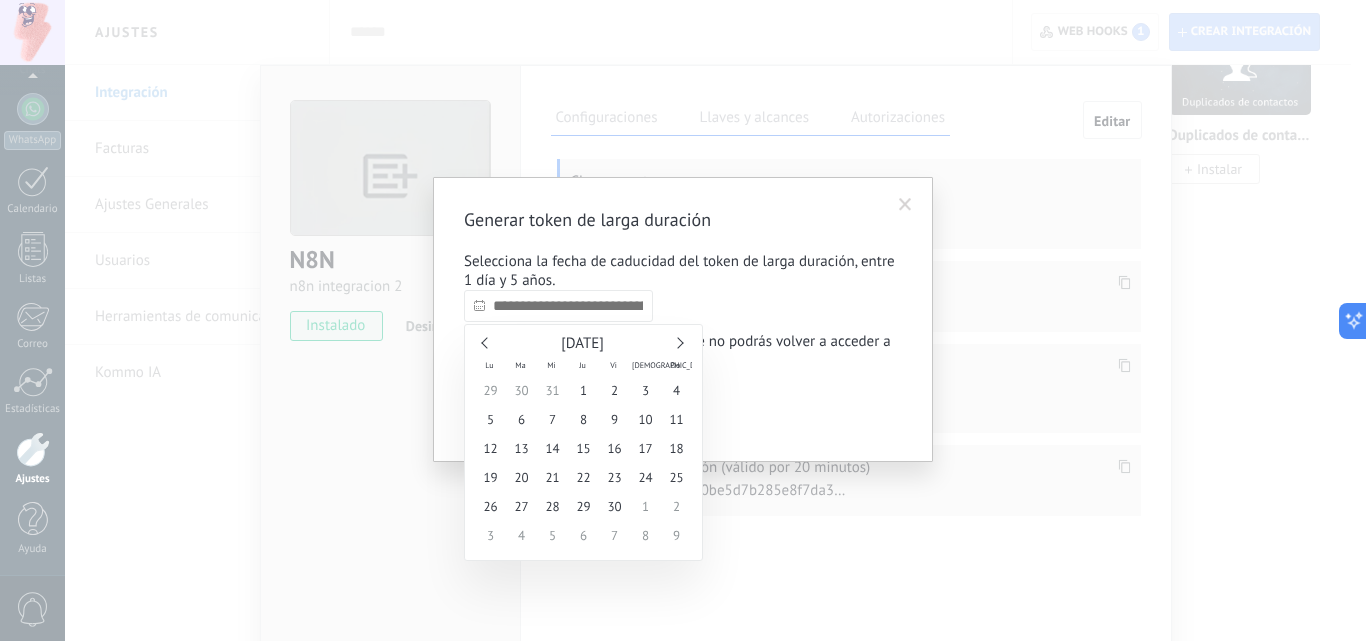 click at bounding box center (677, 342) 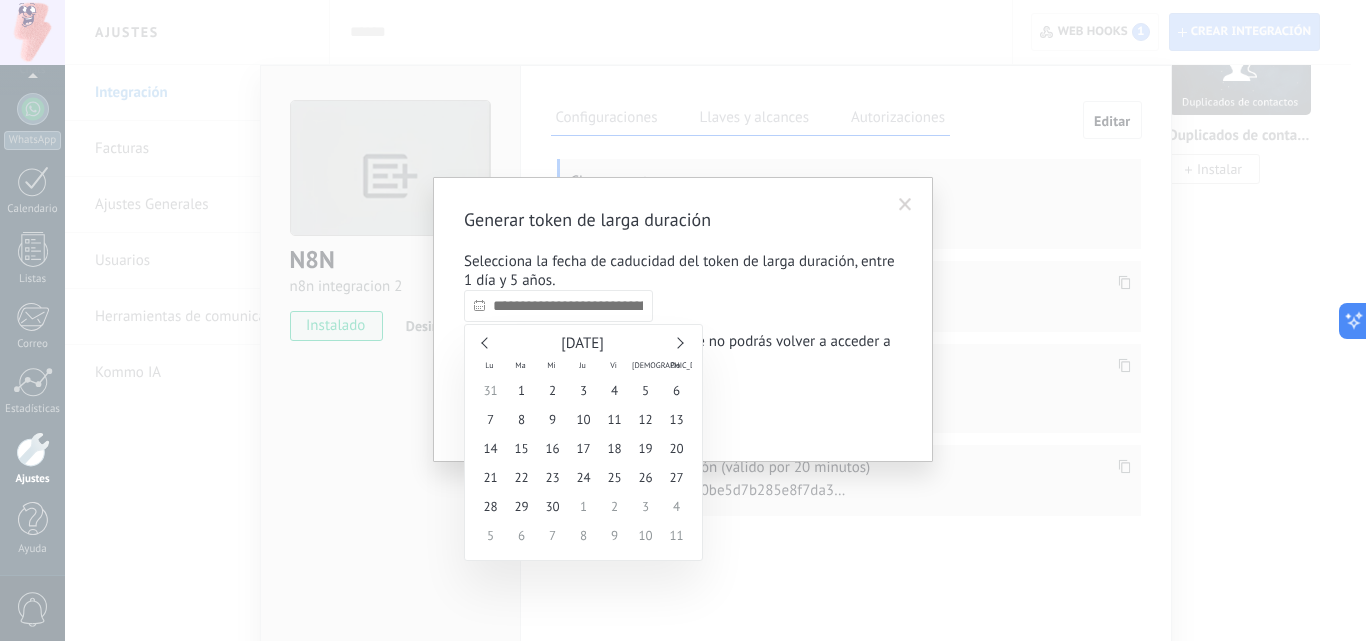 click at bounding box center (677, 342) 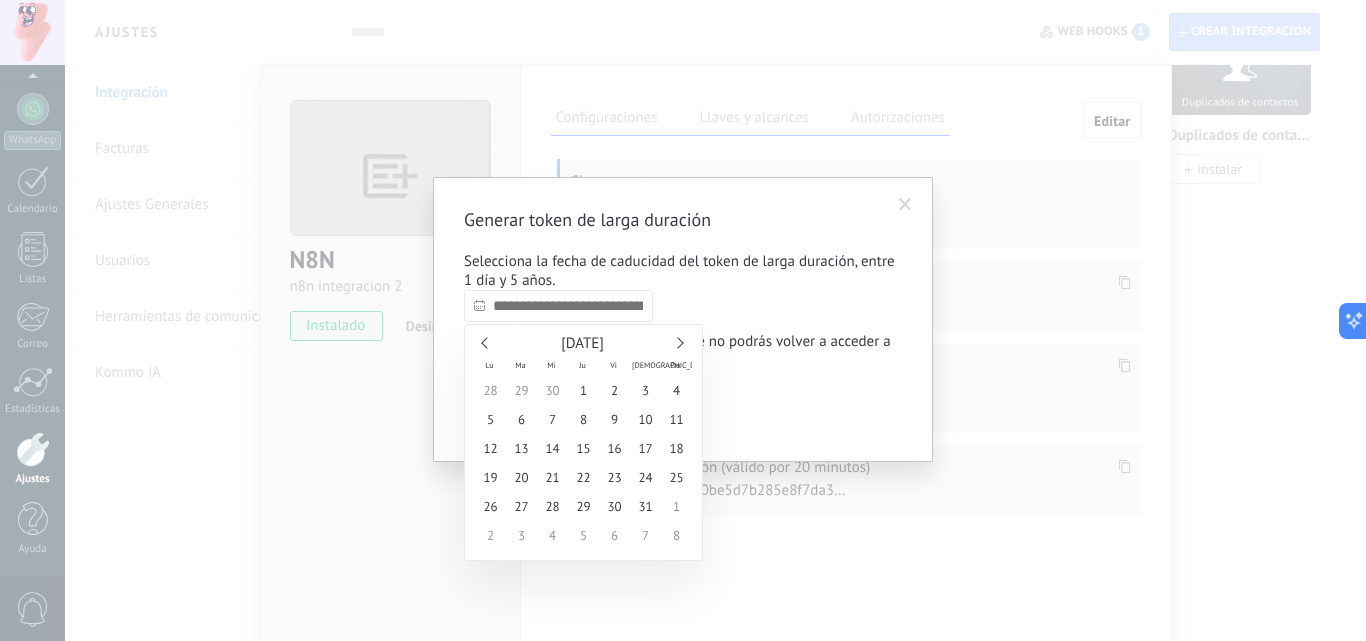 click at bounding box center [677, 342] 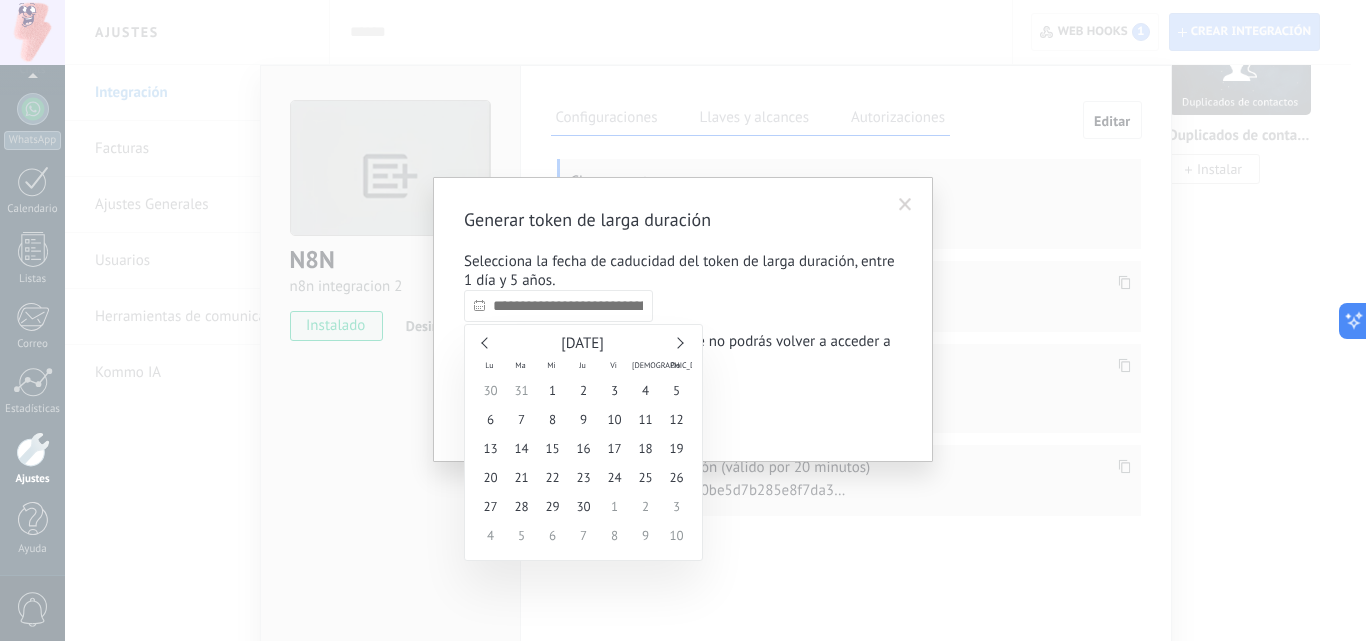 click at bounding box center [677, 342] 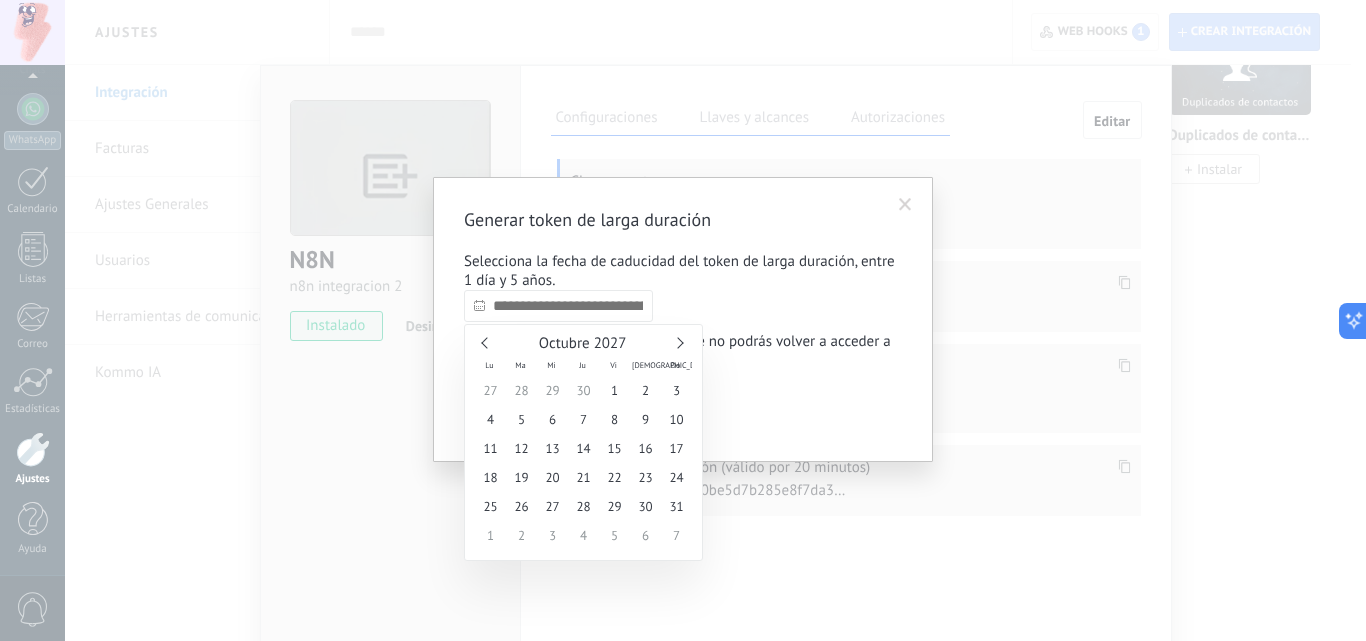 click at bounding box center (677, 342) 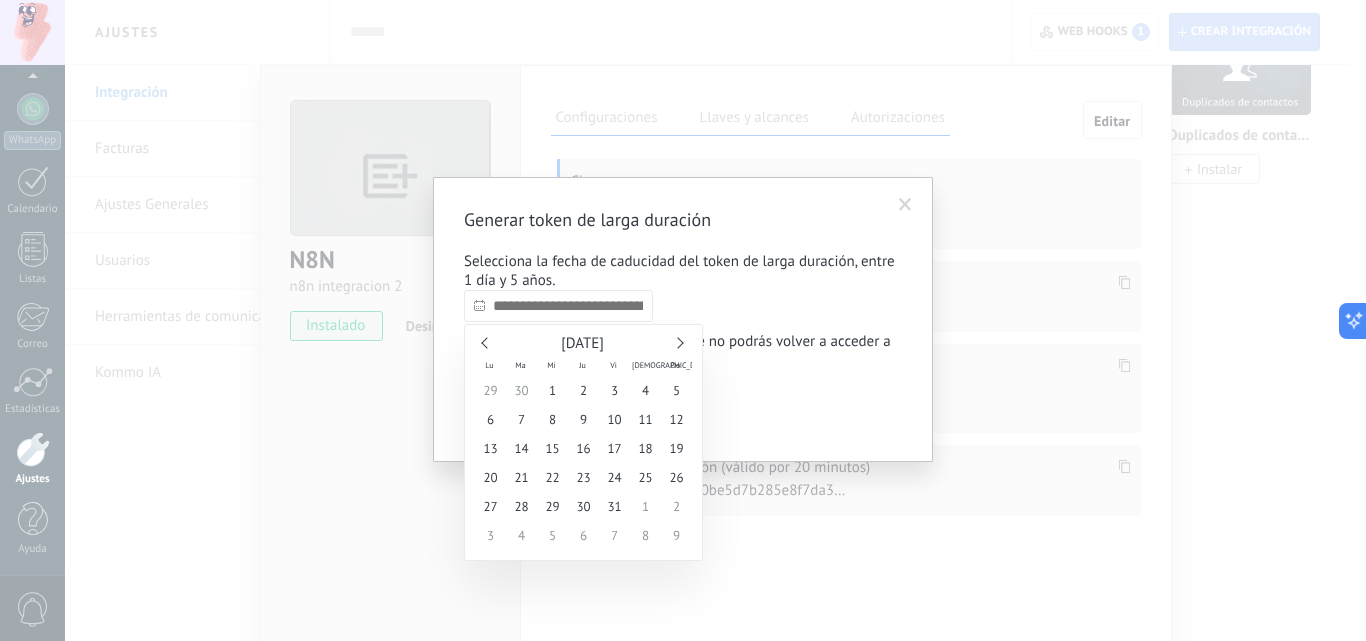 click at bounding box center (677, 342) 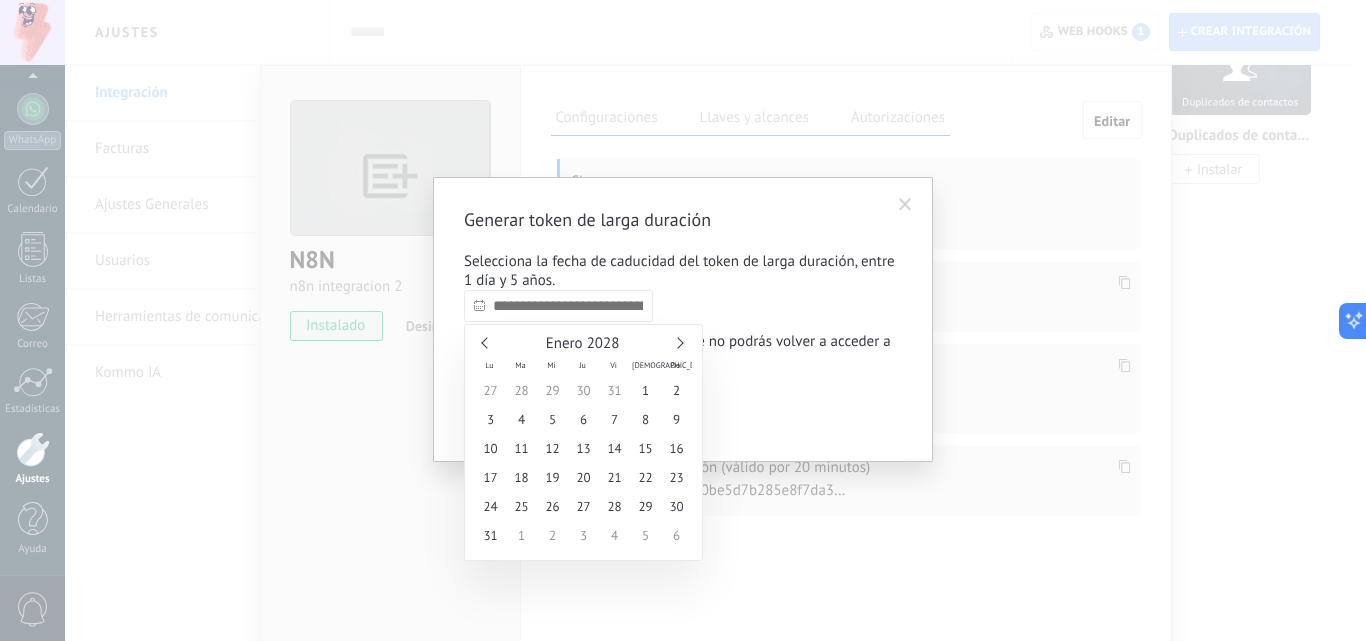click at bounding box center (677, 342) 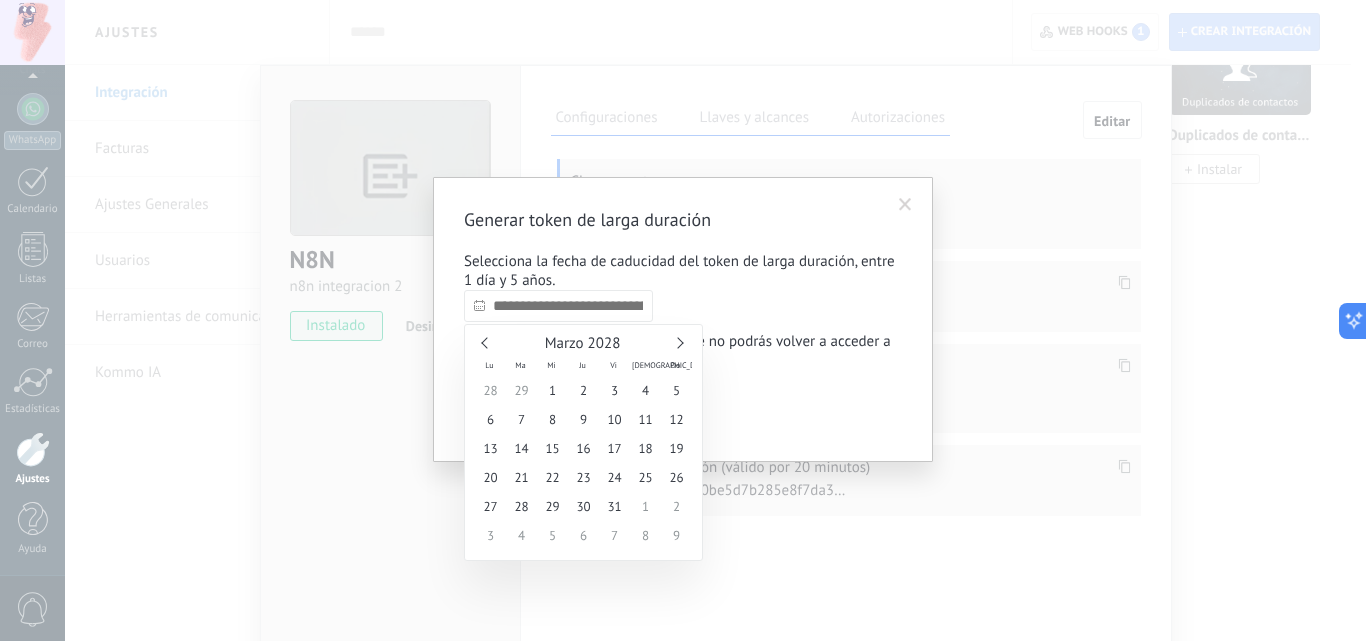 click at bounding box center [677, 342] 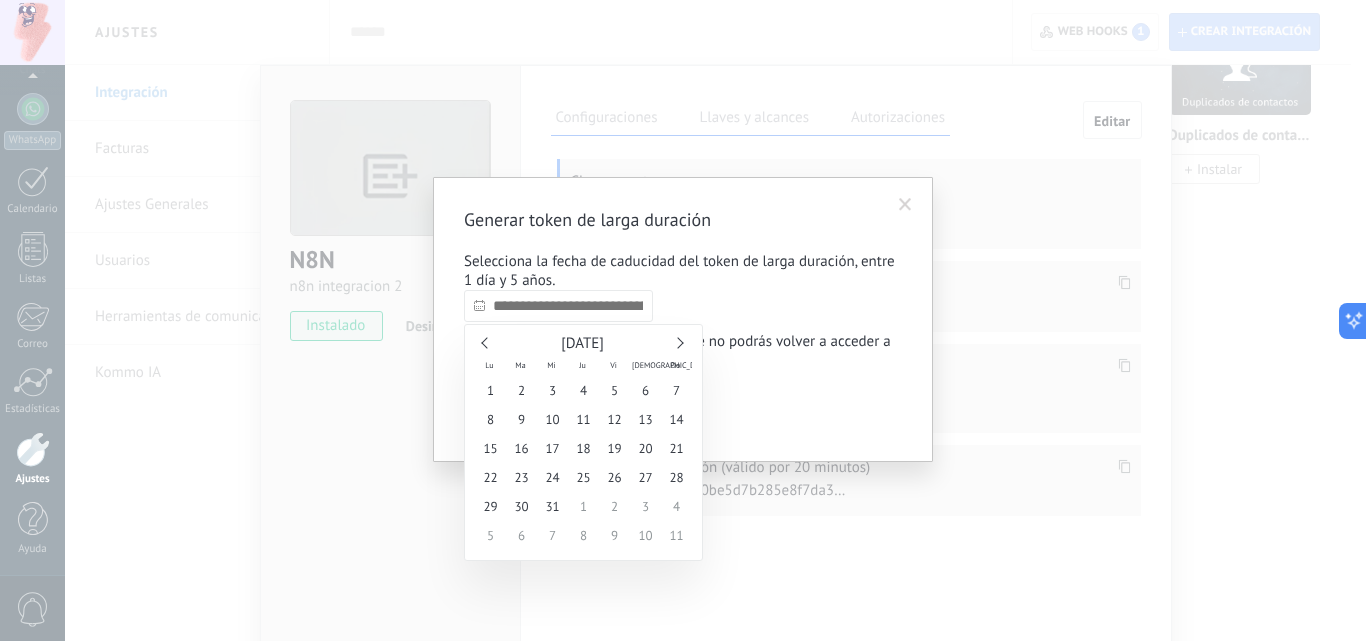 click at bounding box center (677, 342) 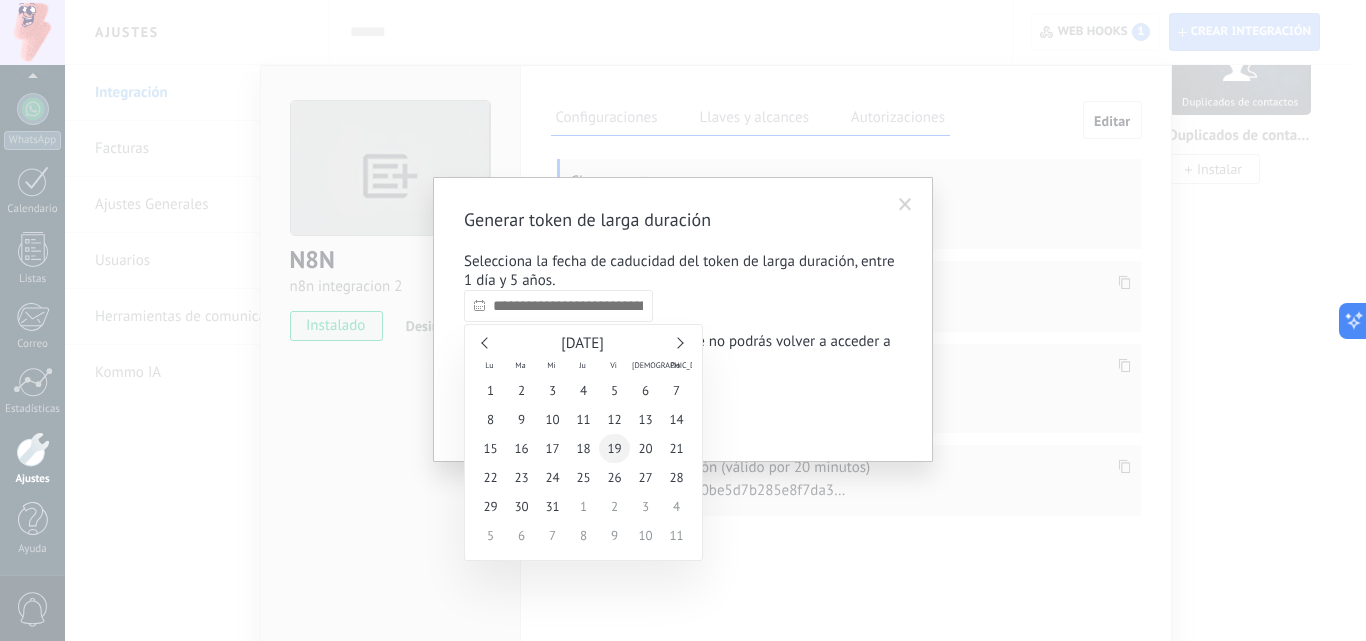 type on "**********" 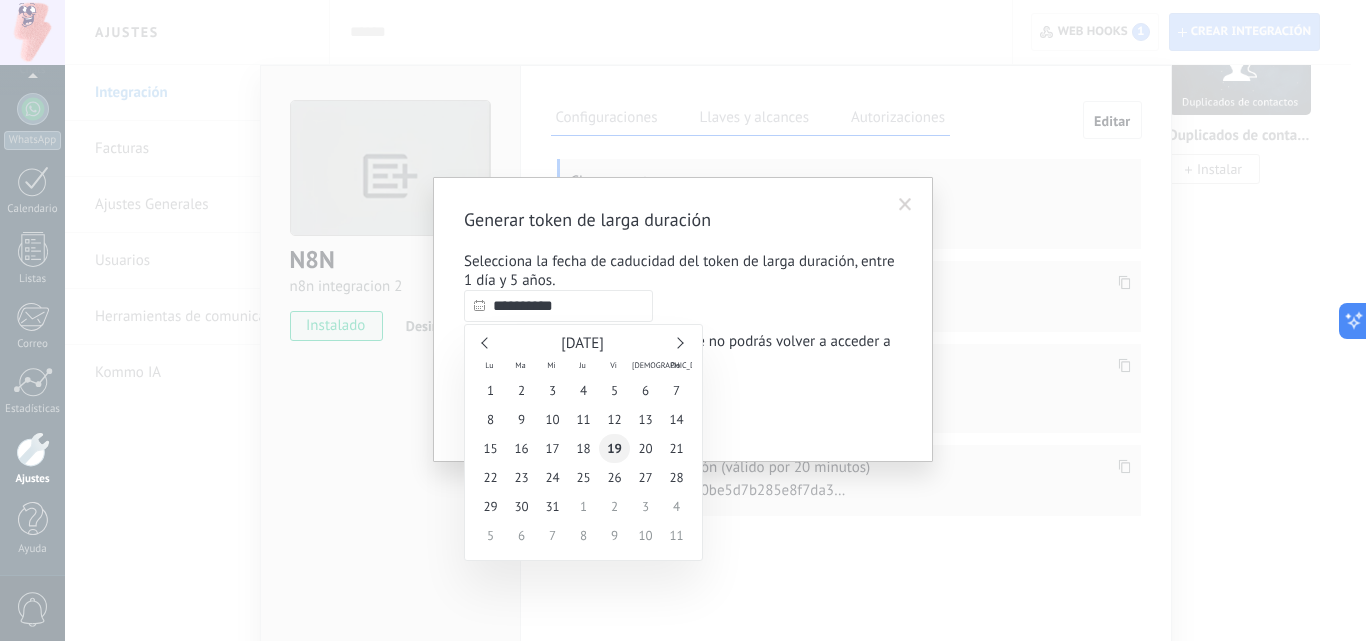 click on "19" at bounding box center (614, 448) 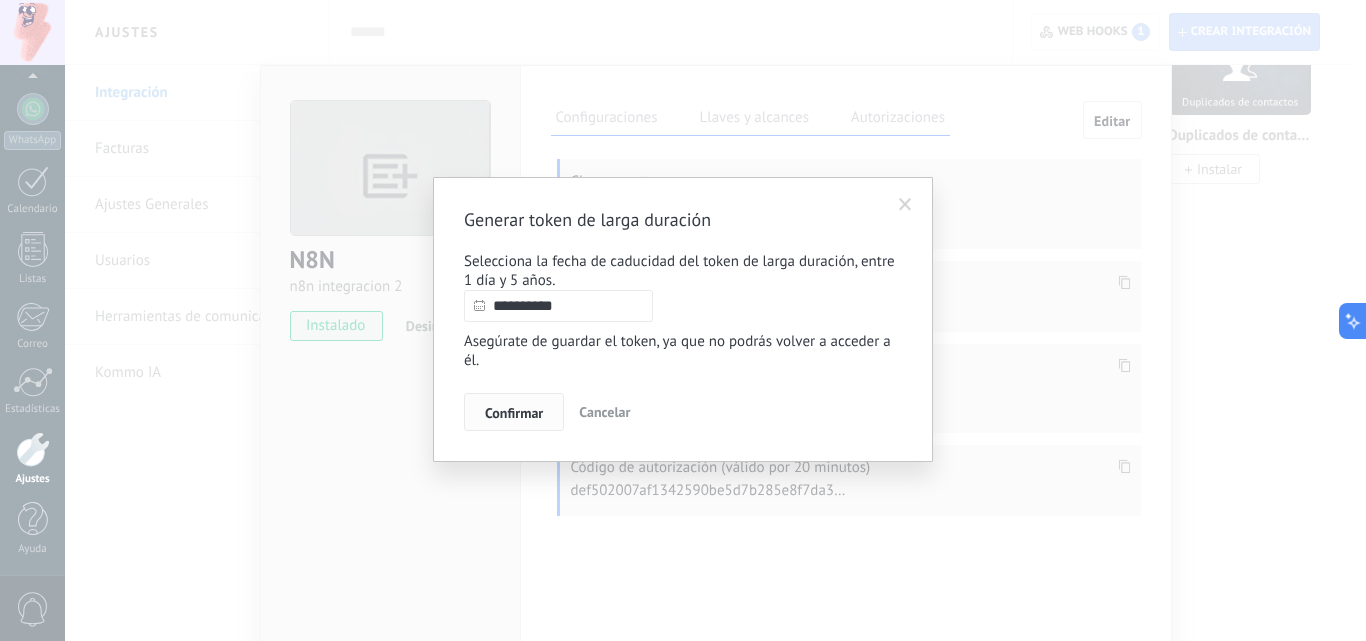 click on "Confirmar" at bounding box center (514, 413) 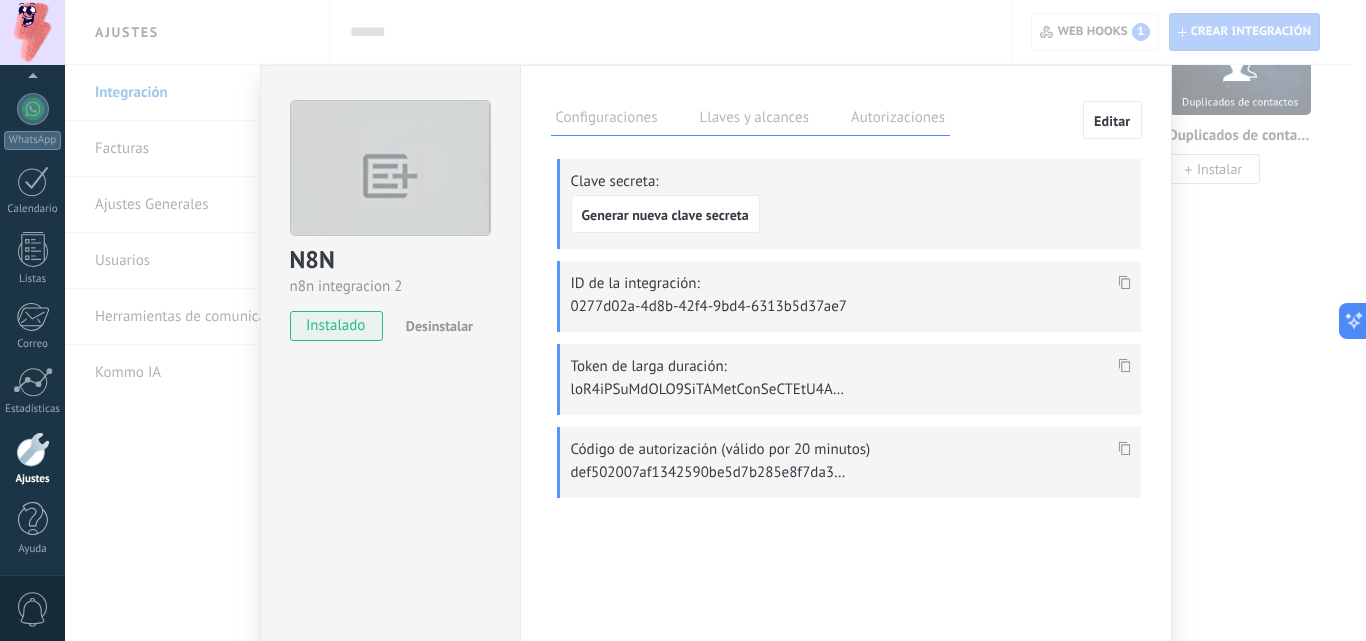 click 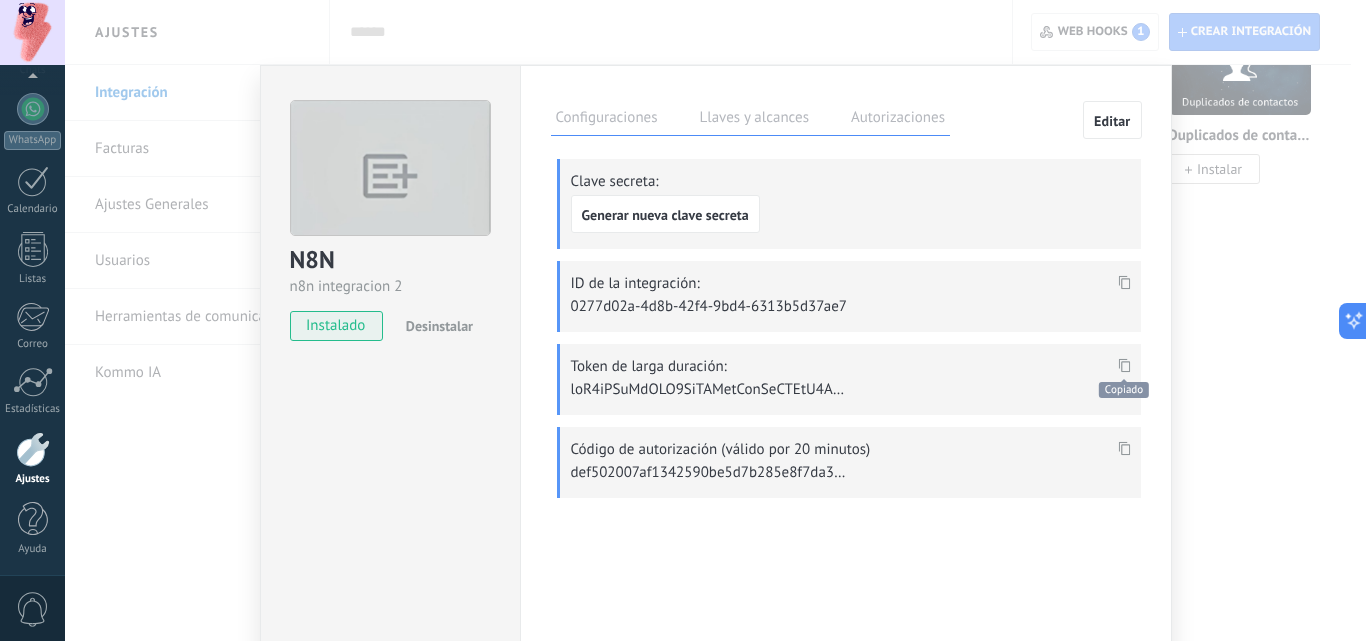 scroll, scrollTop: 1140, scrollLeft: 0, axis: vertical 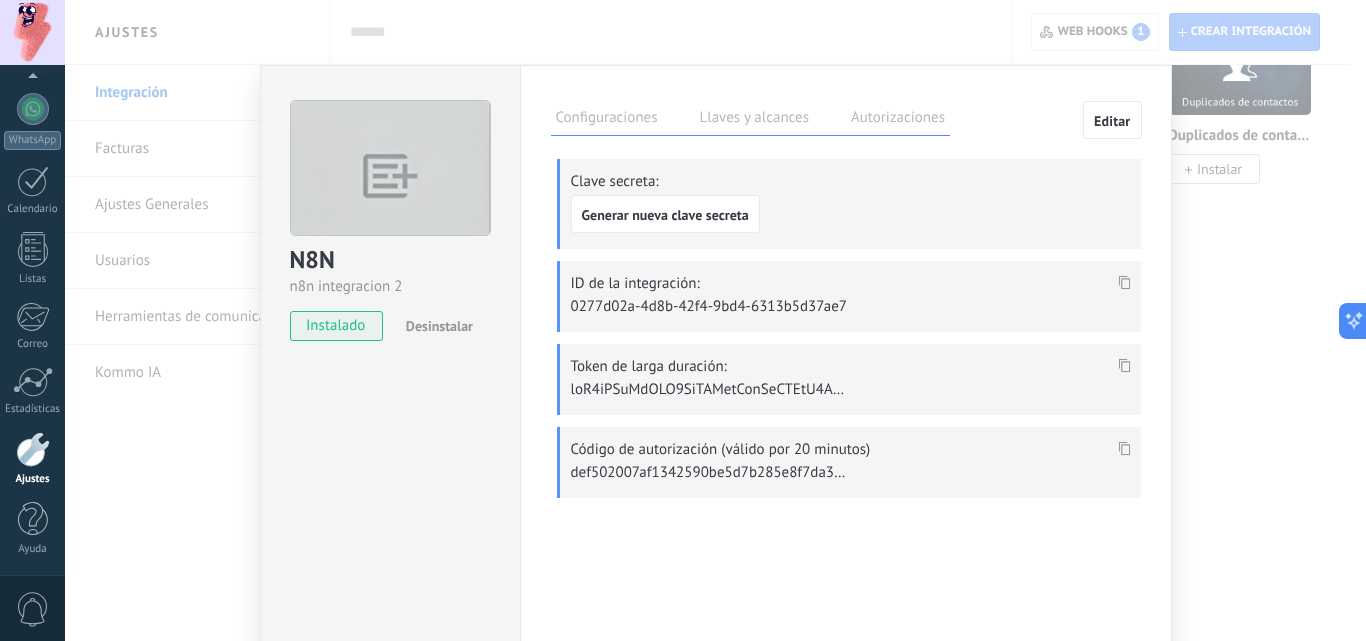 click on "N8N n8n integracion 2 instalado Desinstalar Configuraciones Llaves y alcances Autorizaciones Editar Clave secreta: Generar nueva clave secreta ID de la integración: 0277d02a-4d8b-42f4-9bd4-6313b5d37ae7 Token de larga duración: Código de autorización (válido por 20 minutos) Esta pestaña registra a los usuarios que han concedido acceso a las integración a esta cuenta. Si deseas remover la posibilidad que un usuario pueda enviar solicitudes a la cuenta en nombre de esta integración, puedes revocar el acceso. Si el acceso a todos los usuarios es revocado, la integración dejará de funcionar. Esta aplicacion está instalada, pero nadie le ha dado acceso aun. n8n integracion 2" at bounding box center (715, 320) 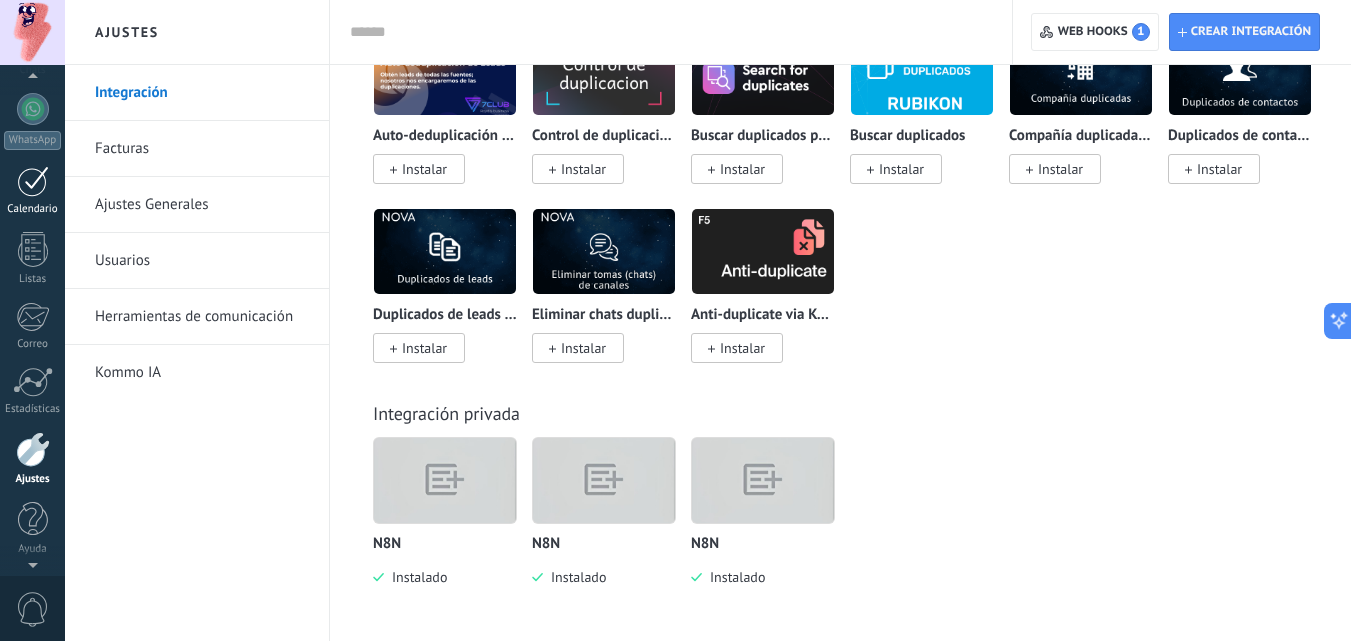 scroll, scrollTop: 0, scrollLeft: 0, axis: both 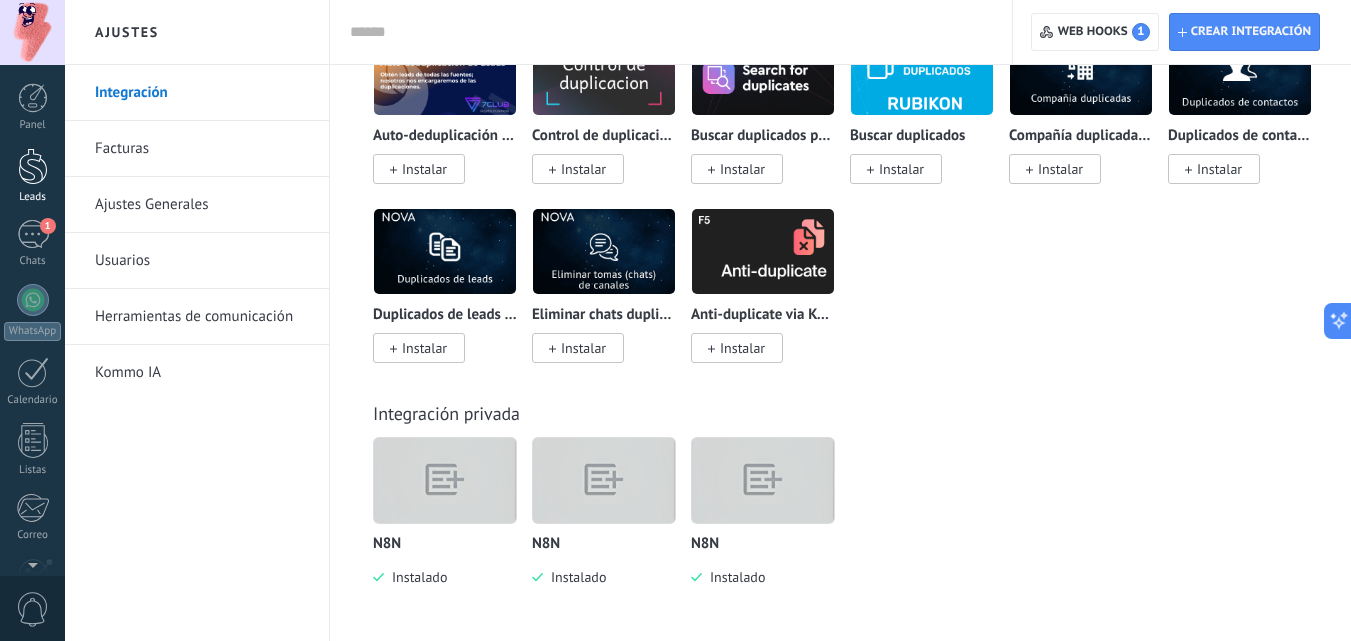 click at bounding box center [33, 166] 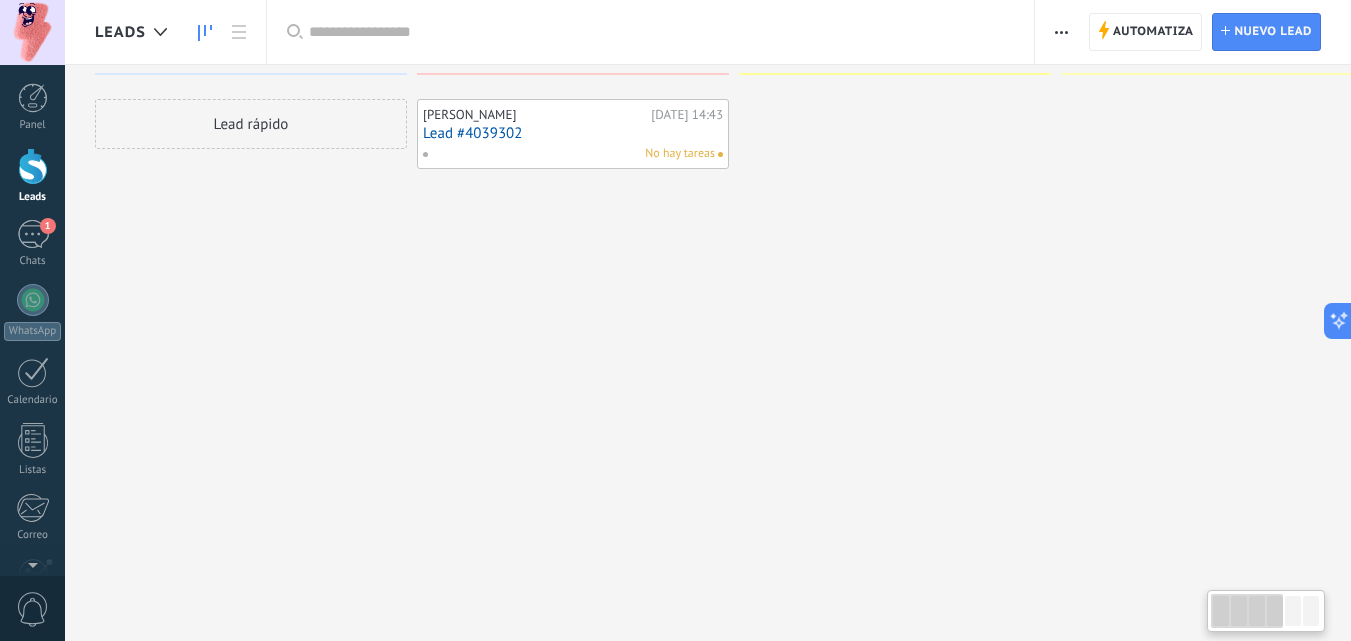 scroll, scrollTop: 0, scrollLeft: 0, axis: both 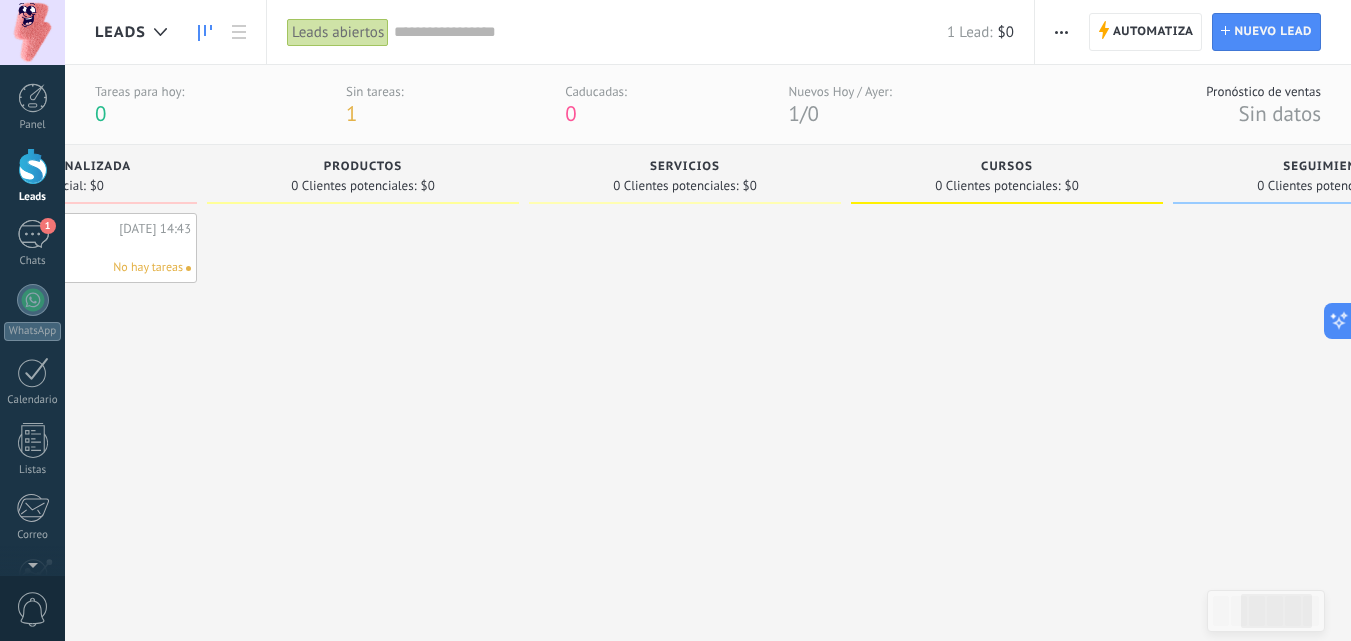 click at bounding box center (1061, 32) 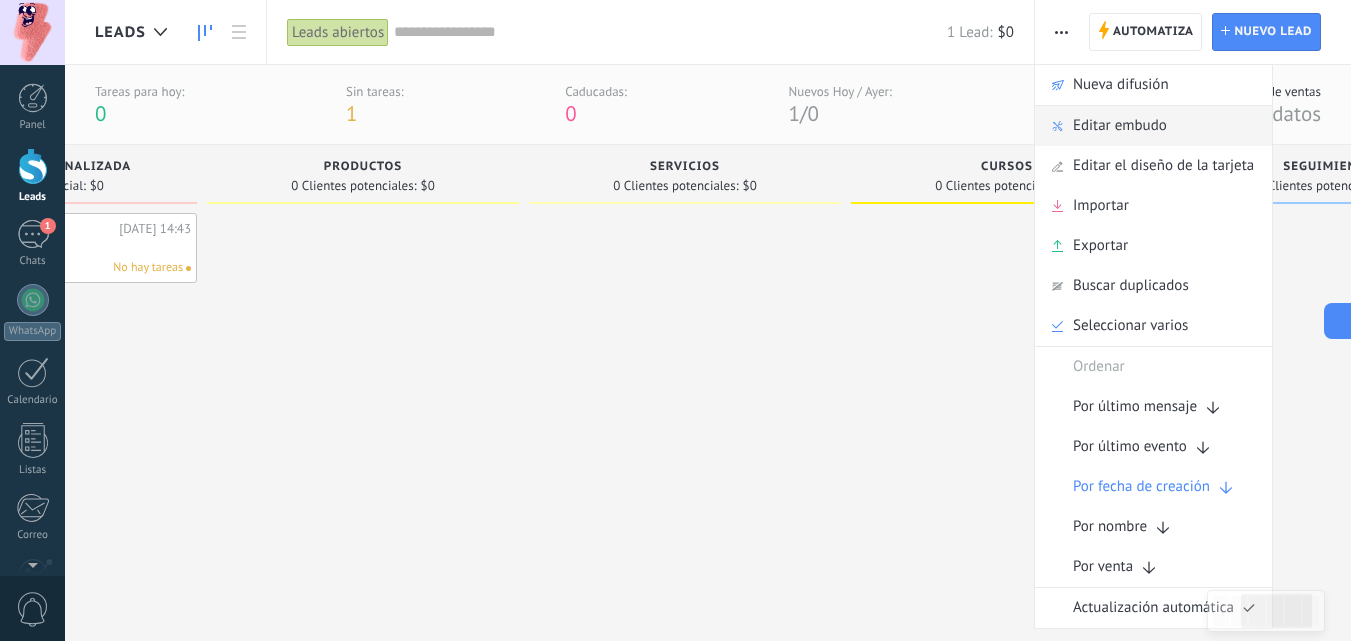 click on "Editar embudo" at bounding box center (1120, 126) 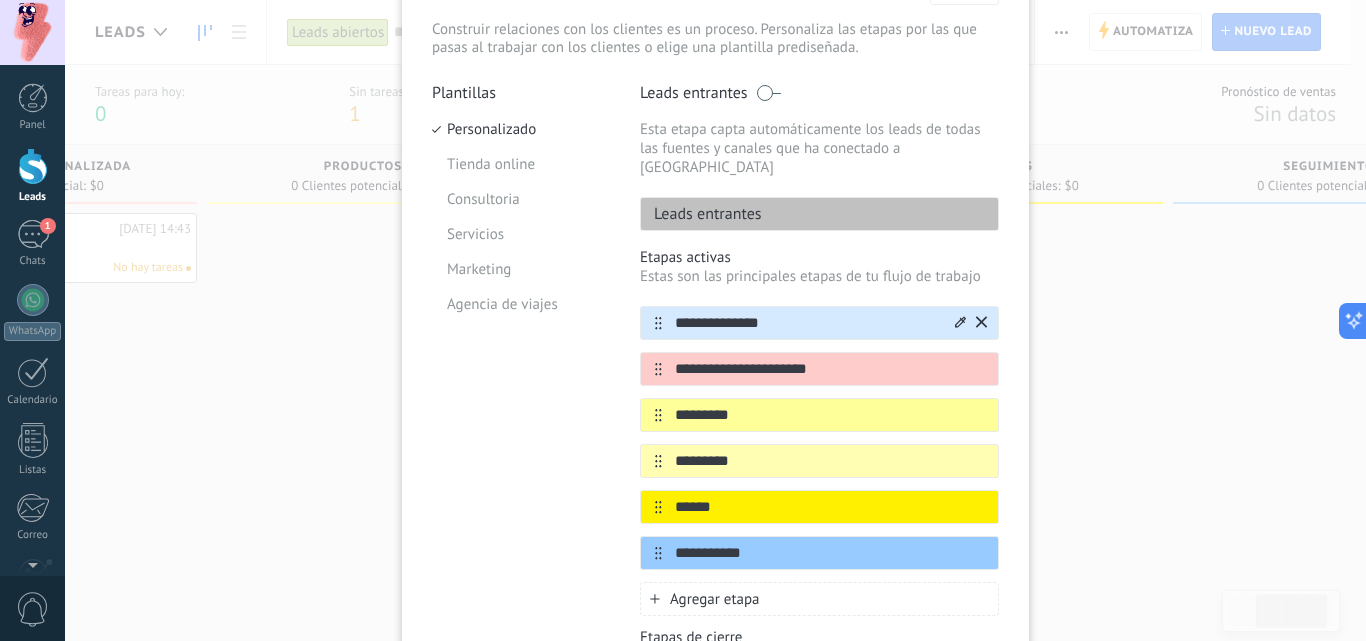 scroll, scrollTop: 136, scrollLeft: 0, axis: vertical 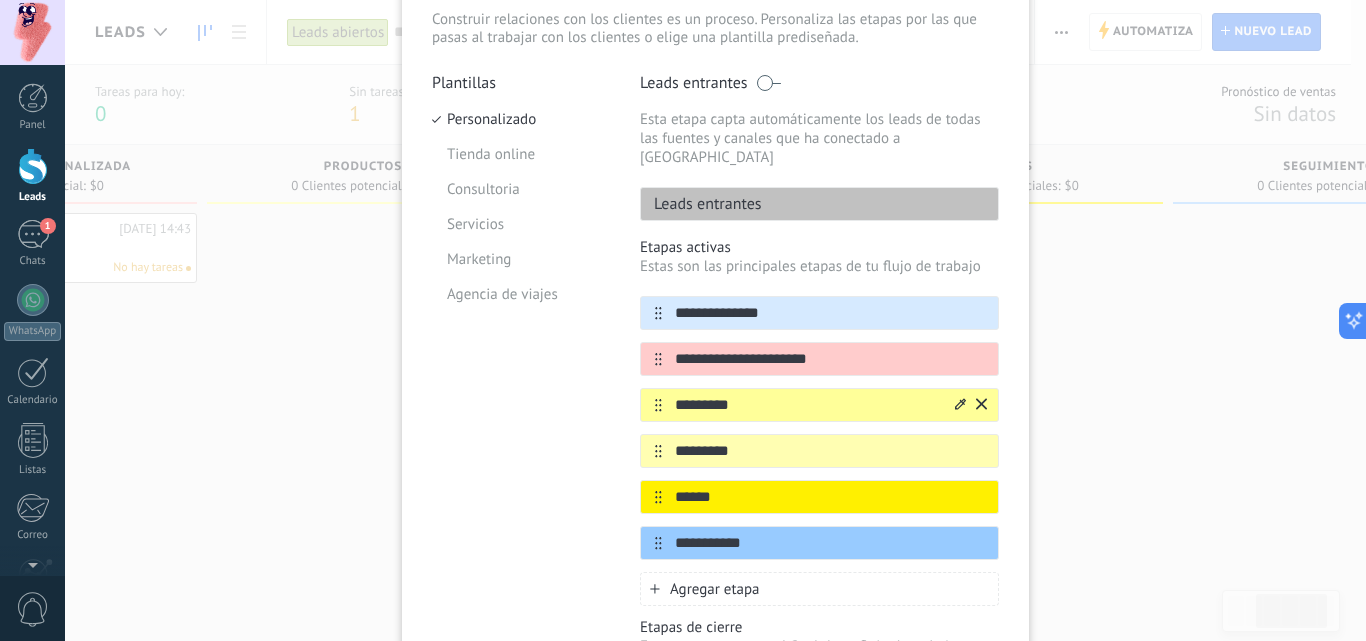 click on "*********" at bounding box center [807, 405] 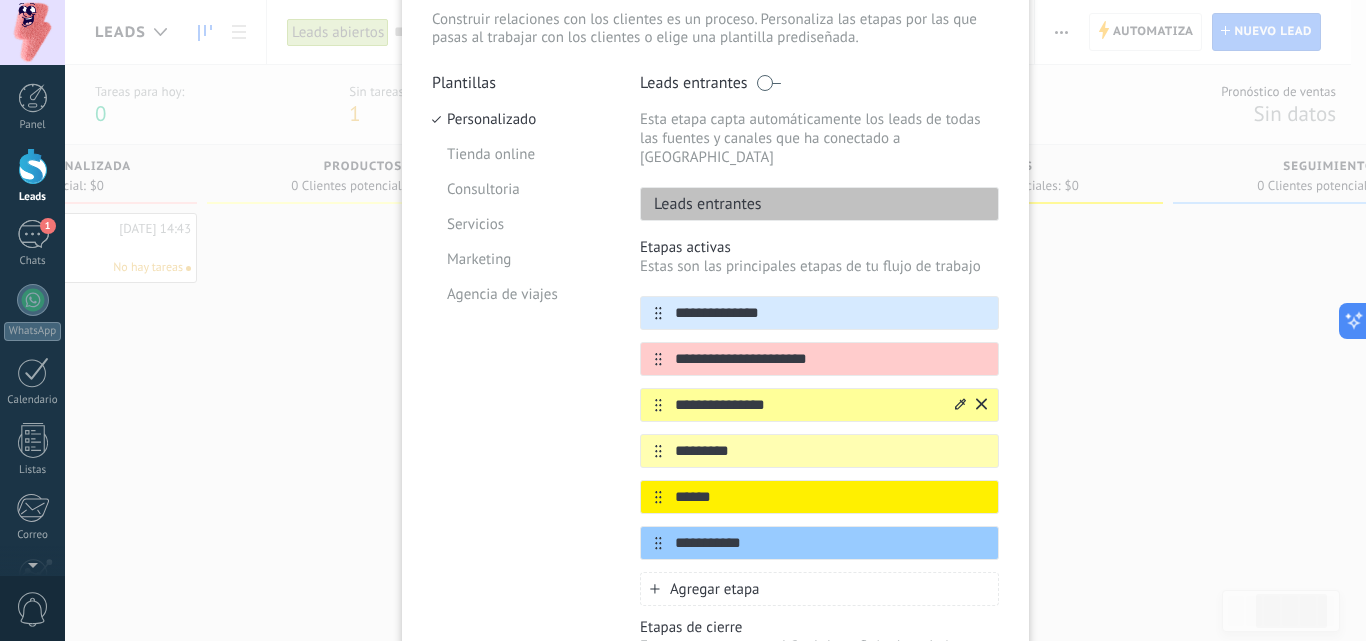 click on "**********" at bounding box center [807, 405] 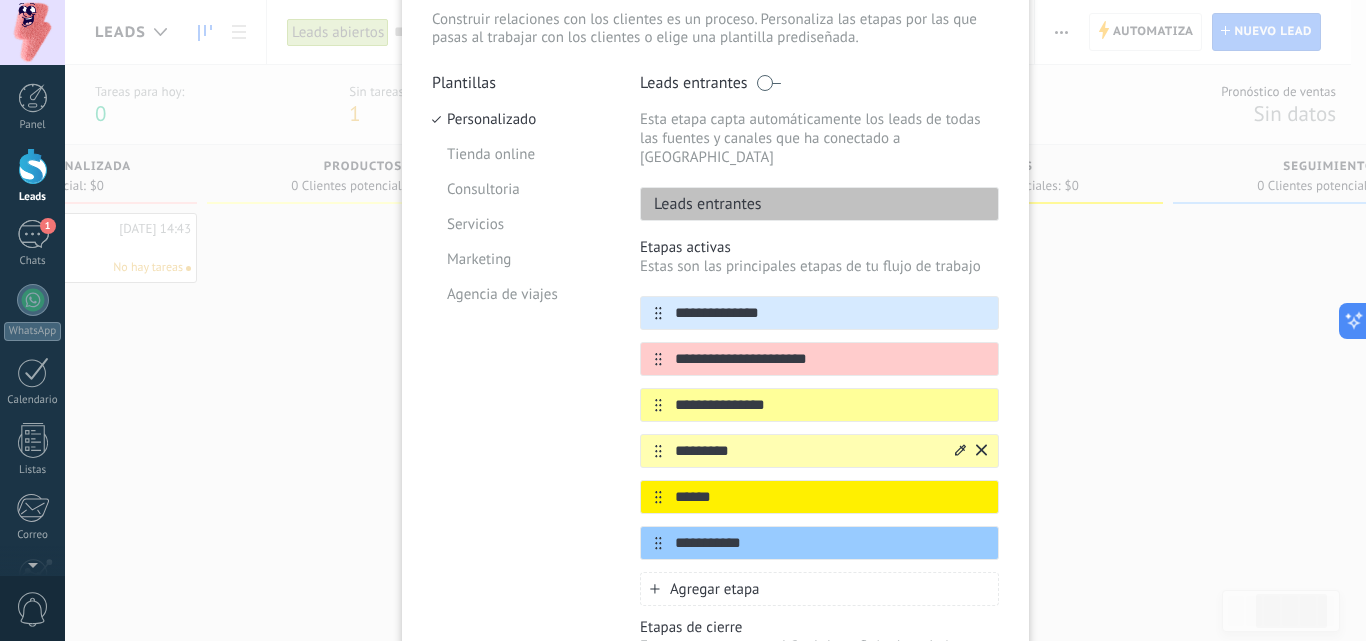 click on "*********" at bounding box center [807, 451] 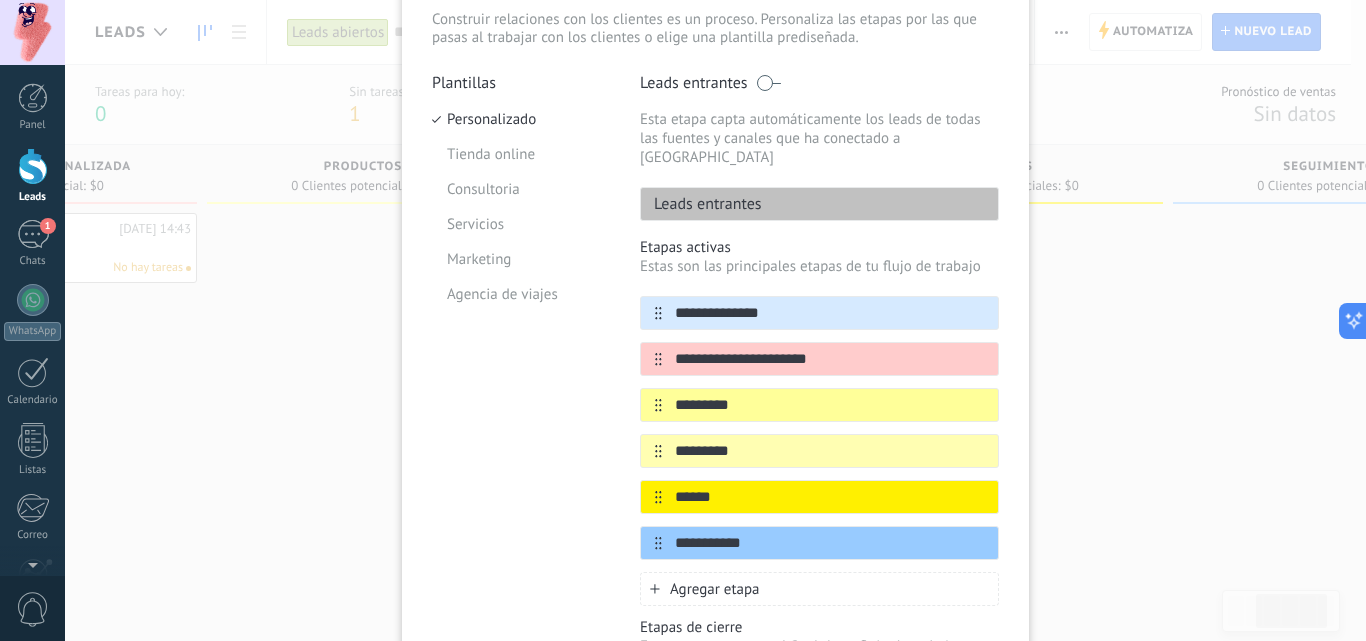 type on "*********" 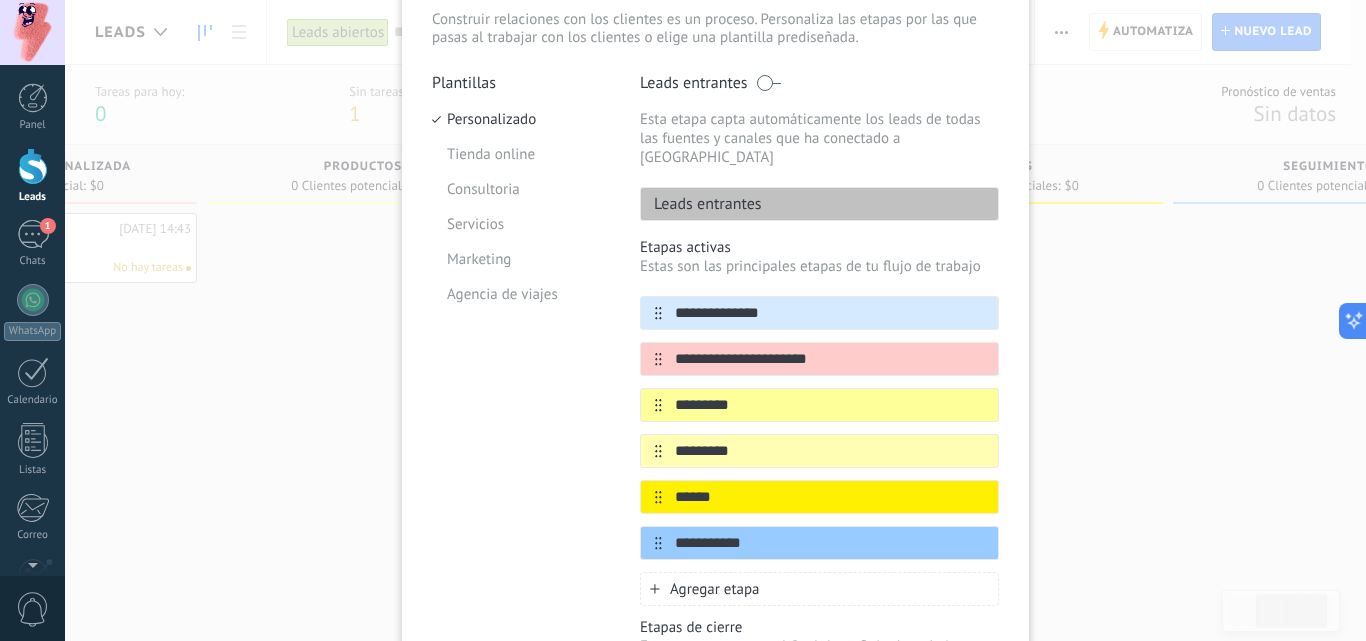 click on "Agregar etapa" at bounding box center (715, 589) 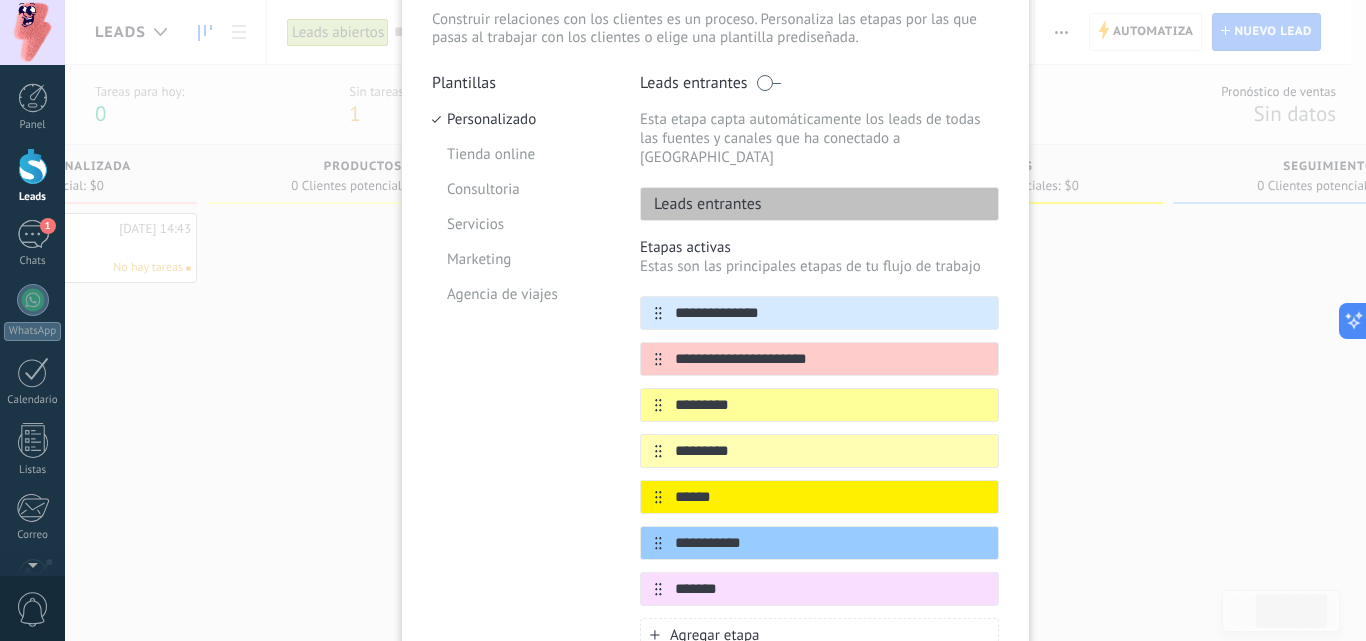 type on "*******" 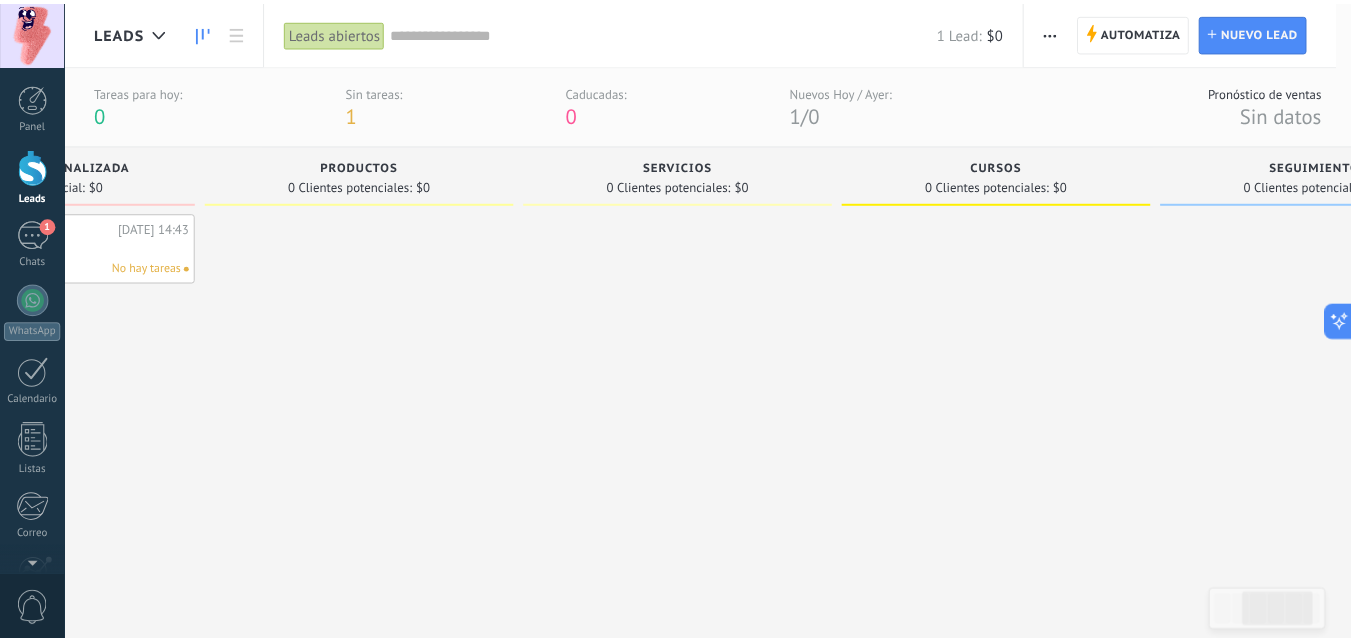 scroll, scrollTop: 0, scrollLeft: 0, axis: both 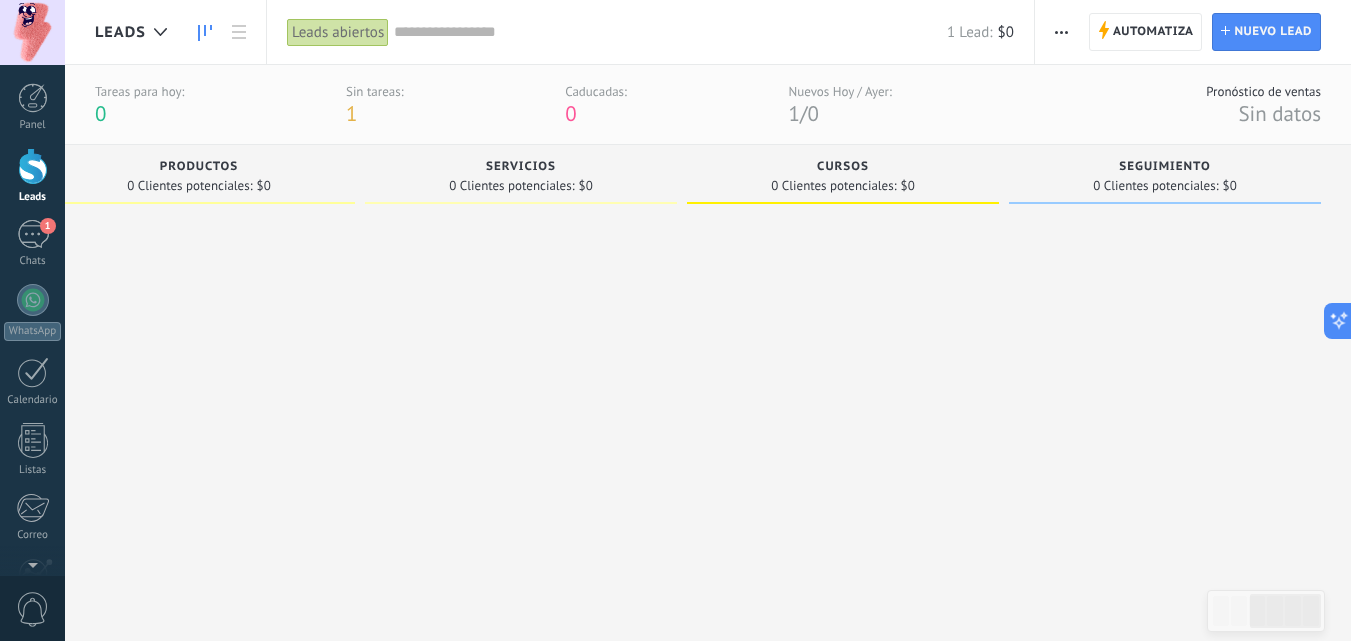 click at bounding box center (1061, 32) 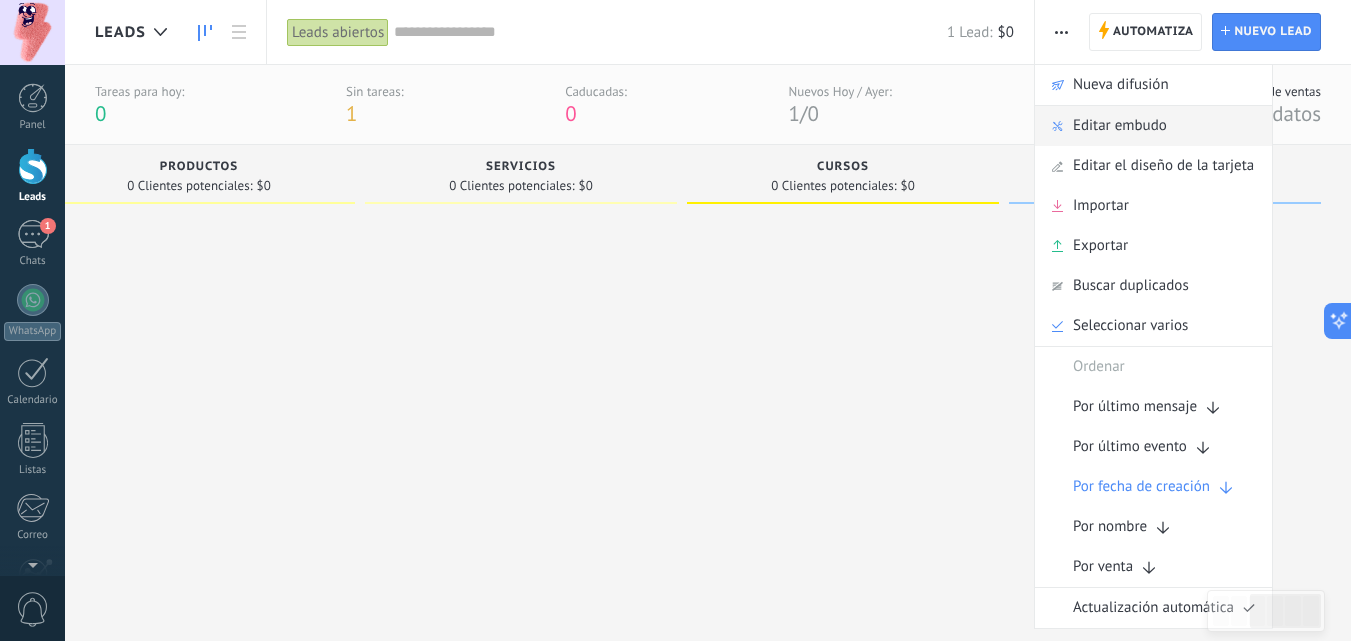 click on "Editar embudo" at bounding box center (1120, 126) 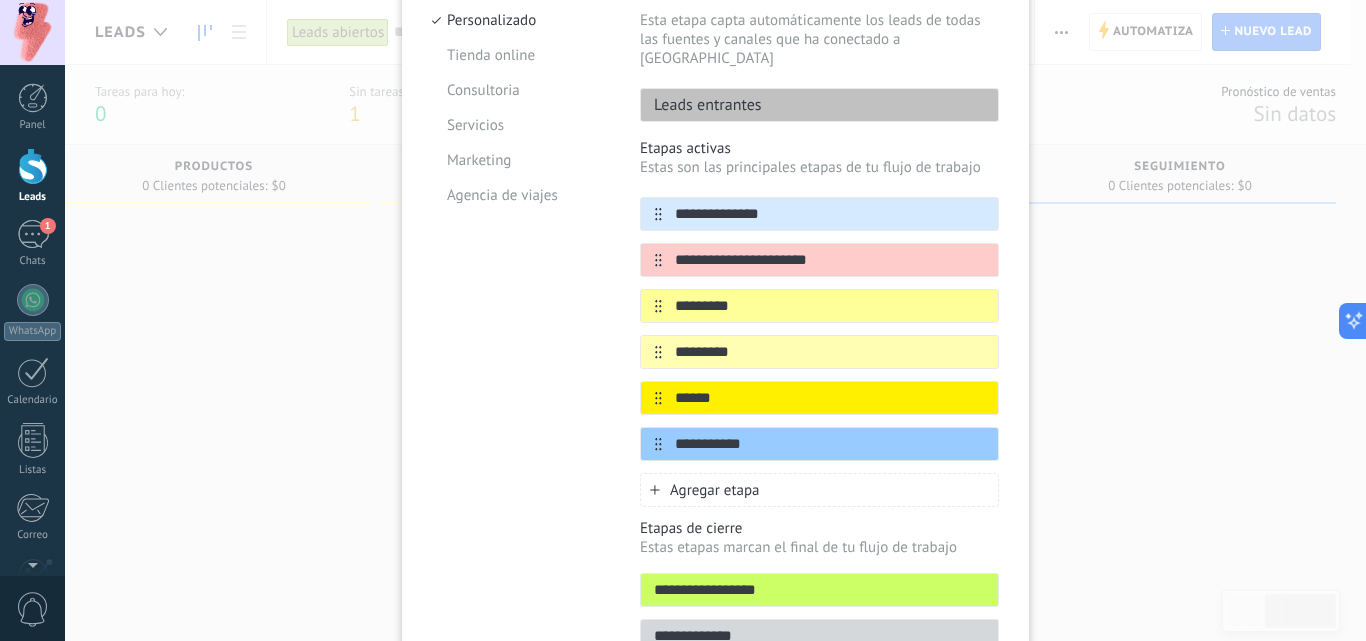 scroll, scrollTop: 240, scrollLeft: 0, axis: vertical 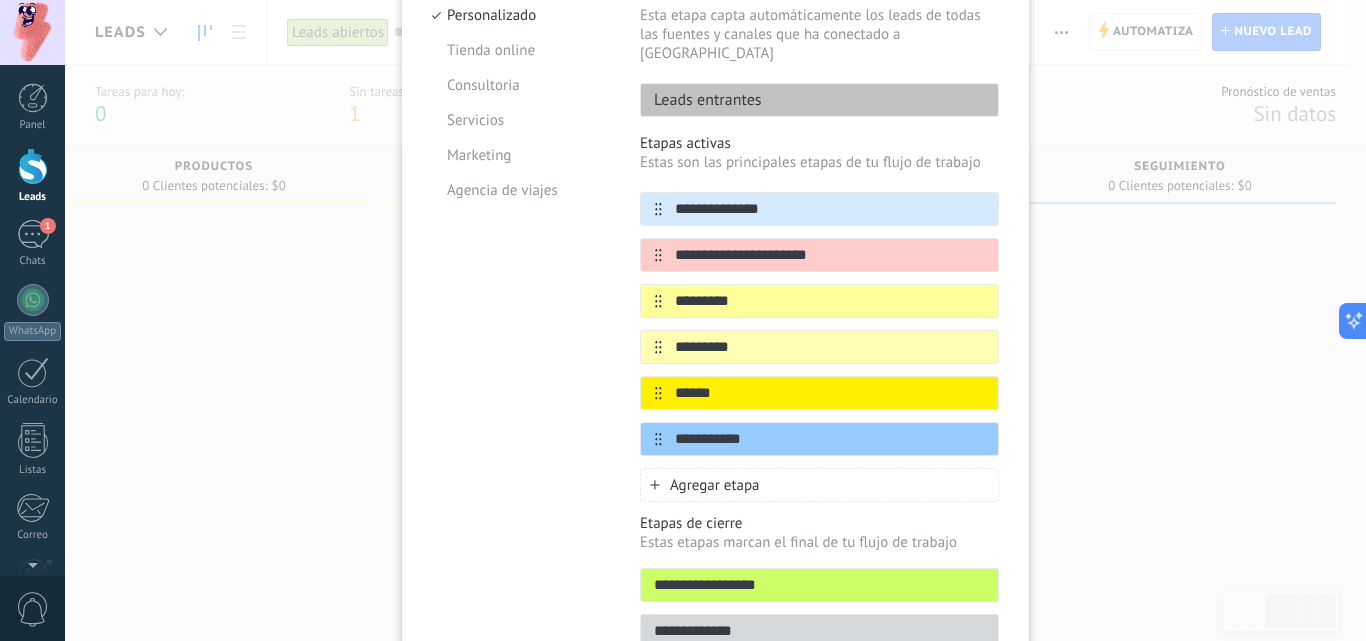 click on "Agregar etapa" at bounding box center [819, 485] 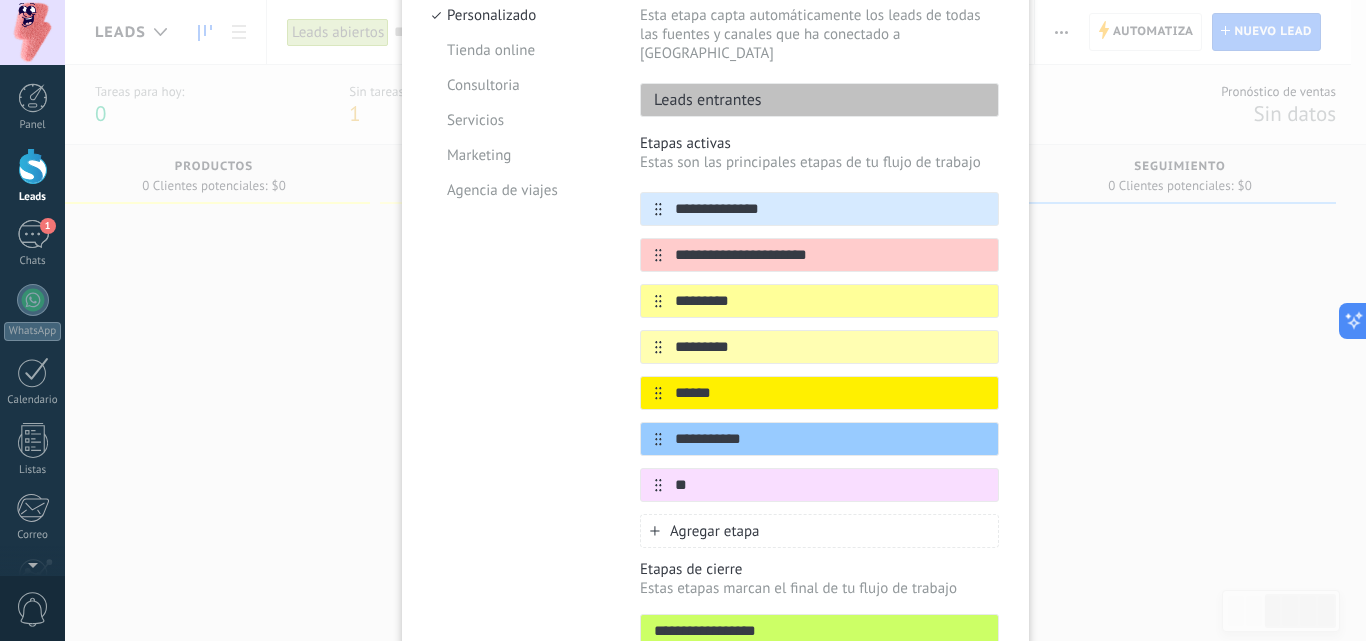 type on "*" 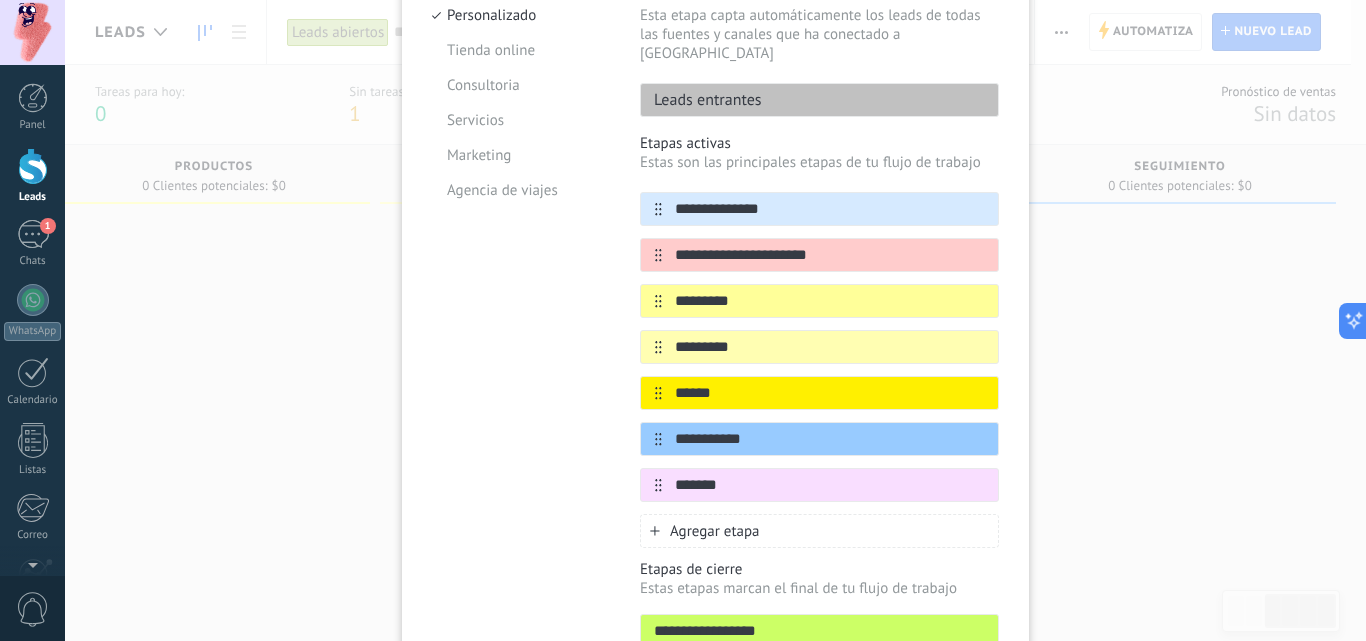 type on "*******" 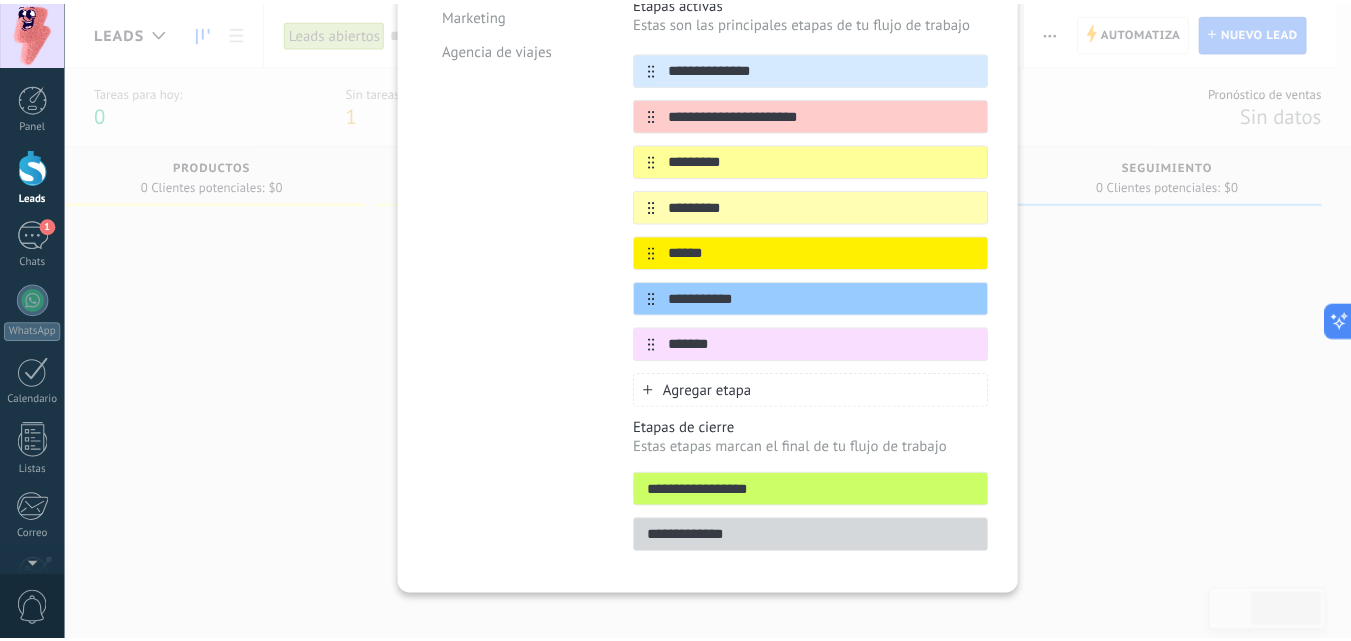 scroll, scrollTop: 0, scrollLeft: 0, axis: both 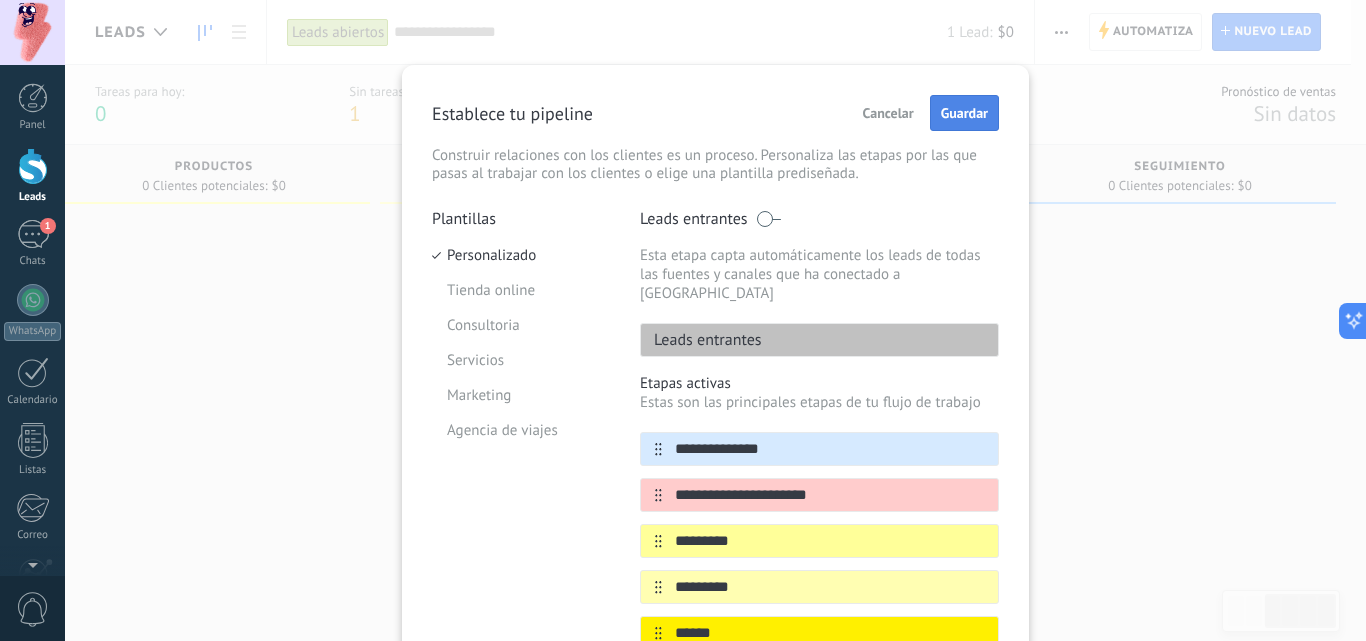 click on "Guardar" at bounding box center (964, 113) 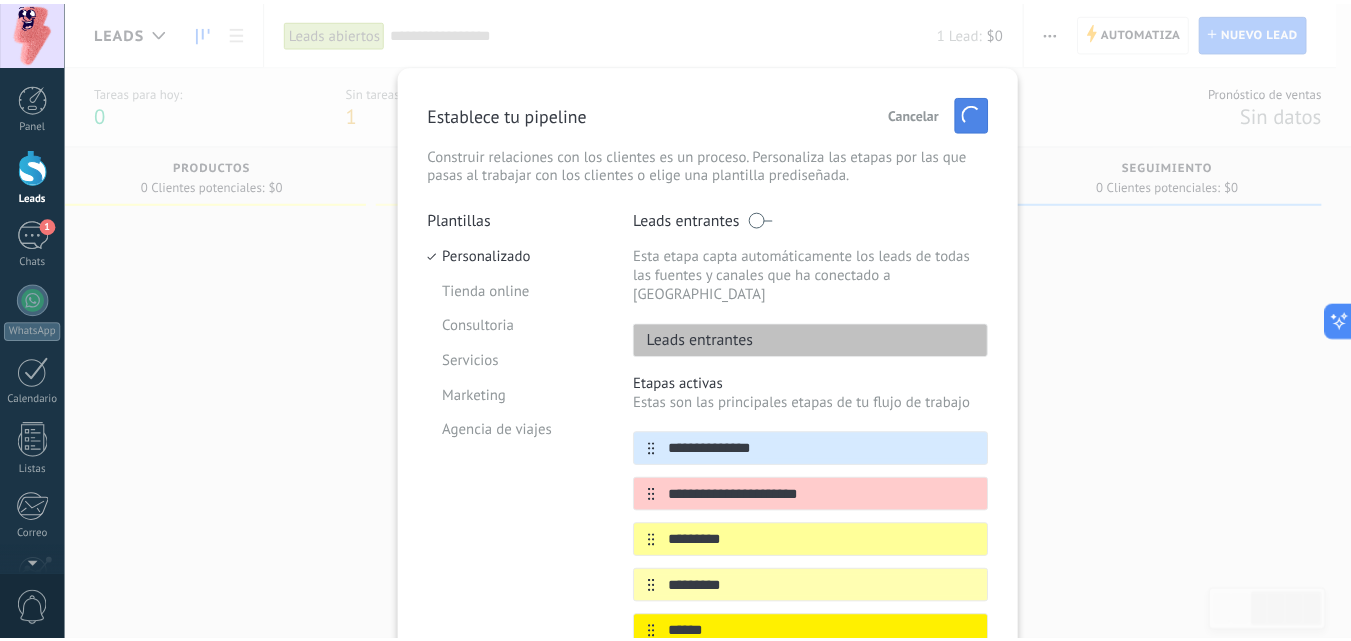 scroll, scrollTop: 0, scrollLeft: 681, axis: horizontal 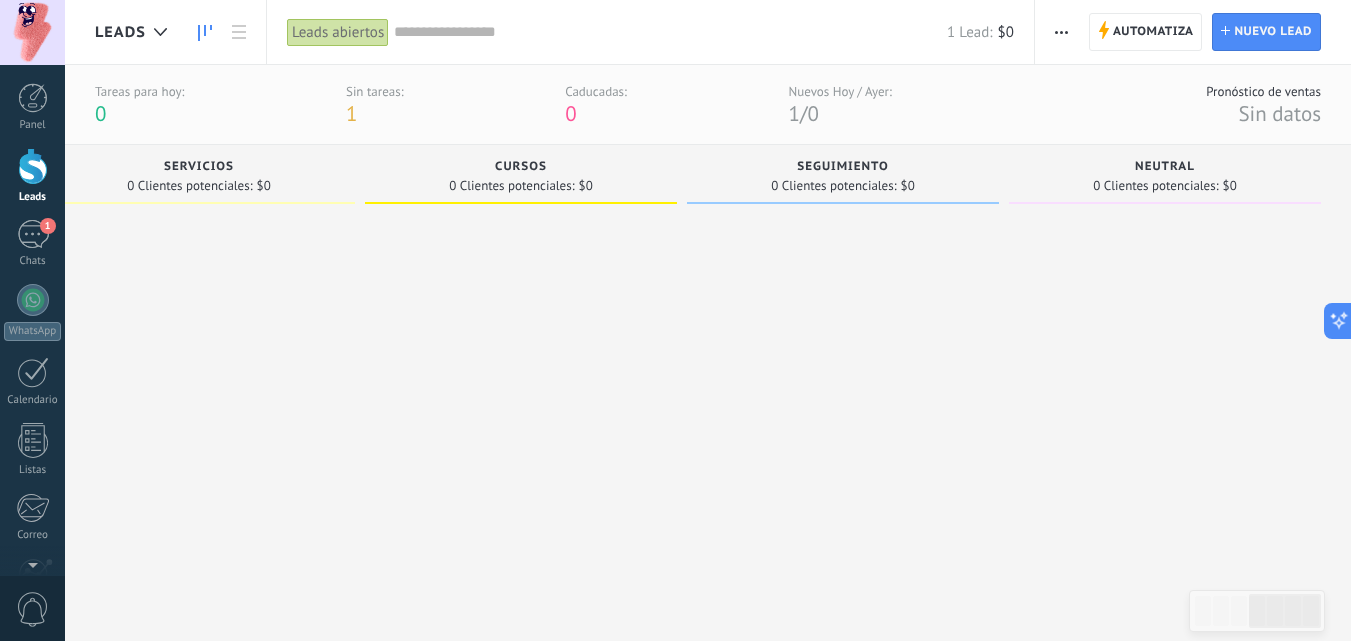 click on "Neutral" at bounding box center (1165, 168) 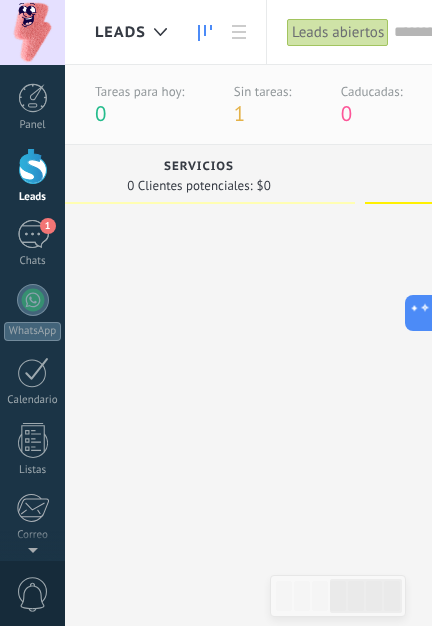 type on "**********" 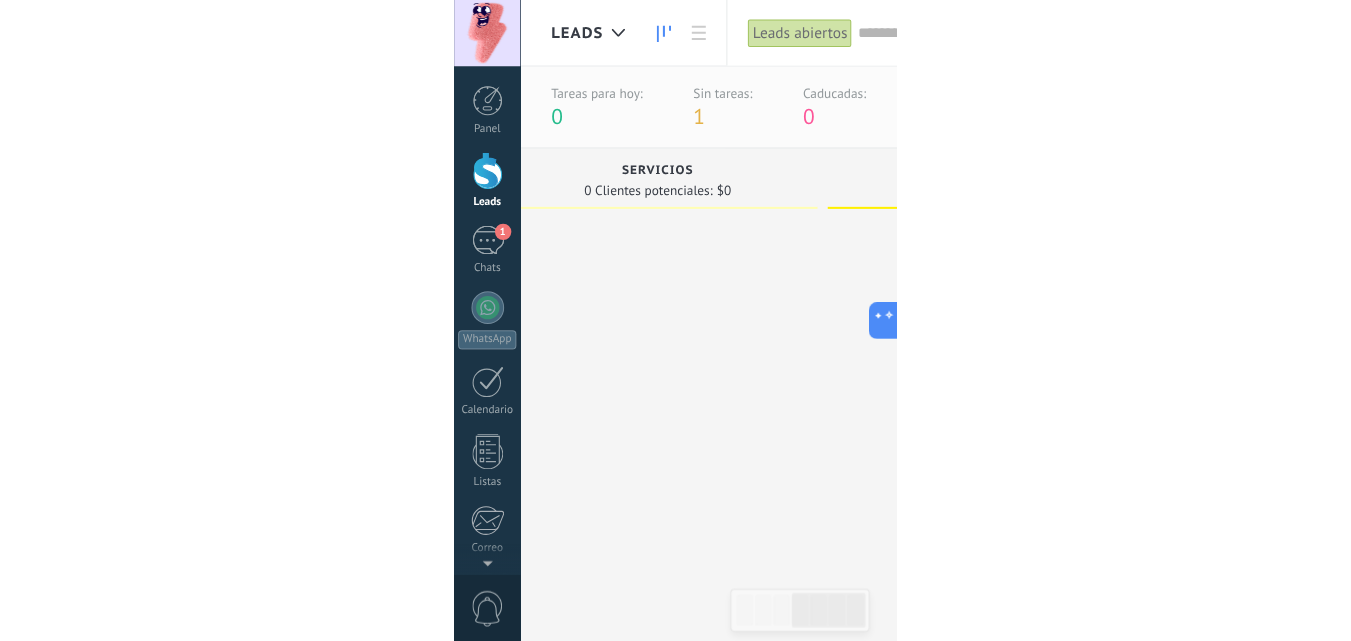 scroll, scrollTop: 19, scrollLeft: 0, axis: vertical 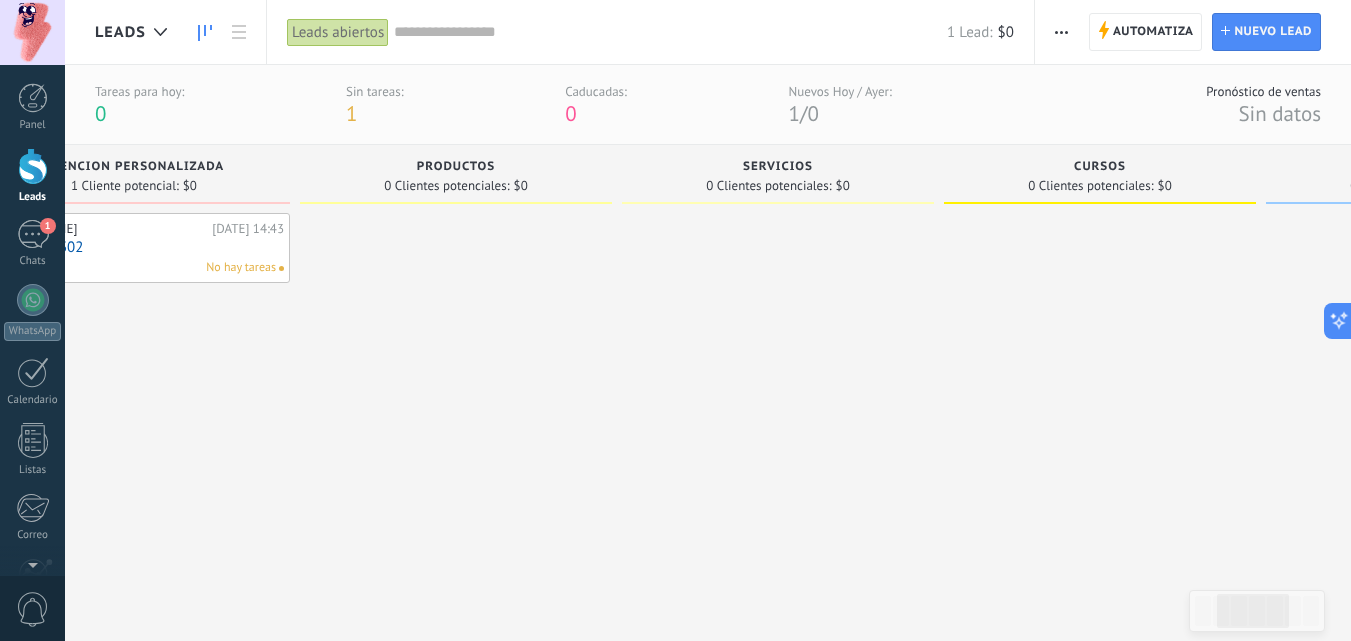 click at bounding box center [1061, 32] 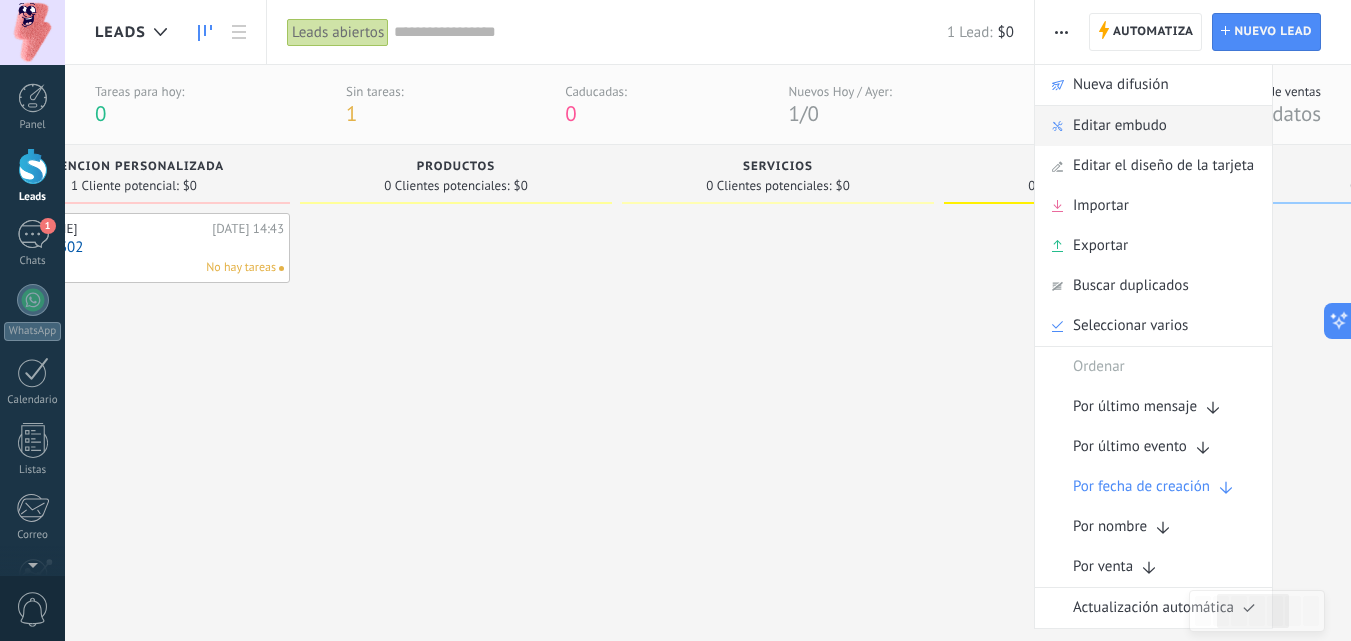 click on "Editar embudo" at bounding box center [1120, 126] 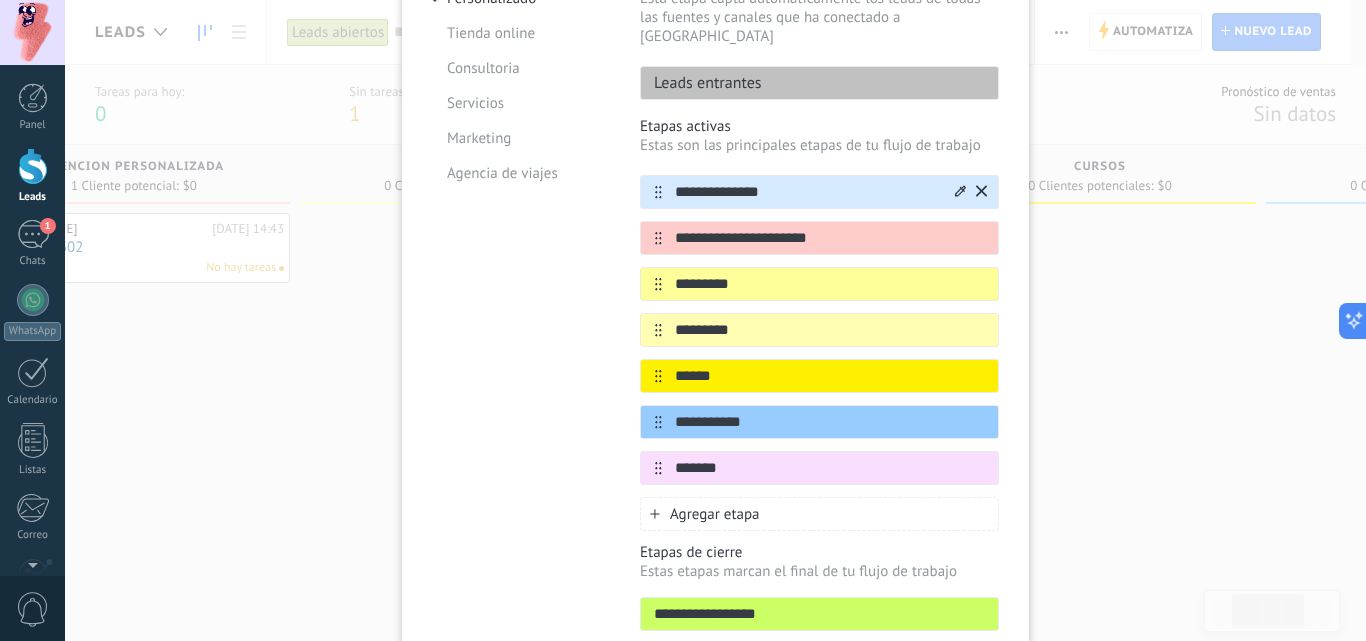 scroll, scrollTop: 259, scrollLeft: 0, axis: vertical 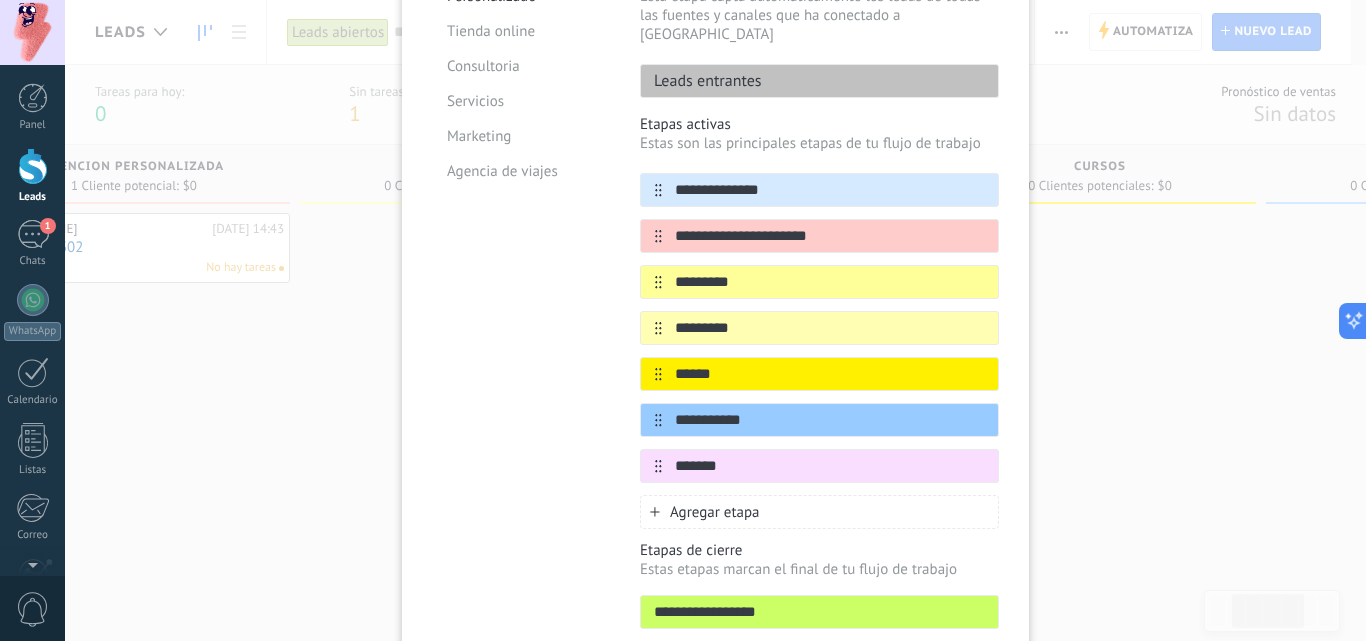 click on "Agregar etapa" at bounding box center [715, 512] 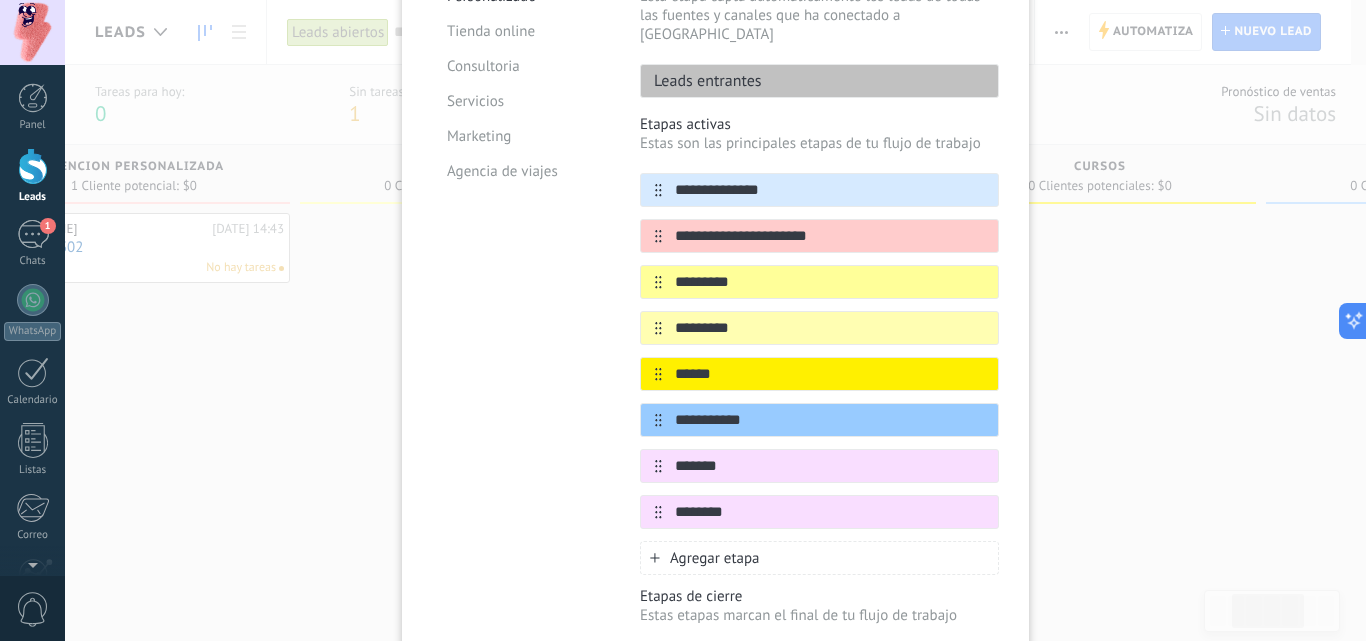 type on "********" 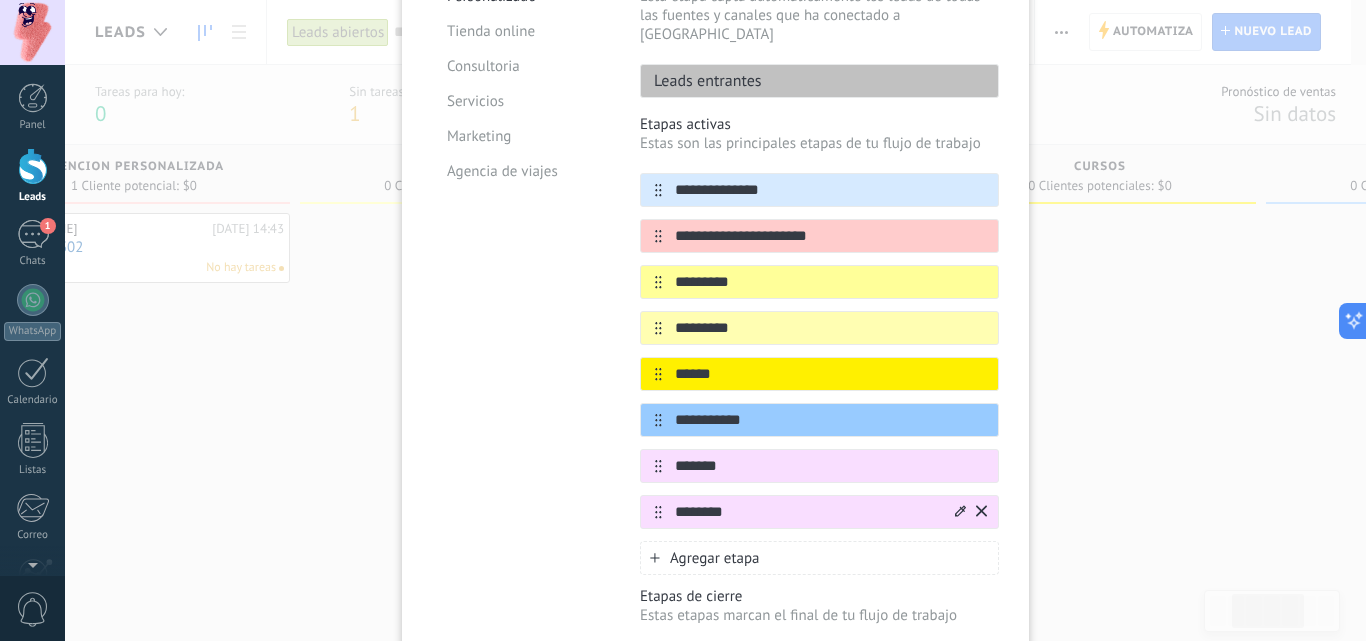 click 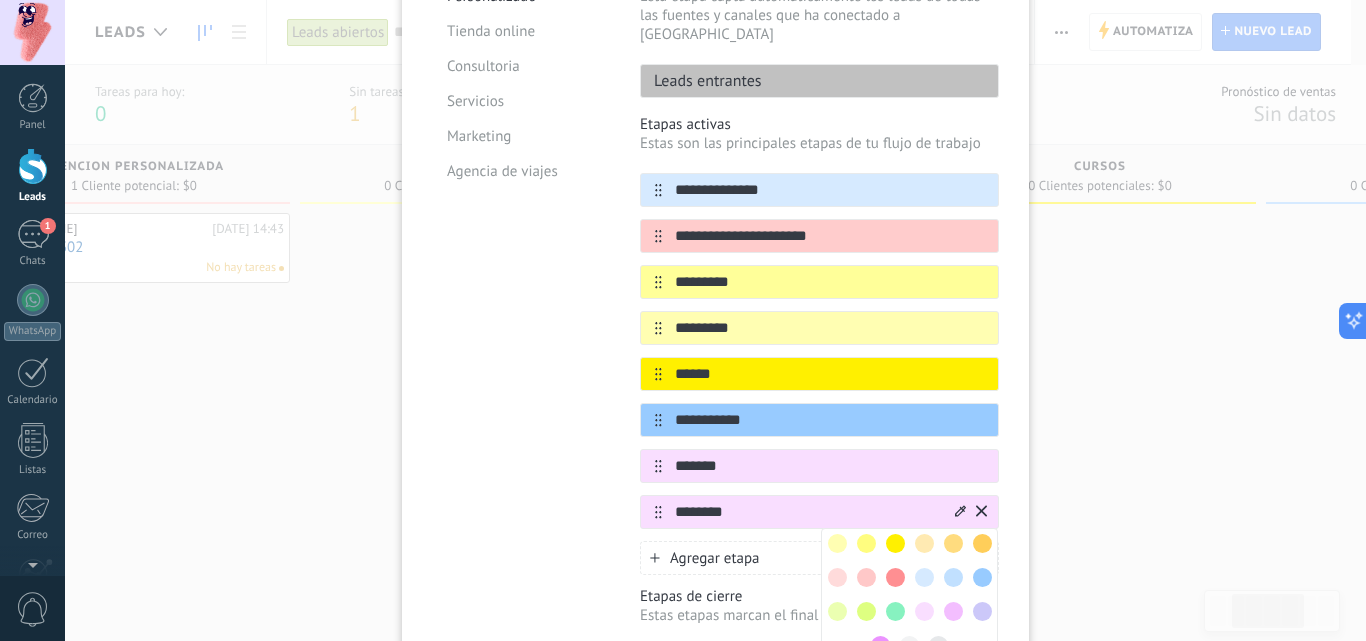 click at bounding box center [866, 611] 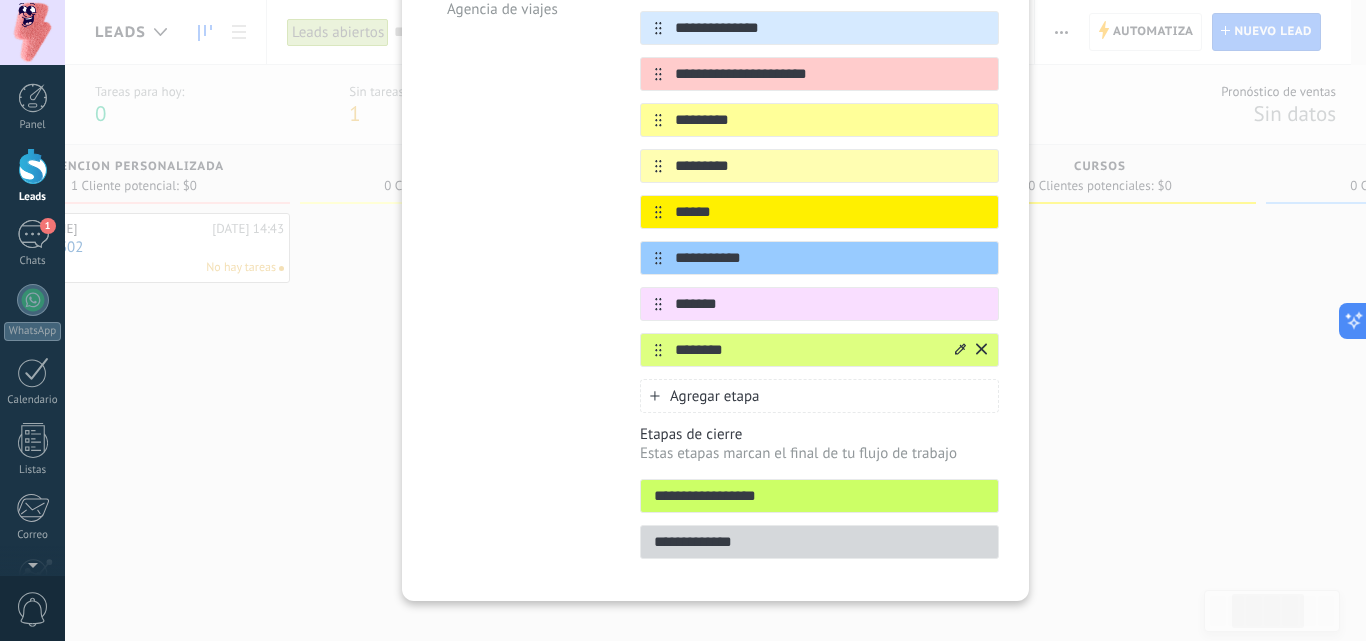scroll, scrollTop: 424, scrollLeft: 0, axis: vertical 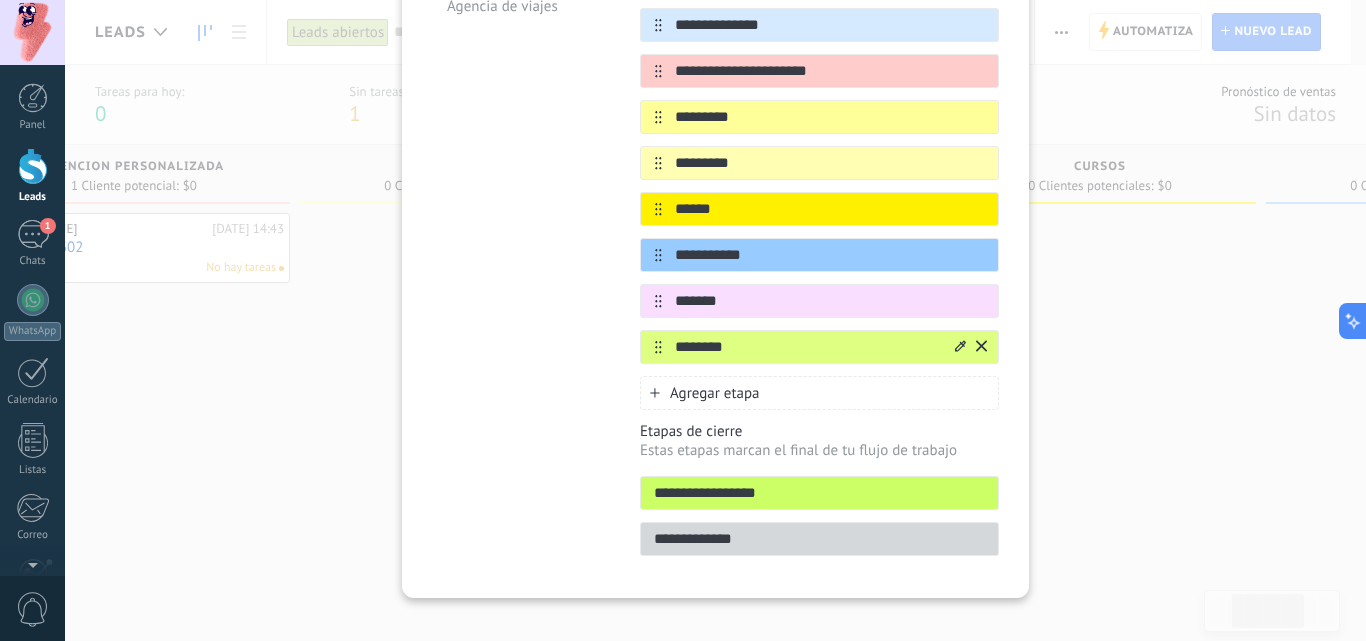 click on "**********" at bounding box center [819, 493] 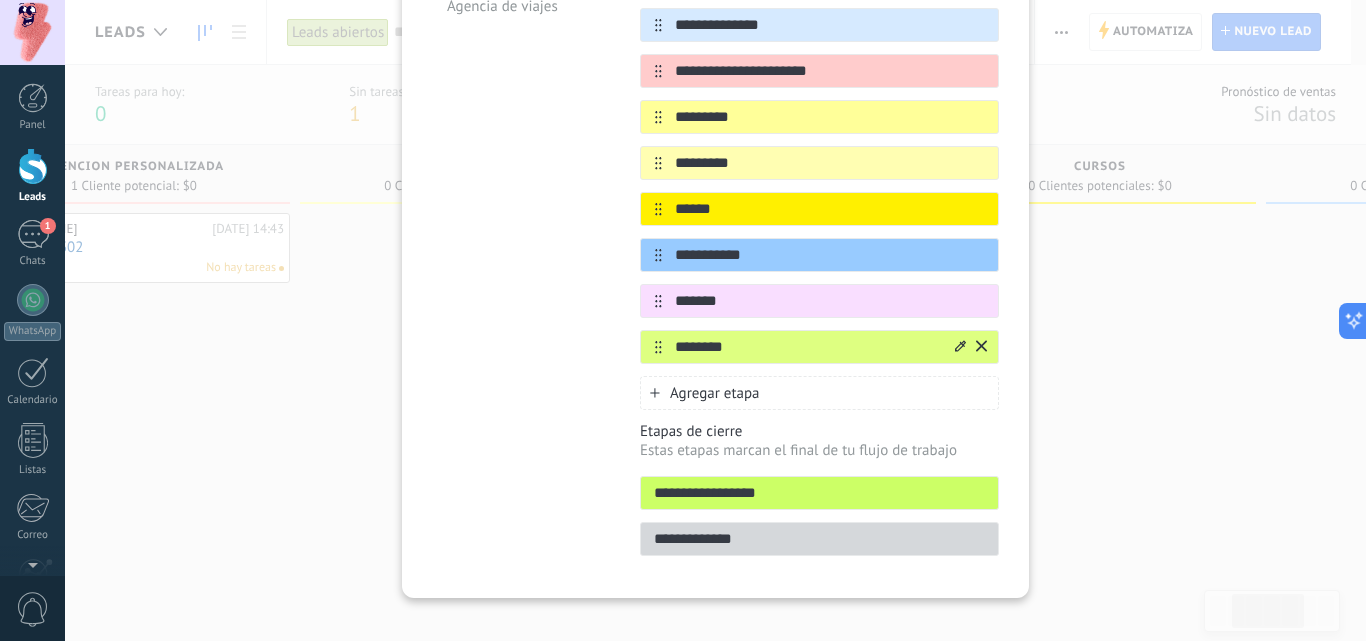 click 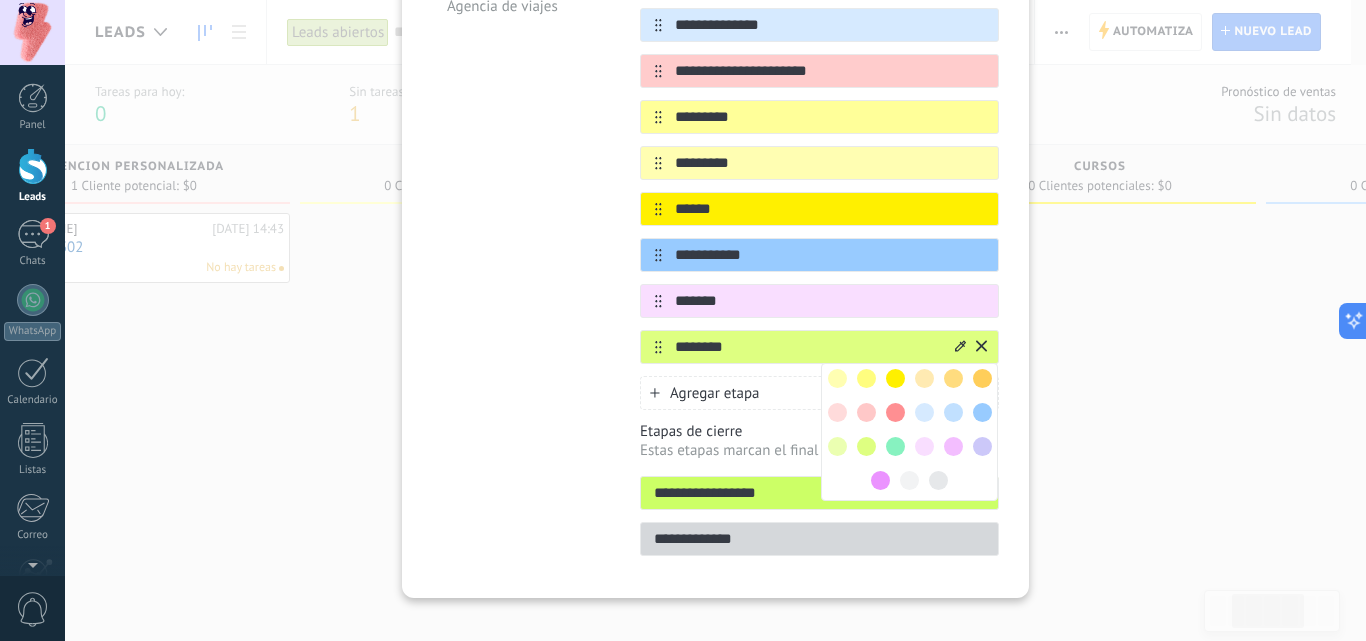 click at bounding box center (953, 446) 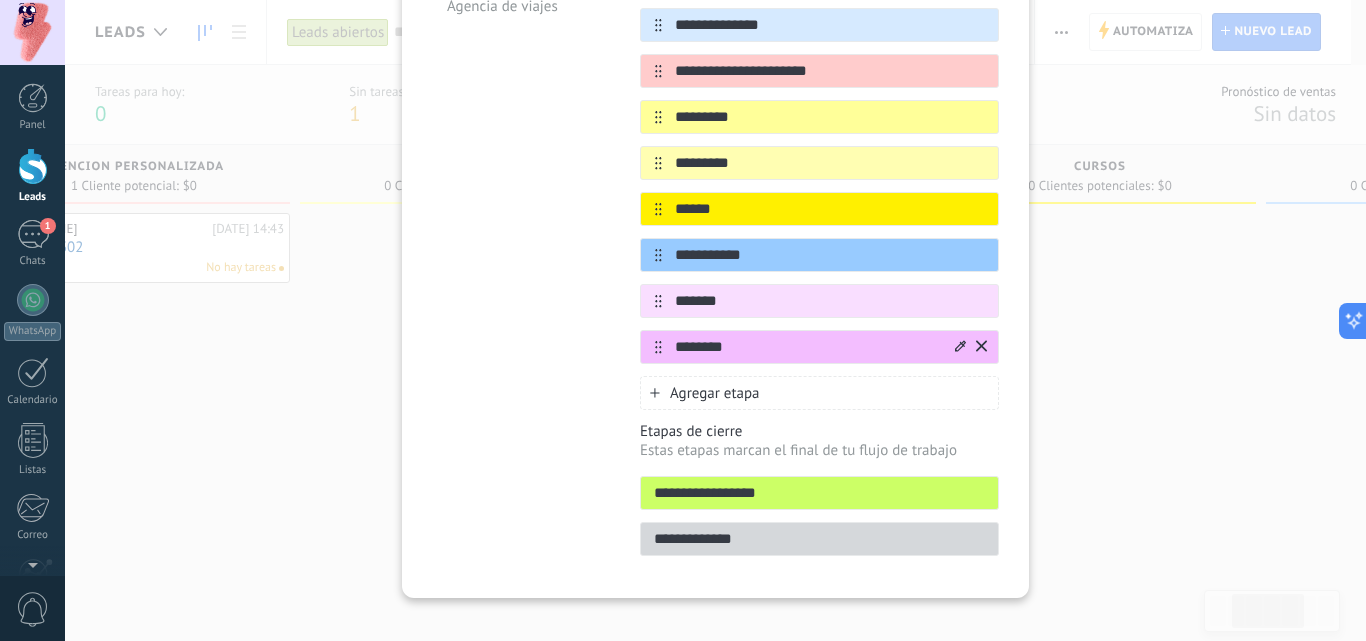 click on "Plantillas Personalizado Tienda online Consultoria Servicios Marketing Agencia de viajes" at bounding box center [521, 176] 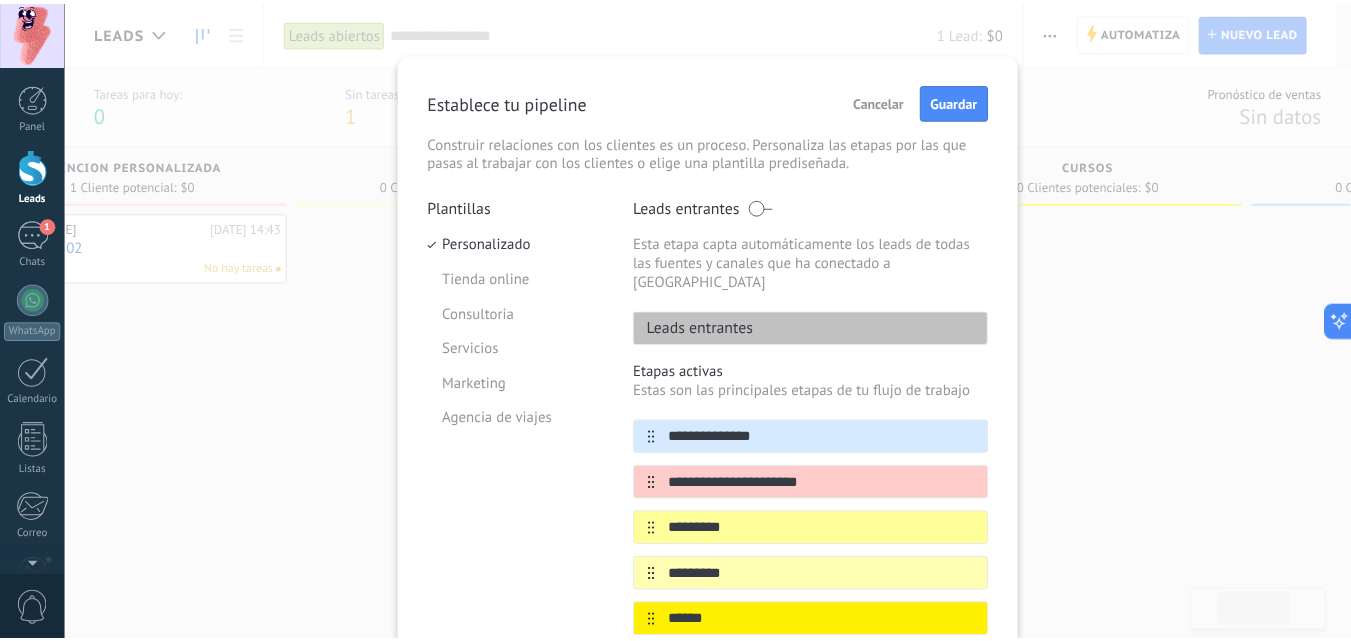scroll, scrollTop: 0, scrollLeft: 0, axis: both 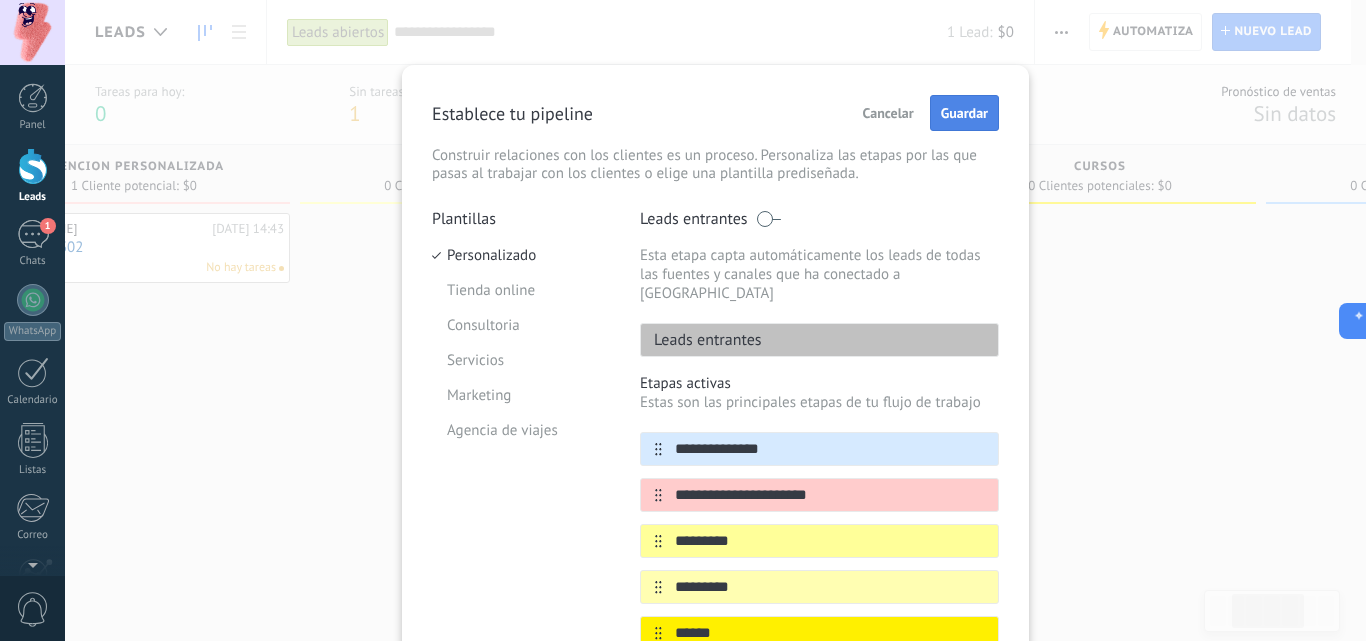 click on "Guardar" at bounding box center [964, 113] 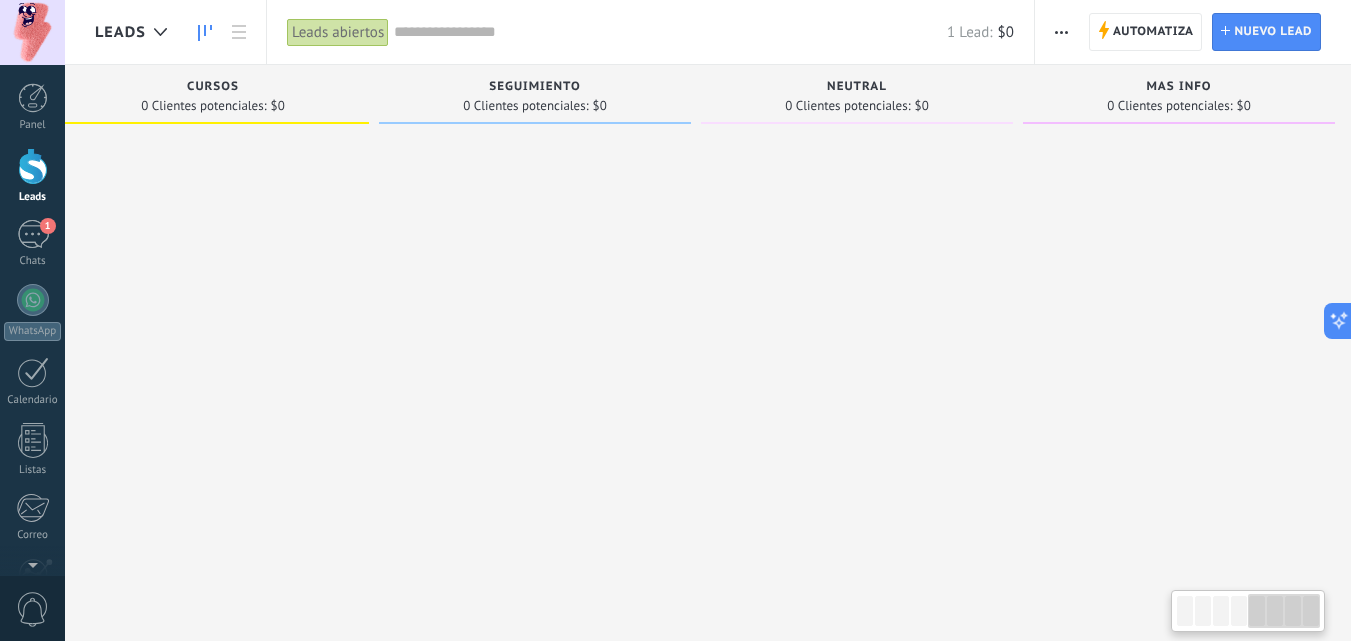 scroll, scrollTop: 0, scrollLeft: 1340, axis: horizontal 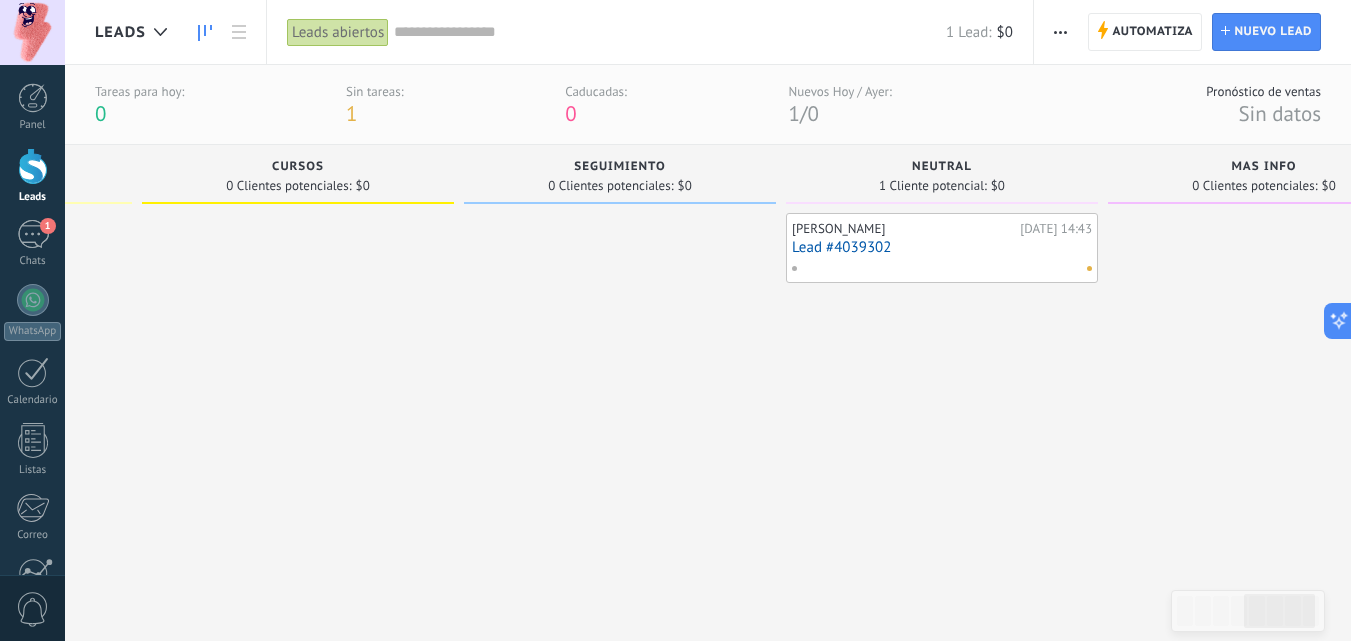 click on "Eduardo A
Hoy 14:43
Lead #4039302" at bounding box center (942, 403) 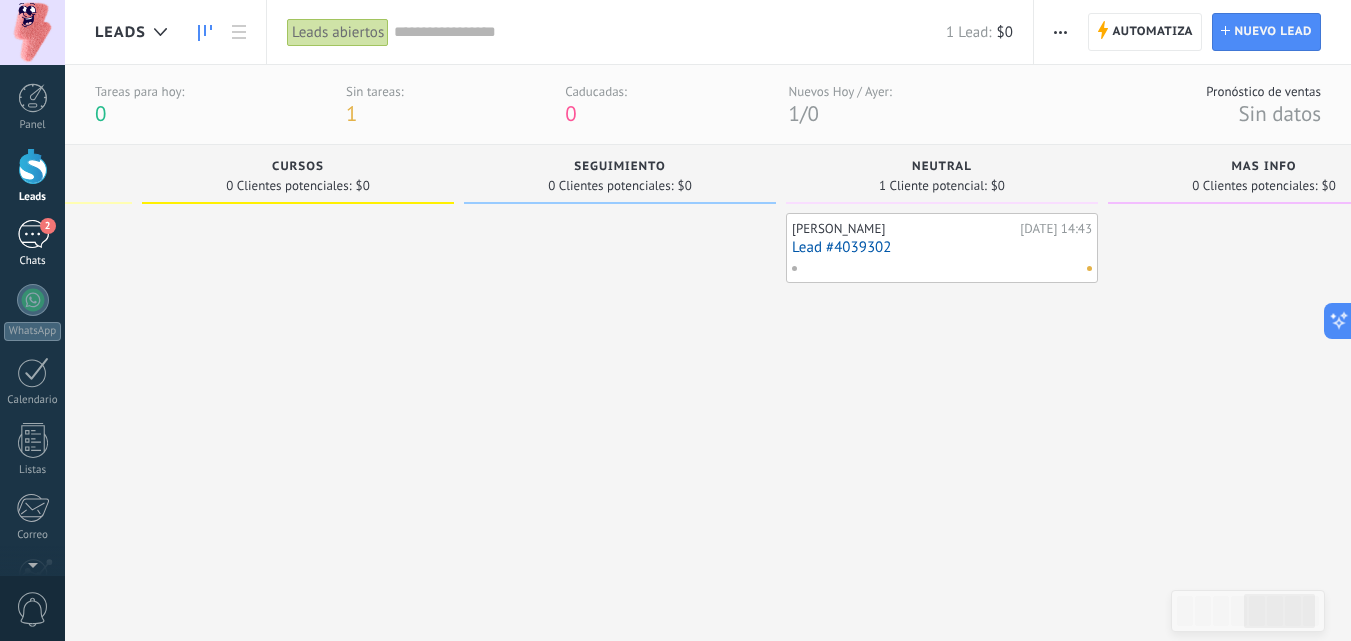 click on "2
Chats" at bounding box center (32, 244) 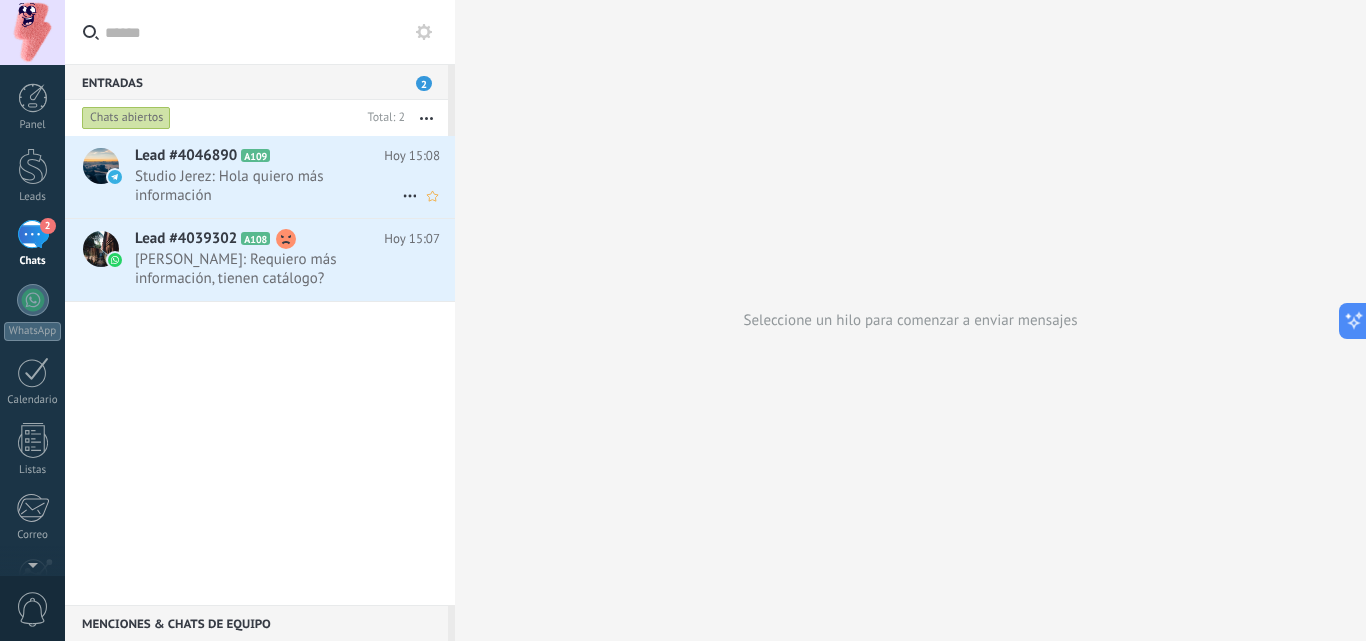 click on "Studio Jerez: Hola quiero más información" at bounding box center [268, 186] 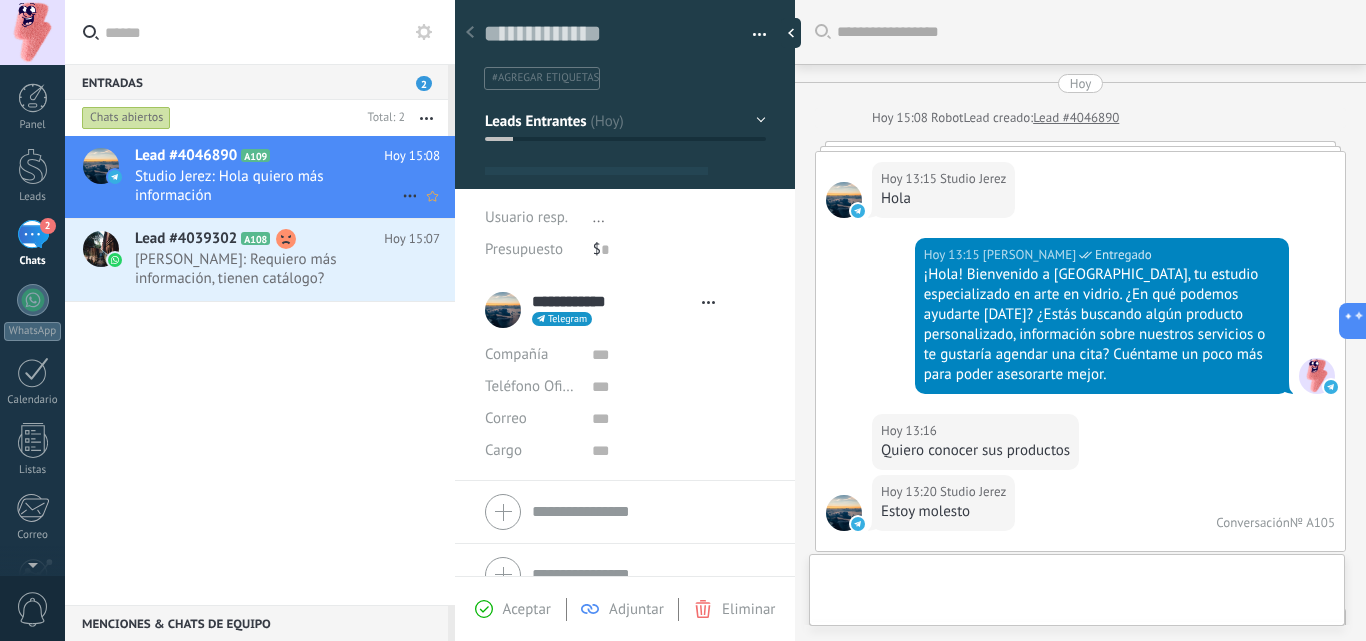 scroll, scrollTop: 349, scrollLeft: 0, axis: vertical 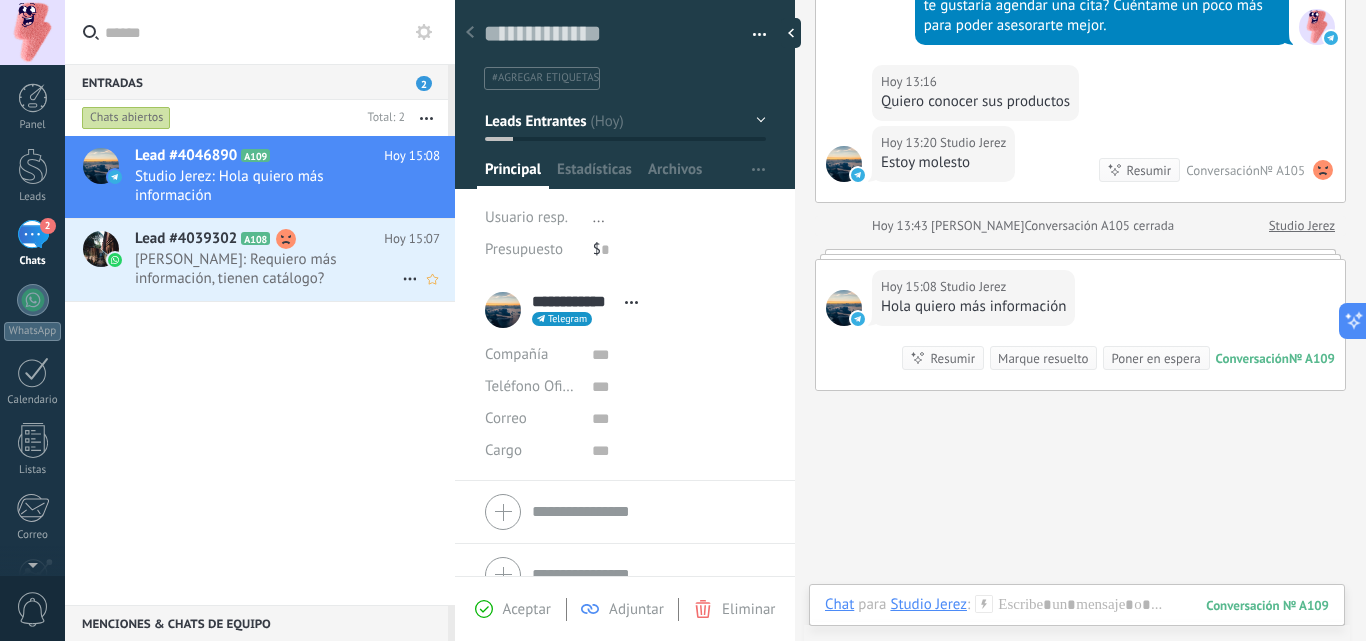 click on "Eduardo A: Requiero más información, tienen catálogo?" at bounding box center [268, 269] 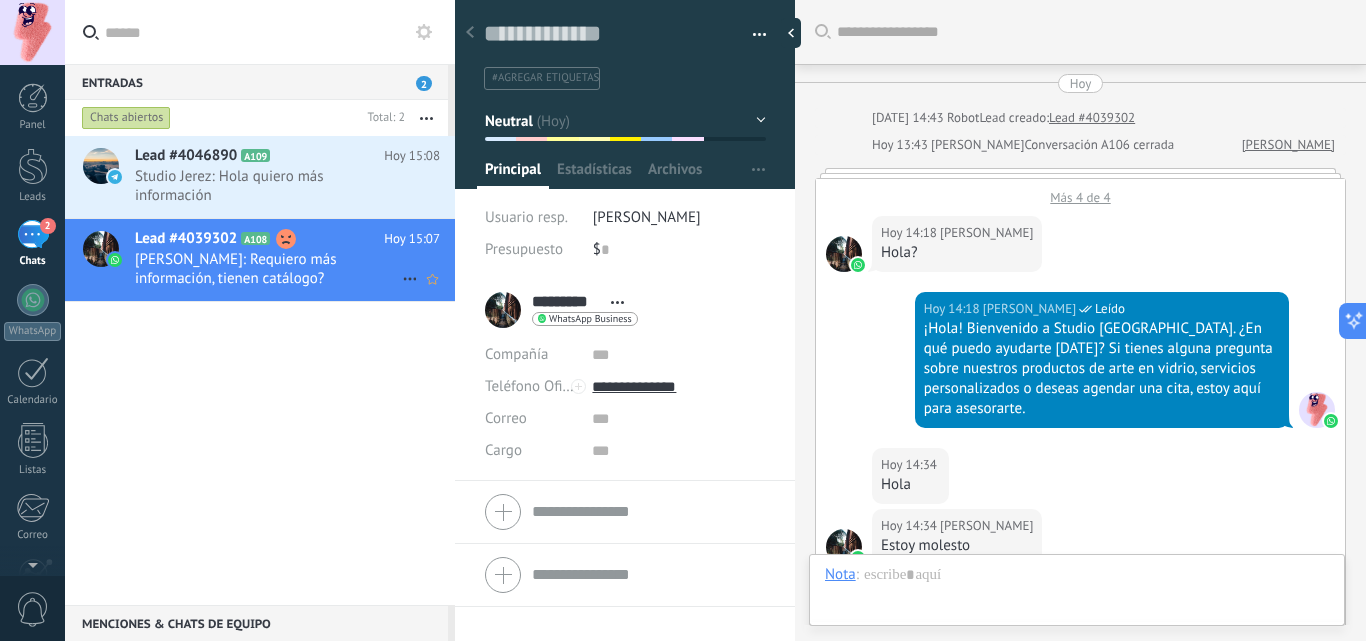 scroll, scrollTop: 30, scrollLeft: 0, axis: vertical 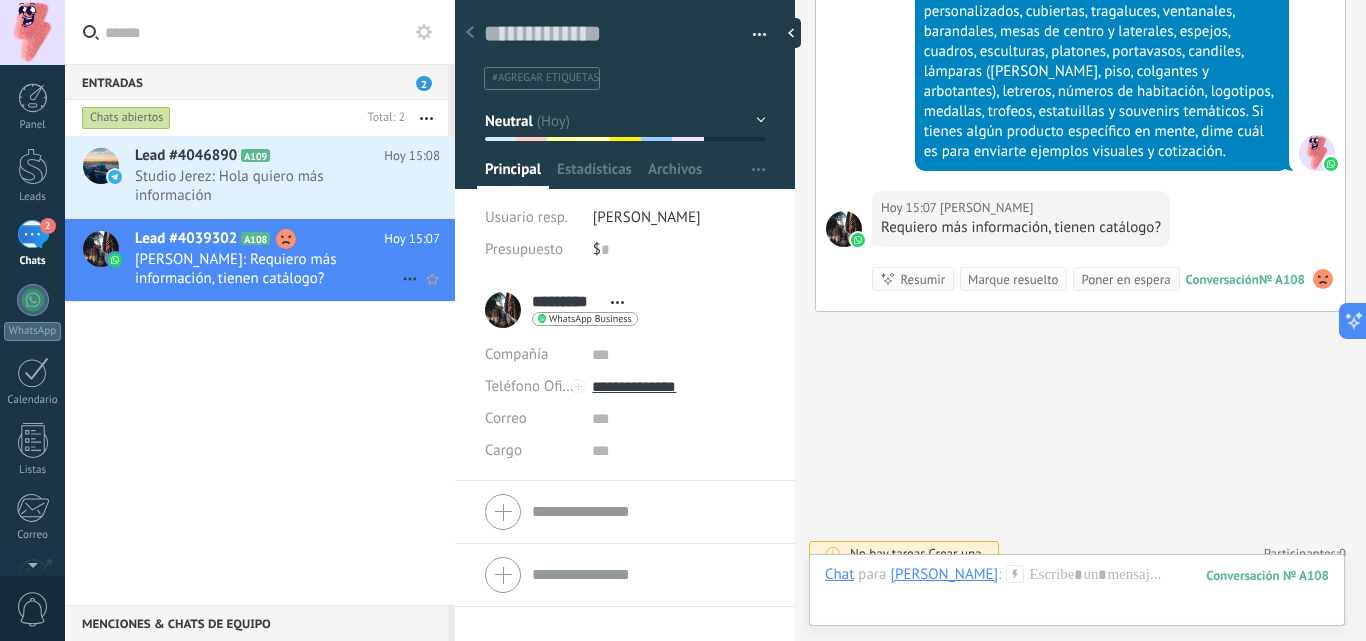 click 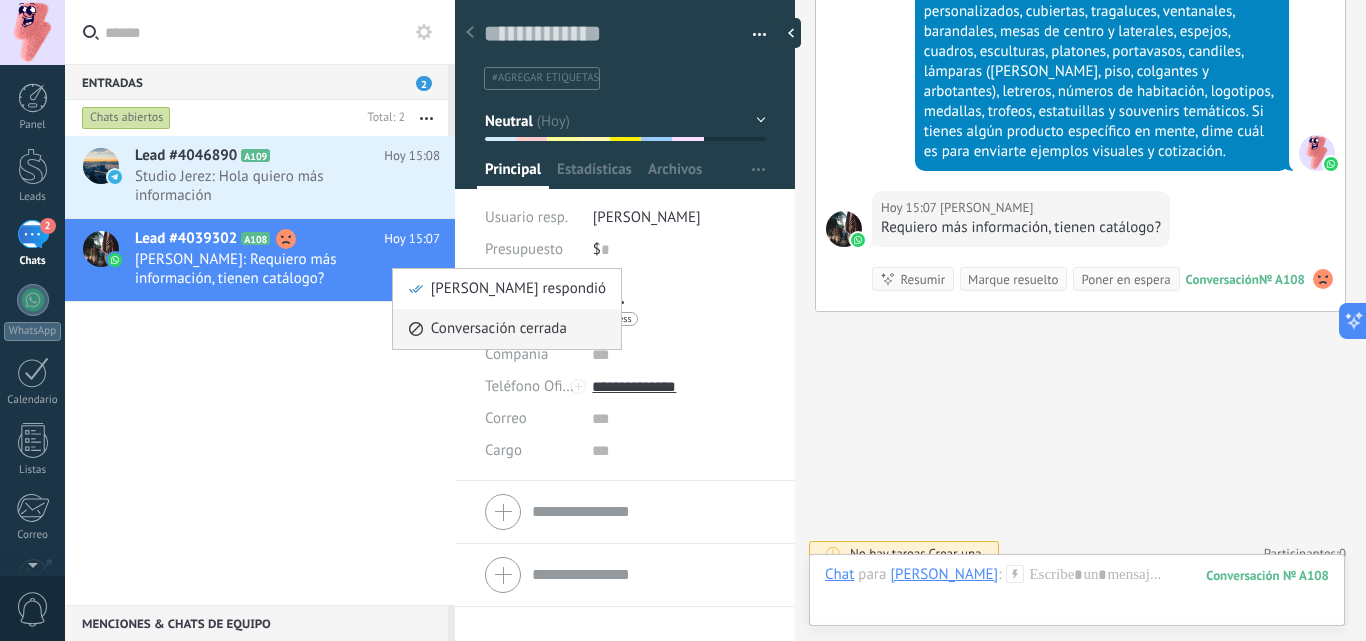 click on "Conversación cerrada" at bounding box center [499, 329] 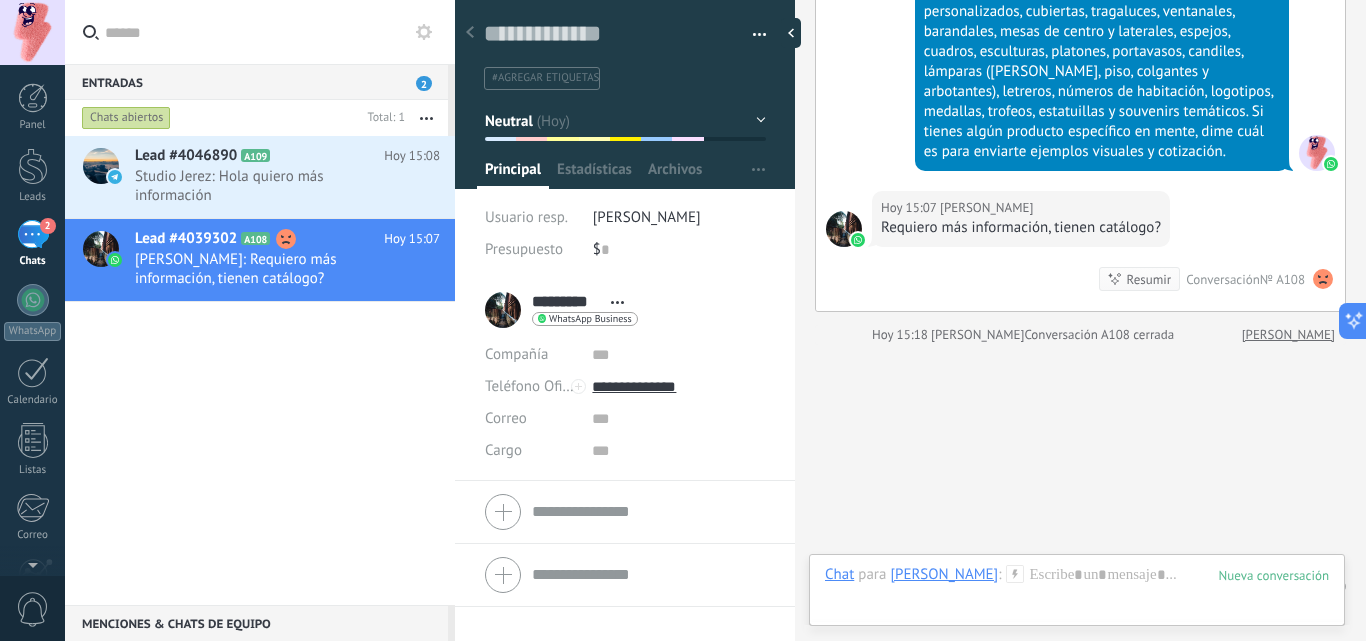 scroll, scrollTop: 2961, scrollLeft: 0, axis: vertical 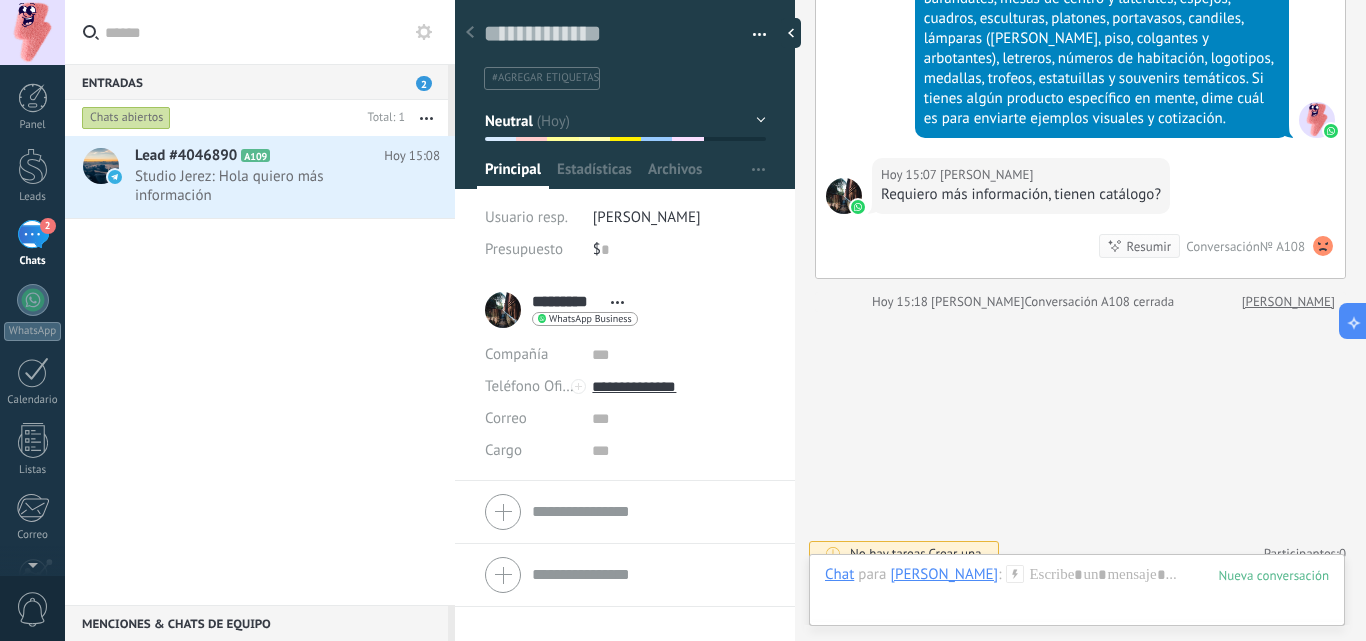 click at bounding box center (426, 118) 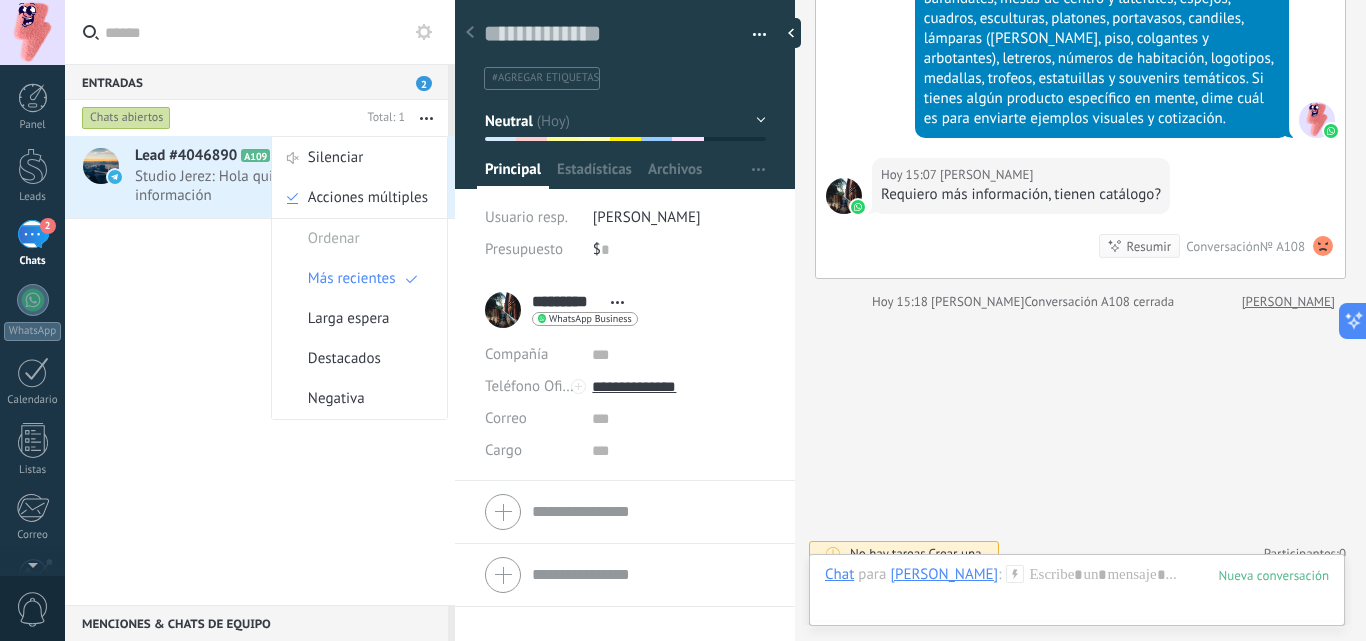 click on "Chats abiertos" at bounding box center [219, 118] 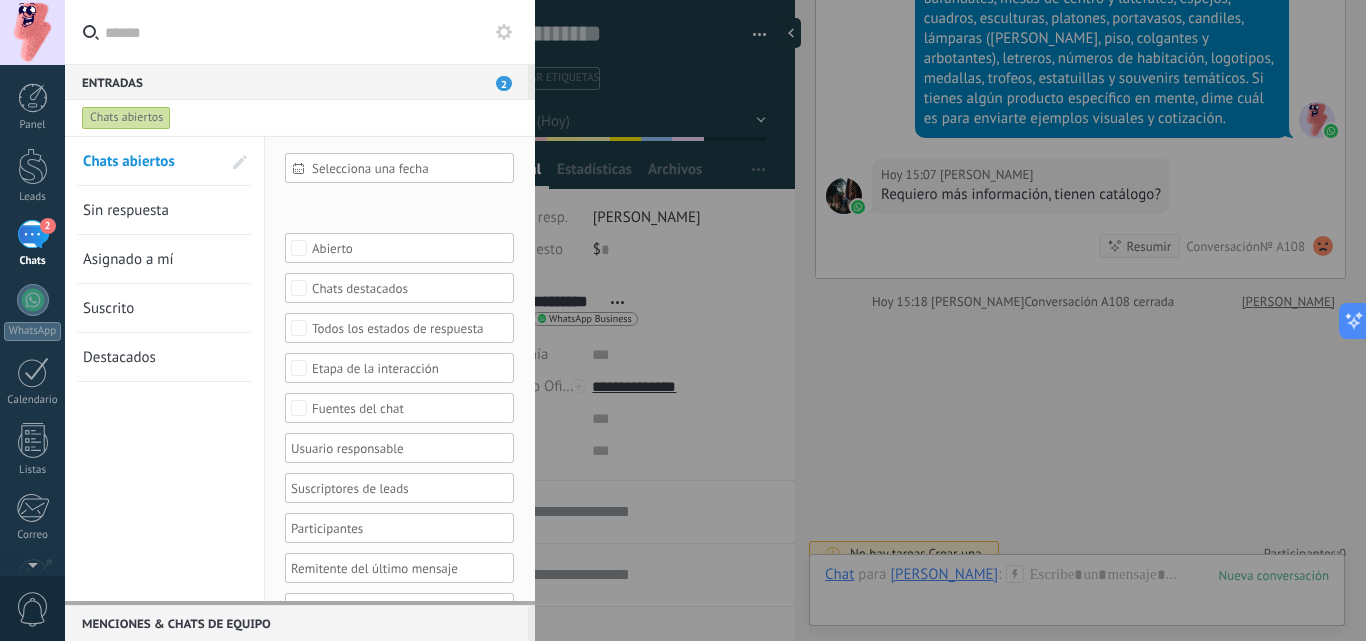 scroll, scrollTop: 82, scrollLeft: 0, axis: vertical 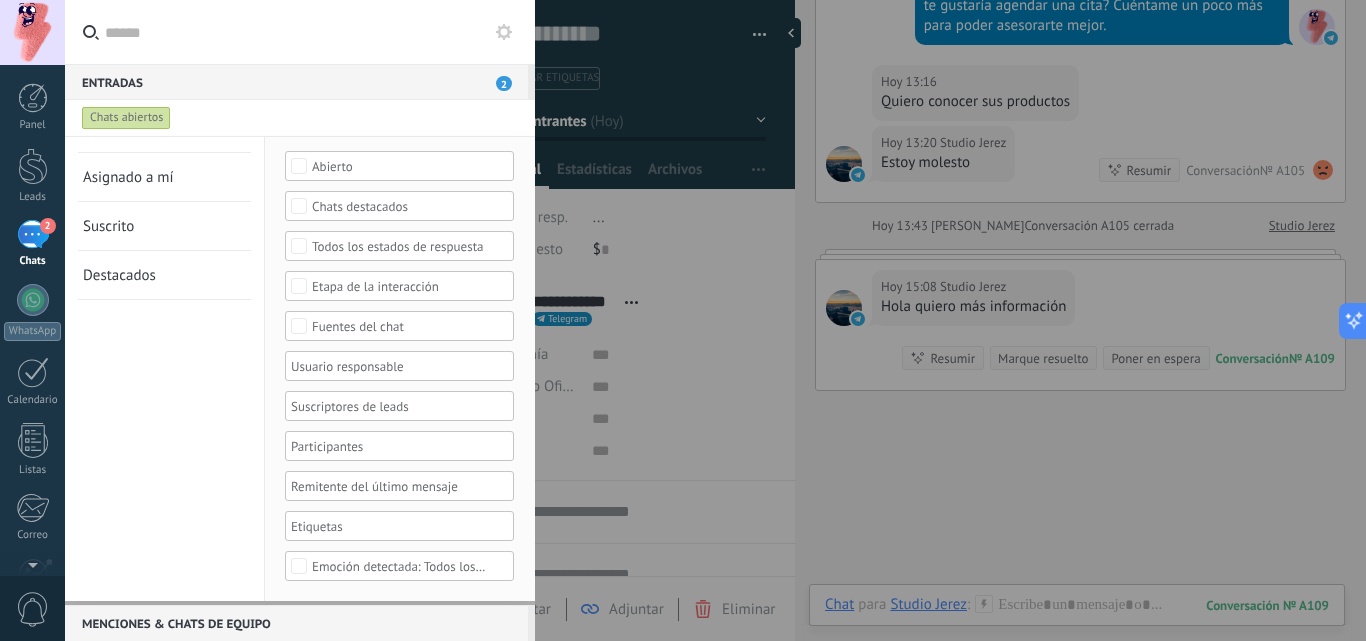 click at bounding box center (504, 32) 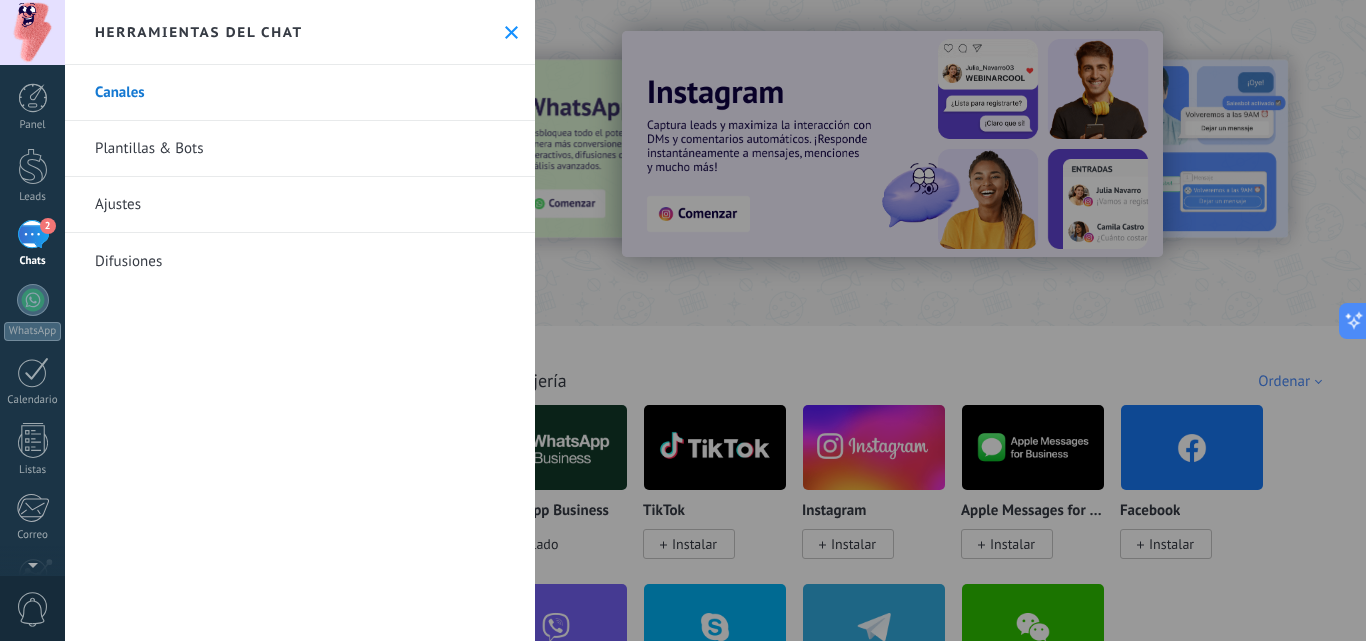 click on "2" at bounding box center (33, 234) 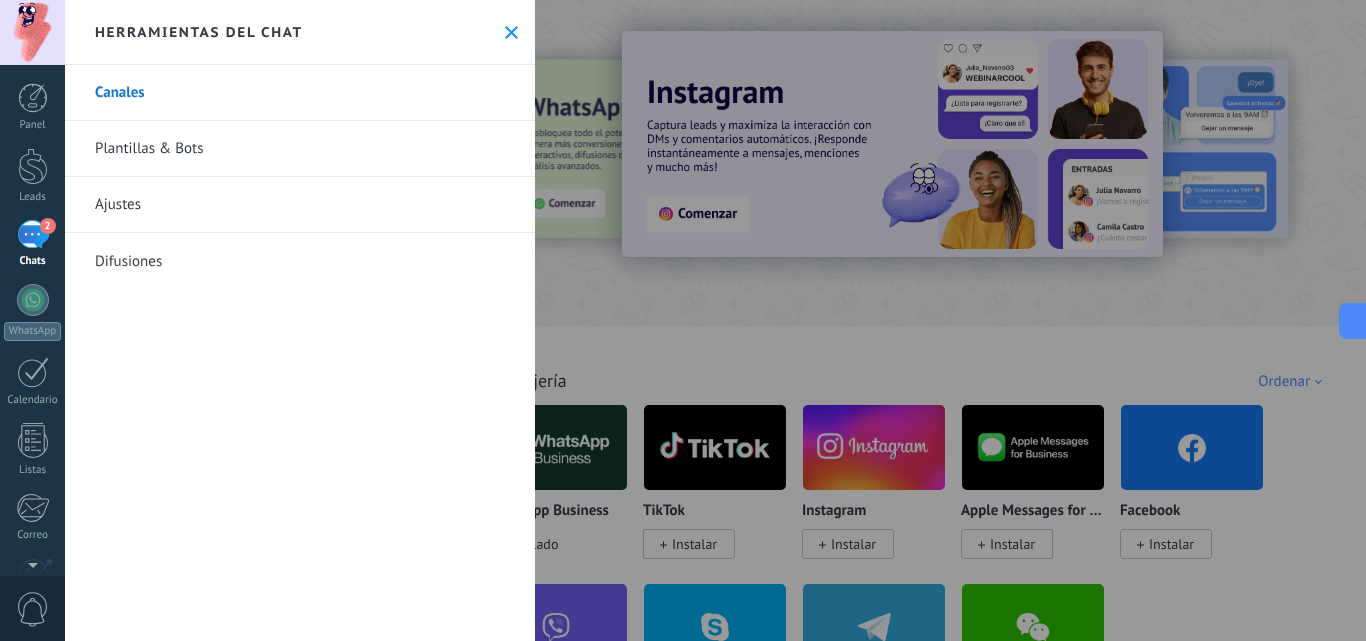 click 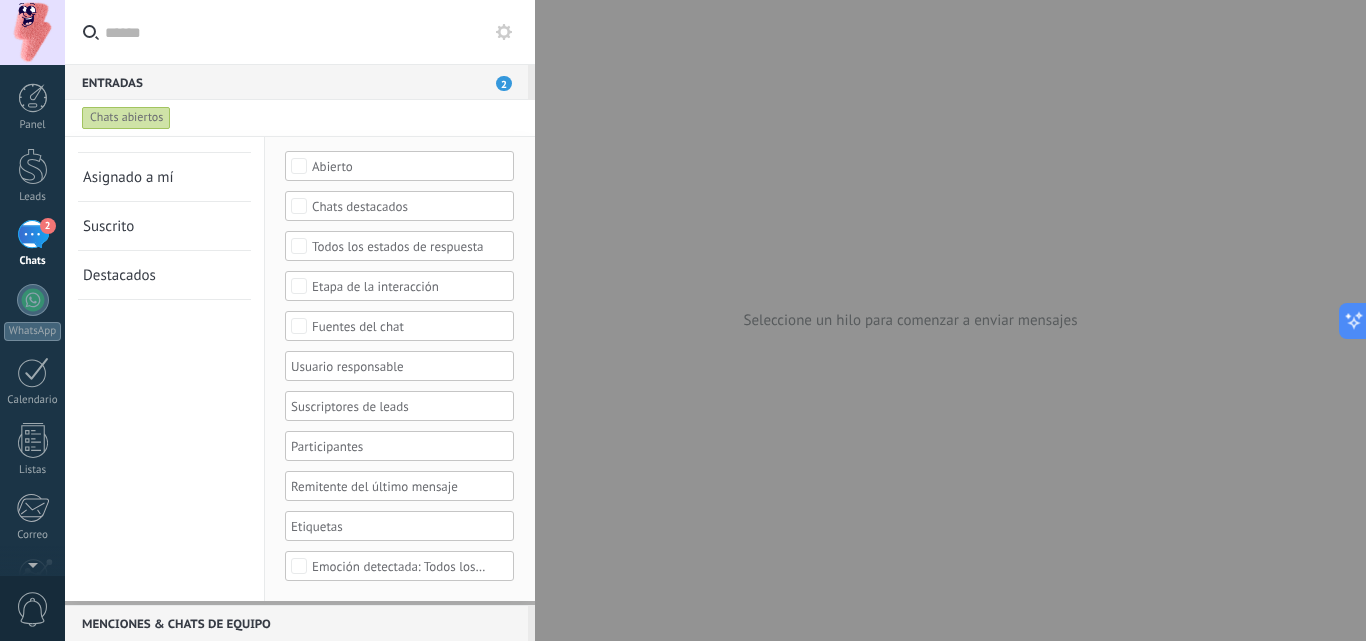 click on "Menciones & Chats de equipo 0" at bounding box center (296, 623) 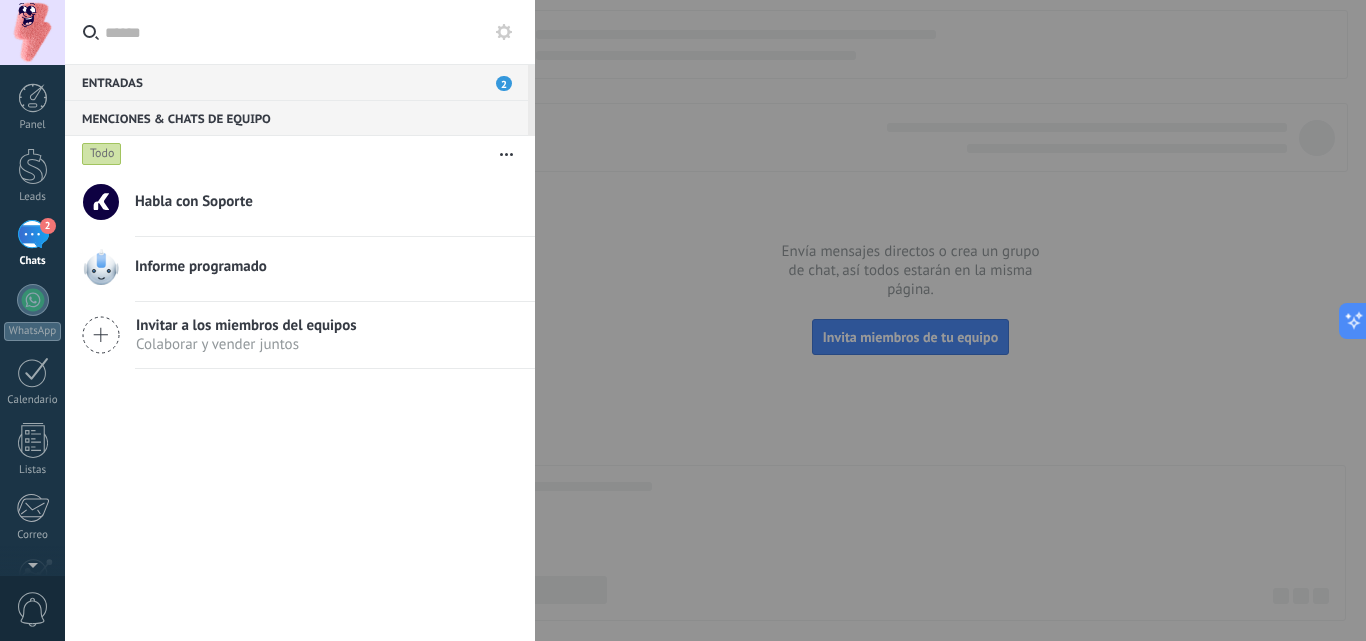 click on "2" at bounding box center (33, 234) 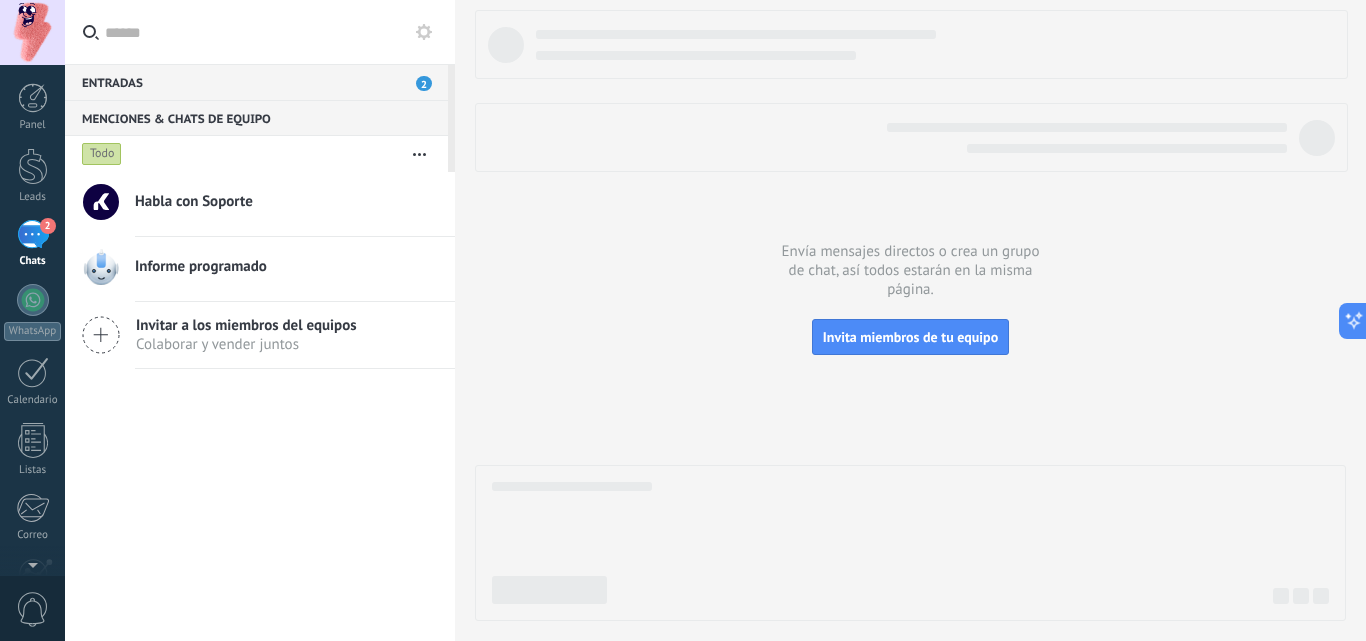click on "2" at bounding box center (48, 226) 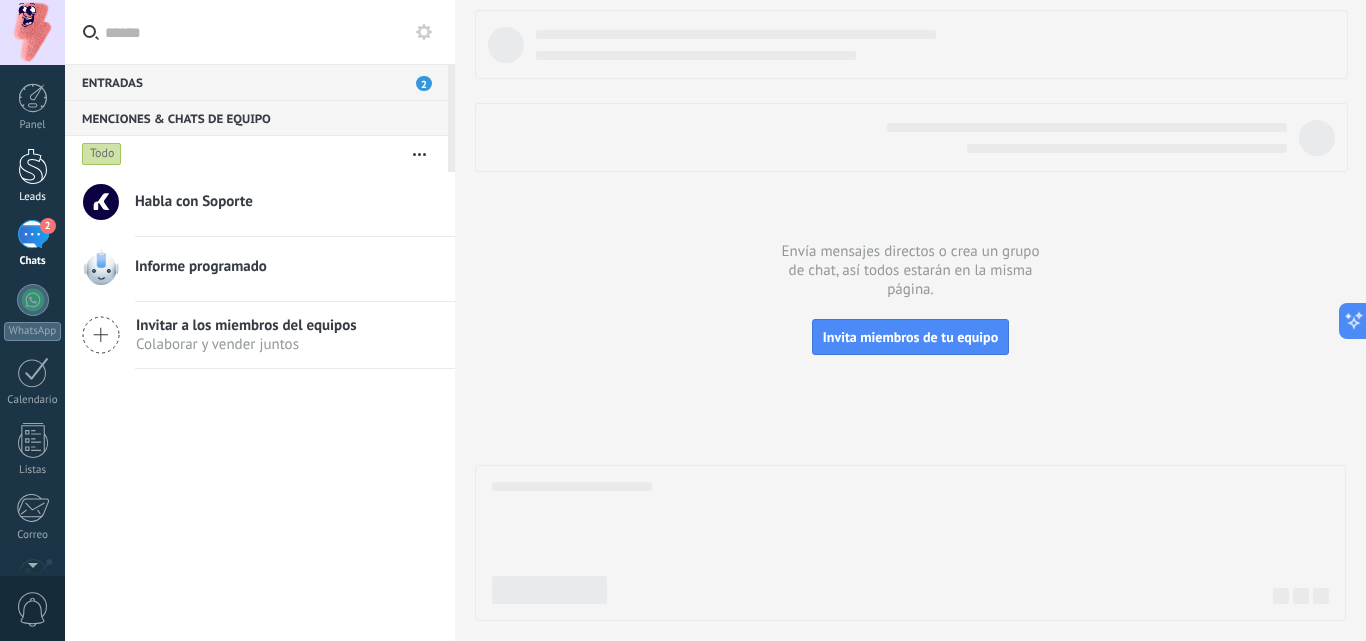 click at bounding box center [33, 166] 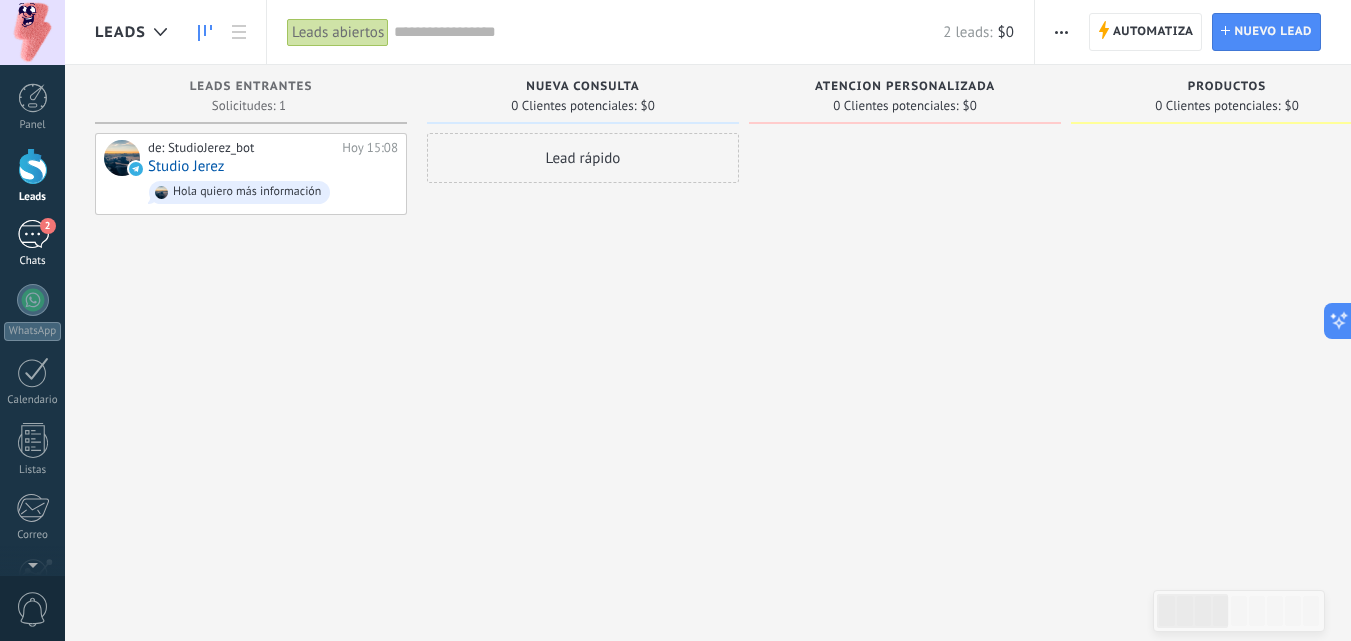 click on "2" at bounding box center [48, 226] 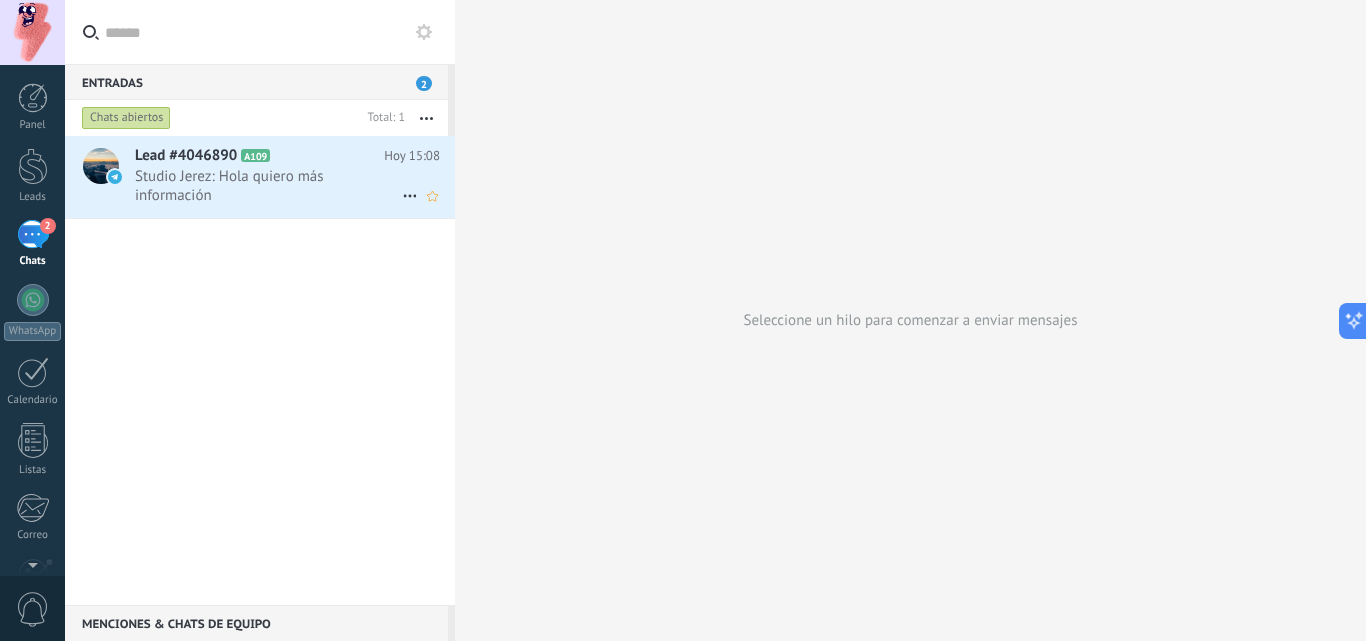 click 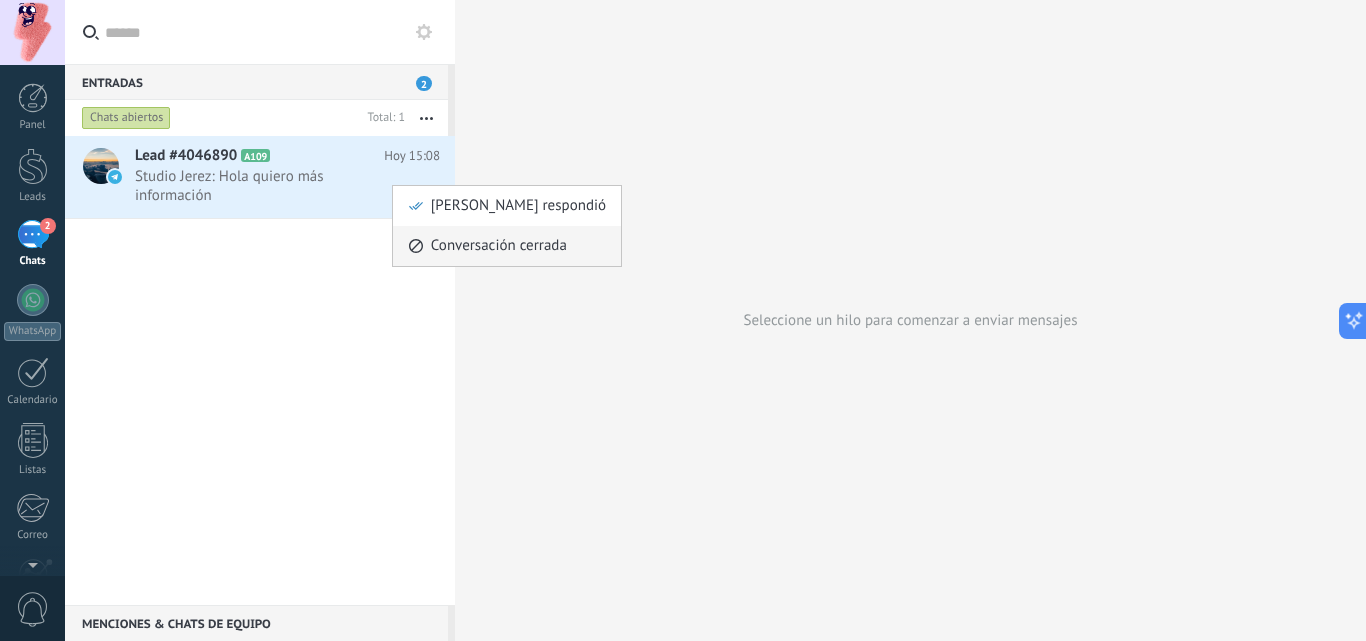 click on "Conversación cerrada" at bounding box center (499, 246) 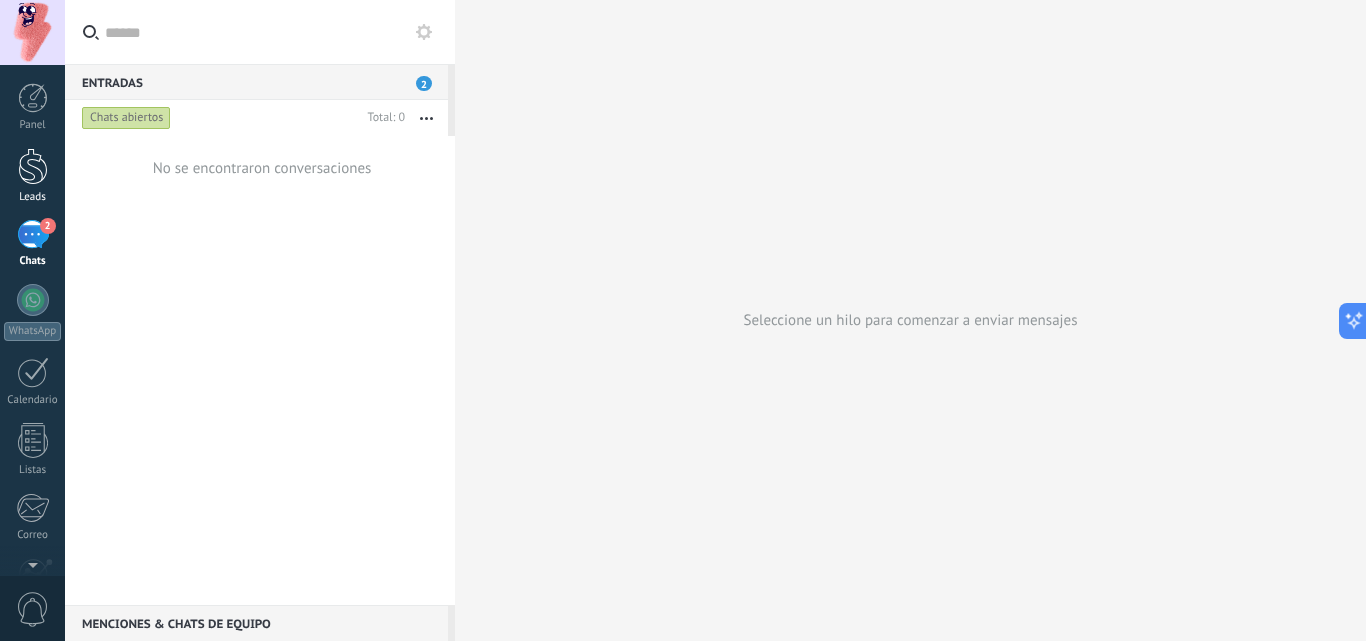 click at bounding box center (33, 166) 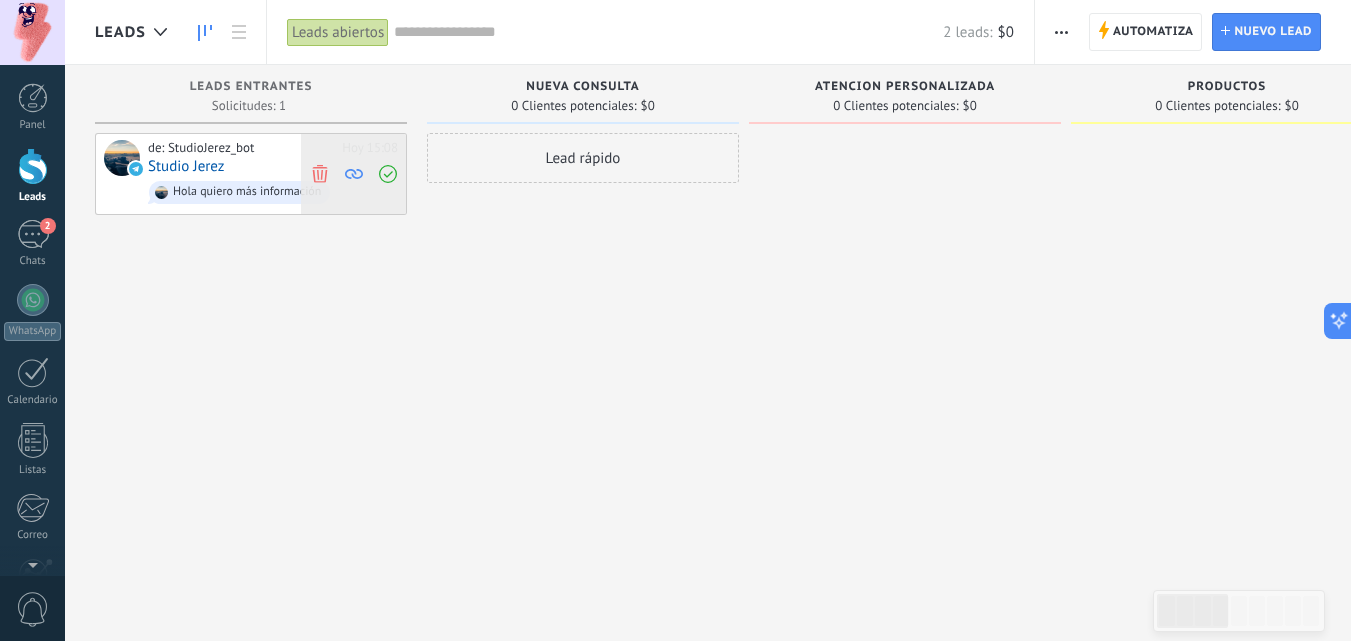 click 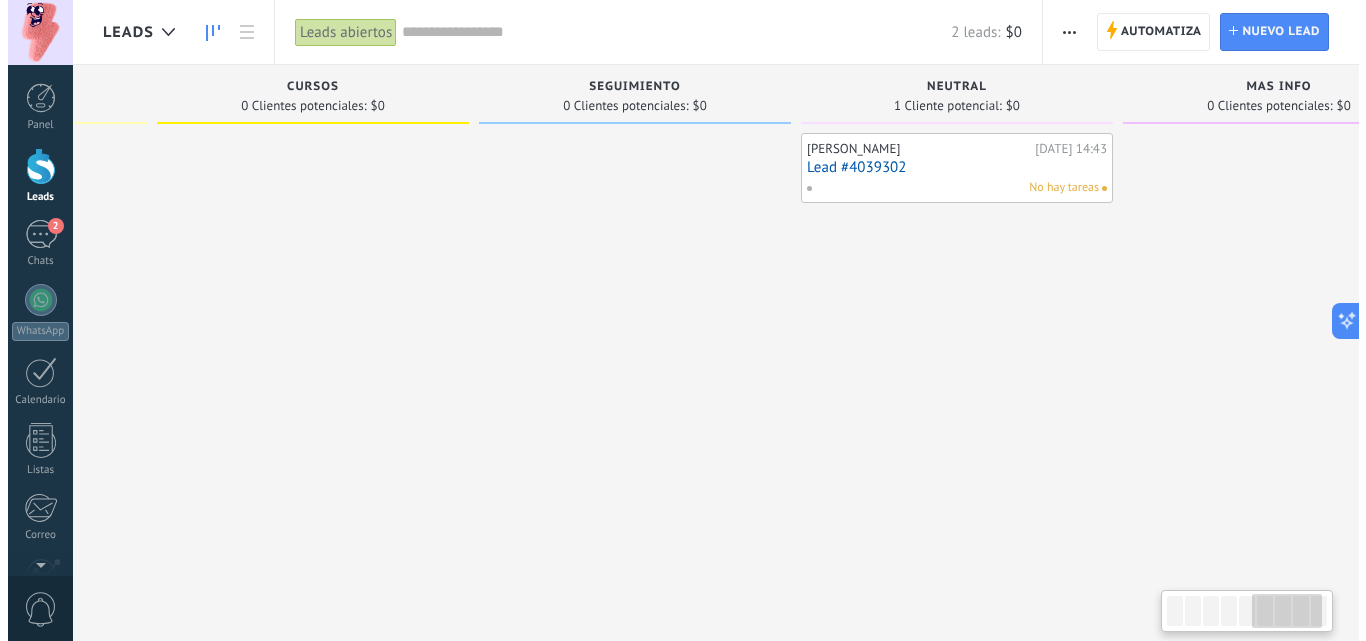 scroll, scrollTop: 0, scrollLeft: 1672, axis: horizontal 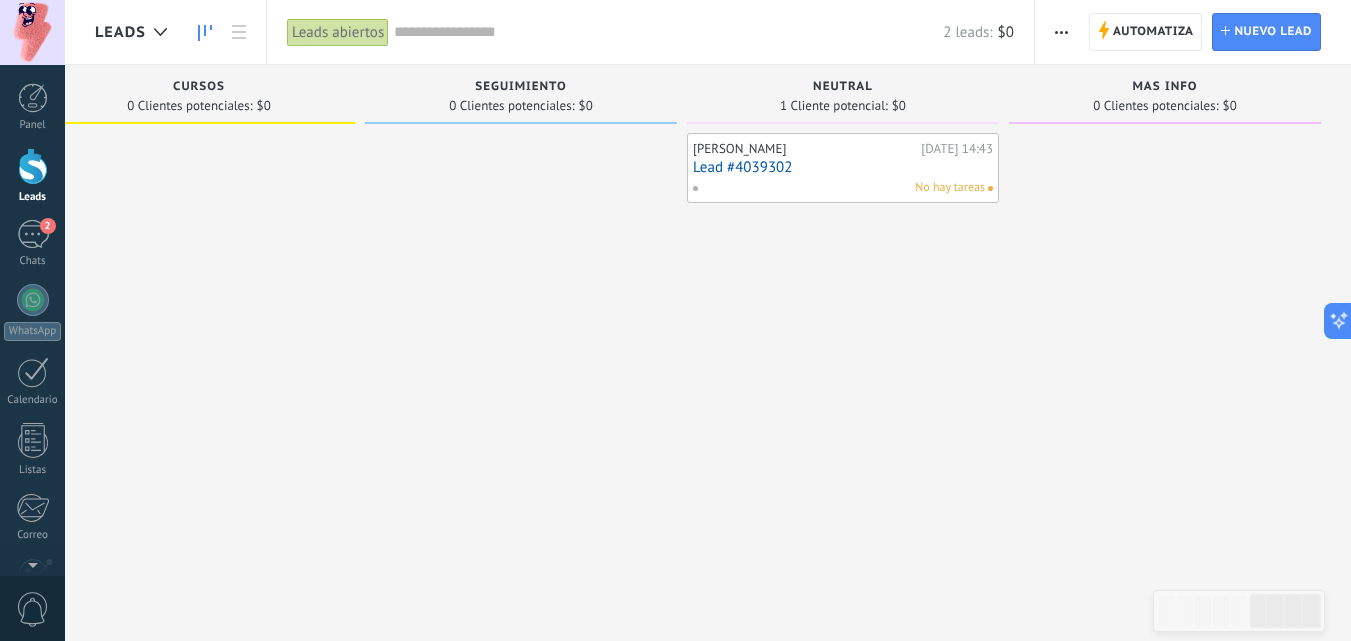 click on "Lead #4039302" at bounding box center (843, 167) 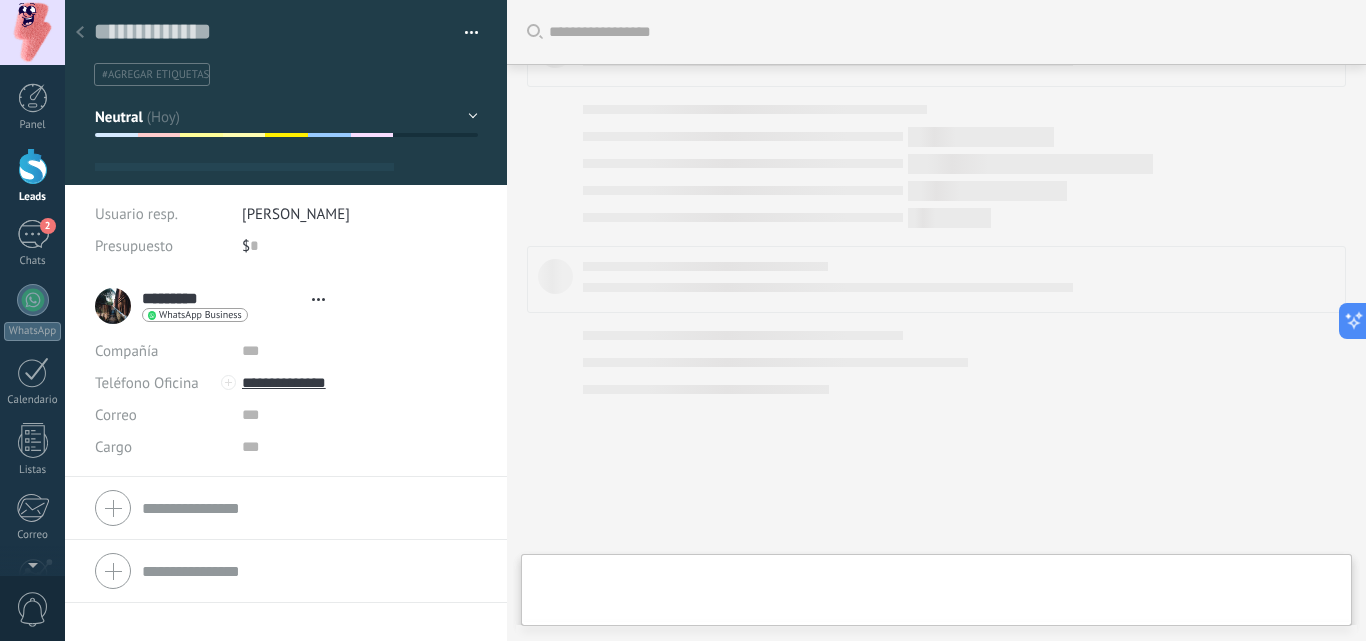 scroll, scrollTop: 0, scrollLeft: 0, axis: both 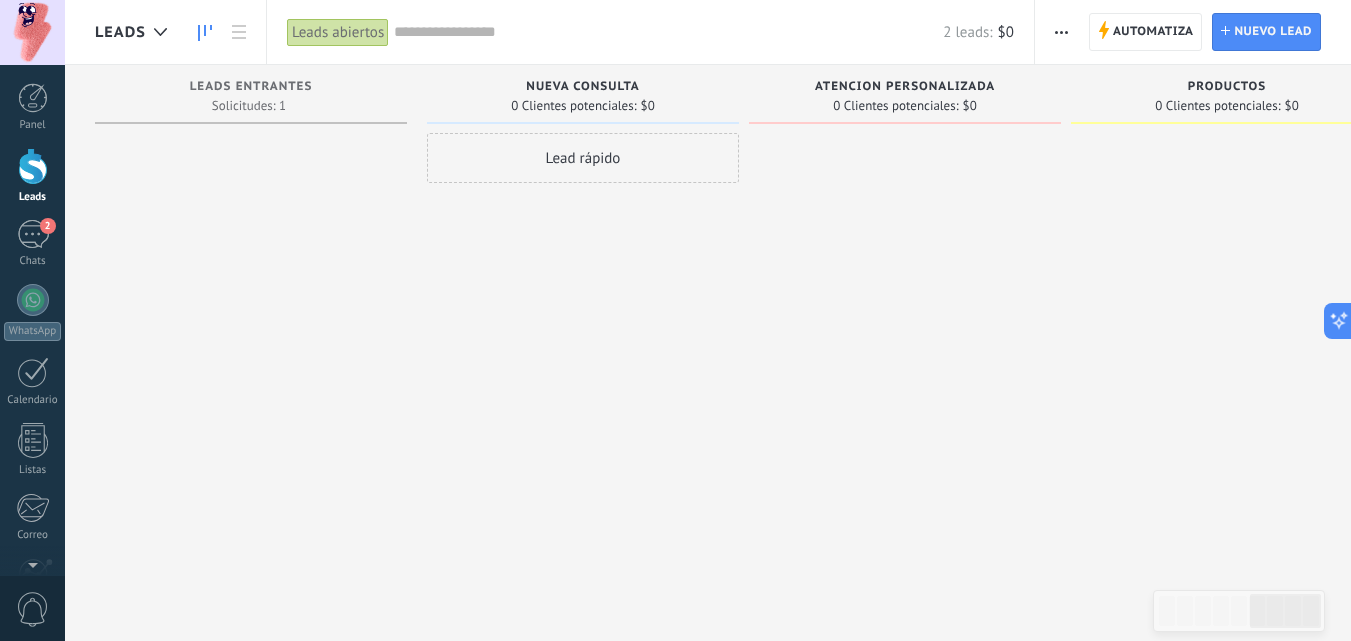 drag, startPoint x: 801, startPoint y: 163, endPoint x: 771, endPoint y: 310, distance: 150.03 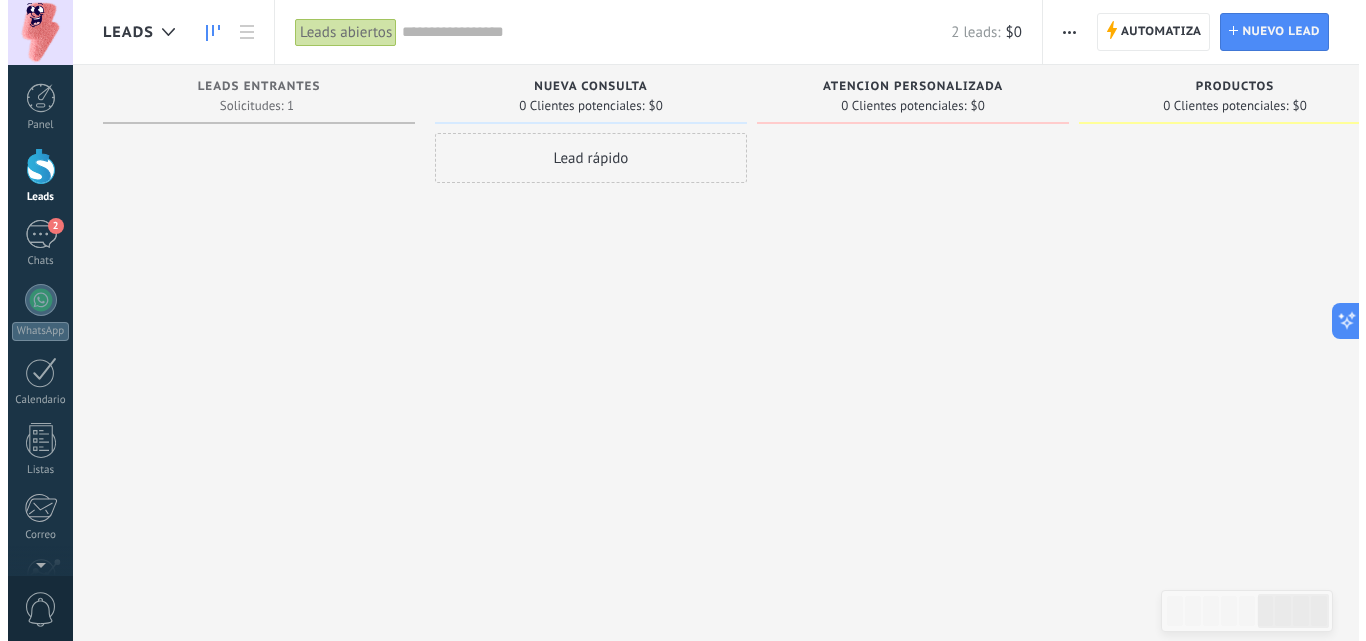 scroll, scrollTop: 0, scrollLeft: 1672, axis: horizontal 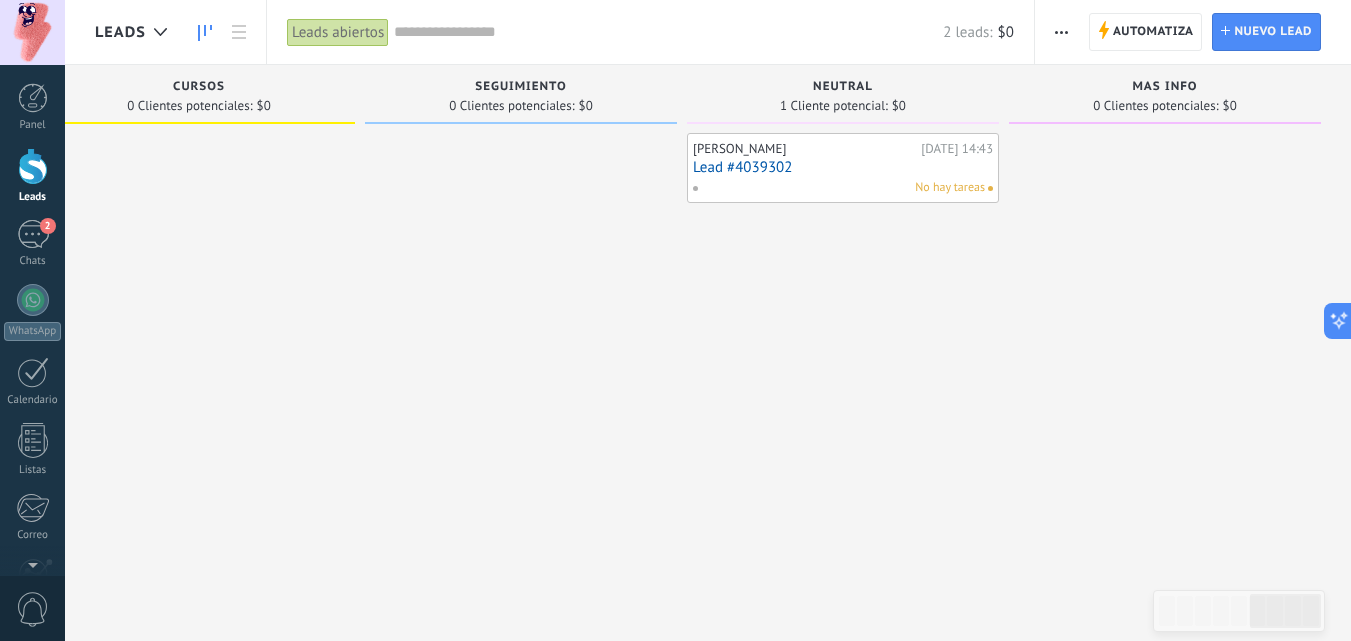 click on "Lead #4039302" at bounding box center (843, 167) 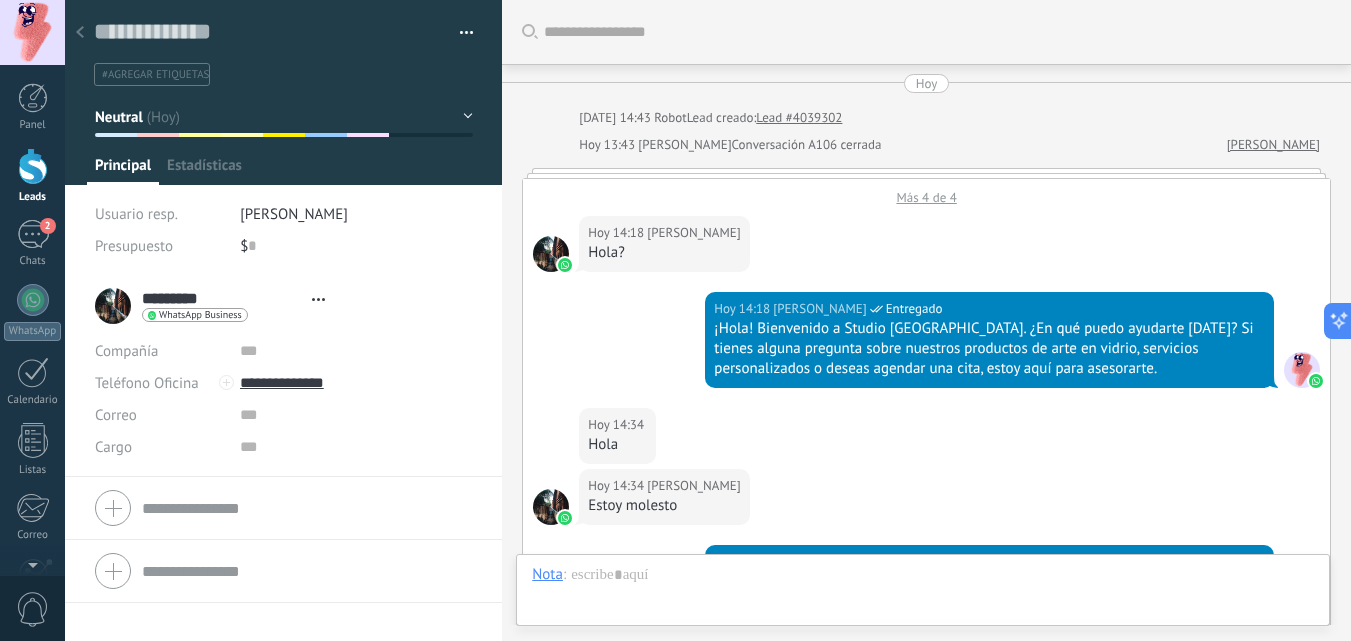 type on "**********" 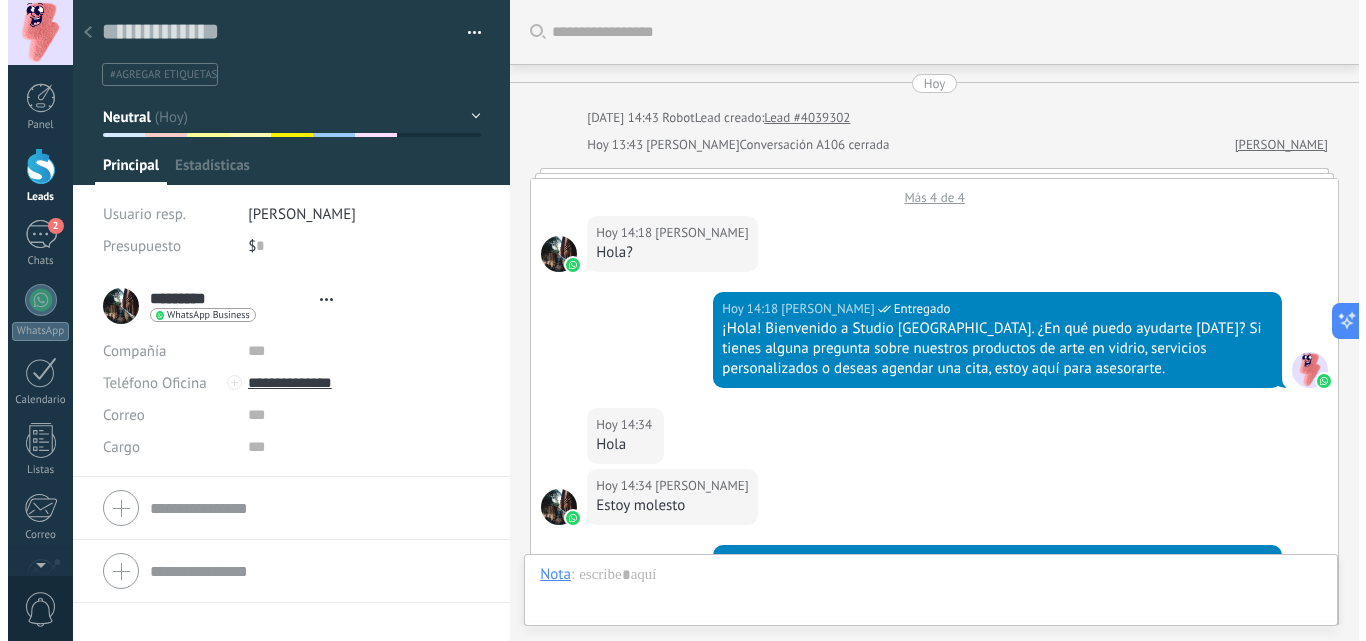 scroll, scrollTop: 0, scrollLeft: 0, axis: both 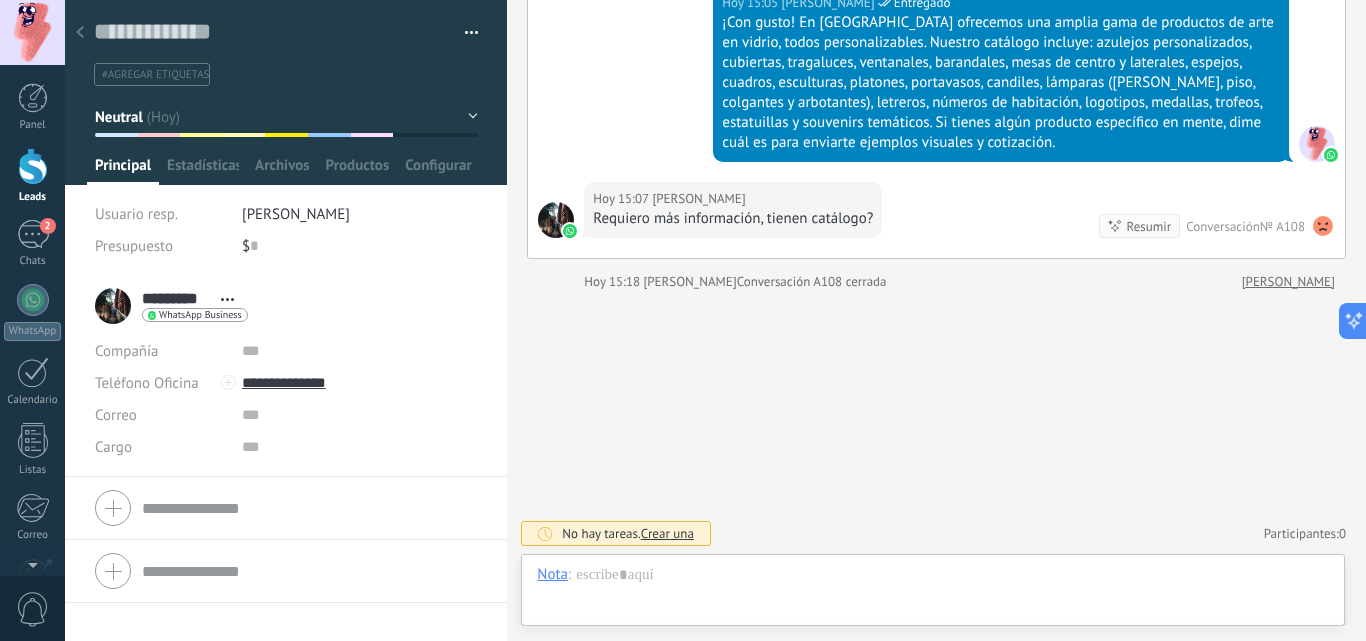 click at bounding box center (472, 36) 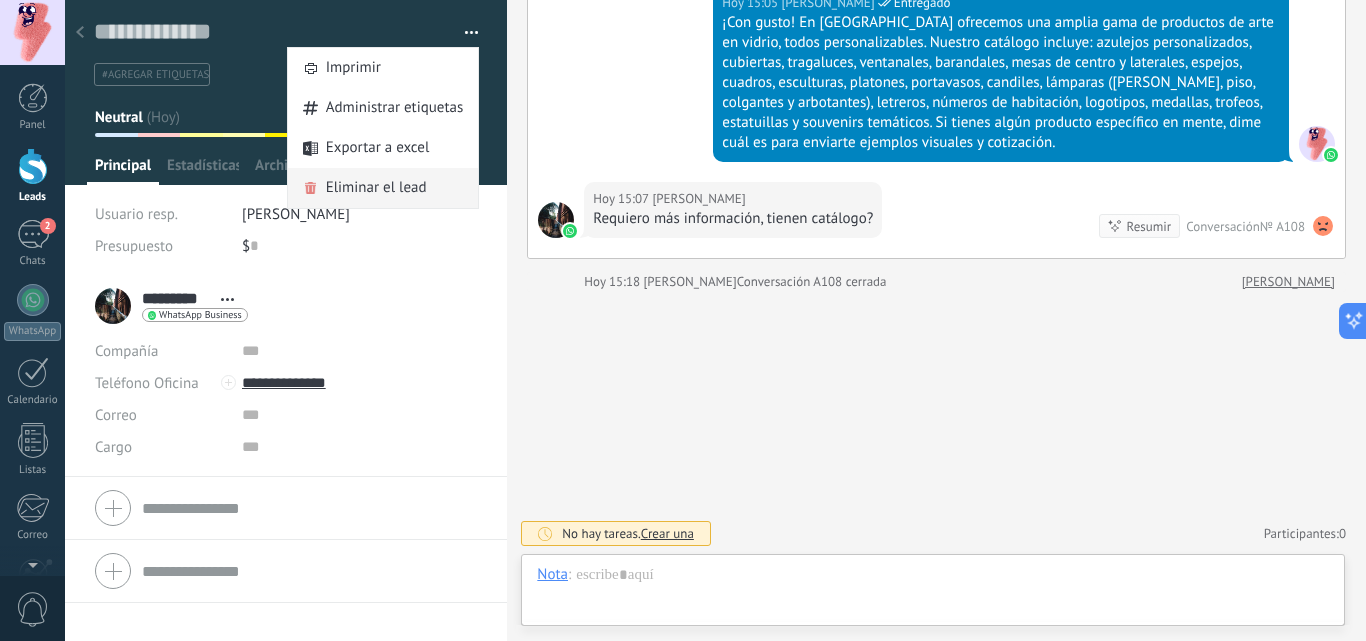 click on "Eliminar el lead" at bounding box center (376, 188) 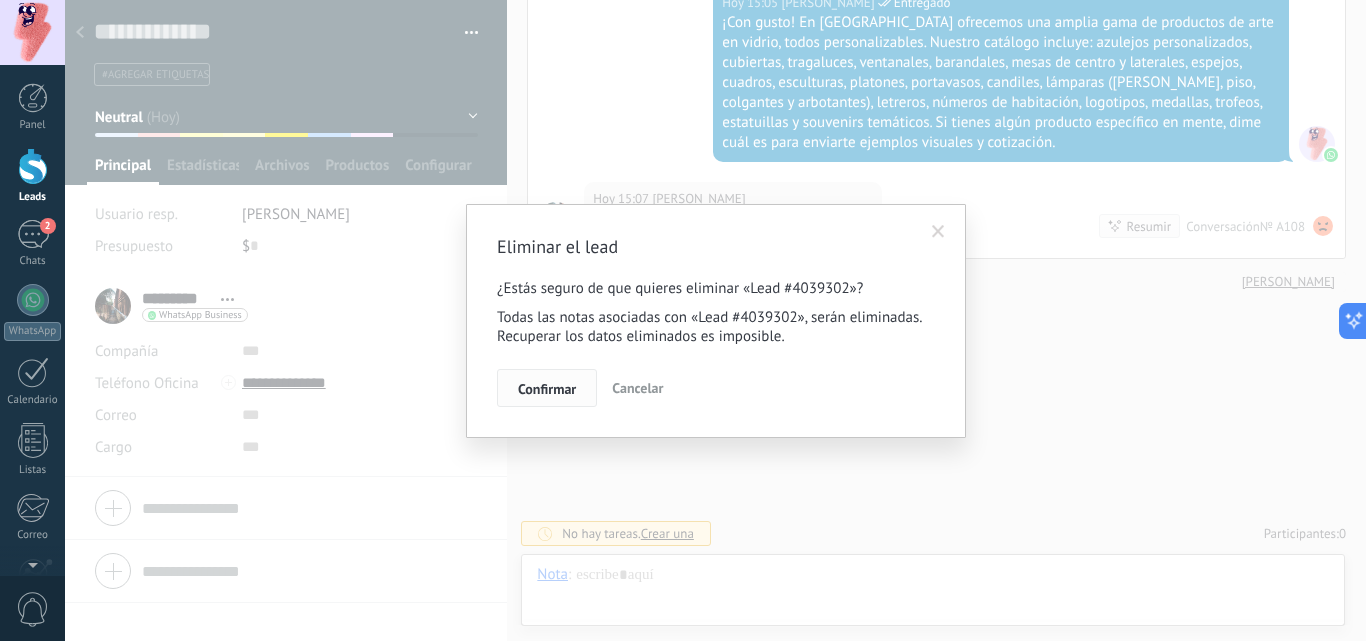 click on "Confirmar" at bounding box center (547, 388) 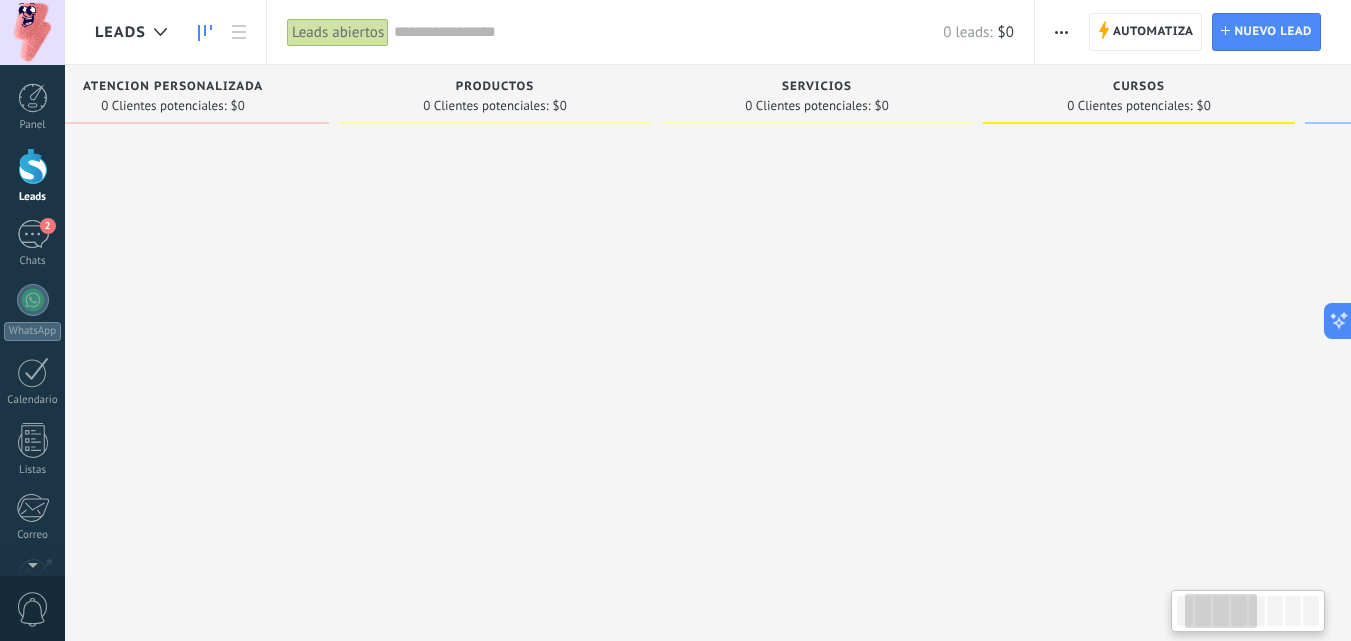 scroll, scrollTop: 0, scrollLeft: 0, axis: both 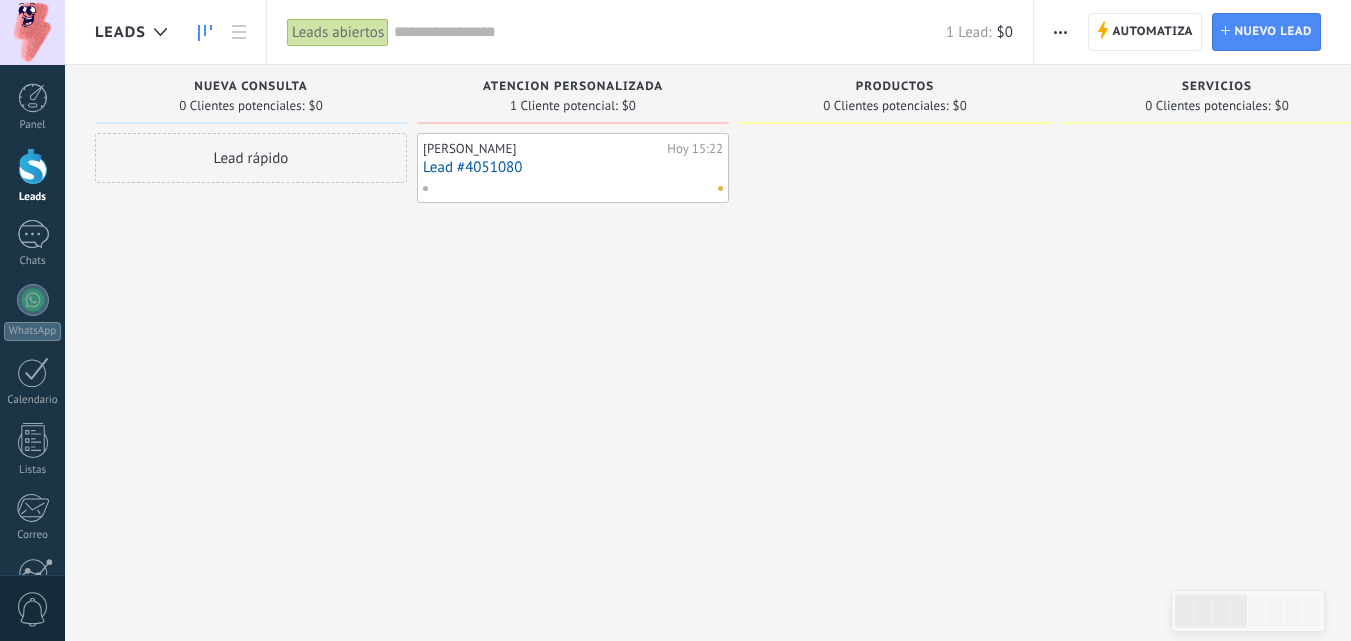 click on "Lead #4051080" at bounding box center [573, 167] 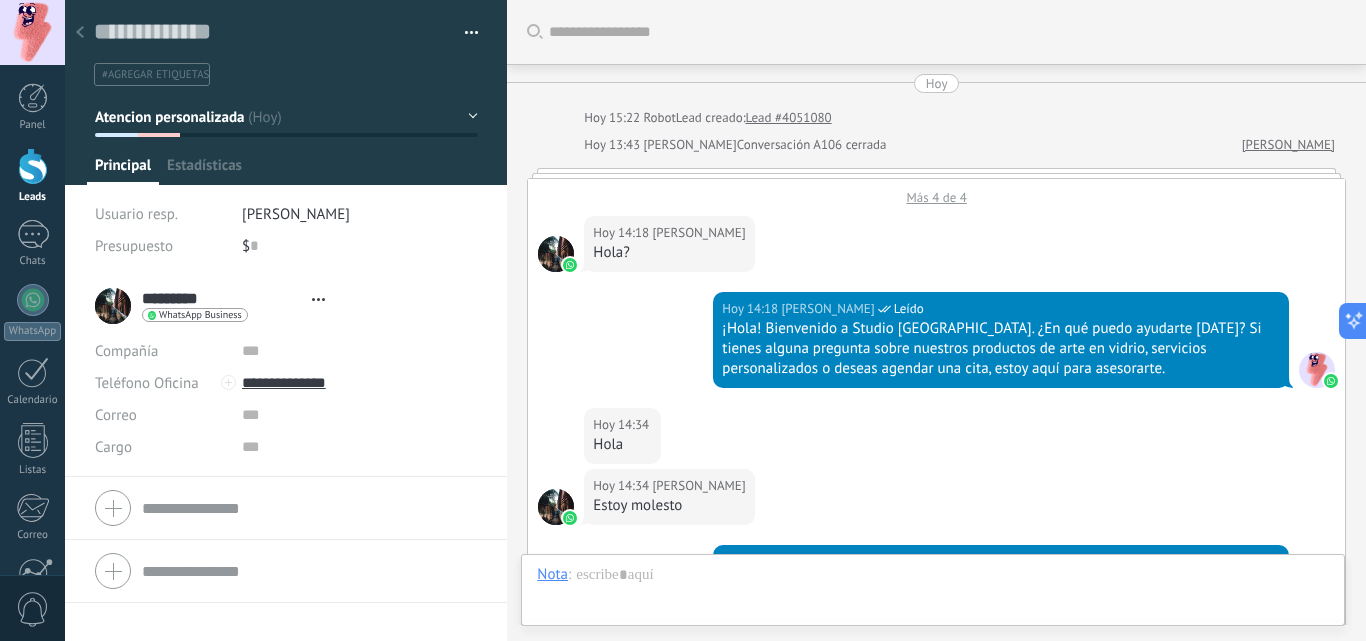 scroll, scrollTop: 2640, scrollLeft: 0, axis: vertical 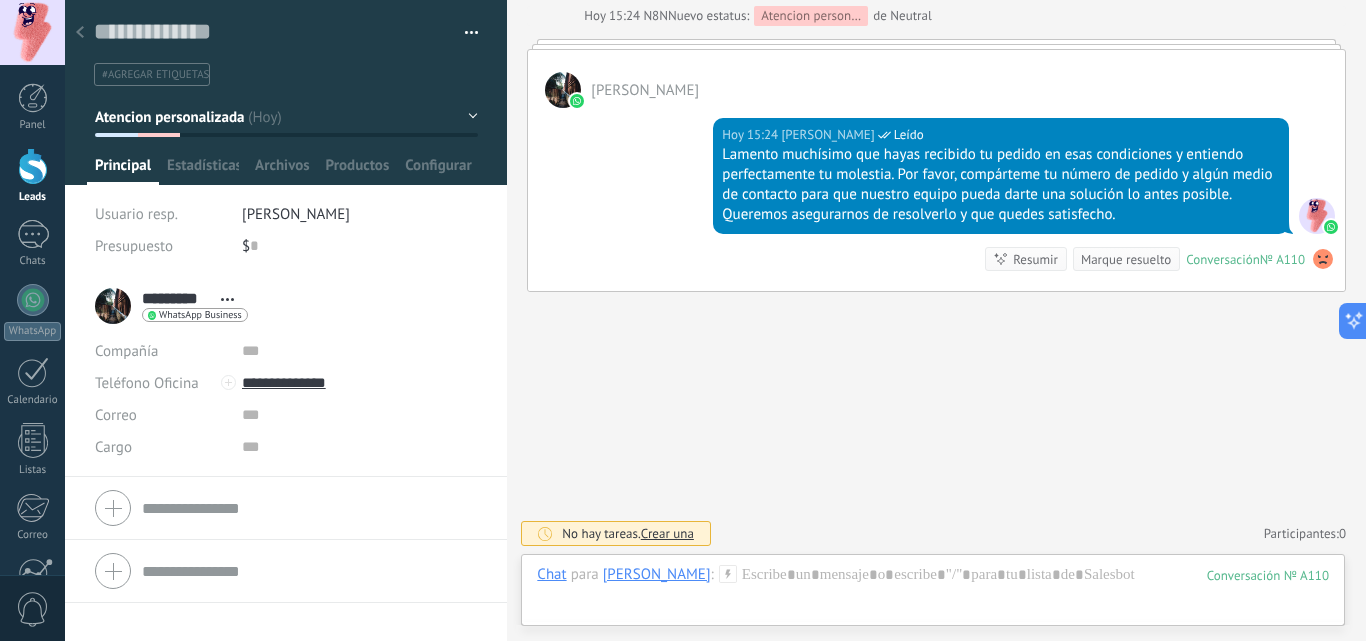 click on "#agregar etiquetas" at bounding box center (282, 74) 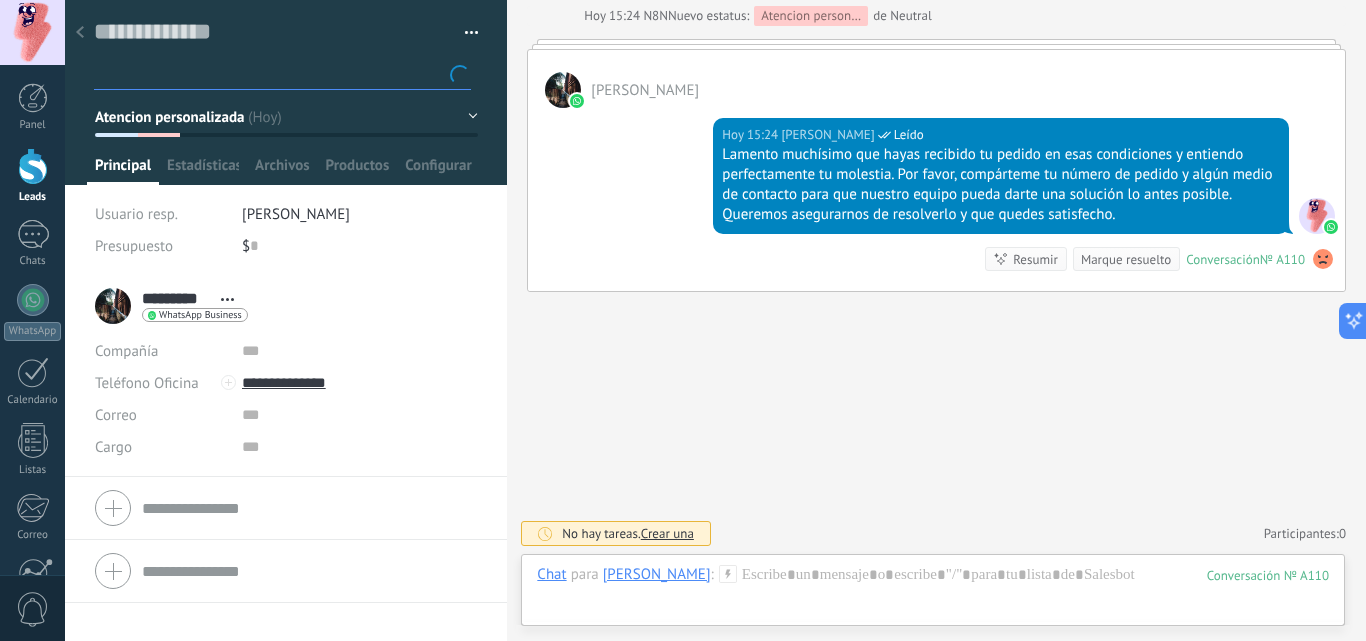 click at bounding box center (282, 74) 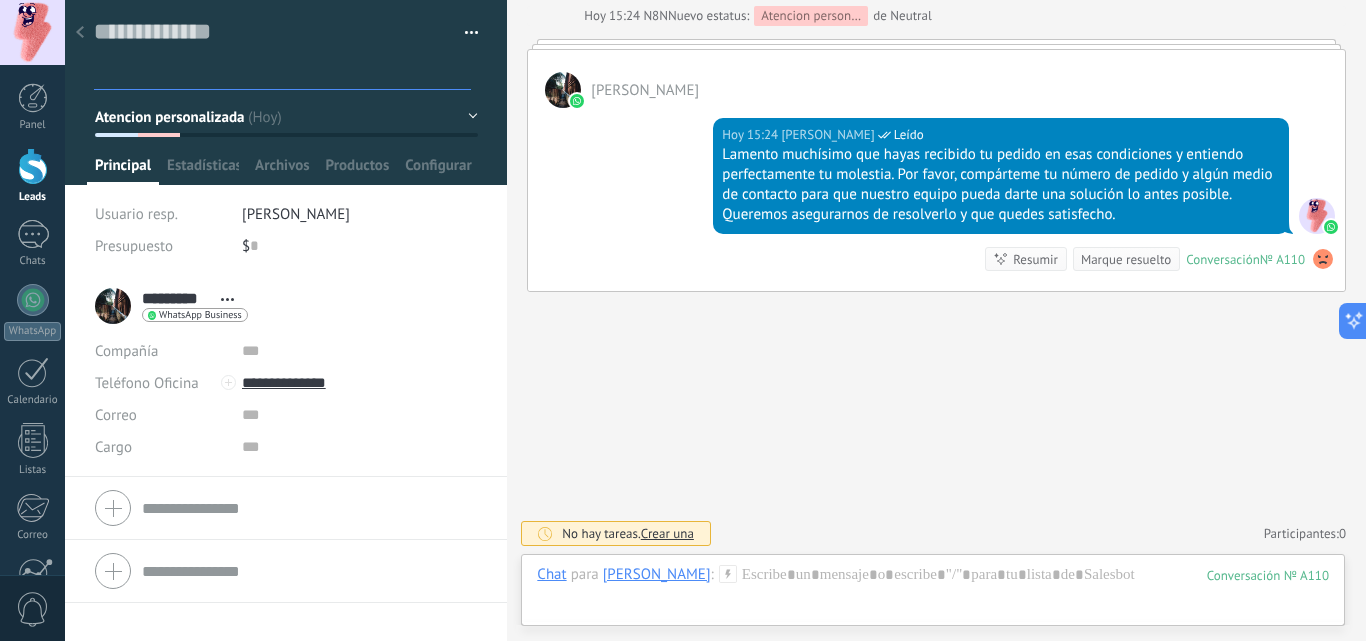 click at bounding box center (464, 33) 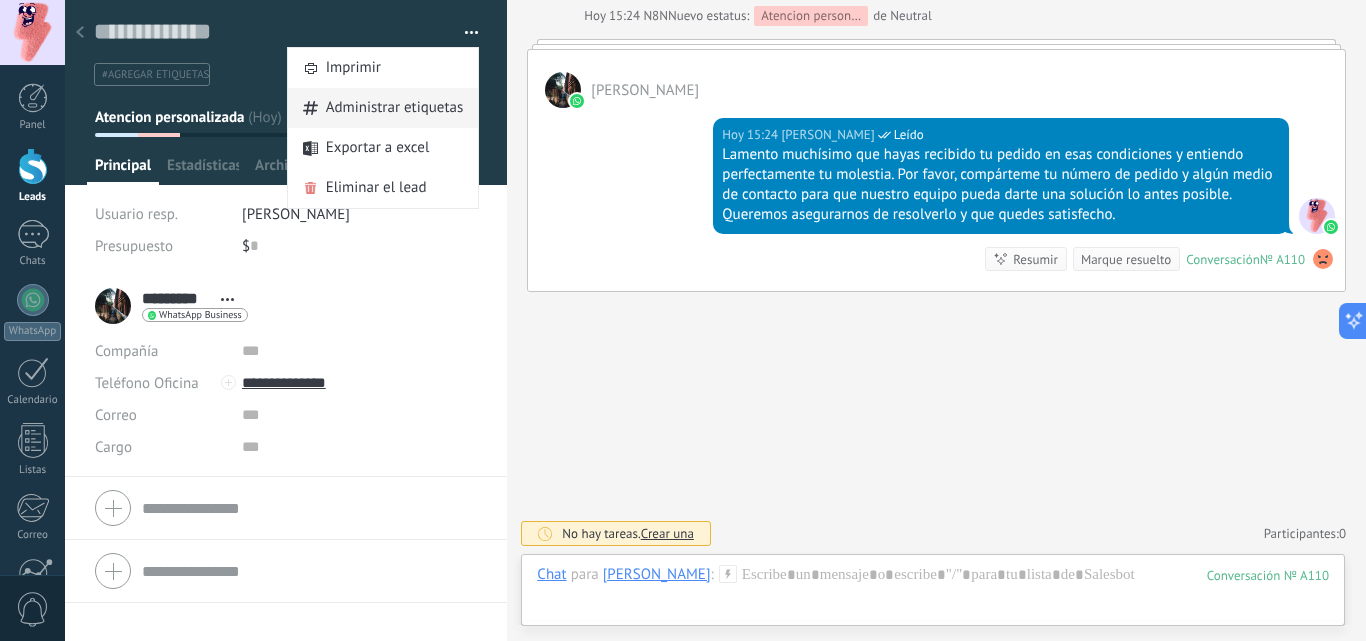 click on "Administrar etiquetas" at bounding box center (395, 108) 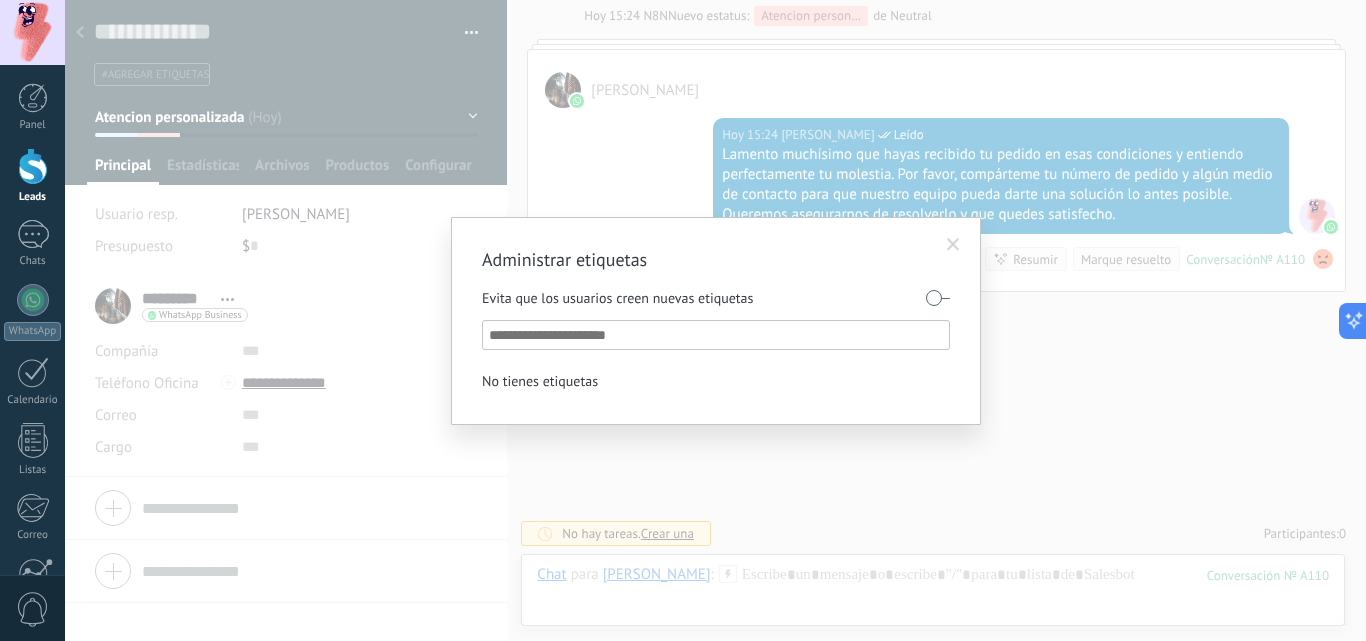click on "Administrar etiquetas Evita que los usuarios creen nuevas etiquetas No tienes etiquetas" at bounding box center [715, 320] 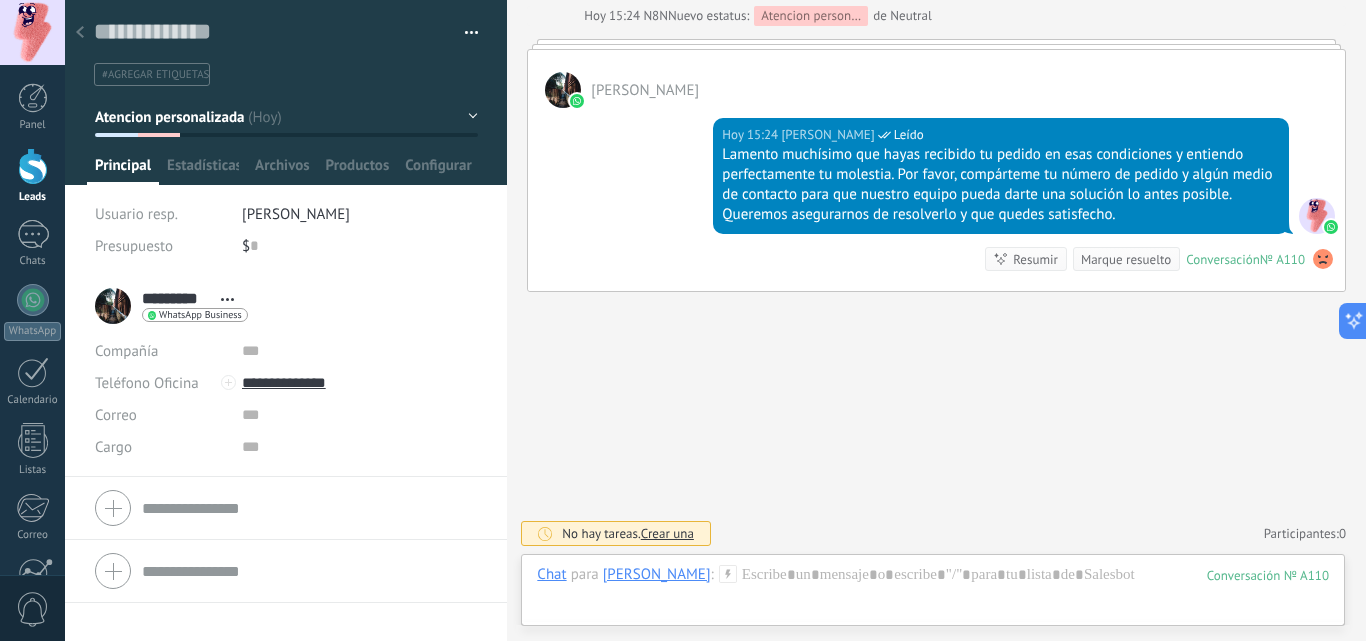 click on "#agregar etiquetas" at bounding box center (152, 74) 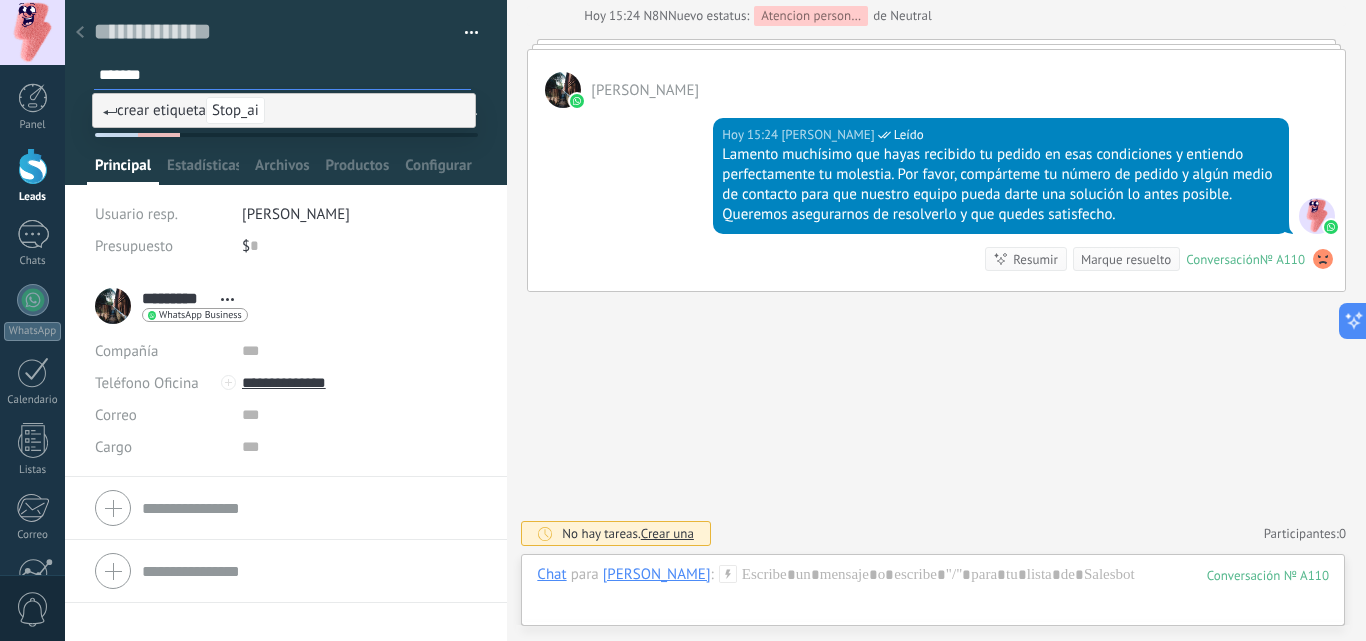 type on "*******" 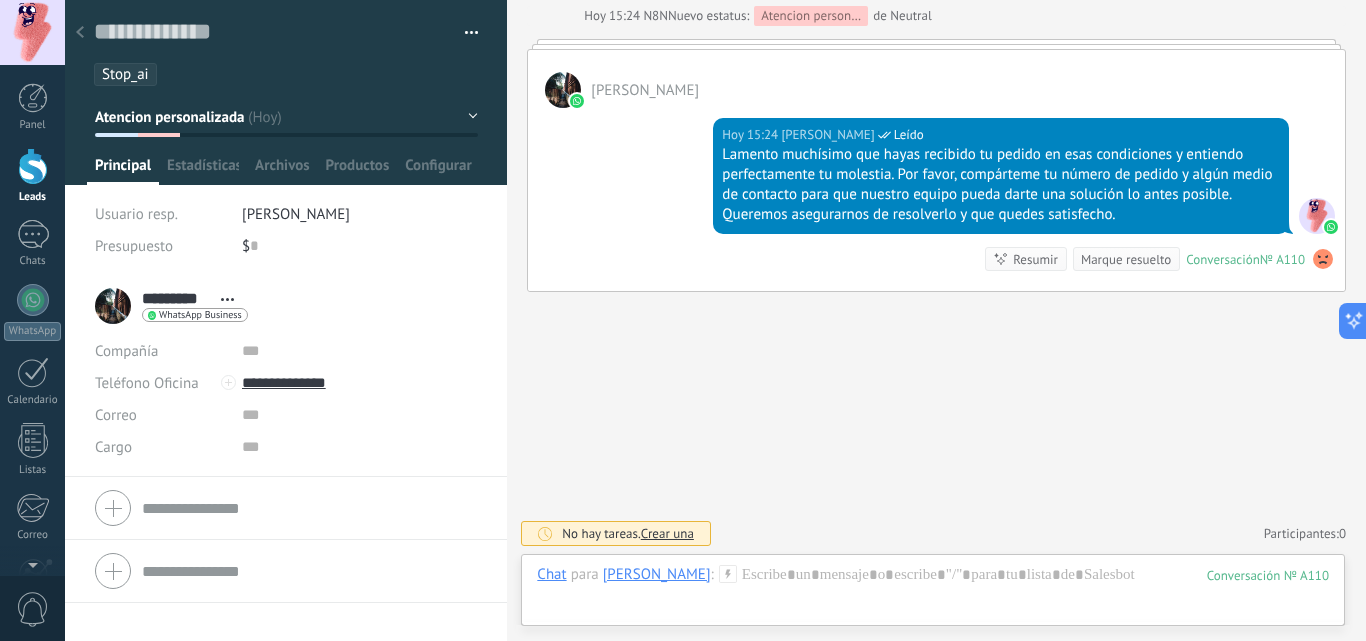 click at bounding box center (33, 166) 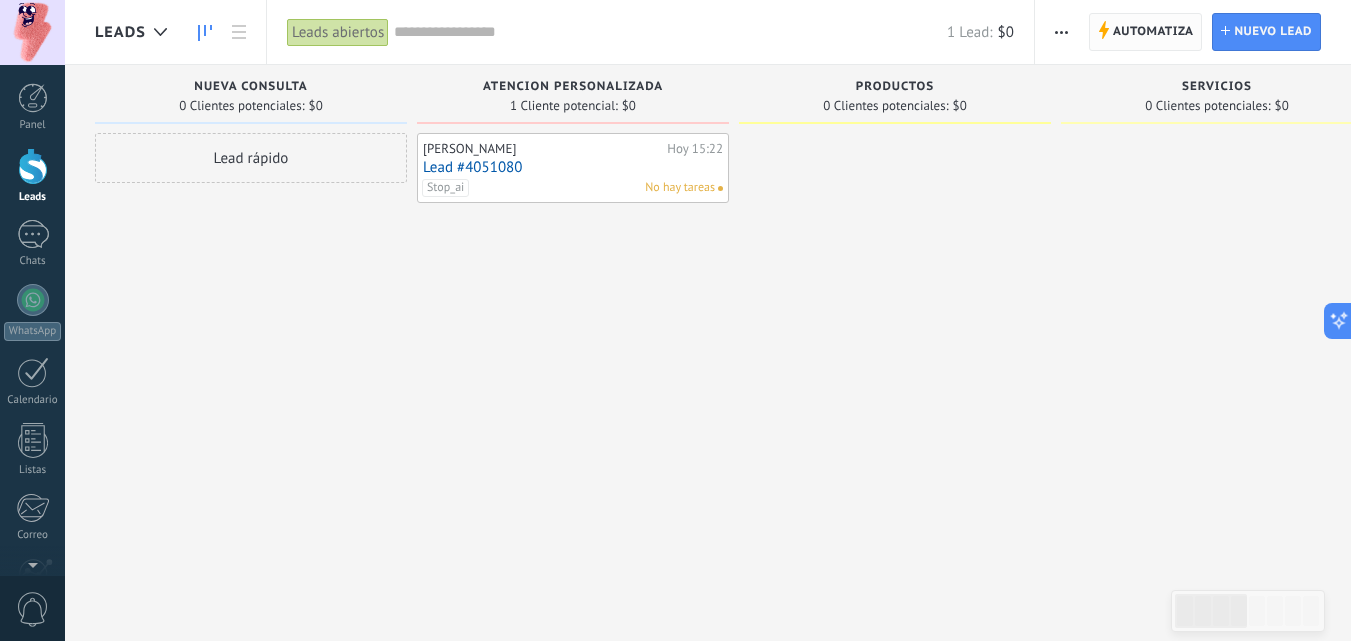 click on "Automatiza" at bounding box center [1153, 32] 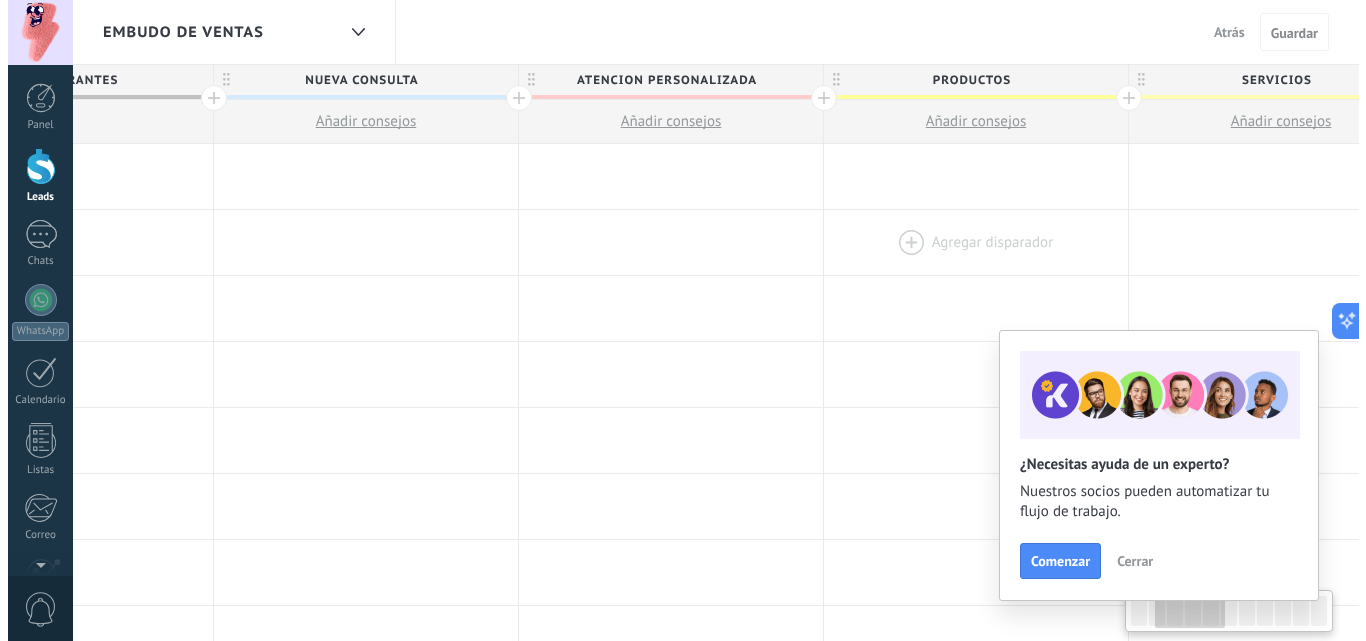 scroll, scrollTop: 0, scrollLeft: 488, axis: horizontal 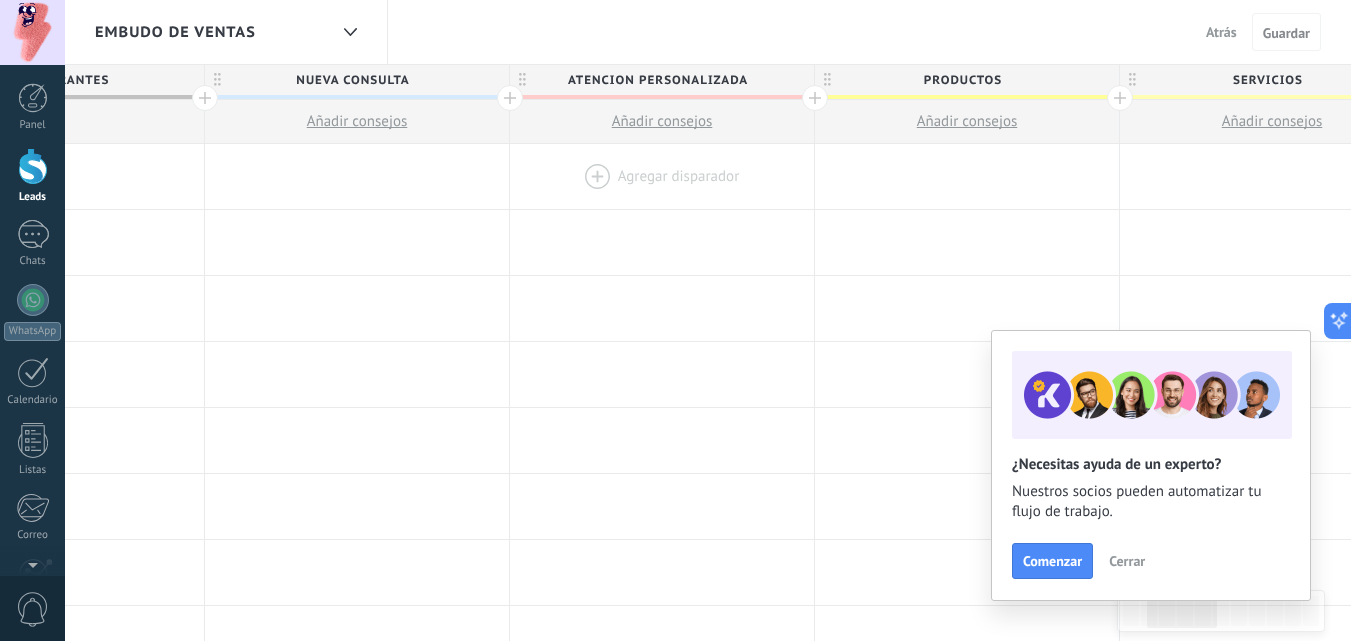 click at bounding box center [662, 176] 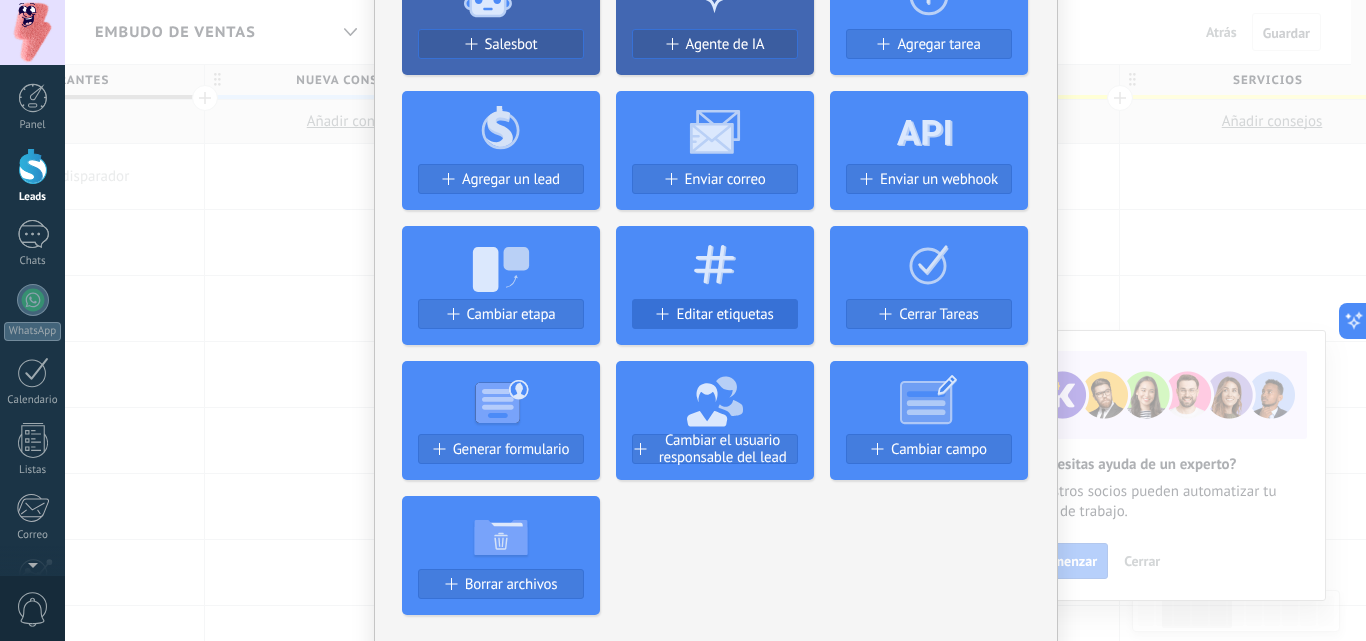 scroll, scrollTop: 223, scrollLeft: 0, axis: vertical 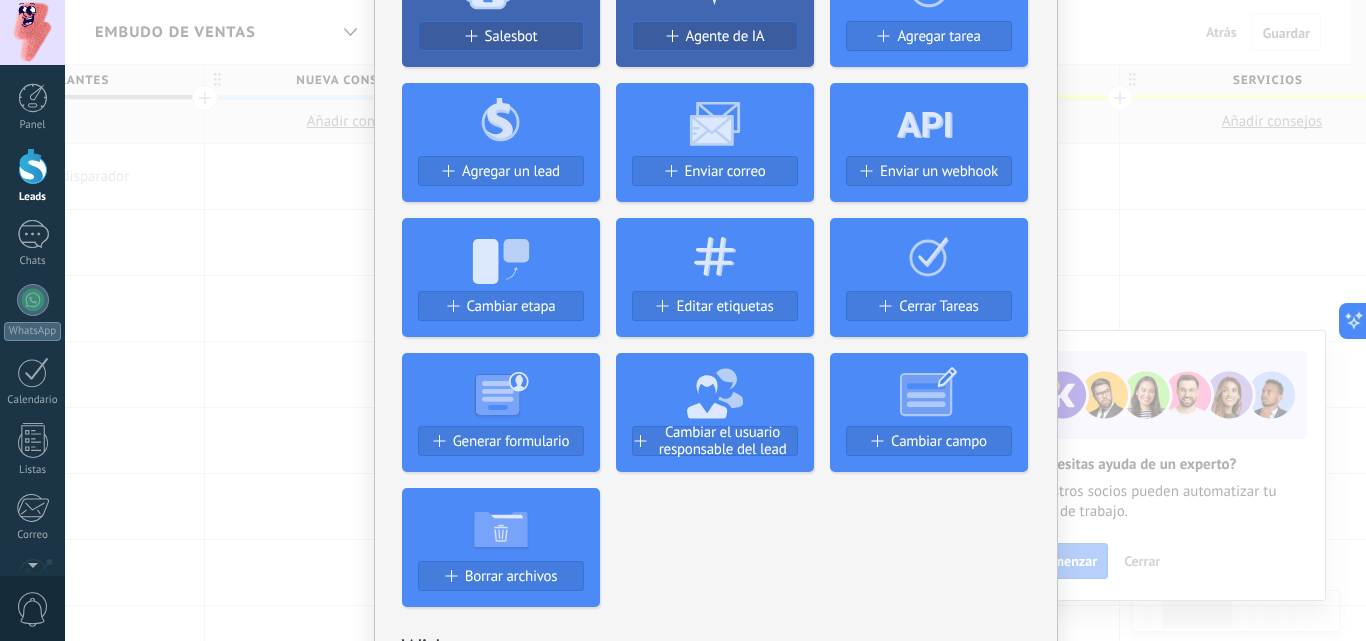 click 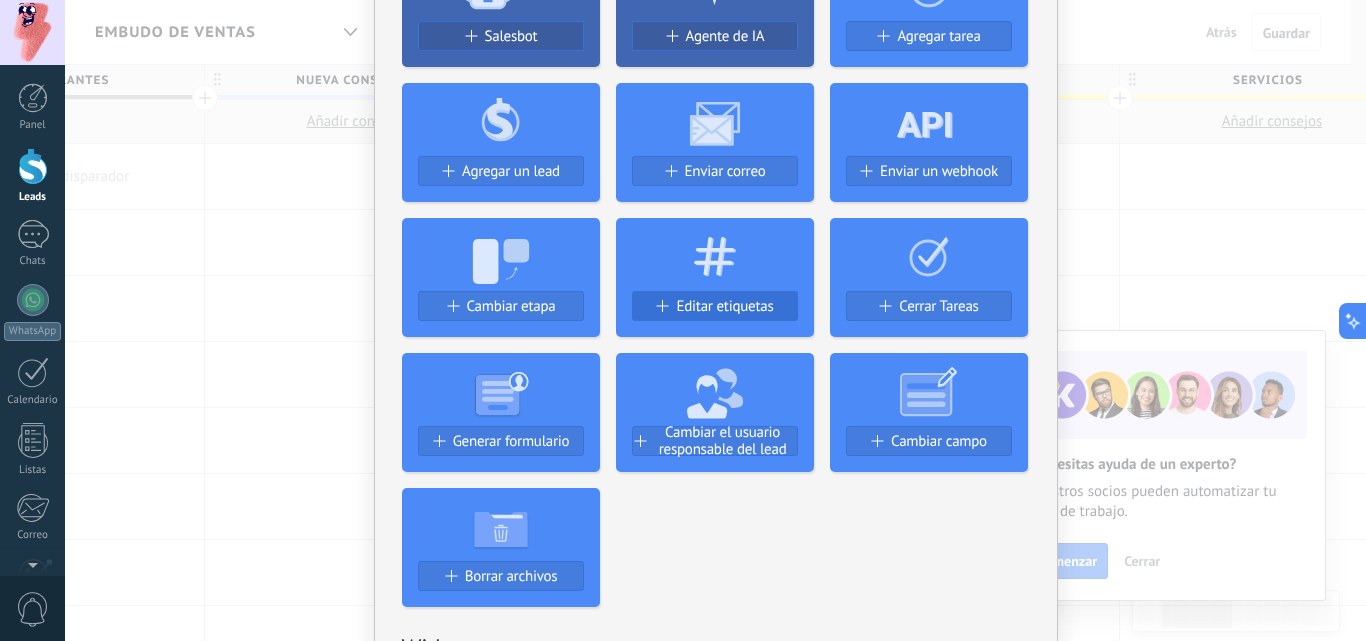 click on "Editar etiquetas" at bounding box center (715, 306) 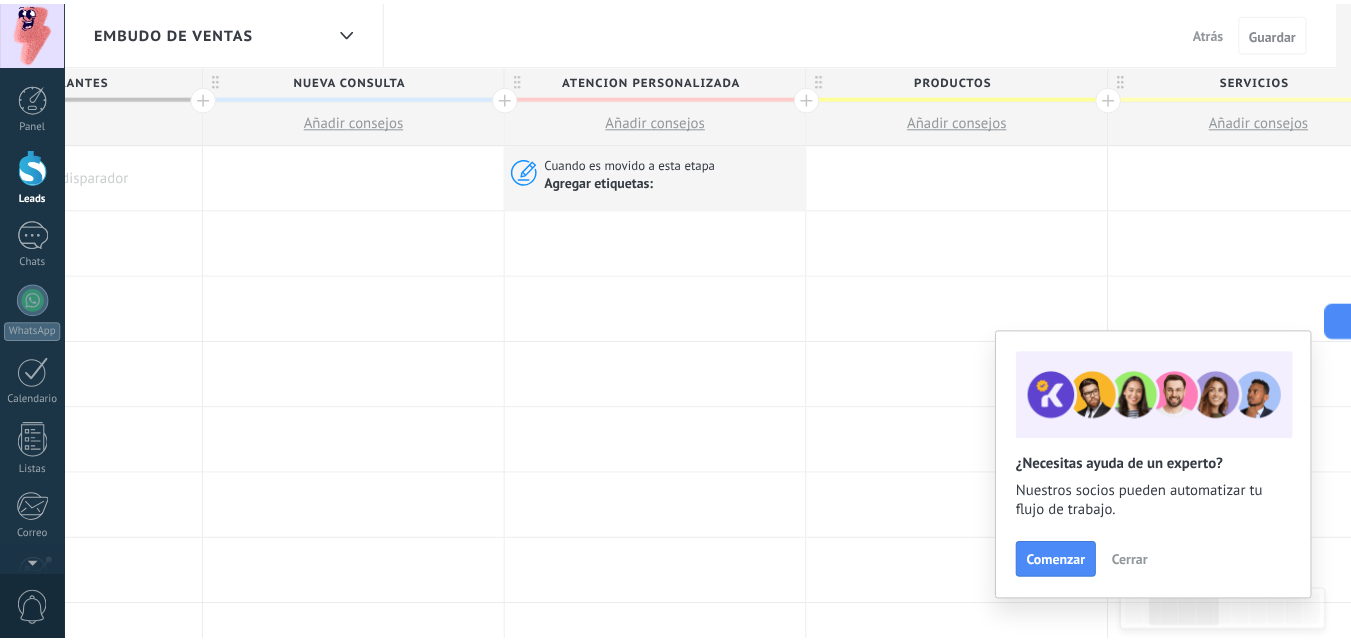 scroll, scrollTop: 0, scrollLeft: 0, axis: both 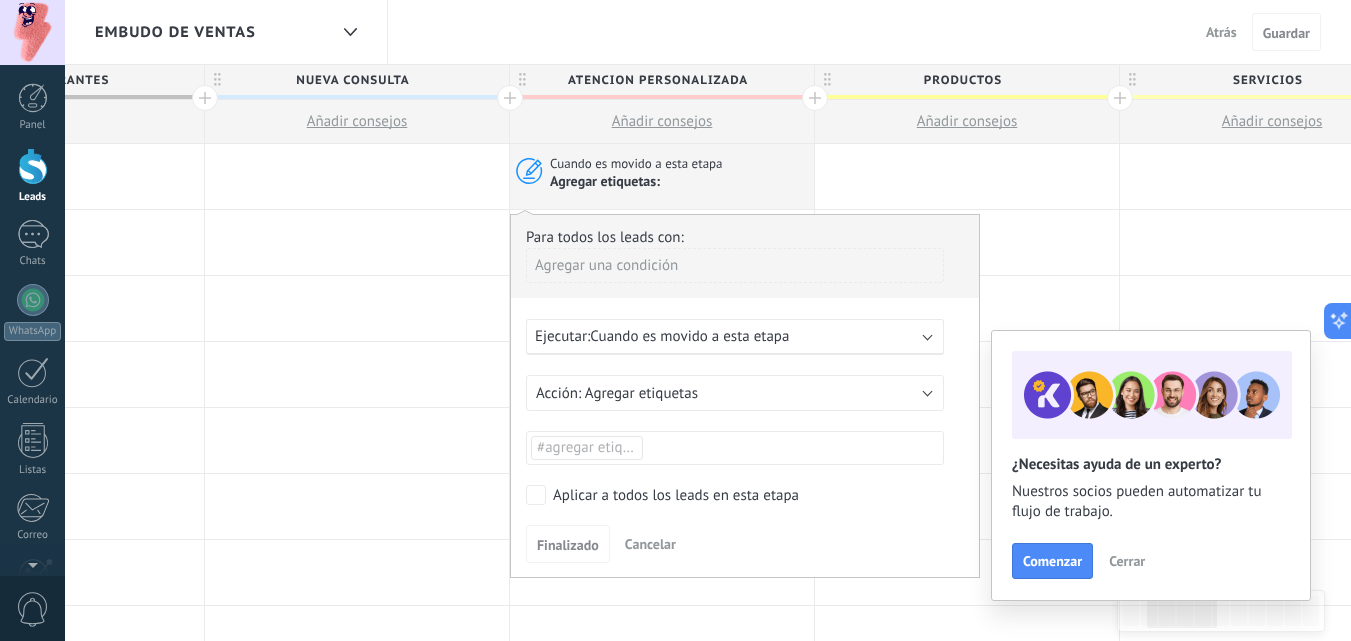 click on "#agregar etiquetas" at bounding box center [587, 448] 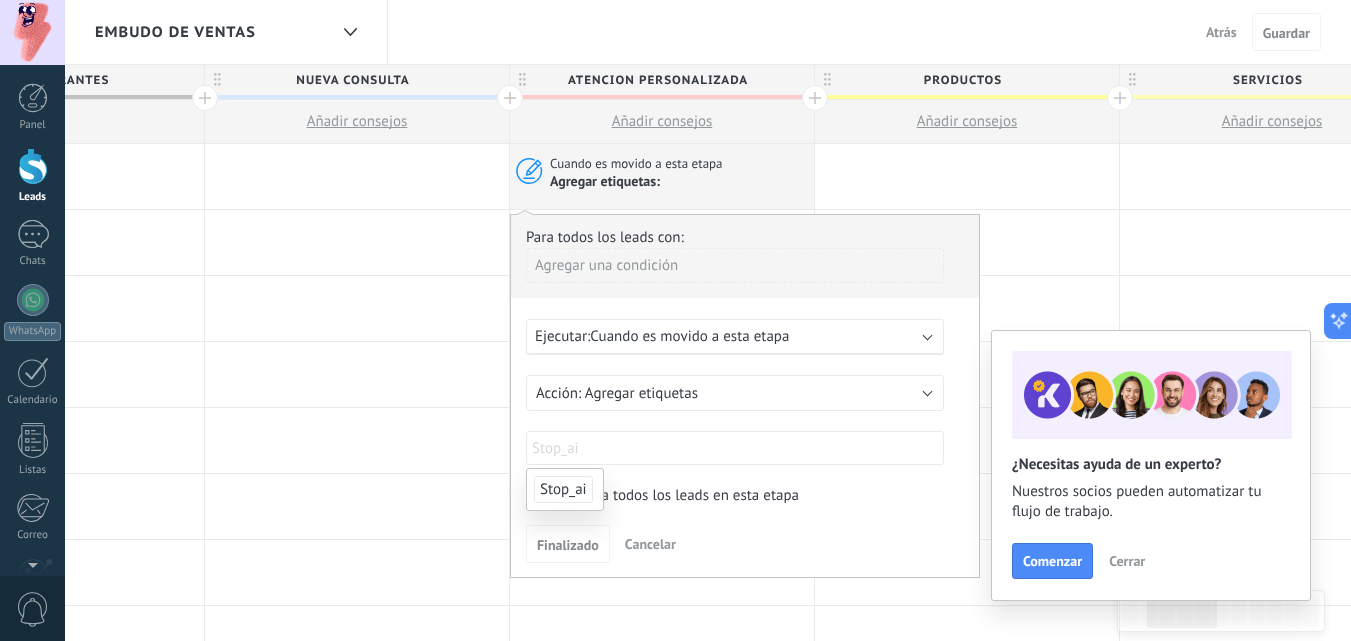 click on "Stop_ai" at bounding box center (563, 489) 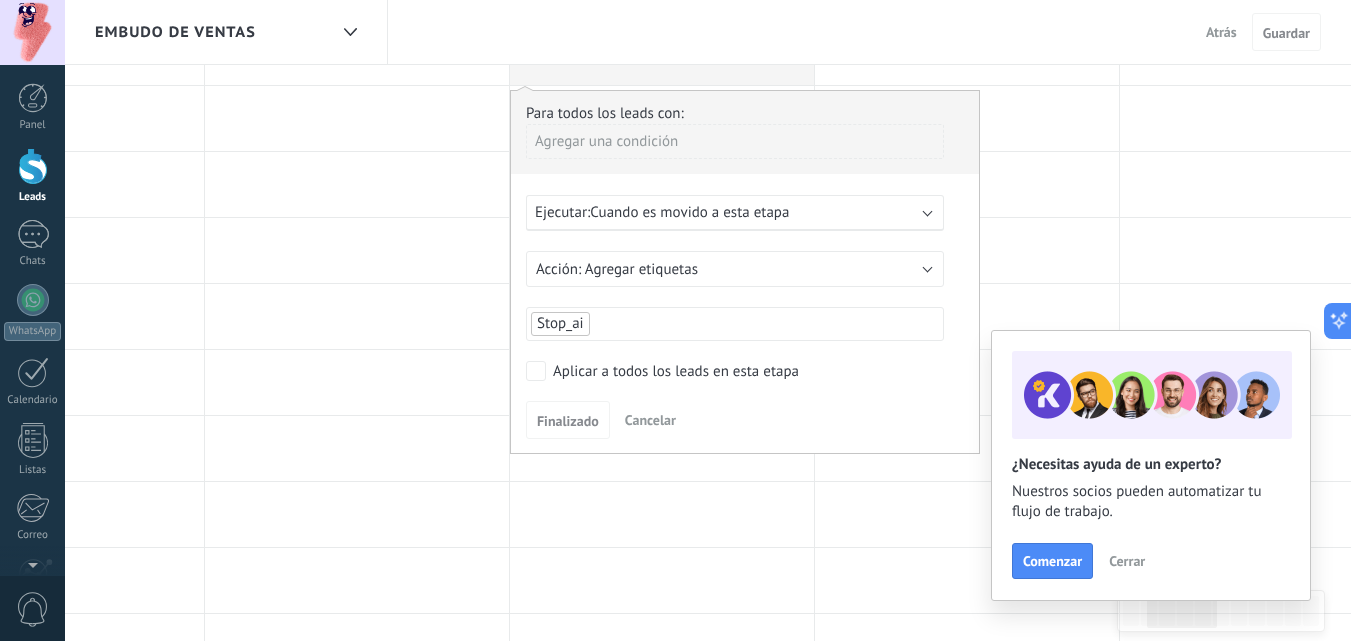 scroll, scrollTop: 133, scrollLeft: 0, axis: vertical 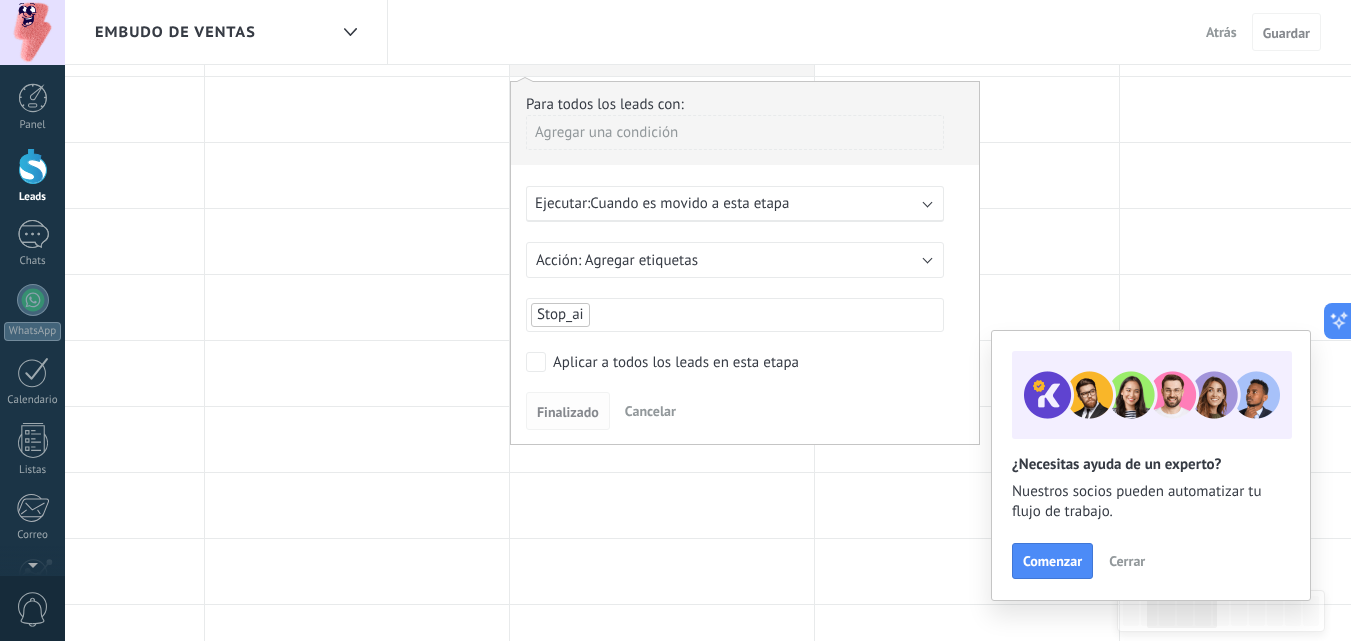 click on "Finalizado" at bounding box center [568, 412] 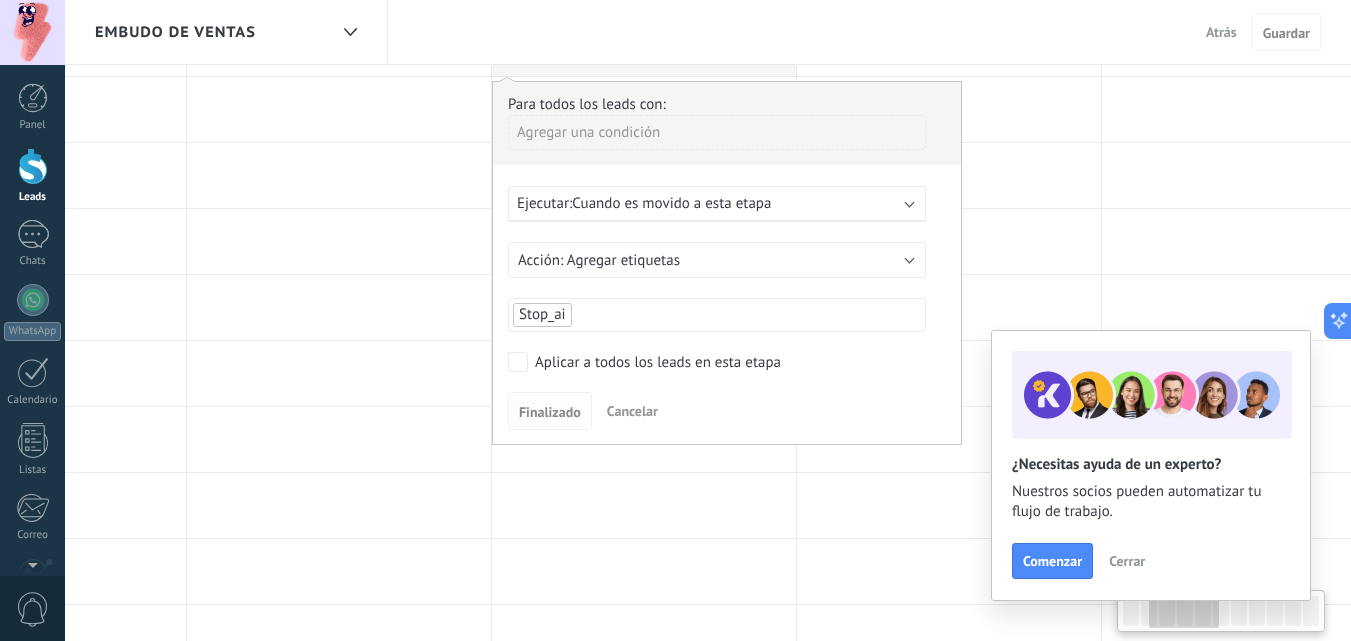 scroll, scrollTop: 0, scrollLeft: 507, axis: horizontal 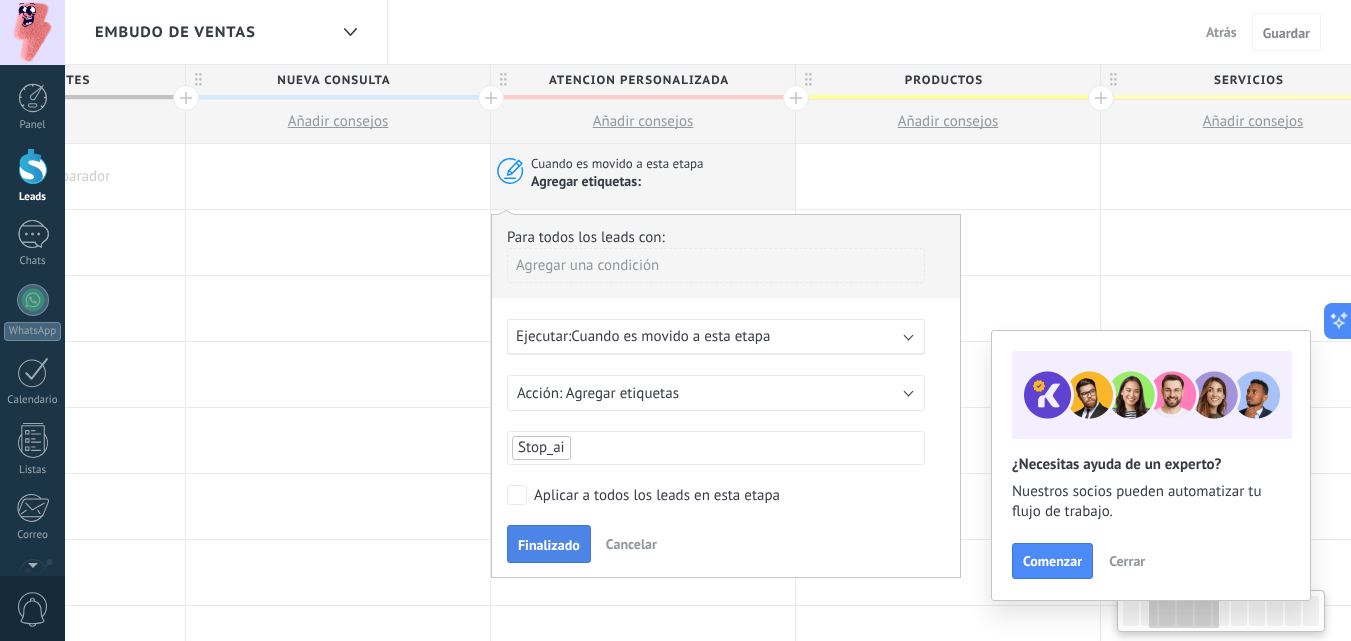 click on "Finalizado" at bounding box center (549, 545) 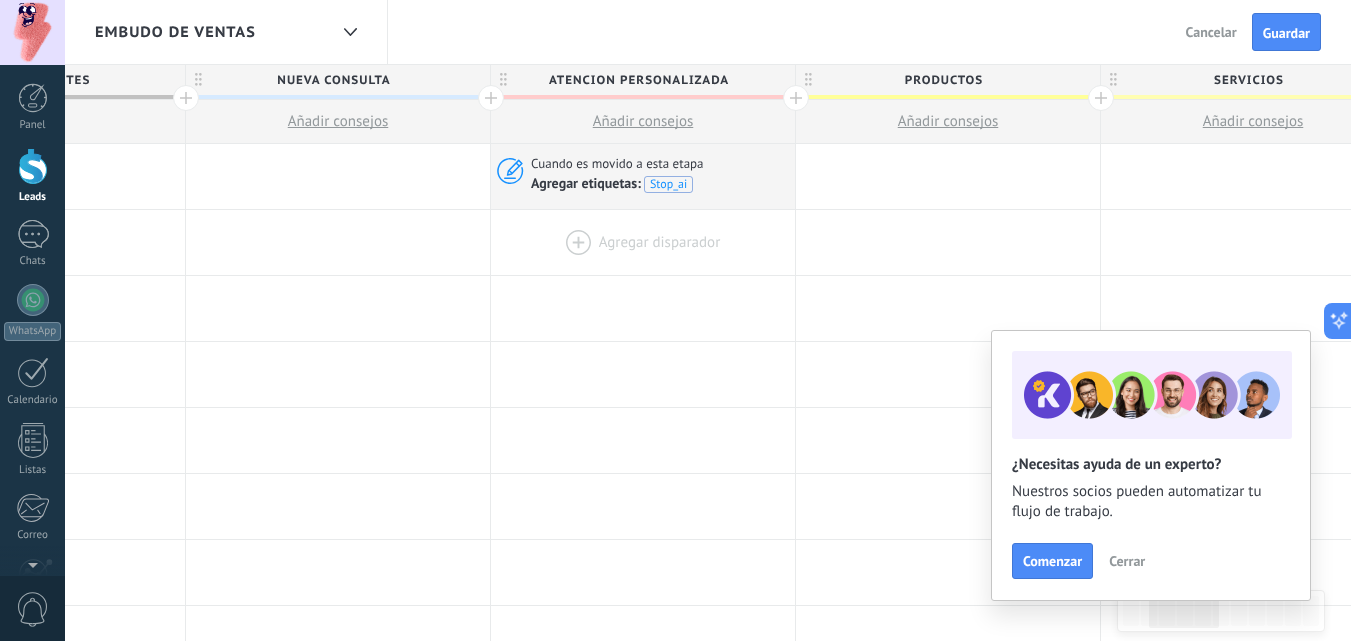 click at bounding box center (643, 242) 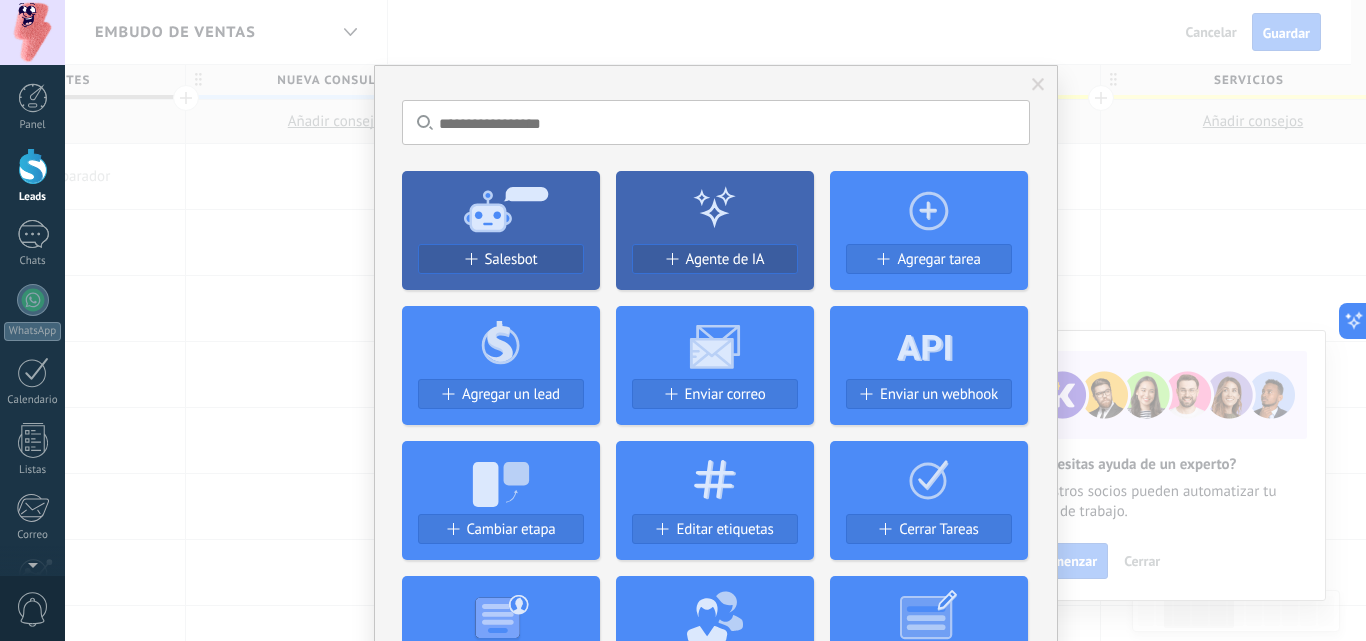 click 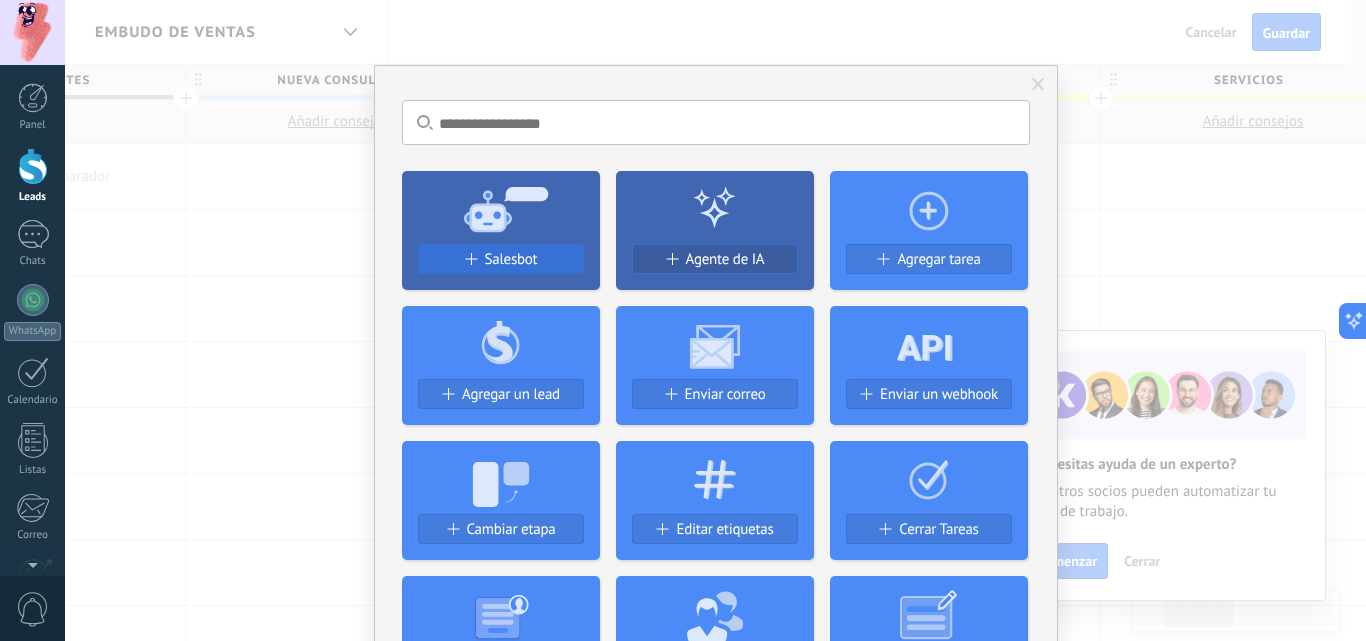 click on "Salesbot" at bounding box center [511, 259] 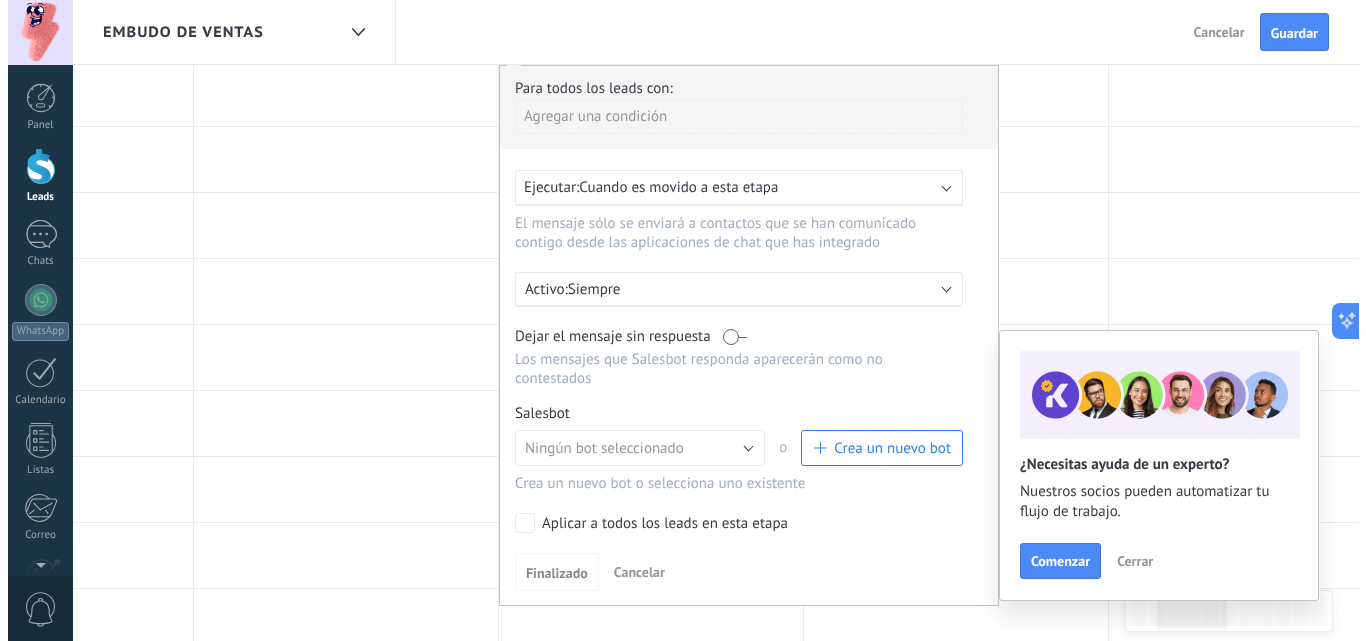 scroll, scrollTop: 216, scrollLeft: 0, axis: vertical 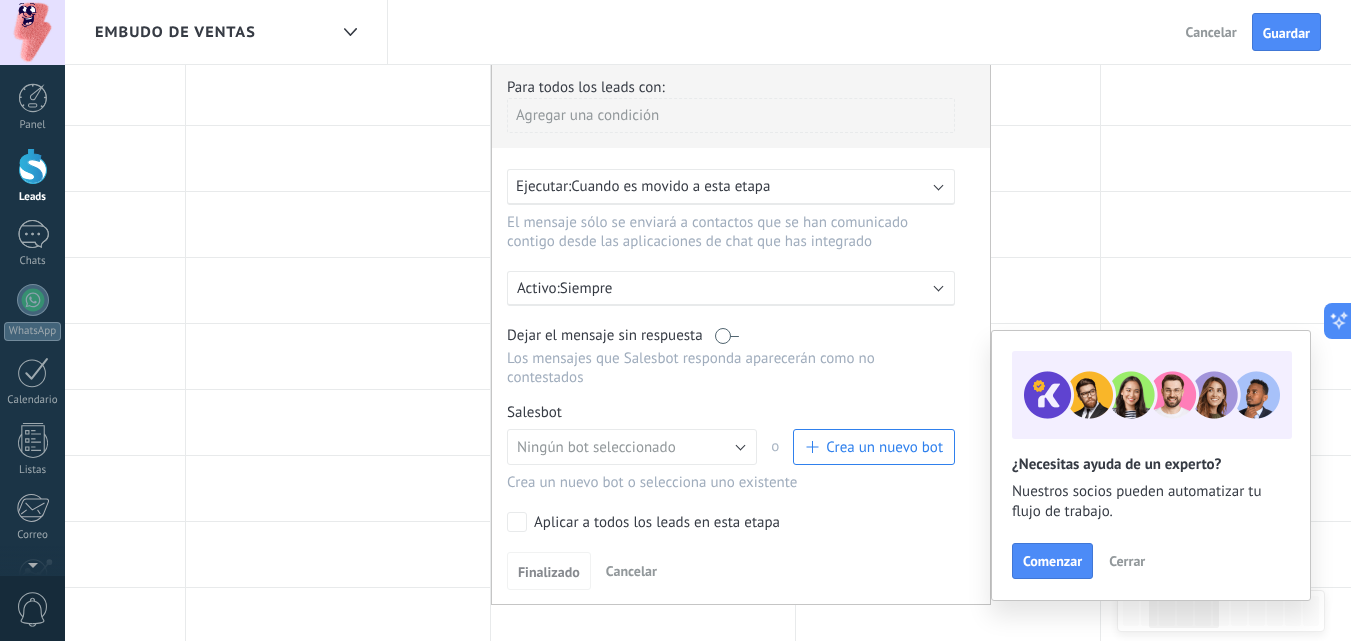 click on "Crea un nuevo bot" at bounding box center [884, 447] 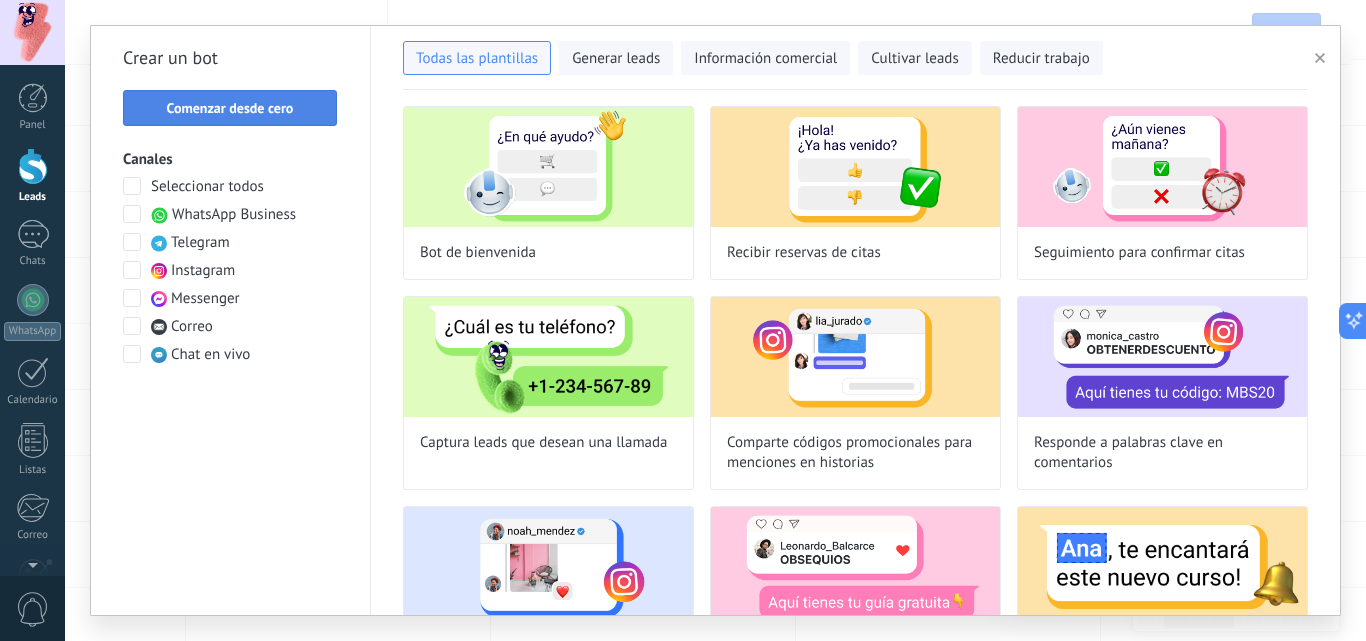 click on "Comenzar desde cero" at bounding box center (230, 108) 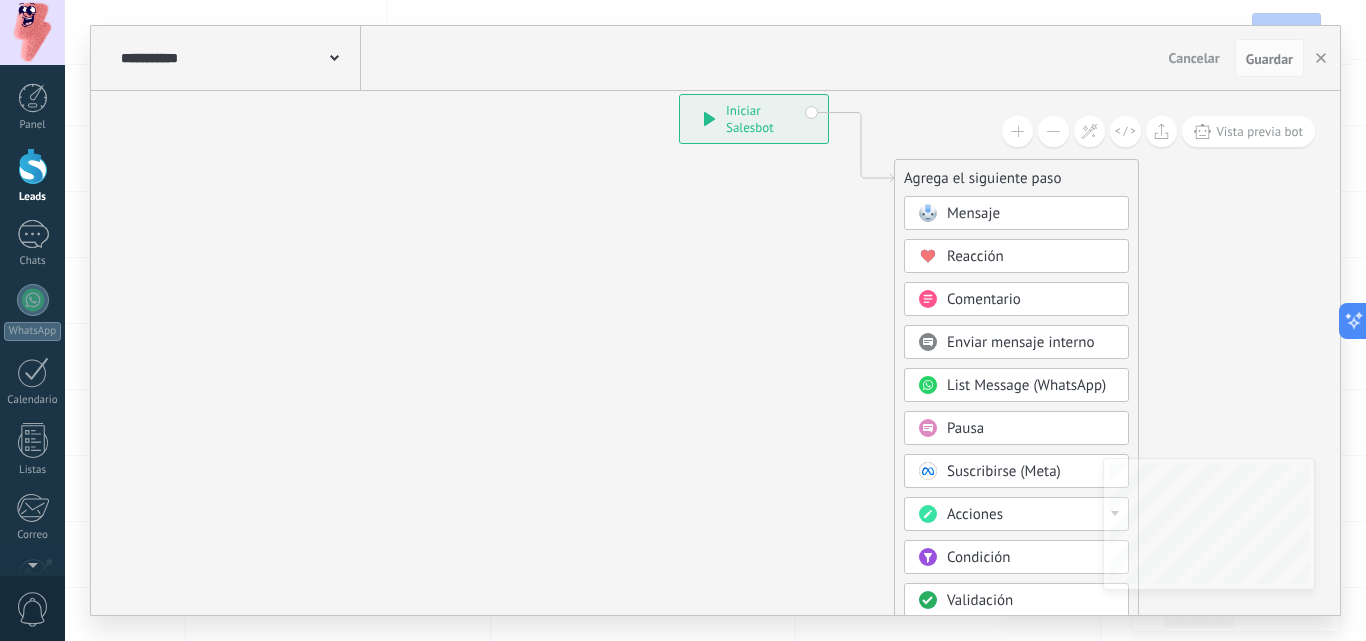 drag, startPoint x: 203, startPoint y: 59, endPoint x: 335, endPoint y: 59, distance: 132 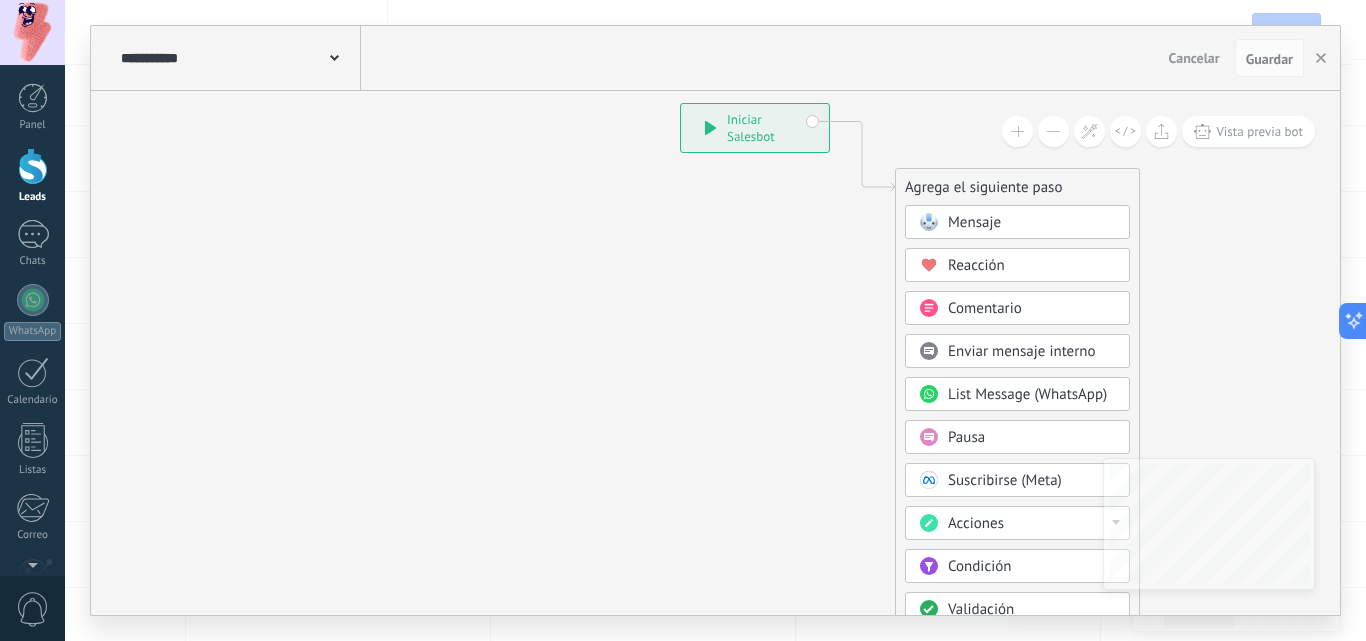 click 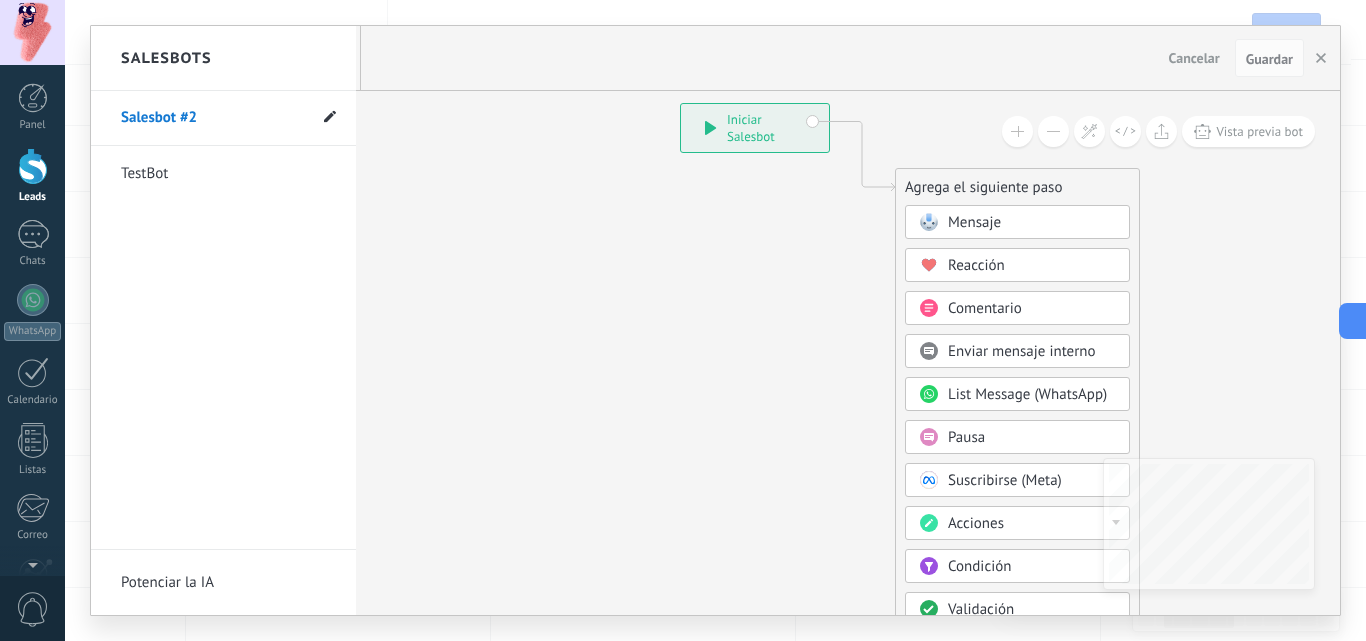 click 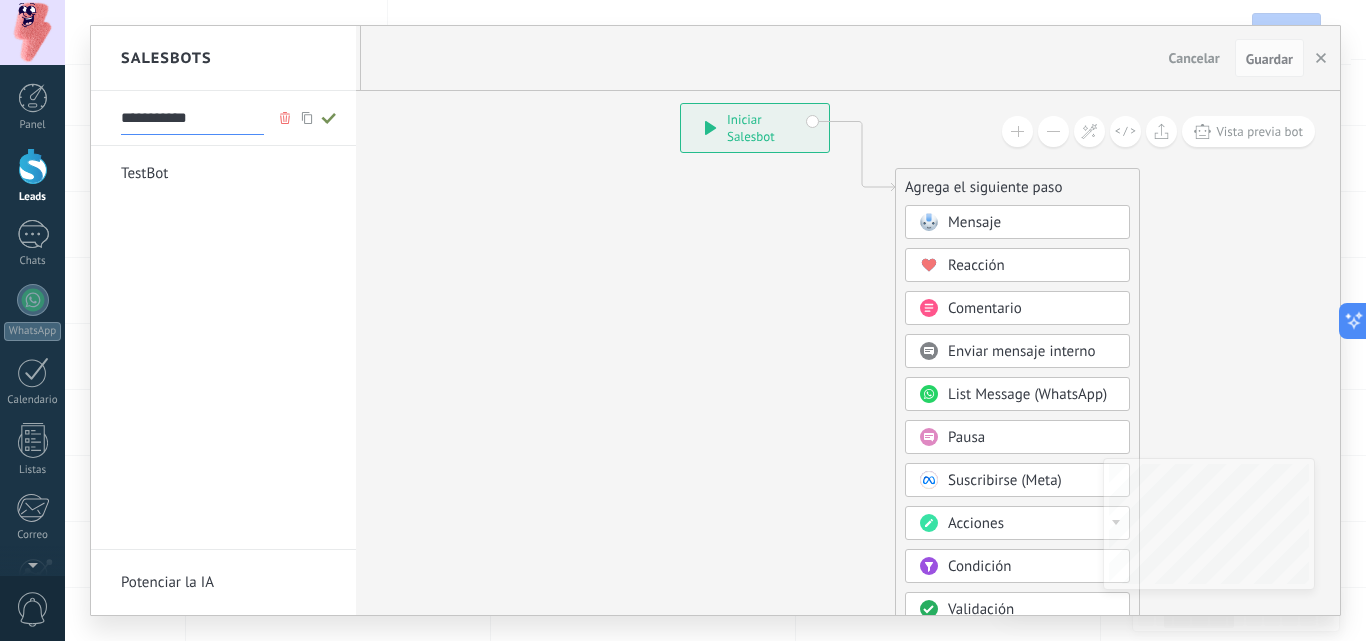 click on "**********" at bounding box center [192, 119] 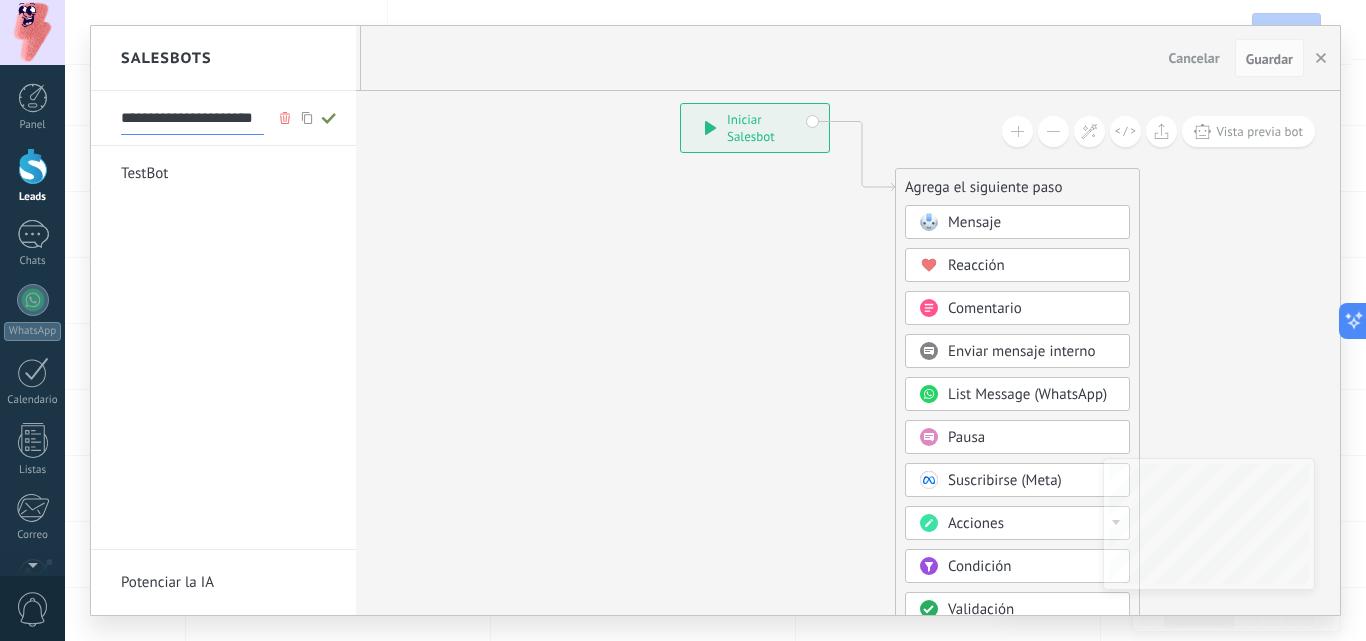 scroll, scrollTop: 0, scrollLeft: 5, axis: horizontal 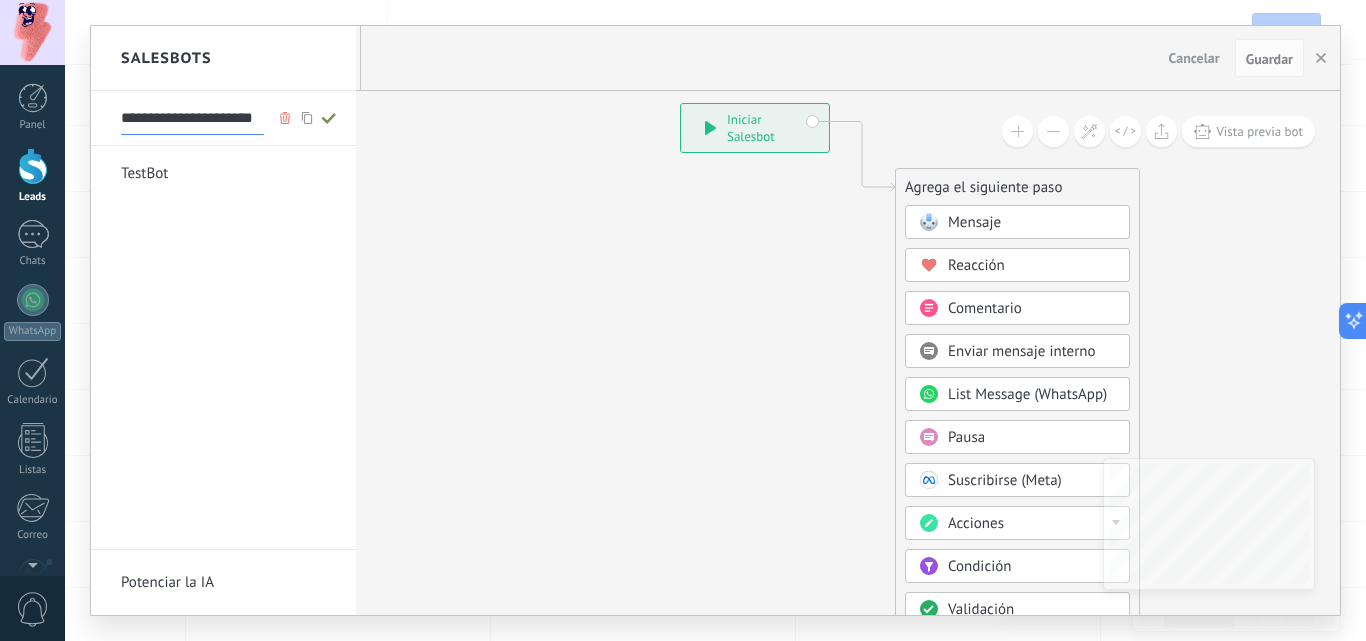 type on "**********" 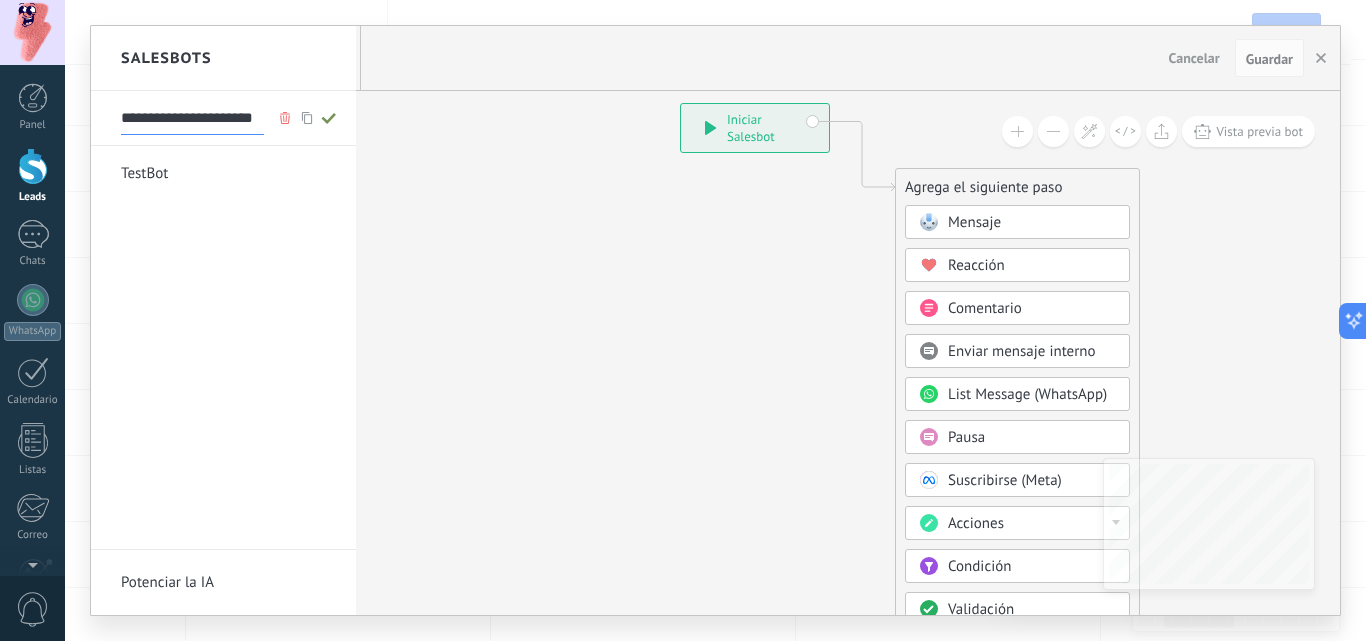 click at bounding box center [715, 320] 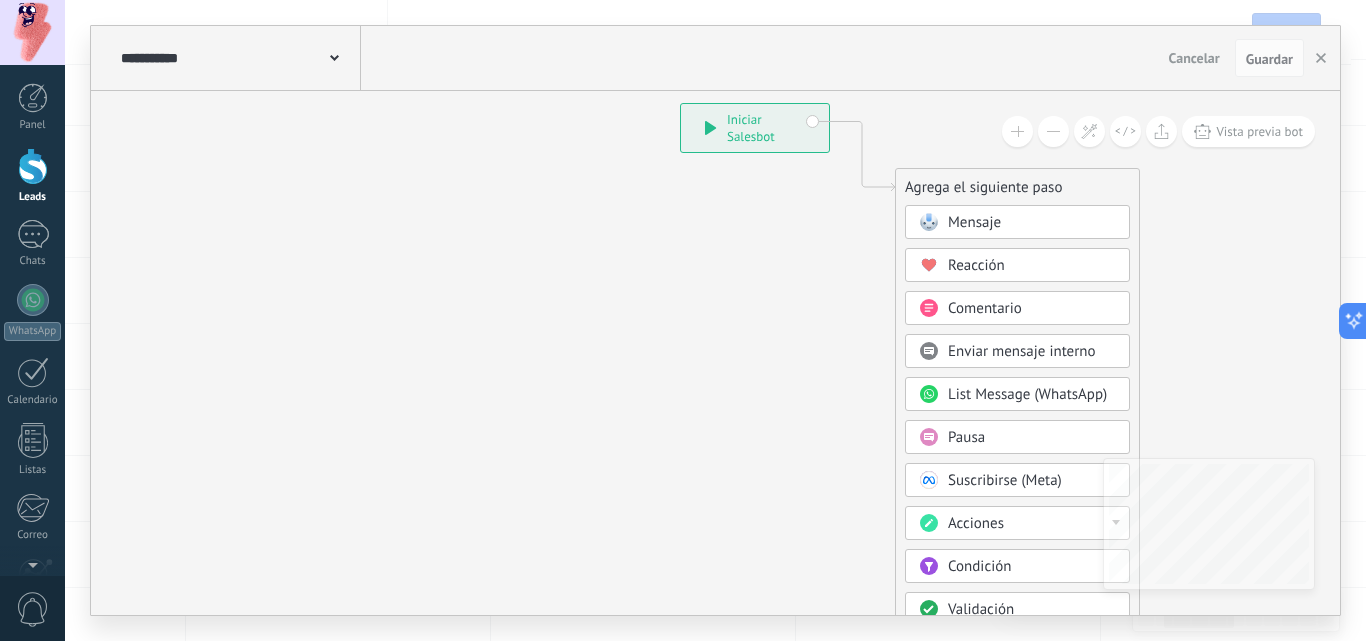 click on "Mensaje" at bounding box center [974, 222] 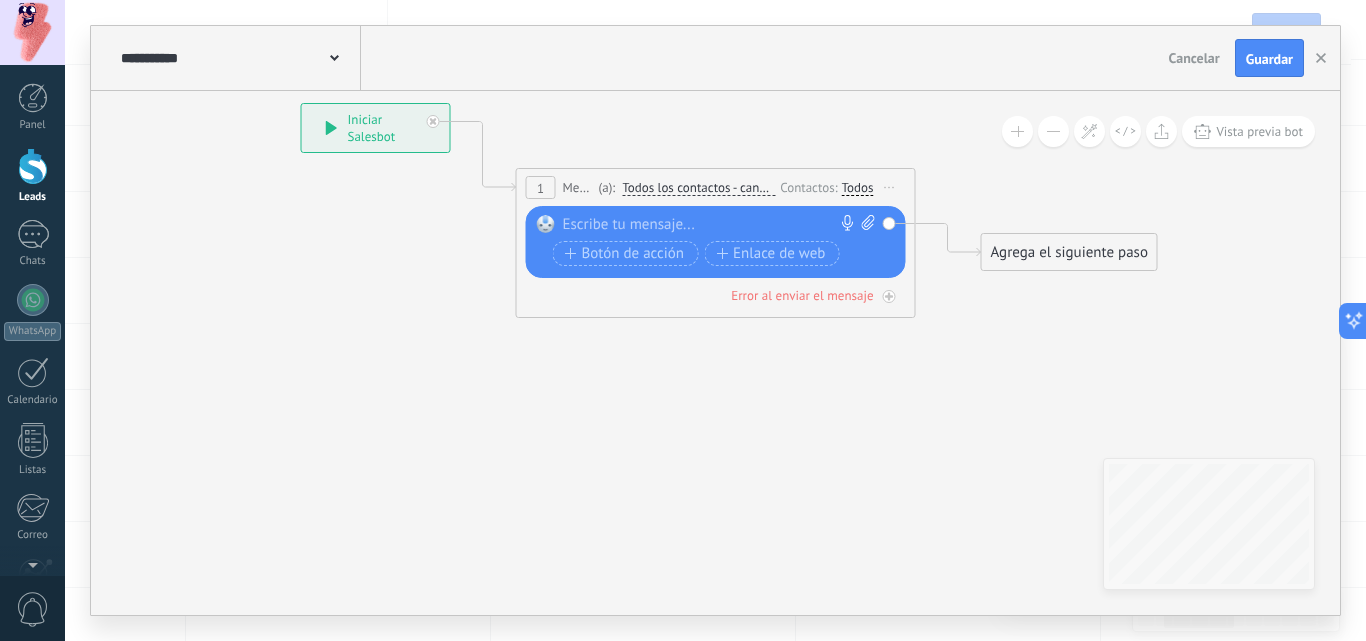 click on "Iniciar vista previa aquí
Cambiar nombre
Duplicar
[GEOGRAPHIC_DATA]" at bounding box center [890, 187] 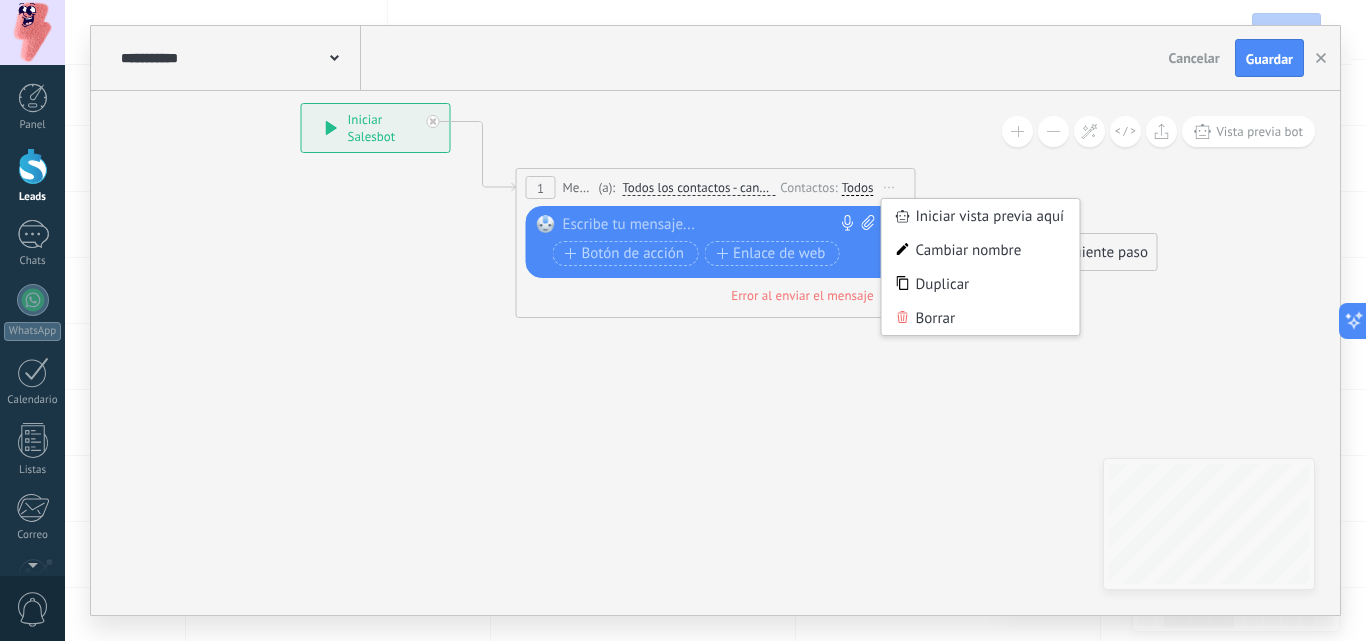 click 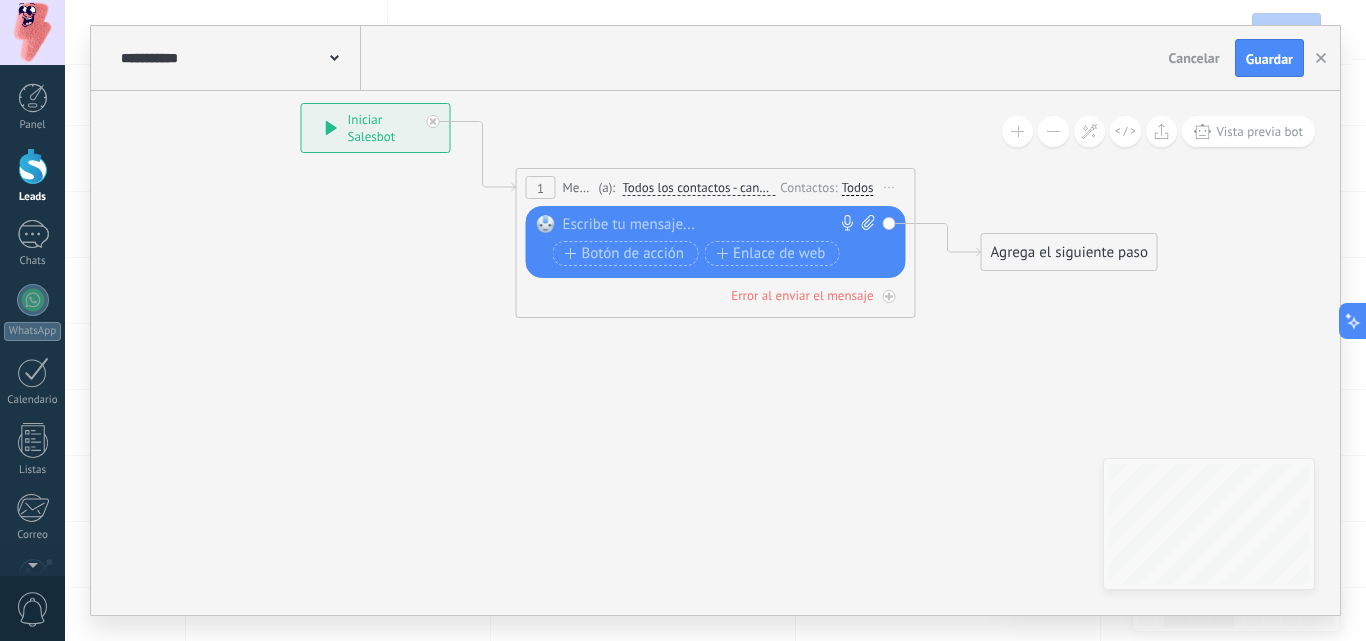 click on "Reemplazar
Quitar
Convertir a mensaje de voz
Arrastre la imagen aquí para adjuntarla.
Añadir imagen
Subir
Arrastrar y soltar
Archivo no encontrado
Escribe tu mensaje..." at bounding box center [716, 242] 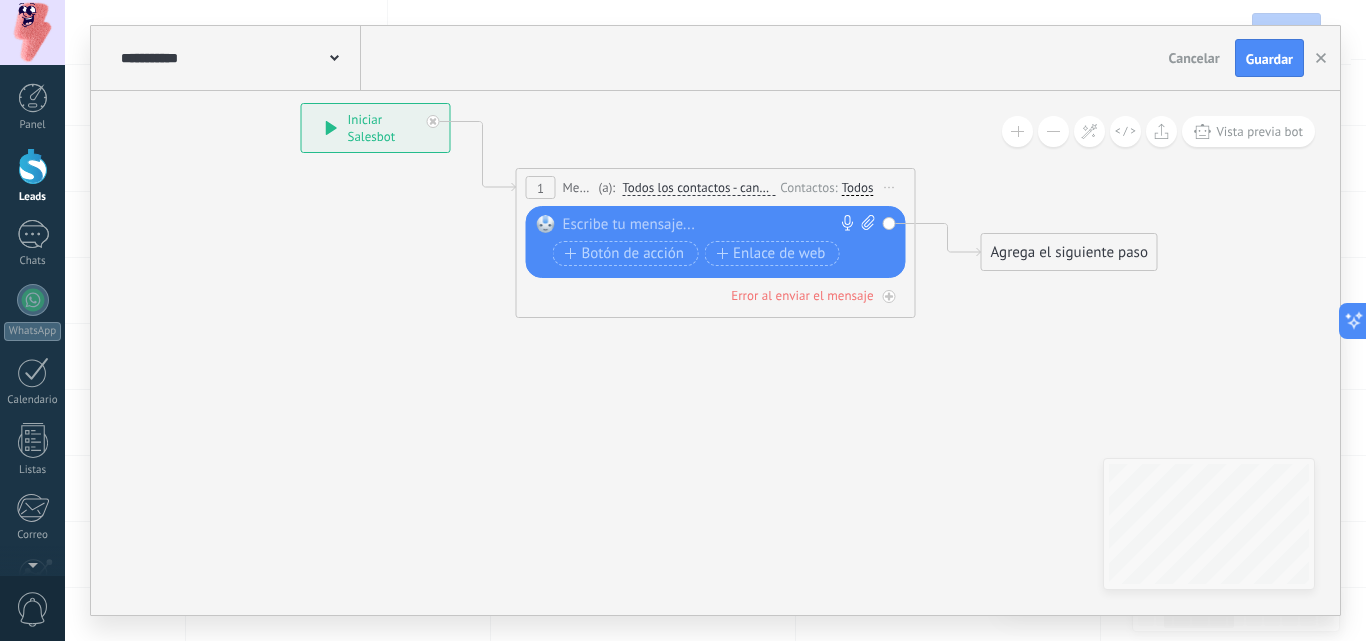 click on "Todos" at bounding box center [858, 188] 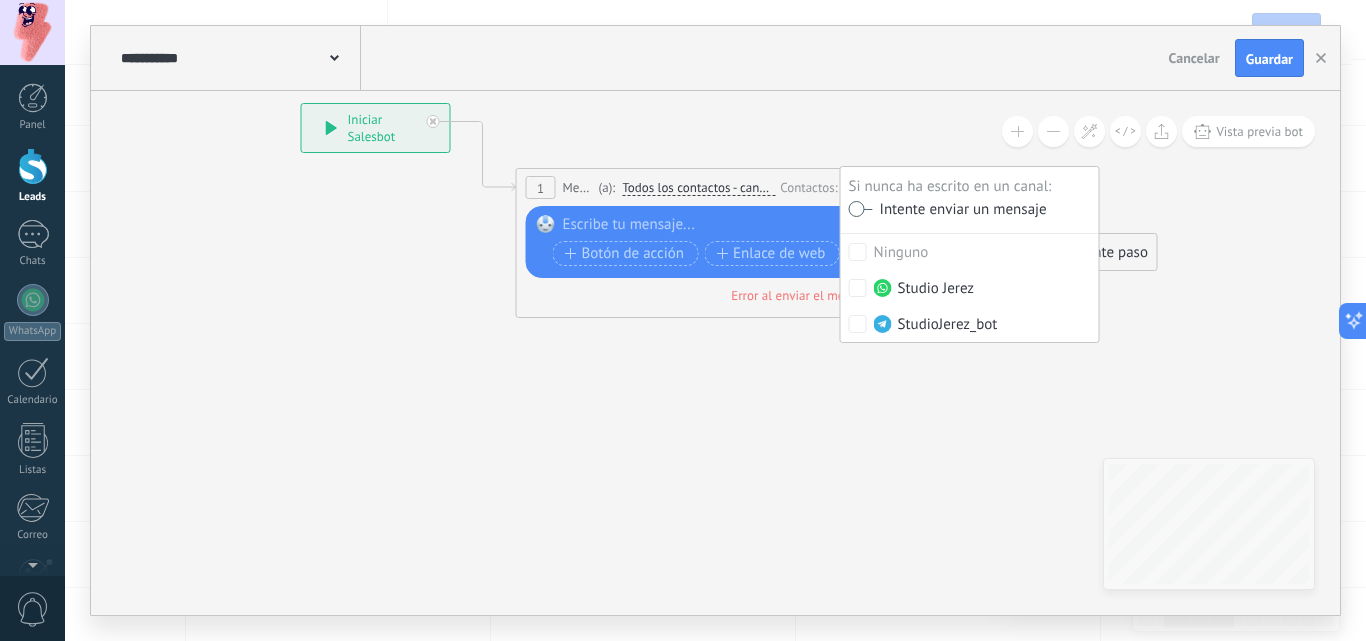 click at bounding box center [861, 209] 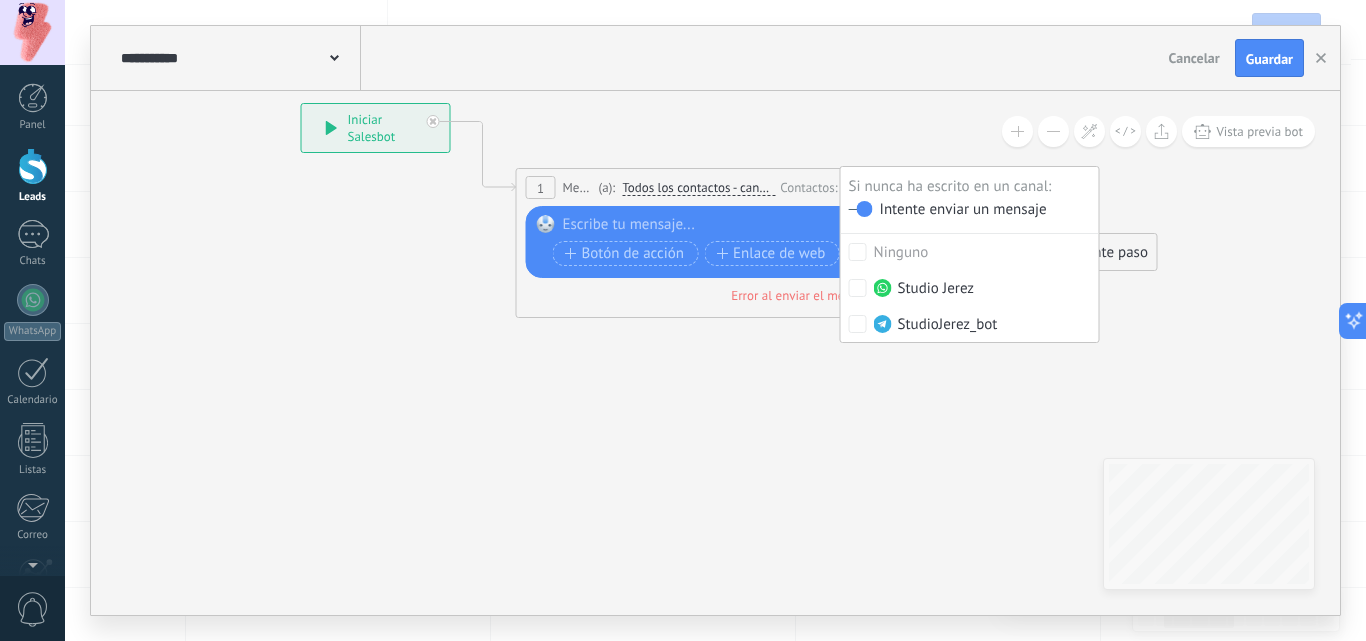 click 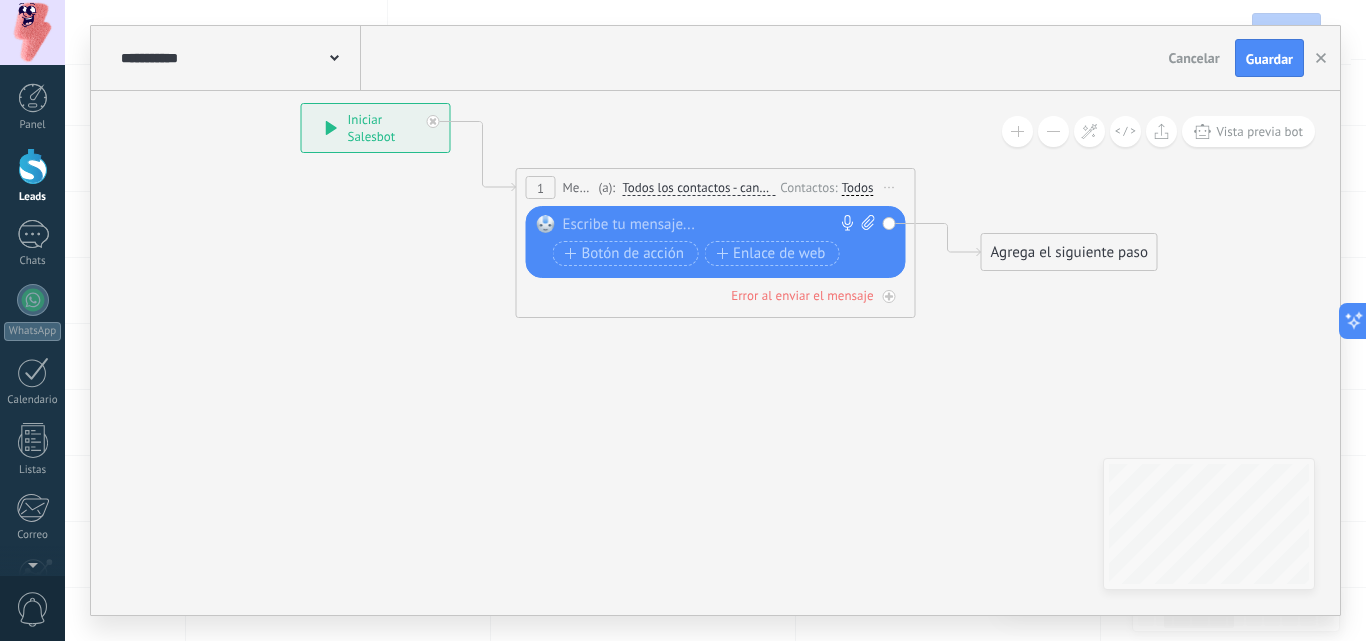 click at bounding box center [711, 225] 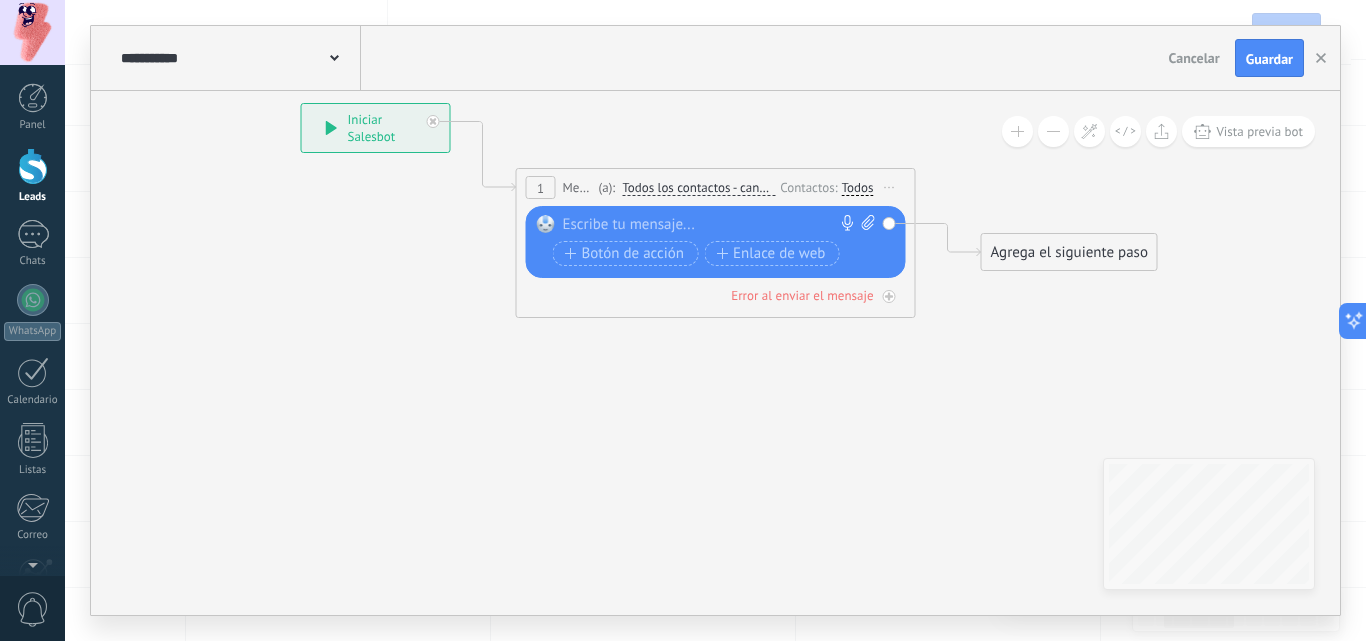type 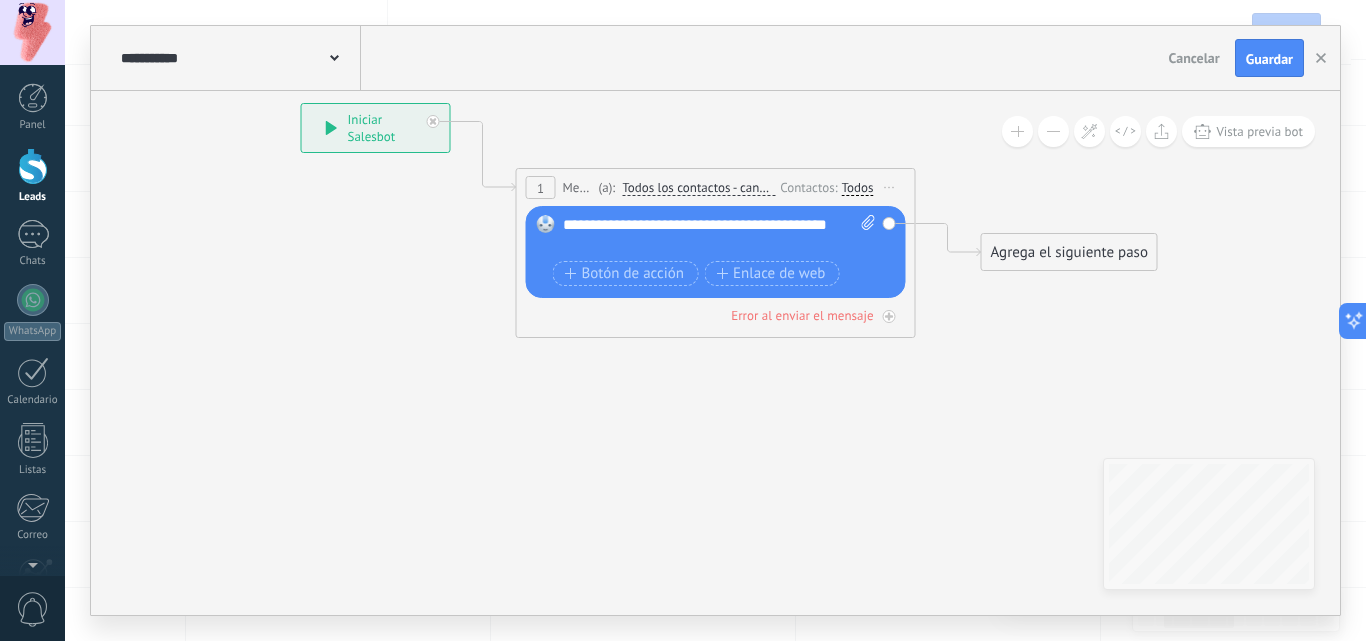 click on "Agrega el siguiente paso" at bounding box center [1069, 252] 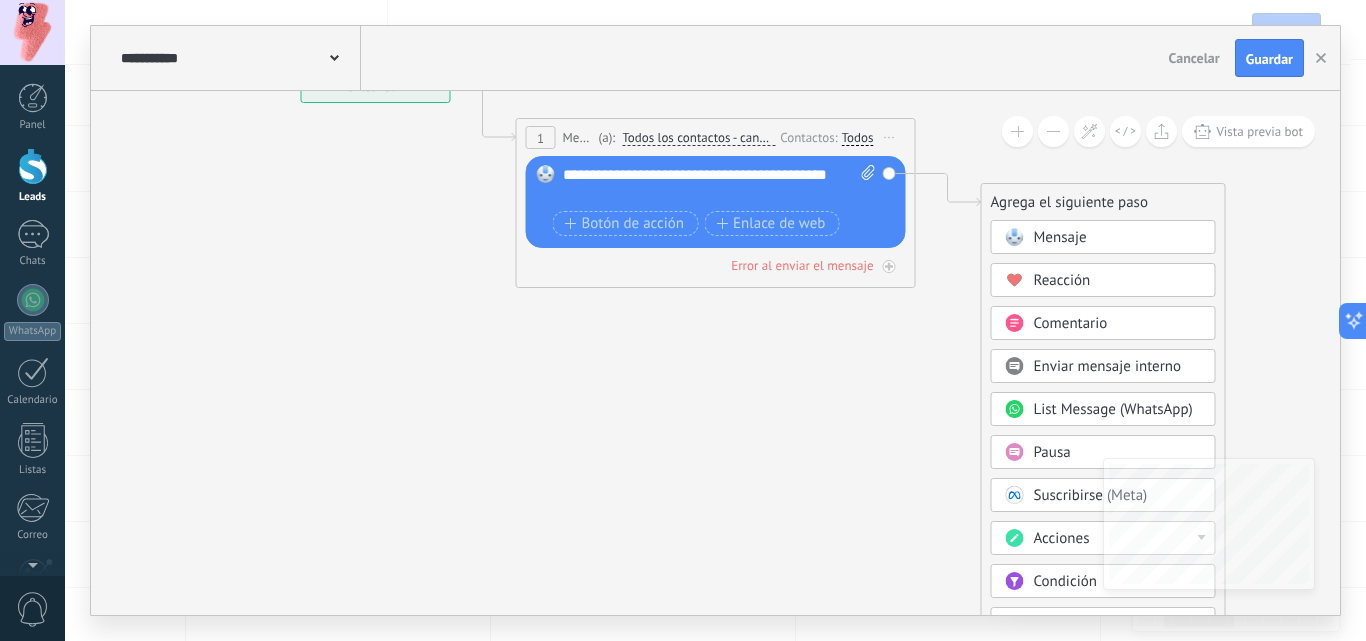 click on "Acciones" at bounding box center [1062, 538] 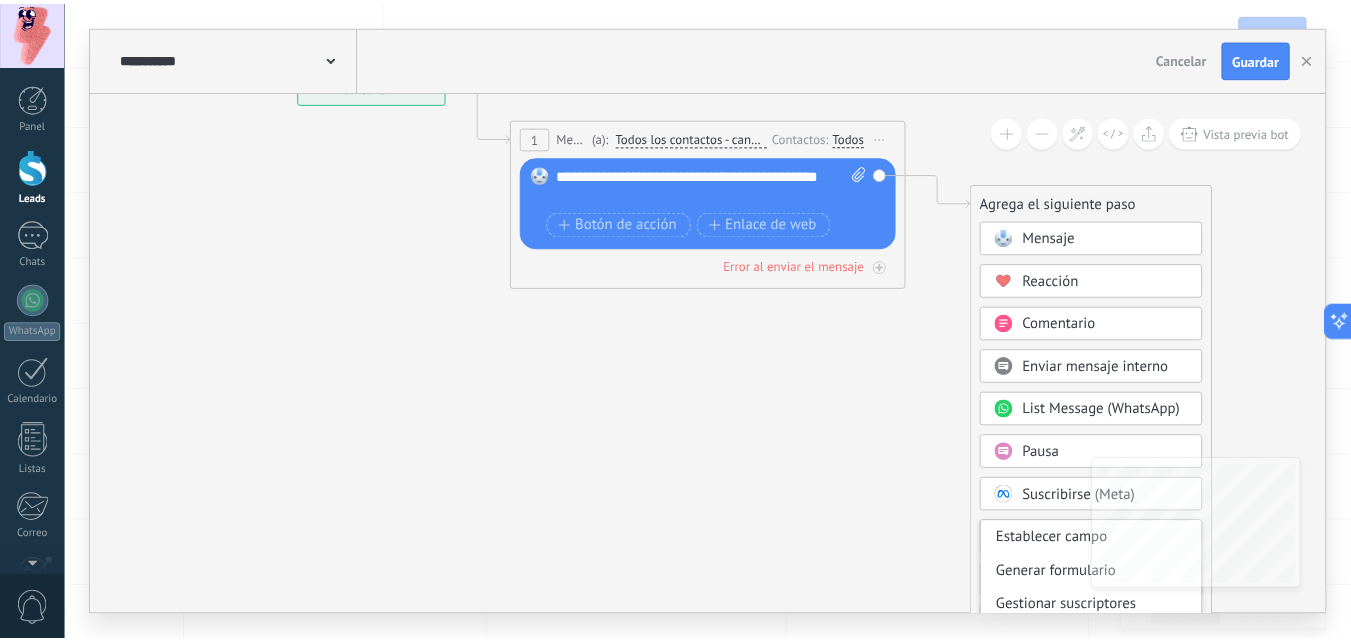 scroll, scrollTop: 374, scrollLeft: 0, axis: vertical 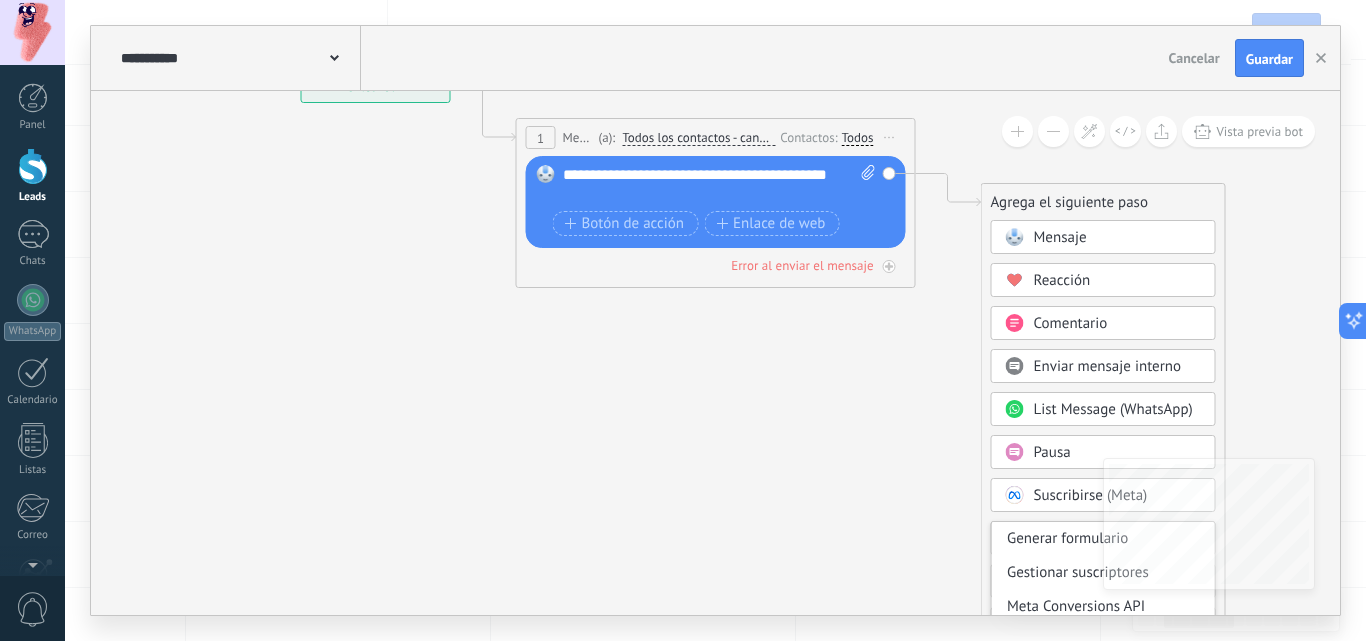 click 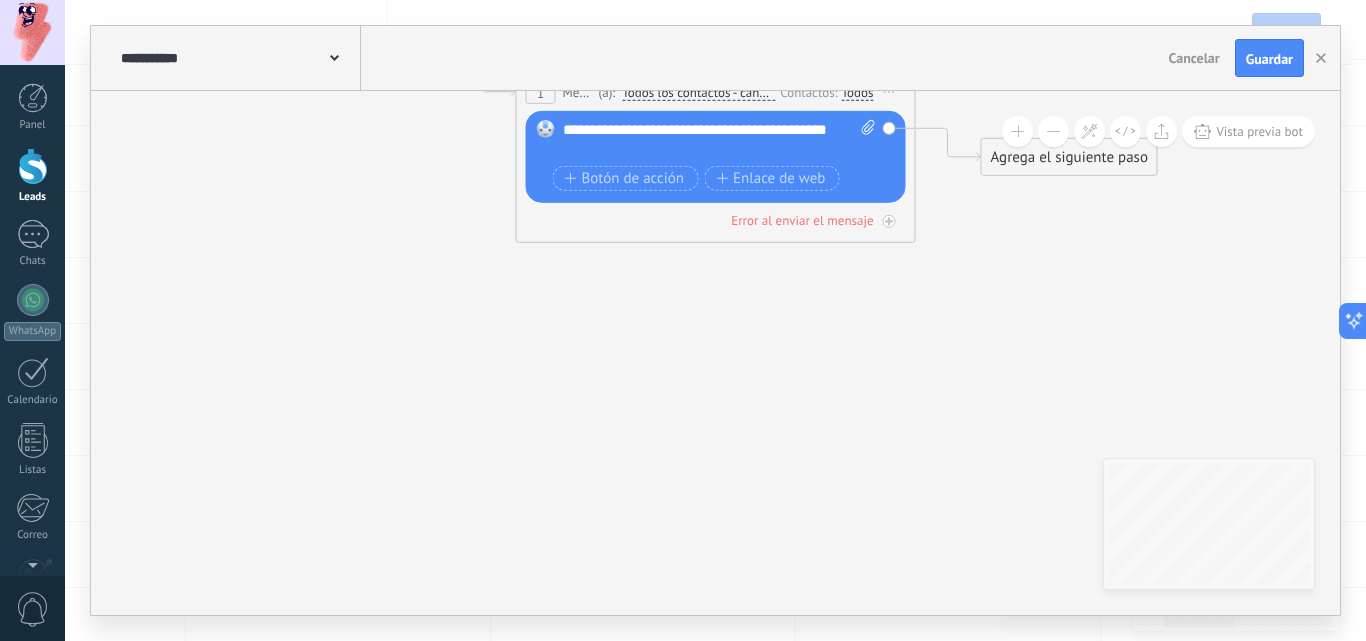 click on "Agrega el siguiente paso" at bounding box center (1069, 157) 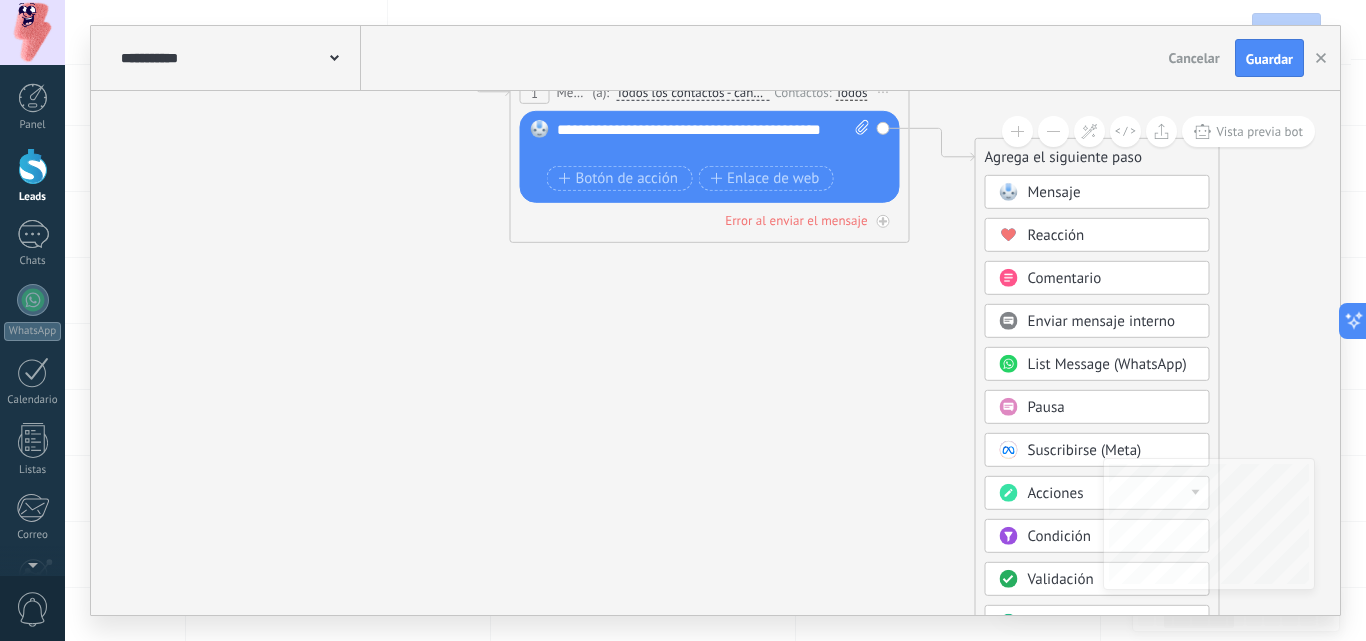 drag, startPoint x: 1017, startPoint y: 51, endPoint x: 1008, endPoint y: 19, distance: 33.24154 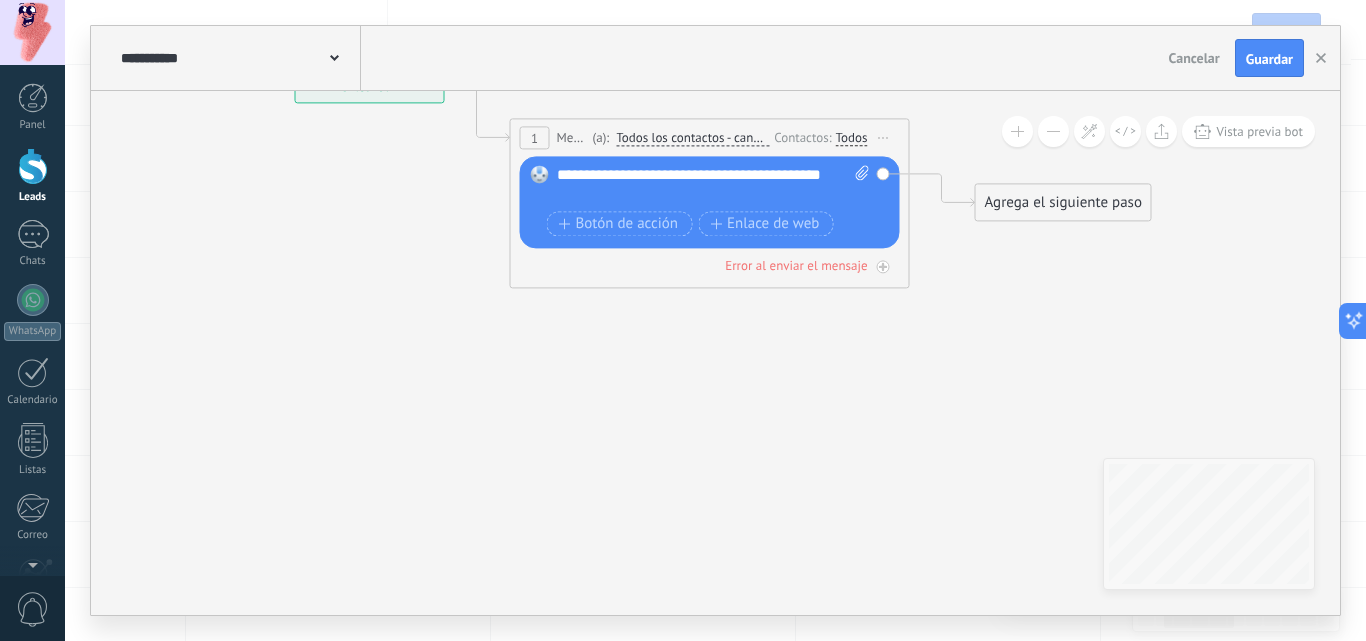 click on "Agrega el siguiente paso" at bounding box center (1063, 202) 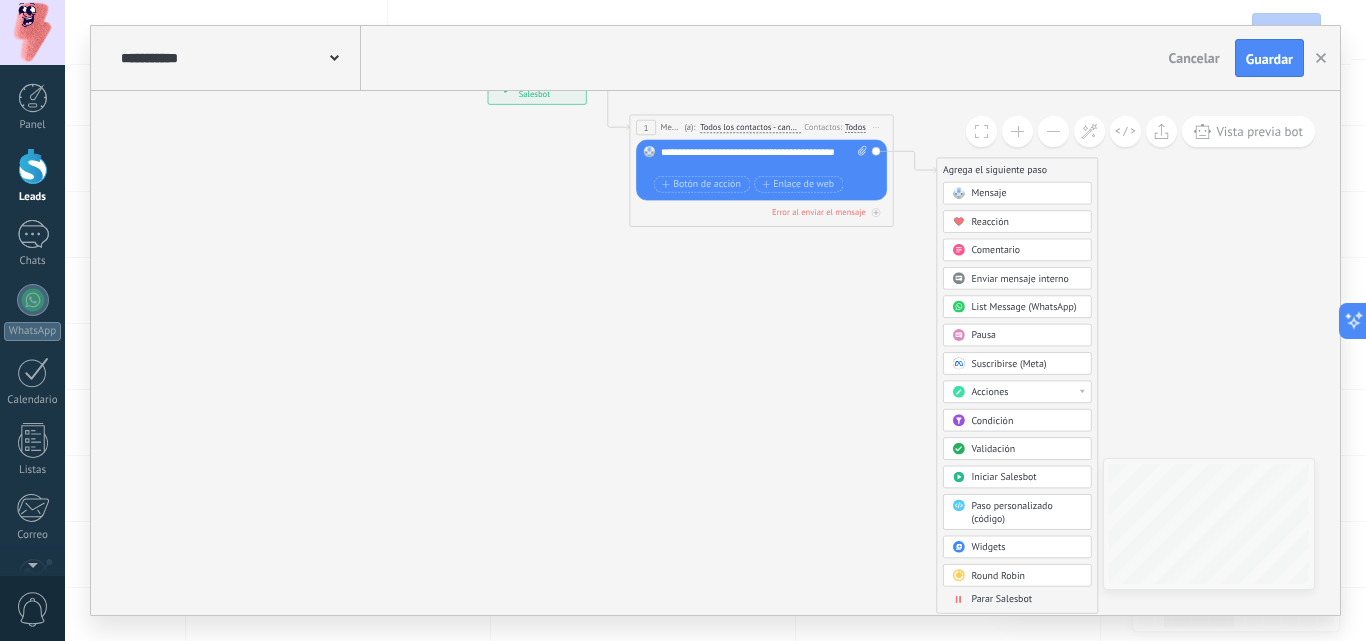 click on "Parar Salesbot" at bounding box center [1001, 599] 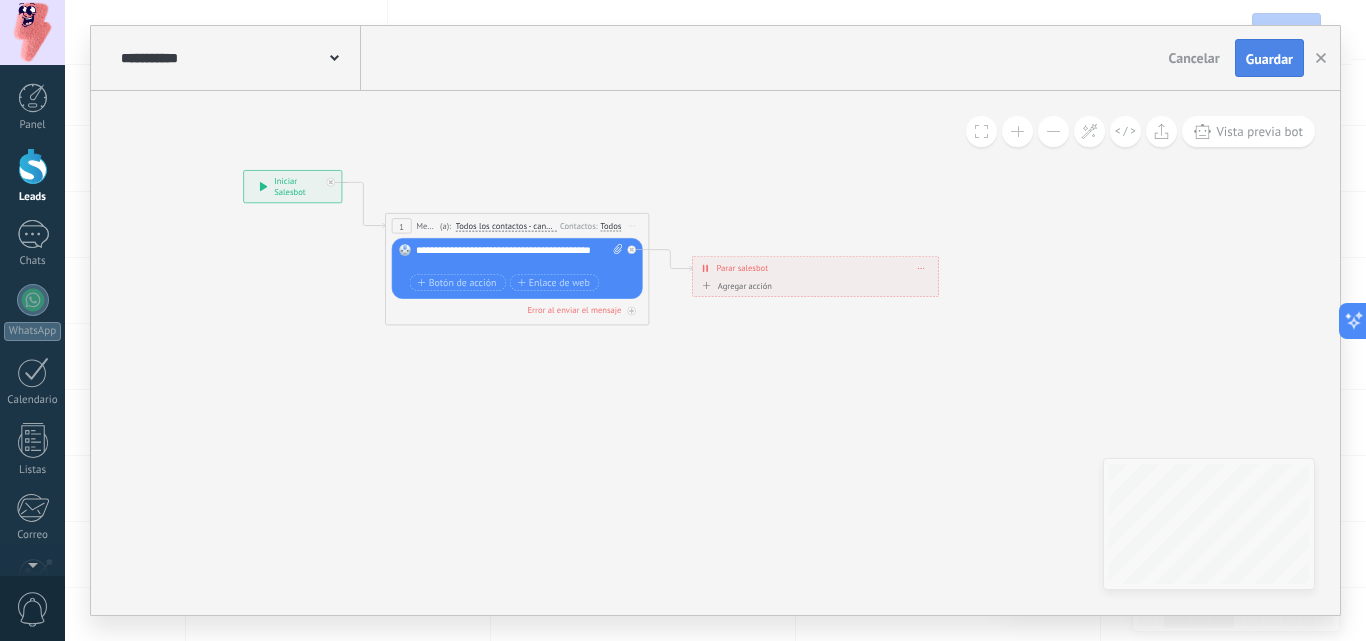 click on "Guardar" at bounding box center [1269, 59] 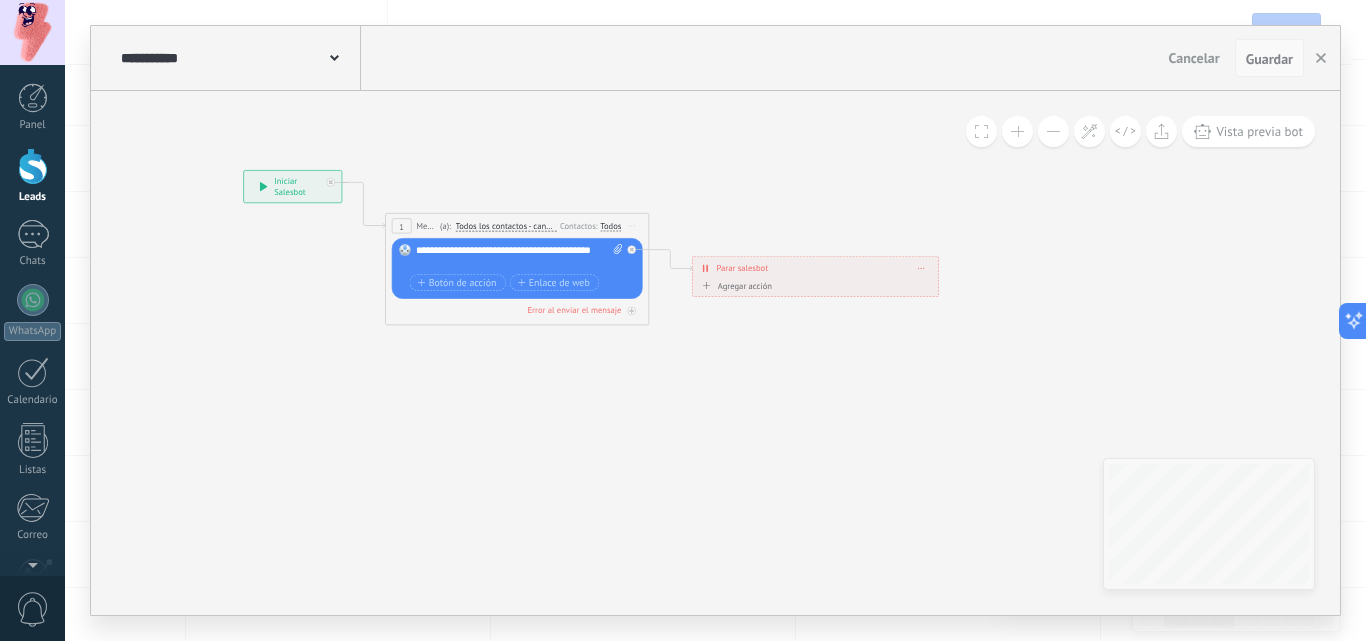 click on "Guardar" at bounding box center [1269, 59] 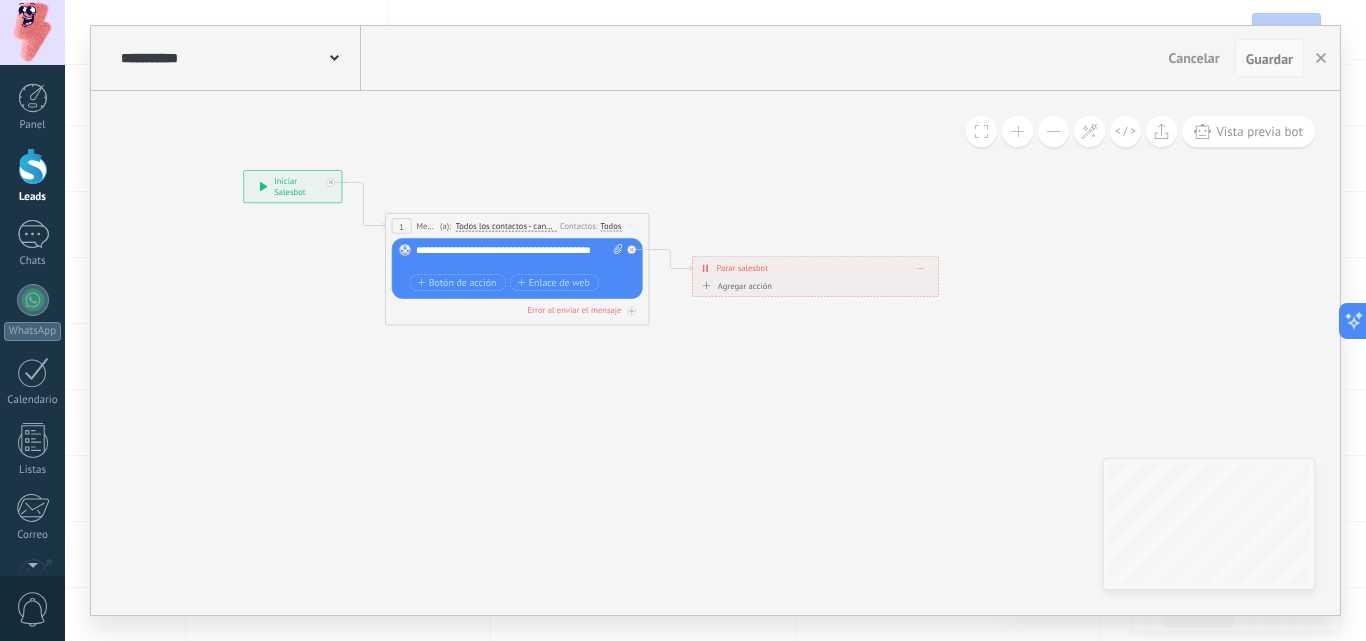 click on "Guardar" at bounding box center (1269, 59) 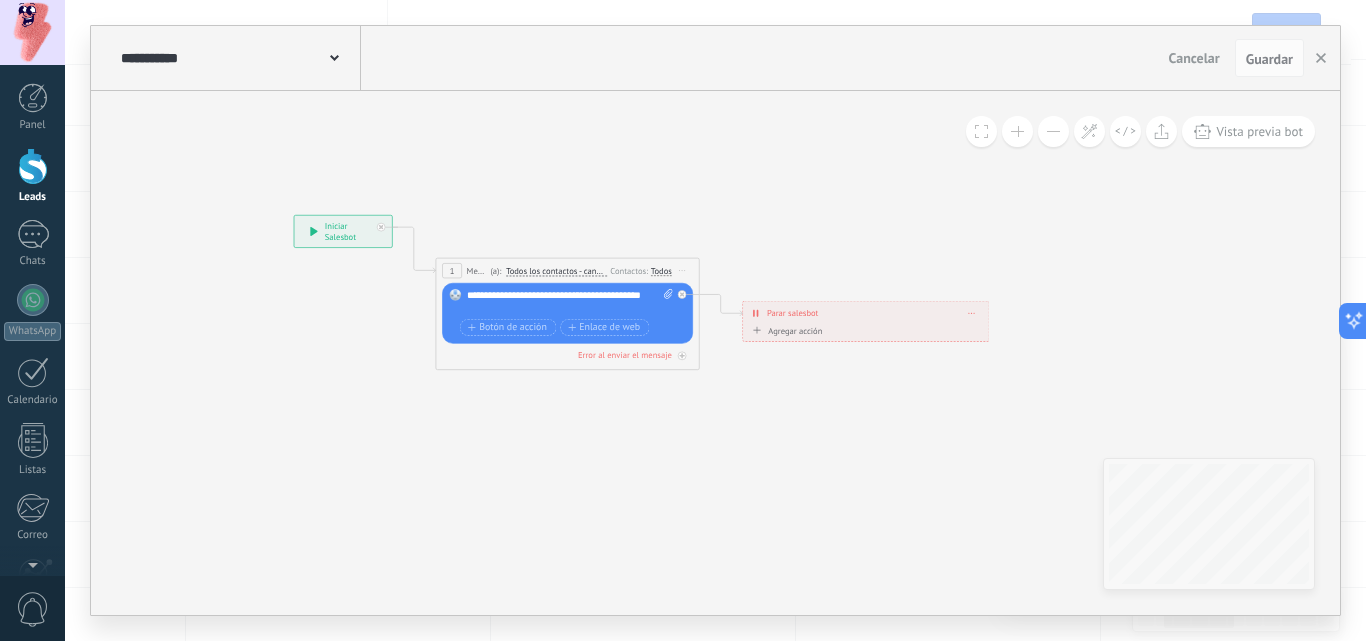 click 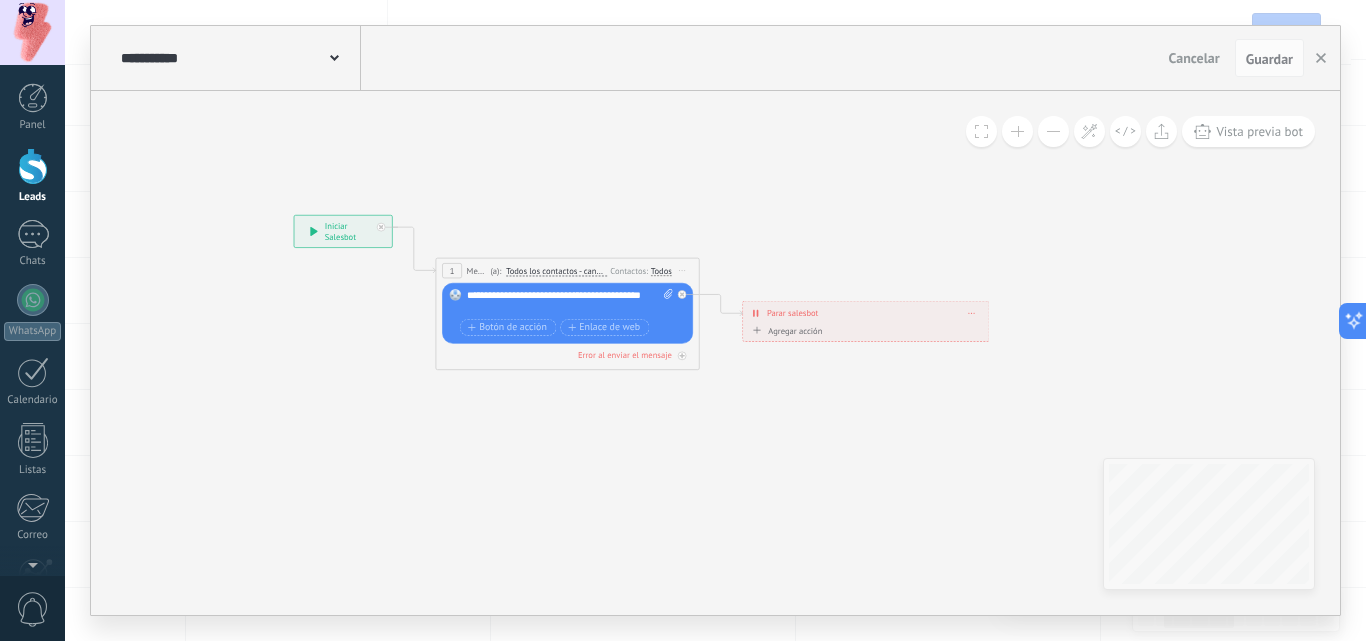 click on "Agregar acción" at bounding box center [785, 330] 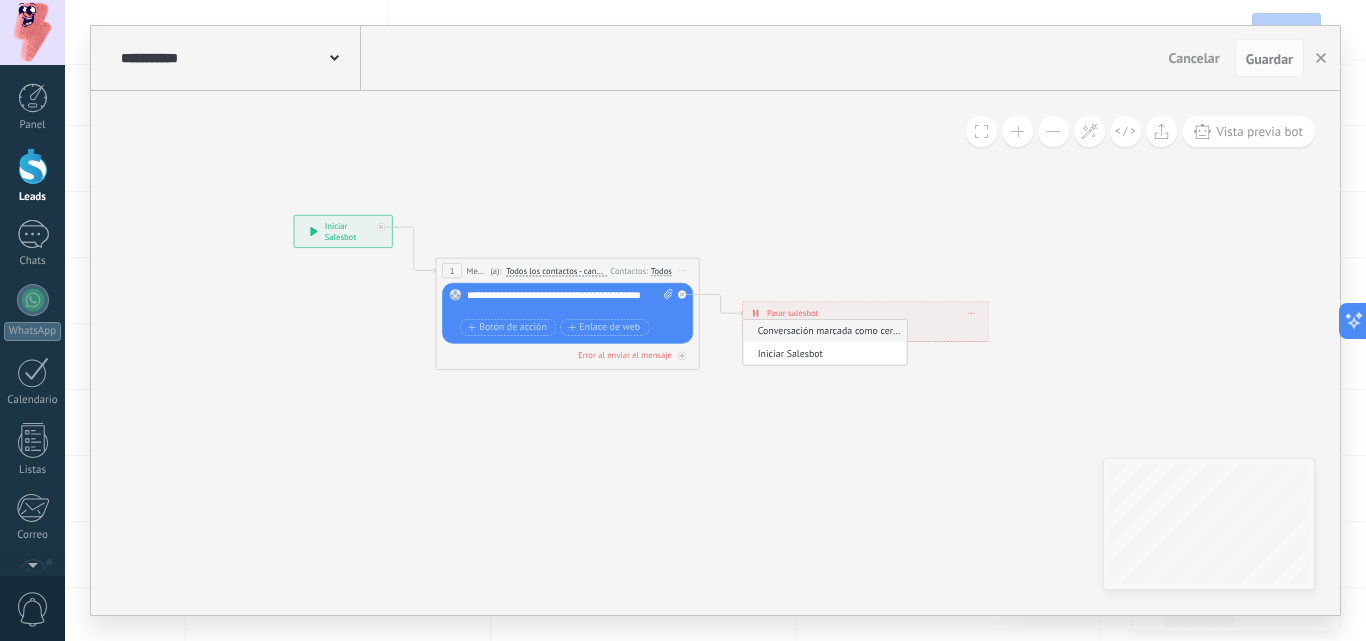 click 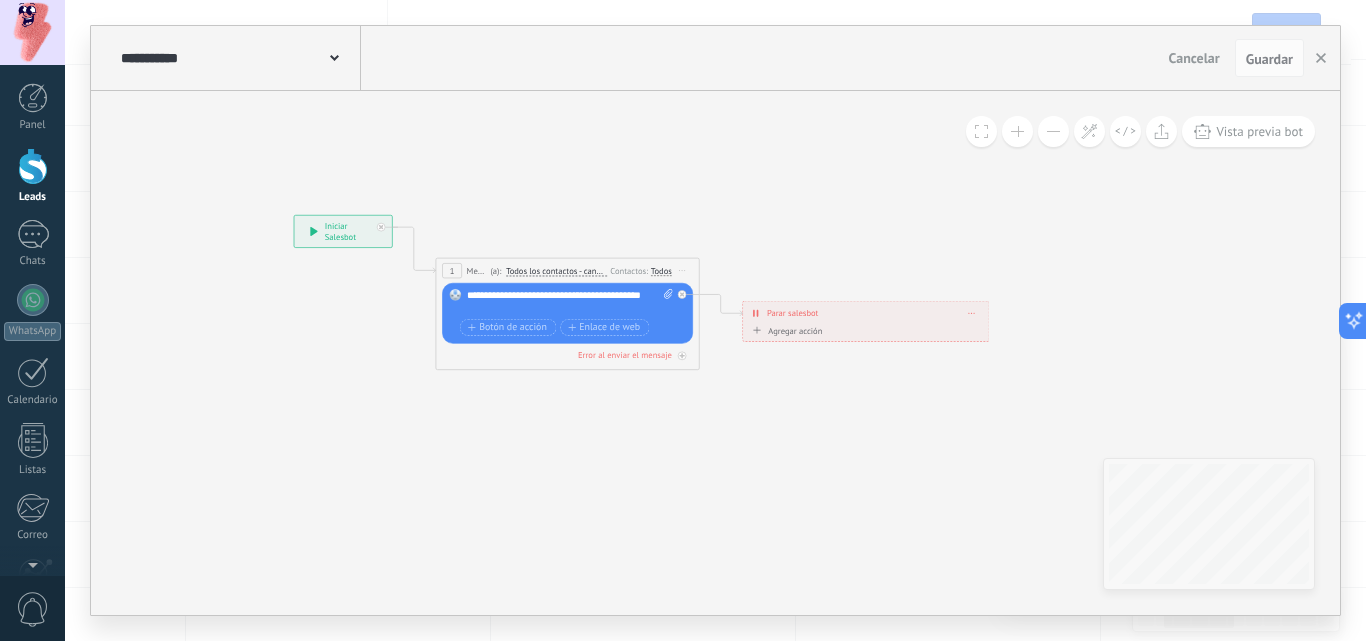 click on "Agregar acción" at bounding box center [785, 330] 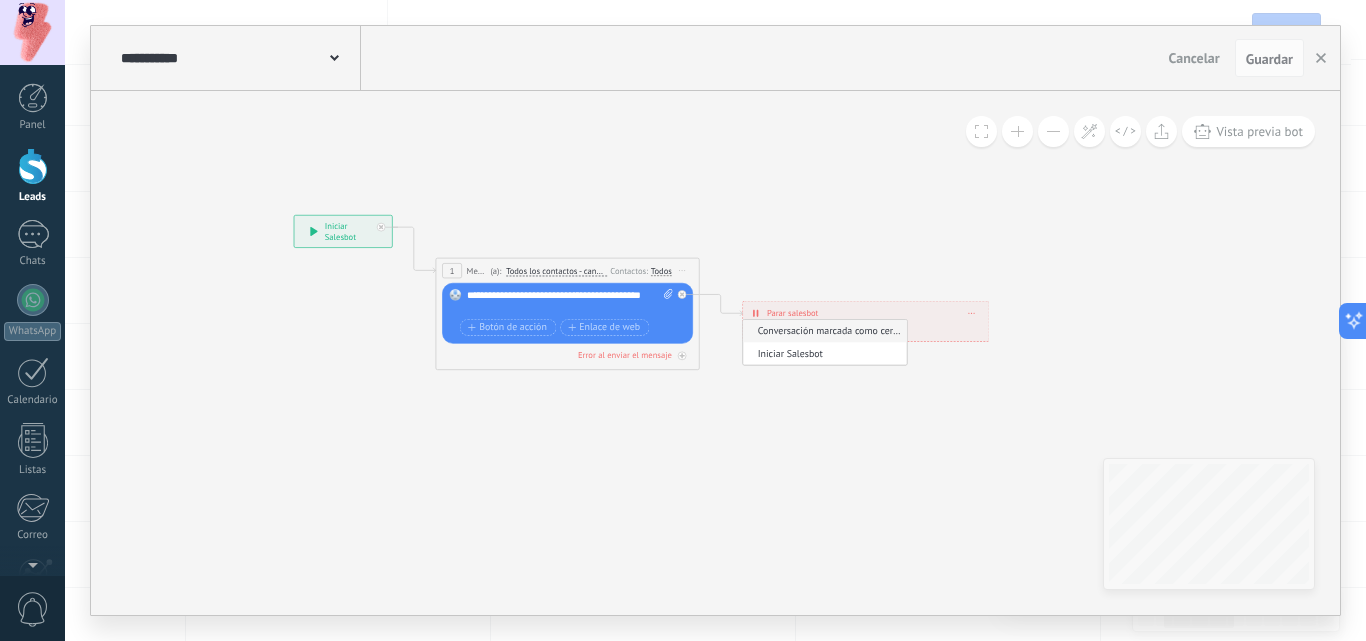 click 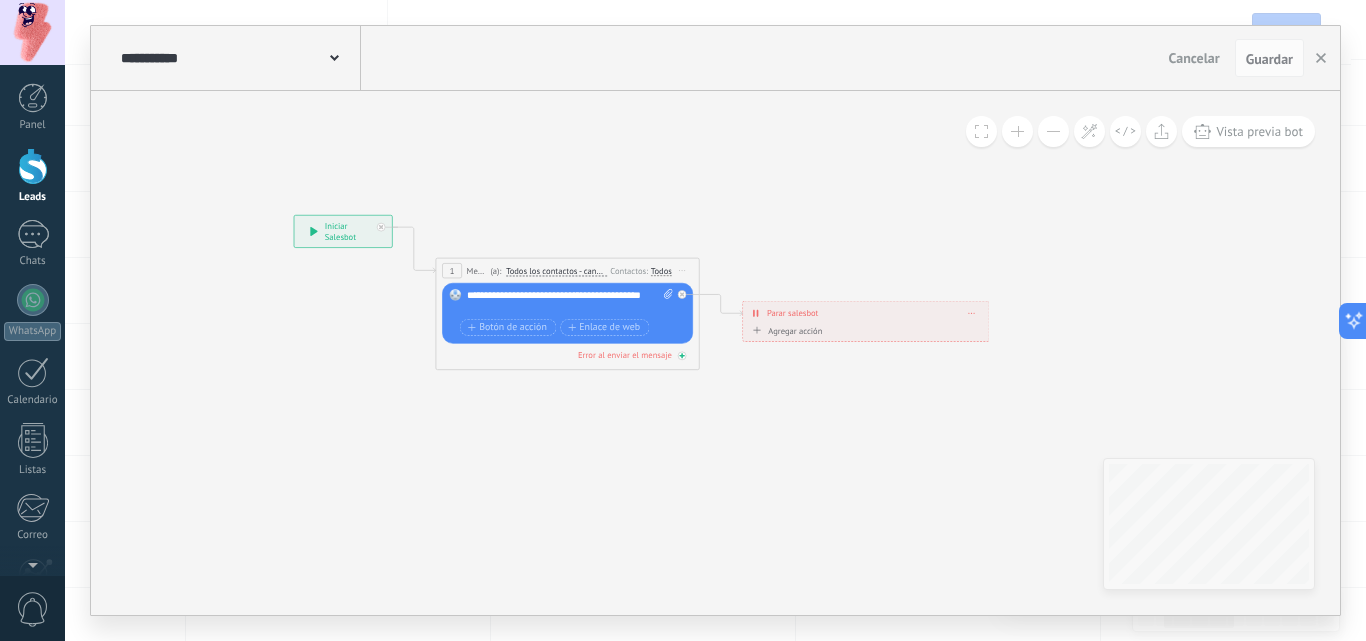 click on "Error al enviar el mensaje" at bounding box center [625, 355] 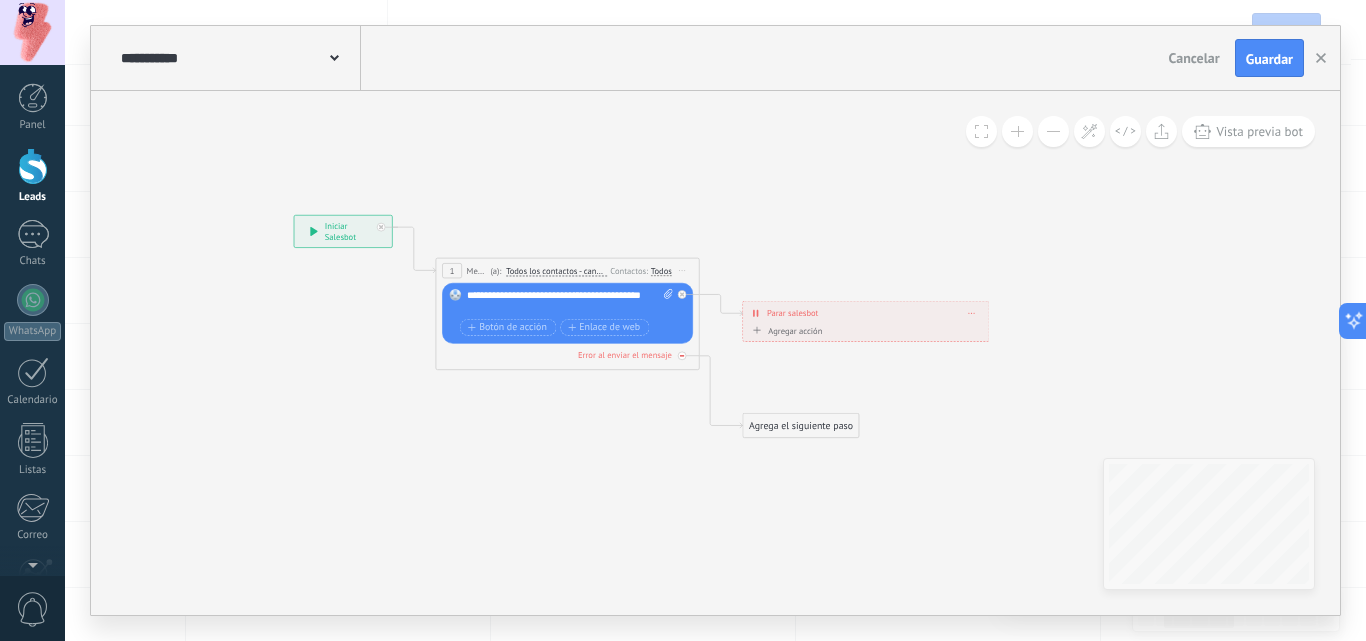 click 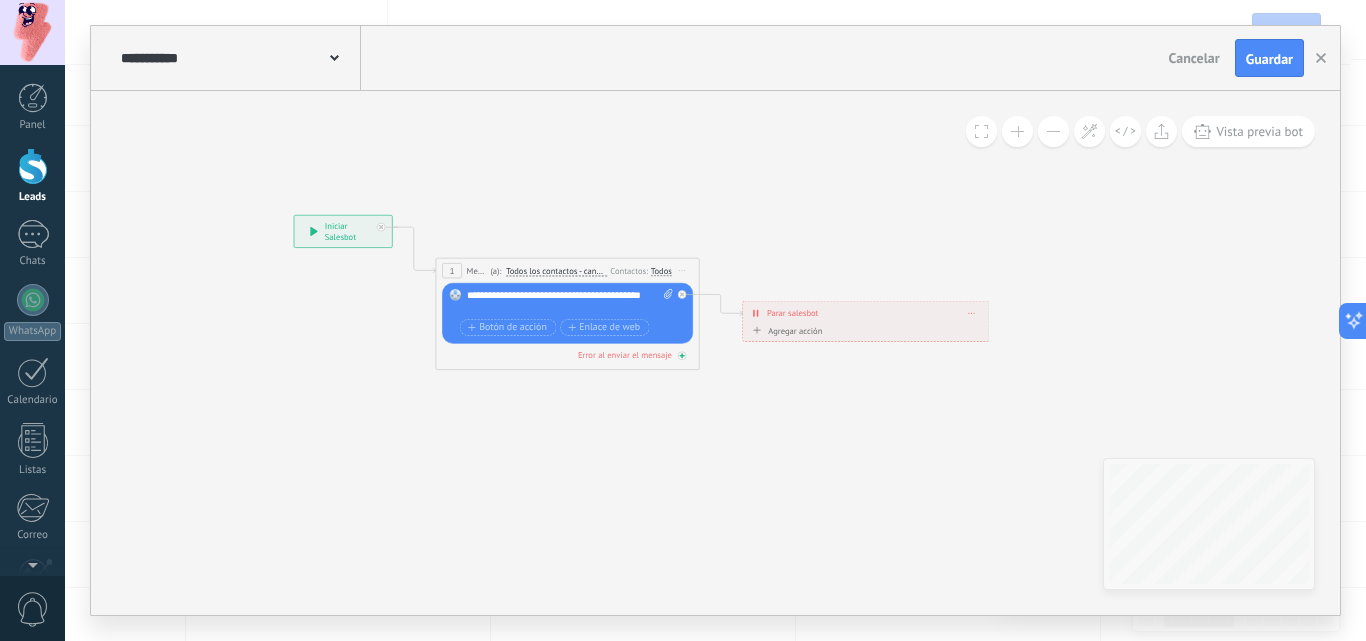 click on "Error al enviar el mensaje" at bounding box center [625, 355] 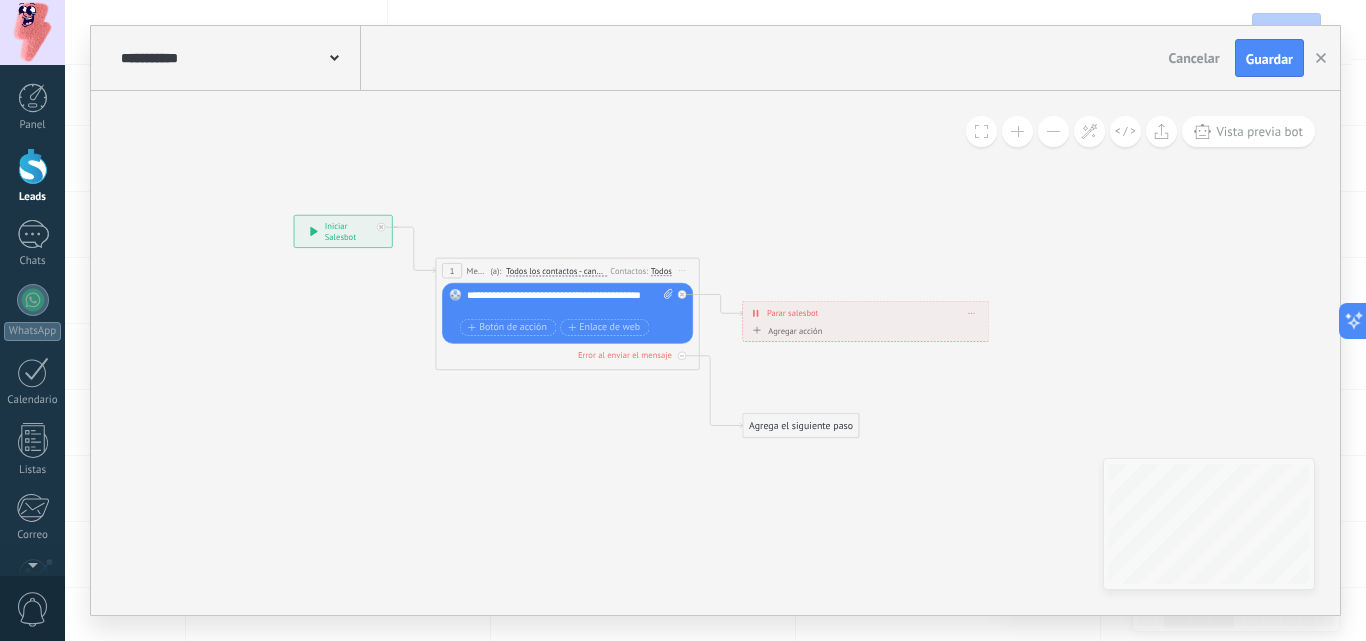 click on "Error al enviar el mensaje" at bounding box center [625, 355] 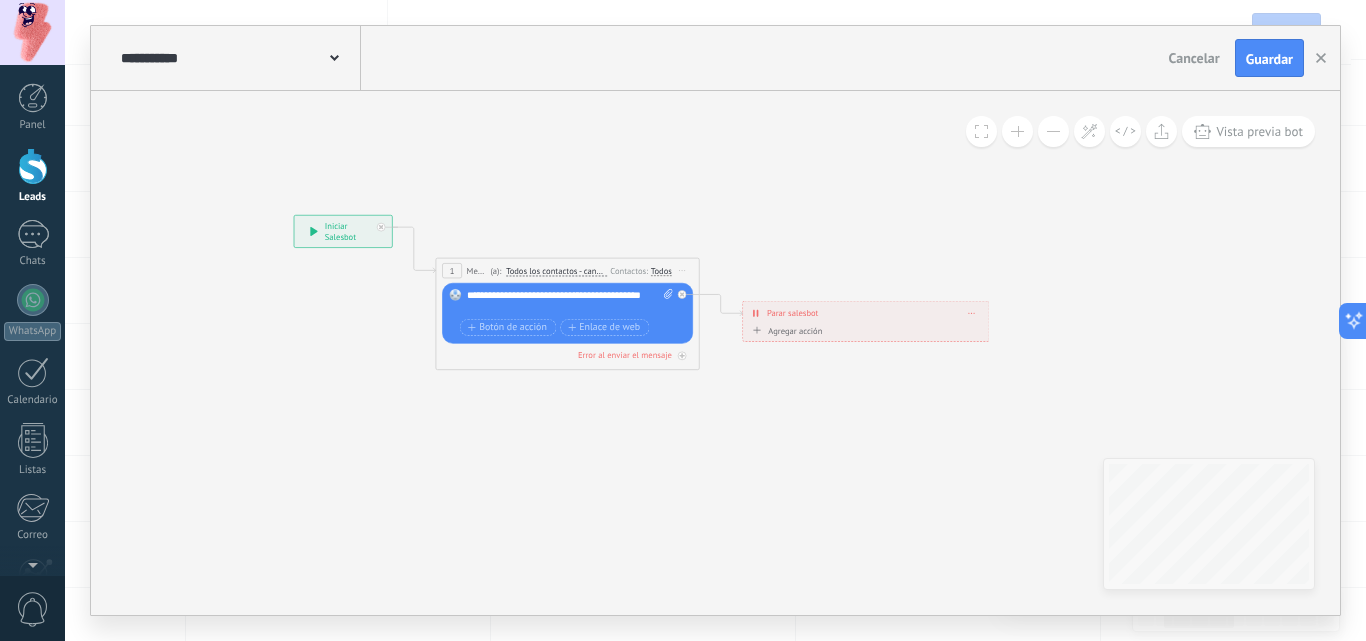 click 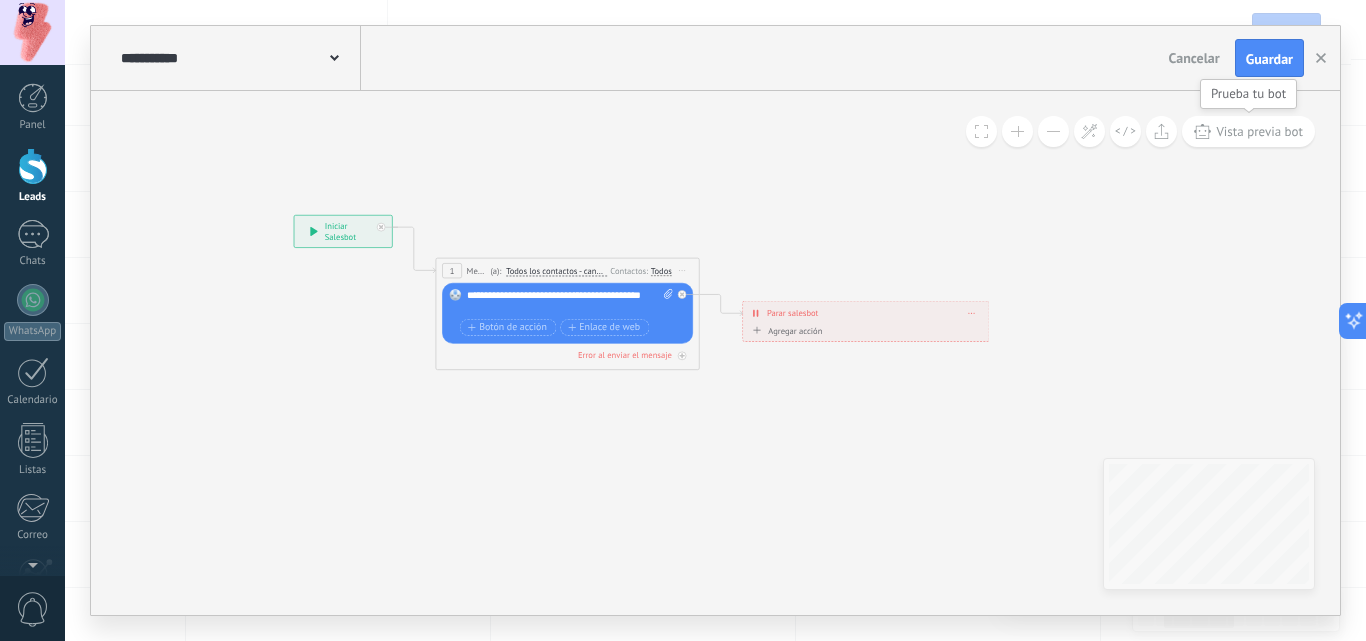 click on "Vista previa bot" at bounding box center [1259, 131] 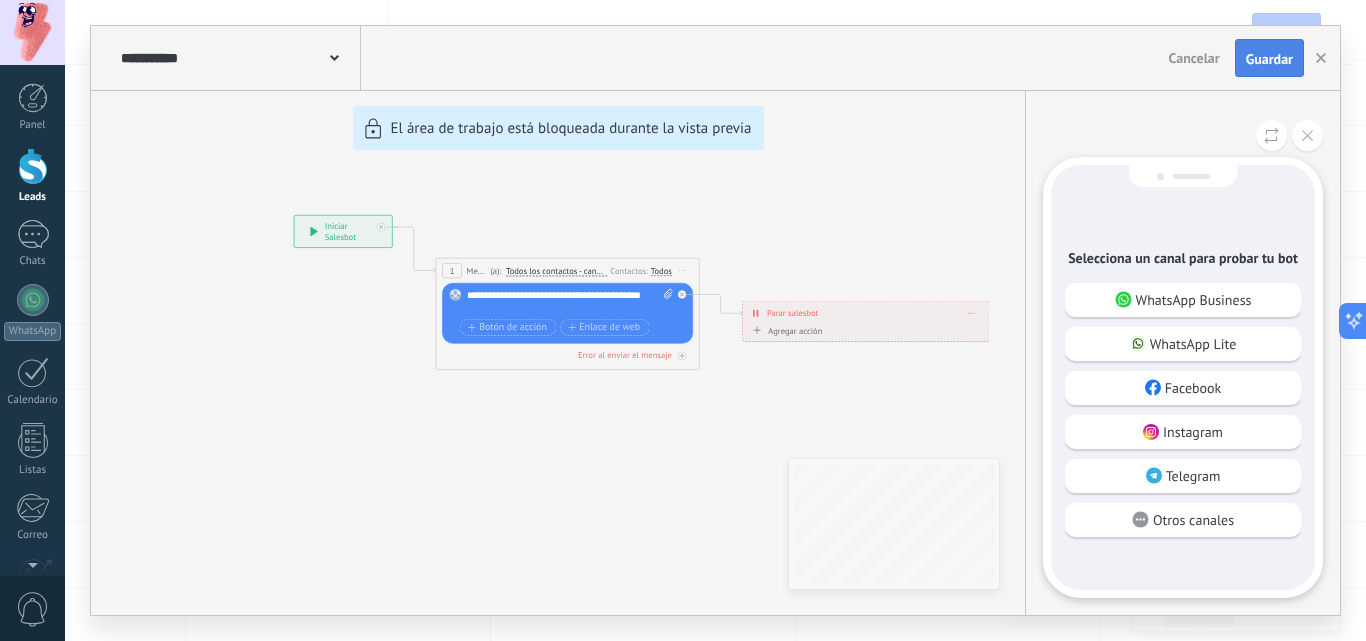 click on "Guardar" at bounding box center (1269, 59) 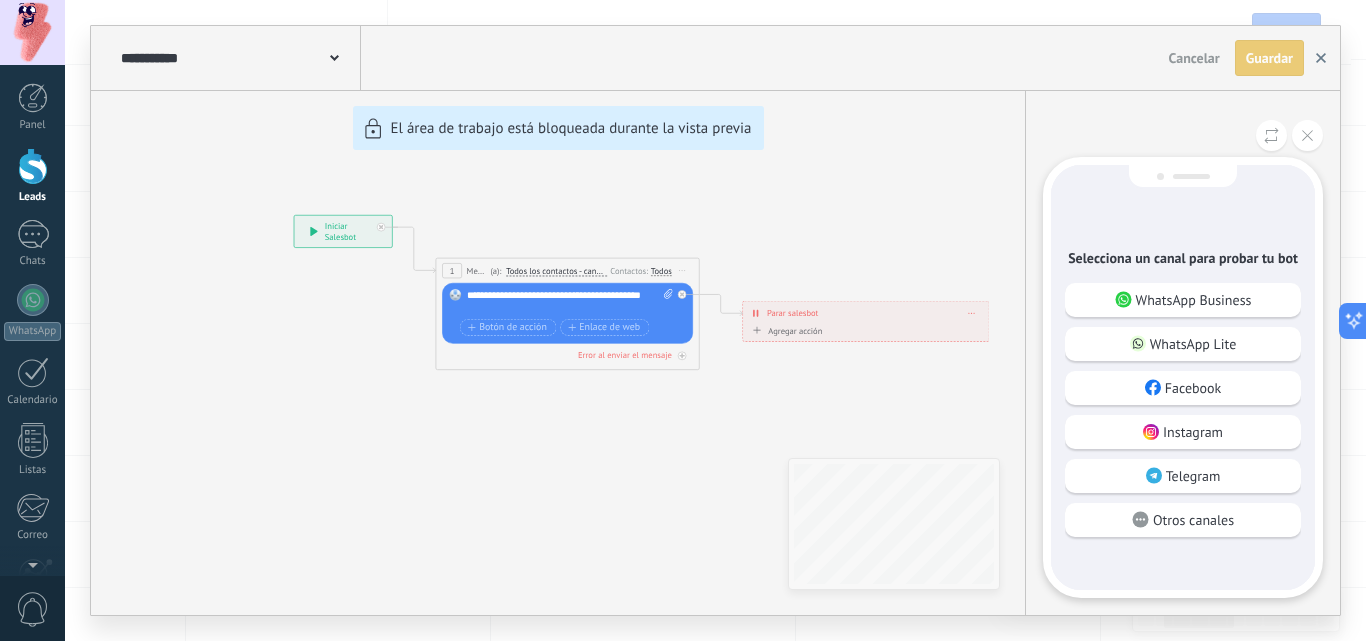 click 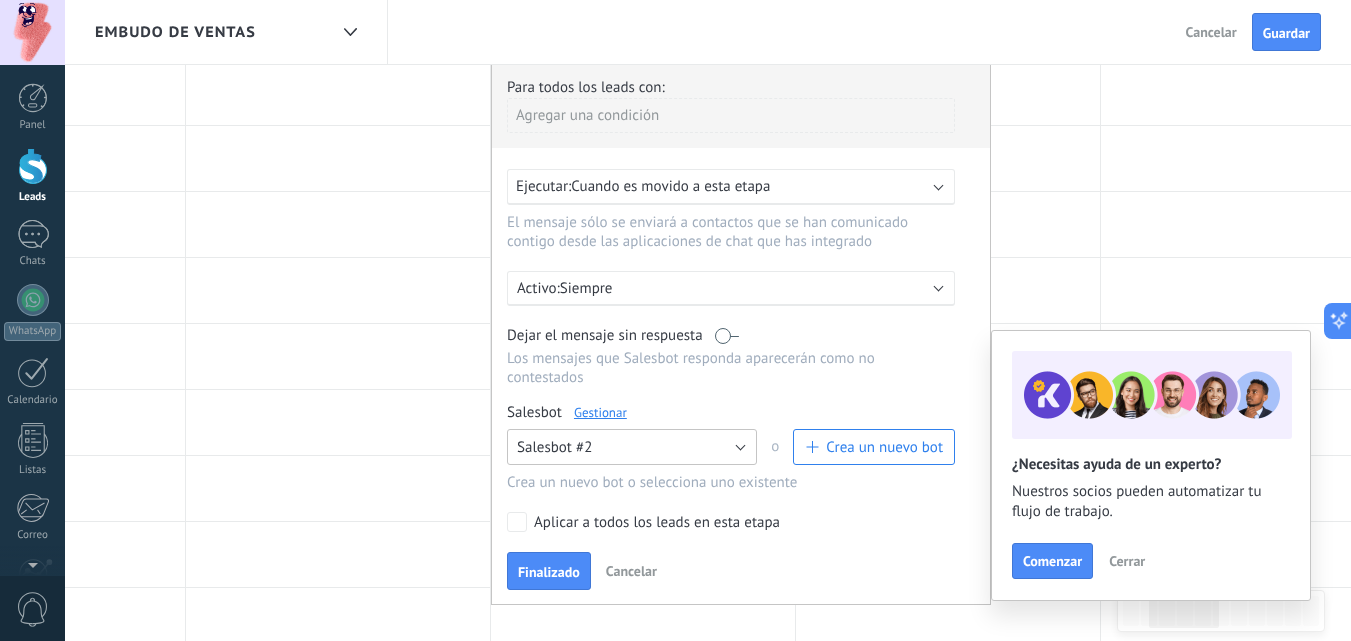 click on "Salesbot #2" at bounding box center [632, 447] 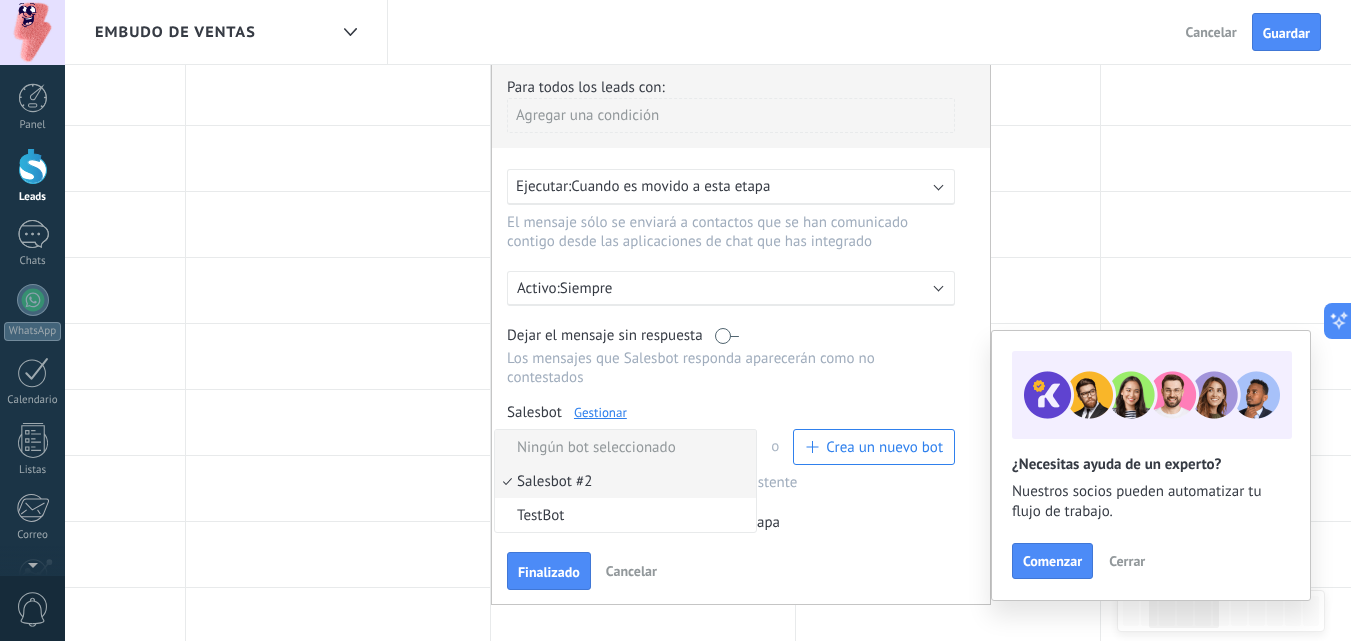 click on "Ningún bot seleccionado" at bounding box center [622, 447] 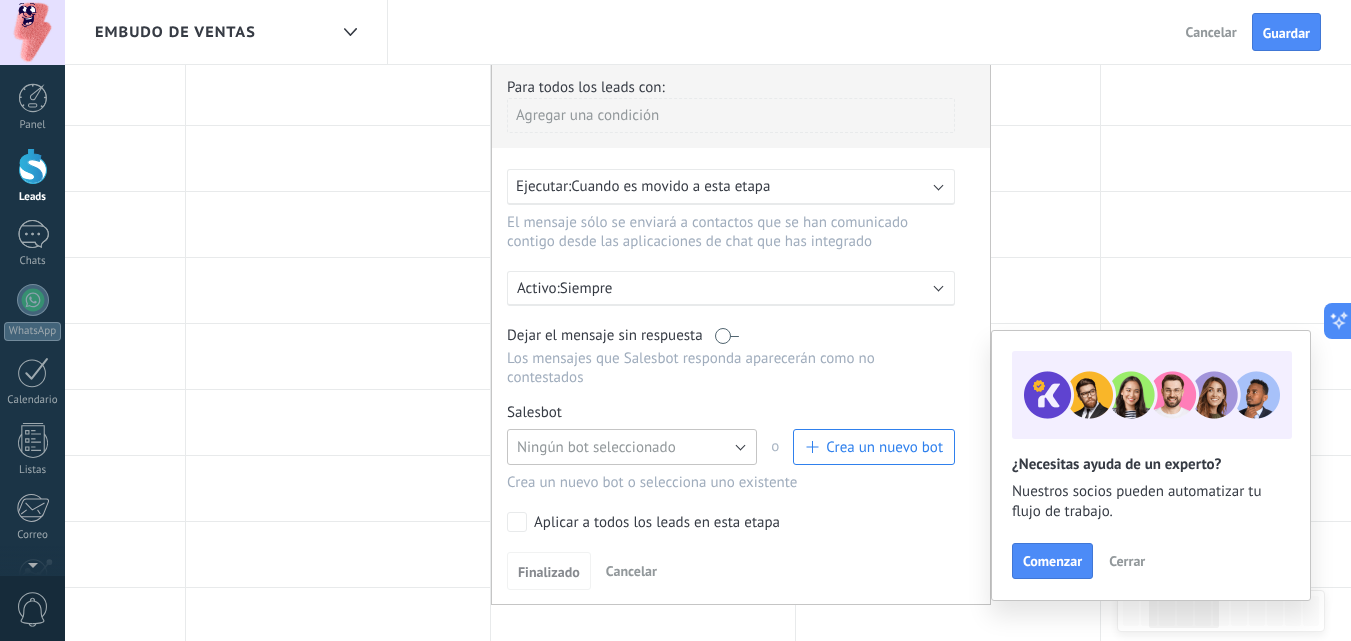 click on "Ningún bot seleccionado" at bounding box center (632, 447) 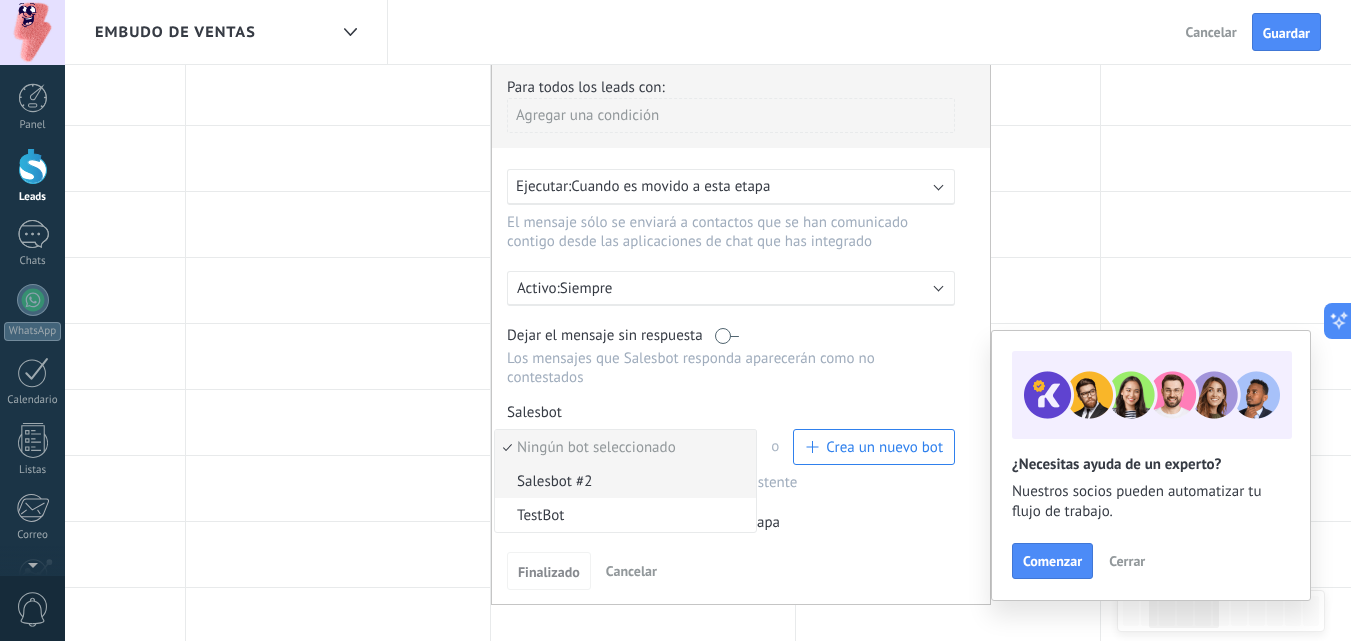 click on "Salesbot #2" at bounding box center [622, 481] 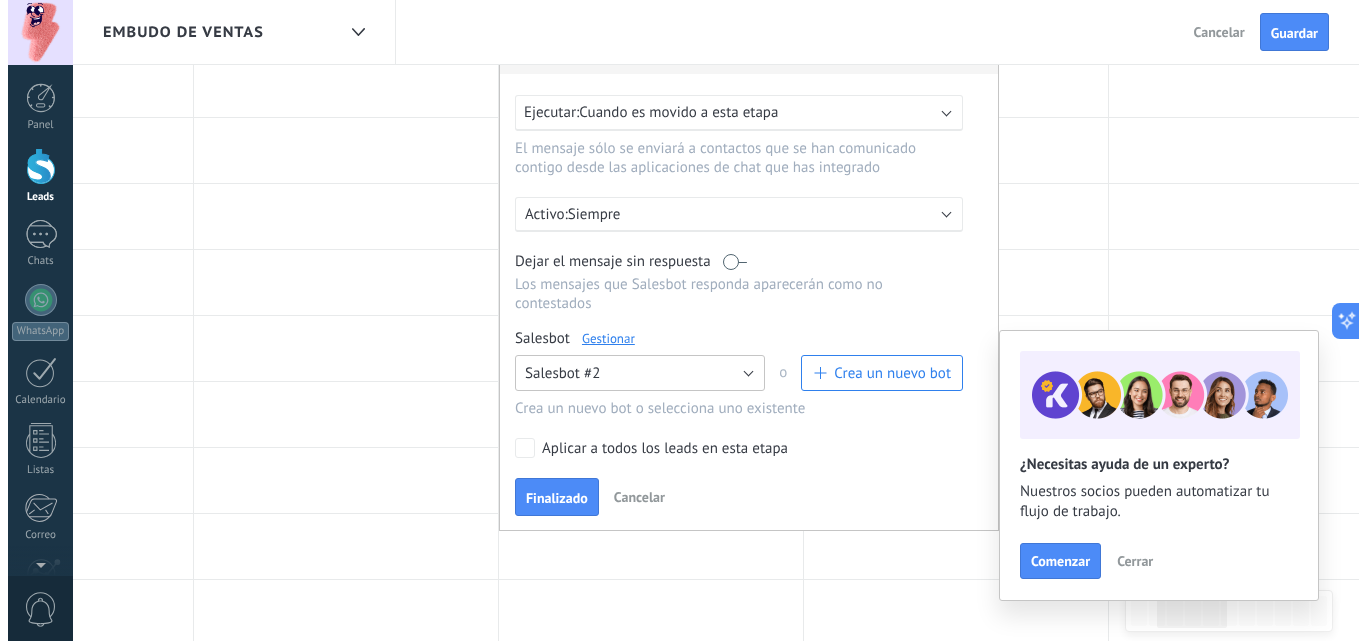 scroll, scrollTop: 295, scrollLeft: 0, axis: vertical 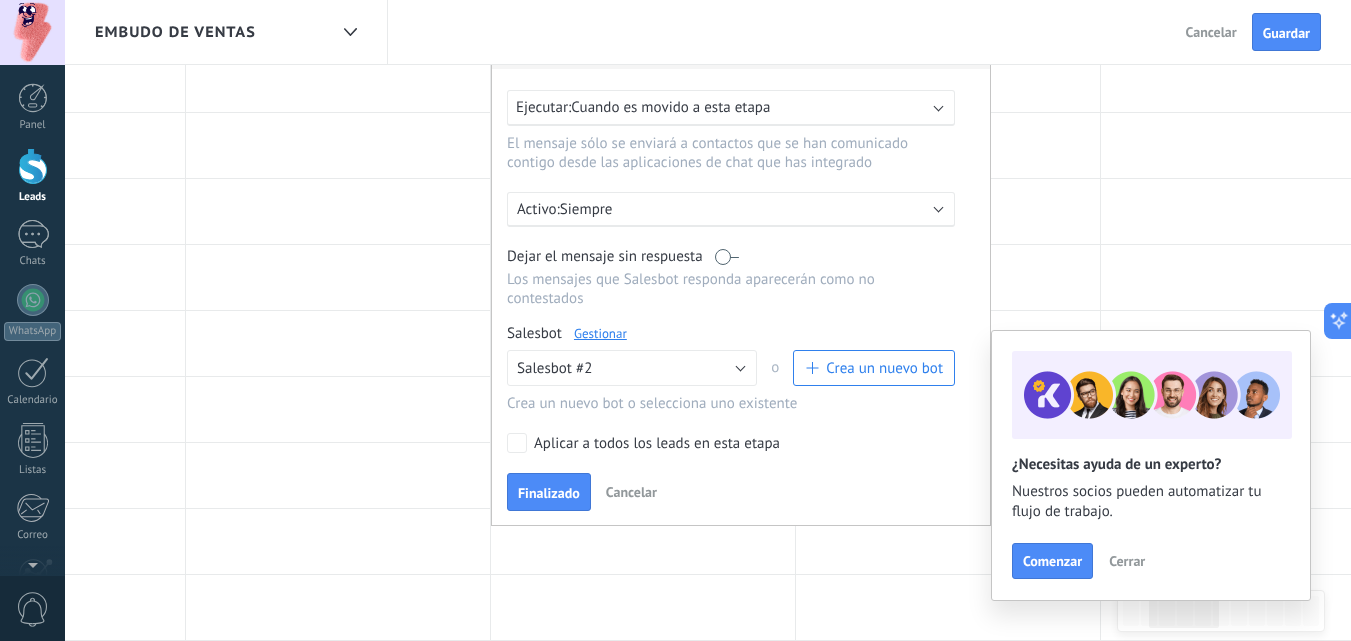 click on "Crea un nuevo bot" at bounding box center [884, 368] 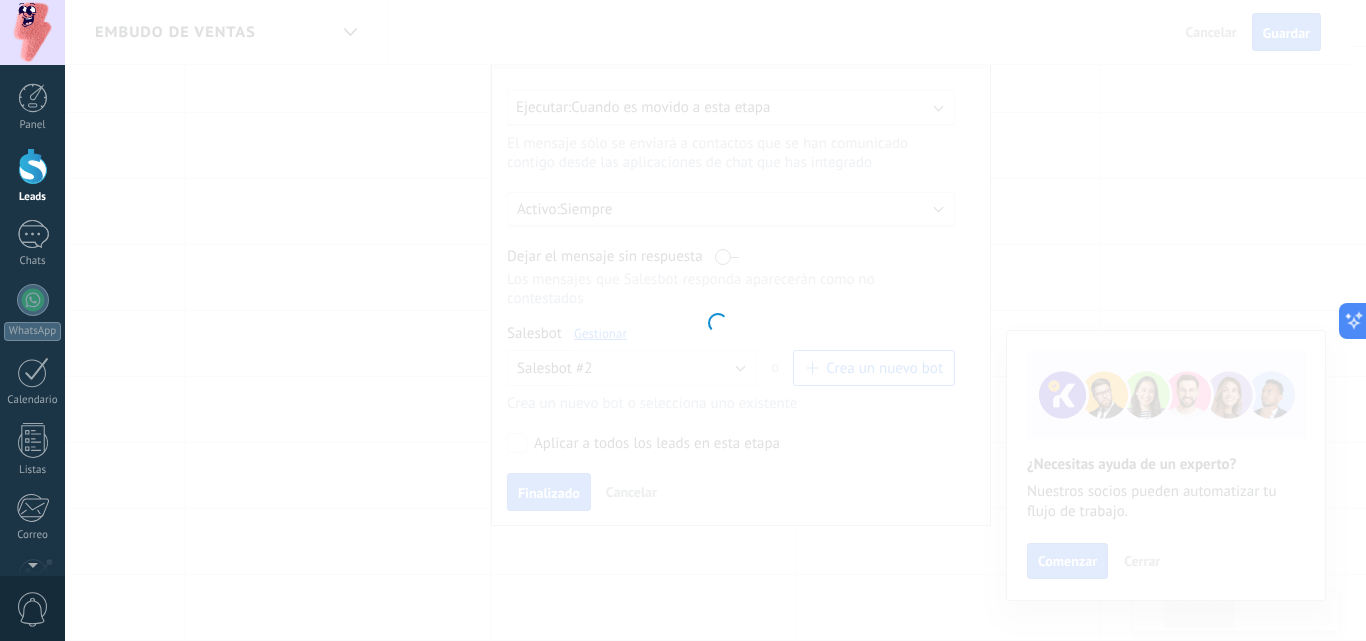 type on "**********" 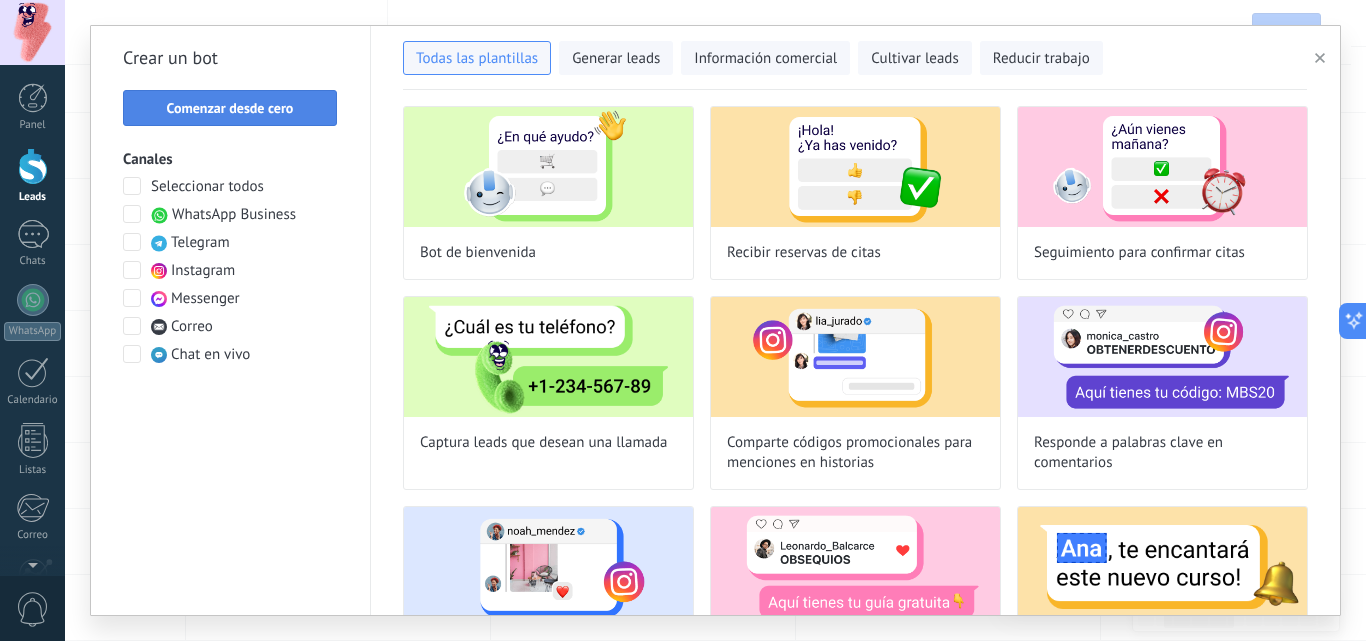 click on "Comenzar desde cero" at bounding box center (230, 108) 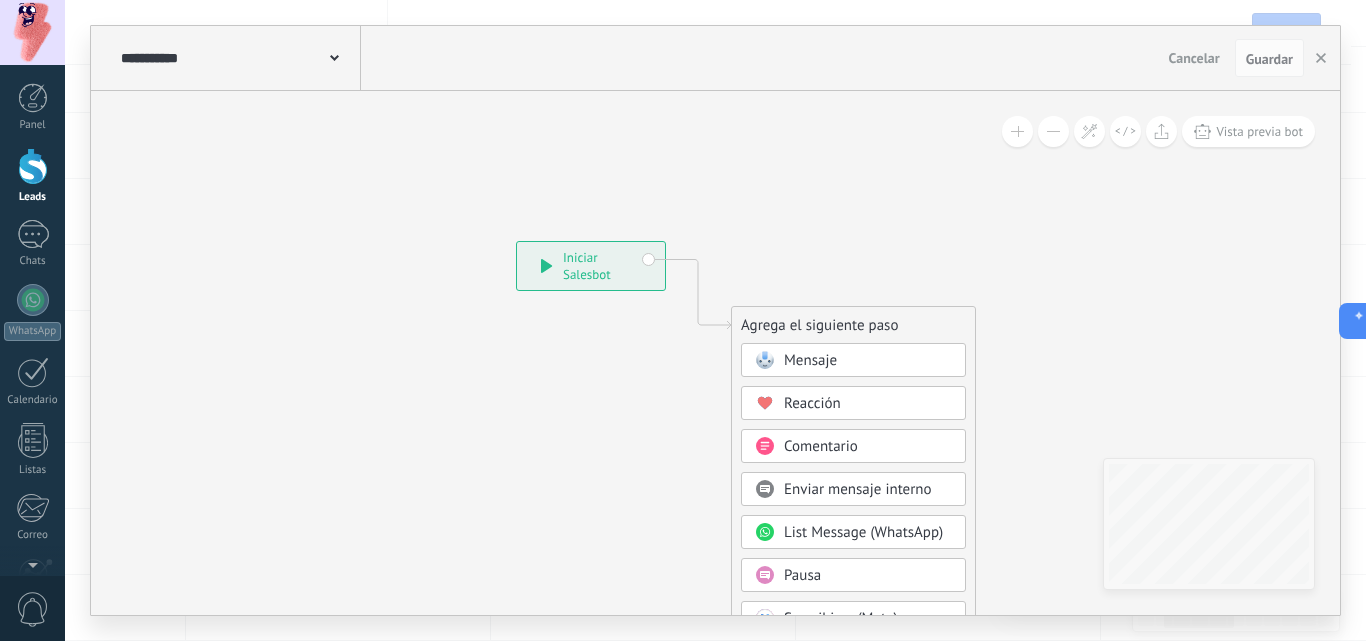 click on "Mensaje" at bounding box center (868, 361) 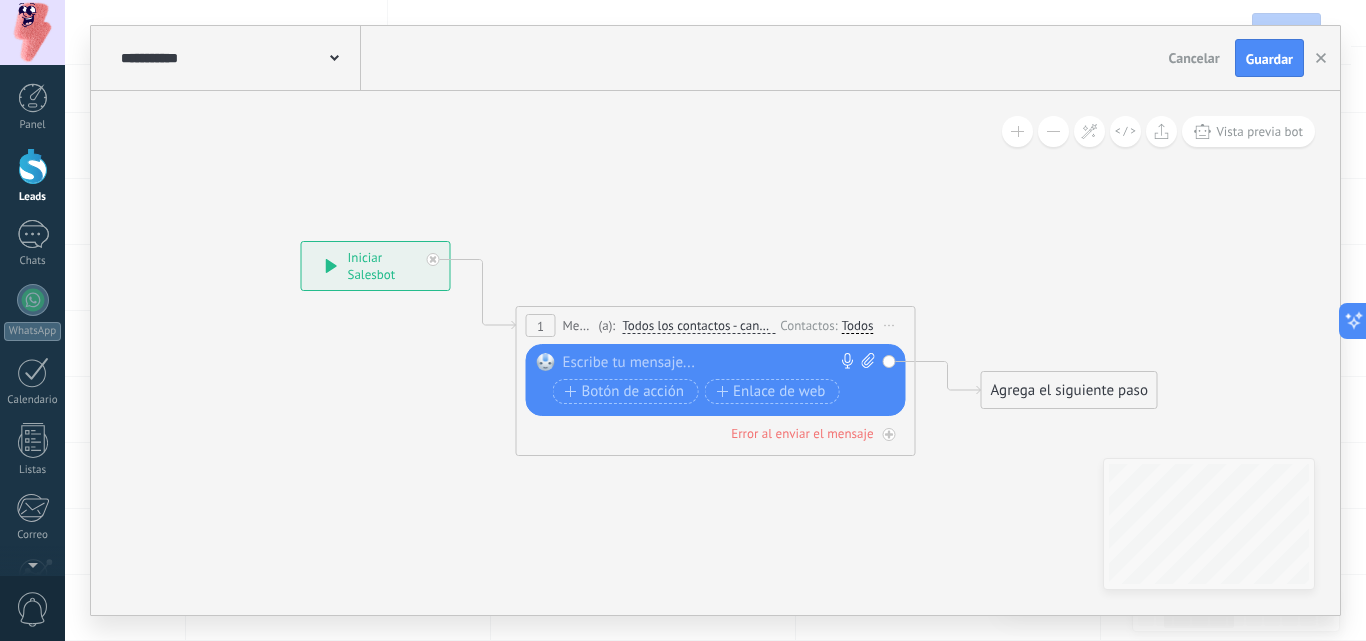 click at bounding box center (711, 363) 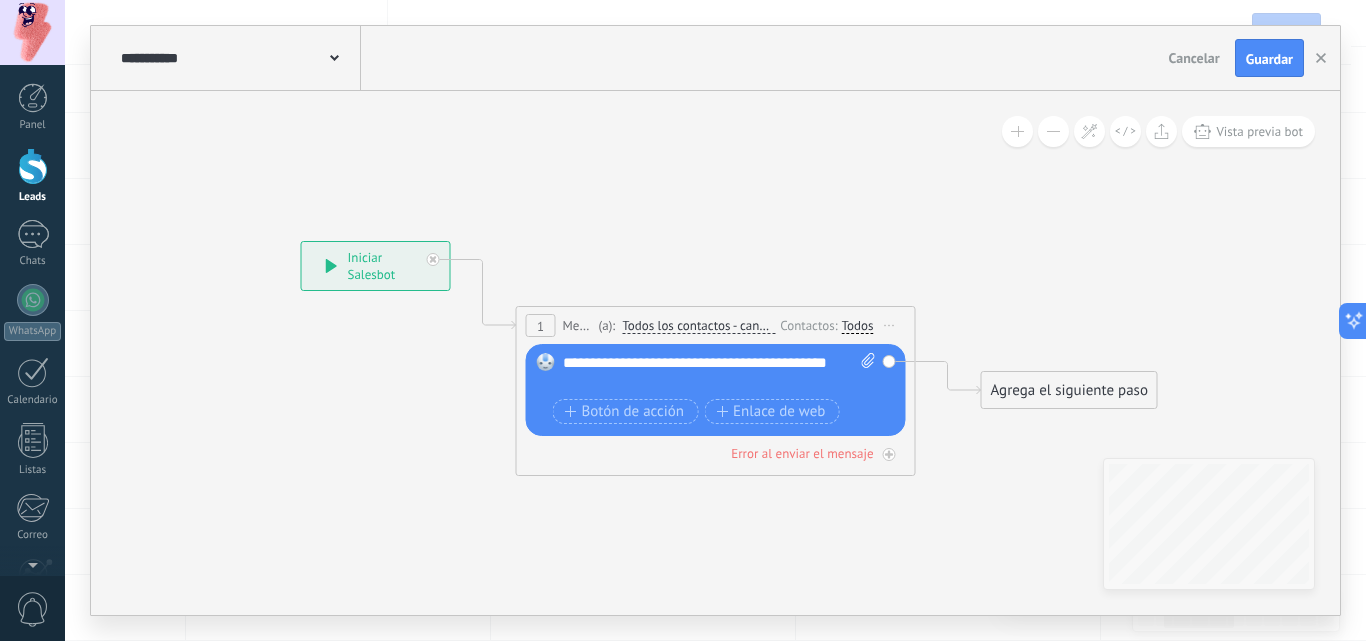 click on "Agrega el siguiente paso" at bounding box center (1069, 390) 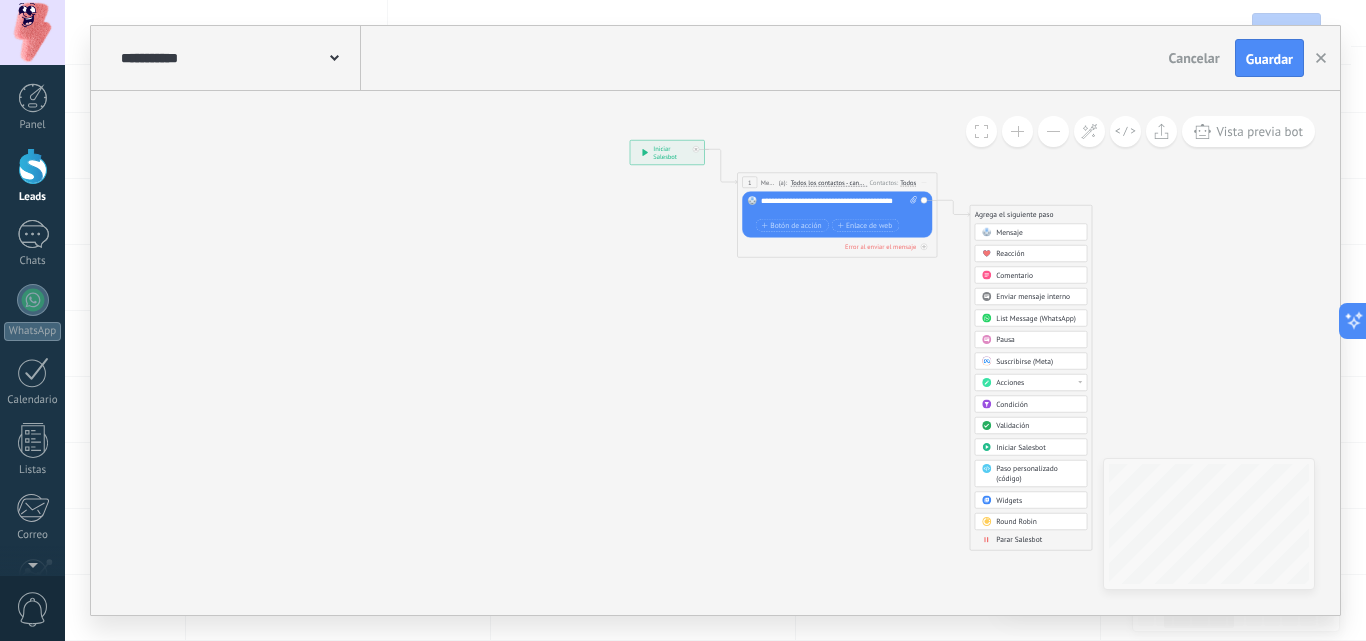 click on "Parar Salesbot" at bounding box center [1038, 540] 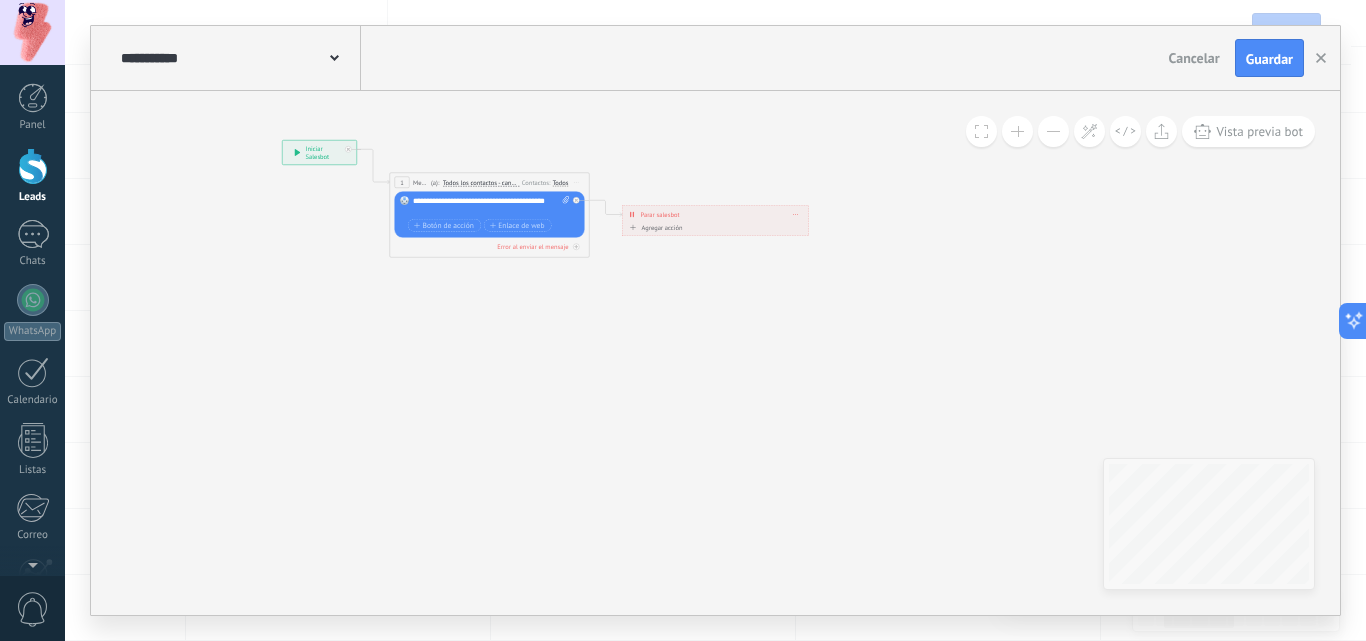 click on "**********" at bounding box center (238, 58) 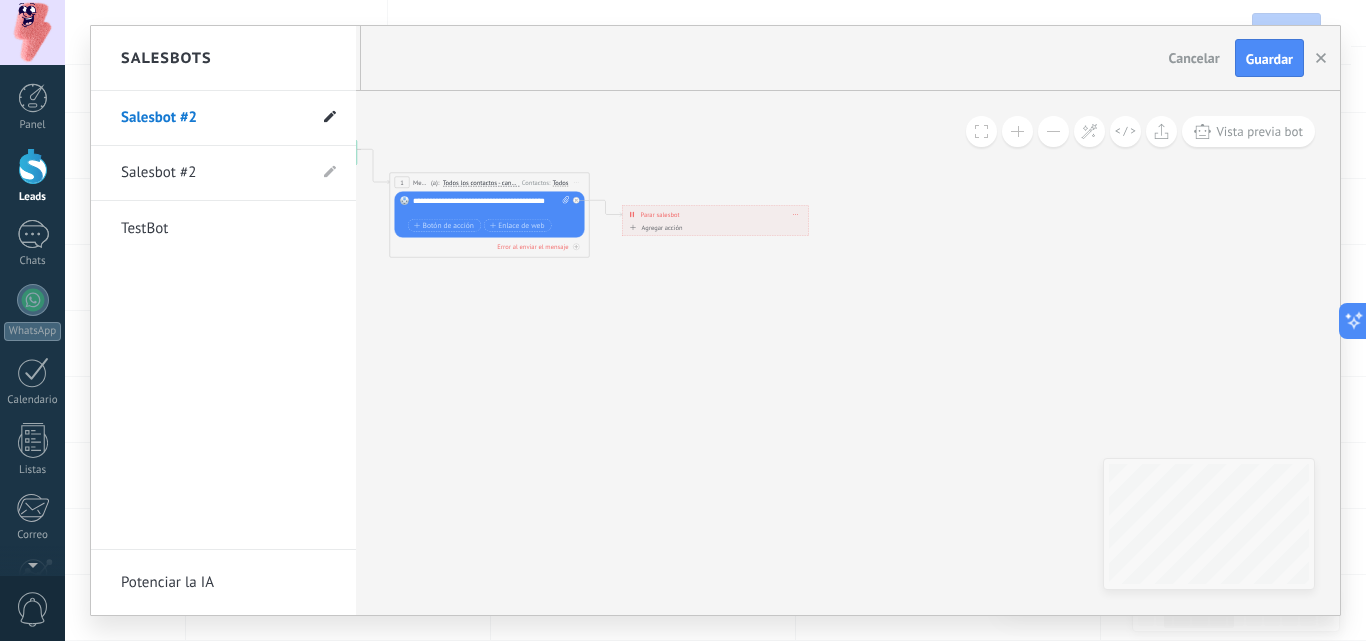 click 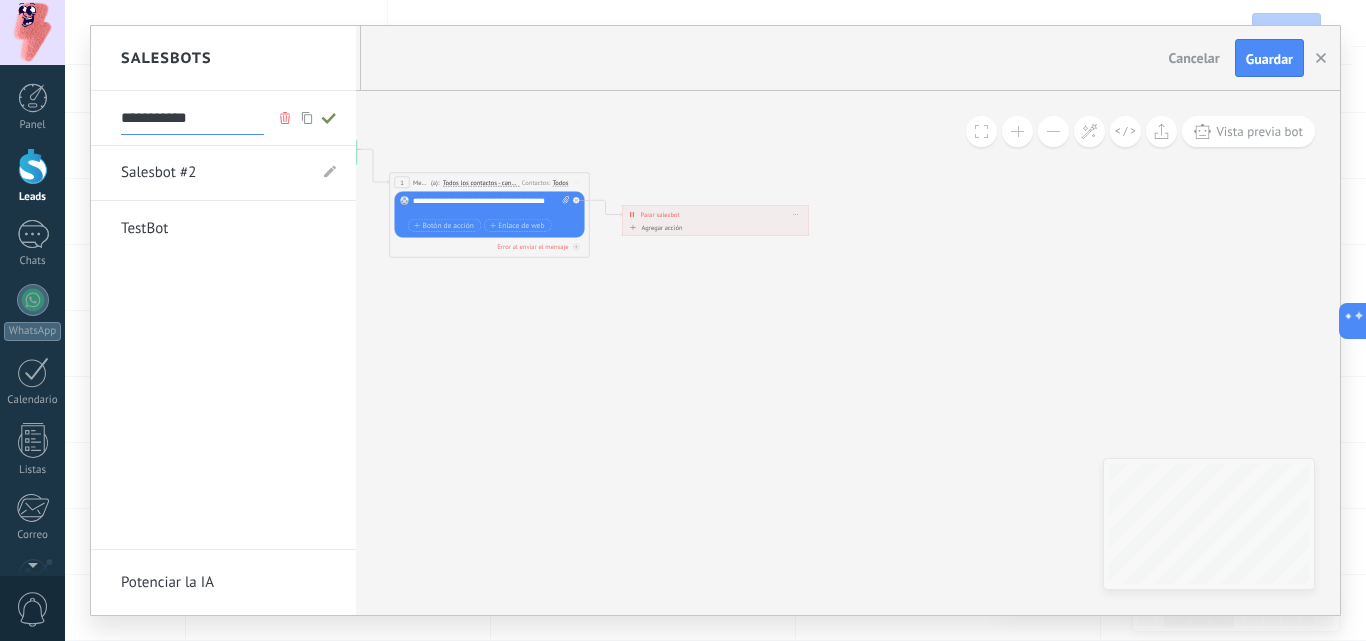 click 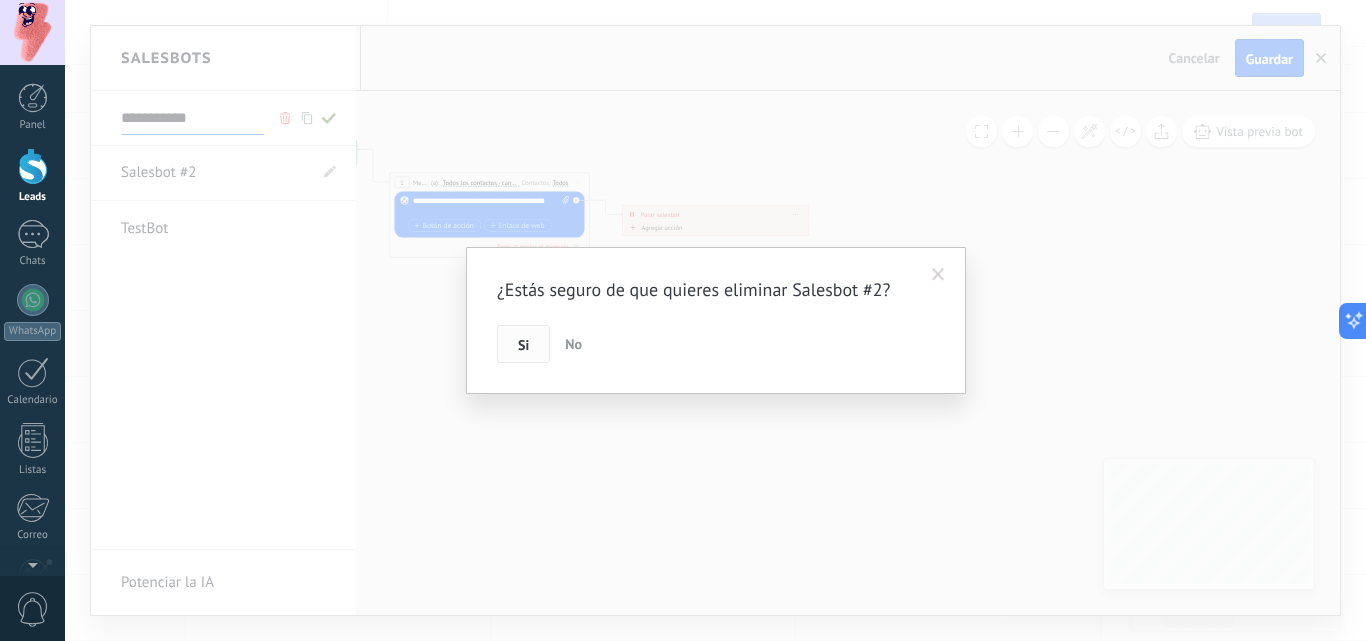click on "Si" at bounding box center [523, 344] 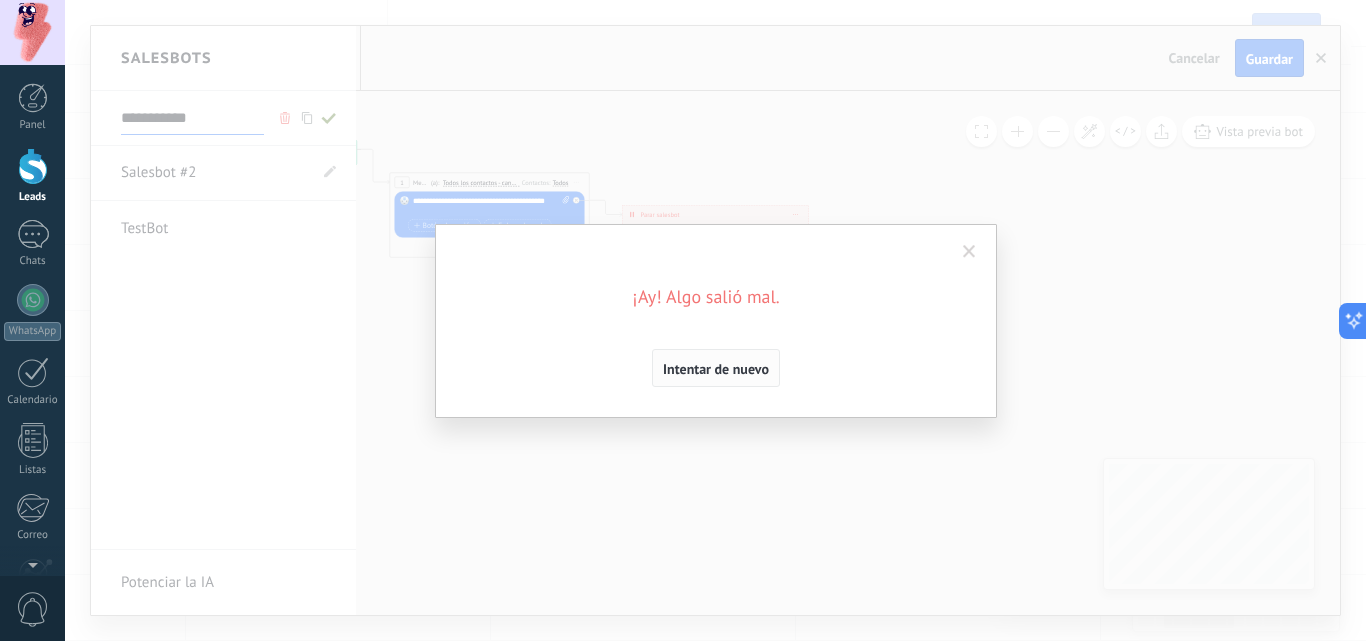 click on "Intentar de nuevo" at bounding box center (716, 369) 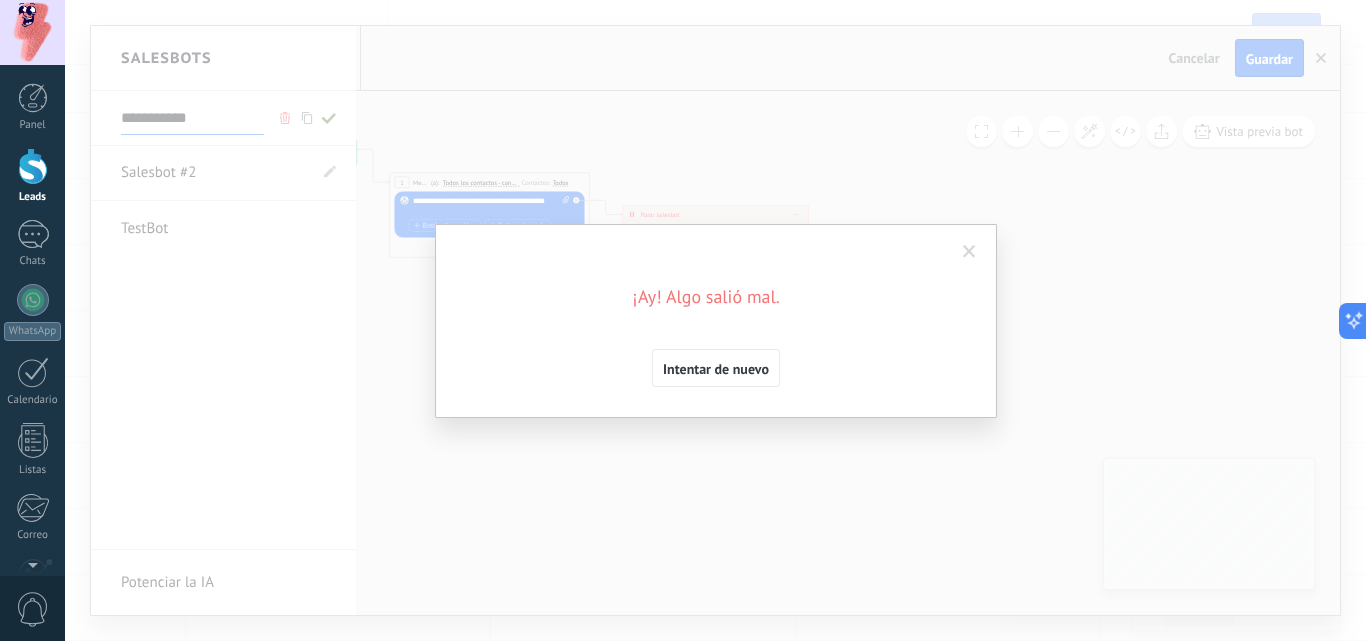 click at bounding box center (969, 252) 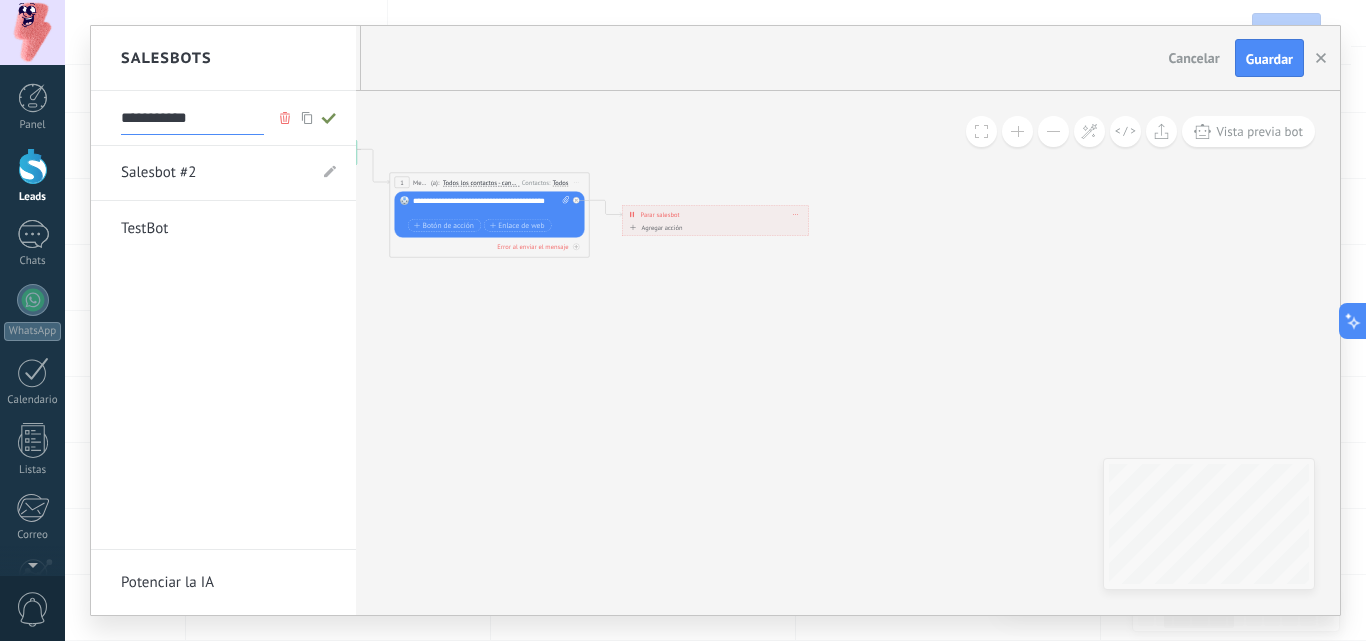 click on "Salesbot #2" at bounding box center [213, 173] 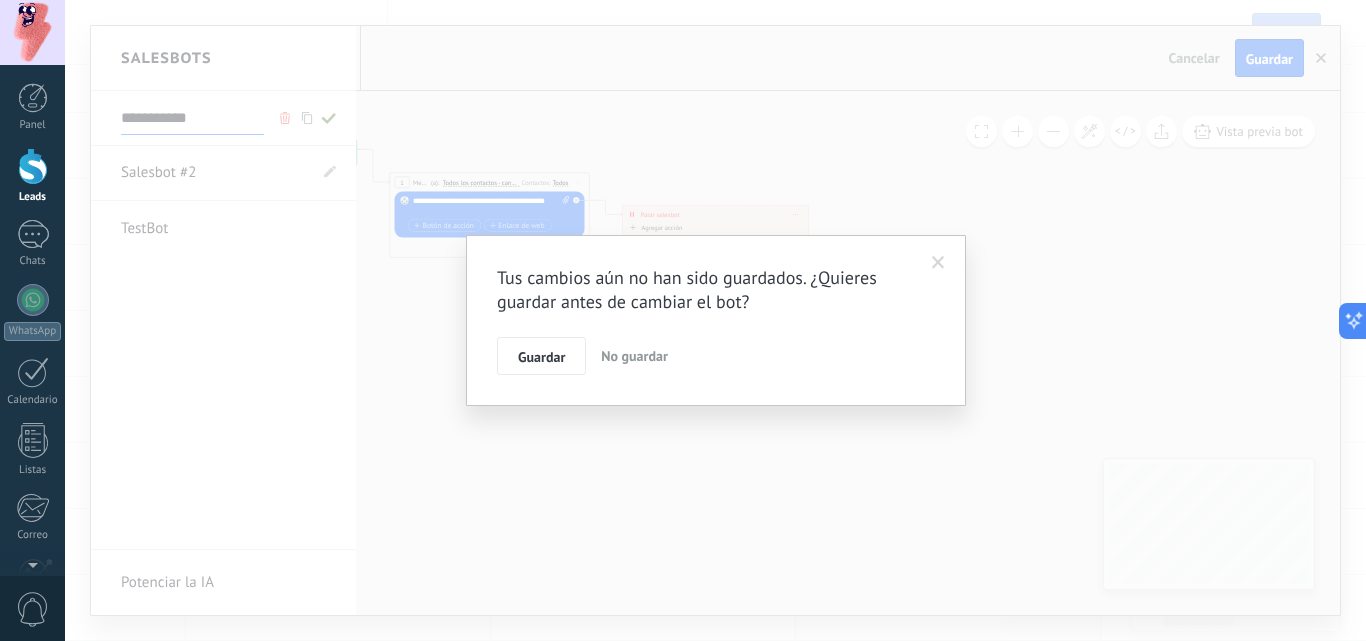 click at bounding box center (938, 263) 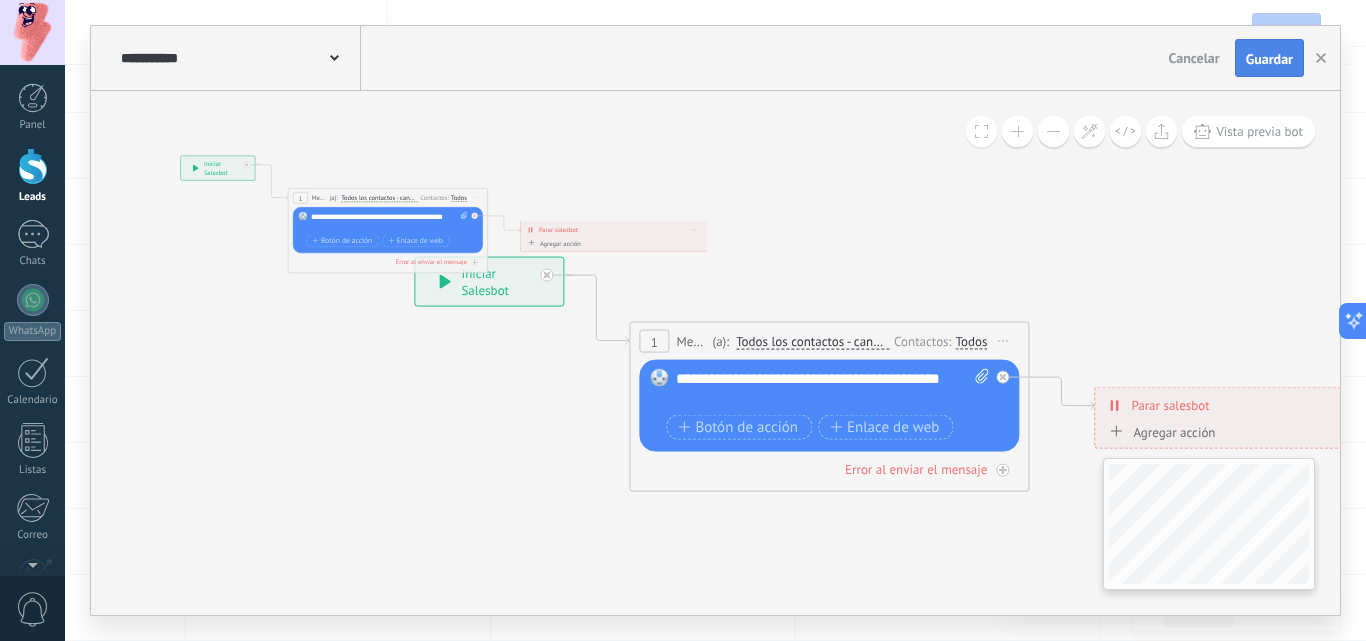 click on "Guardar" at bounding box center [1269, 59] 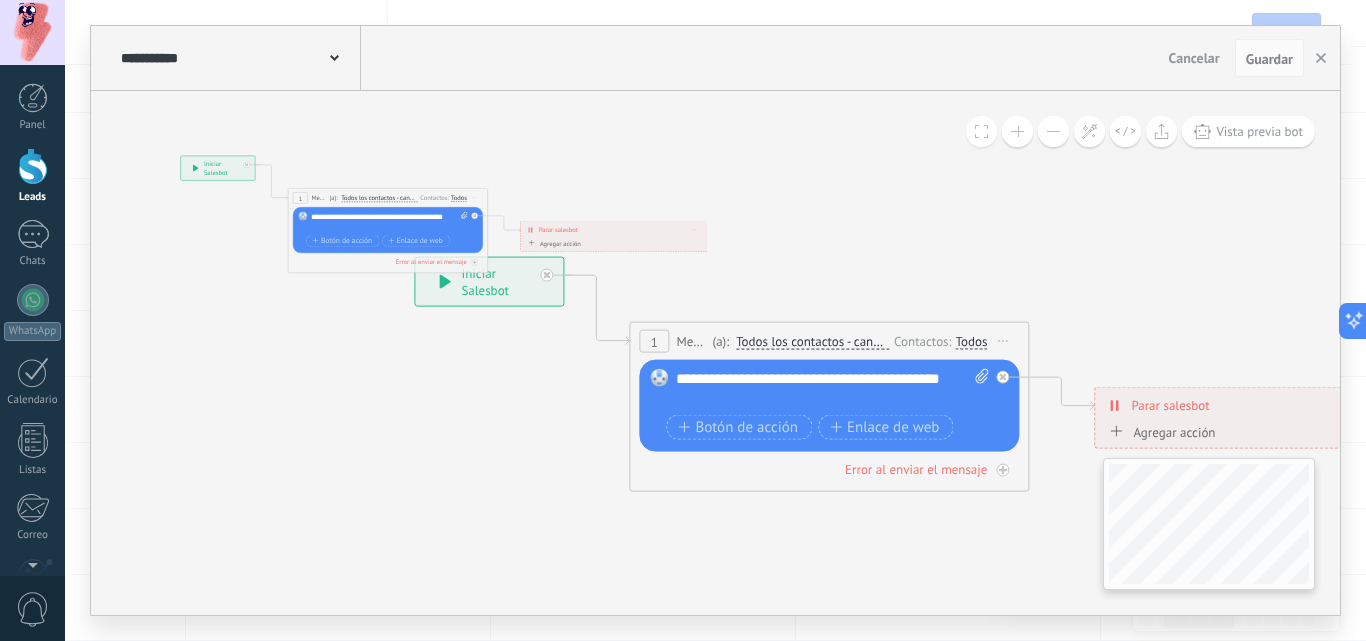 click at bounding box center [334, 56] 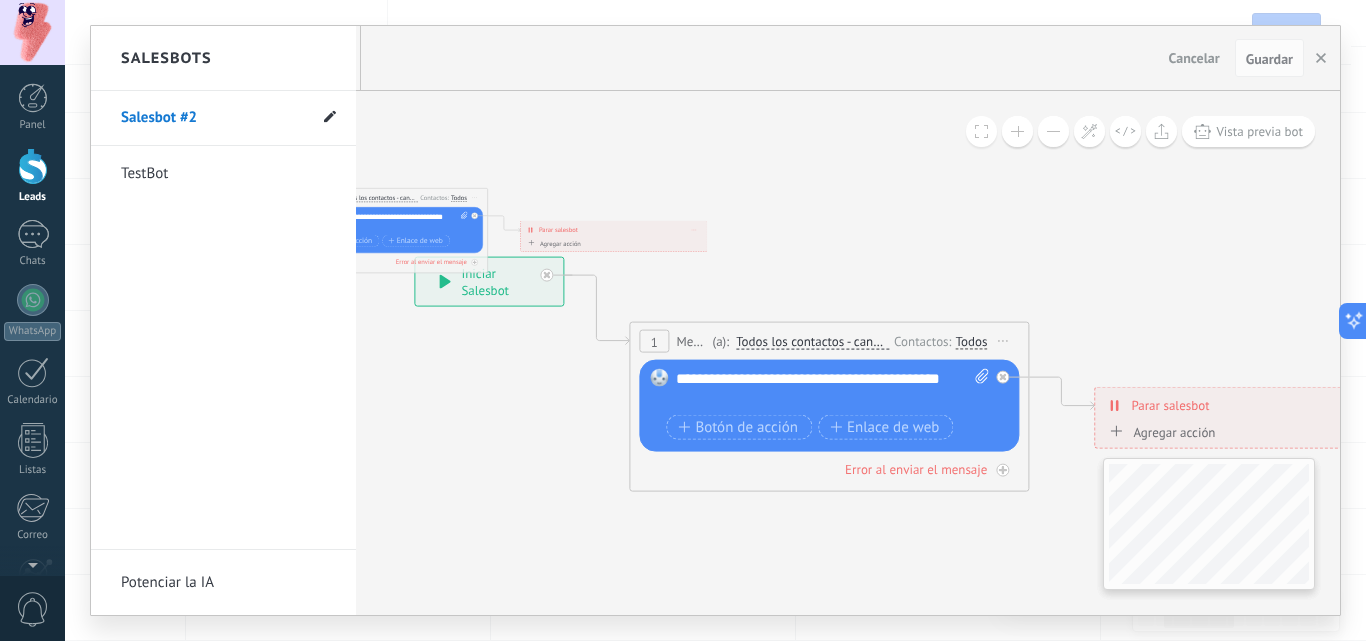 click 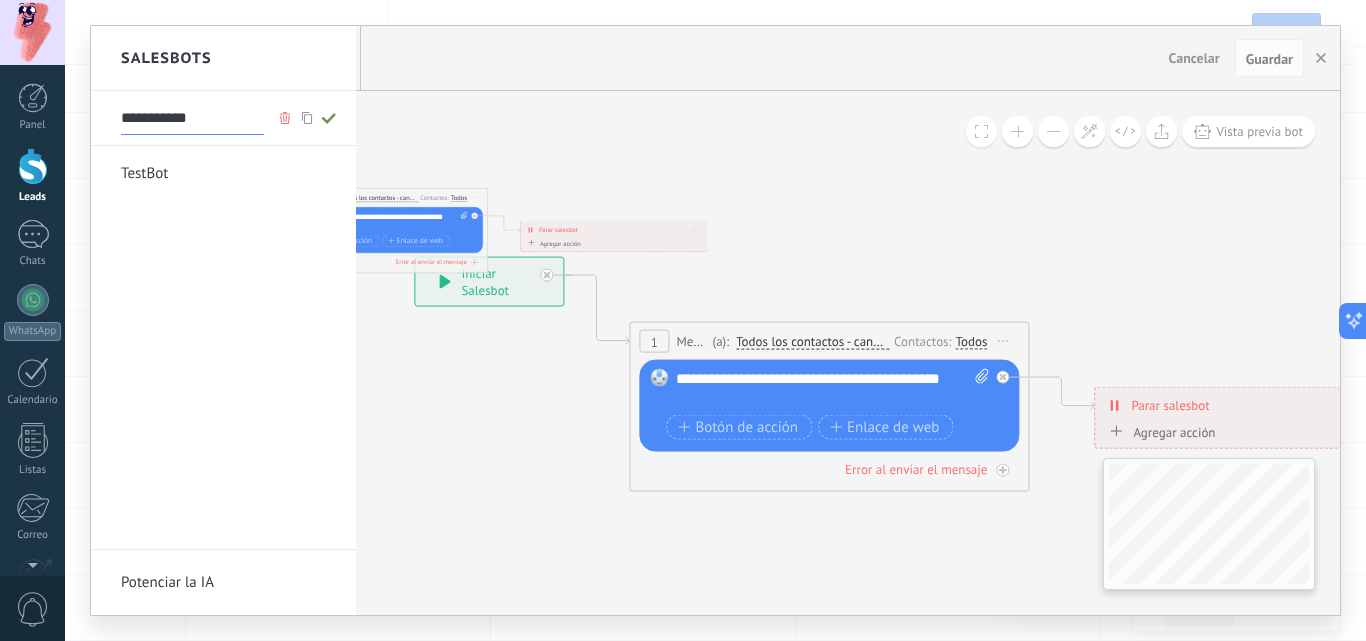 click on "**********" at bounding box center [192, 119] 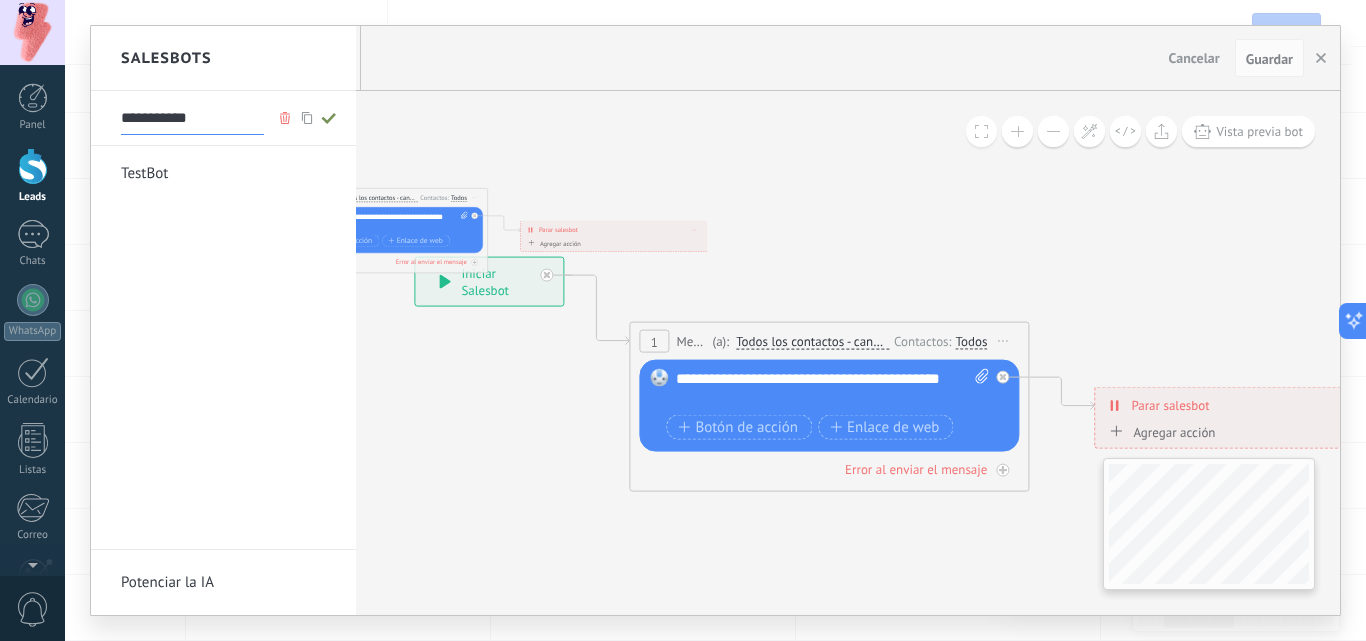 click on "**********" at bounding box center (192, 119) 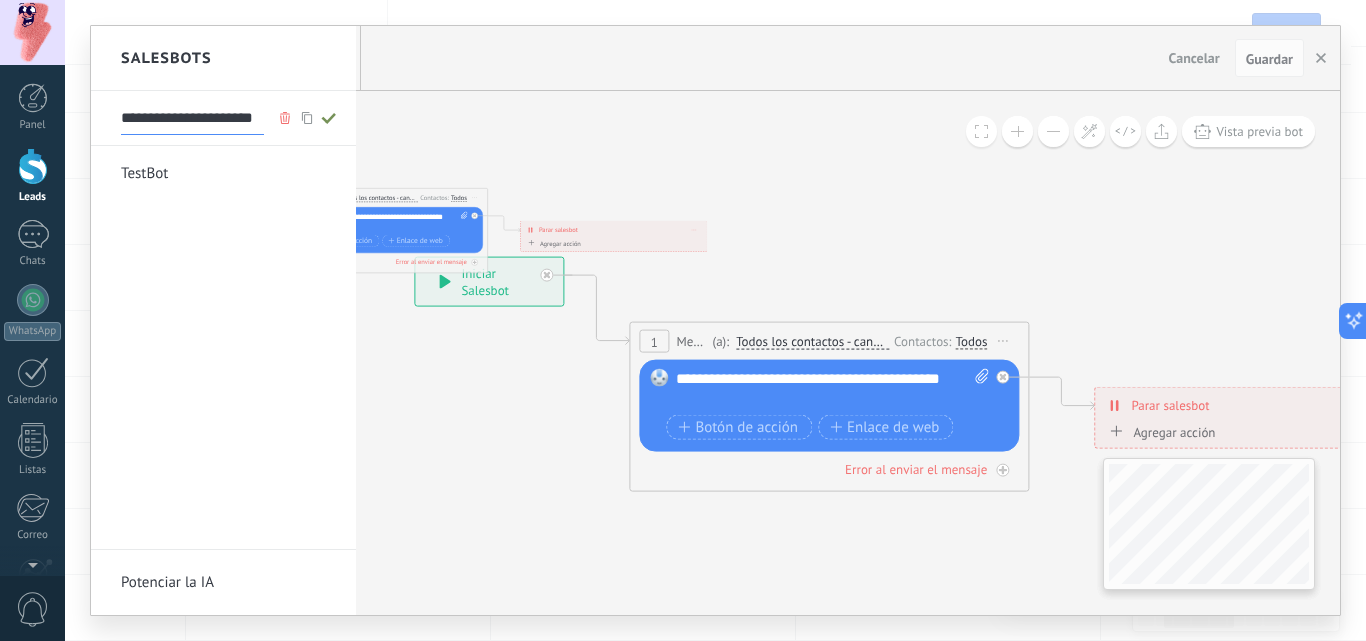 scroll, scrollTop: 0, scrollLeft: 5, axis: horizontal 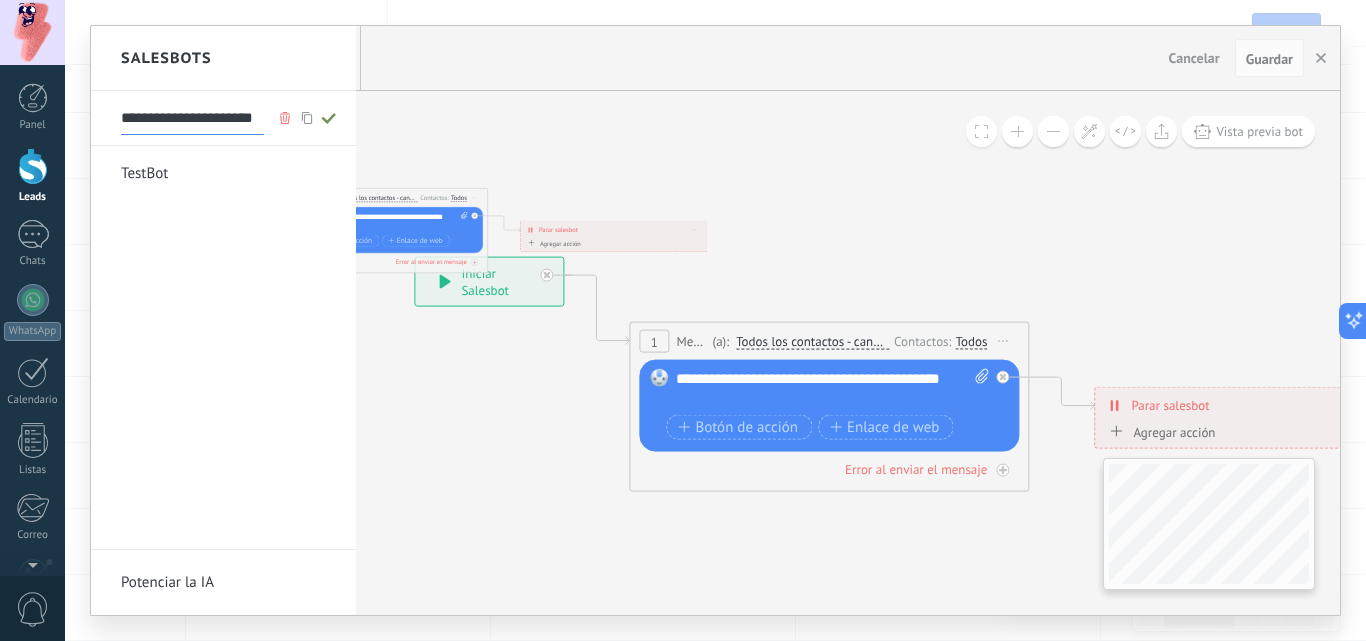 type on "**********" 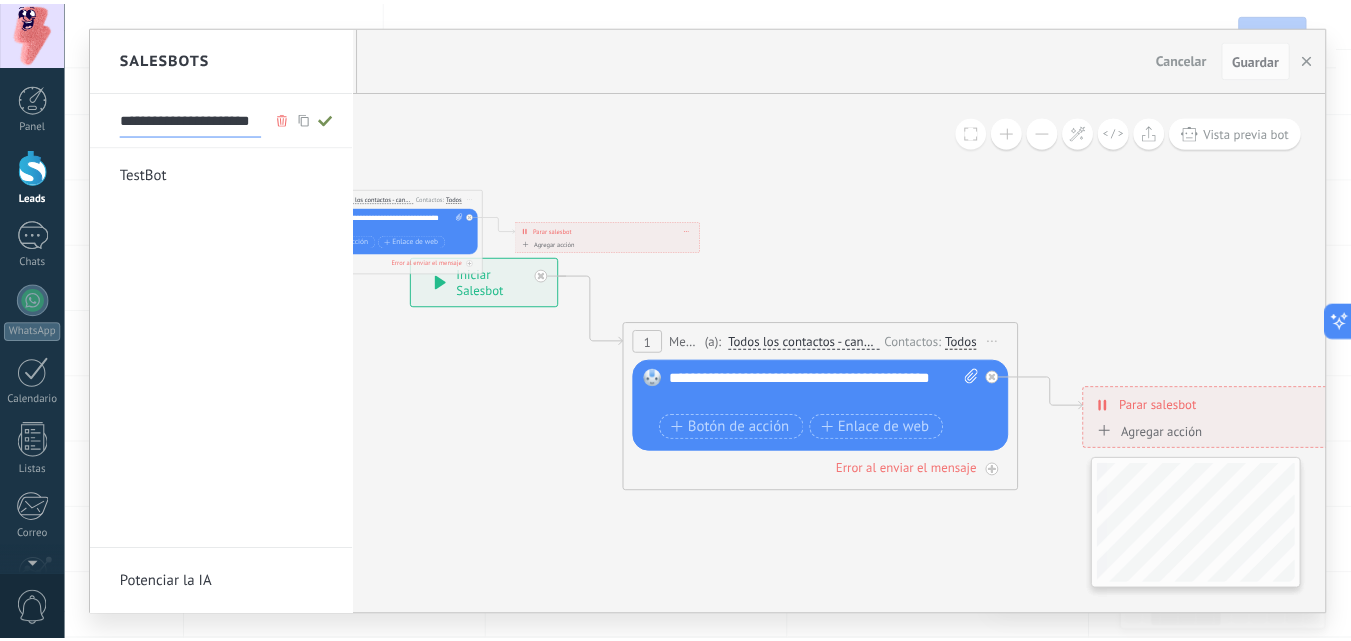 scroll, scrollTop: 0, scrollLeft: 0, axis: both 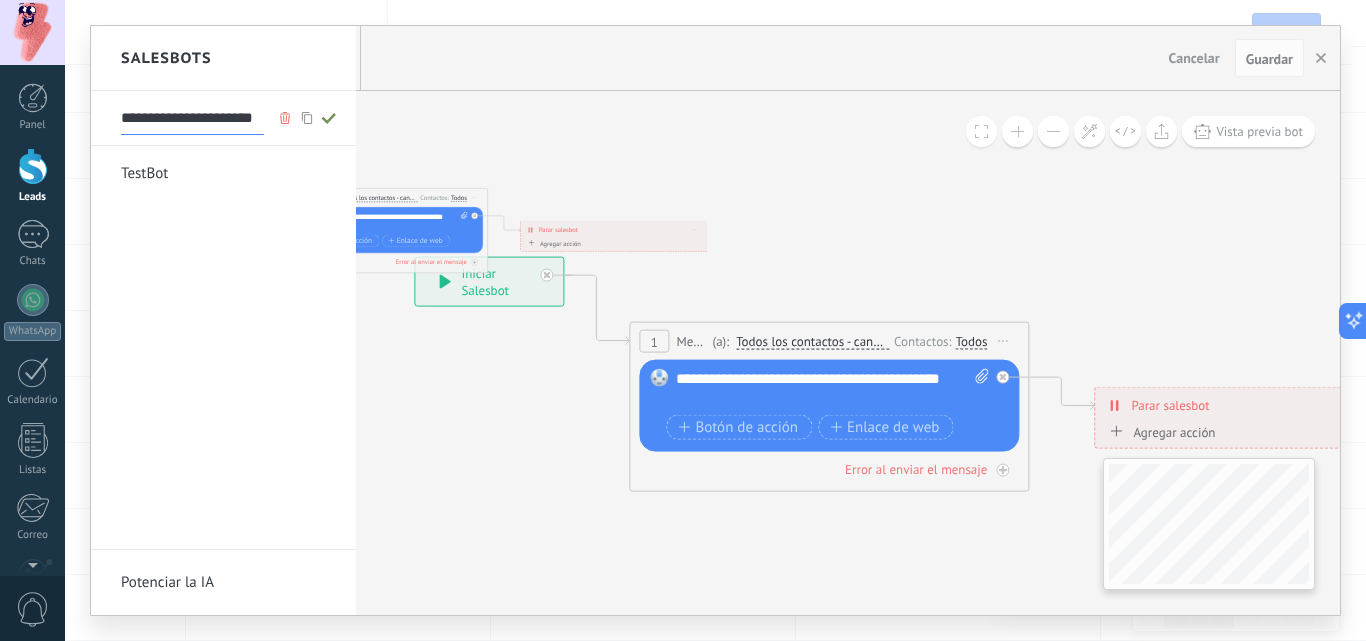 click 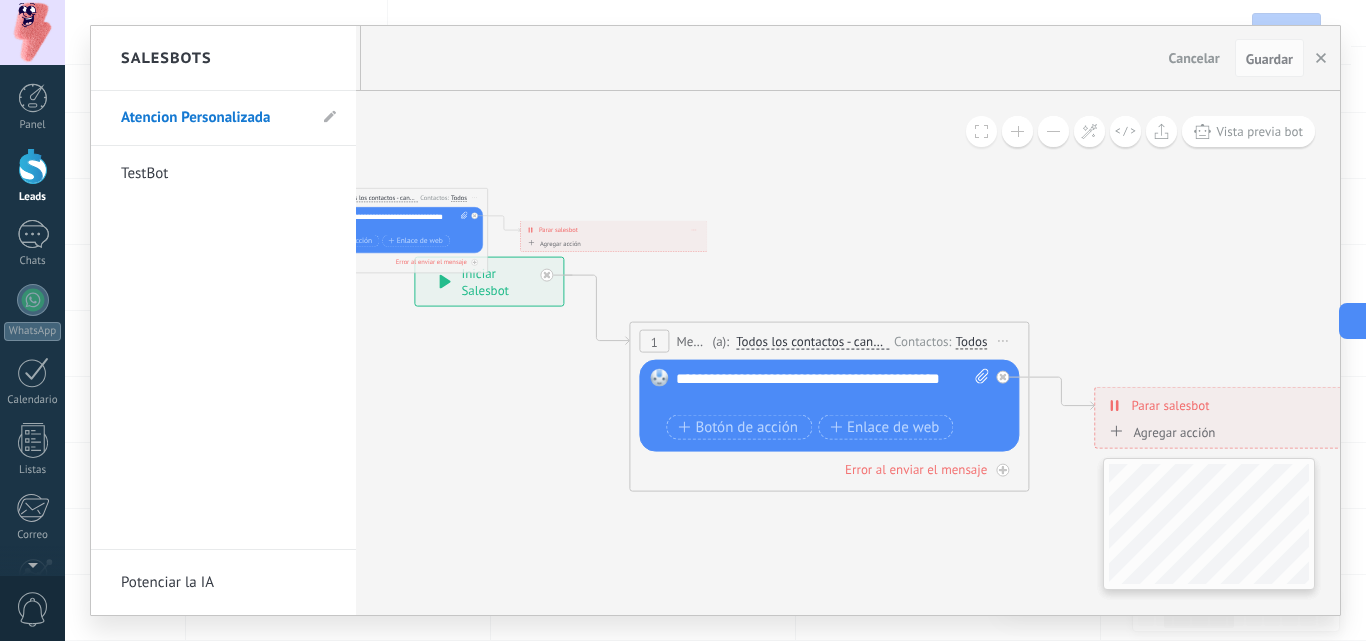 click at bounding box center [715, 320] 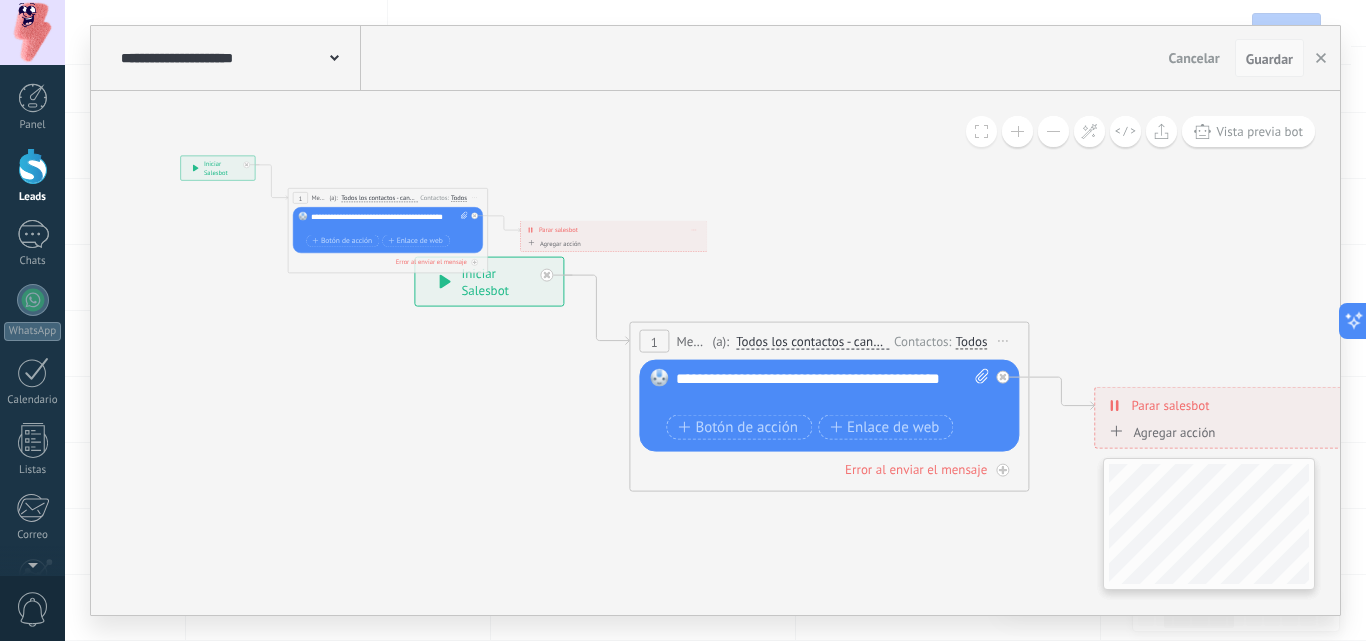 click on "Guardar" at bounding box center (1269, 59) 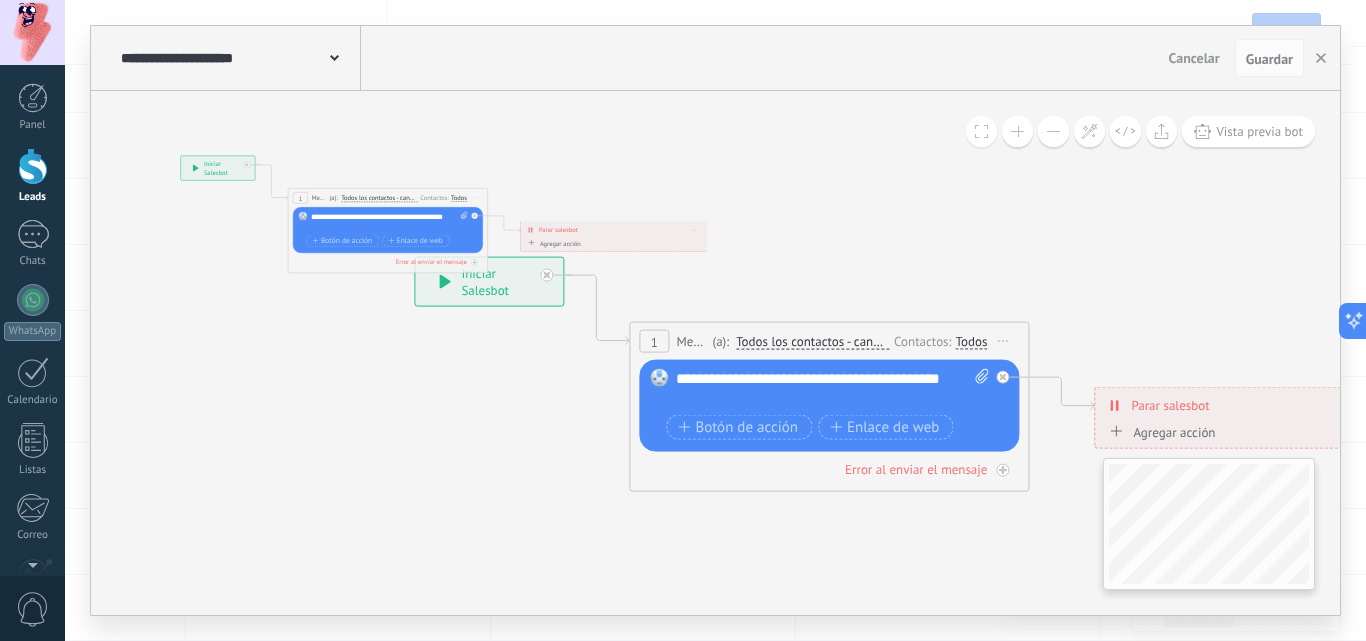 click 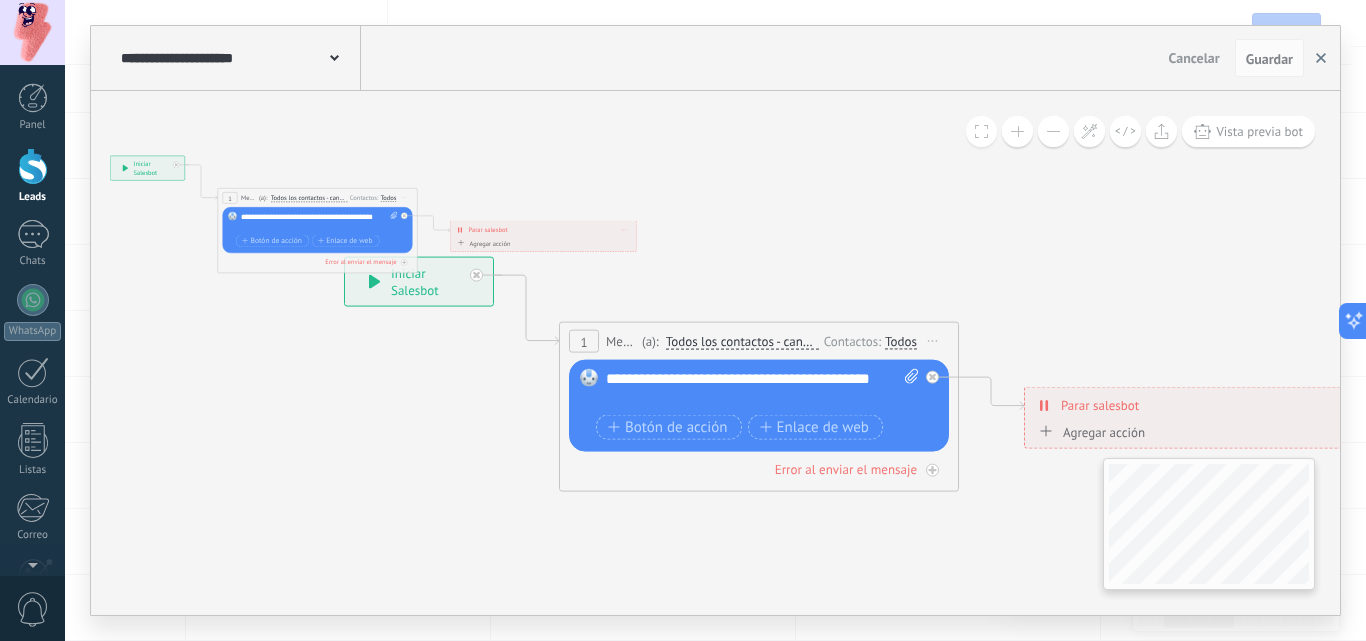 click 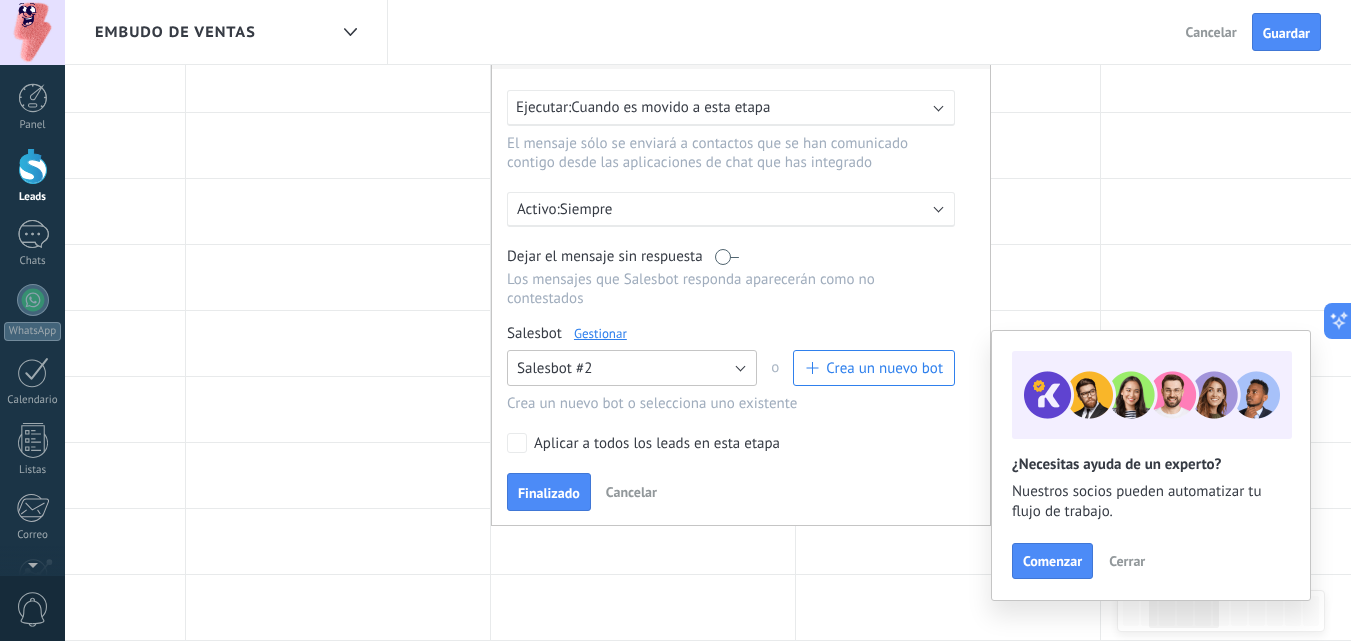 click on "Salesbot #2" at bounding box center (632, 368) 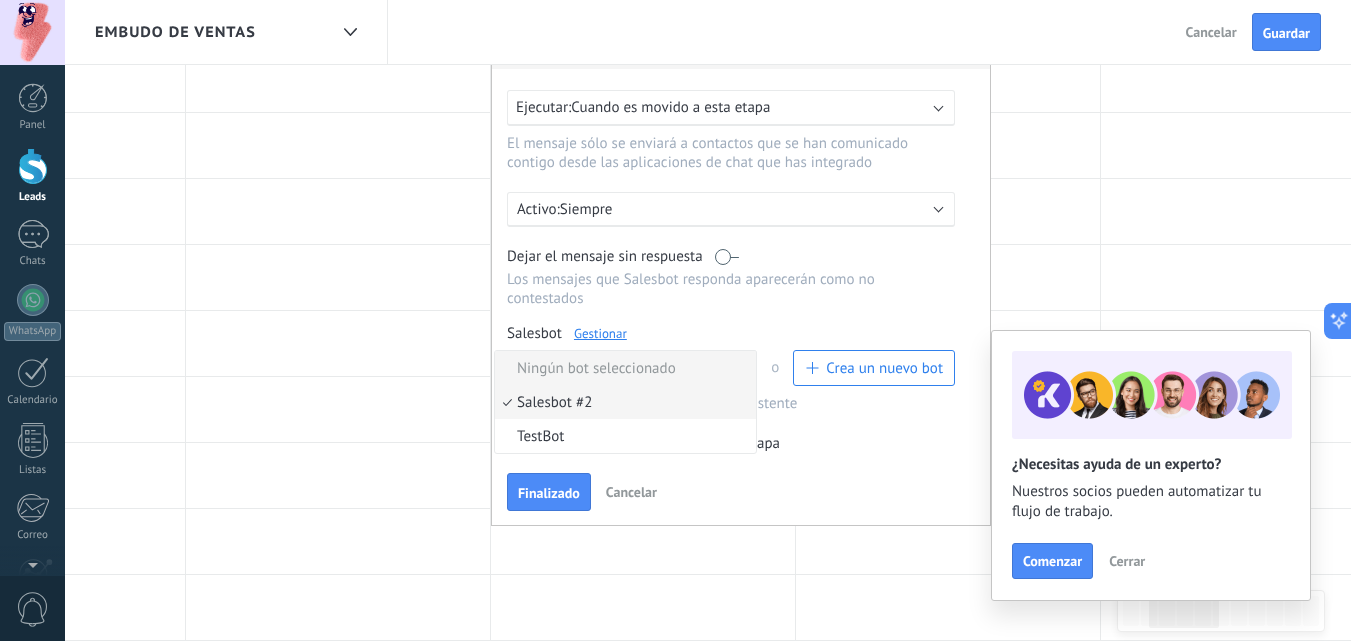 click on "Ningún bot seleccionado" at bounding box center (622, 368) 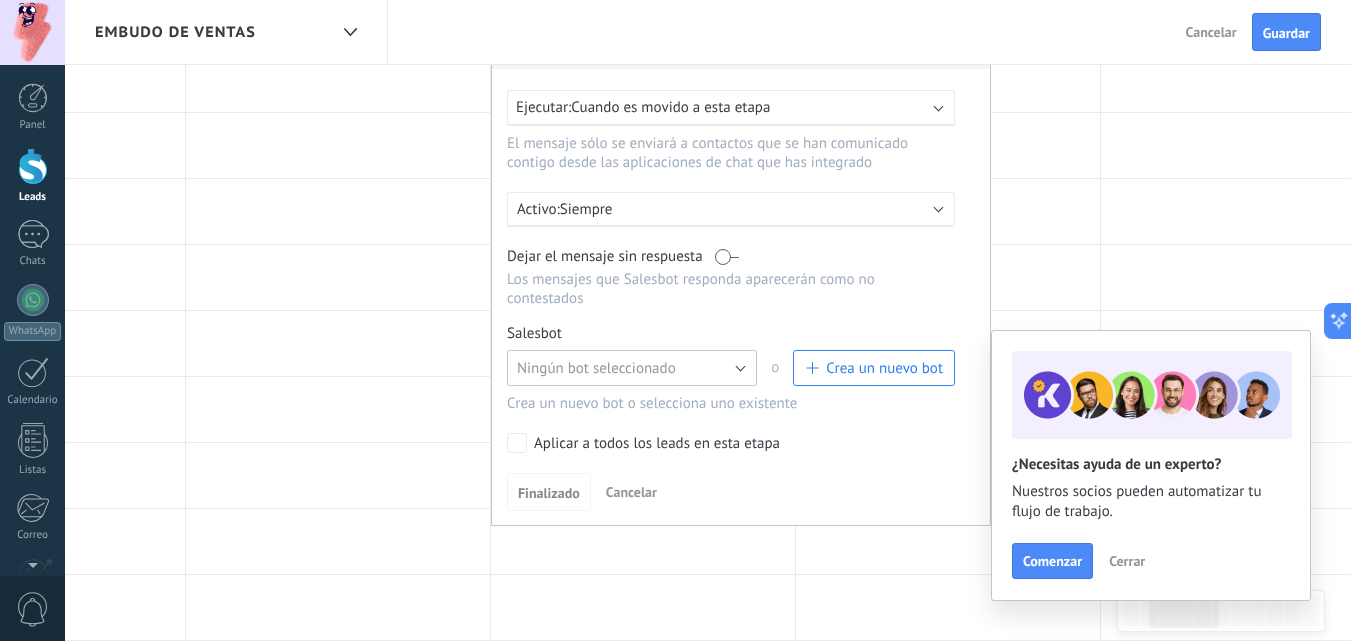 click on "Ningún bot seleccionado" at bounding box center (632, 368) 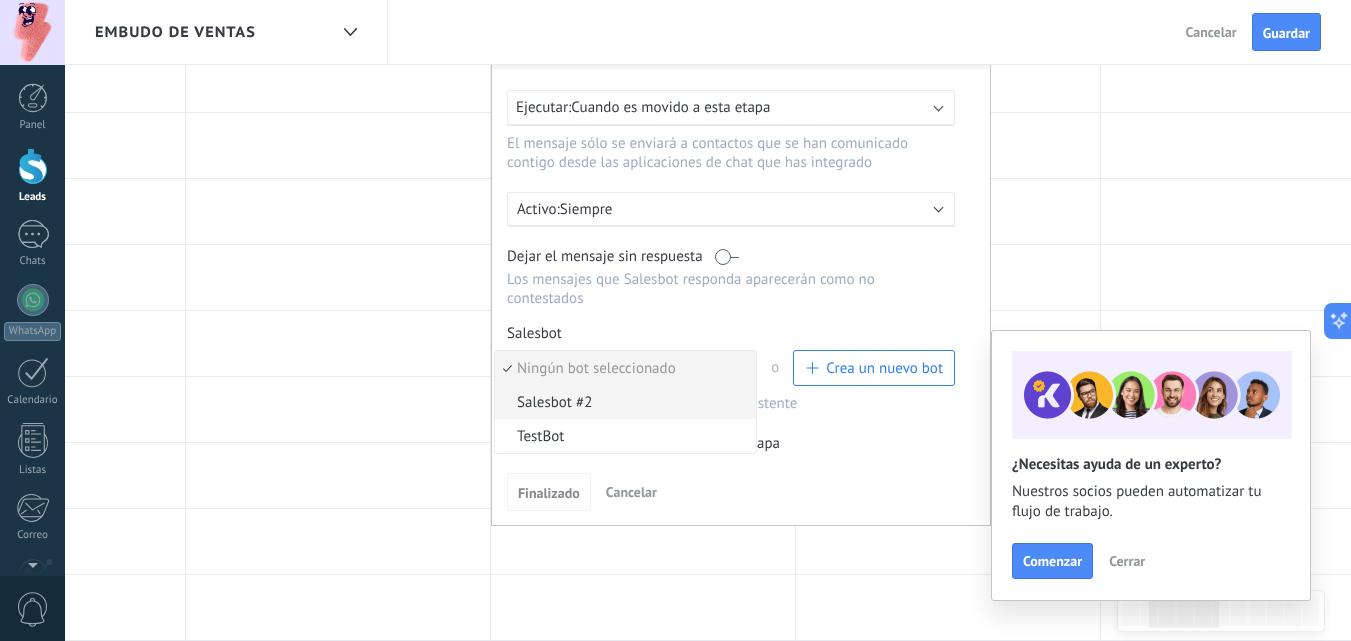 click on "Salesbot #2" at bounding box center (625, 402) 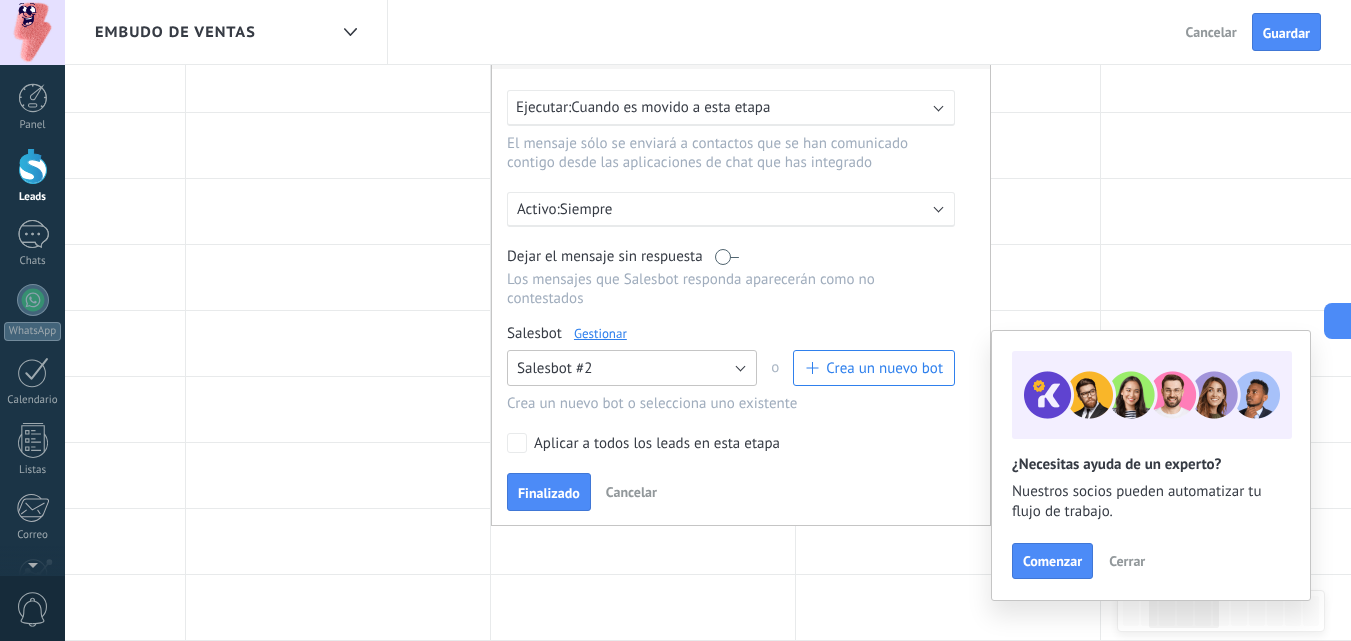 click on "Salesbot #2" at bounding box center (632, 368) 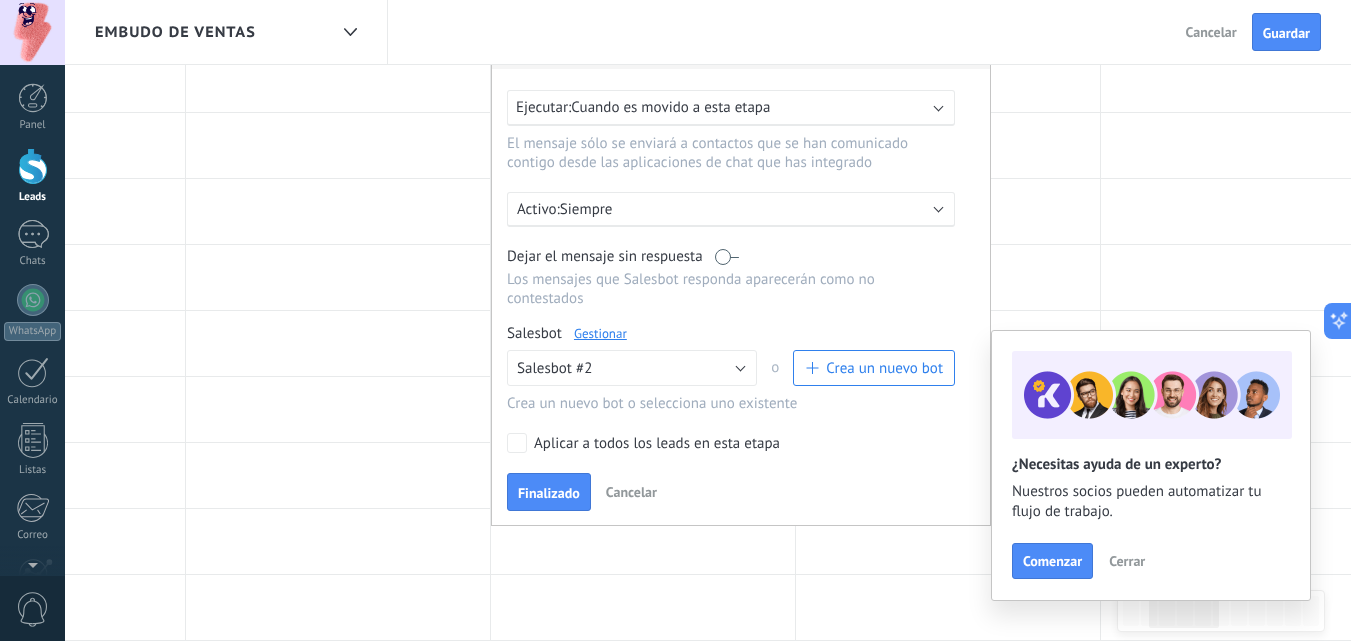 click at bounding box center (811, 368) 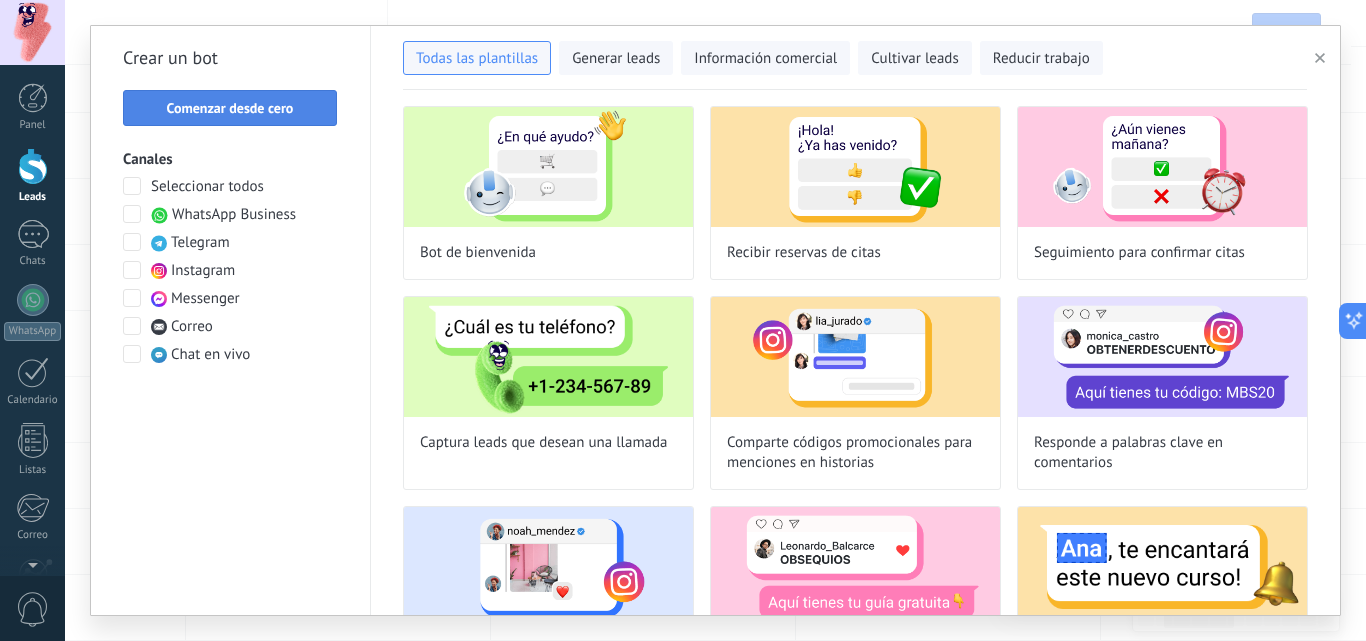 click on "Comenzar desde cero" at bounding box center (230, 108) 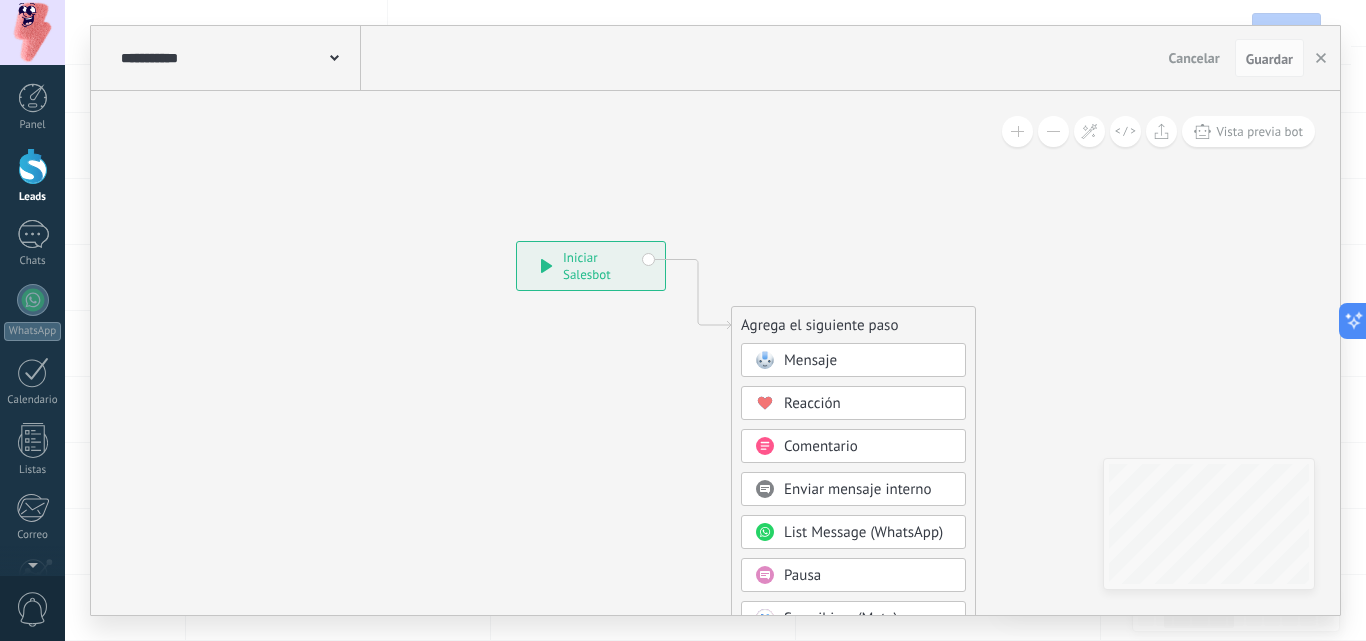 click on "**********" at bounding box center [238, 58] 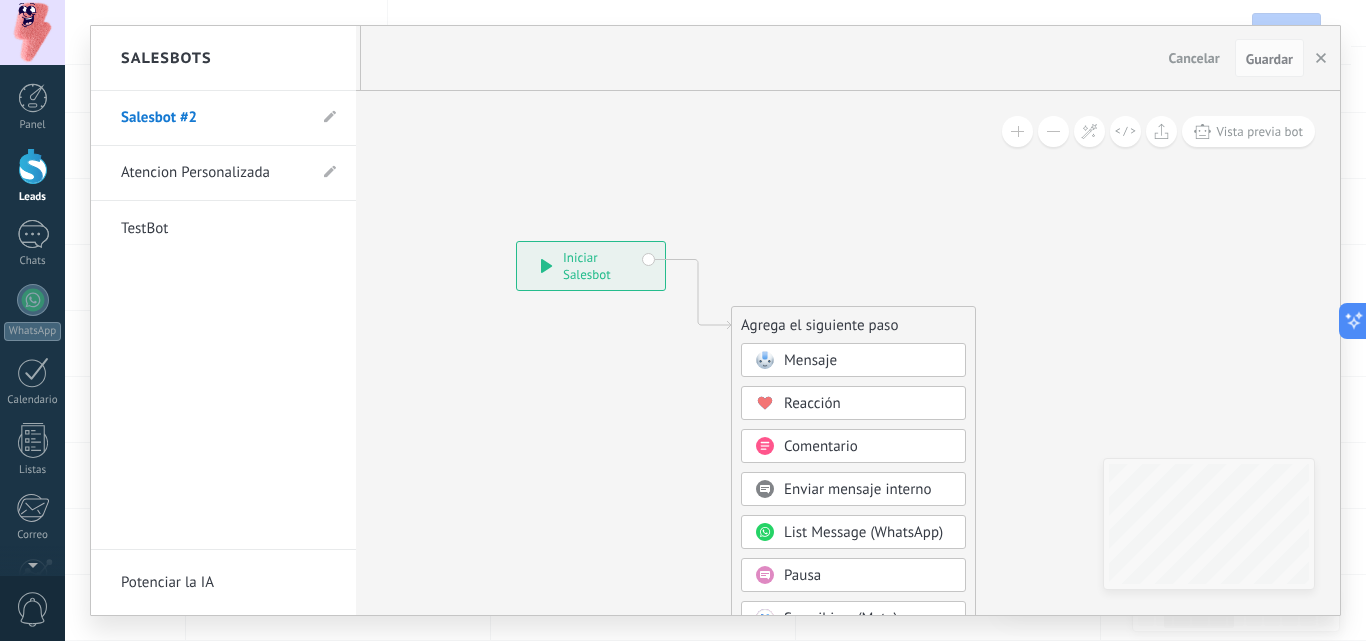 click on "Atencion Personalizada" at bounding box center [213, 173] 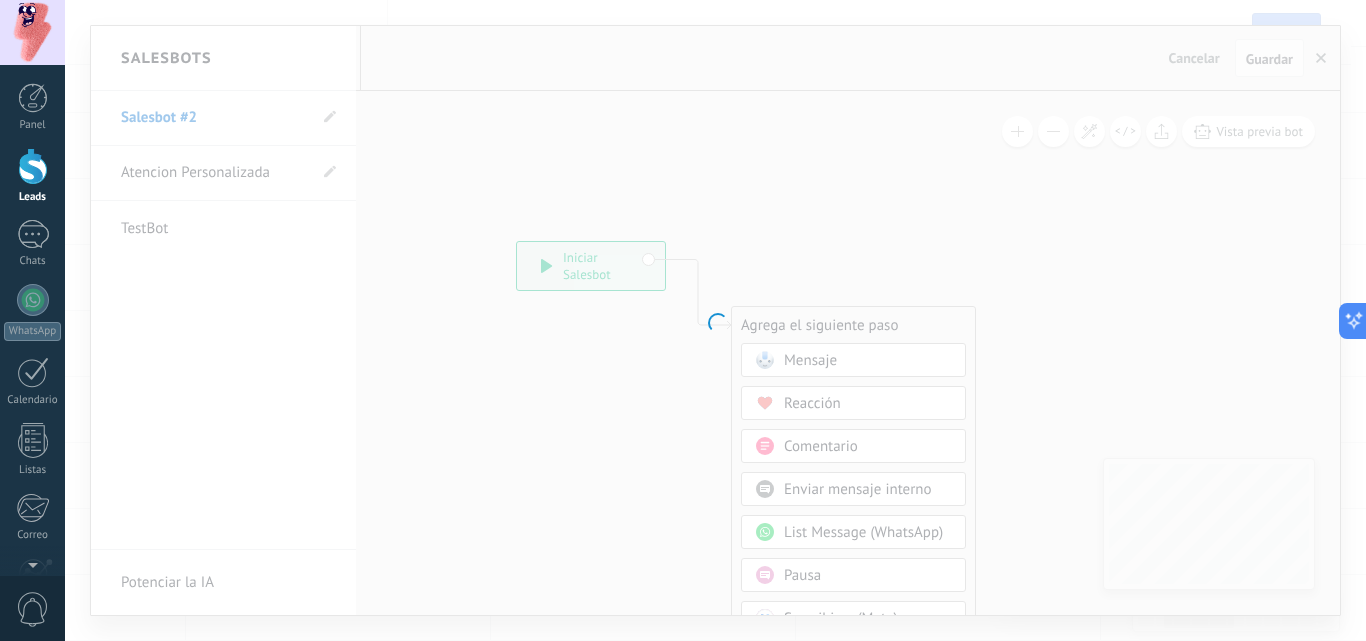 type on "**********" 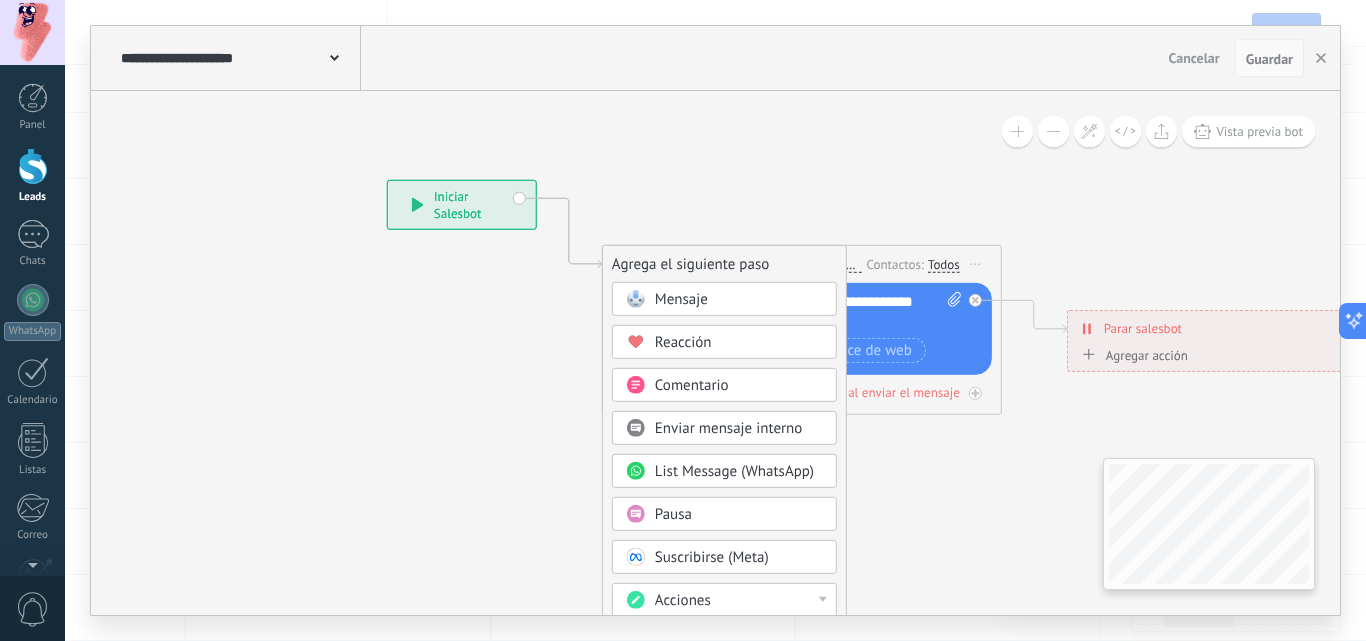 click on "Guardar" at bounding box center (1269, 59) 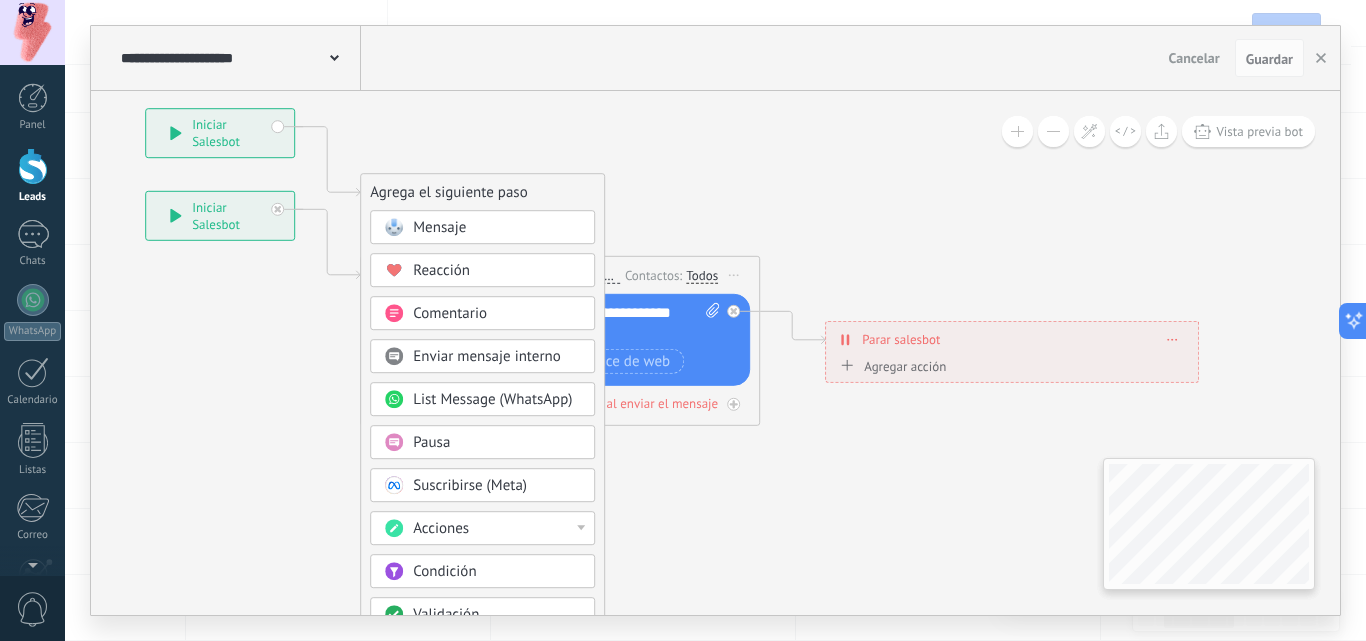 click 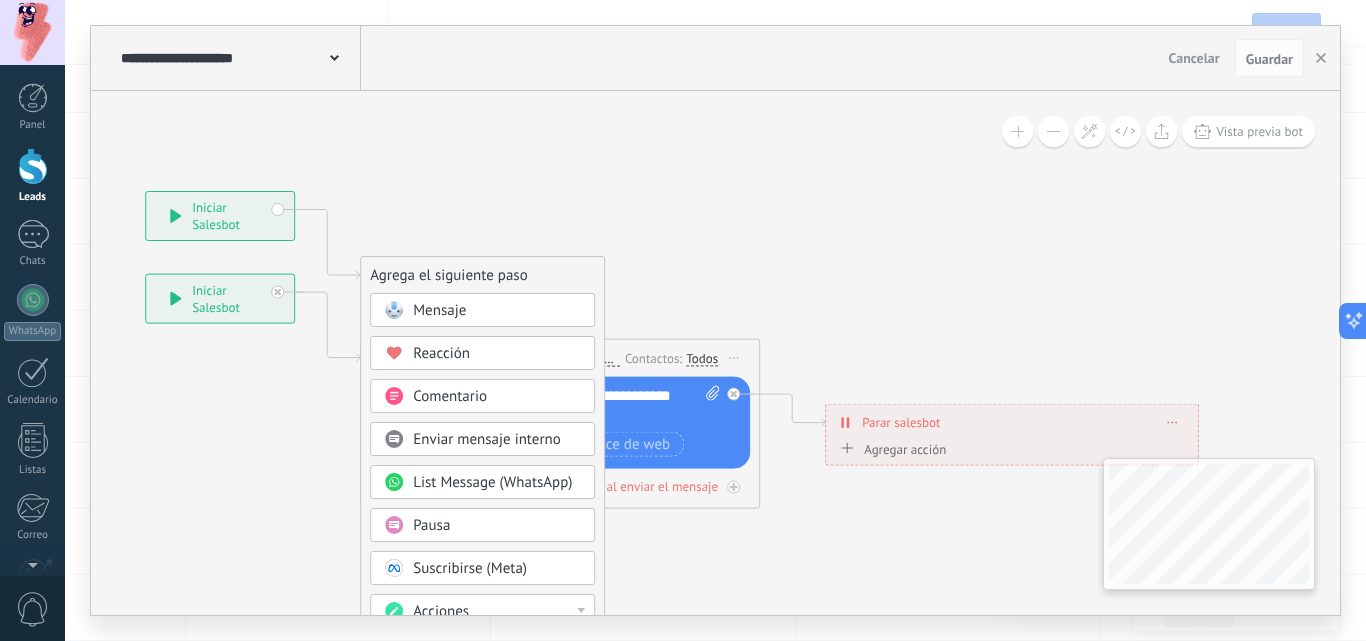 click 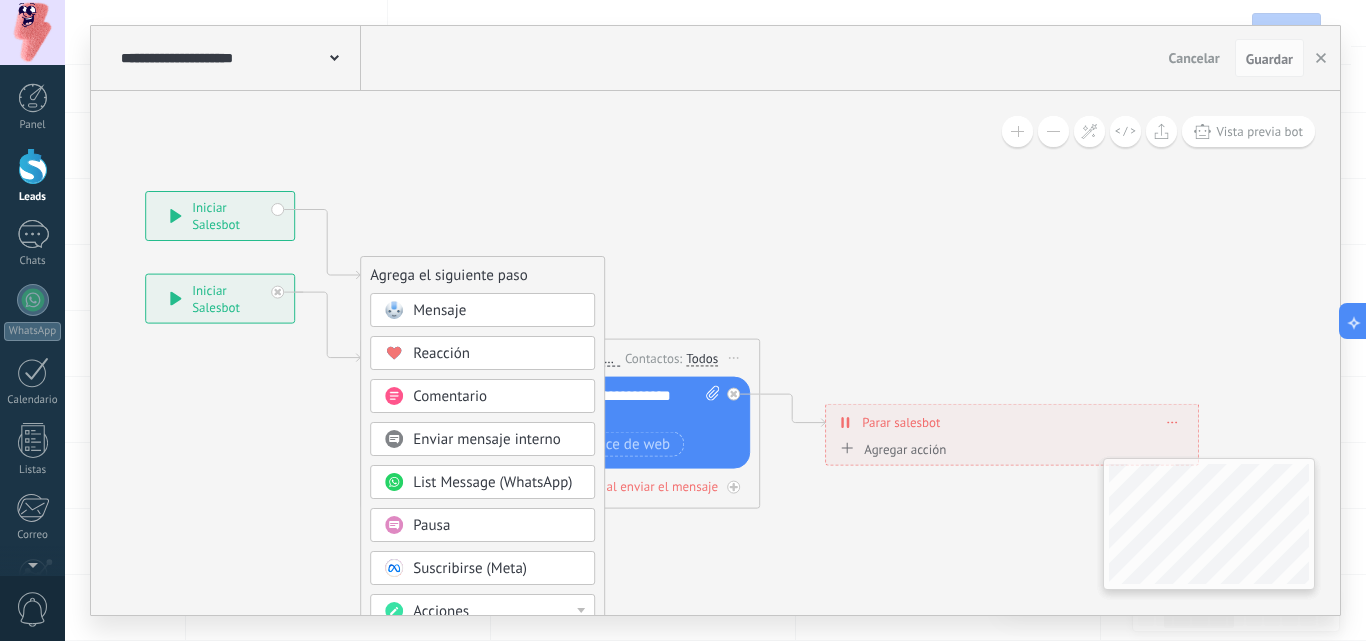 click 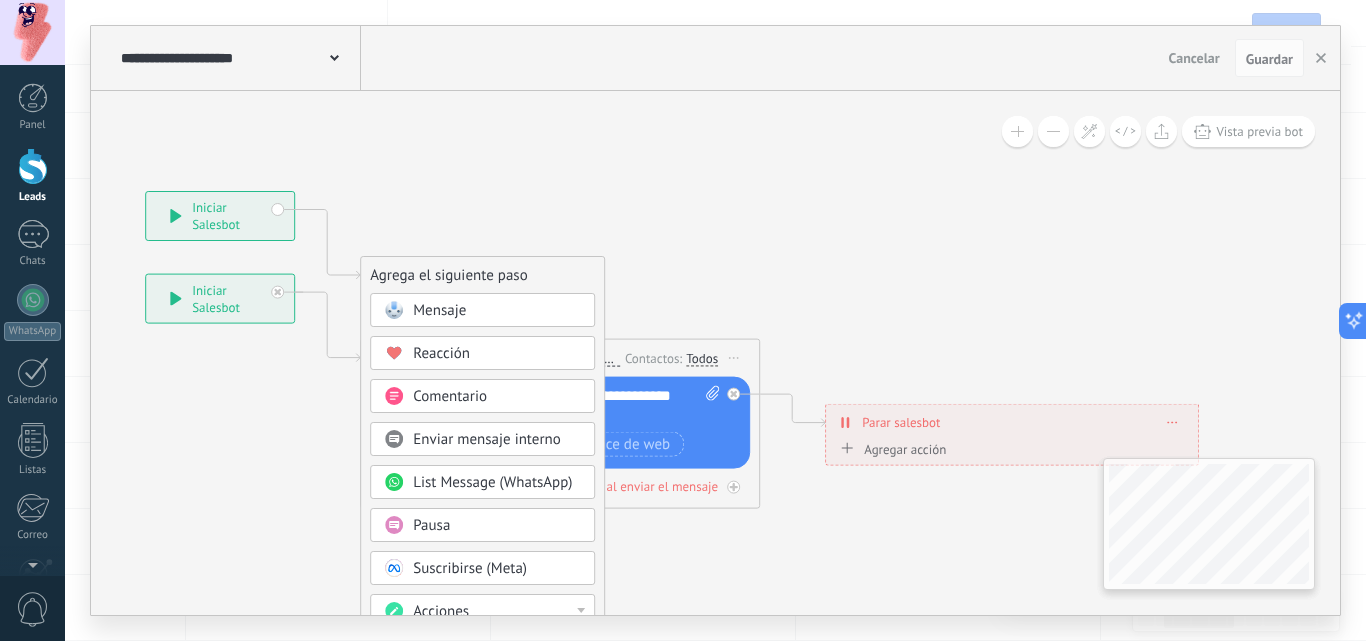 click 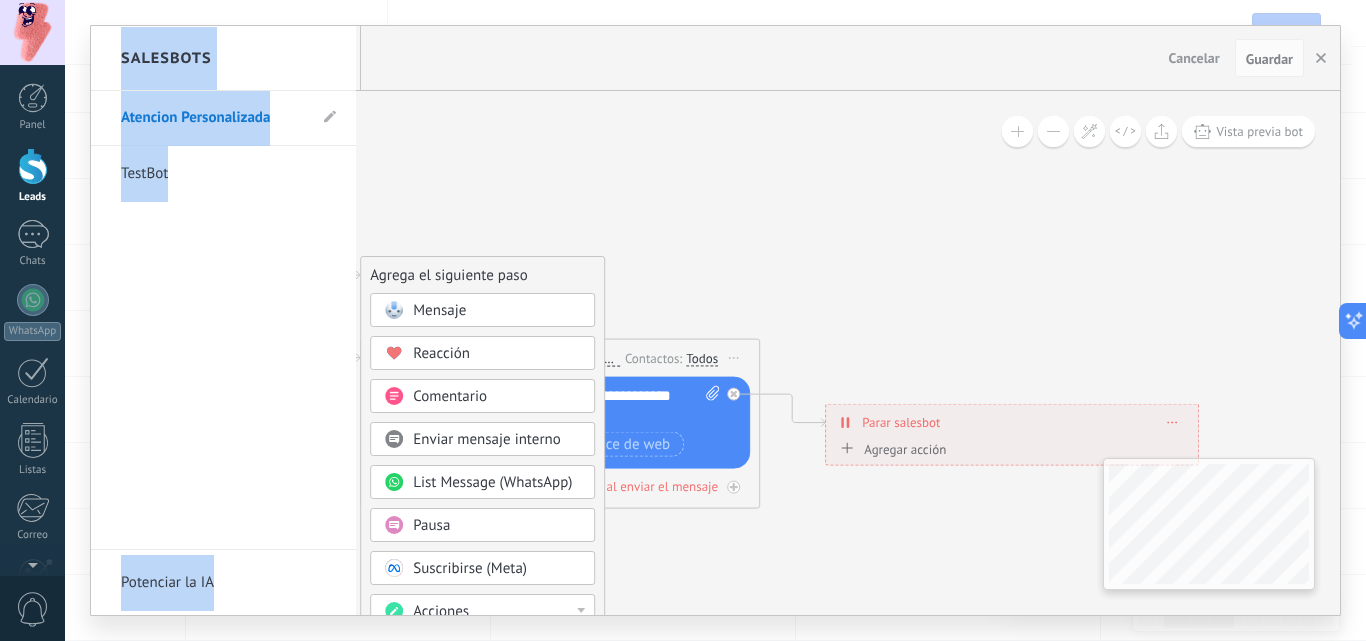 click on "Atencion Personalizada" at bounding box center (213, 118) 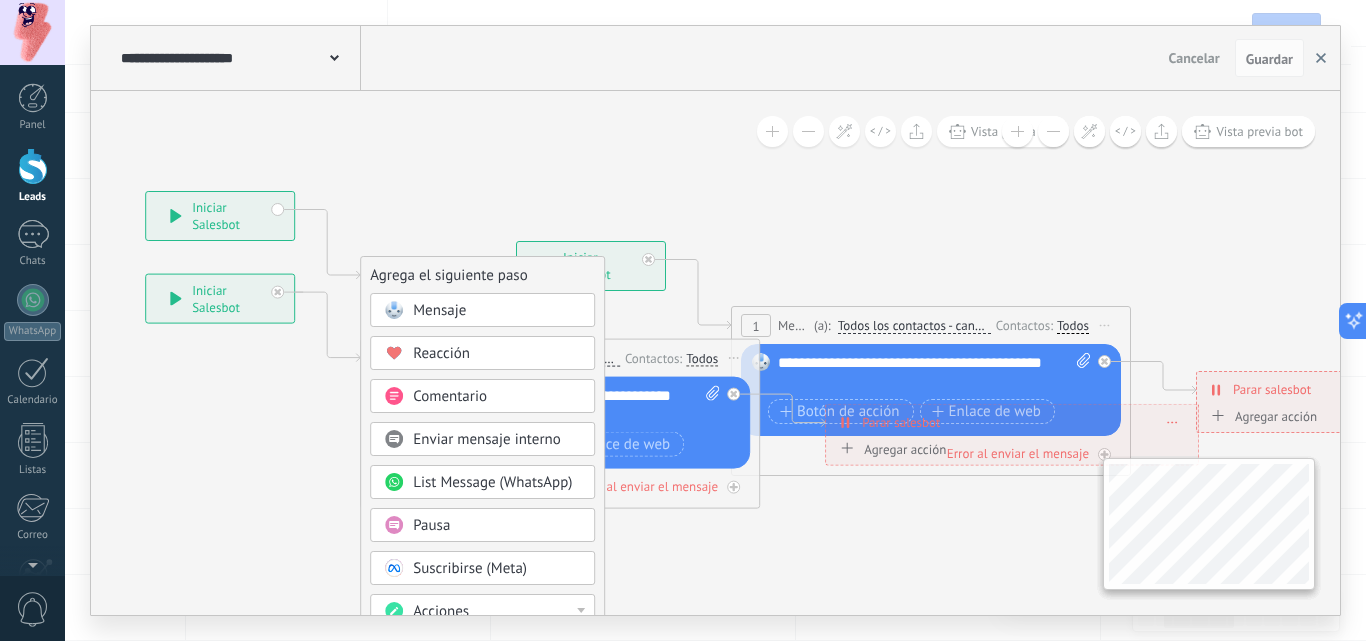 click at bounding box center [1321, 58] 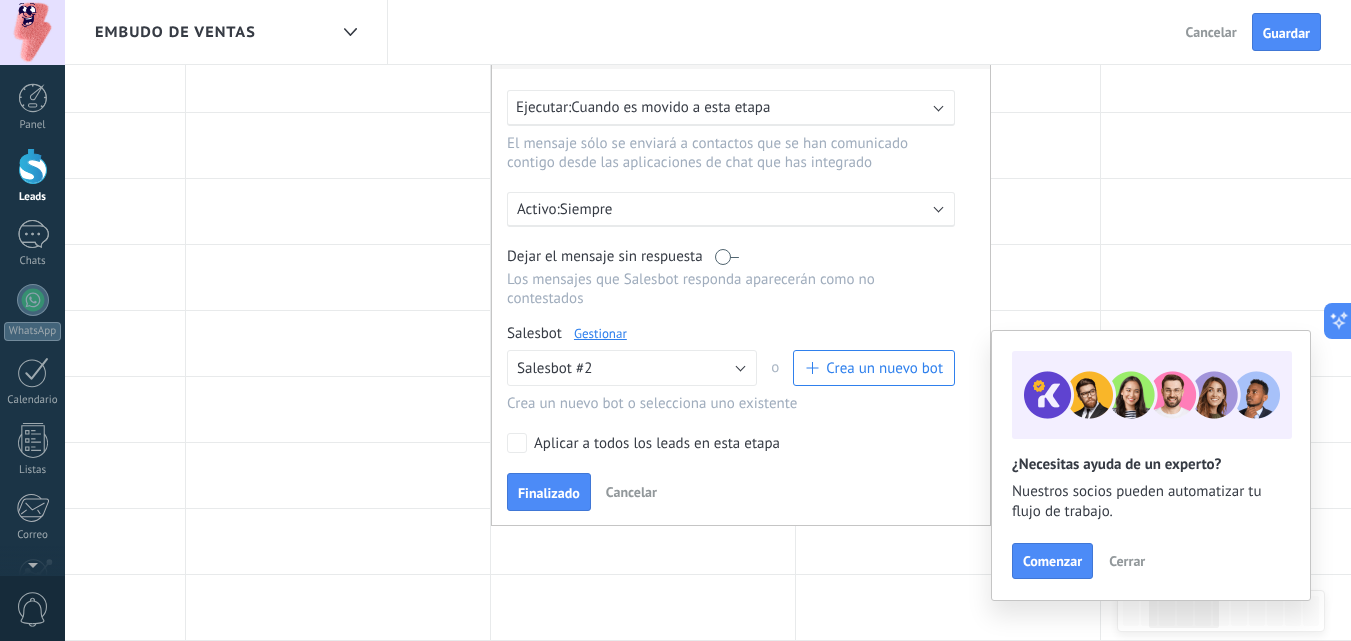 scroll, scrollTop: 215, scrollLeft: 0, axis: vertical 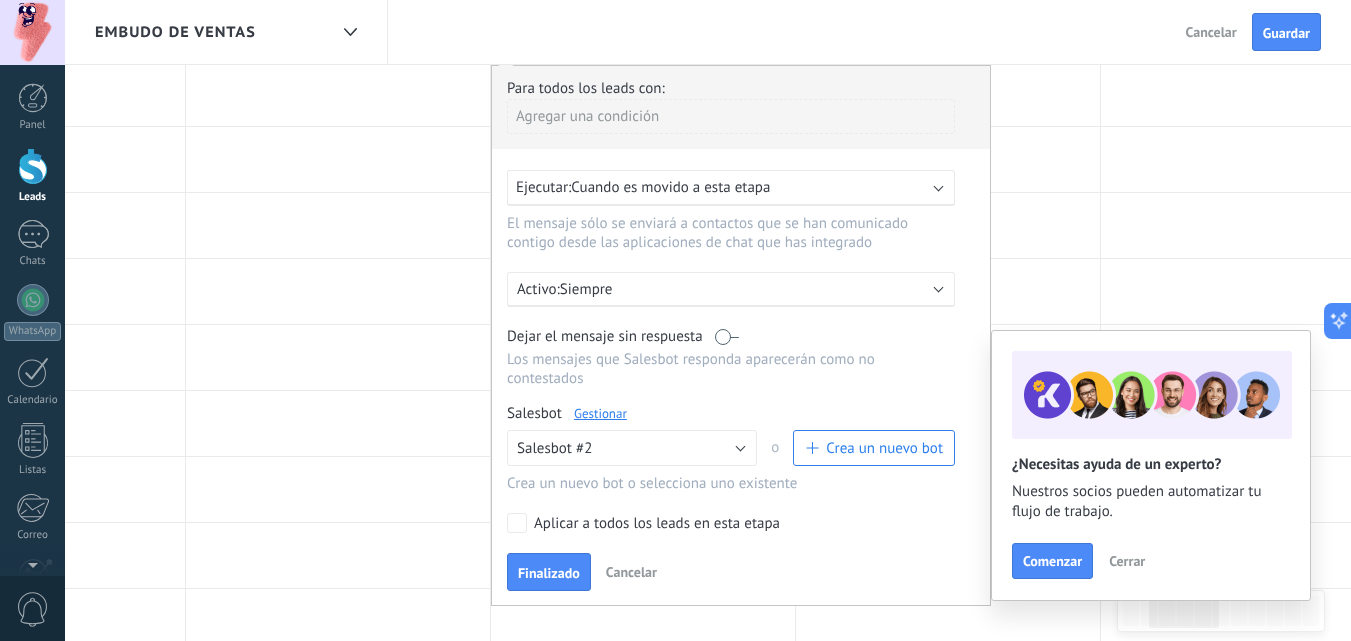 click on "Gestionar" at bounding box center (600, 413) 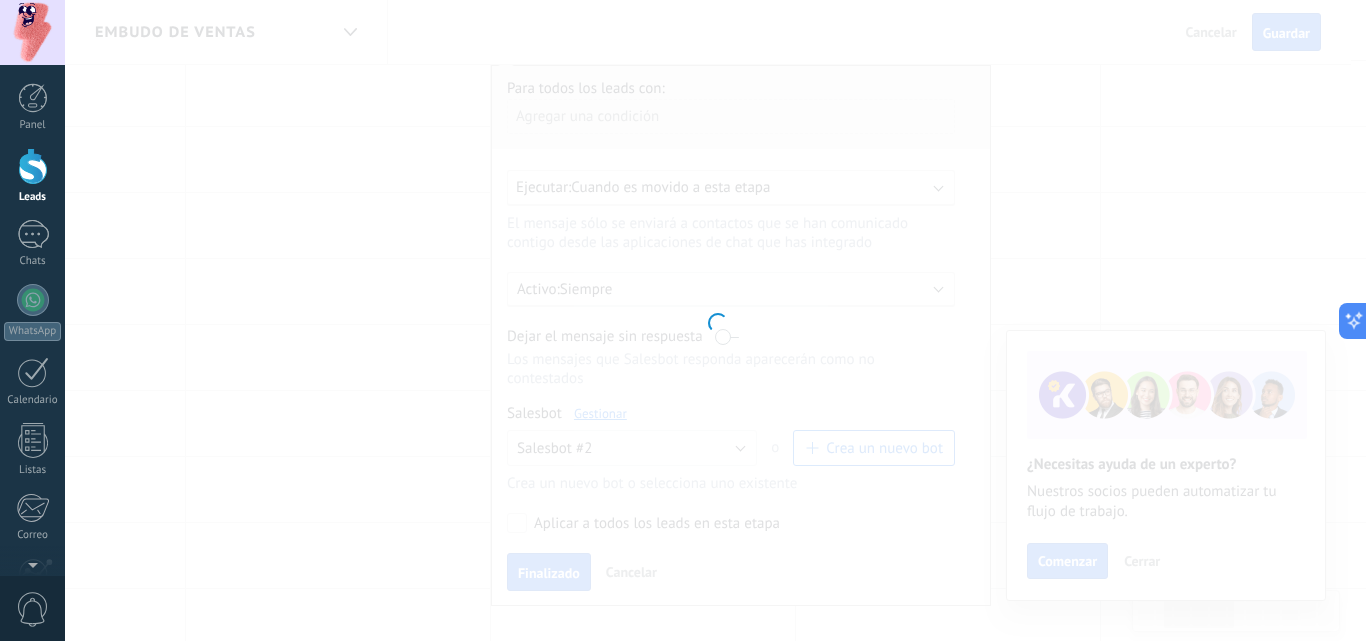type on "**********" 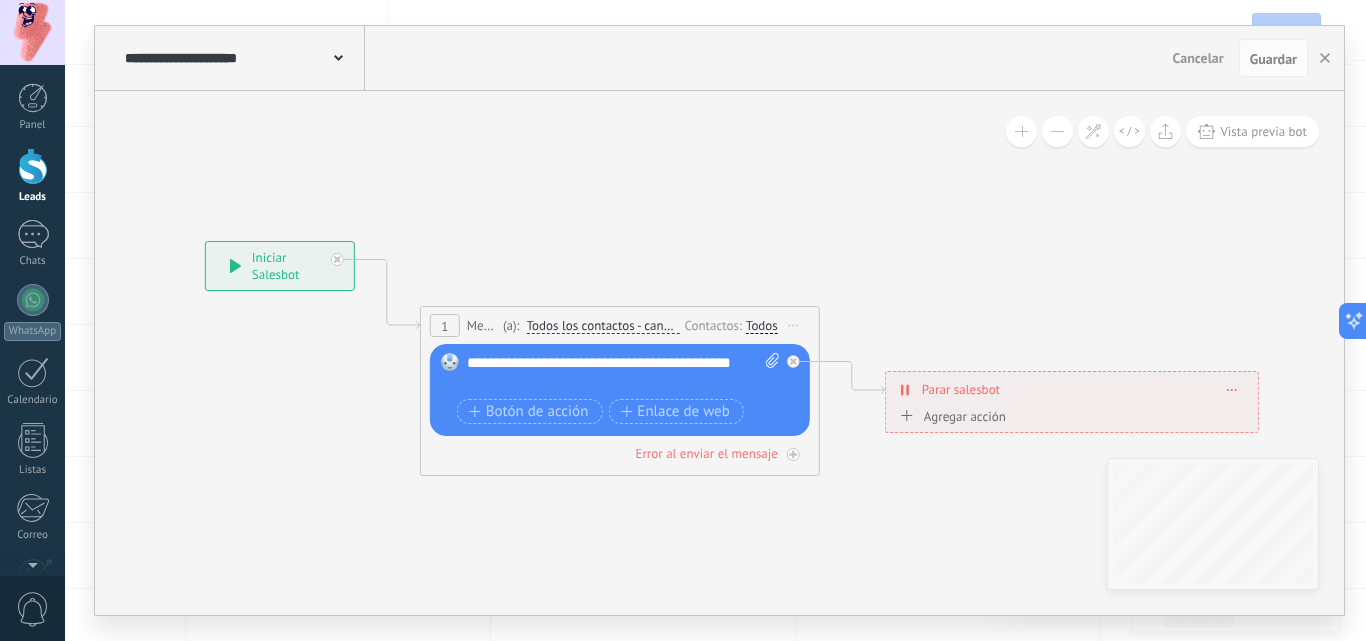 click on "Todos" at bounding box center (762, 326) 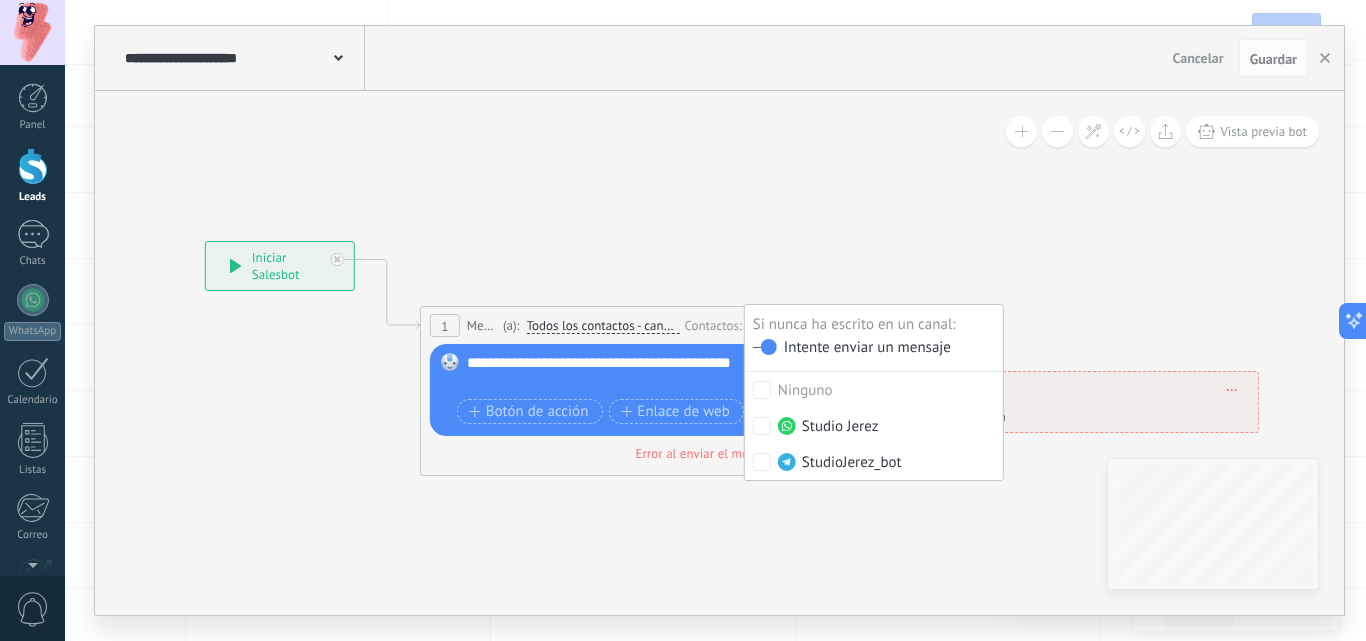 click 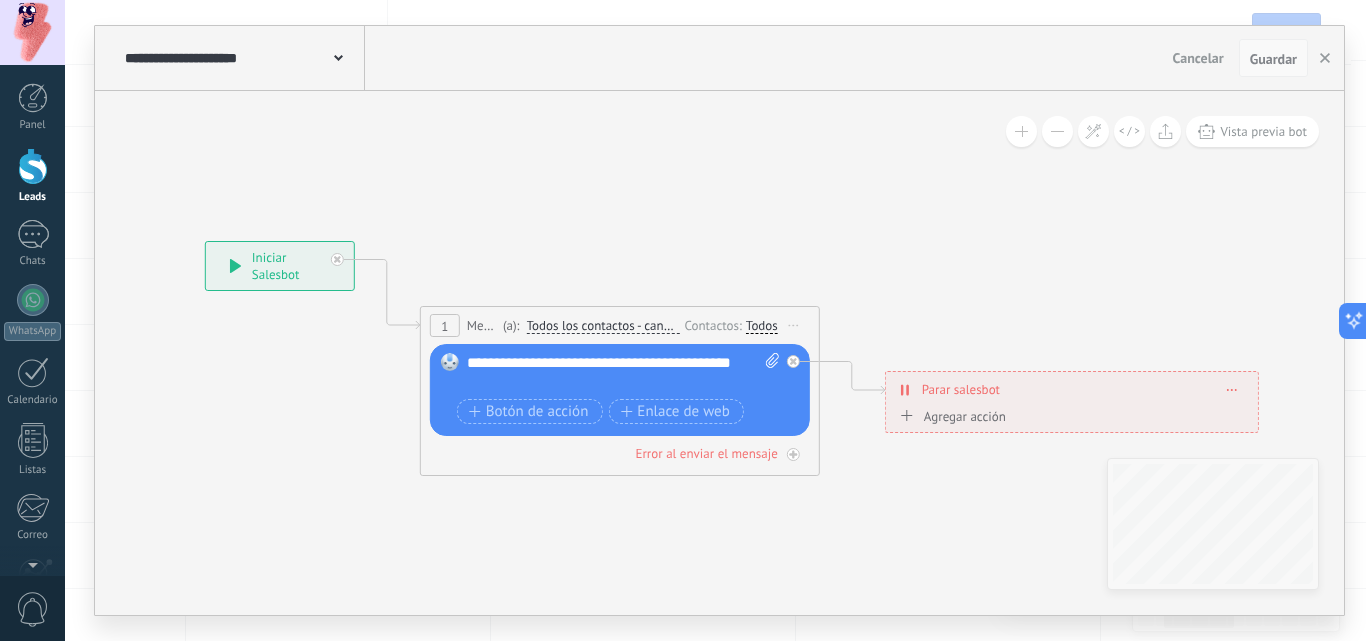 click on "Guardar" at bounding box center (1273, 59) 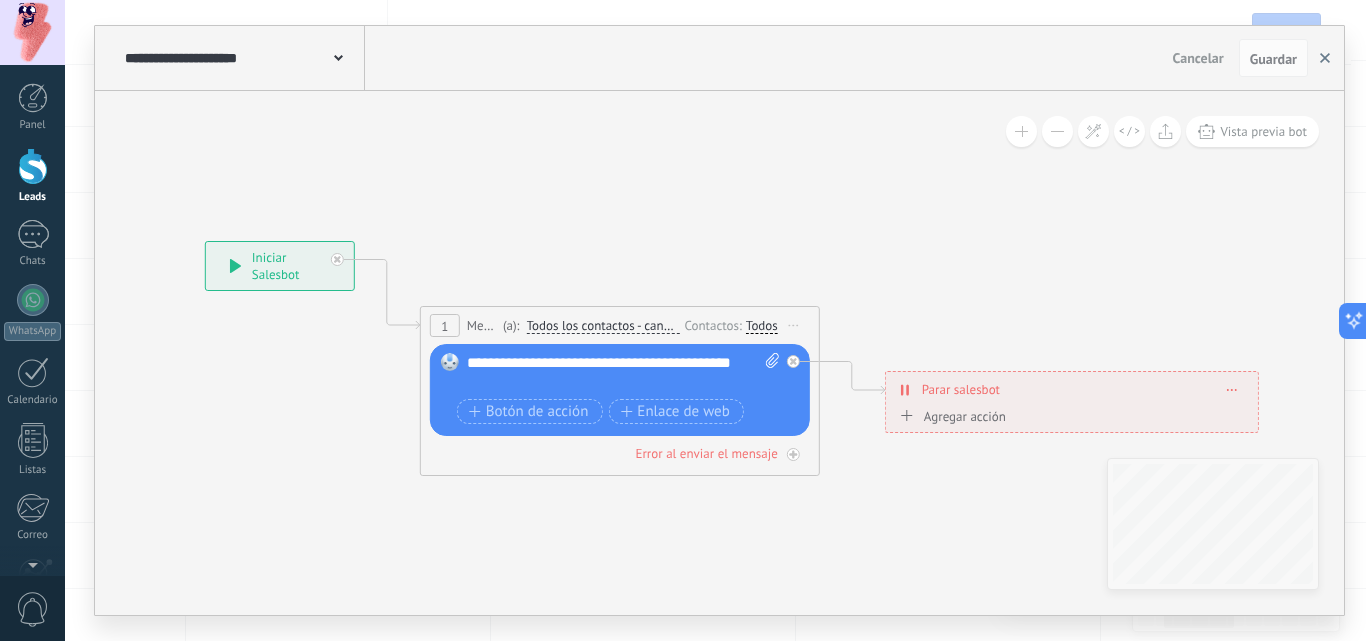 click 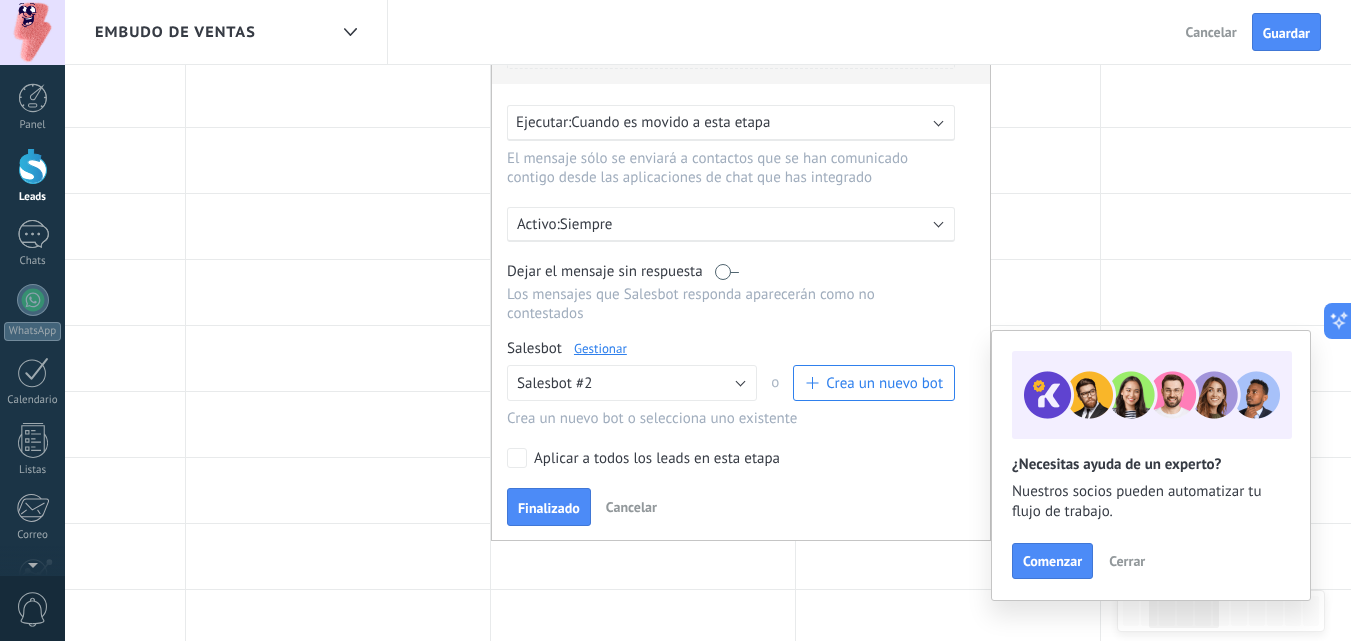 scroll, scrollTop: 282, scrollLeft: 0, axis: vertical 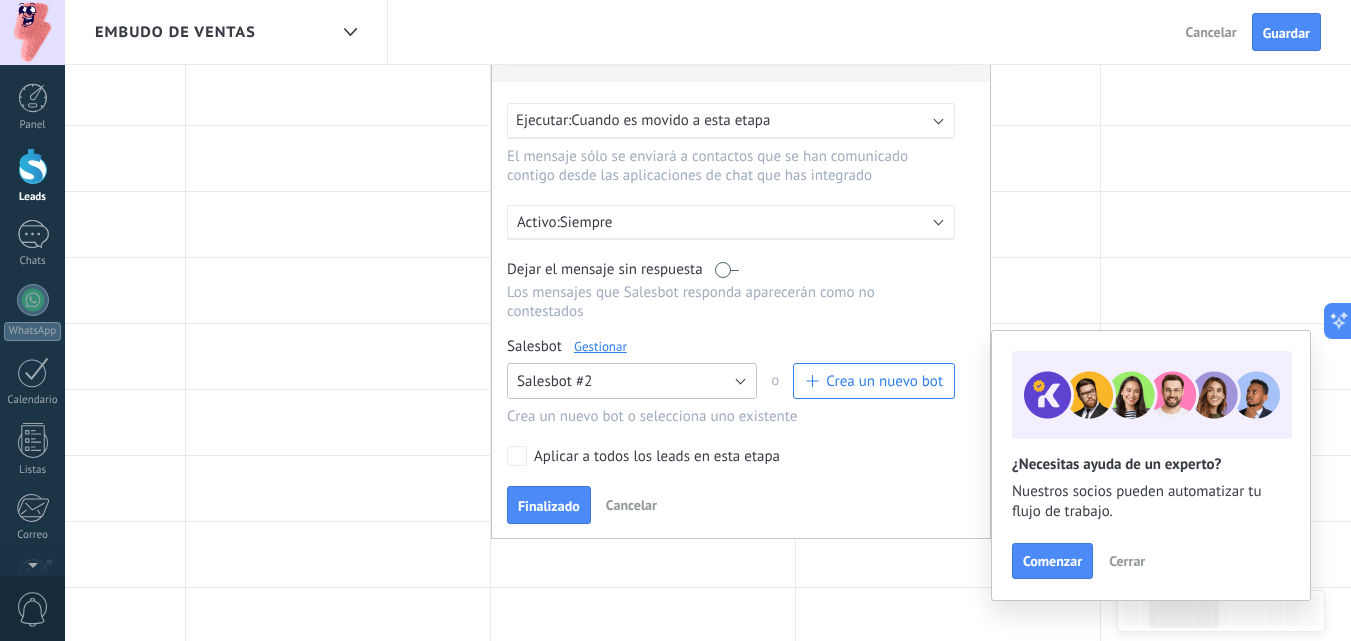 click on "Salesbot #2" at bounding box center (632, 381) 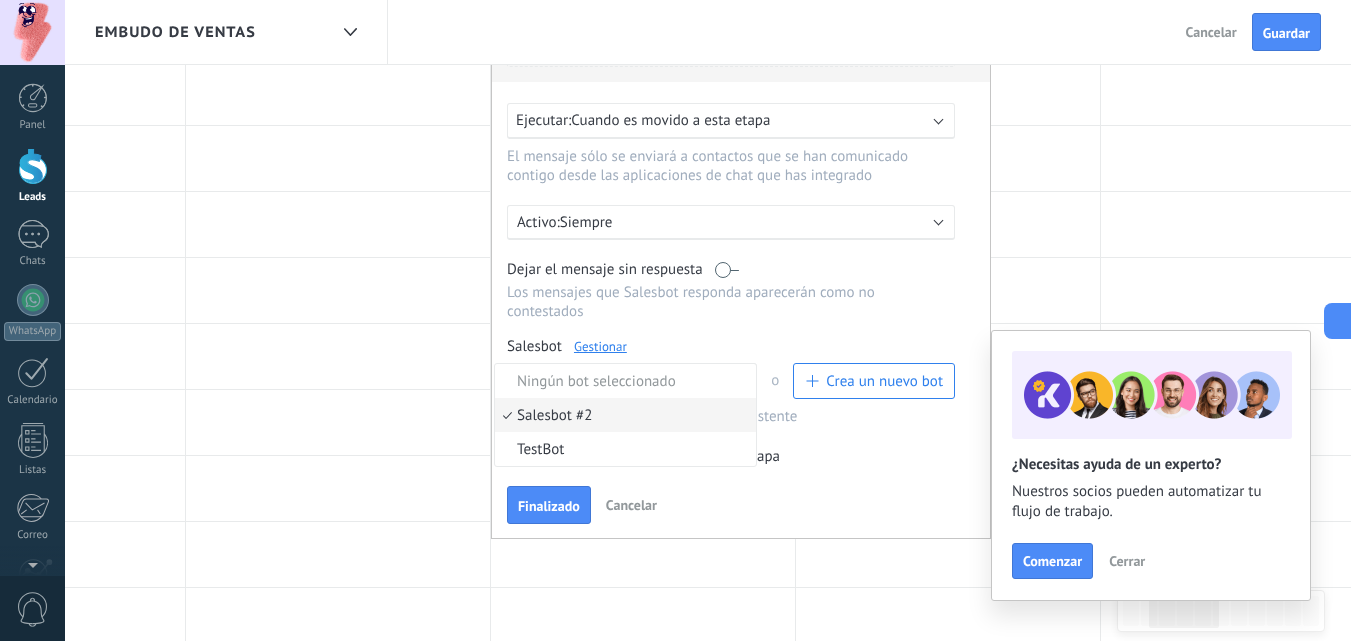 click on "Para todos los leads con: Agregar una condición Ejecutar:  Cuando es movido a esta etapa El mensaje sólo se enviará a contactos que se han comunicado contigo desde las aplicaciones de chat que has integrado Activo:  Siempre Dejar el mensaje sin respuesta Los mensajes que Salesbot responda aparecerán como no contestados    Salesbot Gestionar Ningún bot seleccionado Salesbot #2 TestBot Salesbot #2 o Crea un nuevo bot Crea un nuevo bot o selecciona uno existente Aplicar a todos los leads en esta etapa Finalizado Cancelar" at bounding box center [741, 268] 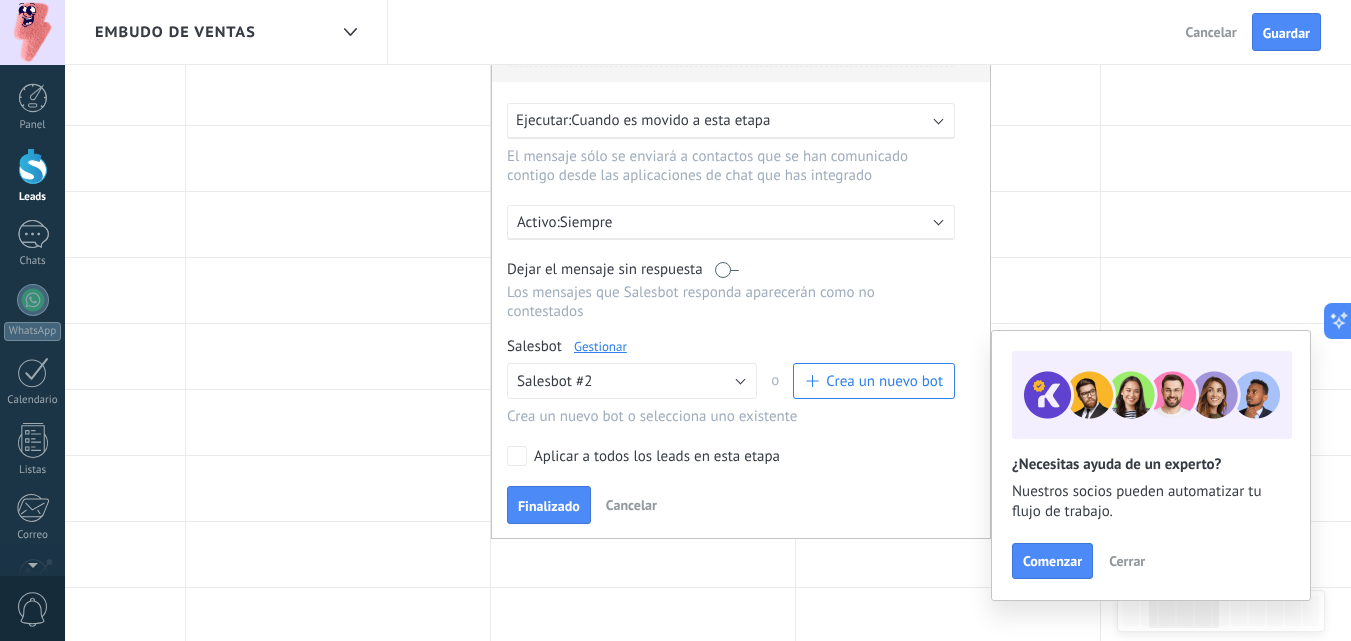 click on "Gestionar" at bounding box center [600, 346] 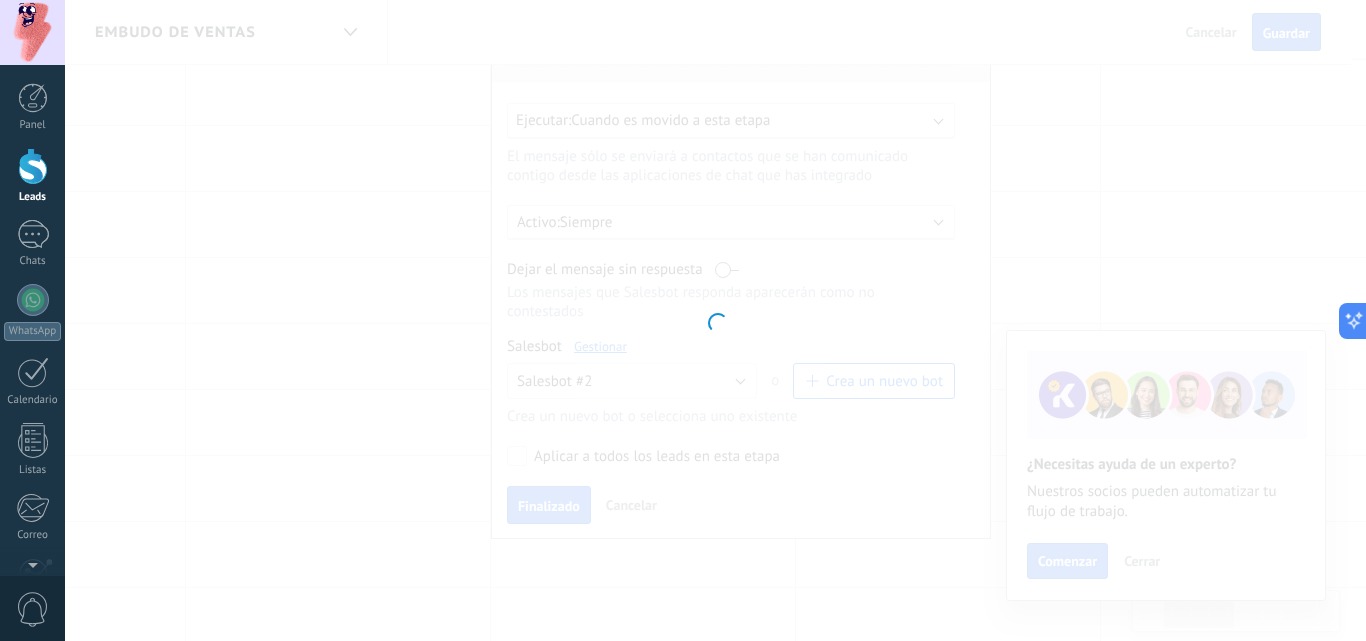 type on "**********" 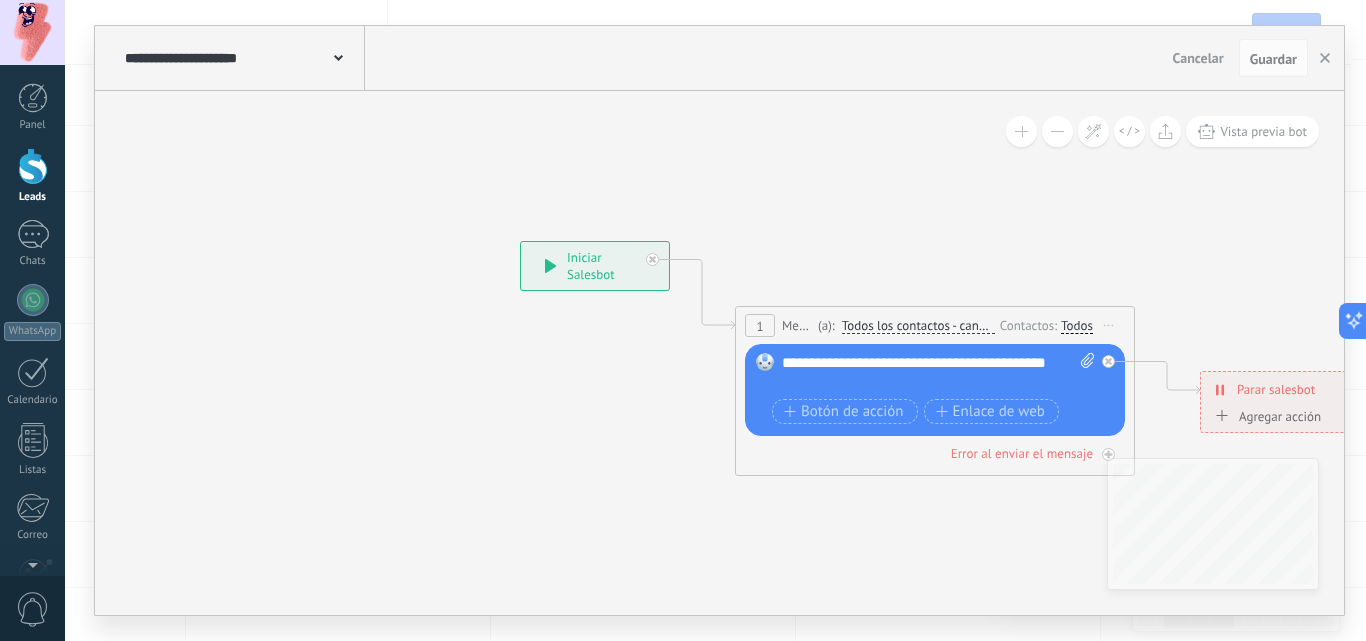 click 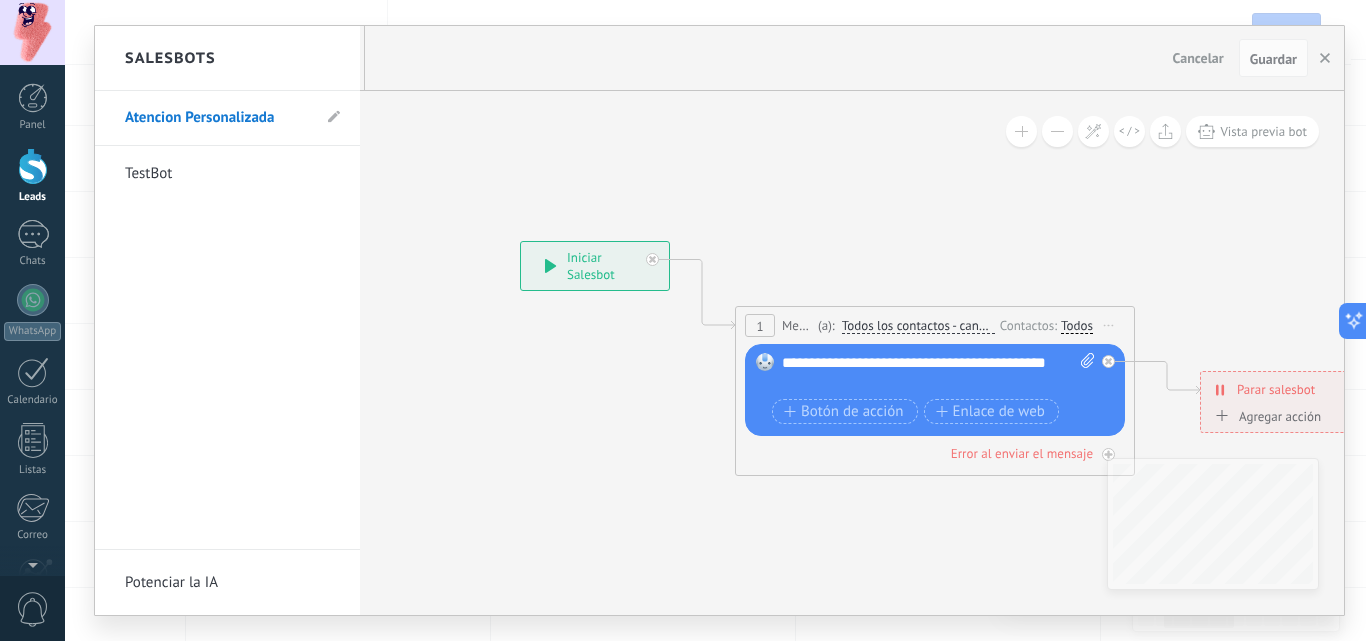 click at bounding box center (719, 320) 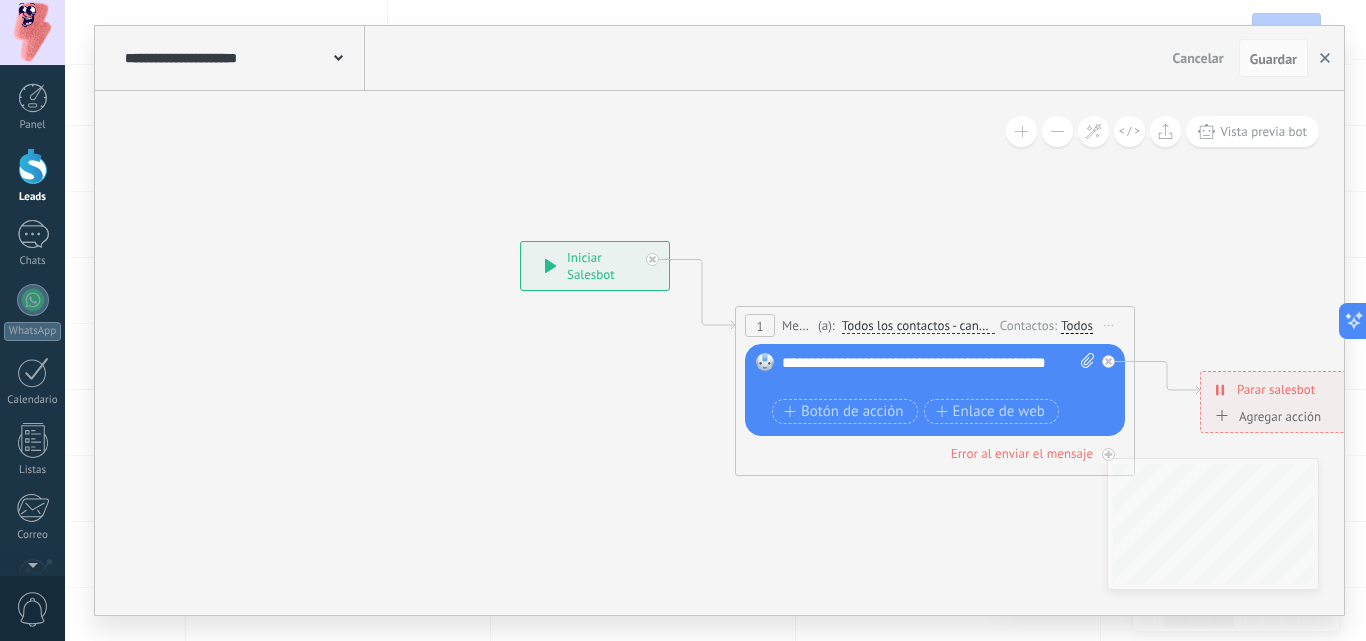 click 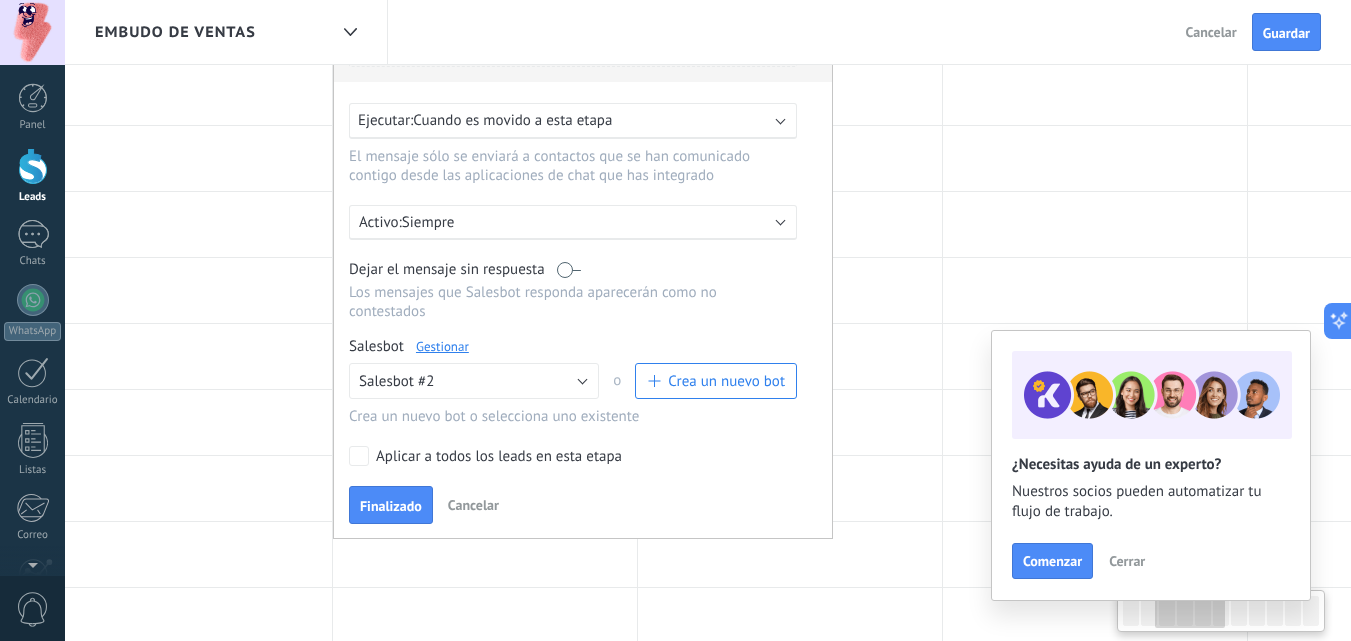 scroll, scrollTop: 0, scrollLeft: 667, axis: horizontal 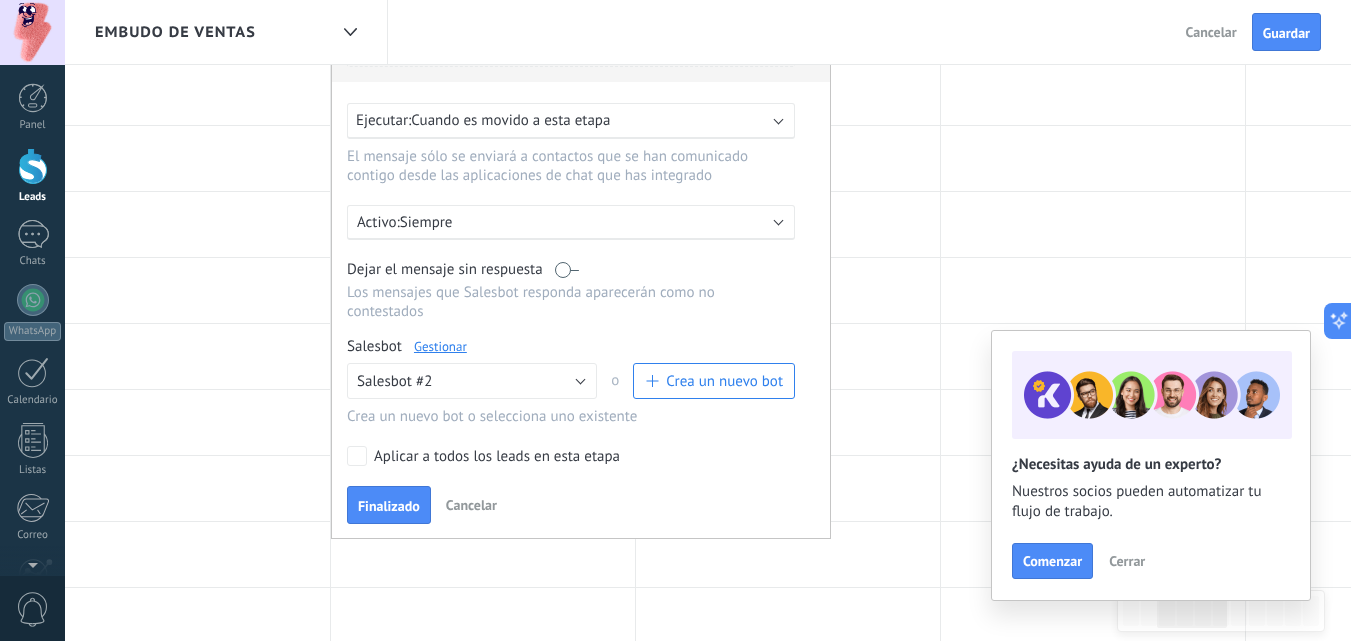 click at bounding box center (567, 269) 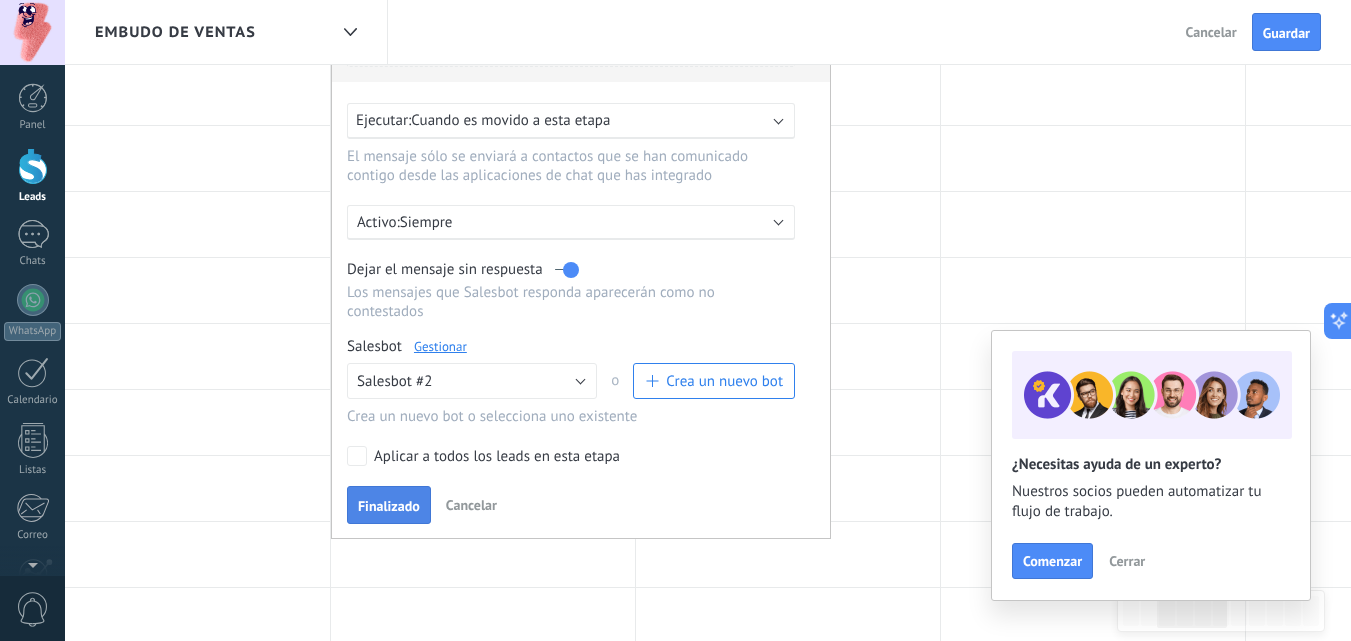 click on "Finalizado" at bounding box center [389, 505] 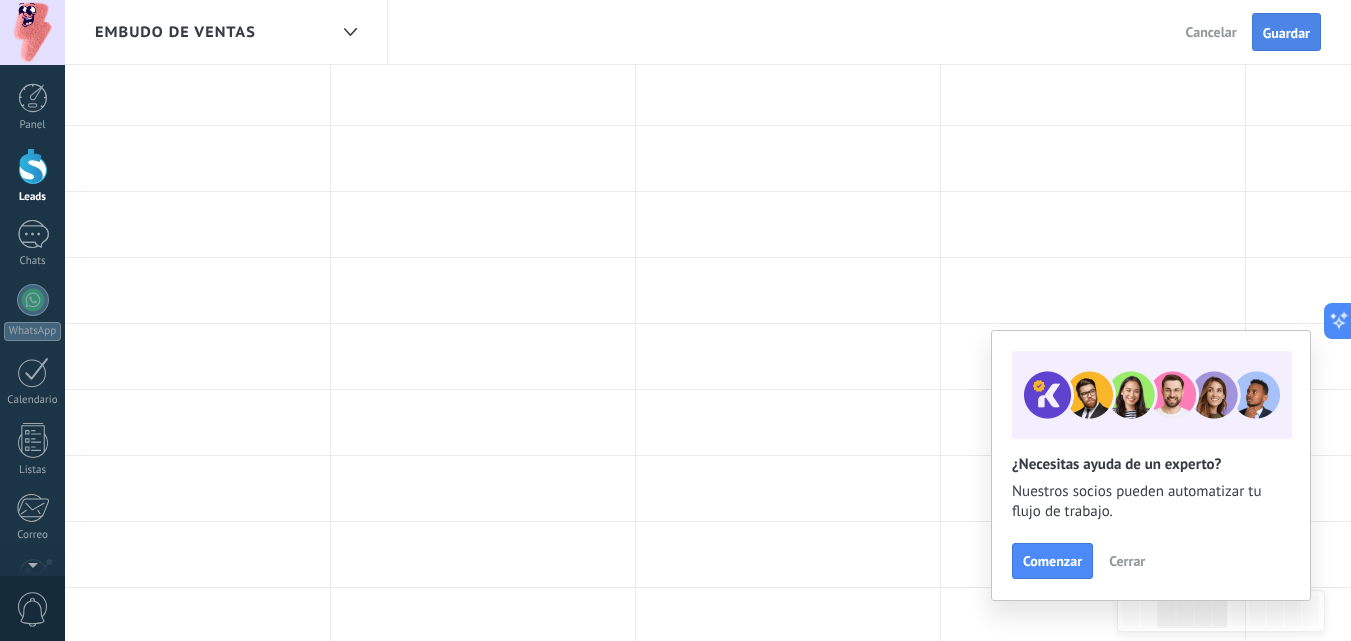 click on "Guardar" at bounding box center [1286, 32] 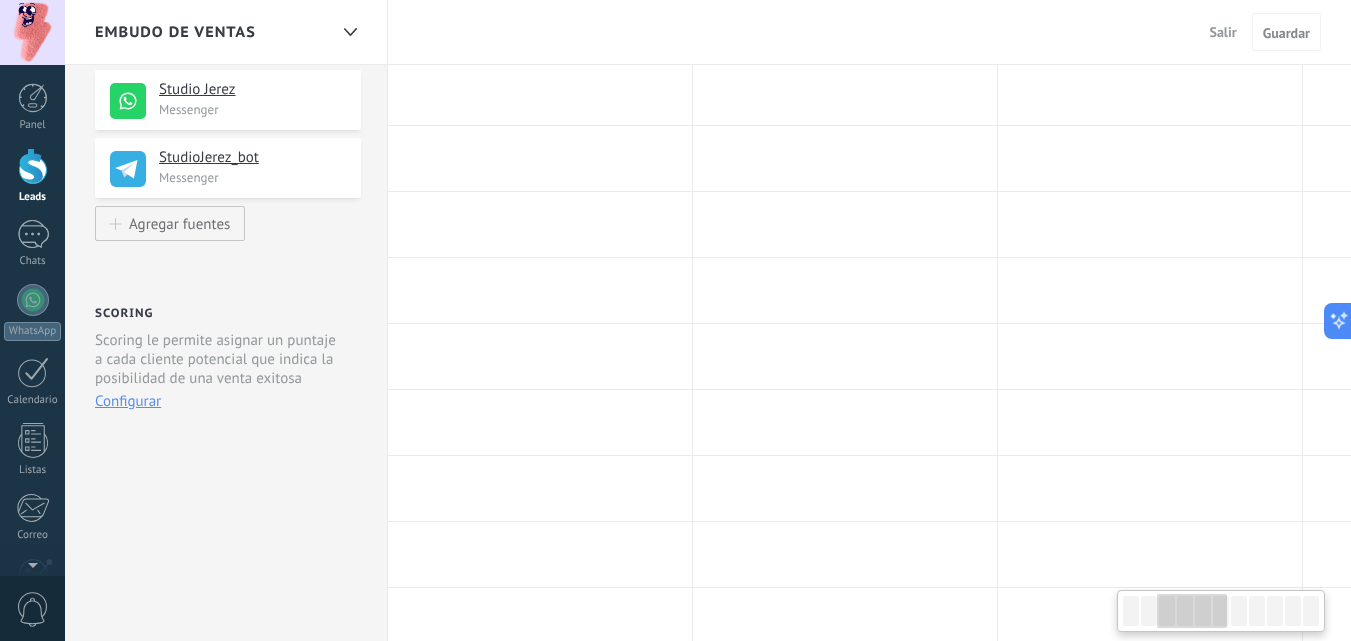 scroll, scrollTop: 0, scrollLeft: 0, axis: both 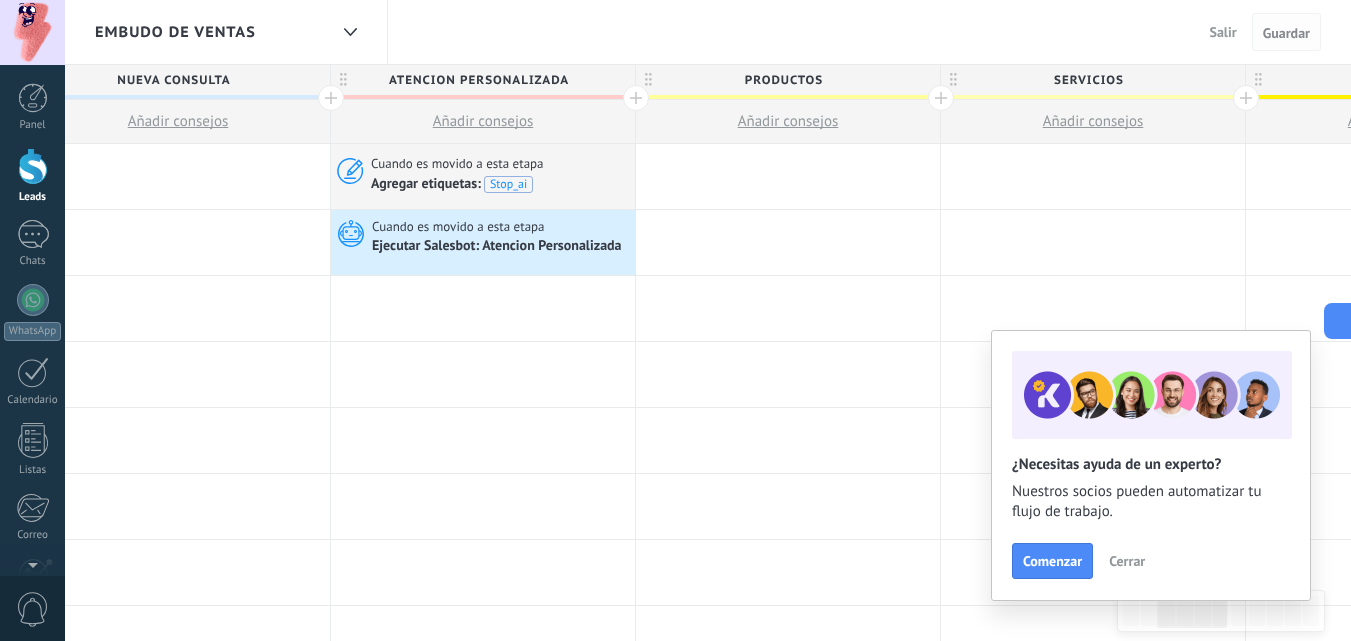 click on "Guardar" at bounding box center [1286, 33] 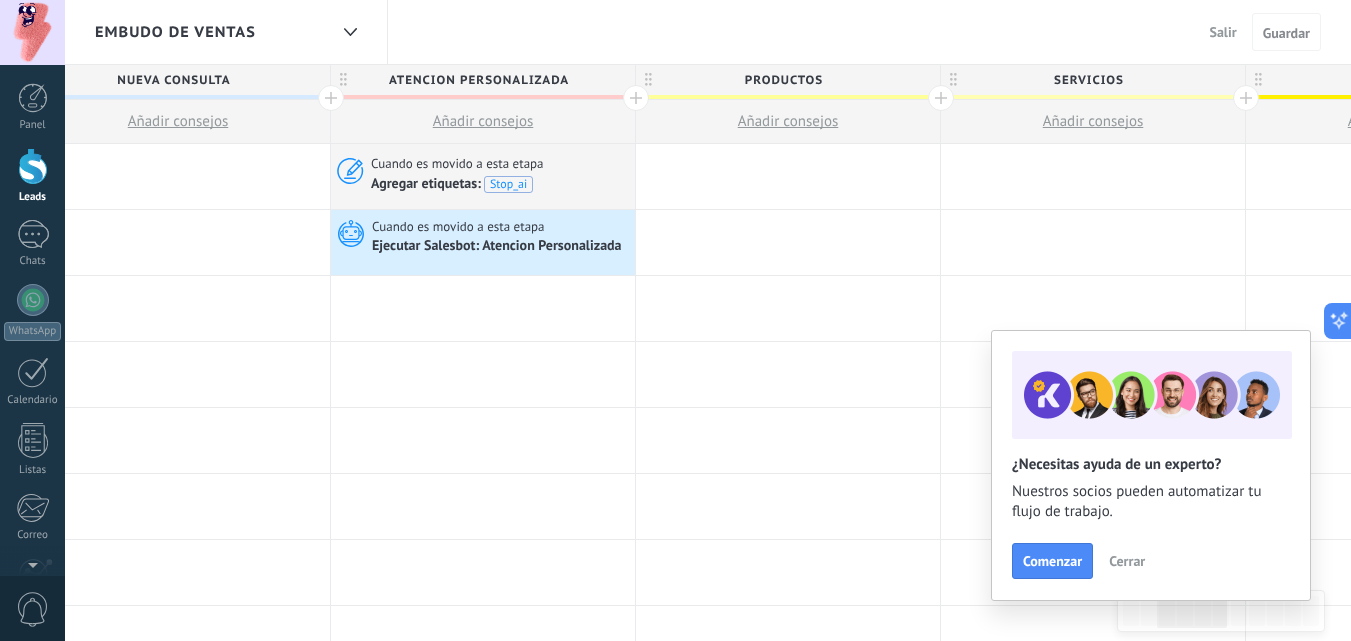 click on "Salir" at bounding box center (1223, 32) 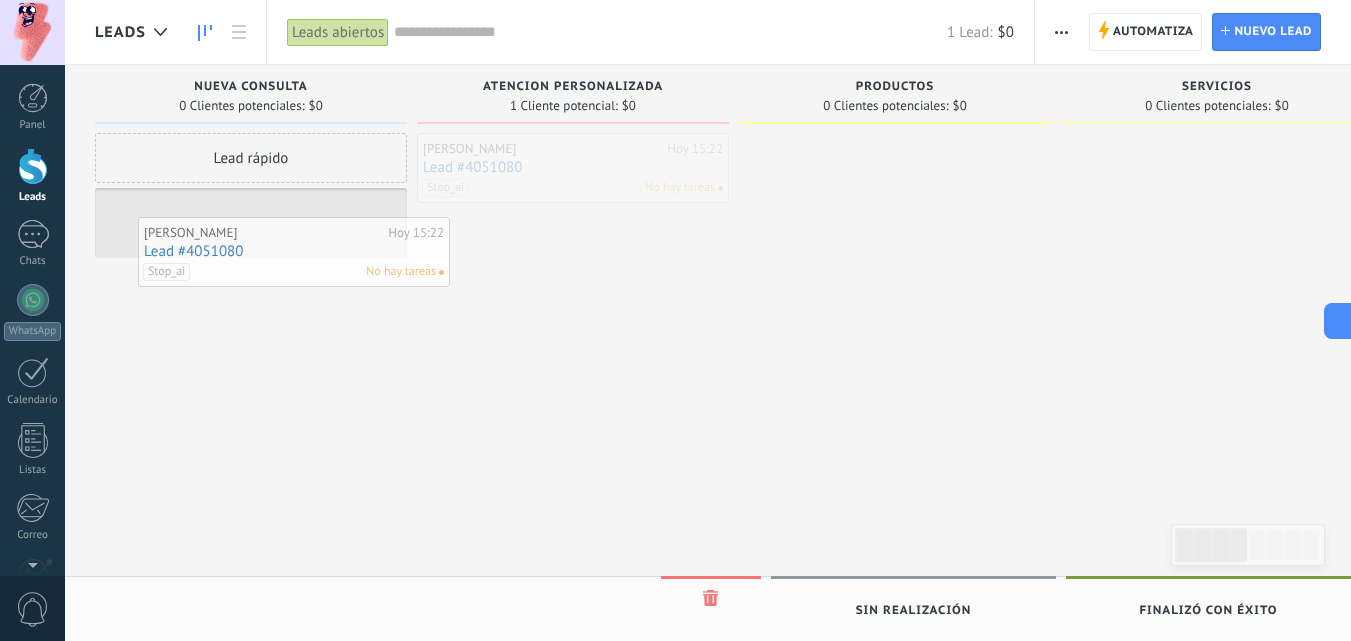 drag, startPoint x: 549, startPoint y: 159, endPoint x: 271, endPoint y: 243, distance: 290.4135 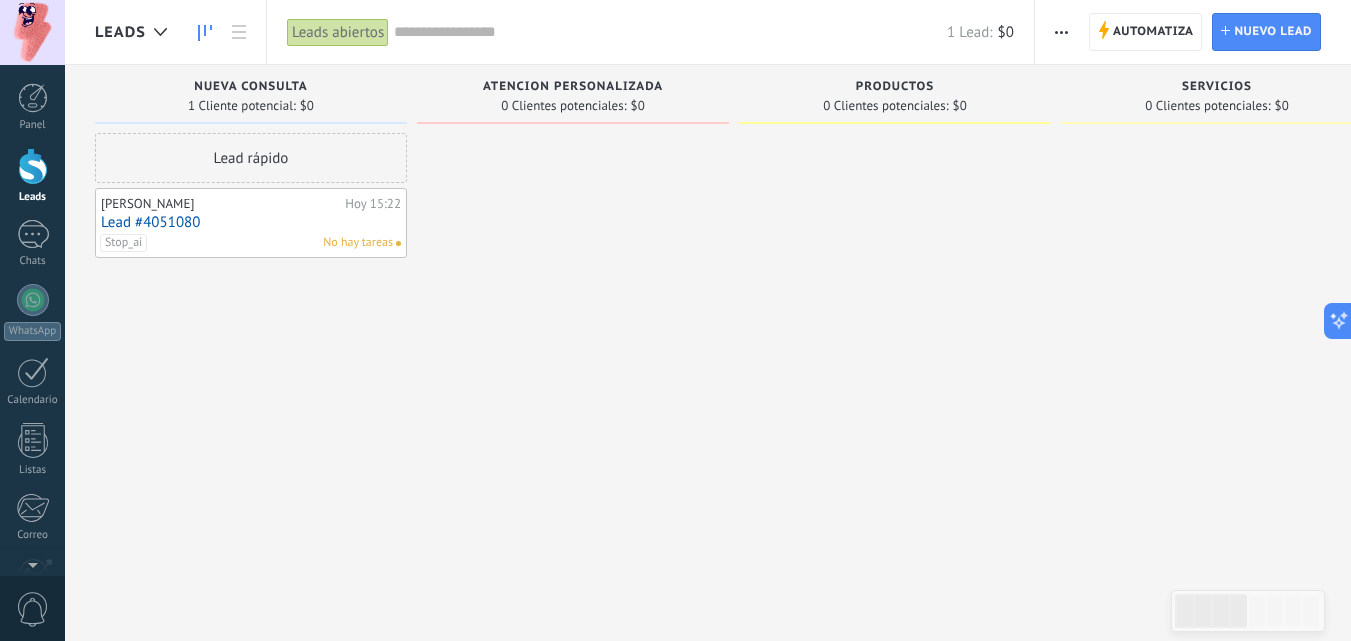 drag, startPoint x: 125, startPoint y: 241, endPoint x: 115, endPoint y: 244, distance: 10.440307 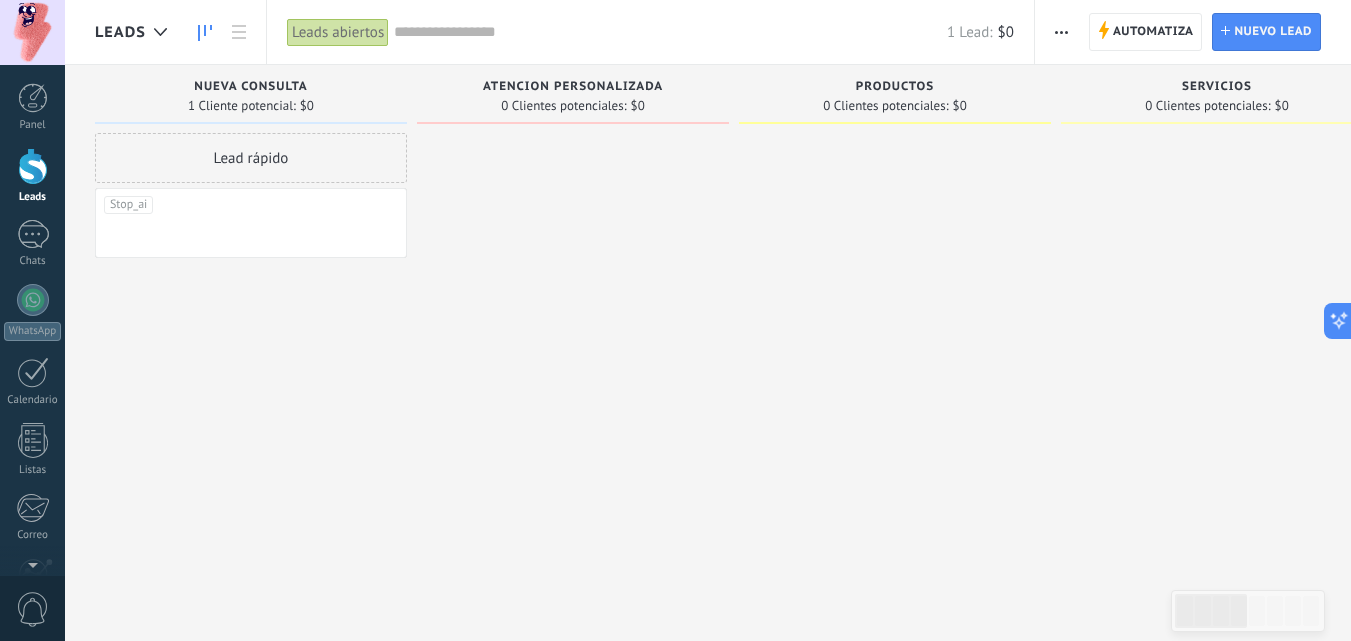 click at bounding box center (211, 206) 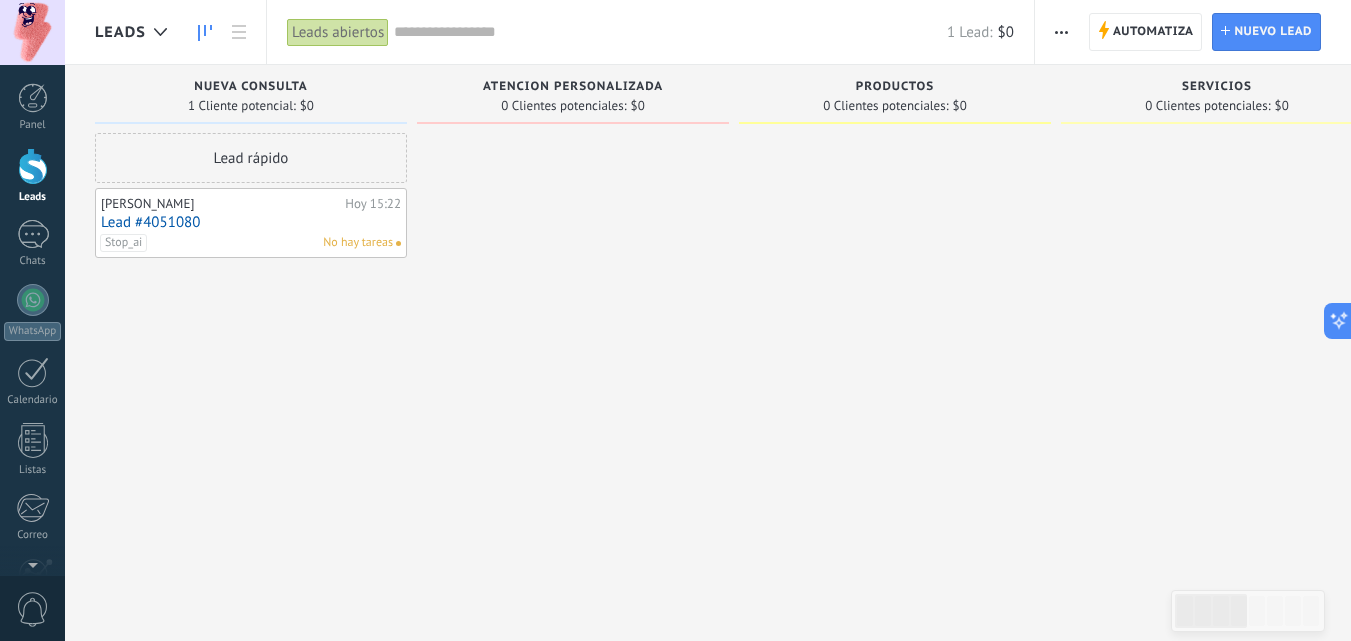 click on "[PERSON_NAME]" at bounding box center (220, 204) 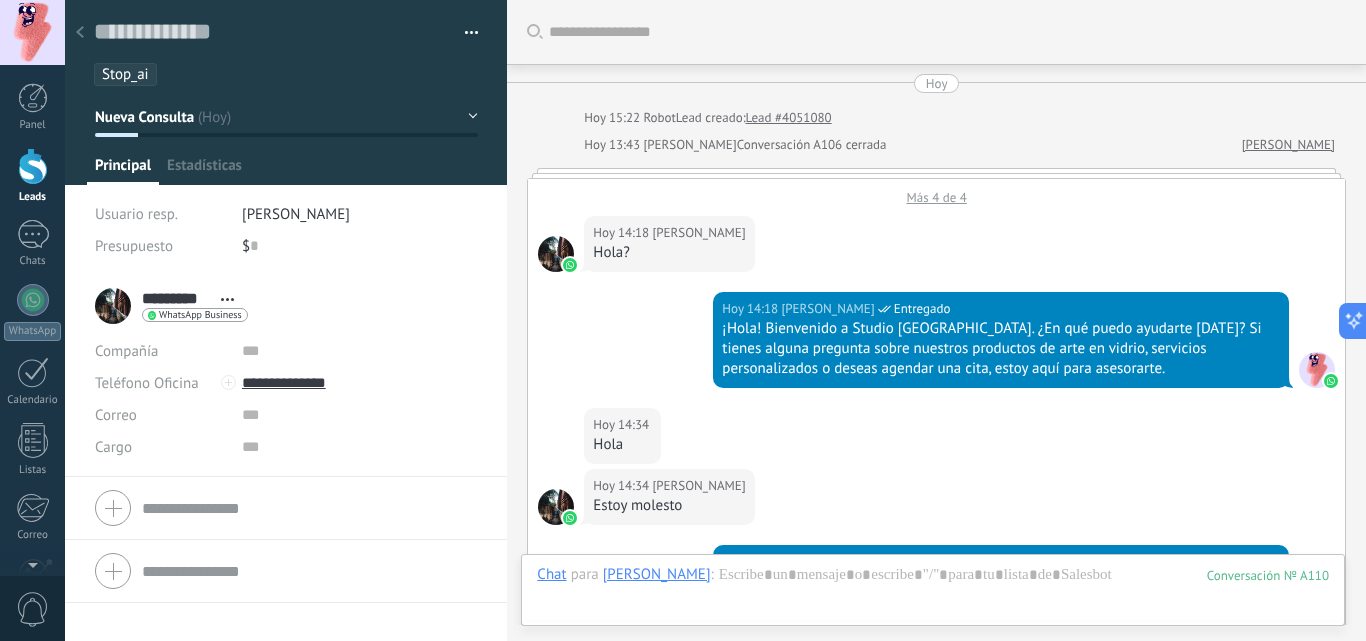 scroll, scrollTop: 30, scrollLeft: 0, axis: vertical 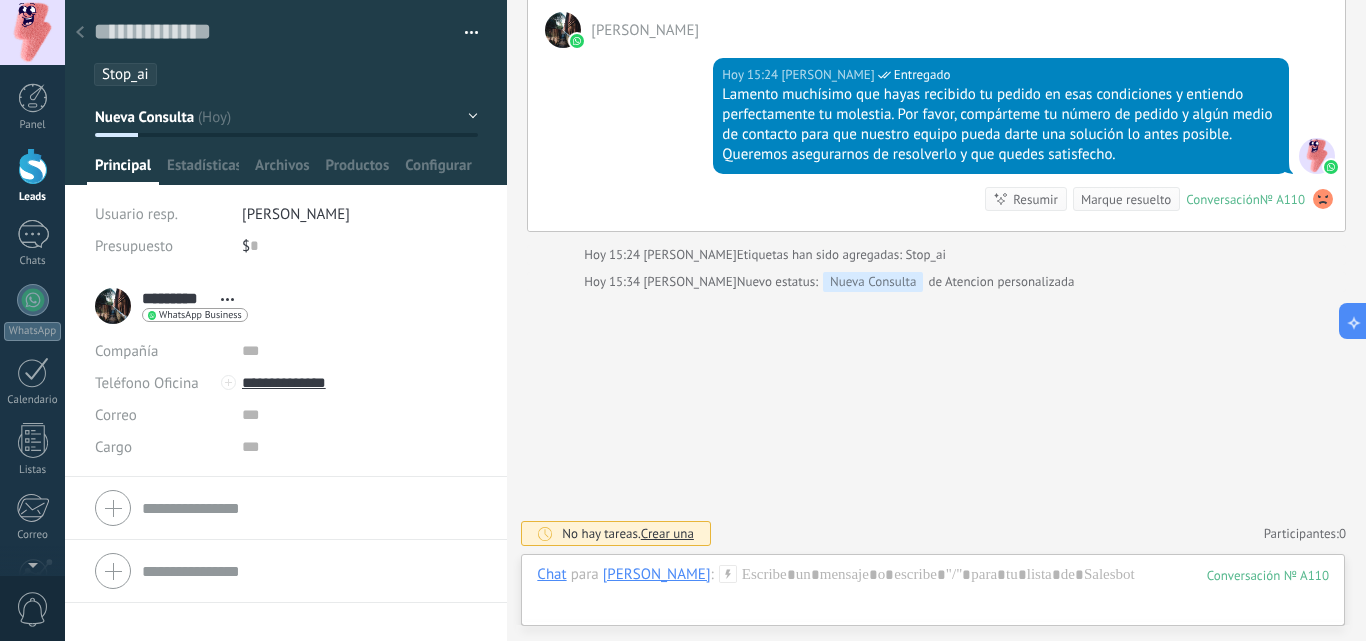 drag, startPoint x: 141, startPoint y: 72, endPoint x: 609, endPoint y: 335, distance: 536.8361 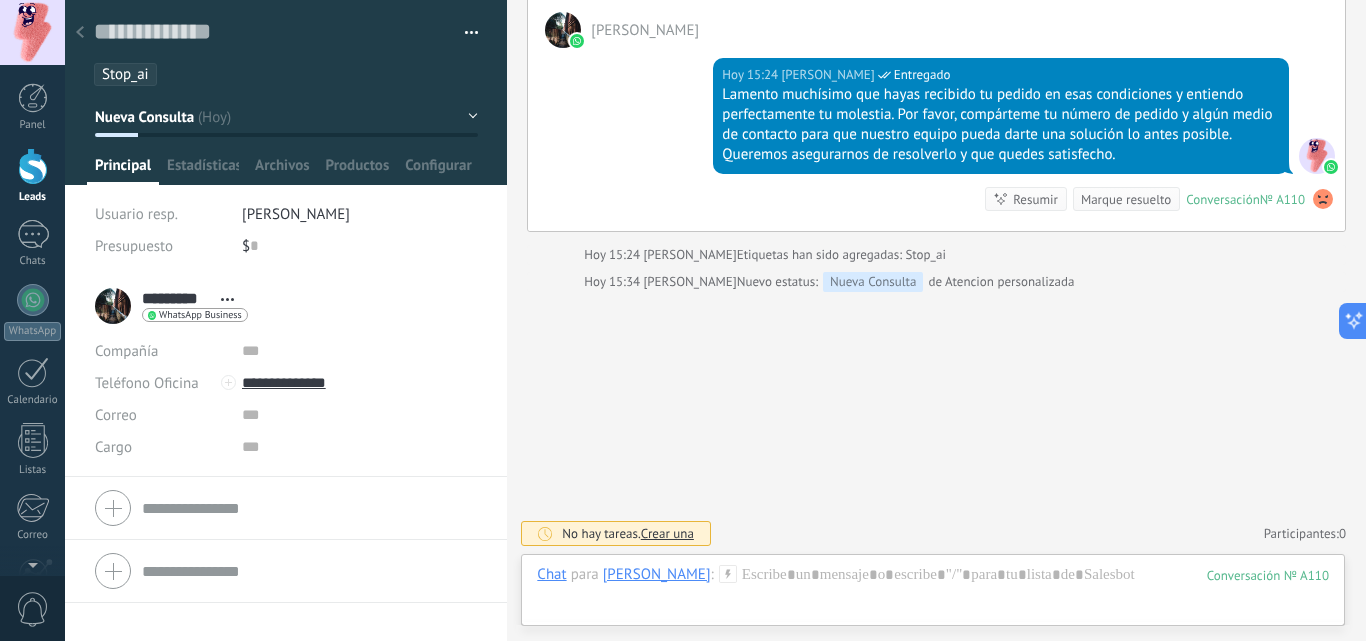 click on "Stop_ai" at bounding box center (125, 74) 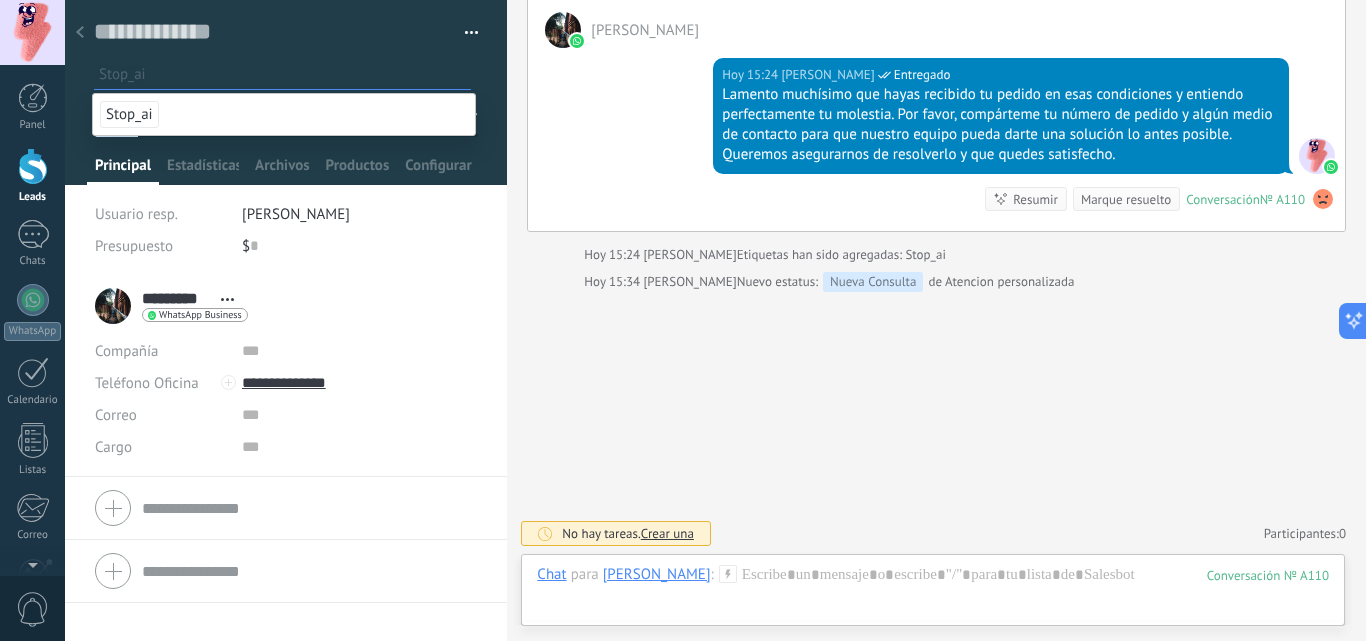 click 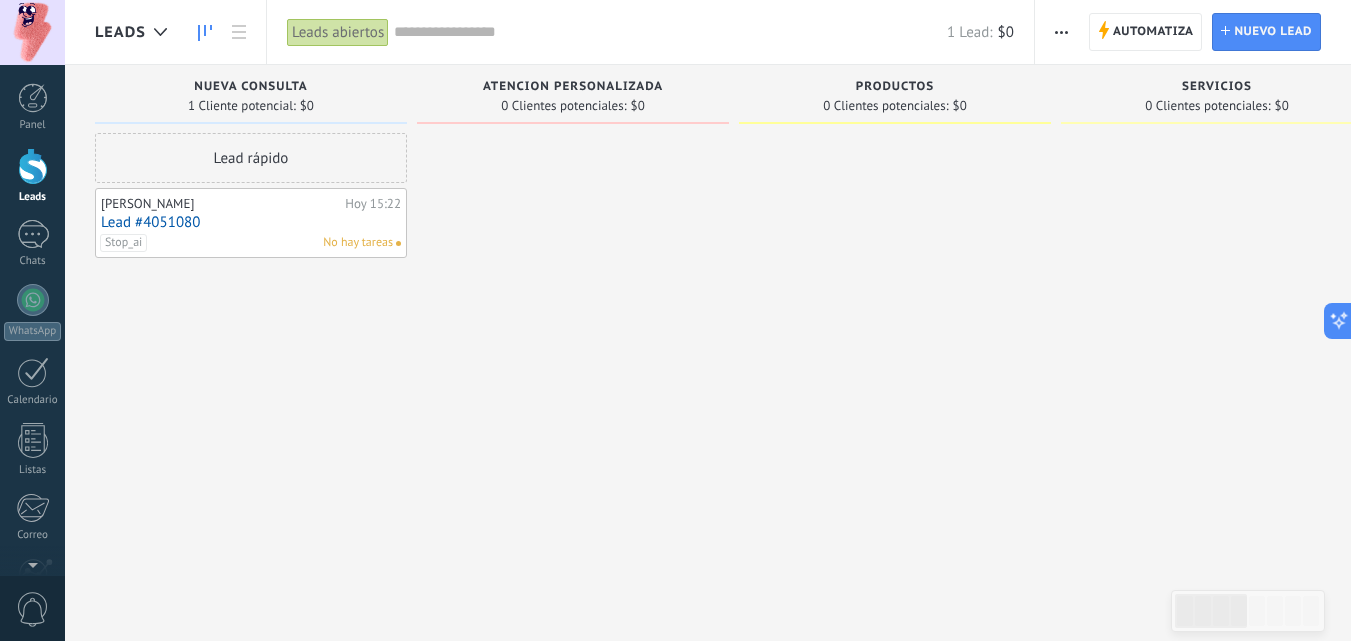 click on "Stop_ai" at bounding box center (123, 243) 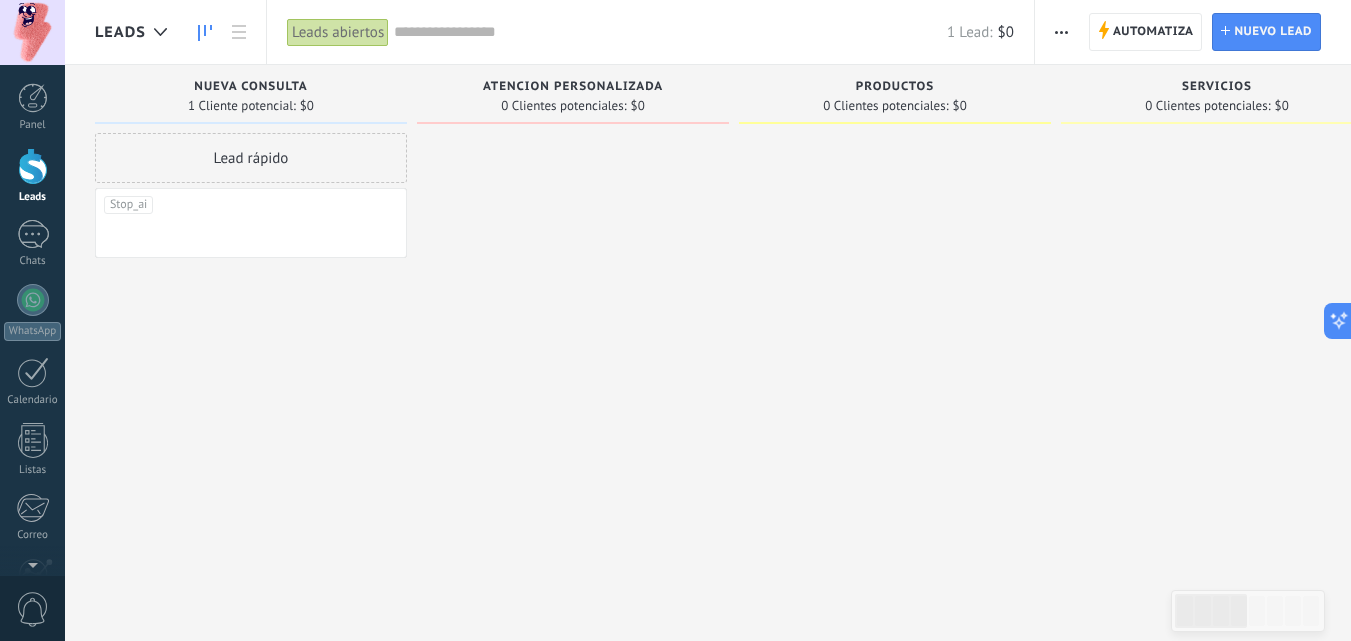 click on "Stop_ai" at bounding box center [251, 223] 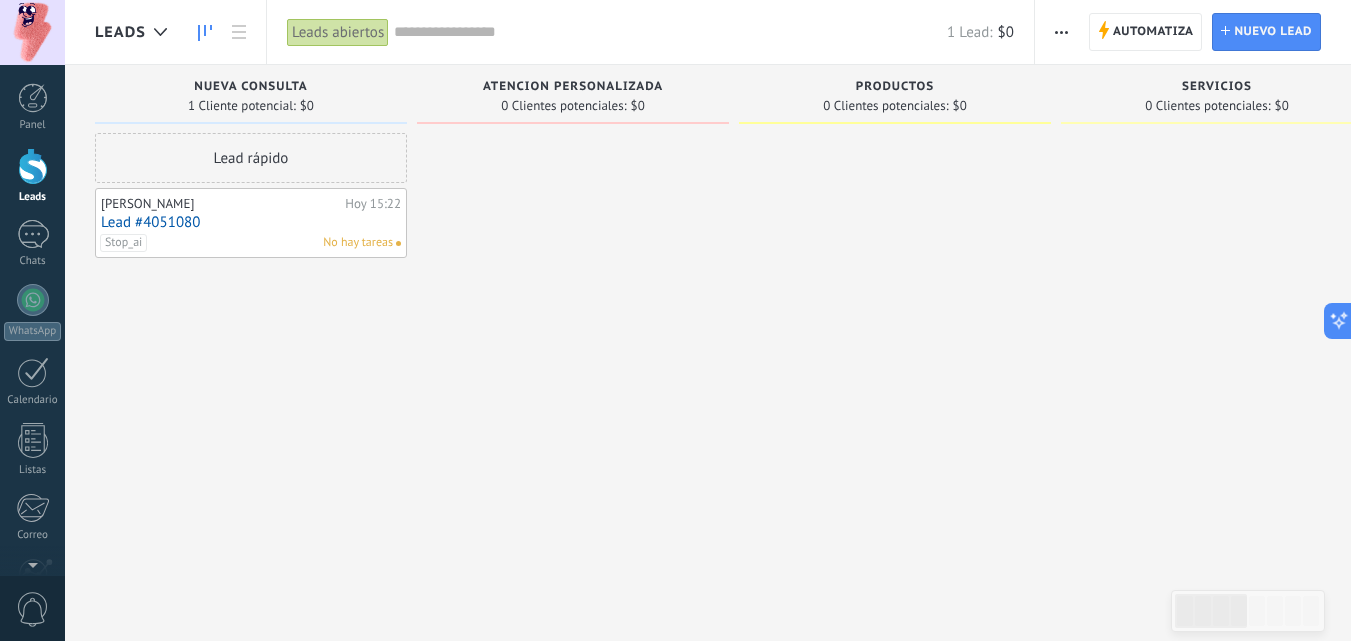 click on "Lead #4051080" at bounding box center [251, 222] 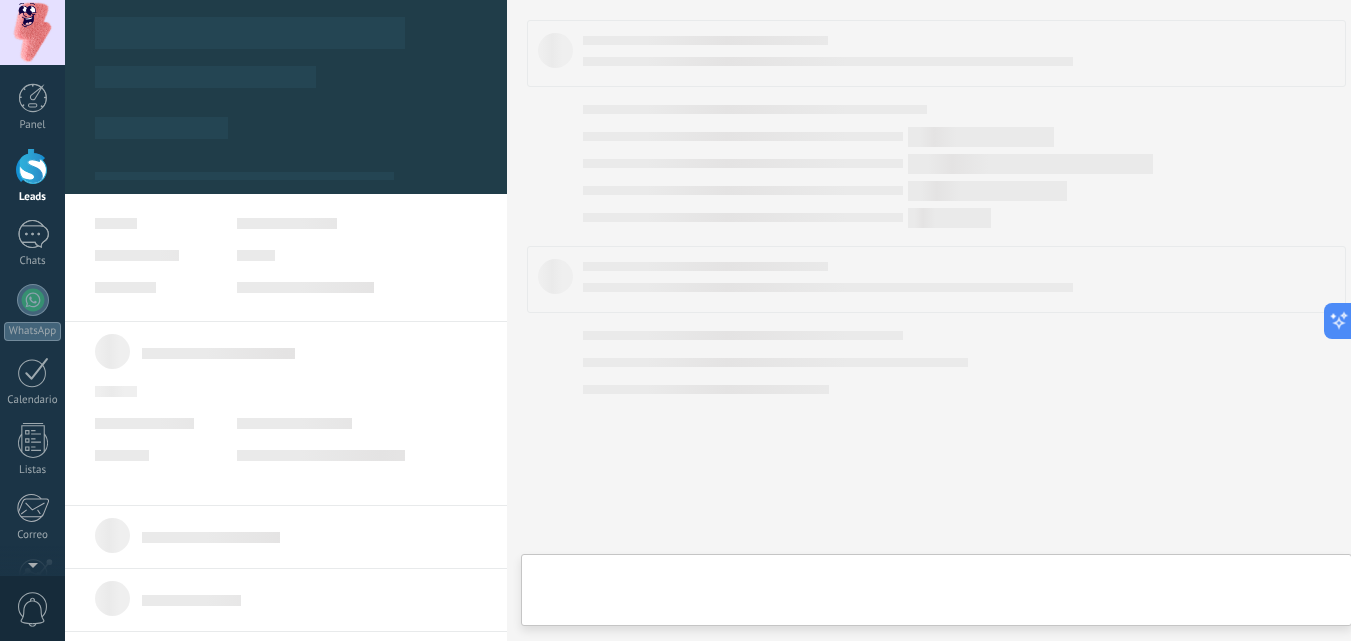 type on "**********" 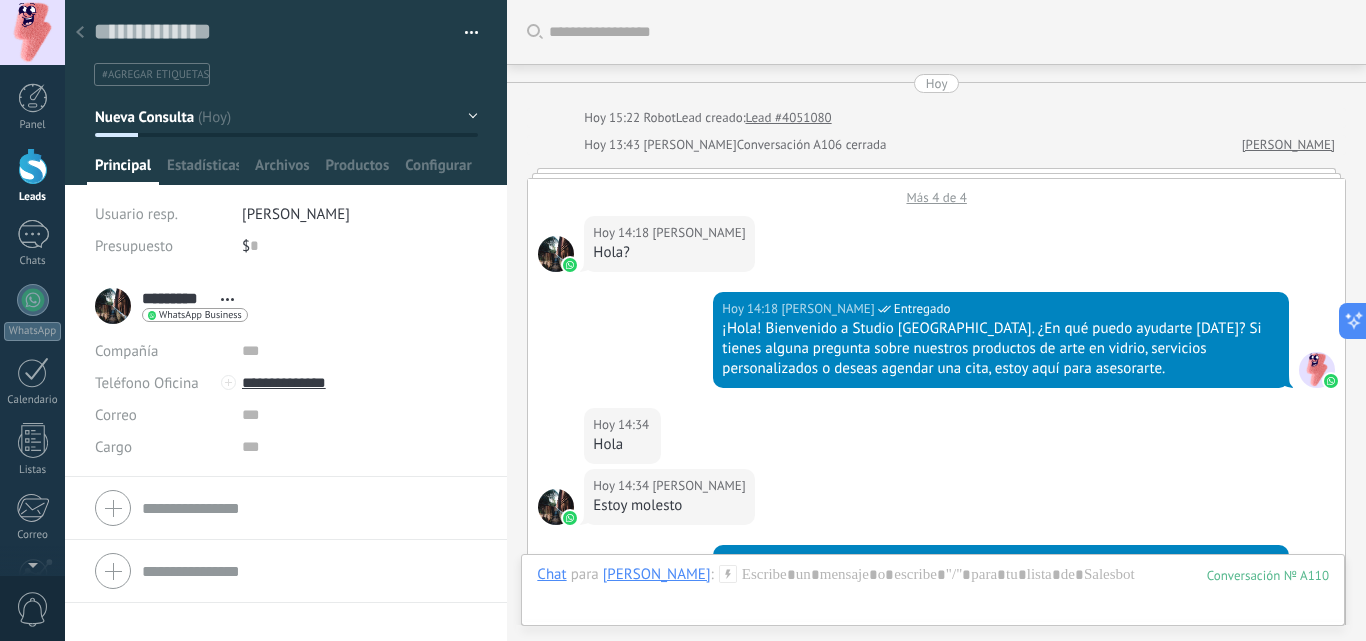 scroll, scrollTop: 30, scrollLeft: 0, axis: vertical 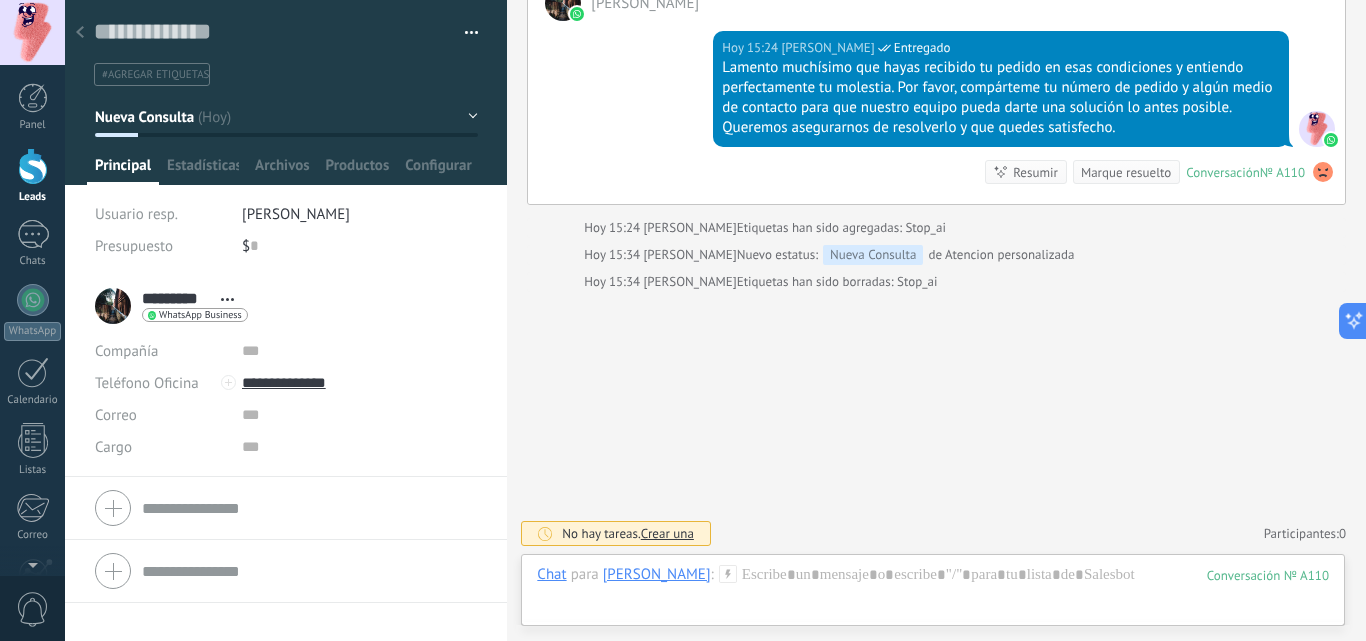 click on "********* Eduardo A
******* Eduardo
* A
Abrir detalle
Copie el nombre
Desatar" at bounding box center (286, 306) 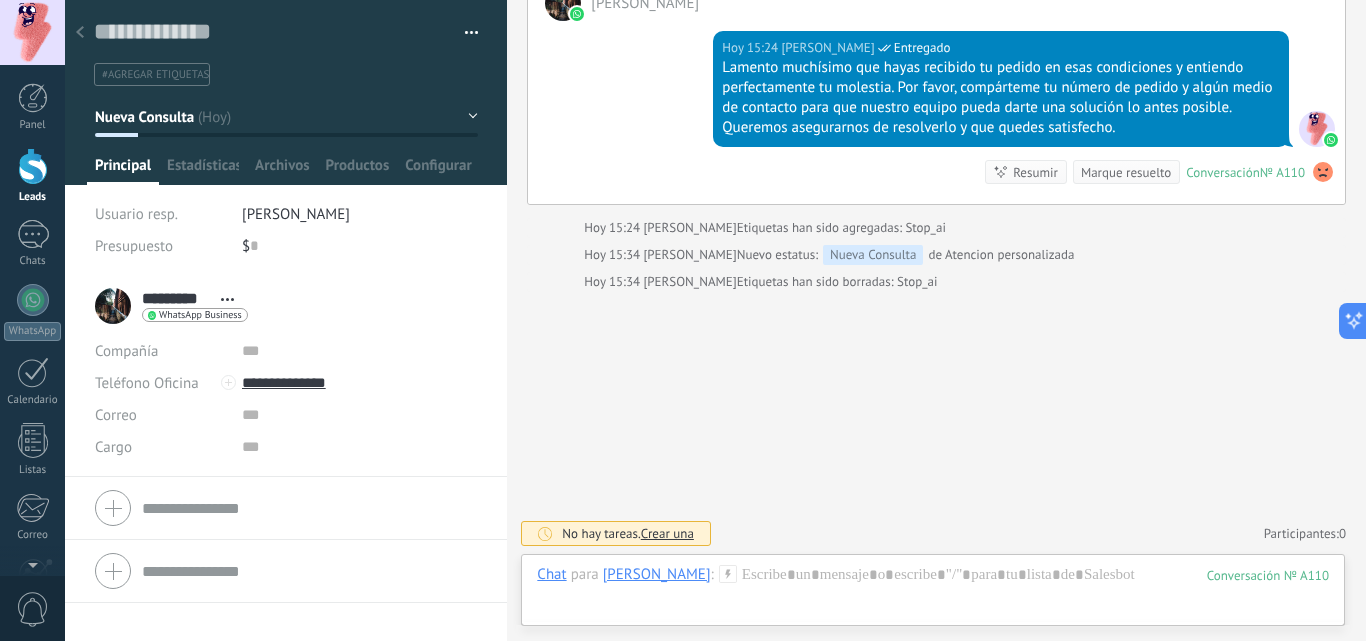 click at bounding box center (33, 166) 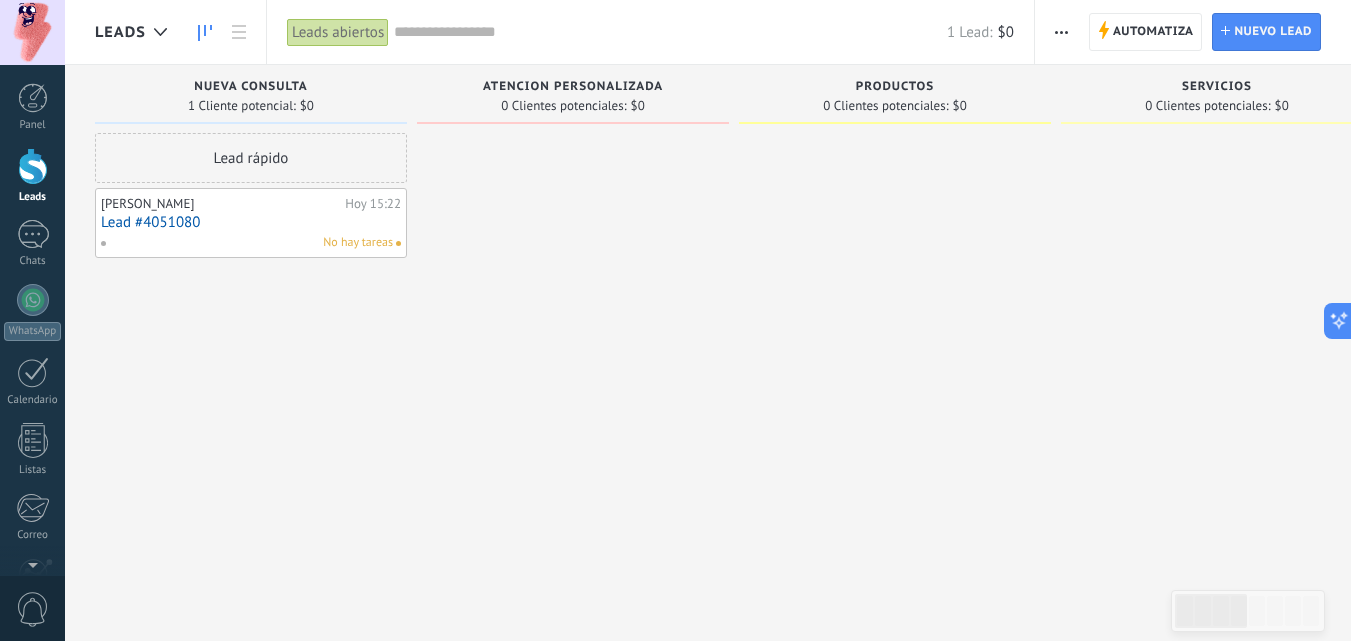 click on "Lead rápido Eduardo A Hoy 15:22 Lead #4051080 No hay tareas" at bounding box center [251, 323] 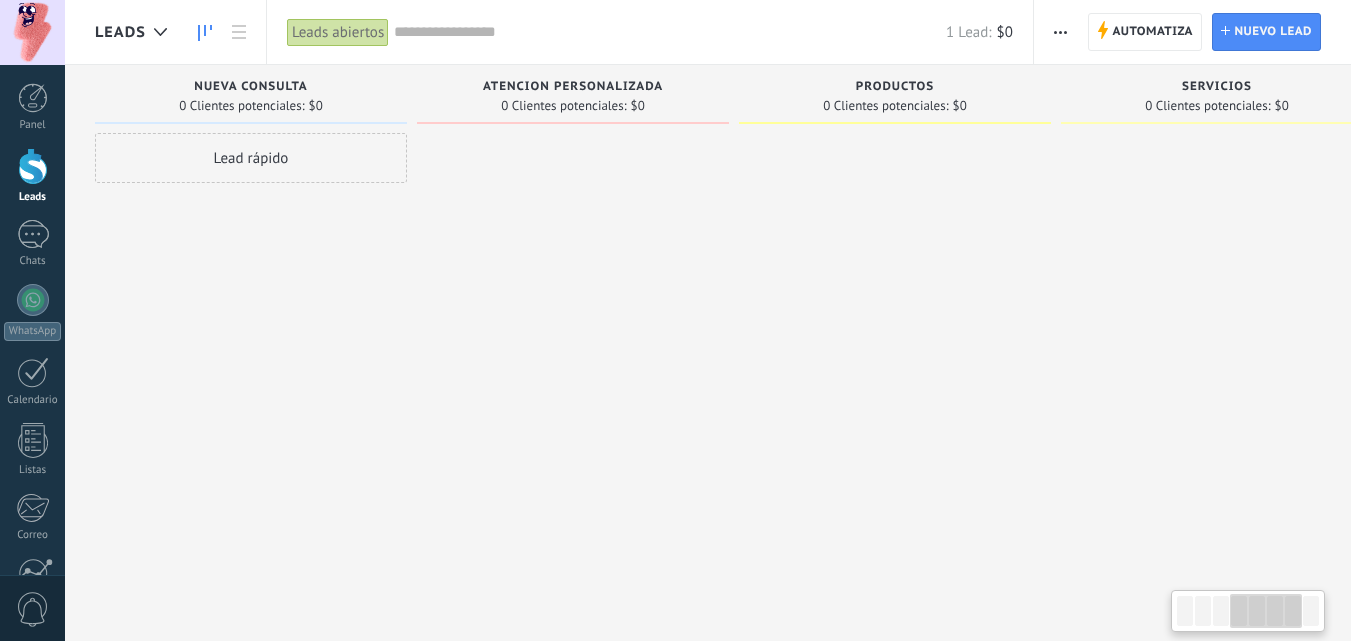 scroll, scrollTop: 0, scrollLeft: 0, axis: both 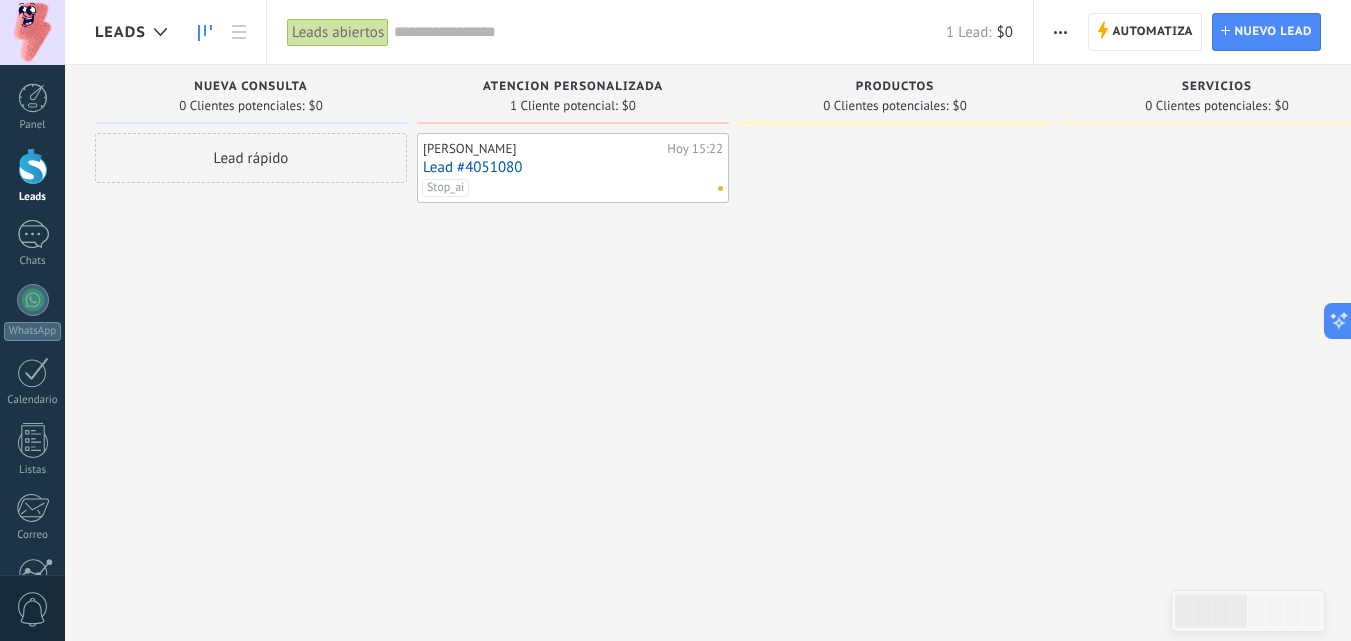 drag, startPoint x: 0, startPoint y: 0, endPoint x: 633, endPoint y: 167, distance: 654.6587 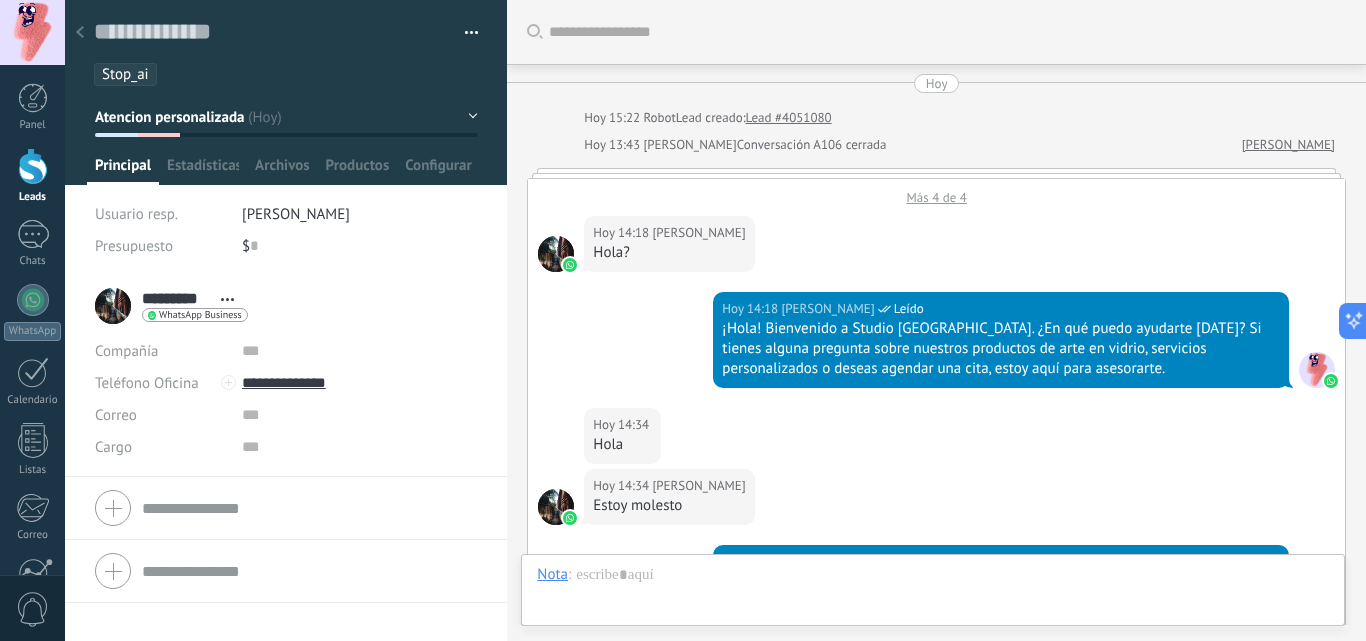 scroll, scrollTop: 3518, scrollLeft: 0, axis: vertical 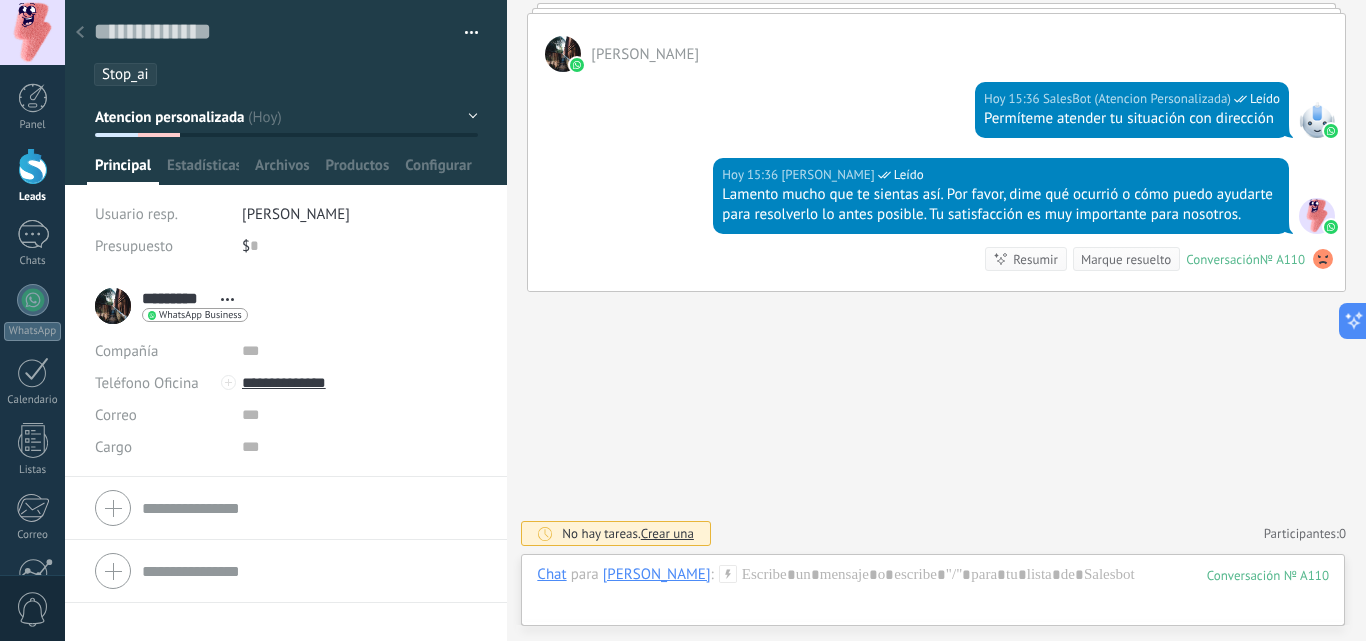 click at bounding box center [464, 33] 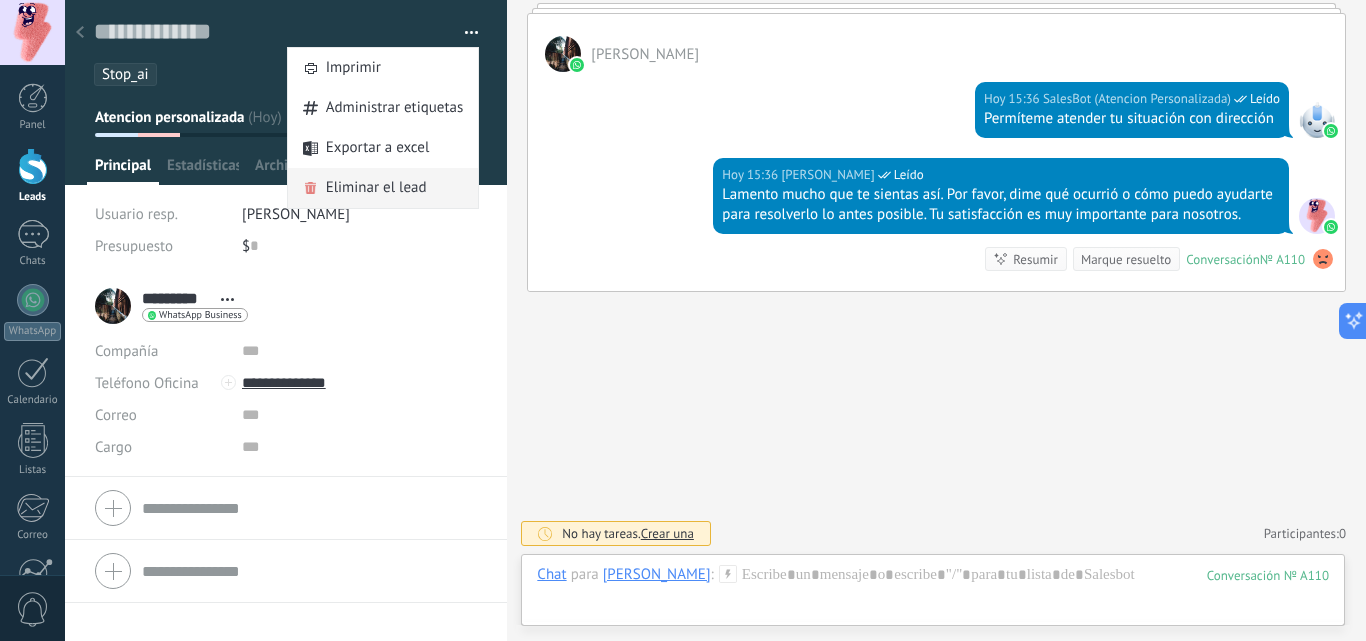 click on "Eliminar el lead" at bounding box center (376, 188) 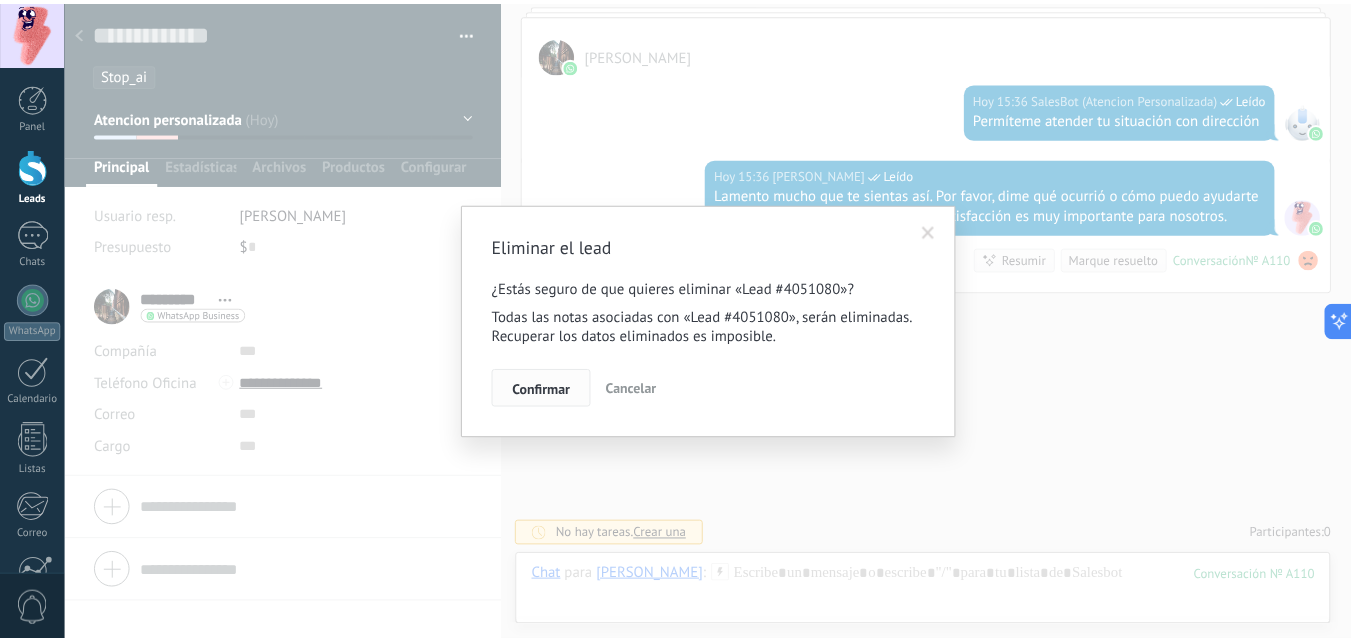 scroll, scrollTop: 0, scrollLeft: 0, axis: both 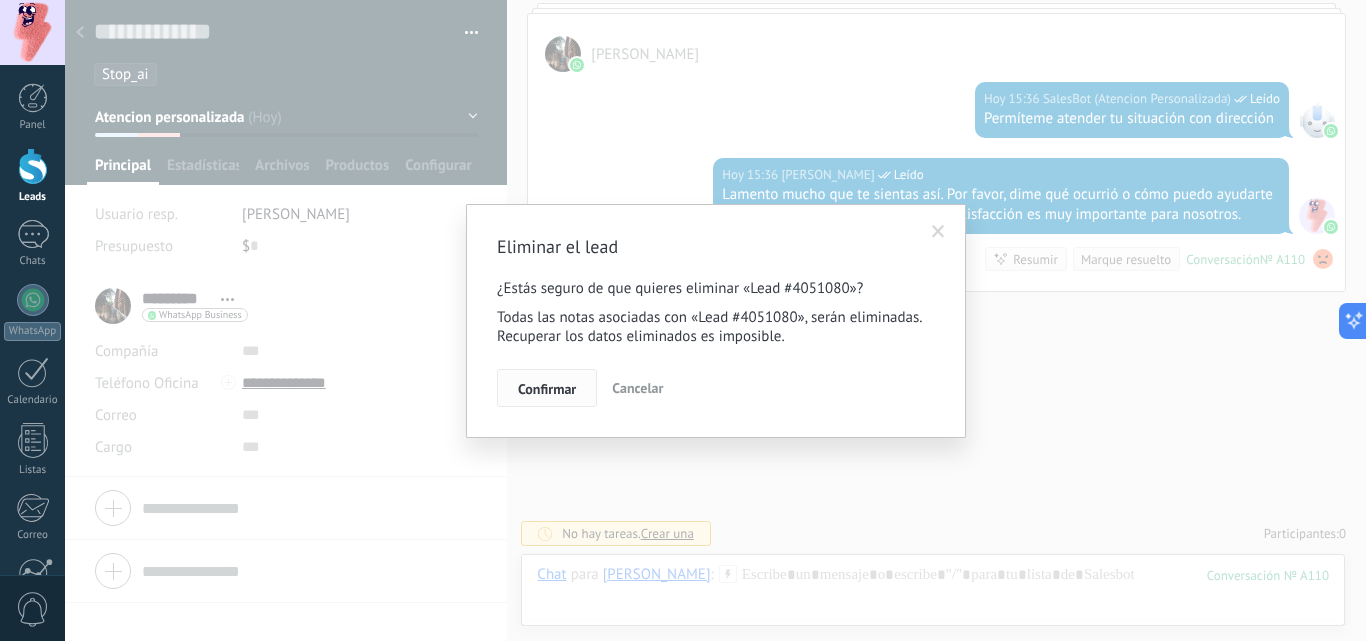 click on "Confirmar" at bounding box center (547, 389) 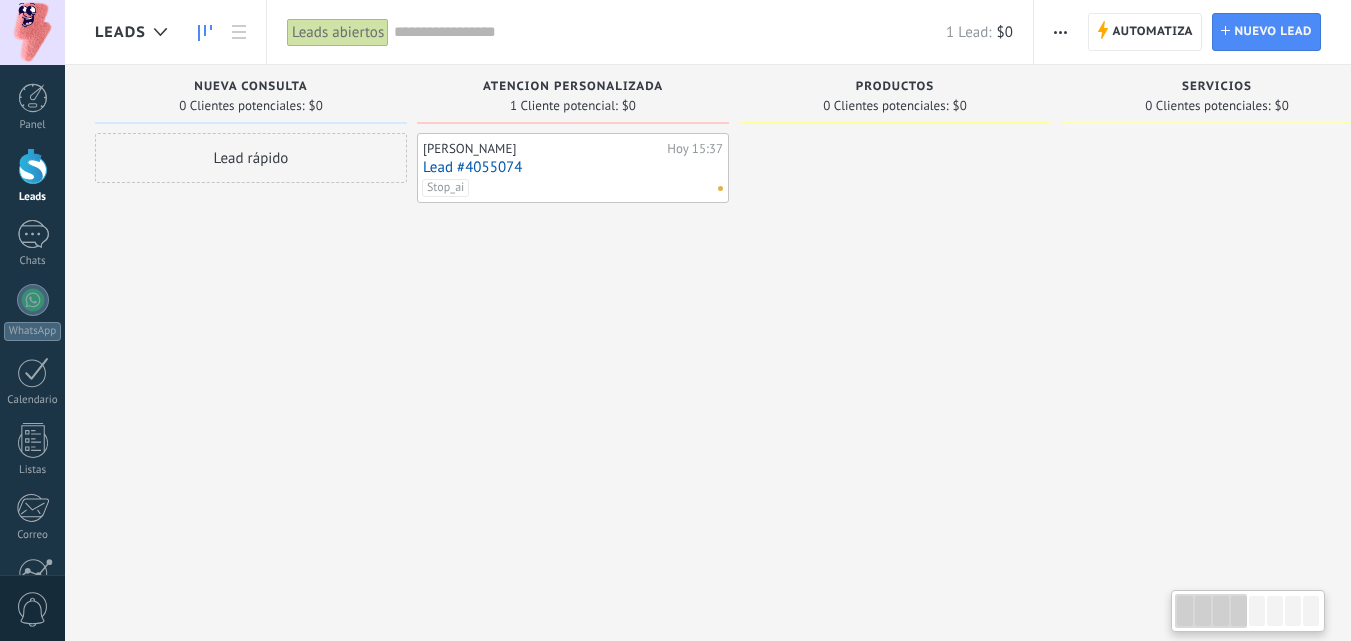 scroll, scrollTop: 0, scrollLeft: 0, axis: both 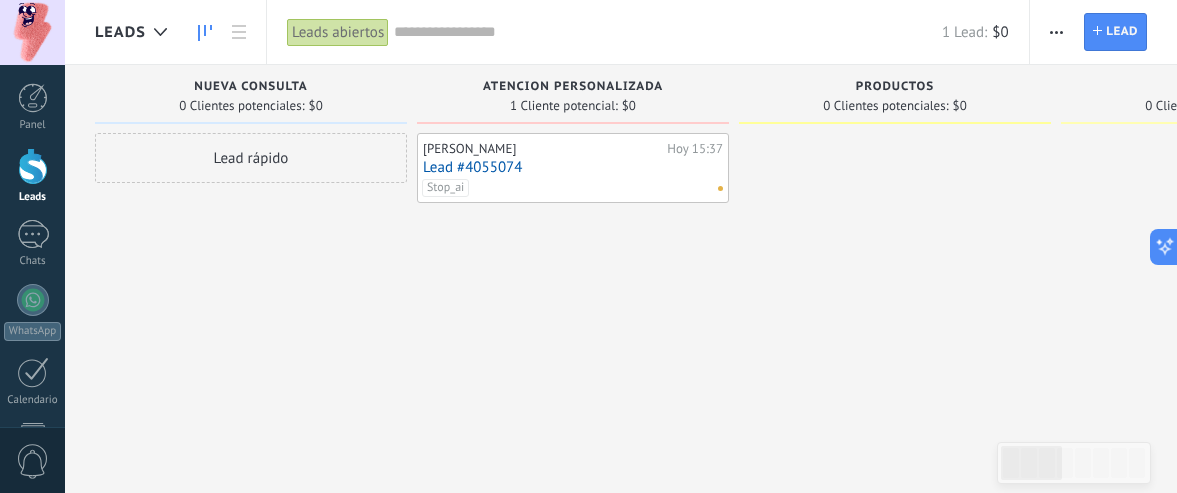 drag, startPoint x: 568, startPoint y: 178, endPoint x: 575, endPoint y: 196, distance: 19.313208 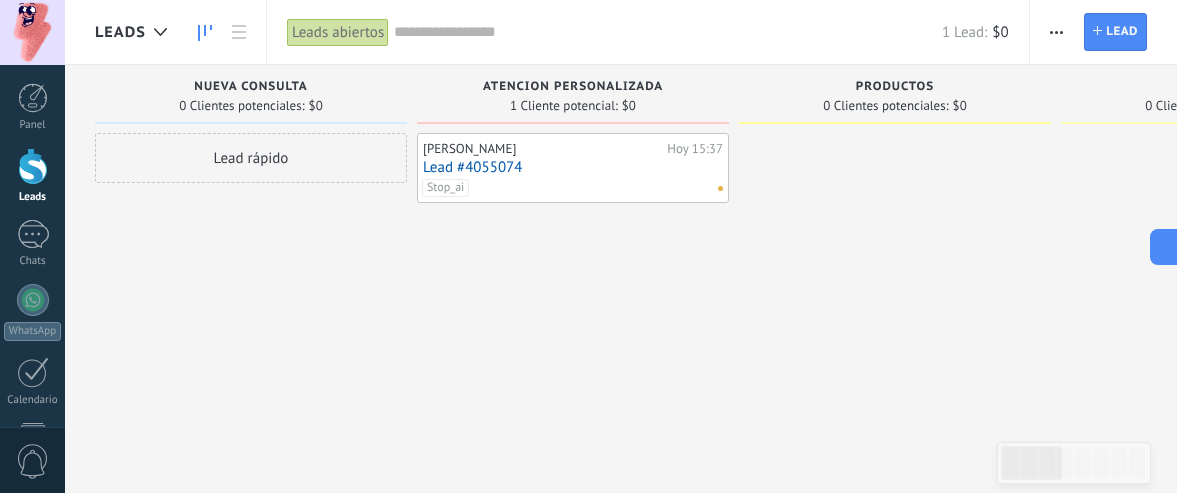 click on "Stop_ai" at bounding box center [568, 188] 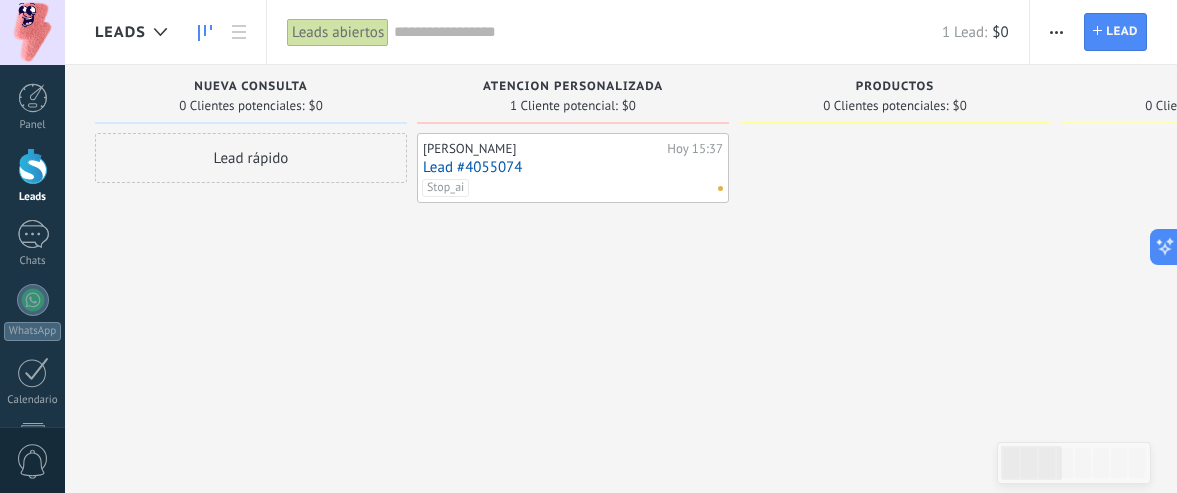 click on "Lead #4055074" at bounding box center [573, 167] 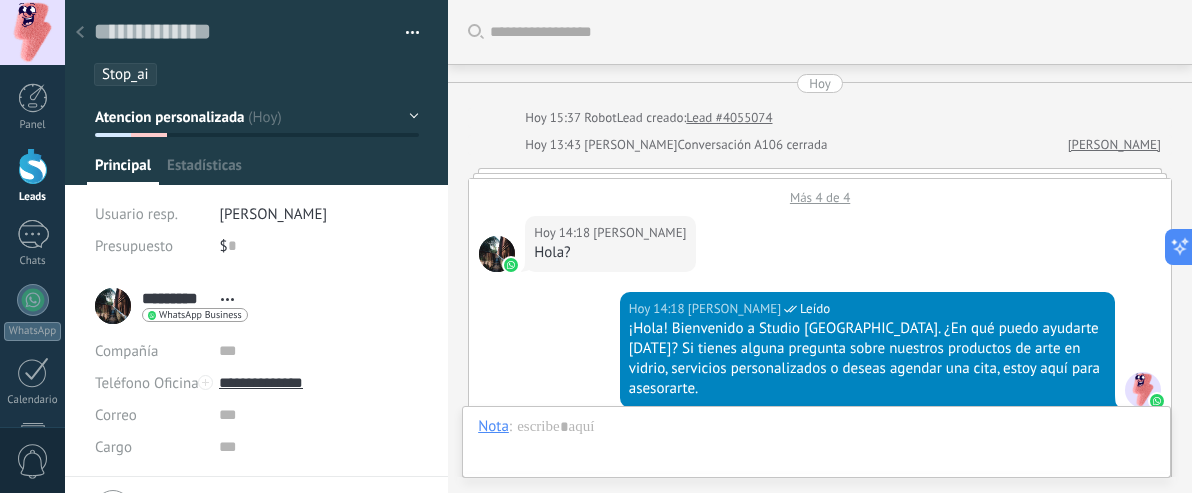 scroll, scrollTop: 30, scrollLeft: 0, axis: vertical 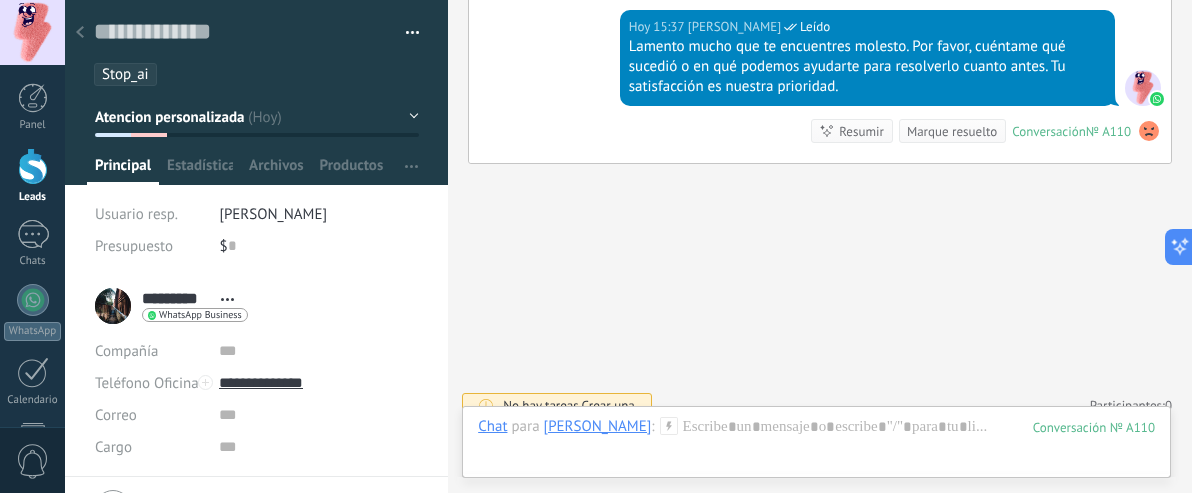 click at bounding box center [405, 33] 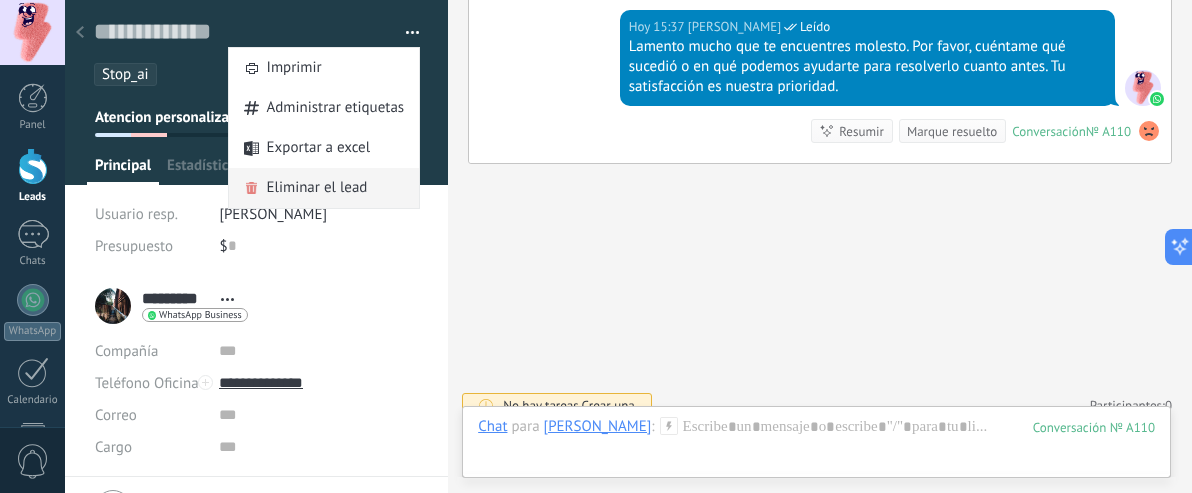 click on "Eliminar el lead" at bounding box center (317, 188) 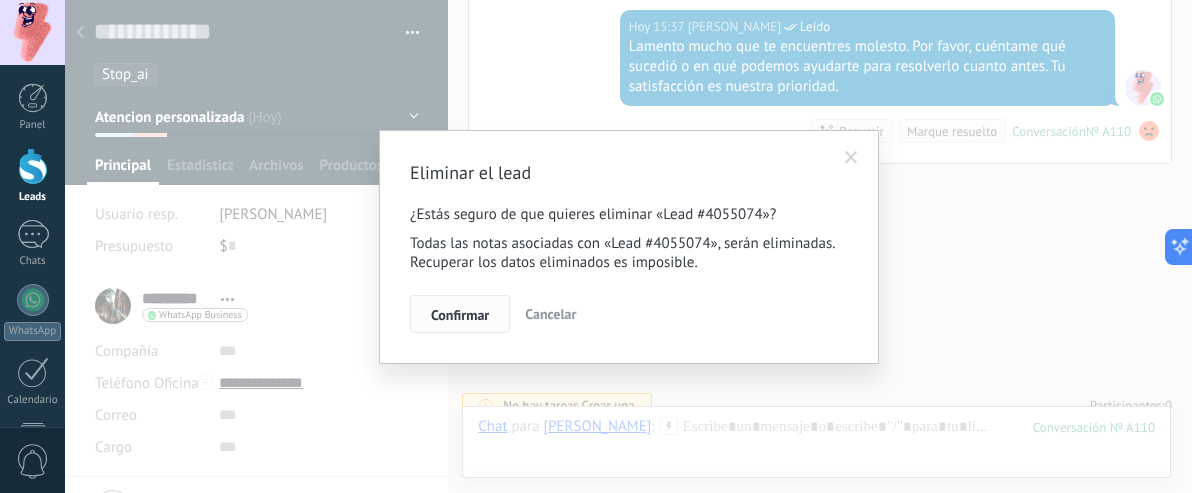 click on "Confirmar" at bounding box center (460, 315) 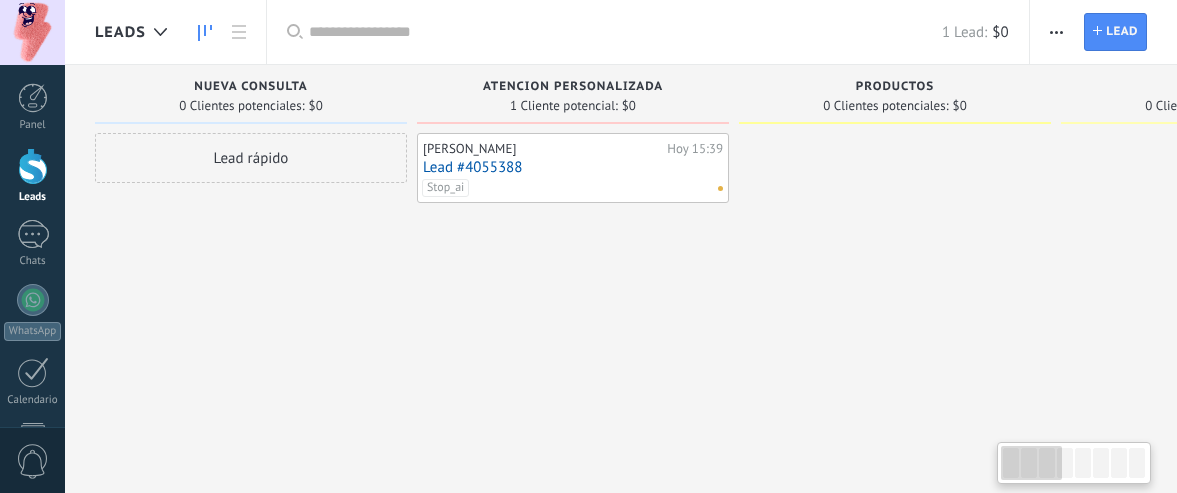 scroll, scrollTop: 0, scrollLeft: 0, axis: both 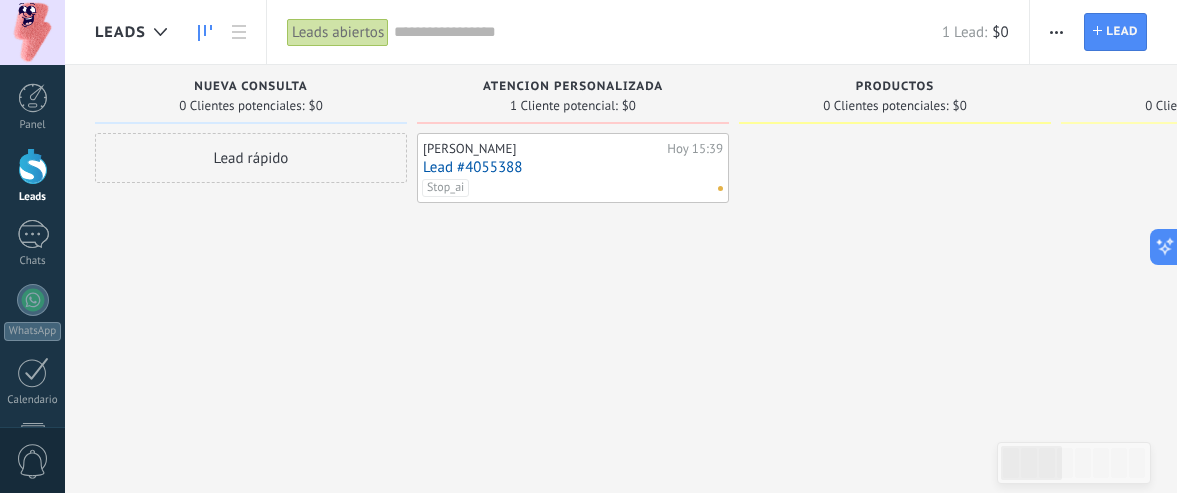 click on "[PERSON_NAME][DATE] 15:39
Lead #4055388
Stop_ai" at bounding box center [573, 249] 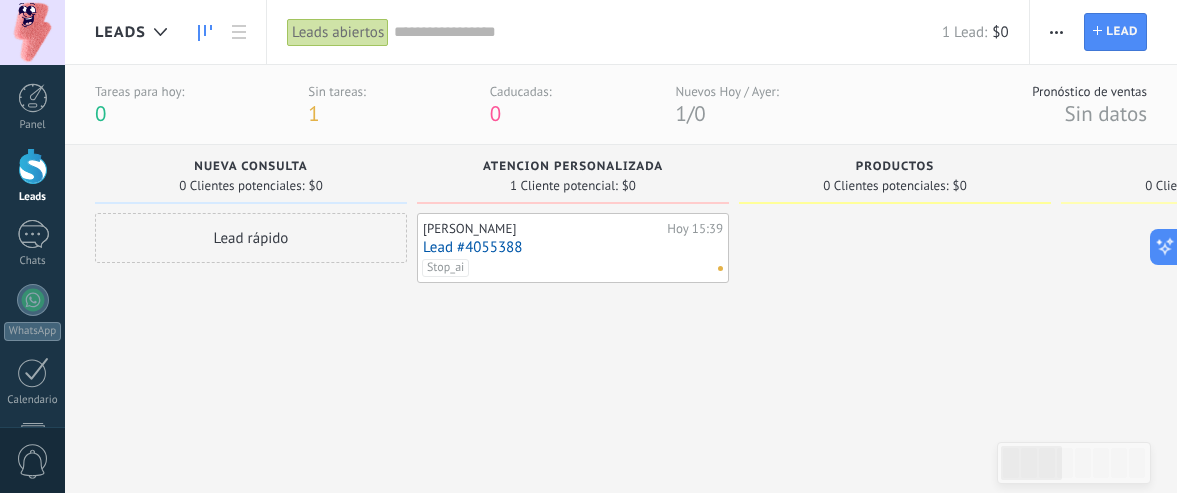 click on "Stop_ai" at bounding box center [445, 268] 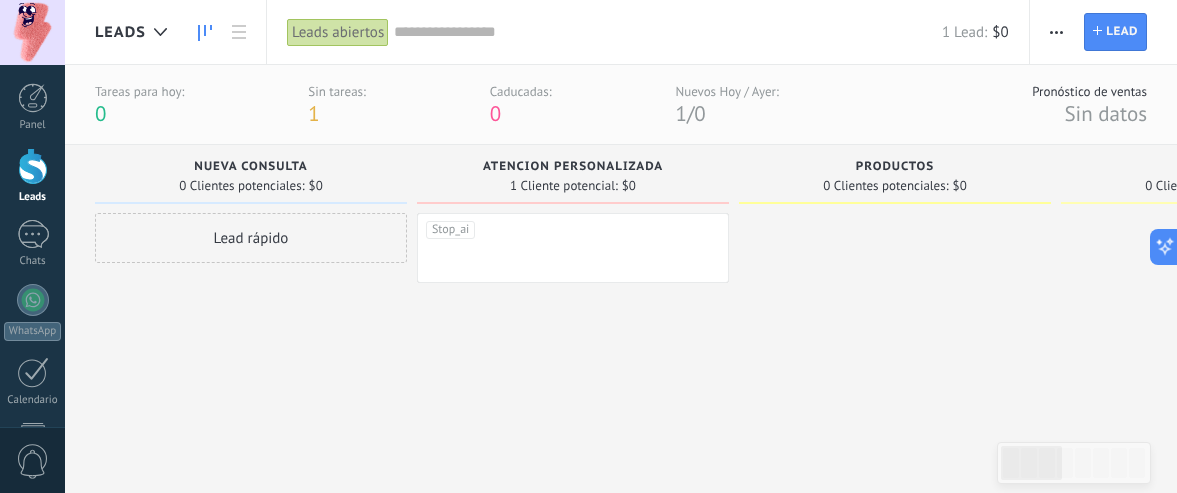 click on "Stop_ai" at bounding box center (450, 230) 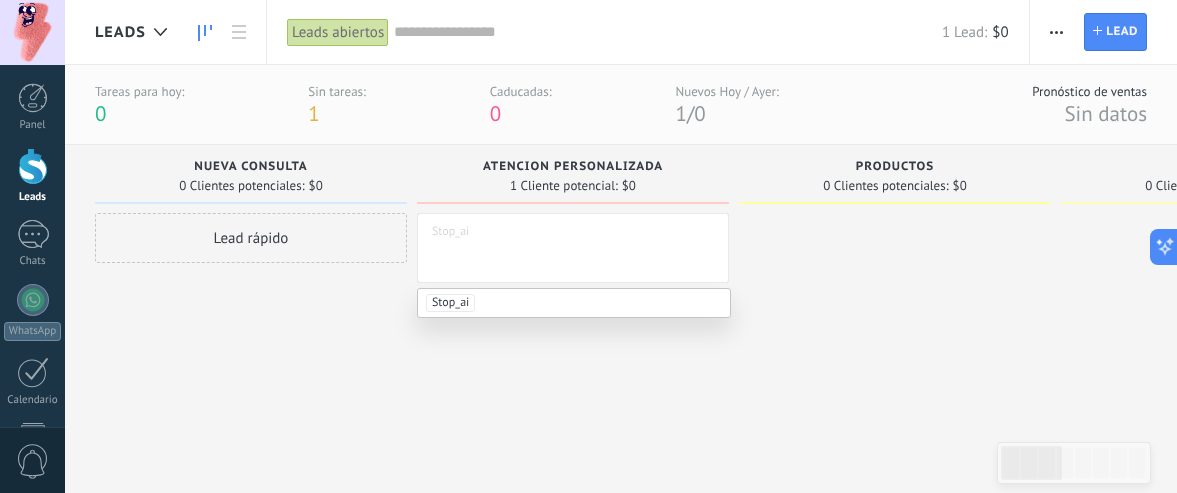 scroll, scrollTop: 3, scrollLeft: 0, axis: vertical 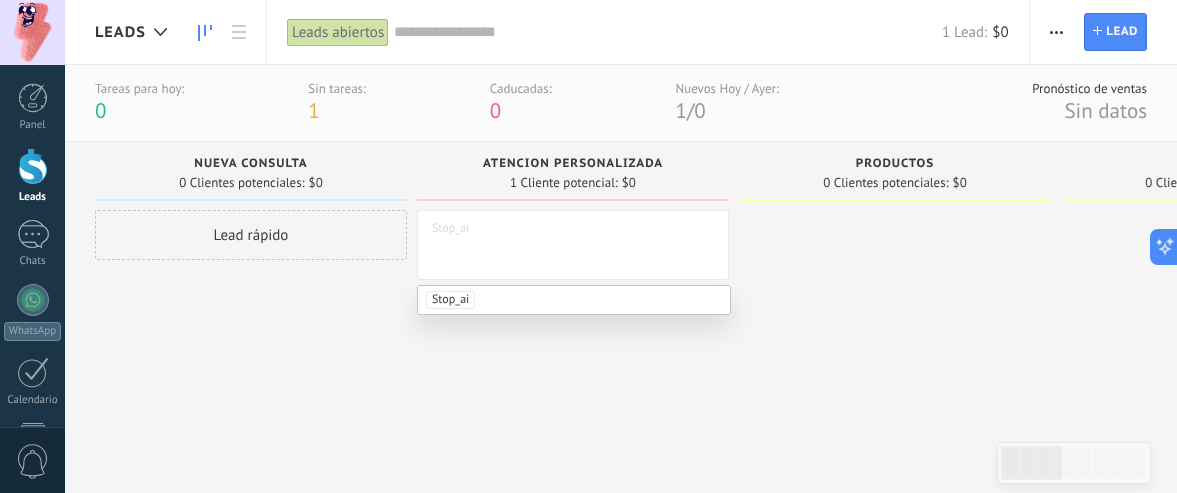 click on "Lead rápido" at bounding box center [251, 326] 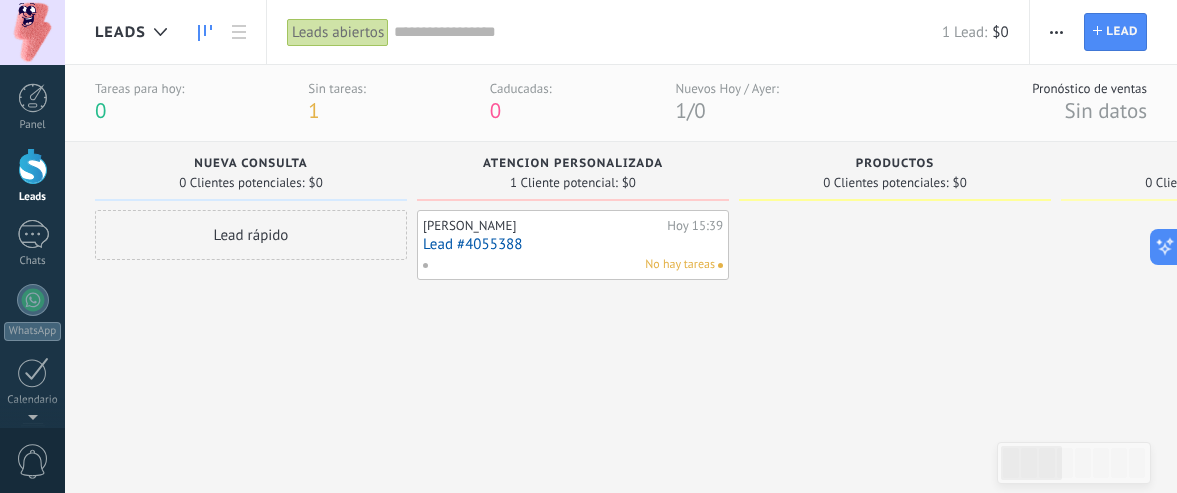click on "Lead #4055388" at bounding box center [573, 244] 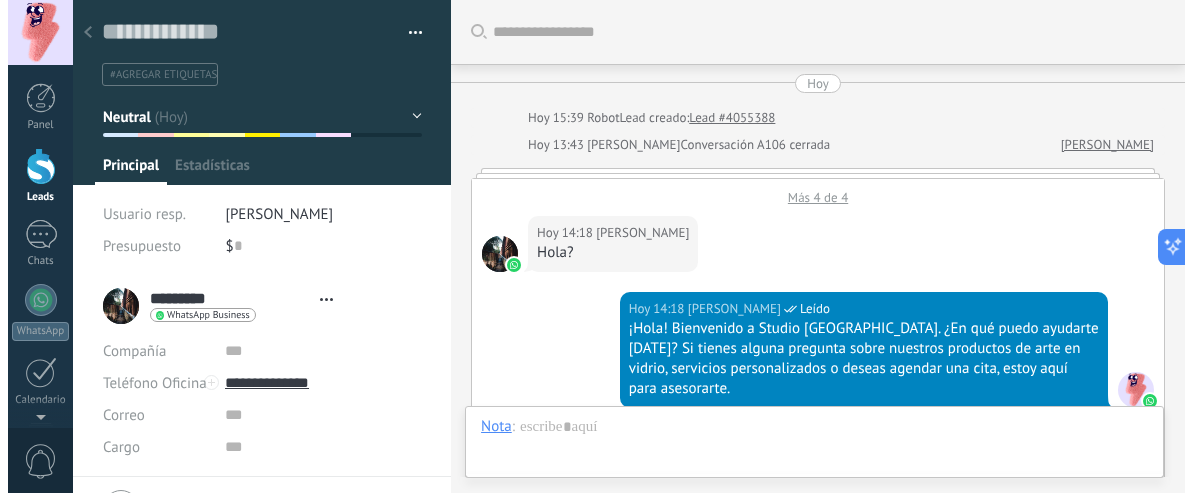 scroll, scrollTop: 0, scrollLeft: 0, axis: both 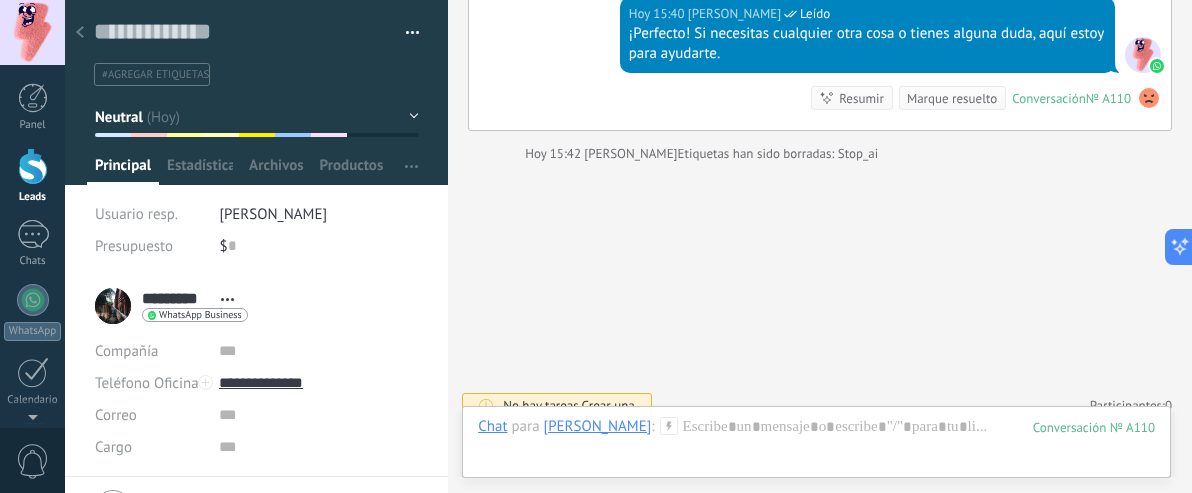 click on "#agregar etiquetas" at bounding box center [155, 75] 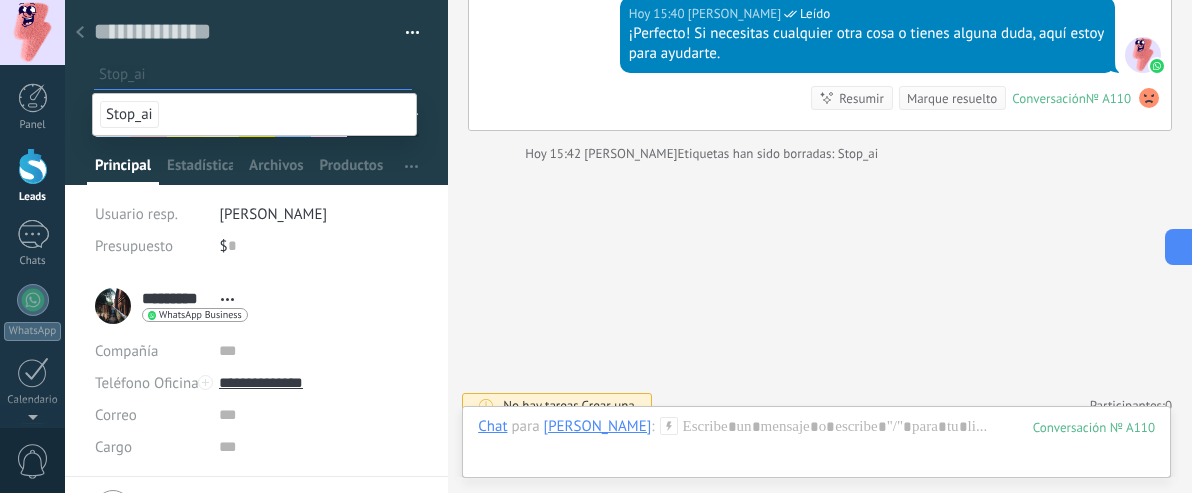 click at bounding box center [405, 33] 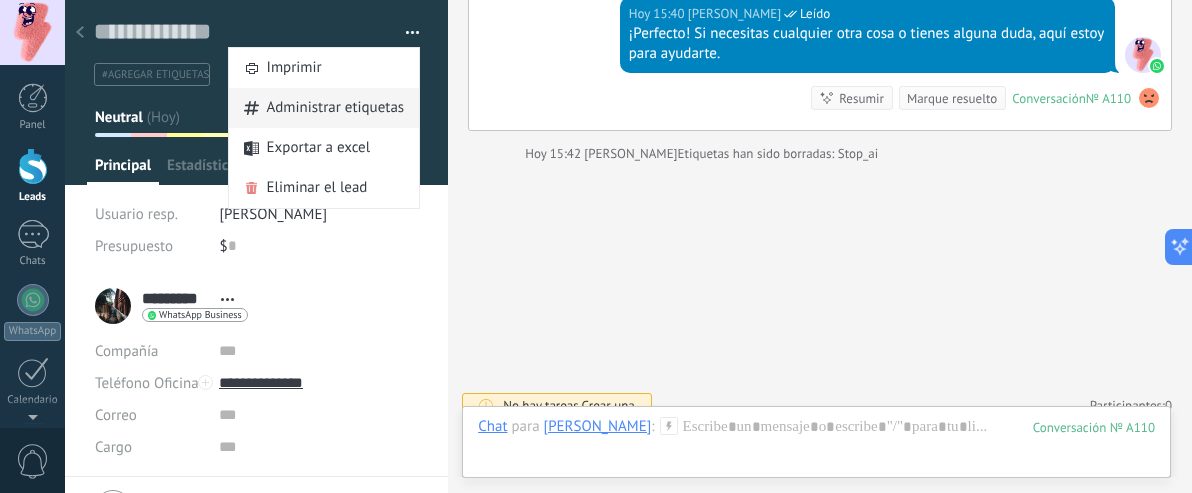 click on "Administrar etiquetas" at bounding box center (336, 108) 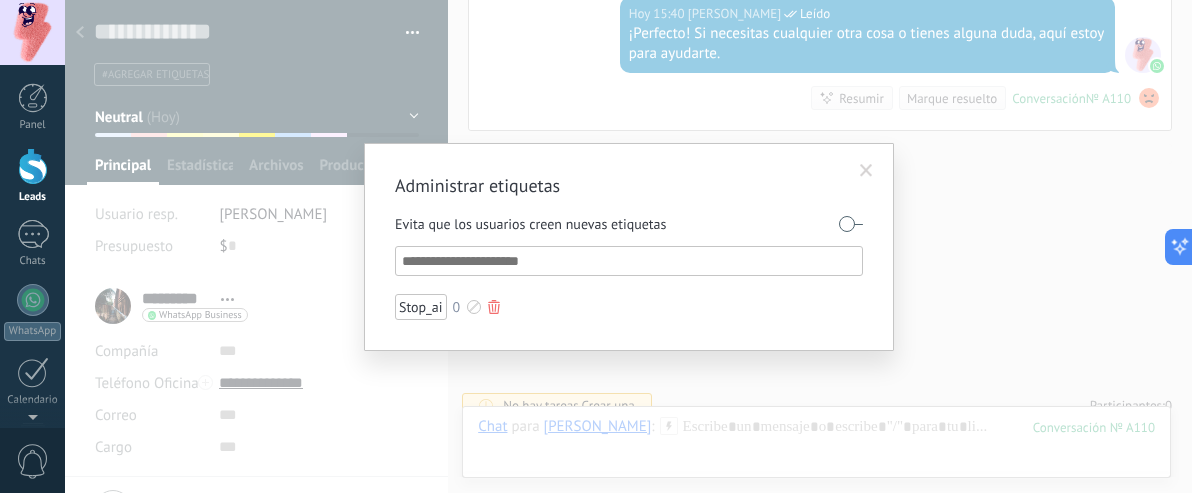 click at bounding box center [494, 307] 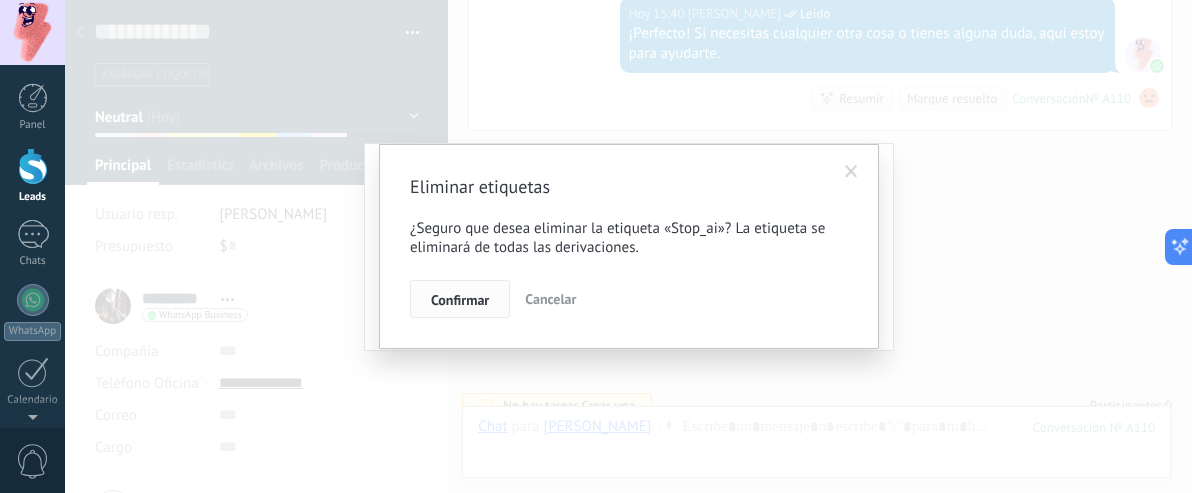 click on "Confirmar" at bounding box center [460, 300] 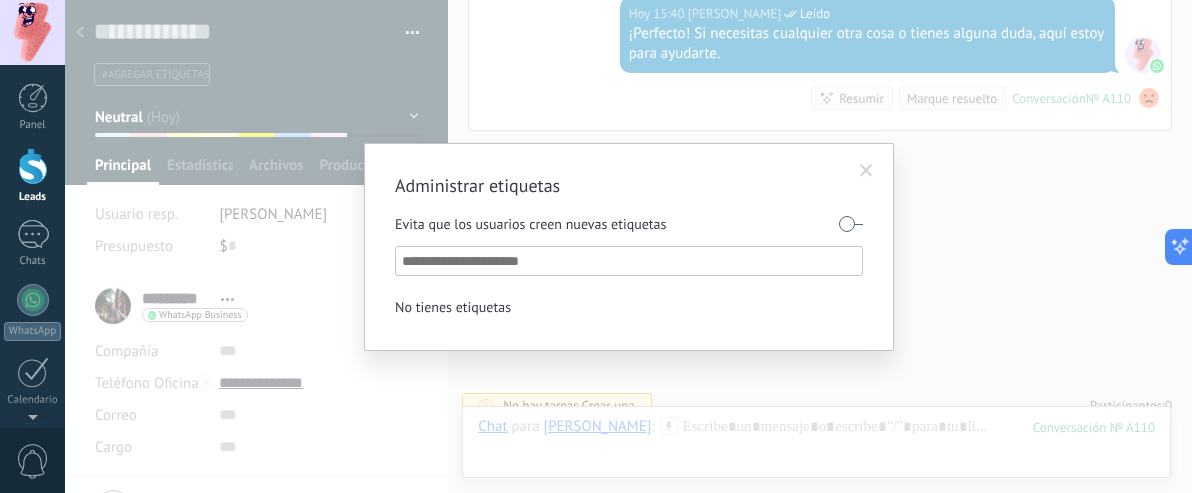 click at bounding box center [630, 261] 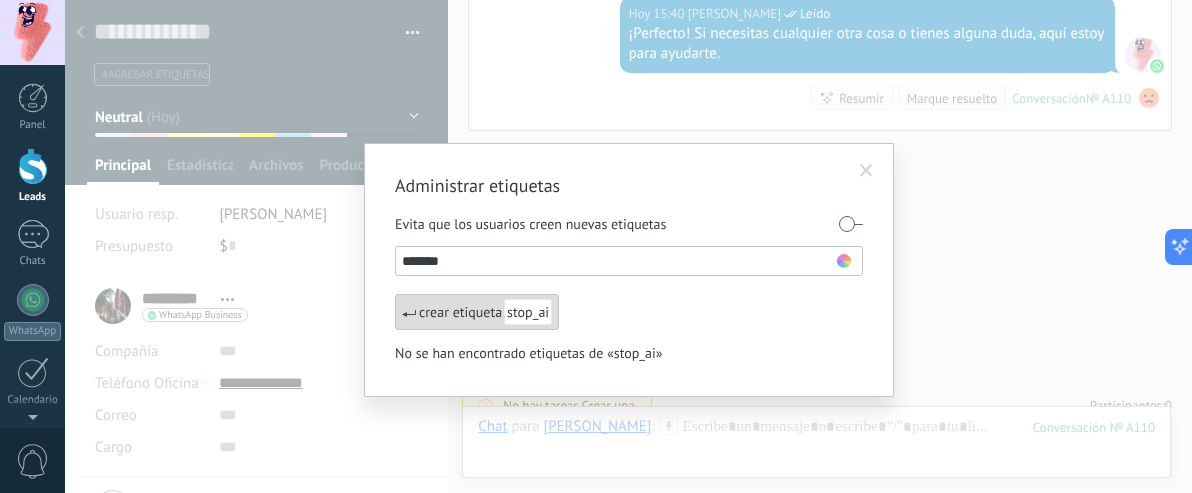 type on "*******" 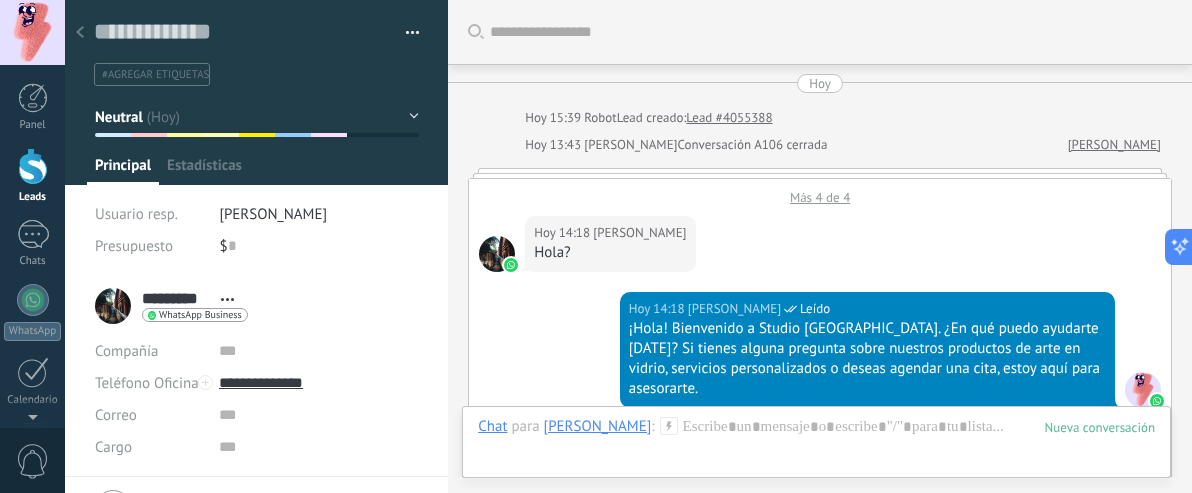 scroll, scrollTop: 3989, scrollLeft: 0, axis: vertical 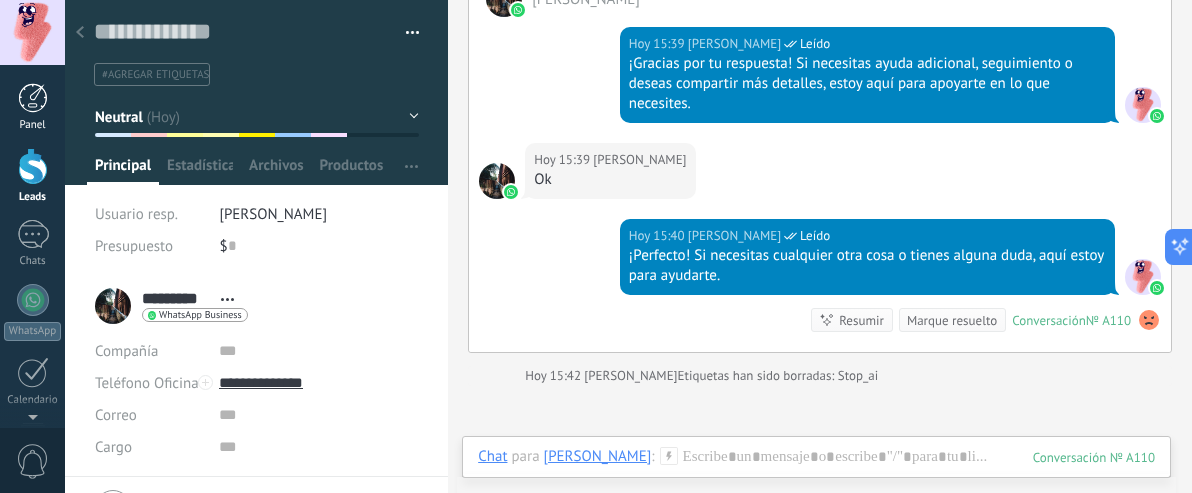 click at bounding box center (33, 98) 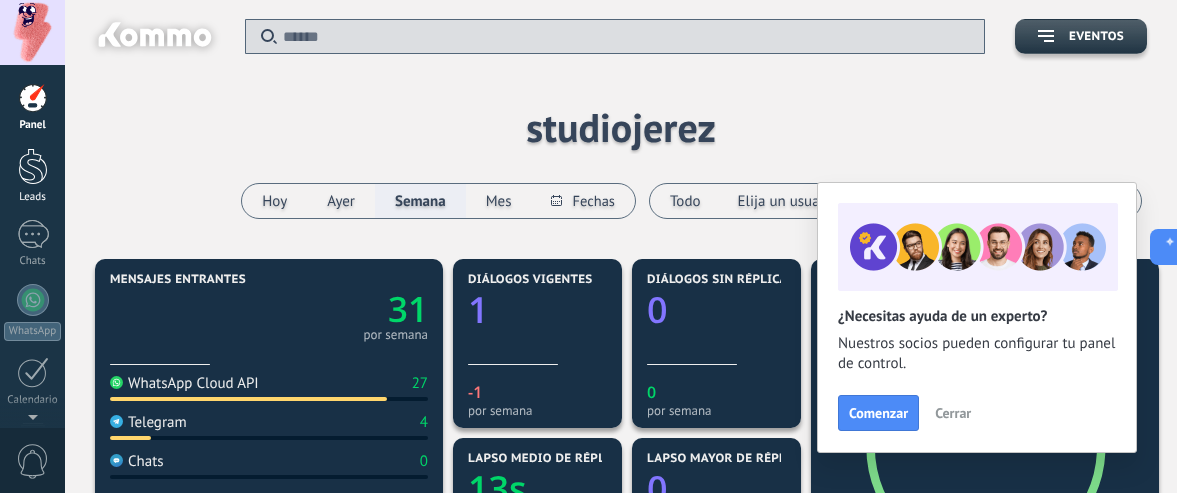 click at bounding box center (33, 166) 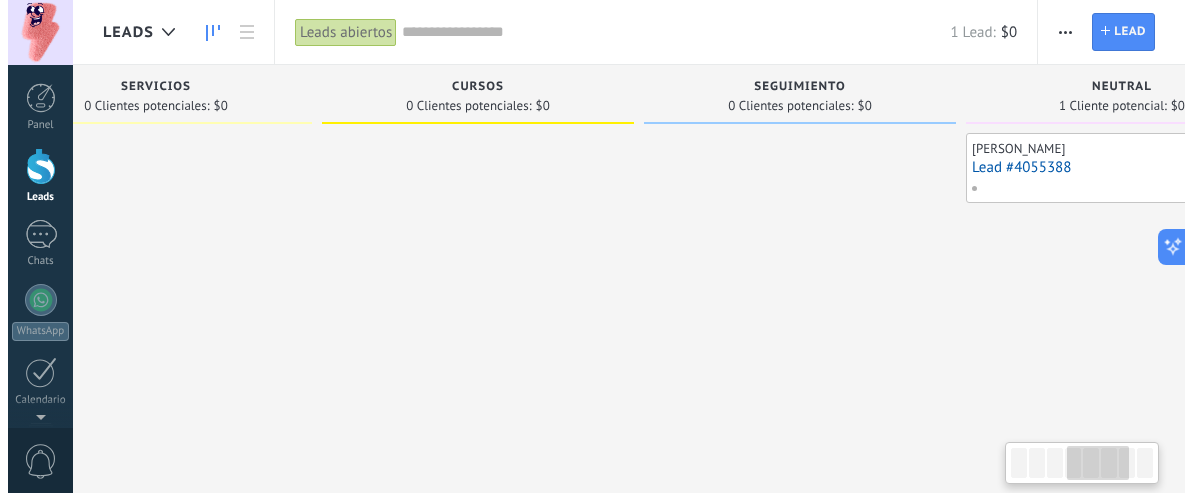 scroll, scrollTop: 0, scrollLeft: 1514, axis: horizontal 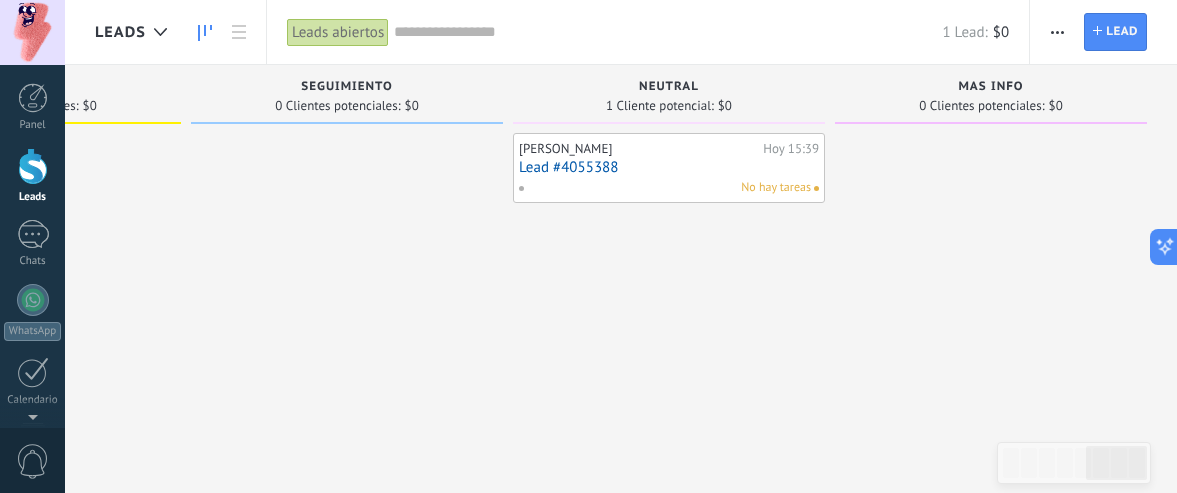 click on "Lead #4055388" at bounding box center (669, 167) 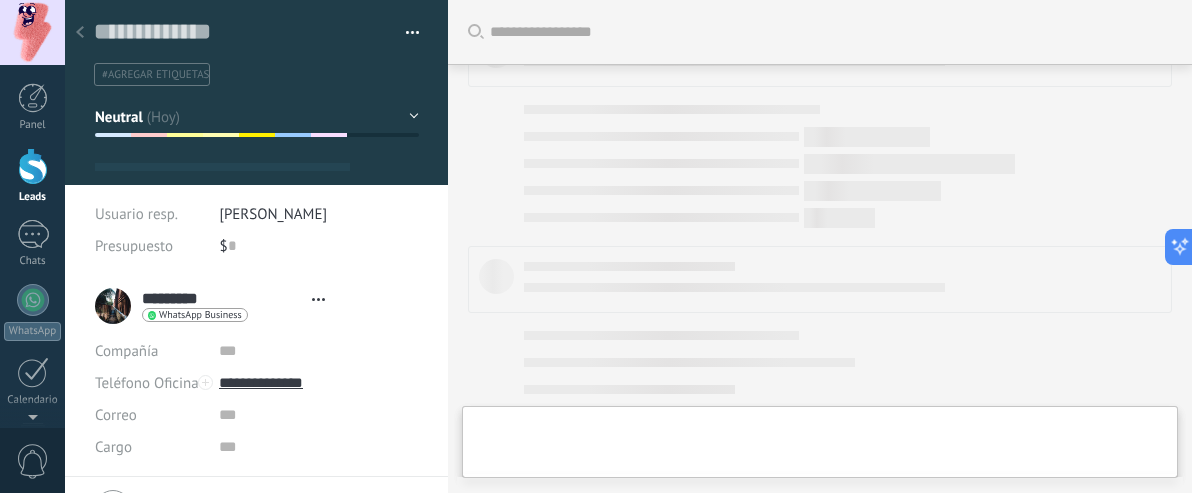 scroll, scrollTop: 0, scrollLeft: 0, axis: both 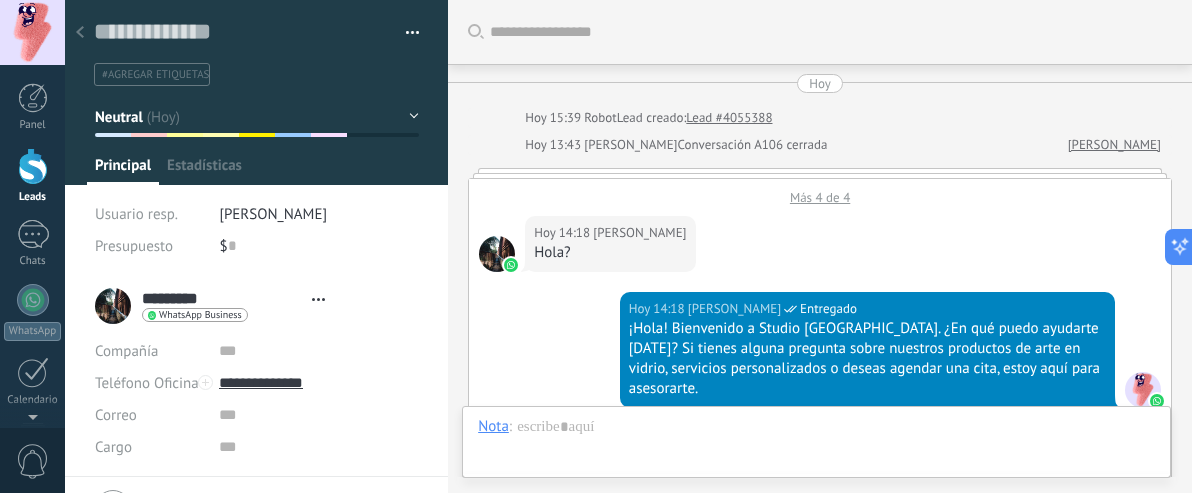 type on "**********" 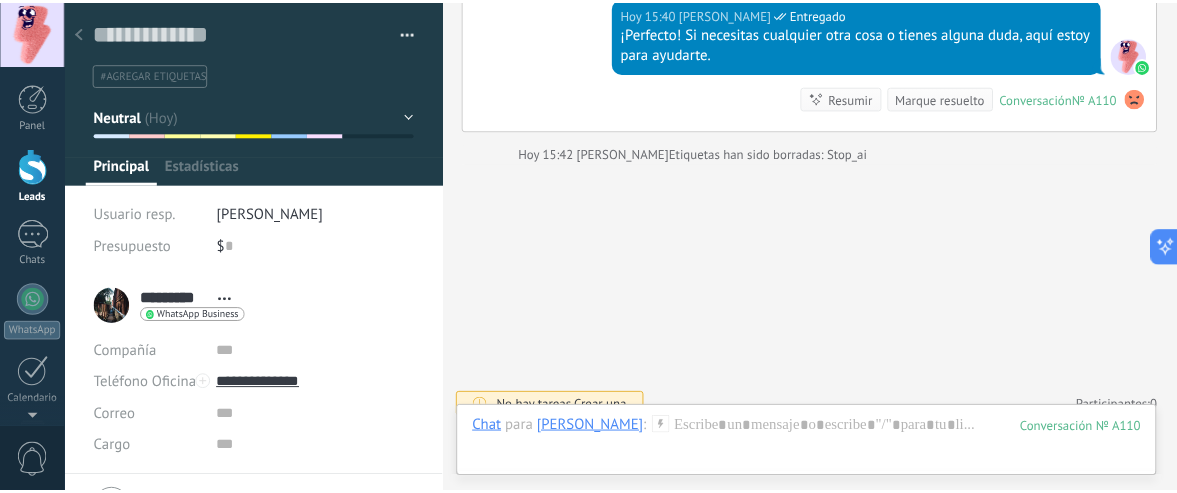 scroll, scrollTop: 30, scrollLeft: 0, axis: vertical 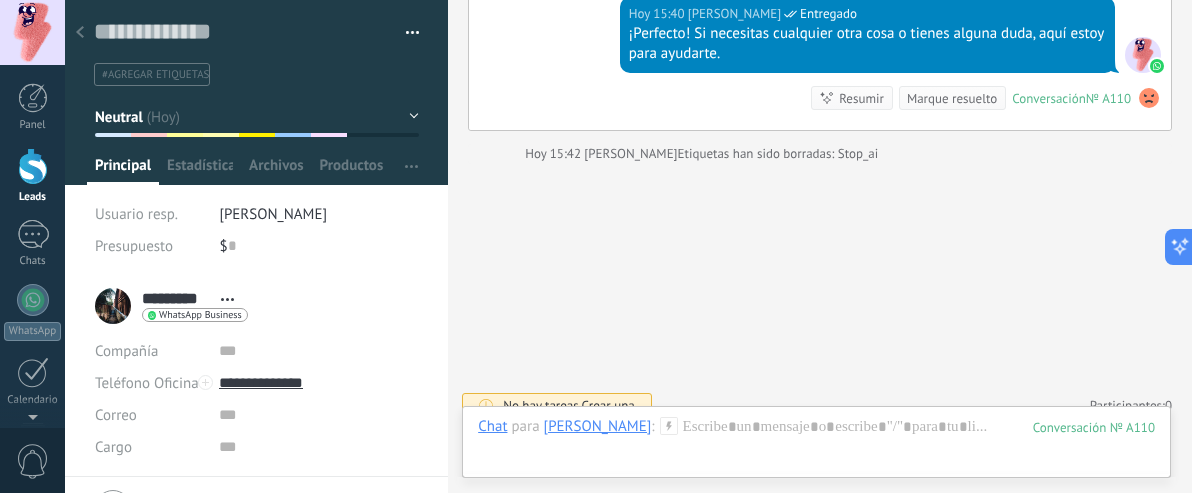 click on "#agregar etiquetas" at bounding box center (155, 75) 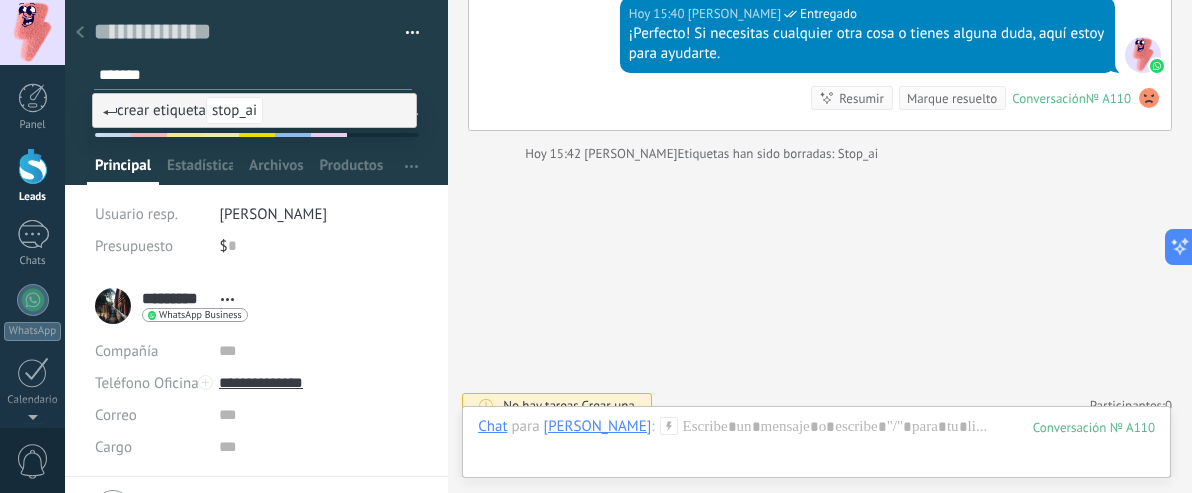 type on "*******" 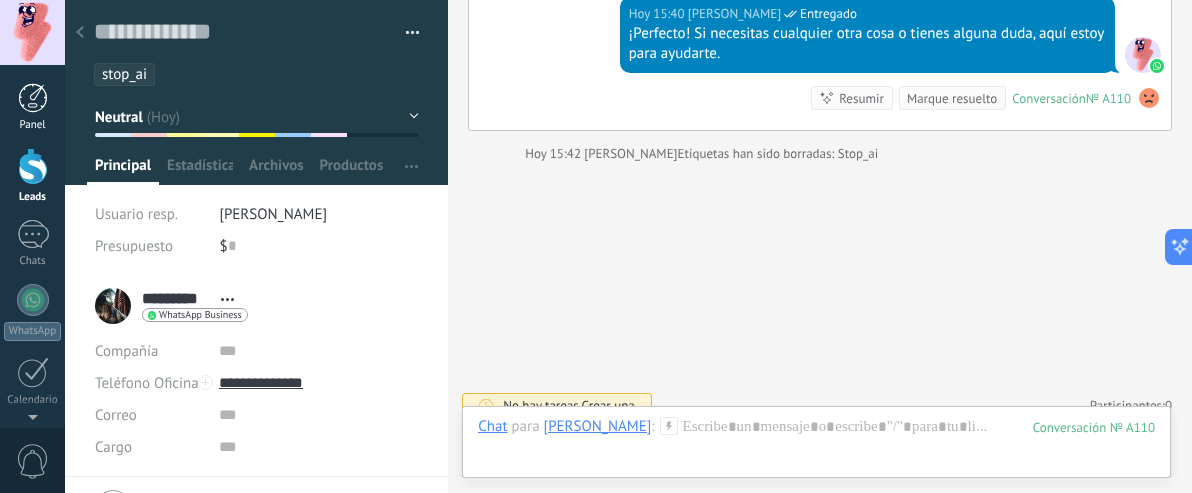 click at bounding box center (33, 98) 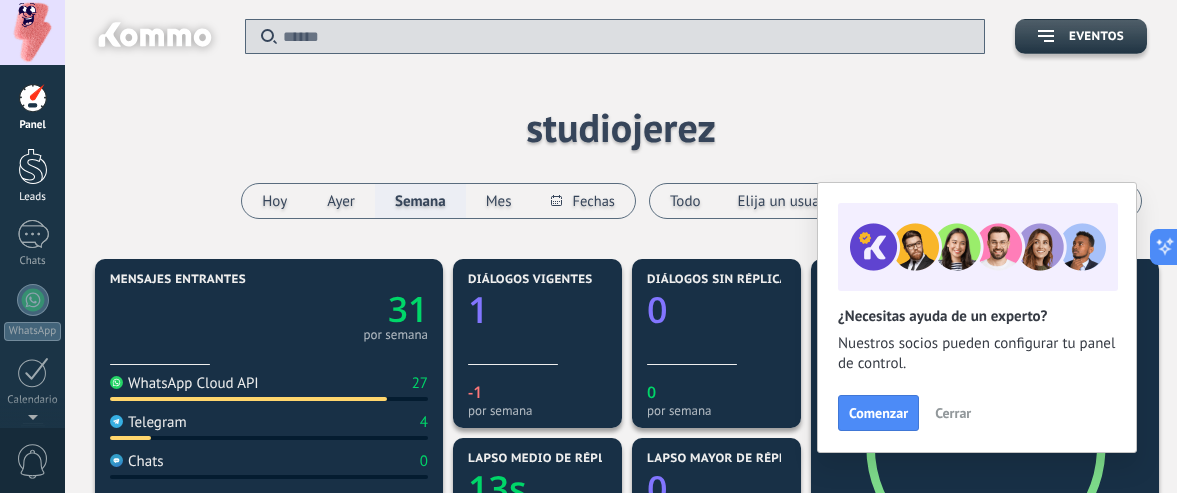 click at bounding box center (33, 166) 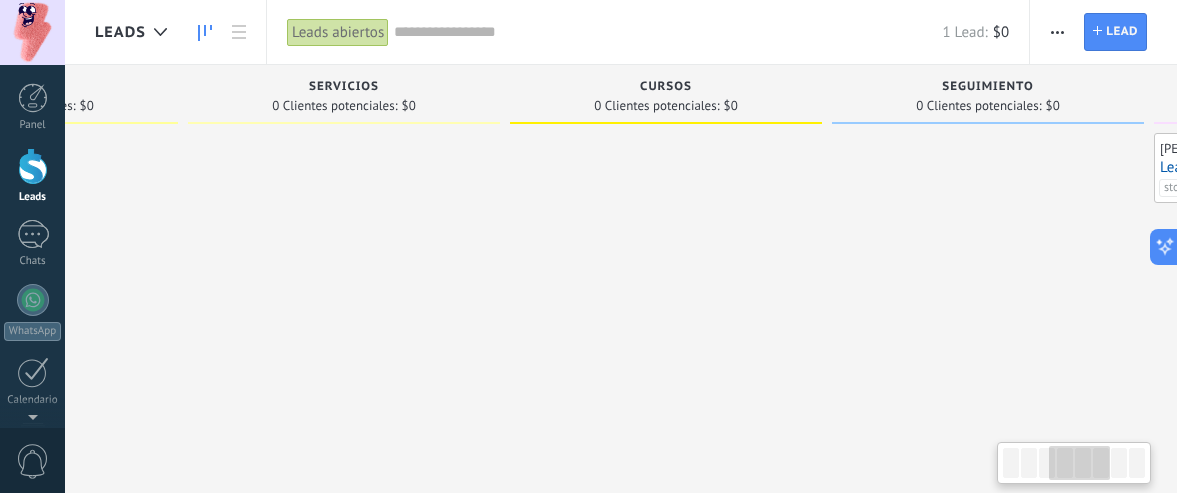 scroll, scrollTop: 0, scrollLeft: 1514, axis: horizontal 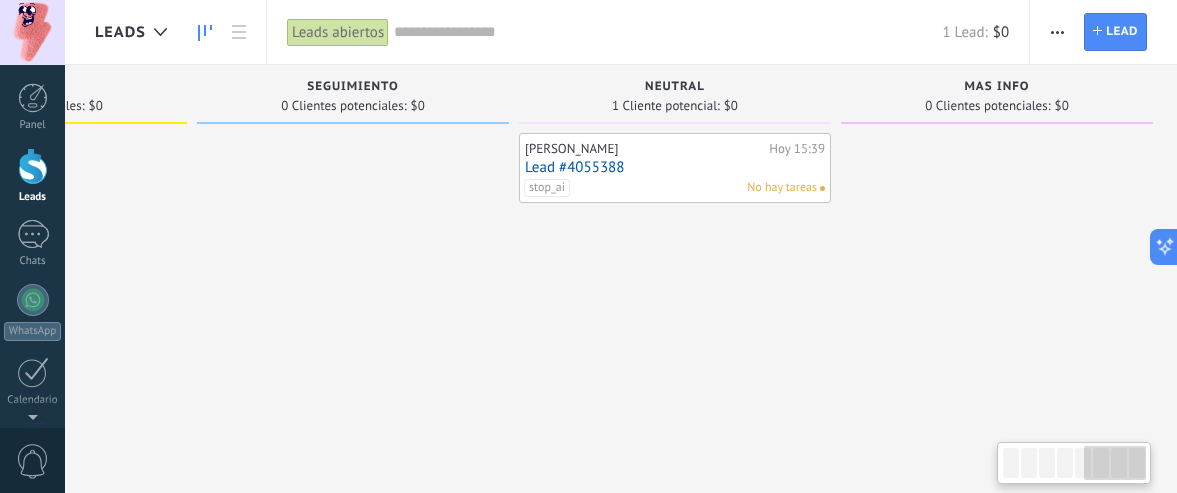 drag, startPoint x: 683, startPoint y: 167, endPoint x: 632, endPoint y: 164, distance: 51.088158 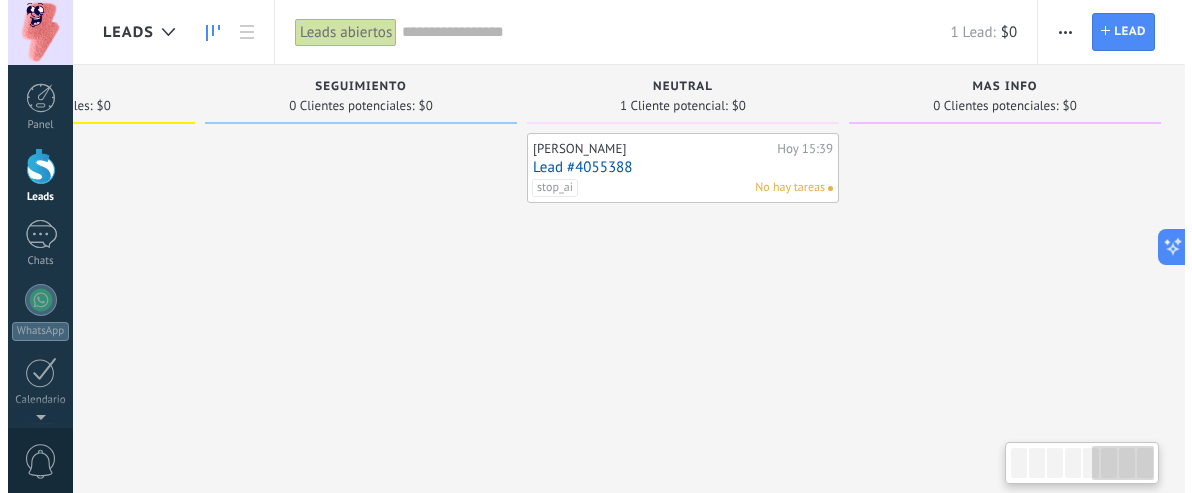 scroll, scrollTop: 0, scrollLeft: 1509, axis: horizontal 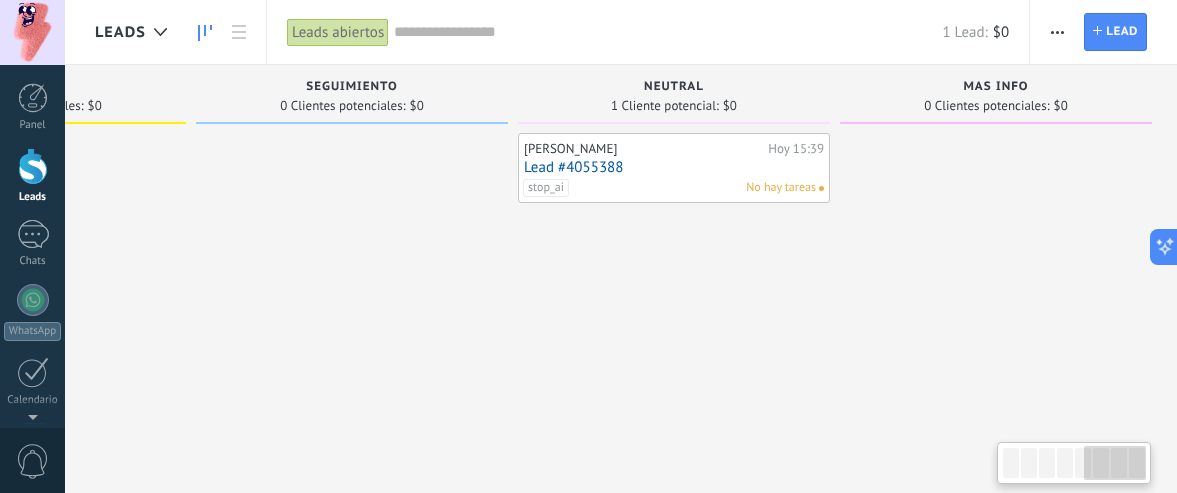 click on "Lead #4055388" at bounding box center [674, 167] 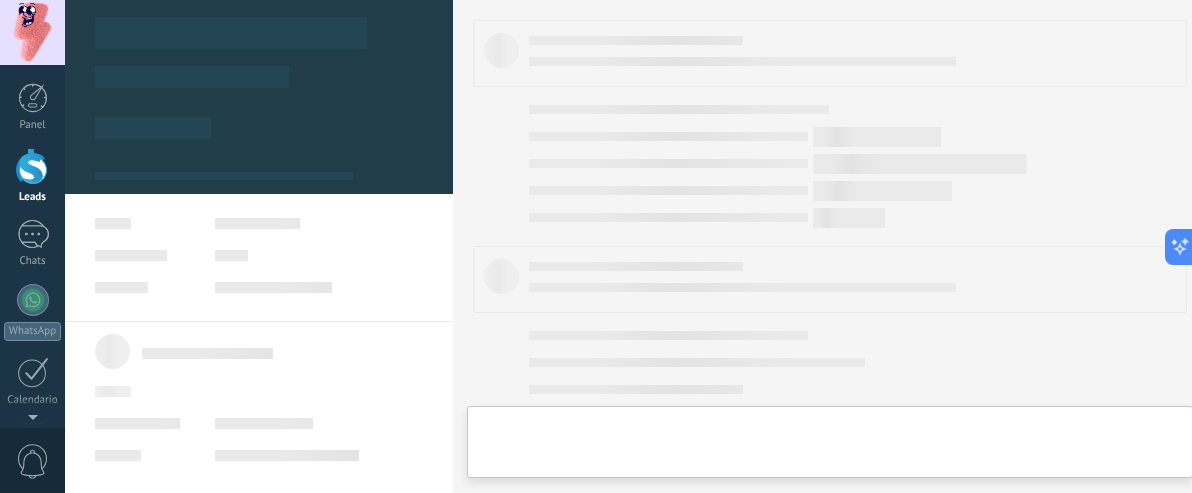 scroll, scrollTop: 0, scrollLeft: 0, axis: both 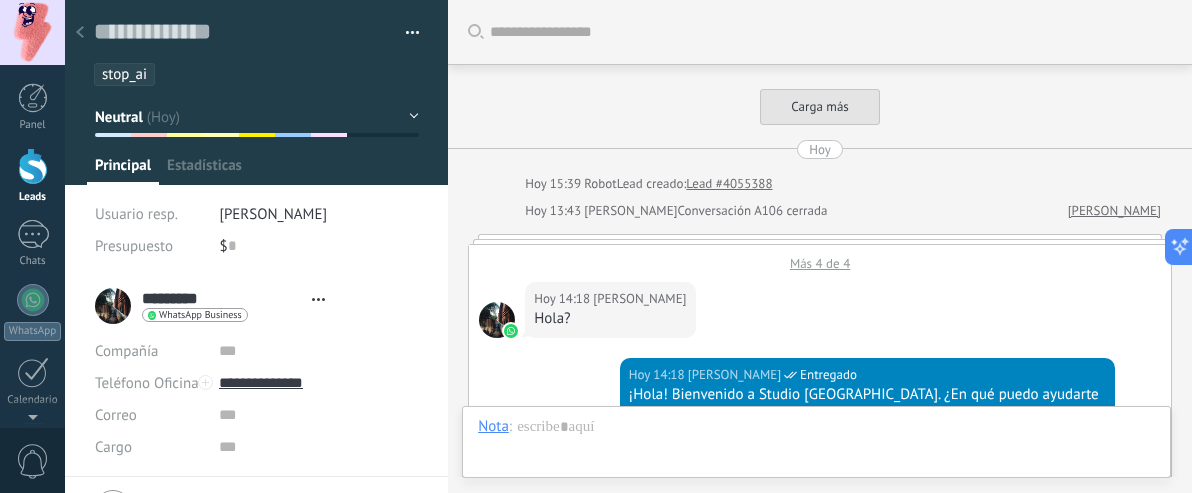 type on "**********" 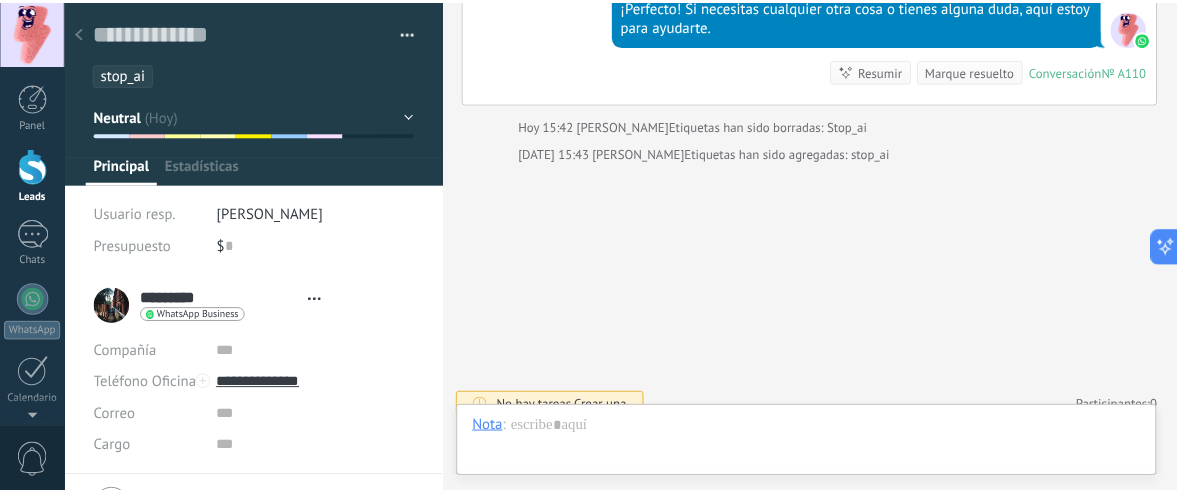 scroll, scrollTop: 30, scrollLeft: 0, axis: vertical 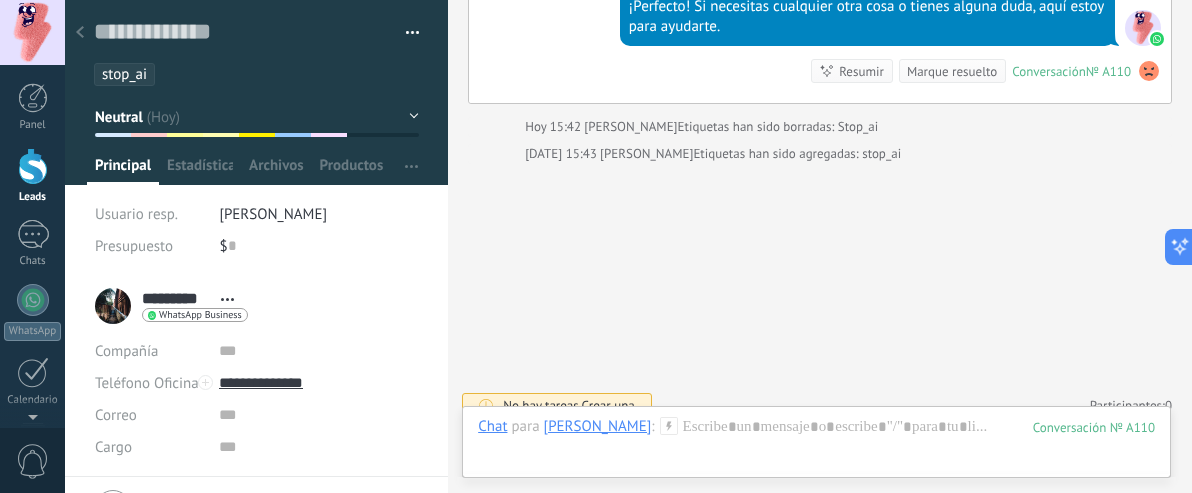 click at bounding box center (405, 33) 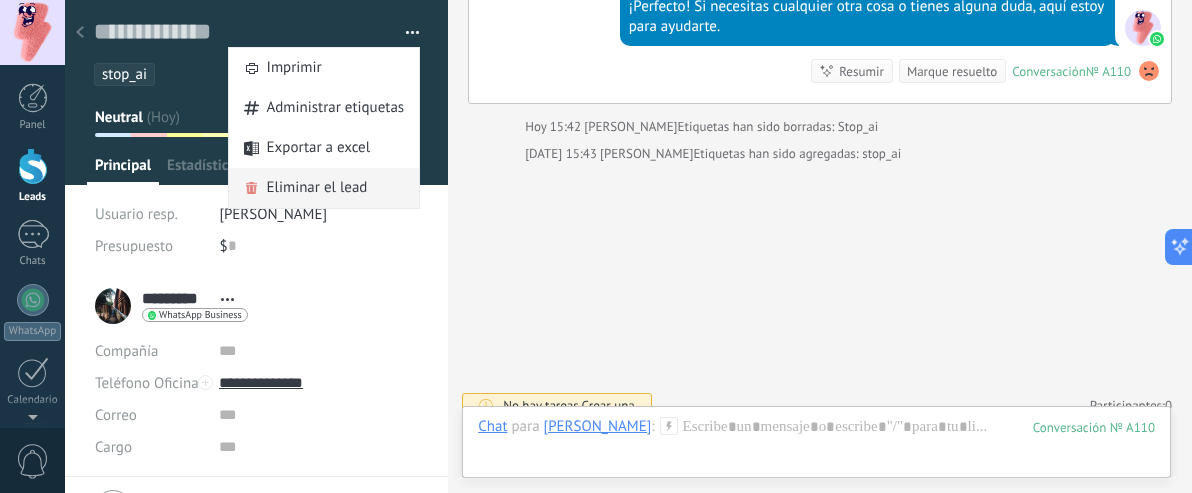 click on "Eliminar el lead" at bounding box center (317, 188) 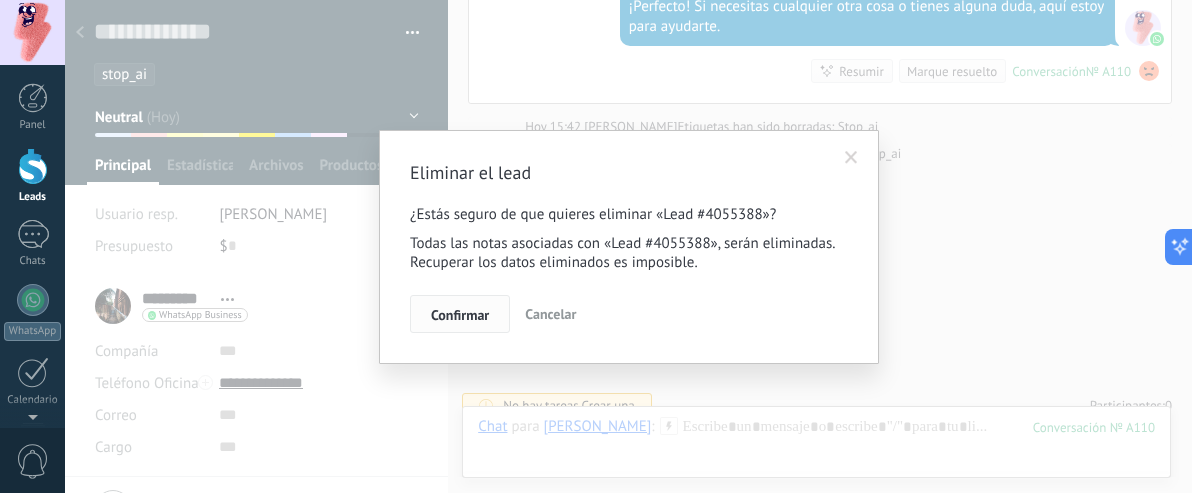click on "Confirmar" at bounding box center (460, 315) 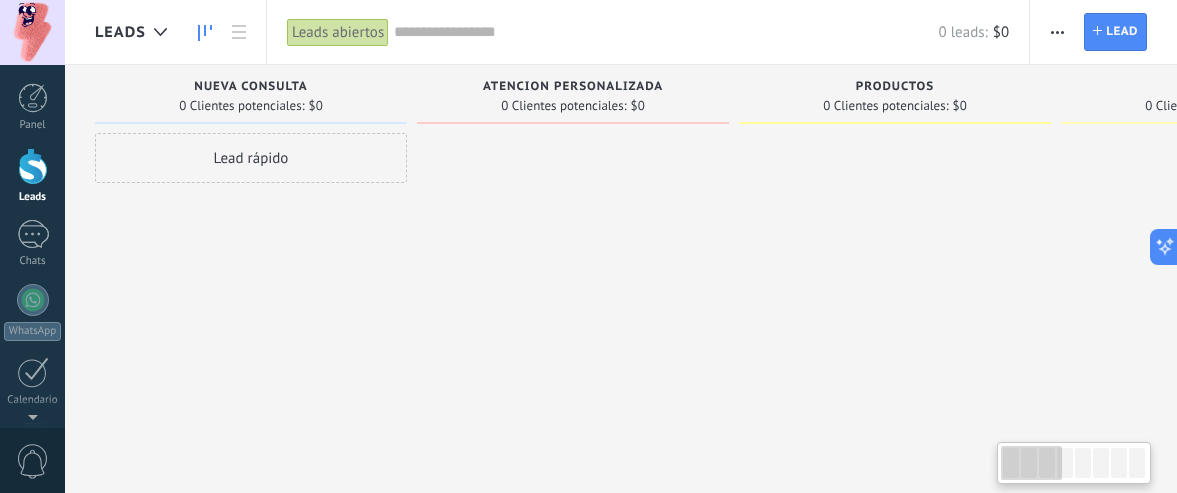 click at bounding box center [33, 166] 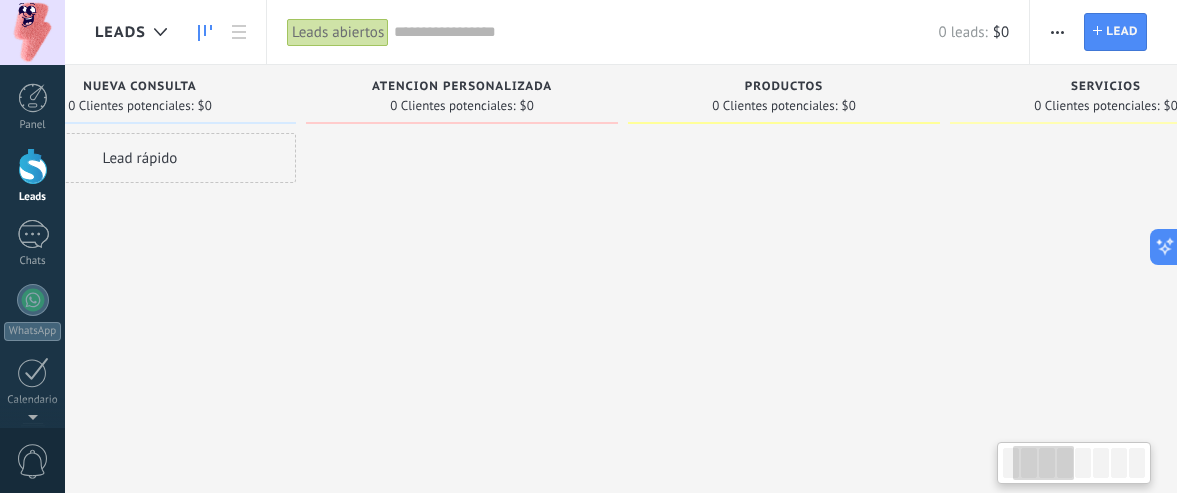scroll, scrollTop: 0, scrollLeft: 0, axis: both 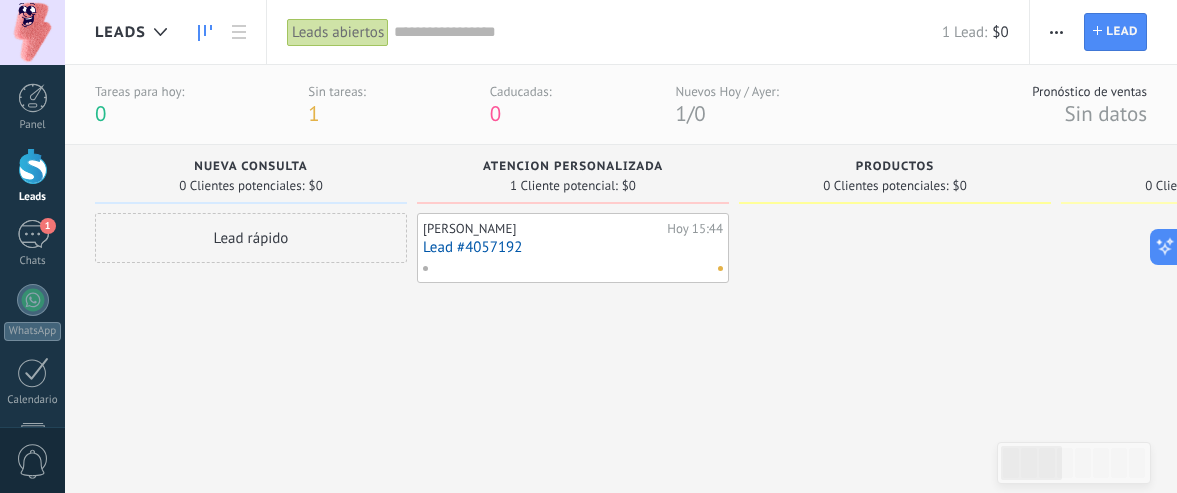 click on "Lead #4057192" at bounding box center [573, 247] 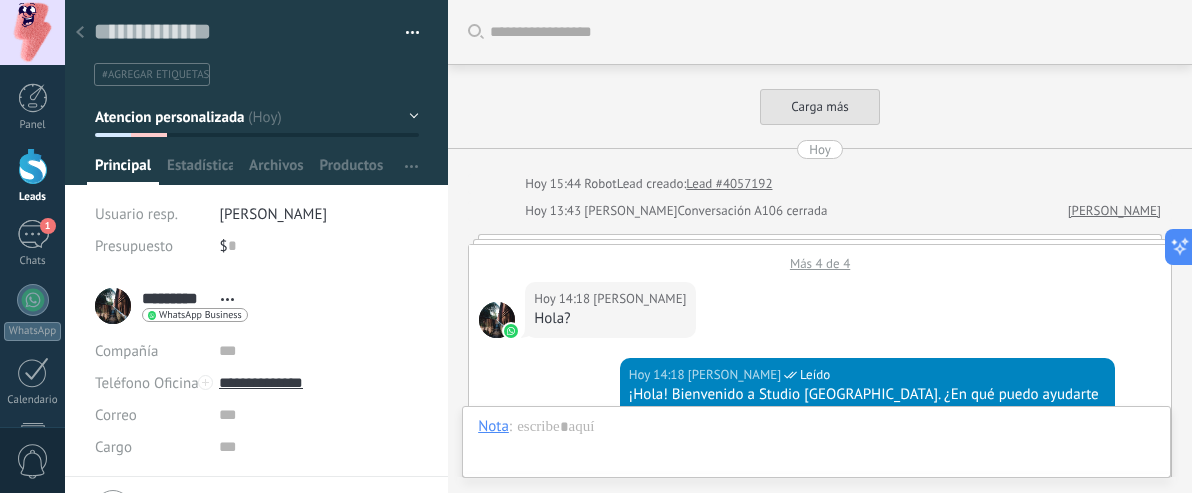 scroll, scrollTop: 30, scrollLeft: 0, axis: vertical 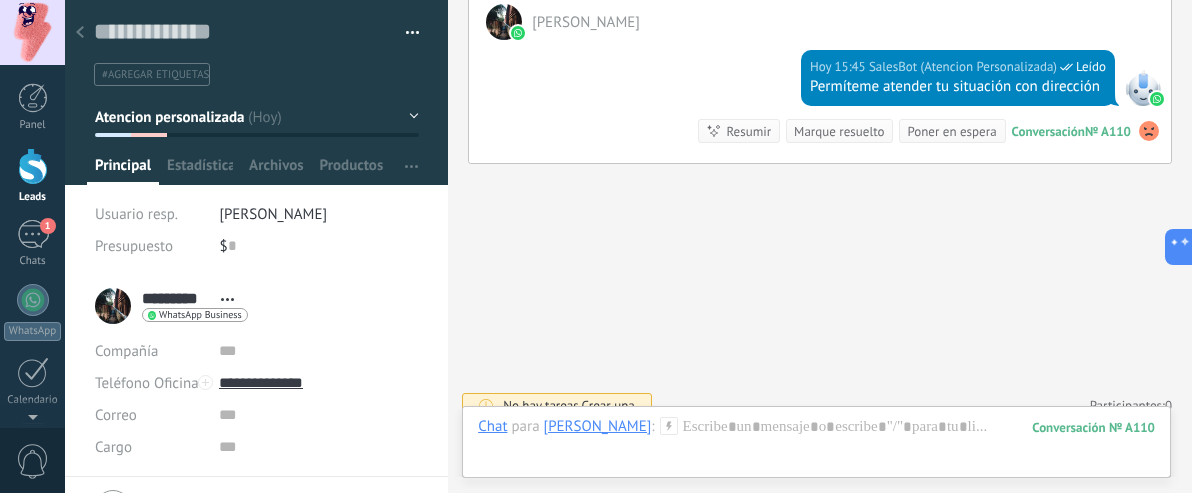 click at bounding box center [33, 166] 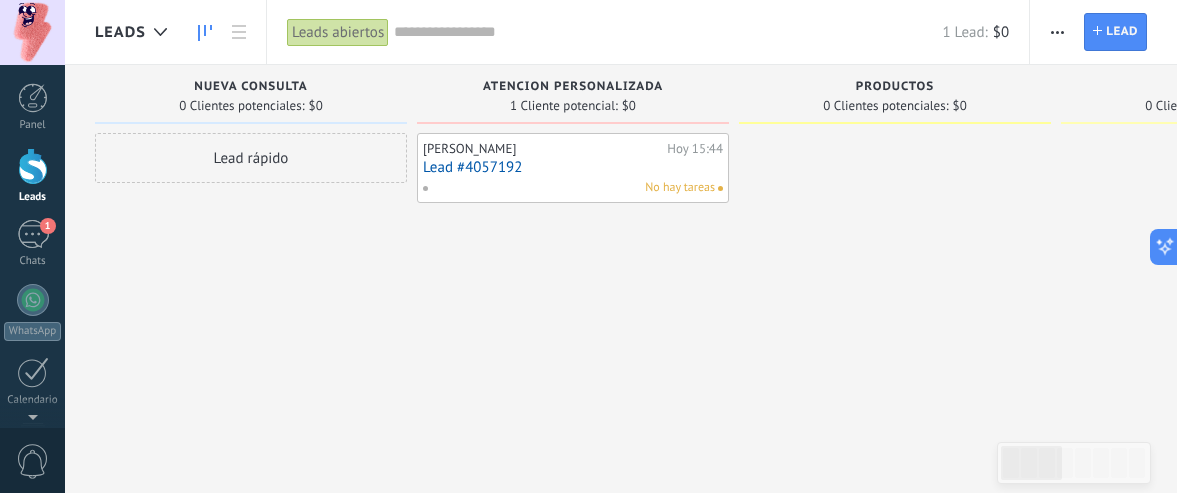 click at bounding box center (1057, 32) 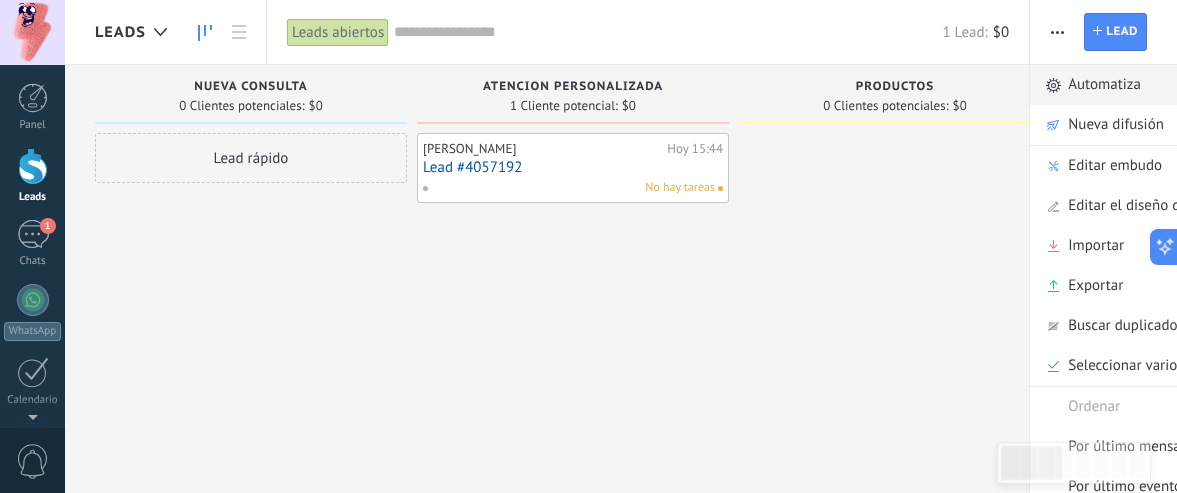 click on "Automatiza" at bounding box center [1104, 85] 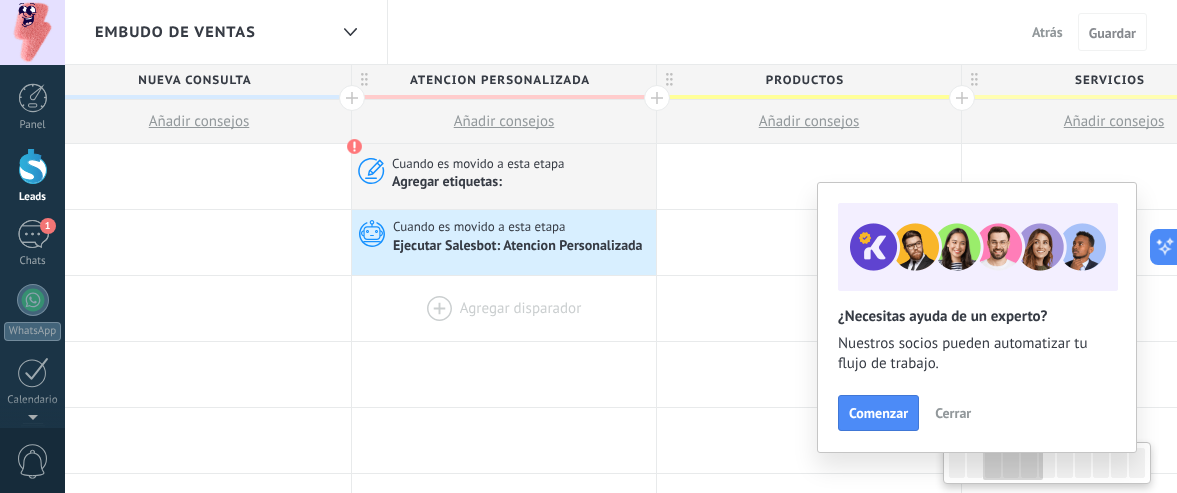 scroll, scrollTop: 0, scrollLeft: 647, axis: horizontal 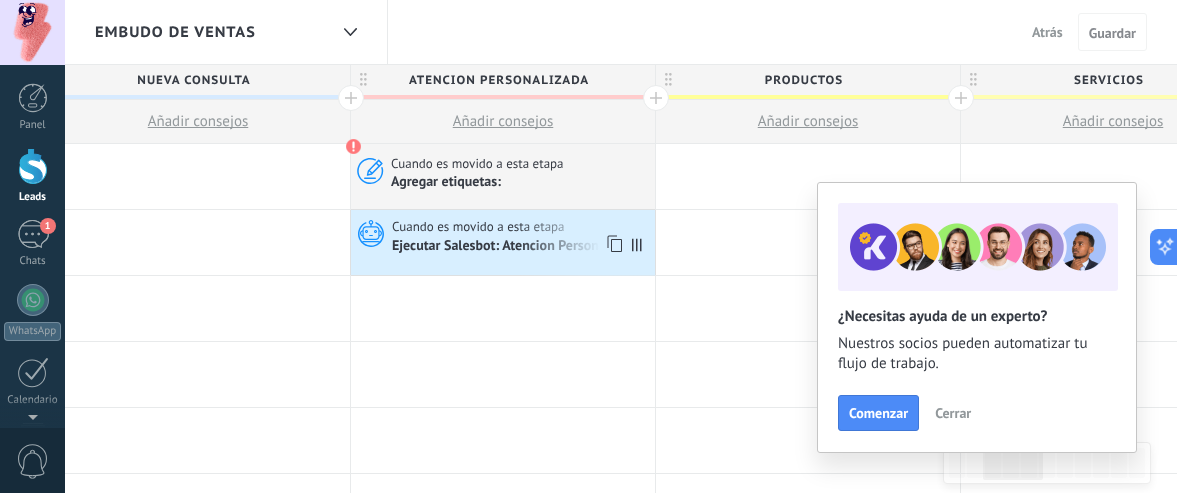 click on "Cuando es movido a esta etapa Ejecutar [PERSON_NAME]: Atencion Personalizada" at bounding box center [503, 242] 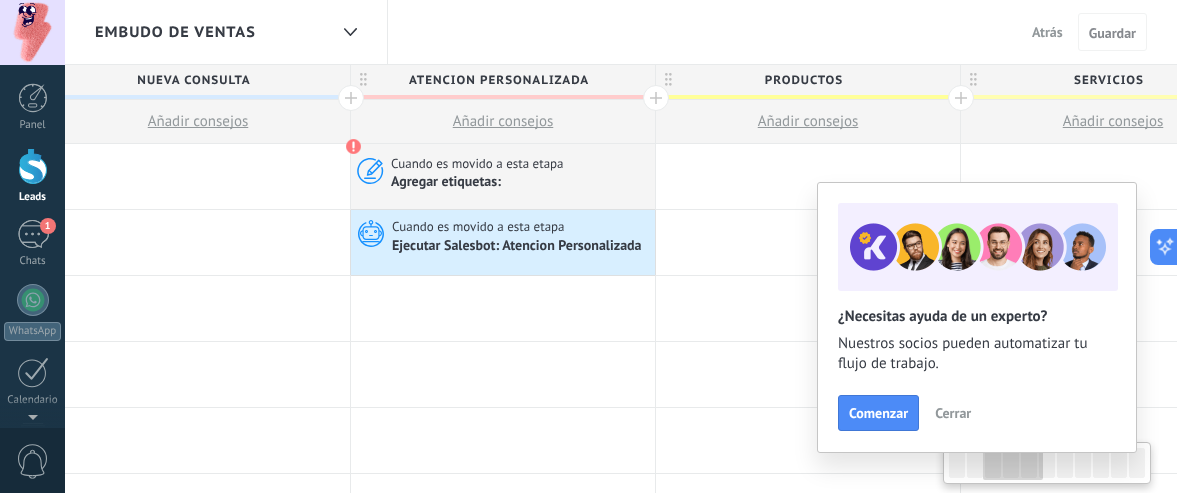 click on "Cuando es movido a esta etapa" at bounding box center [480, 227] 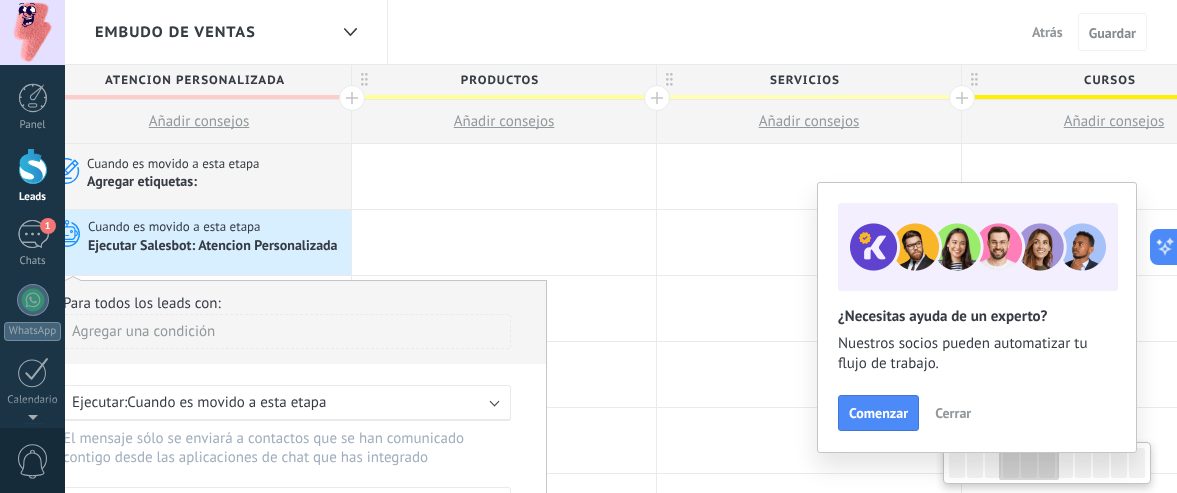 scroll, scrollTop: 0, scrollLeft: 959, axis: horizontal 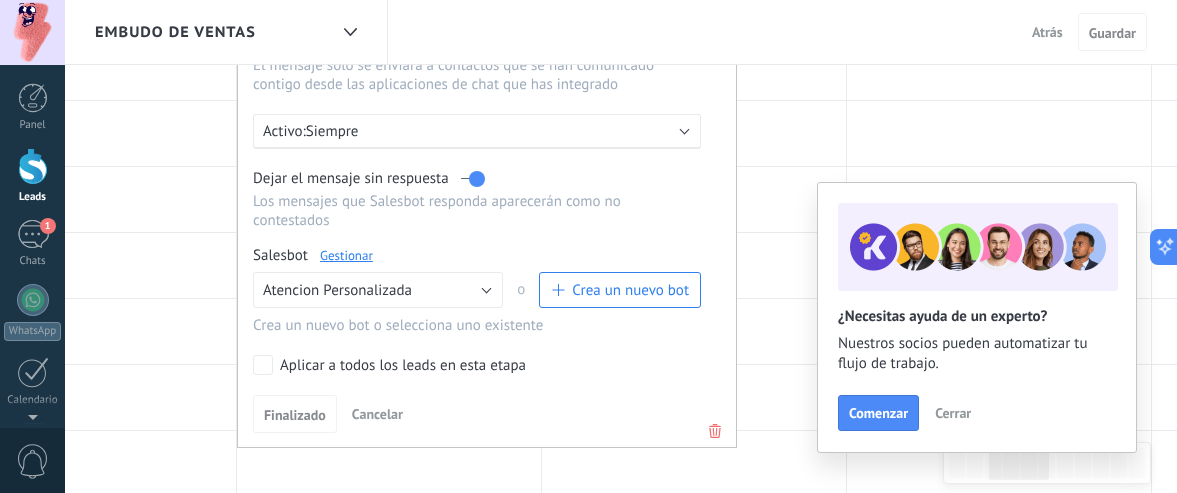 click on "Gestionar" at bounding box center (346, 255) 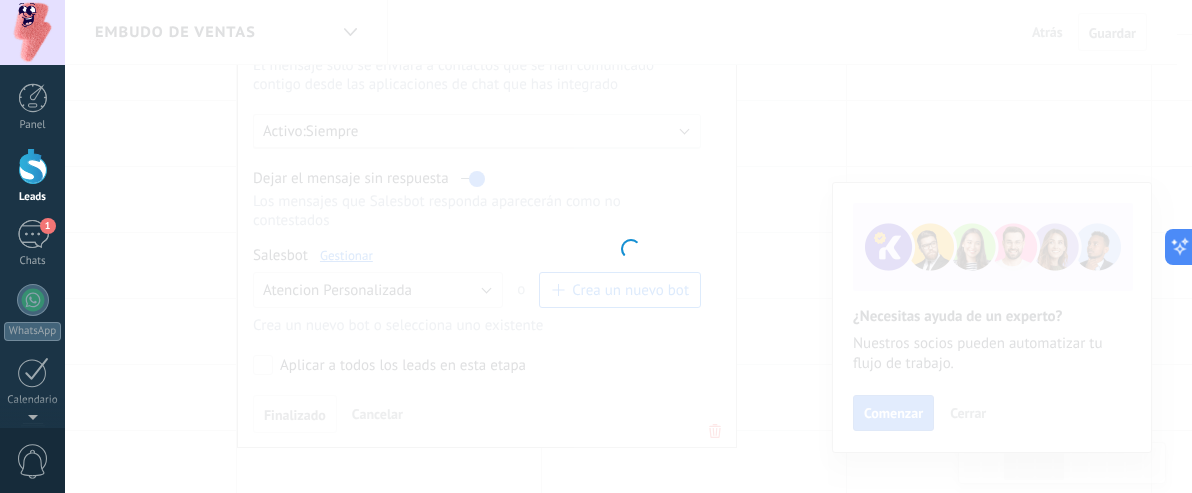 type on "**********" 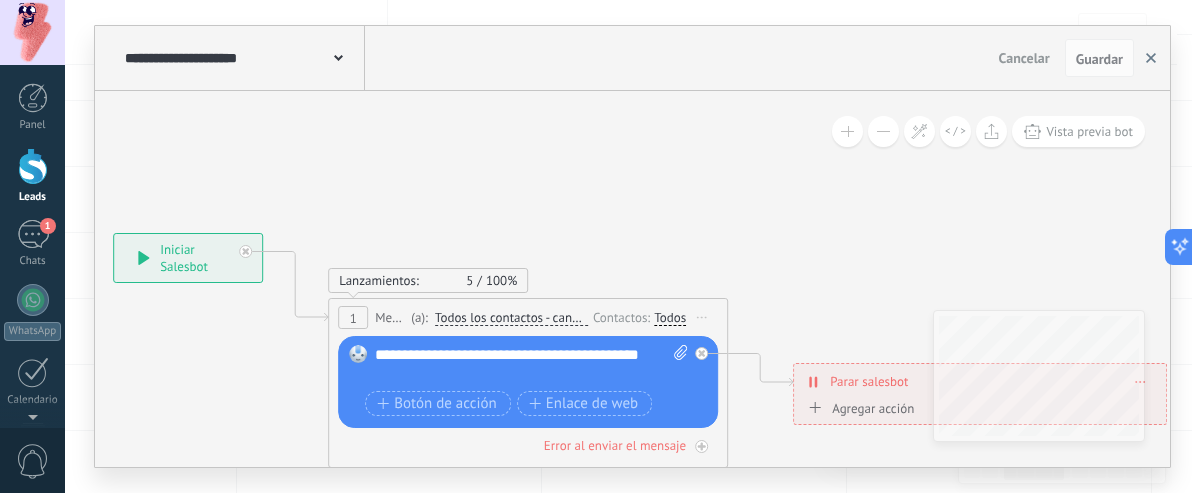 click 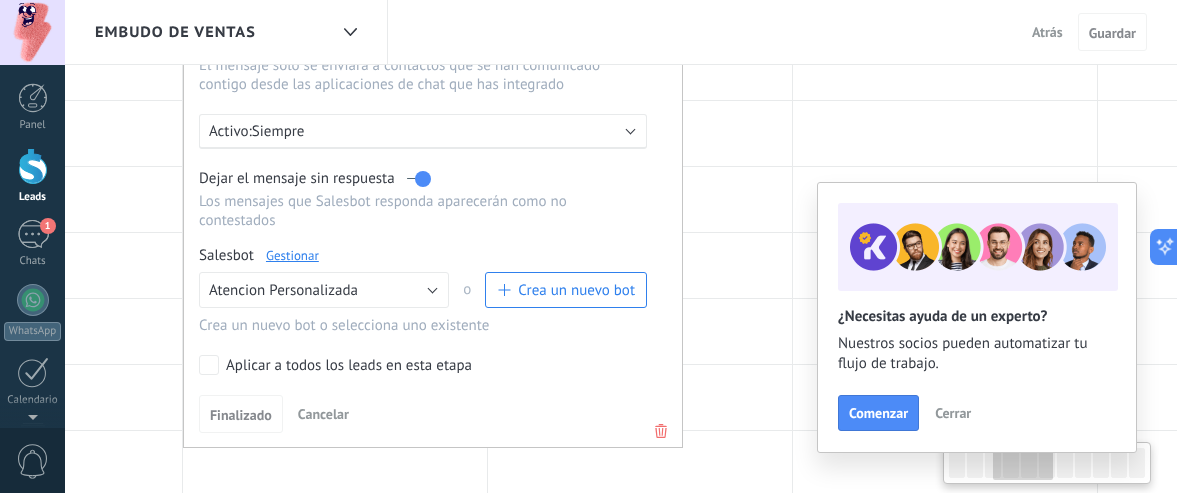 scroll, scrollTop: 0, scrollLeft: 830, axis: horizontal 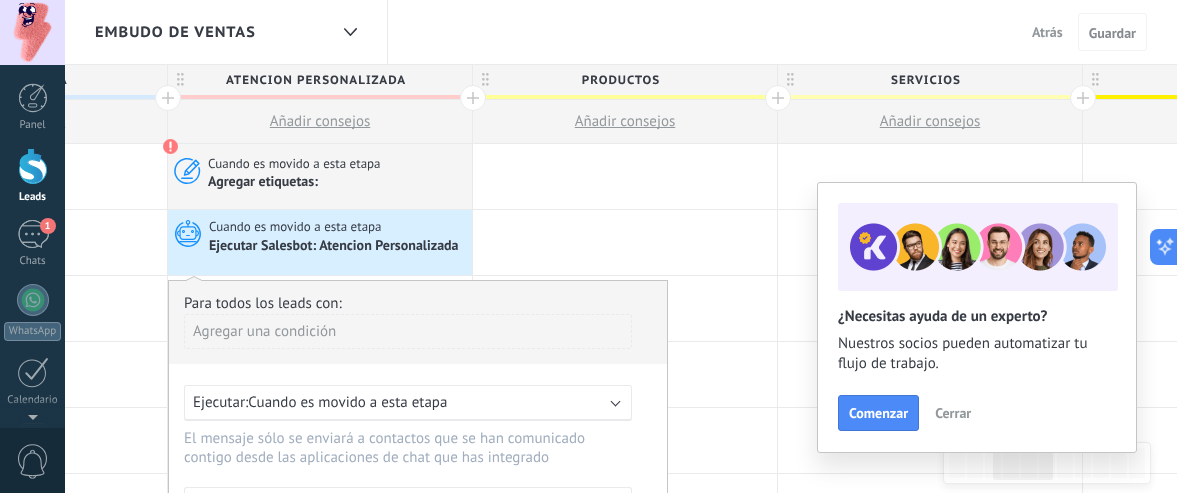 click on "Agregar etiquetas:" at bounding box center (264, 181) 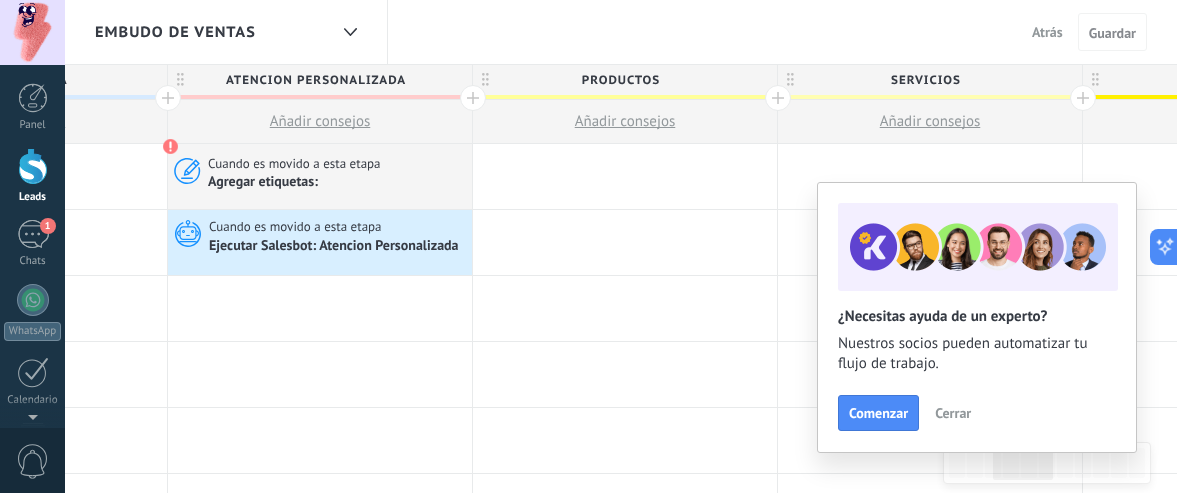 click on "Agregar etiquetas:" at bounding box center [264, 181] 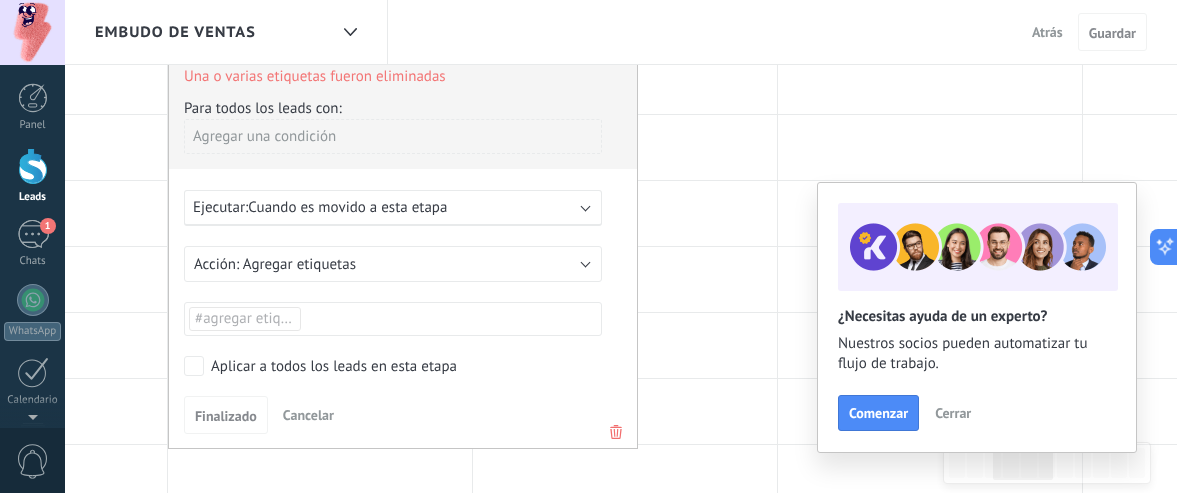 scroll, scrollTop: 162, scrollLeft: 0, axis: vertical 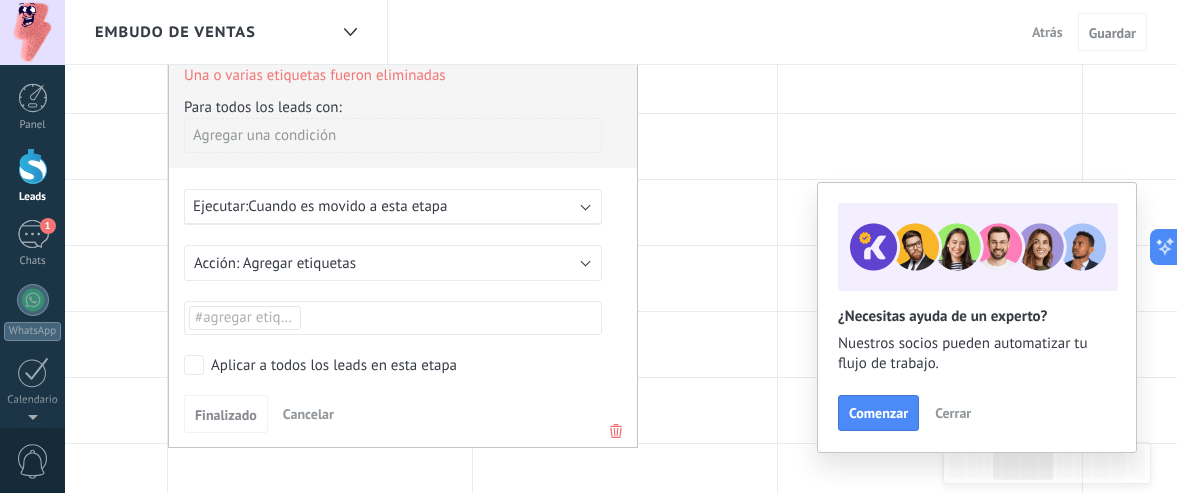 click on "#agregar etiquetas" at bounding box center (393, 318) 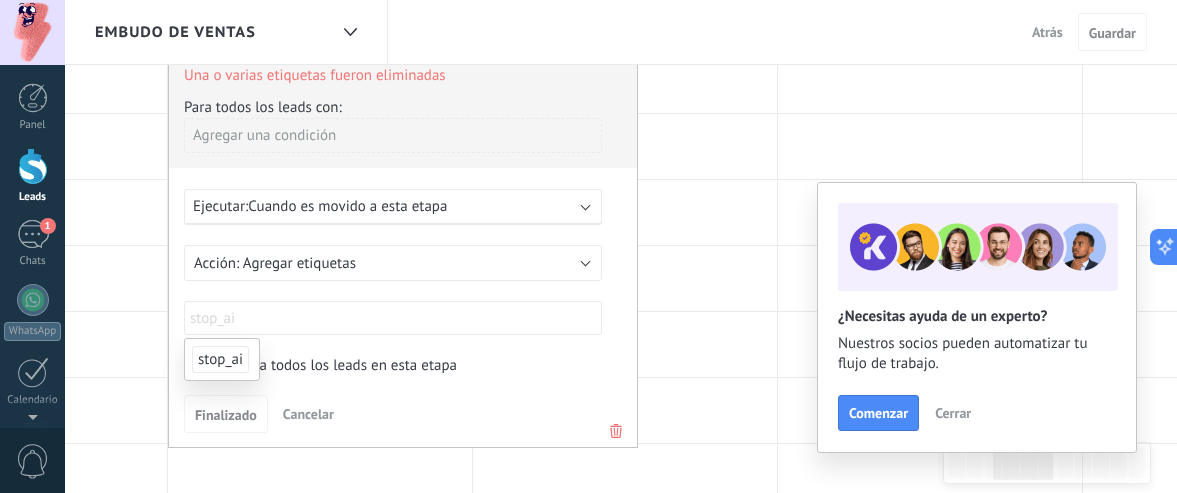 click on "stop_ai" at bounding box center [220, 359] 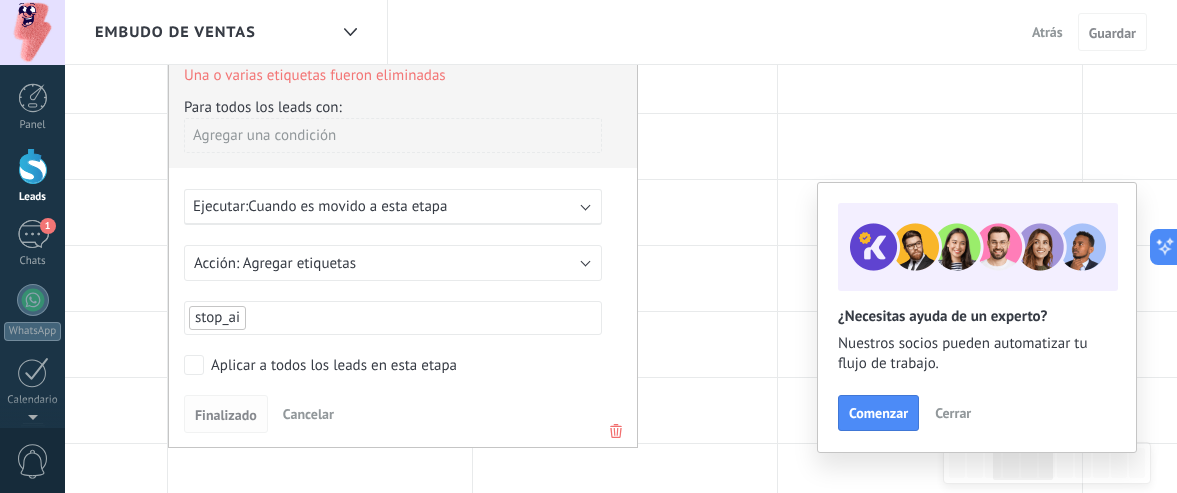 click on "Finalizado" at bounding box center (226, 415) 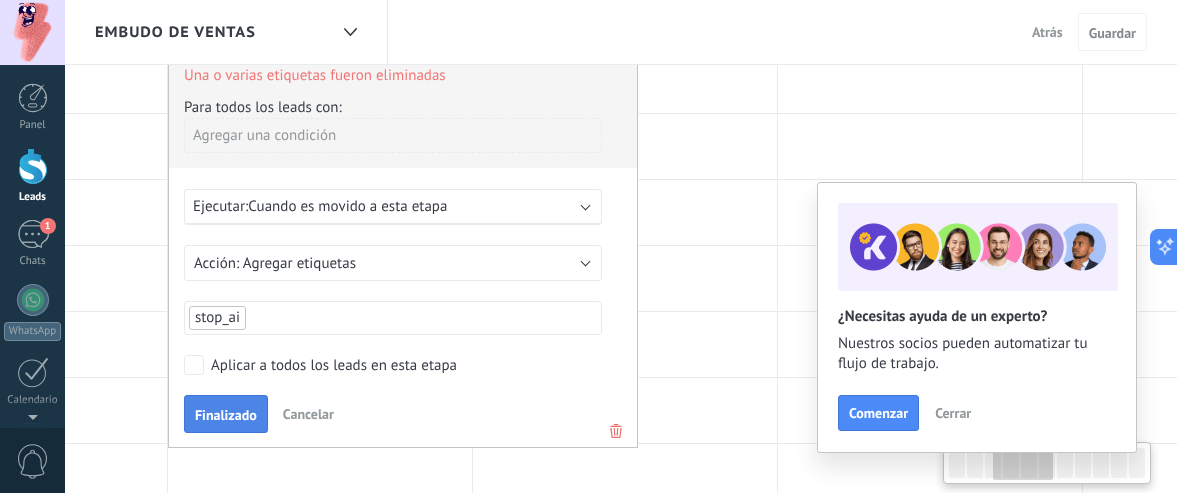 click on "Finalizado" at bounding box center [226, 415] 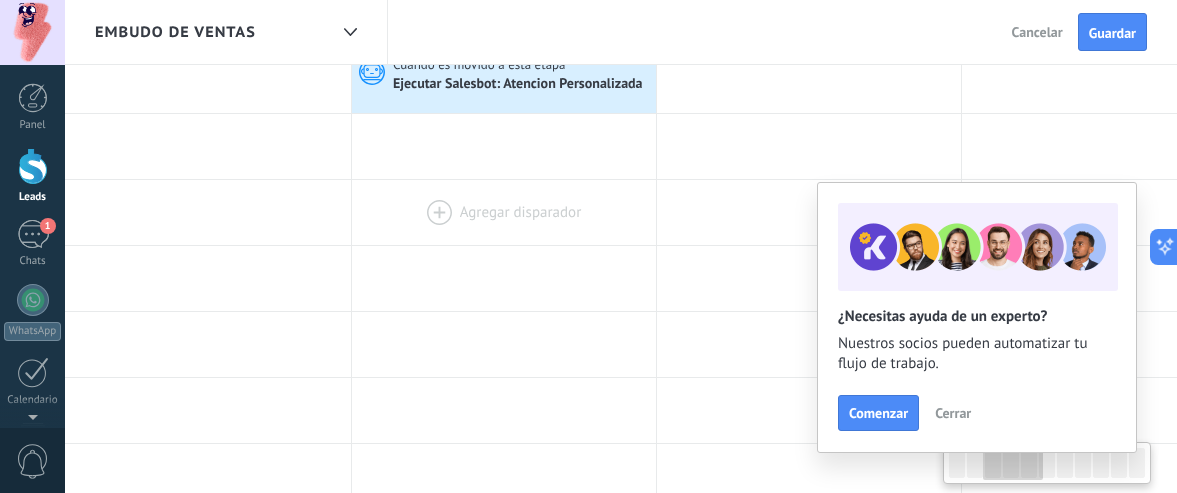 scroll, scrollTop: 0, scrollLeft: 645, axis: horizontal 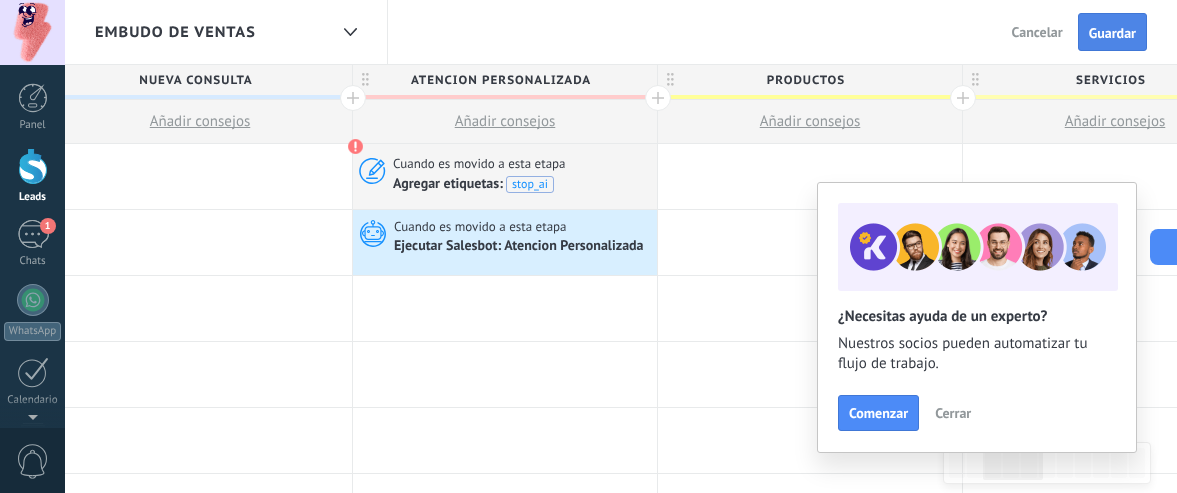 click on "Guardar" at bounding box center [1112, 33] 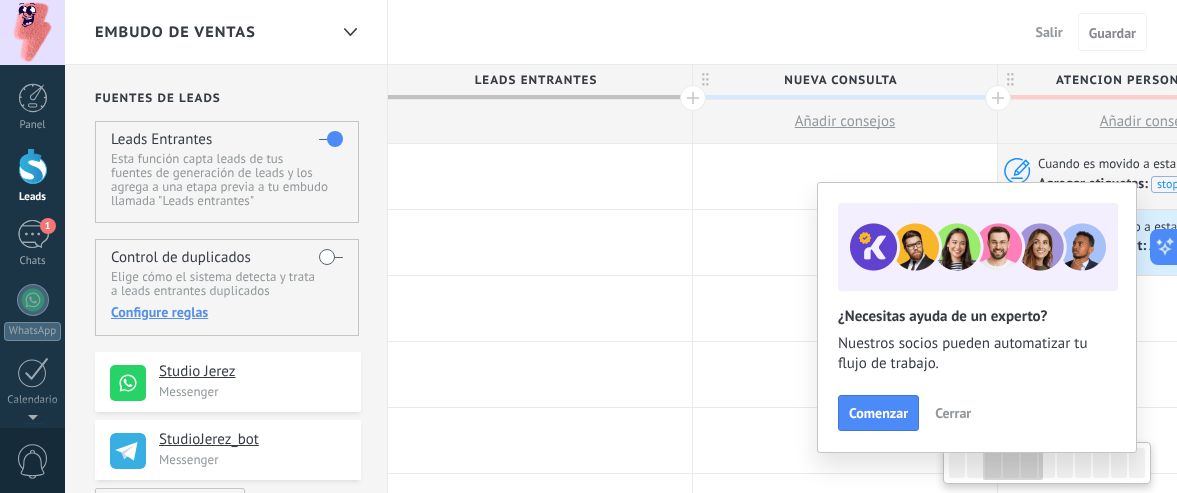 scroll, scrollTop: 0, scrollLeft: 645, axis: horizontal 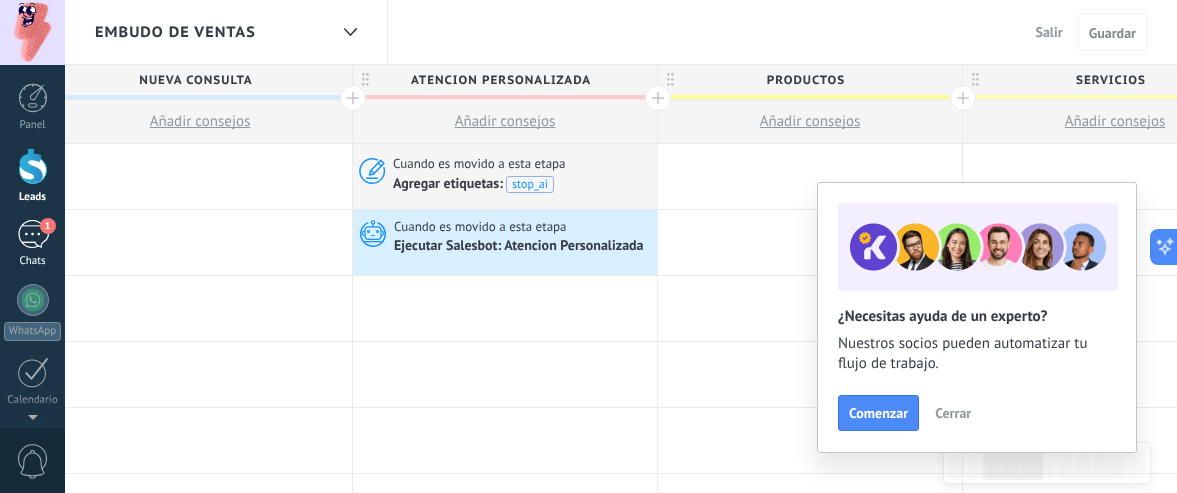click on "1" at bounding box center (33, 234) 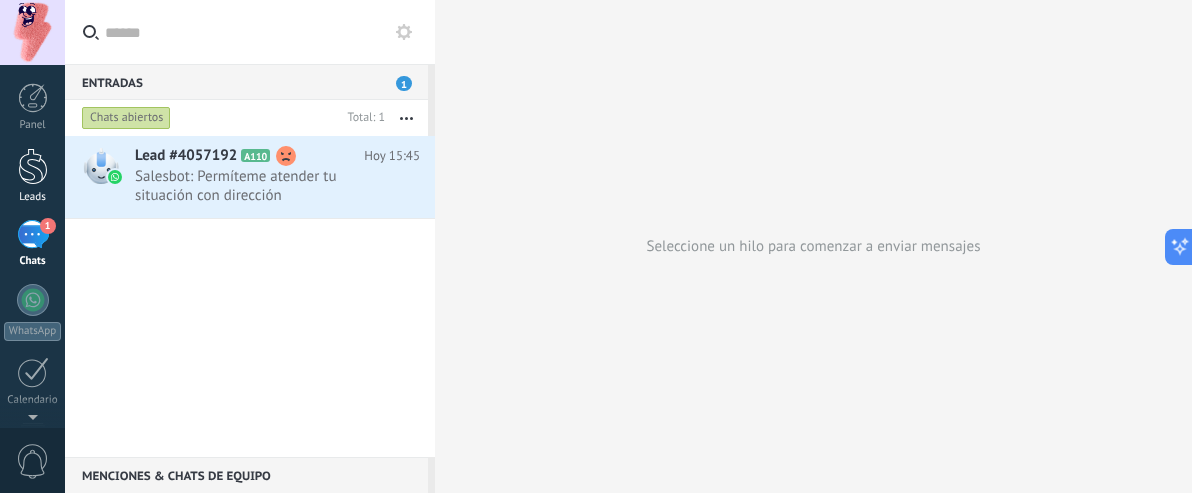 click at bounding box center [33, 166] 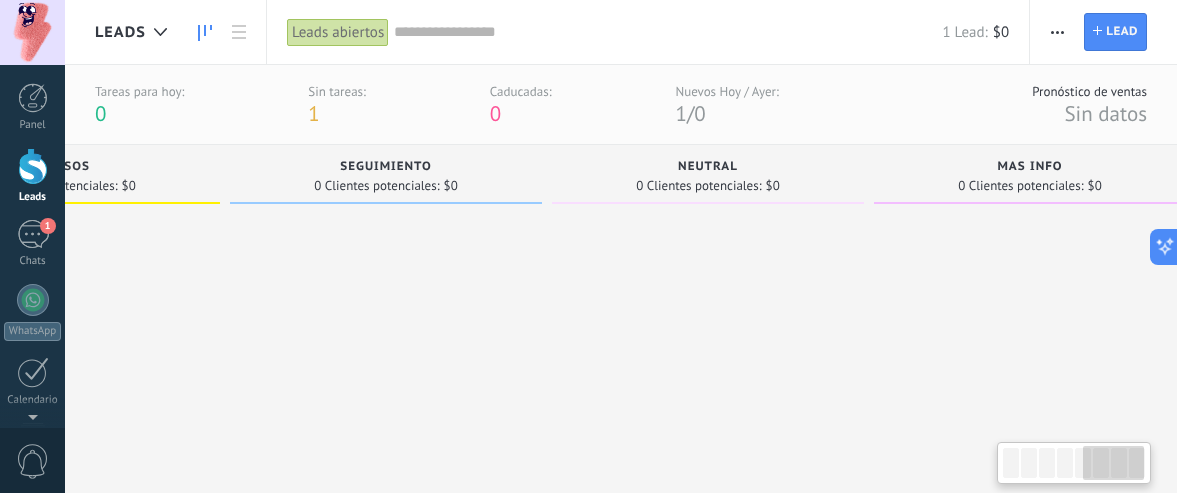 scroll, scrollTop: 0, scrollLeft: 1514, axis: horizontal 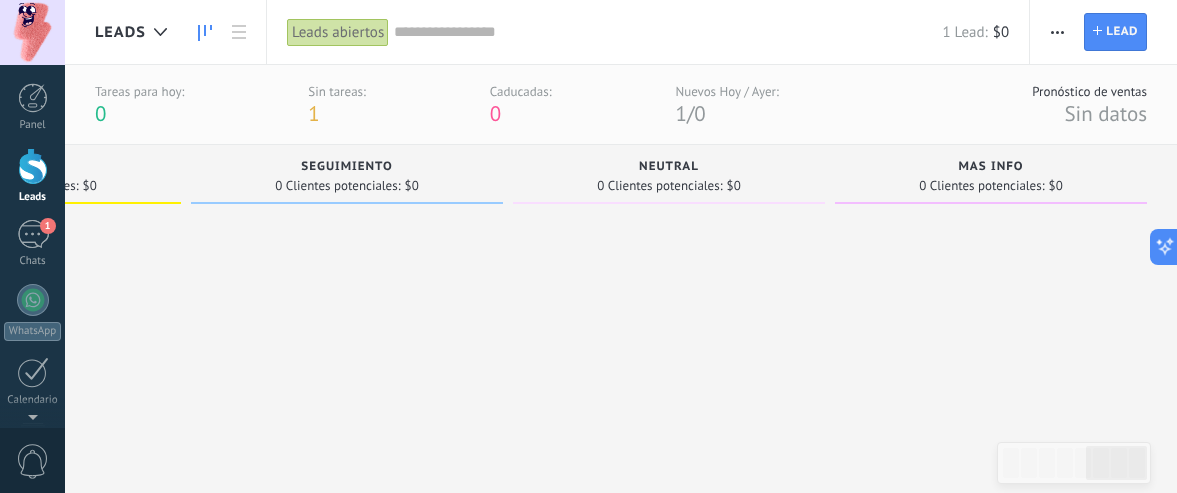 click on "Mas info" at bounding box center (991, 168) 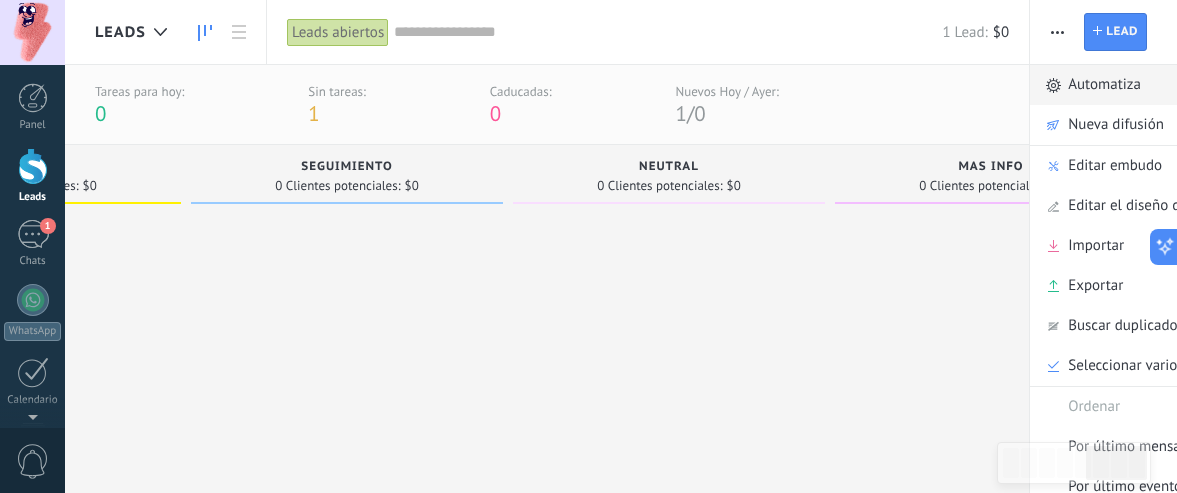click on "Automatiza" at bounding box center [1104, 85] 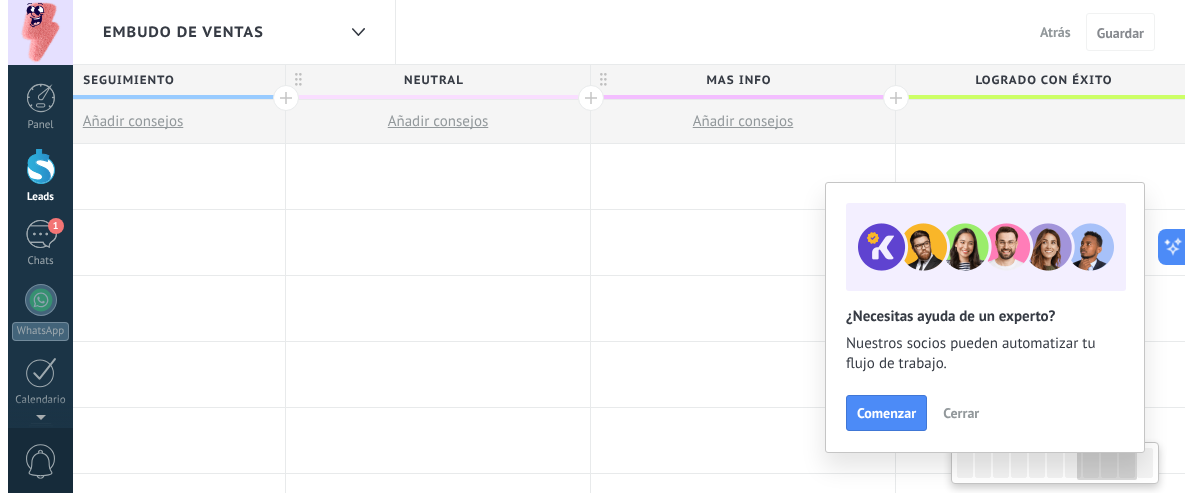 scroll, scrollTop: 0, scrollLeft: 2251, axis: horizontal 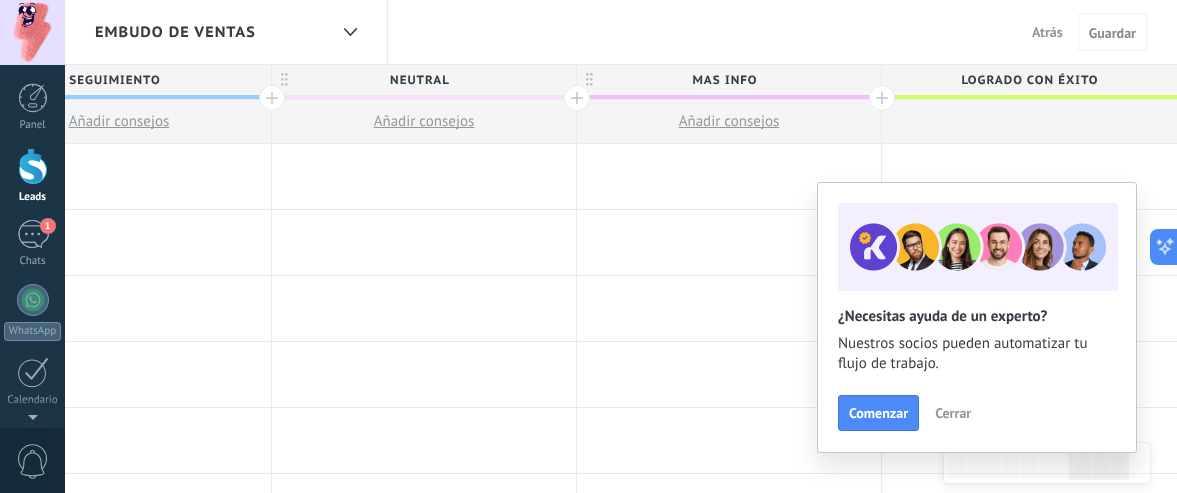 click on "Añadir consejos" at bounding box center (729, 121) 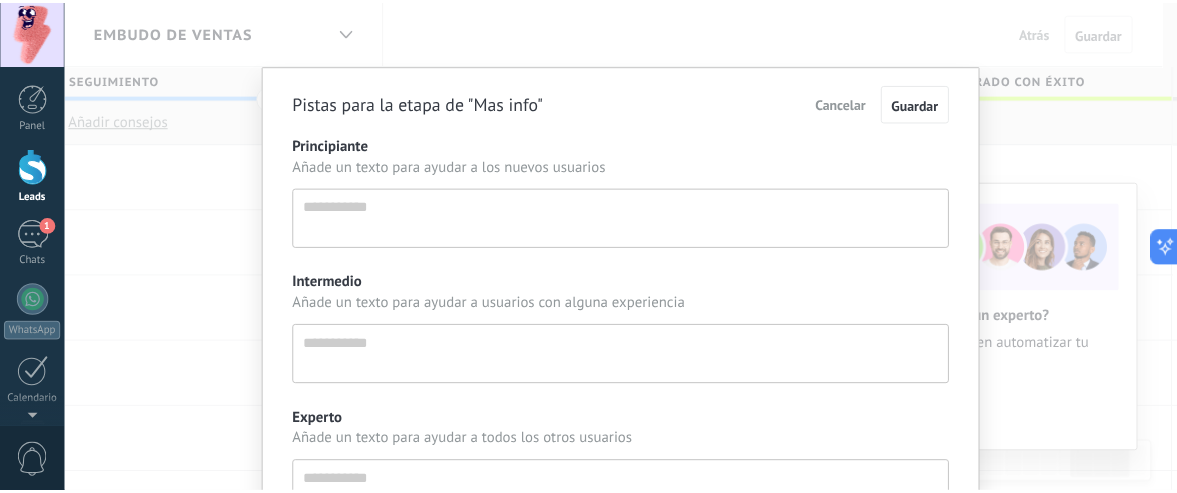 scroll, scrollTop: 19, scrollLeft: 0, axis: vertical 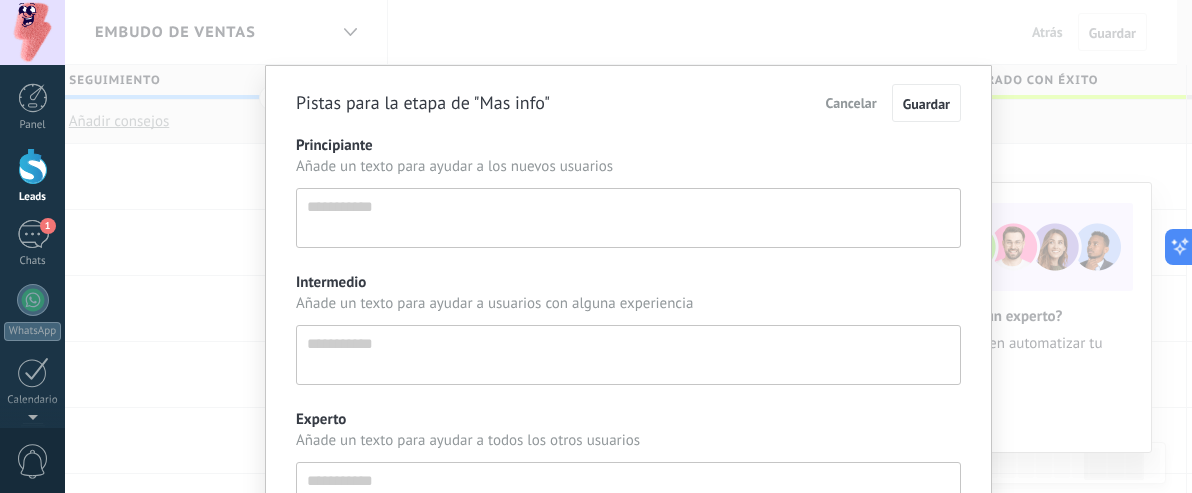 click on "Cancelar" at bounding box center [851, 103] 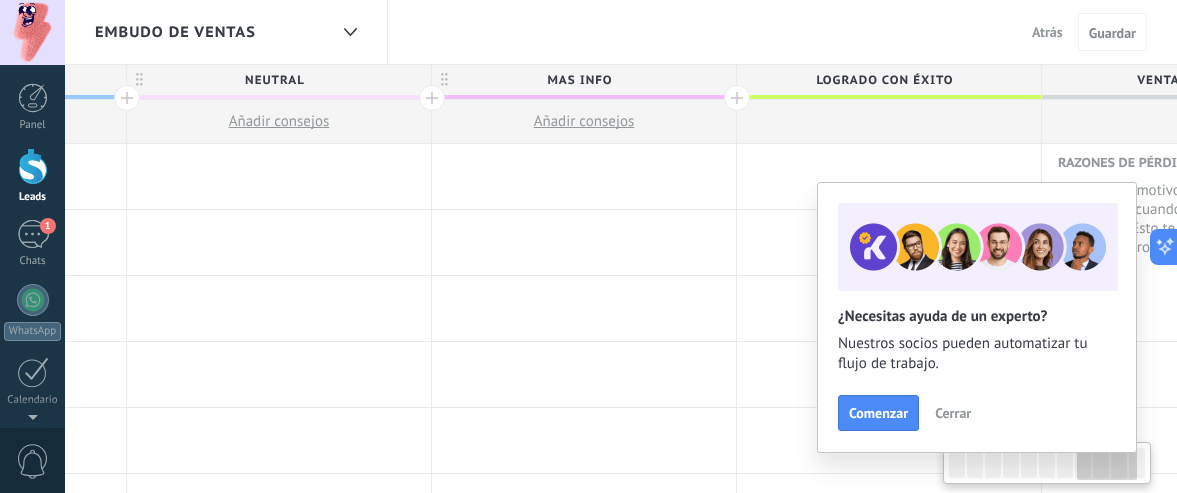 scroll, scrollTop: 0, scrollLeft: 2397, axis: horizontal 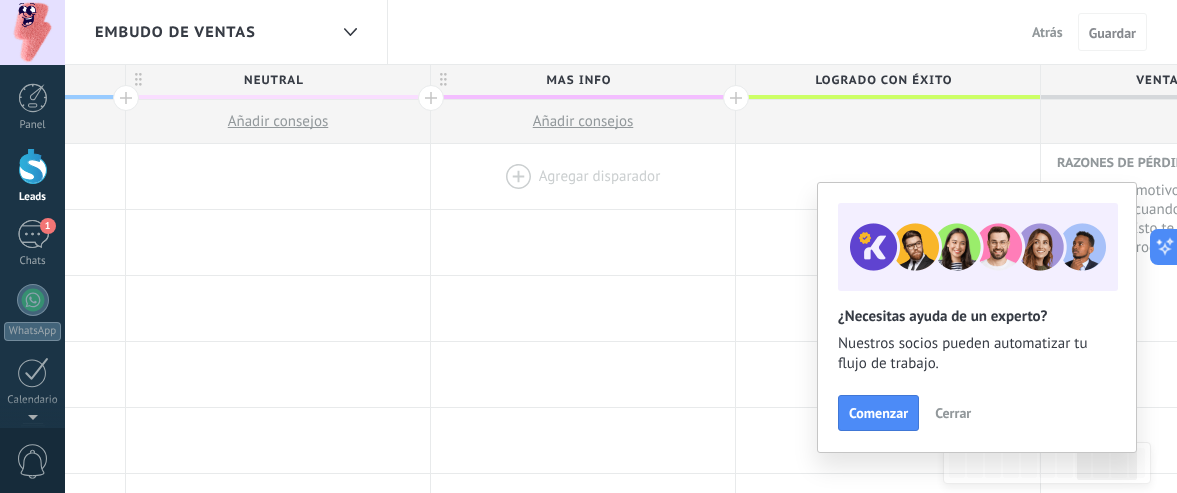 click at bounding box center [583, 176] 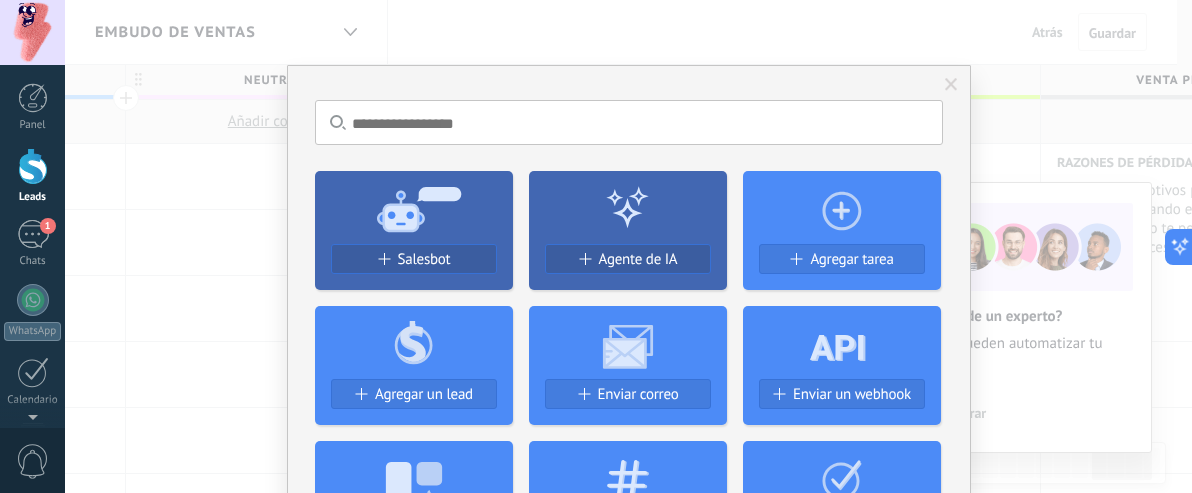 click 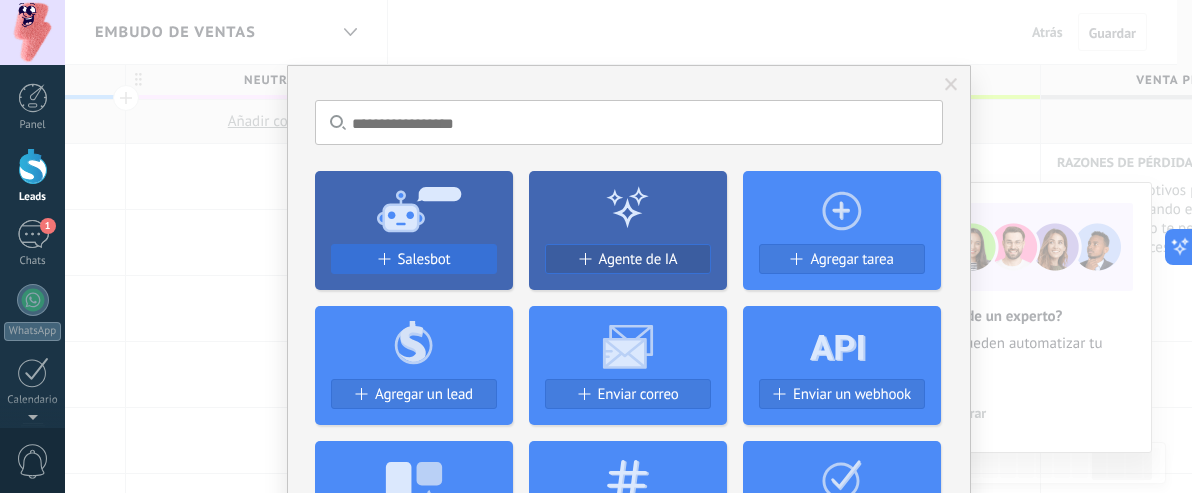 click on "Salesbot" at bounding box center [424, 259] 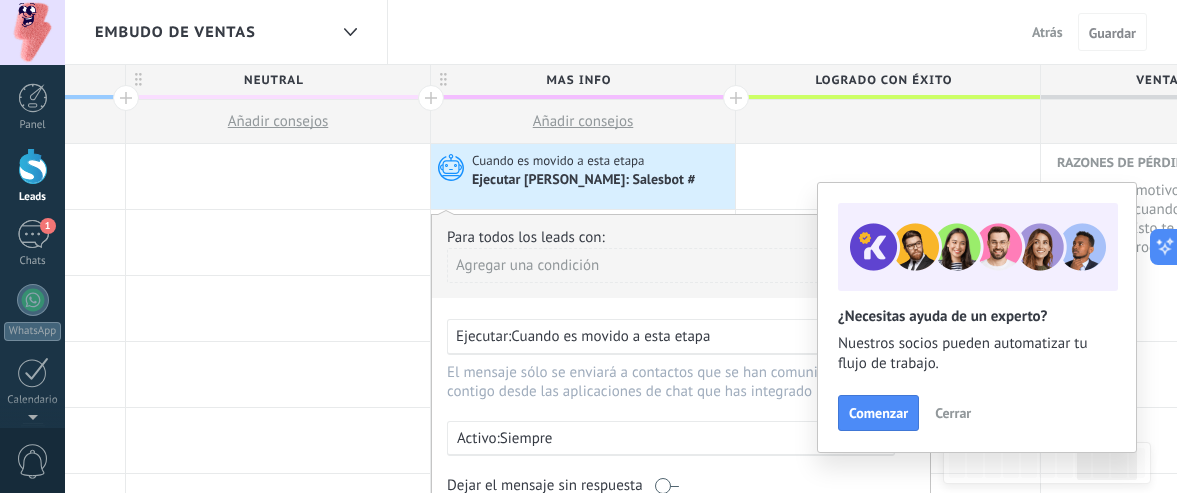 scroll, scrollTop: 0, scrollLeft: 2566, axis: horizontal 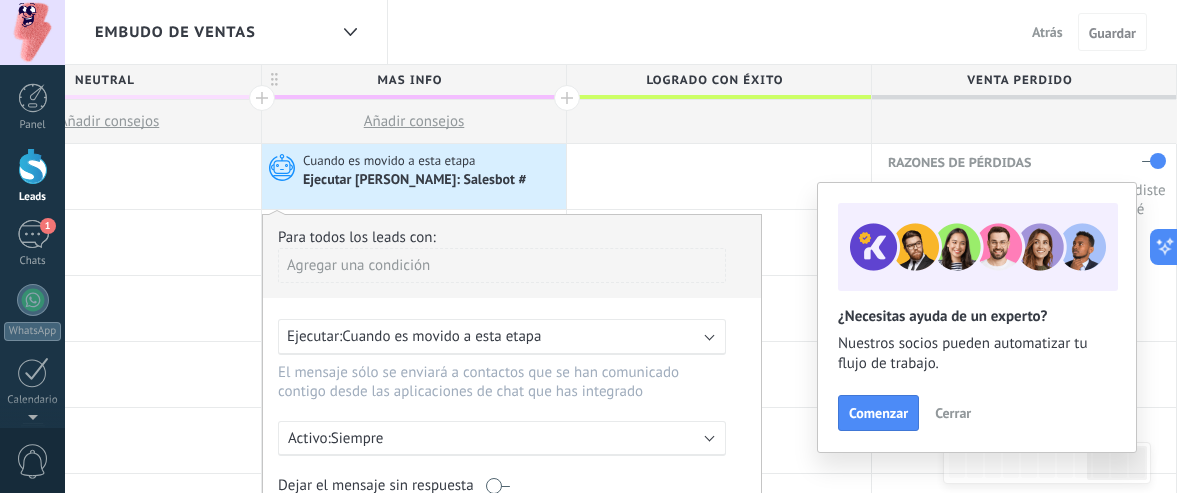 click on "Cerrar" at bounding box center [953, 413] 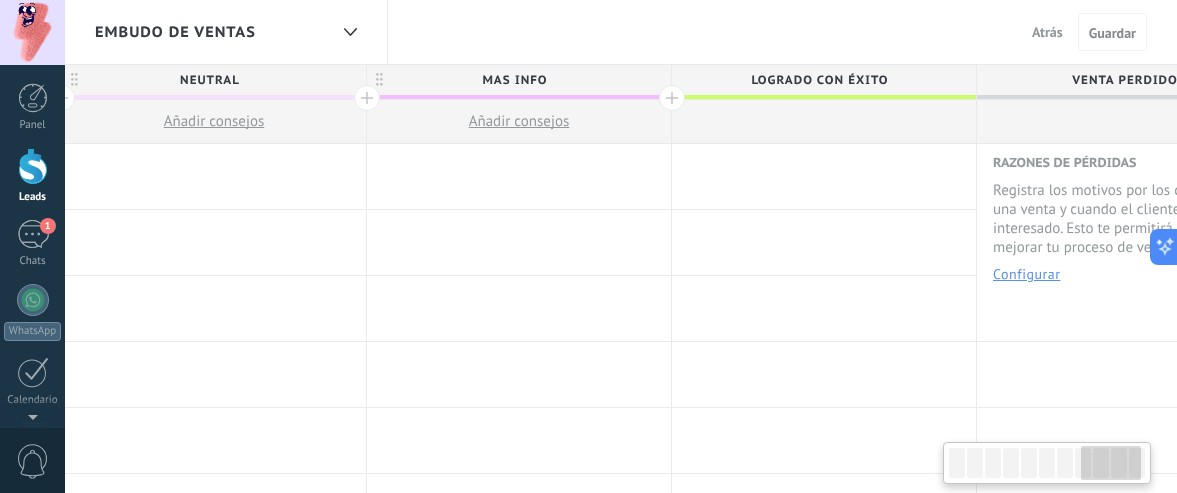 scroll, scrollTop: 0, scrollLeft: 2463, axis: horizontal 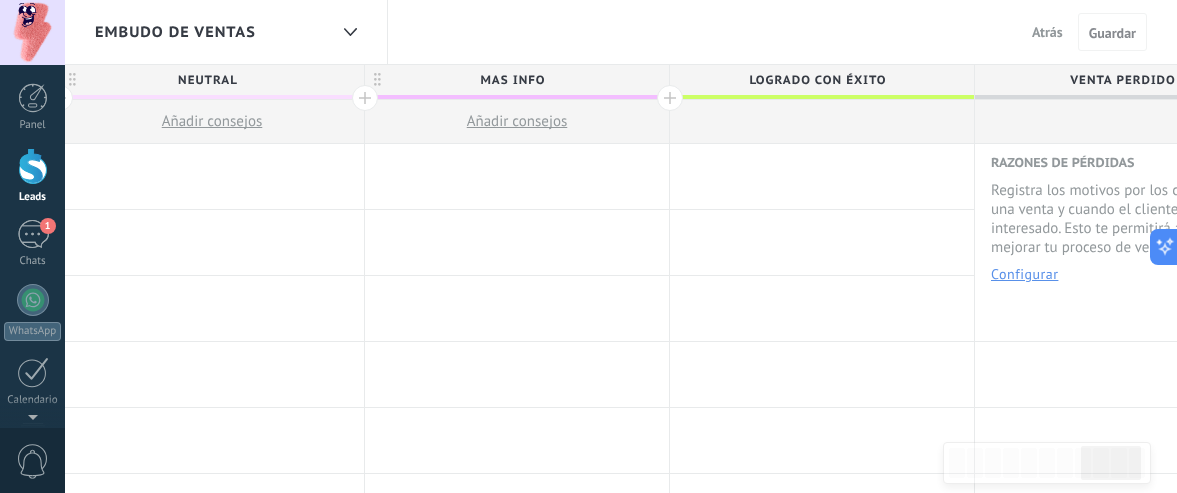 click at bounding box center (517, 176) 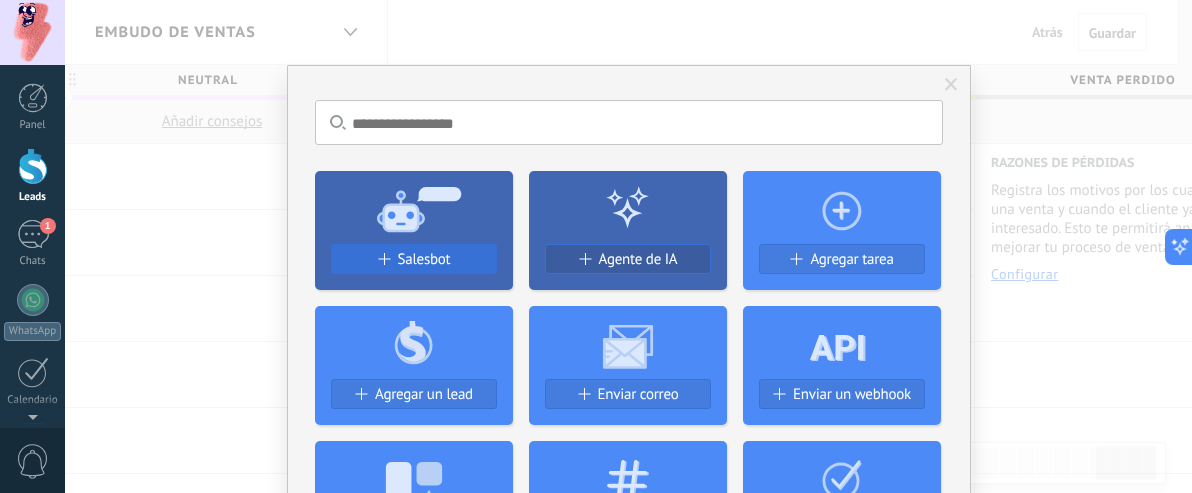 click on "Salesbot" at bounding box center (424, 259) 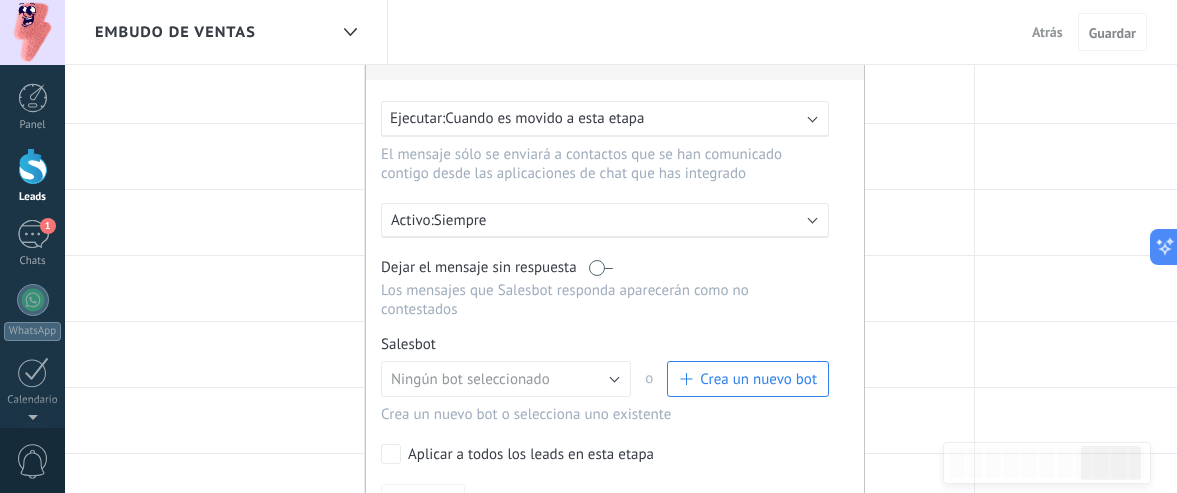 scroll, scrollTop: 220, scrollLeft: 0, axis: vertical 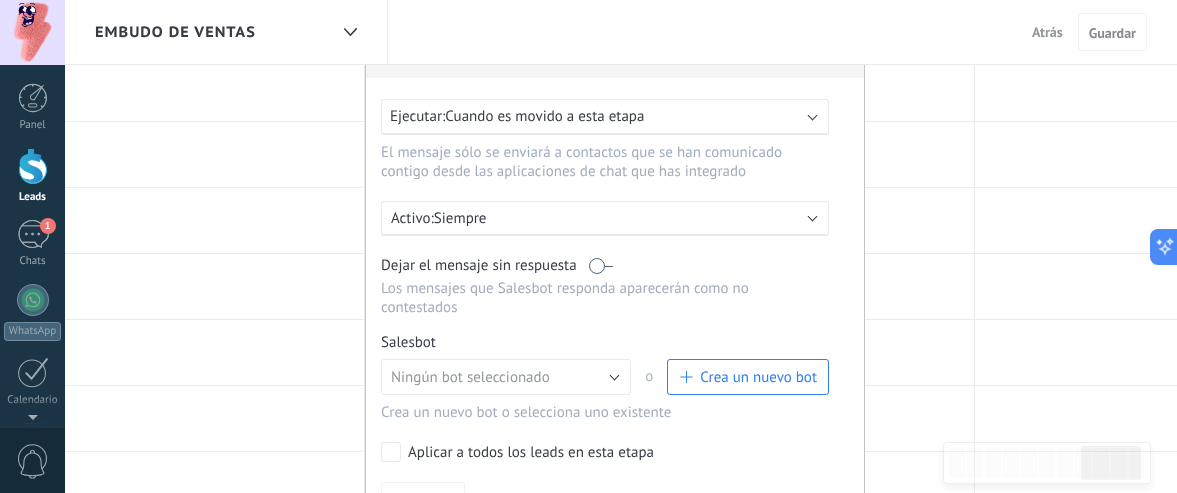 click at bounding box center (601, 265) 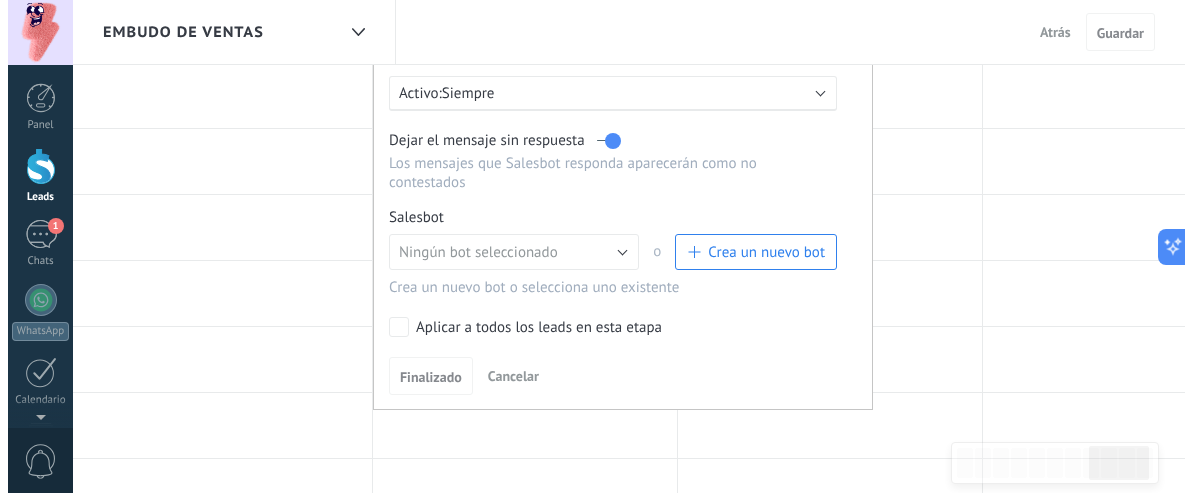 scroll, scrollTop: 347, scrollLeft: 0, axis: vertical 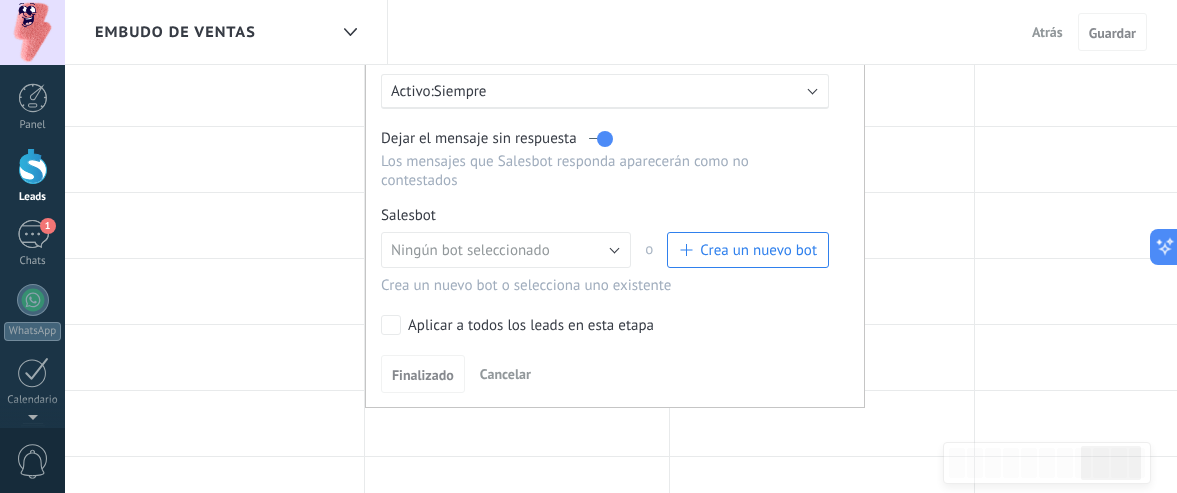 click on "Crea un nuevo bot" at bounding box center (748, 250) 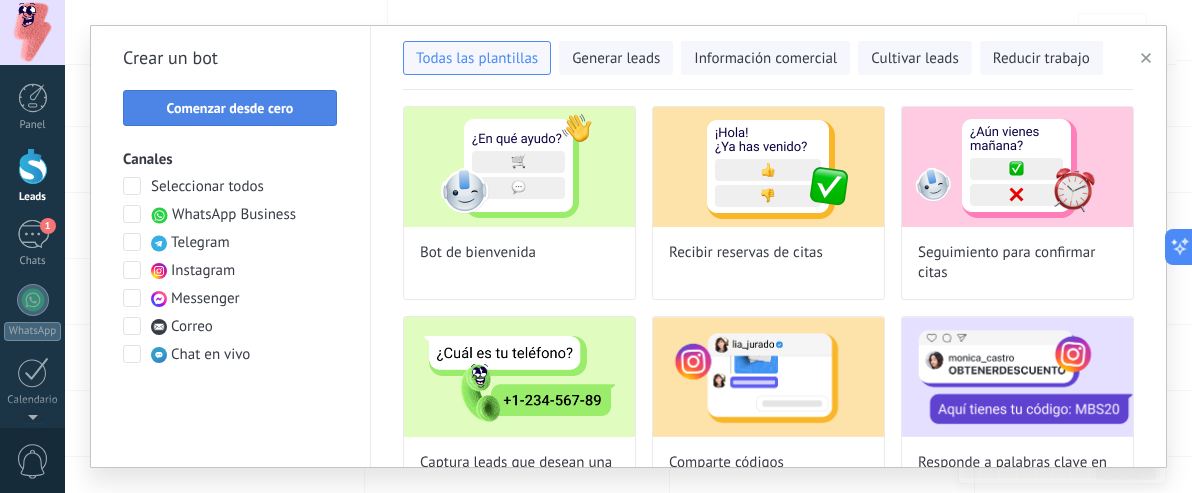click on "Comenzar desde cero" at bounding box center (230, 108) 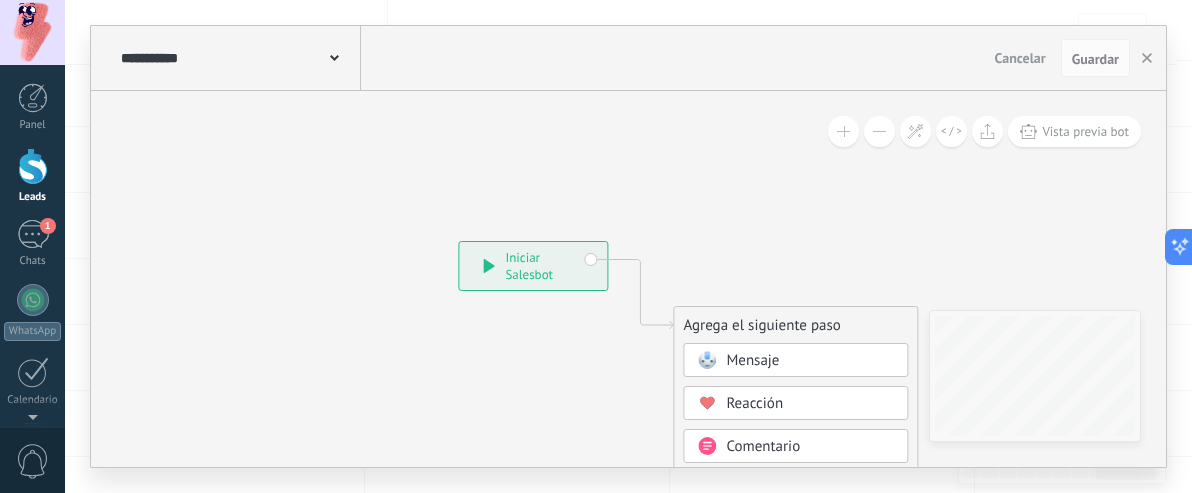 click 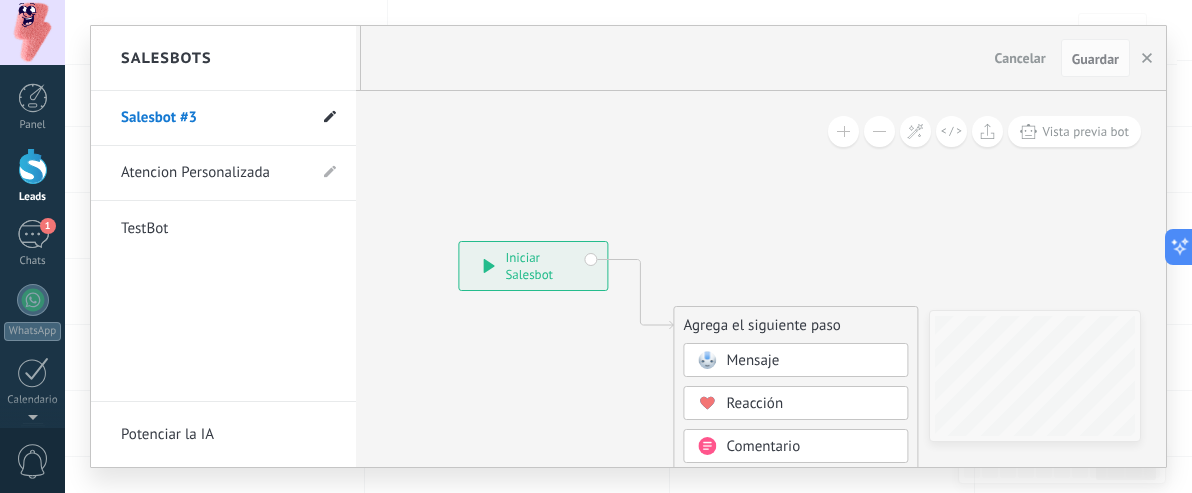 click 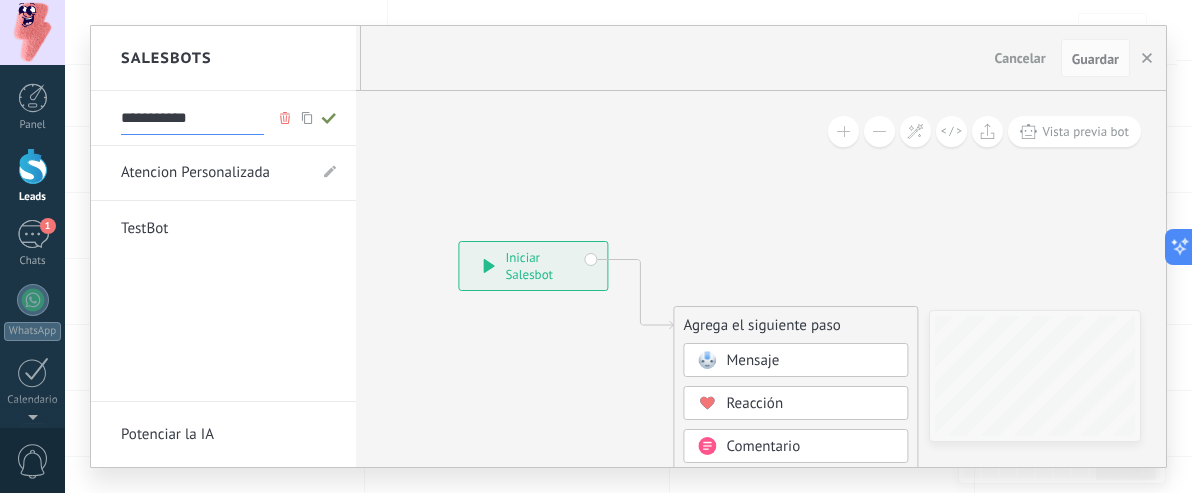 click on "**********" at bounding box center [192, 119] 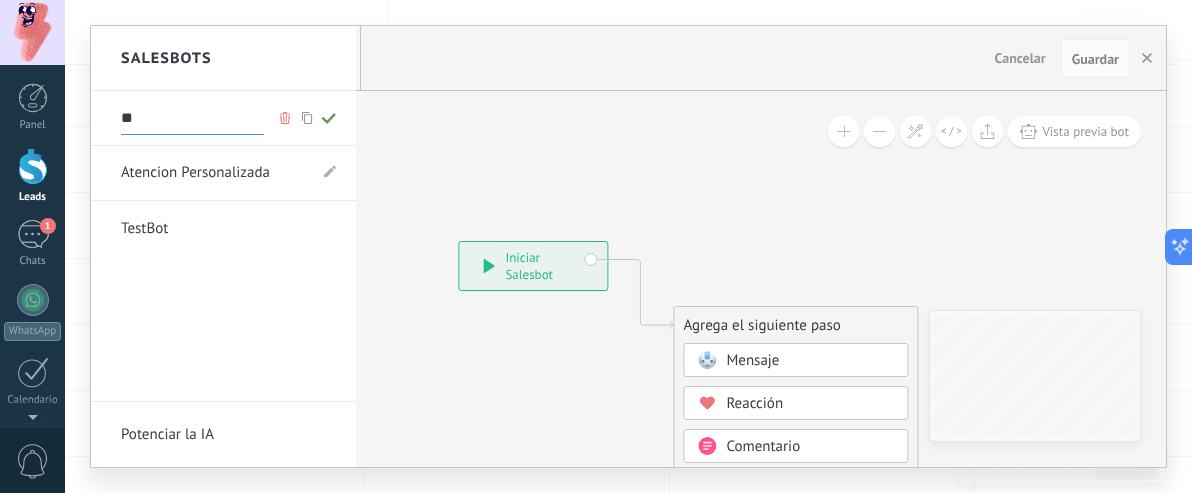 type on "*" 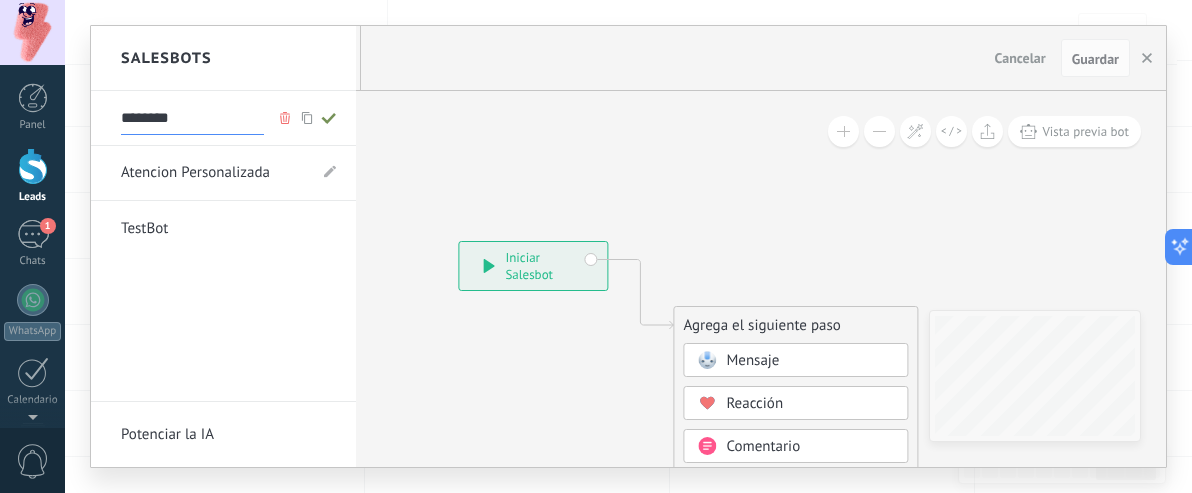 type on "********" 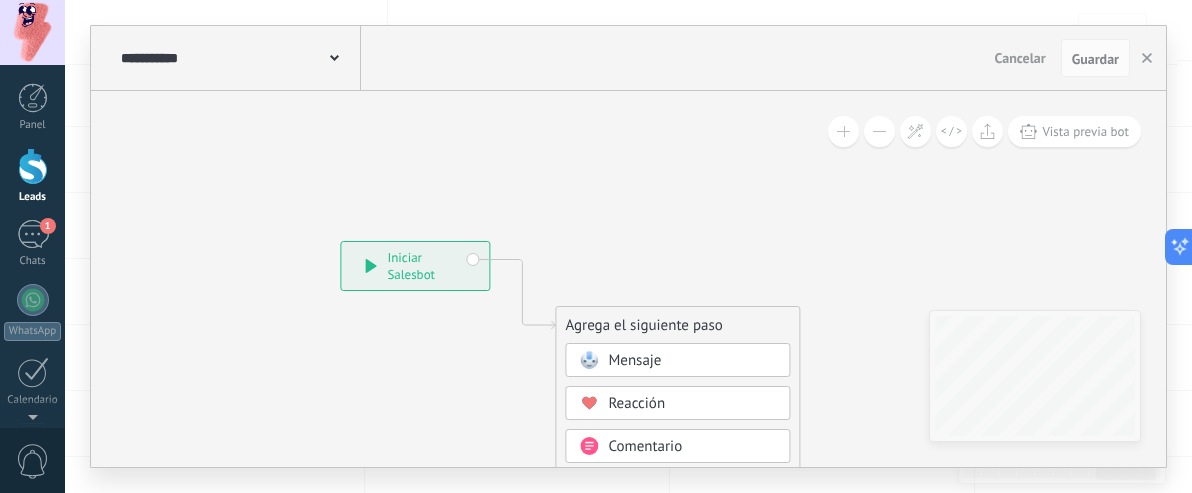 click on "Mensaje" at bounding box center (692, 361) 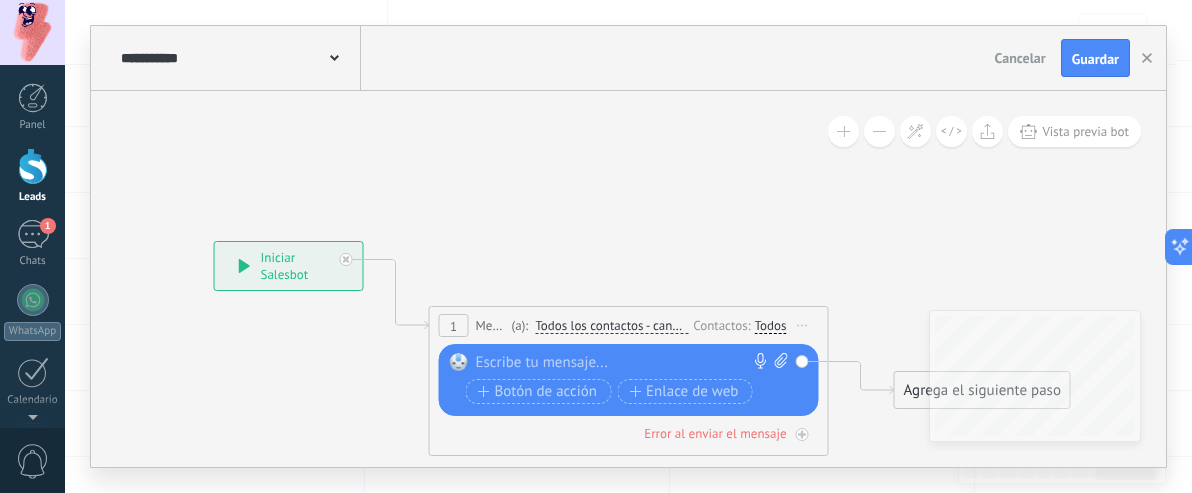 click at bounding box center [624, 363] 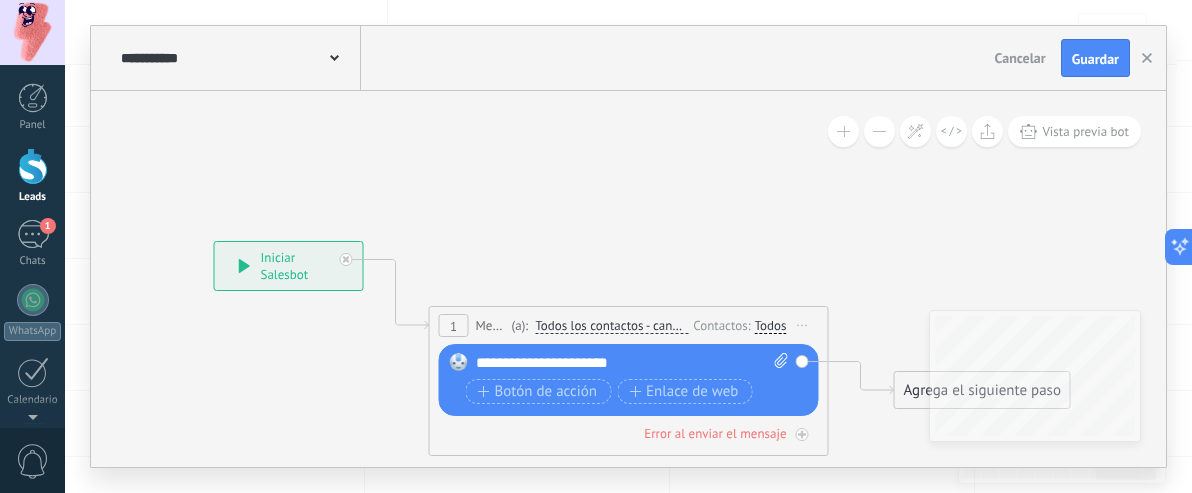 click on "**********" at bounding box center [632, 363] 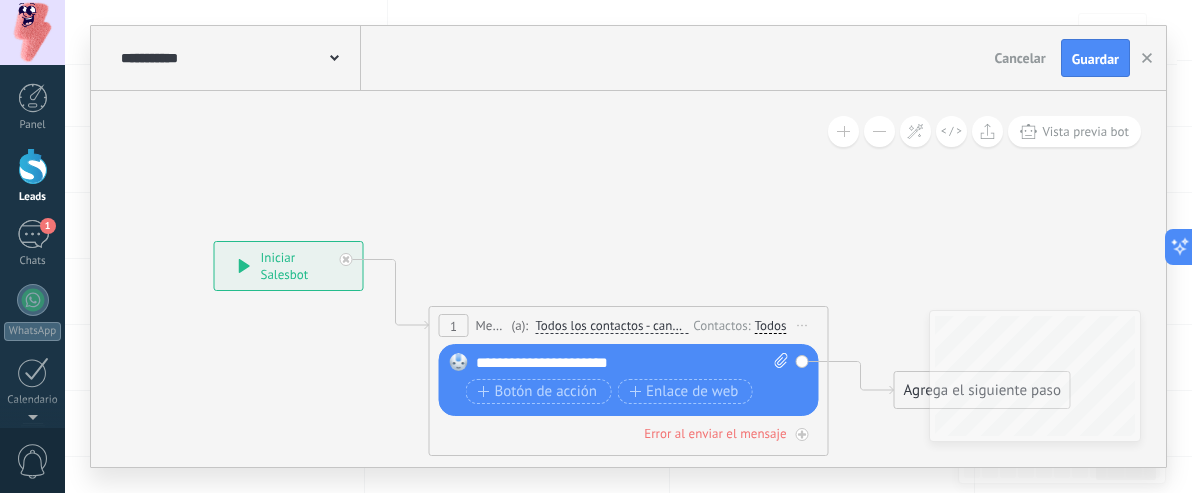 click on "**********" at bounding box center (632, 363) 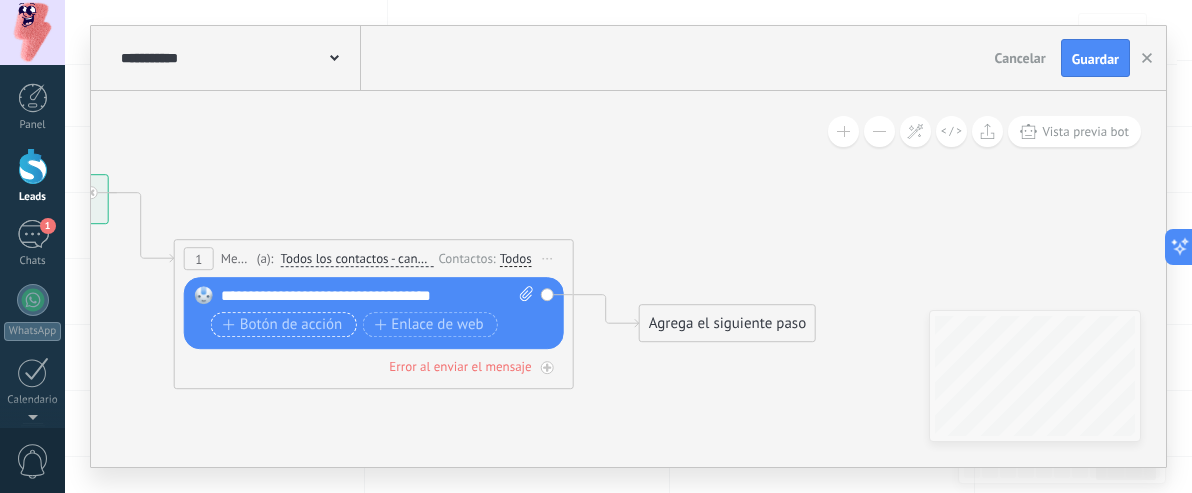 click on "Botón de acción" at bounding box center (283, 325) 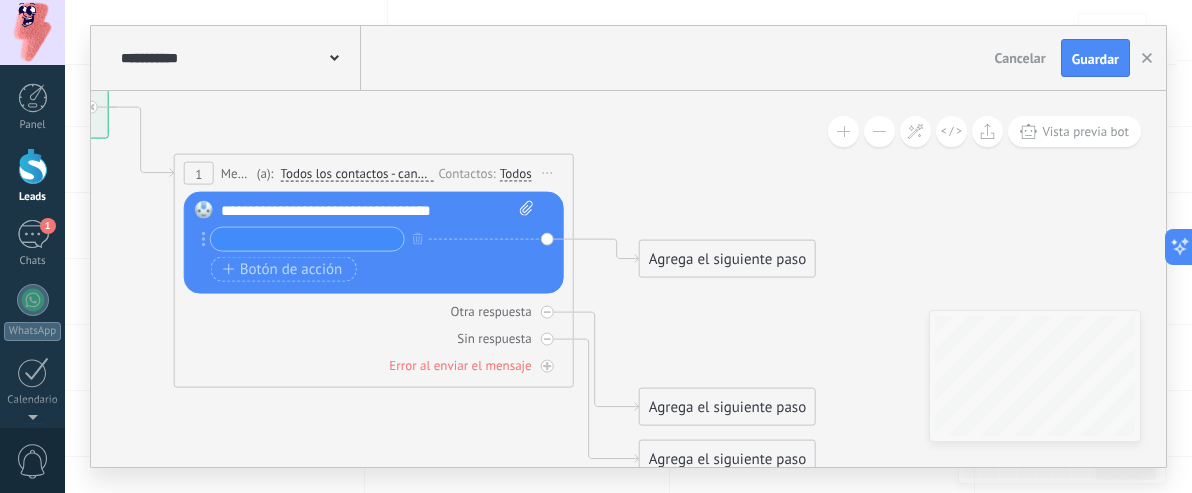 click at bounding box center [307, 239] 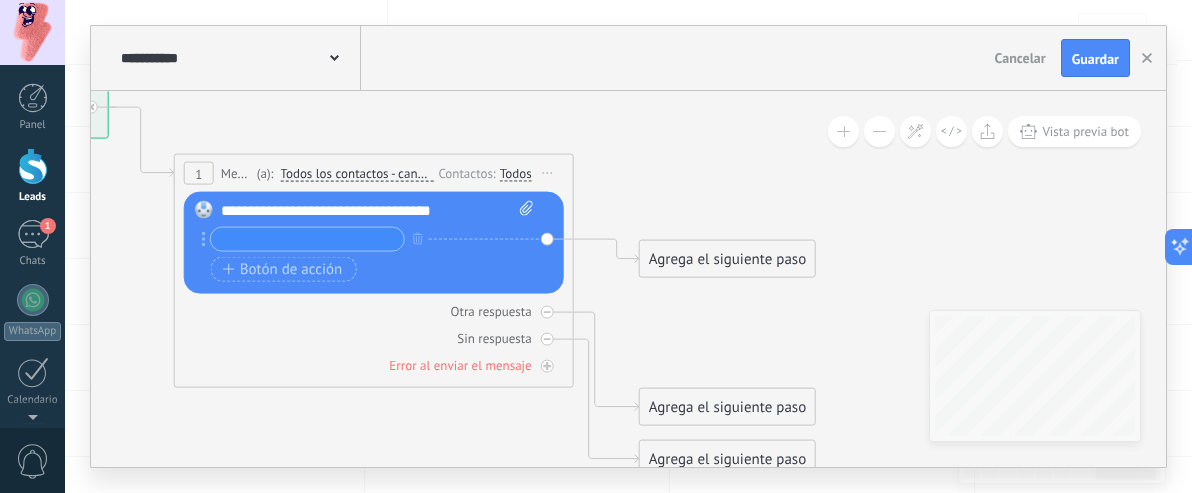 click on "Agrega el siguiente paso" at bounding box center (727, 259) 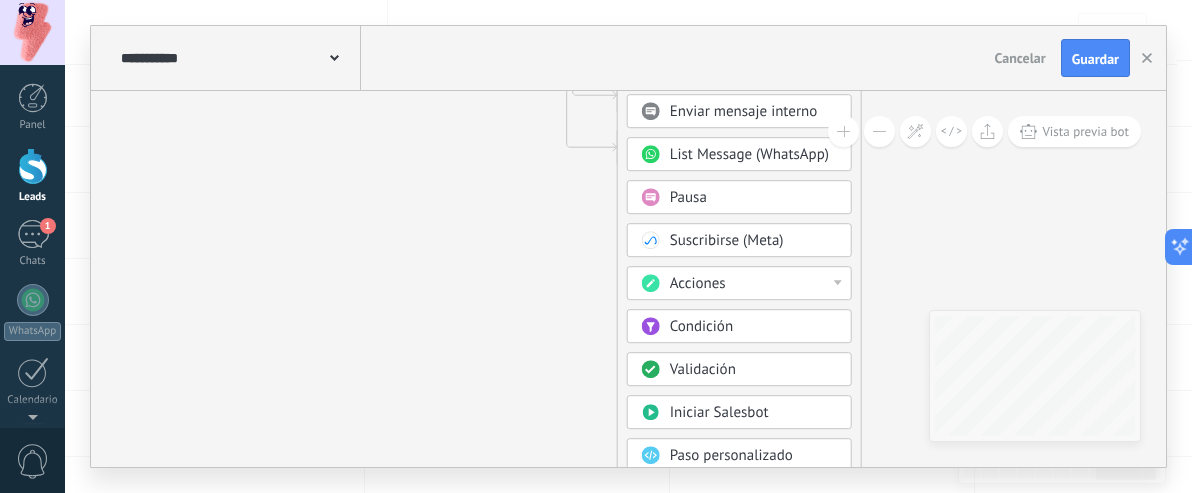 click on "Acciones" at bounding box center (754, 284) 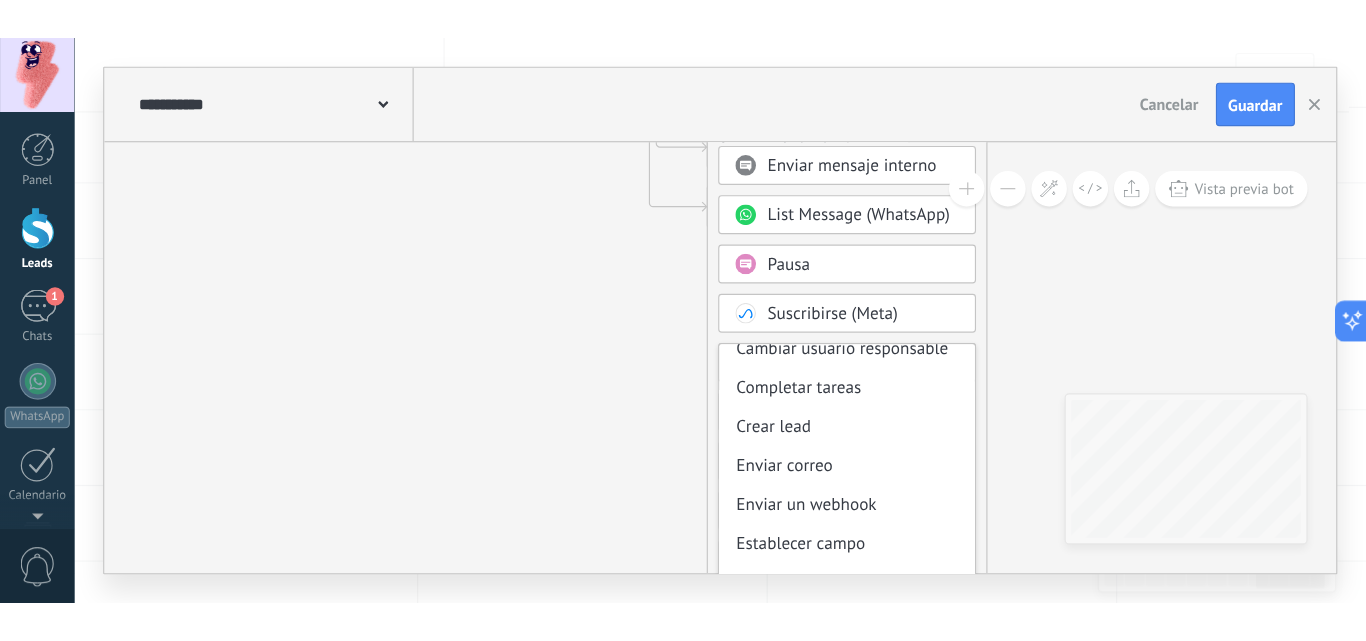 scroll, scrollTop: 267, scrollLeft: 0, axis: vertical 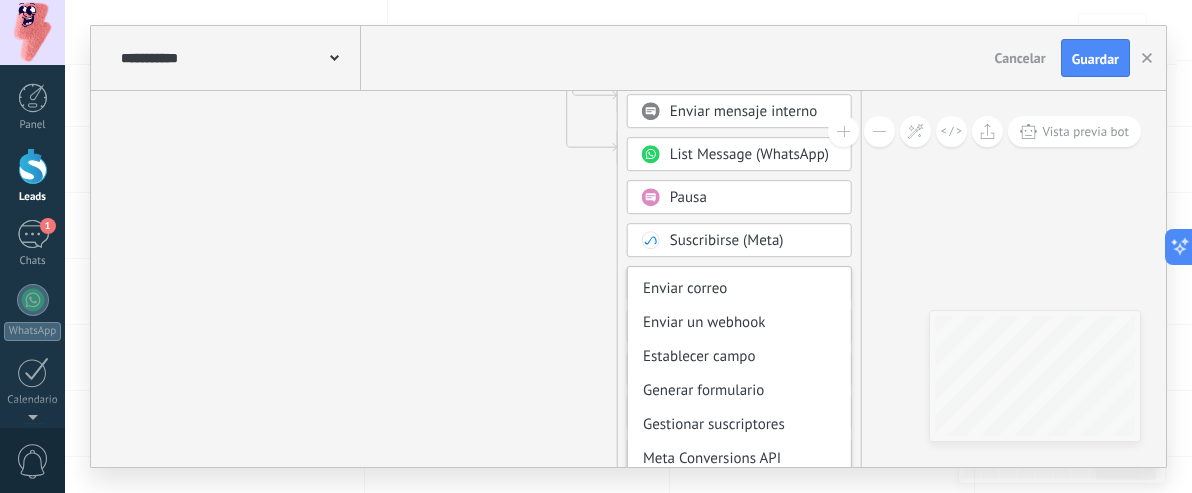 click 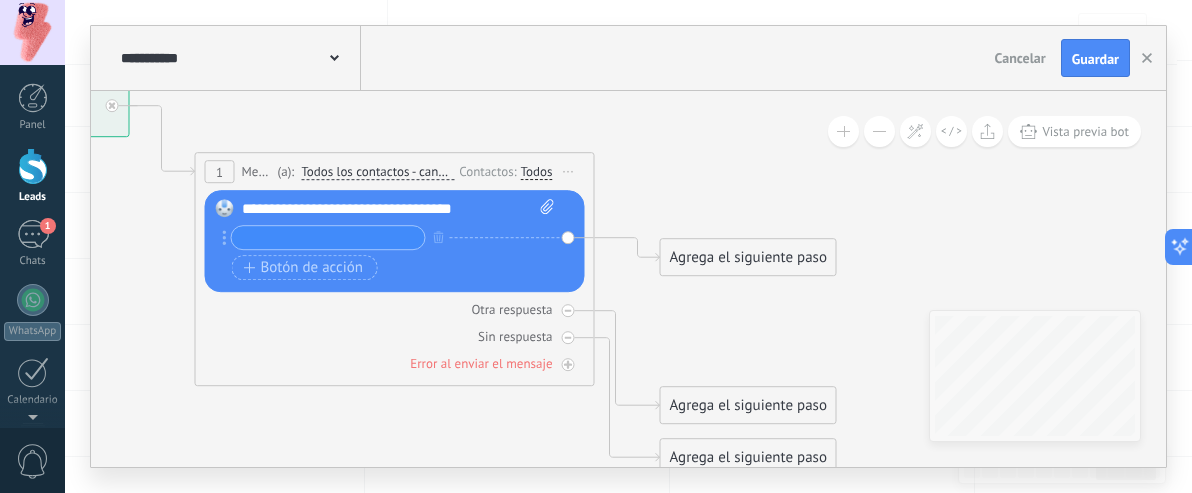 click on "Agrega el siguiente paso" at bounding box center [748, 257] 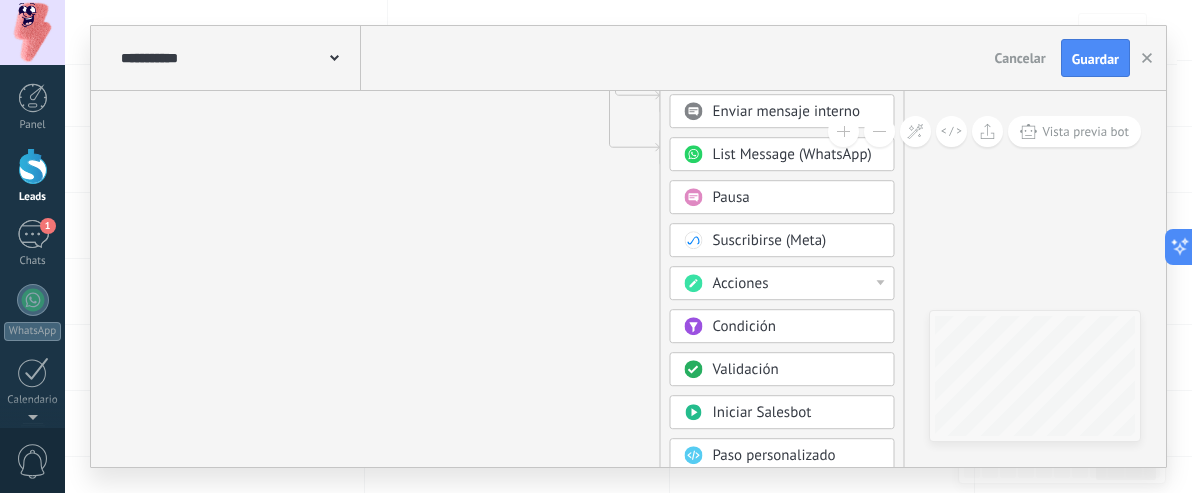 click on "Validación" at bounding box center (797, 370) 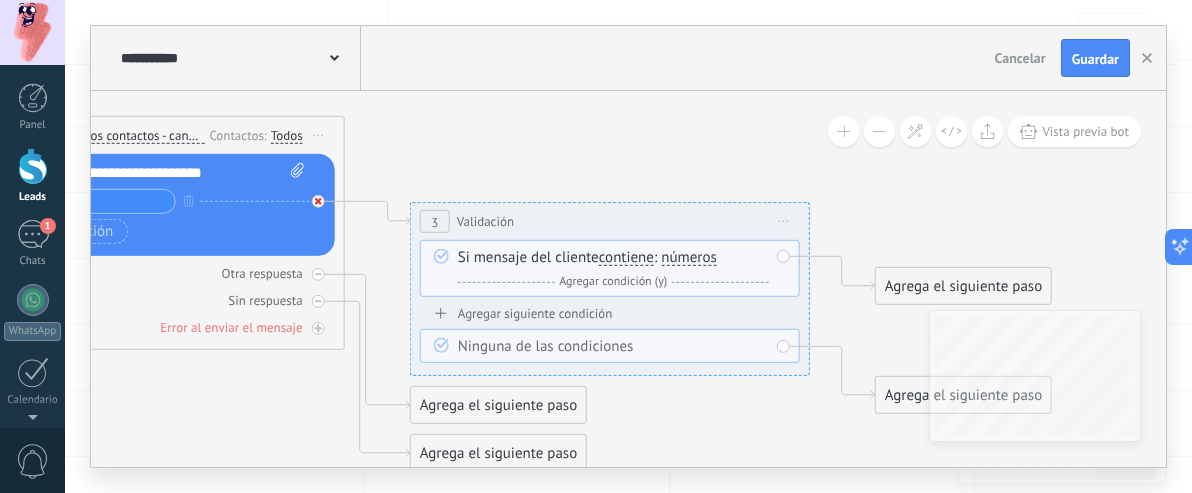 click at bounding box center [318, 201] 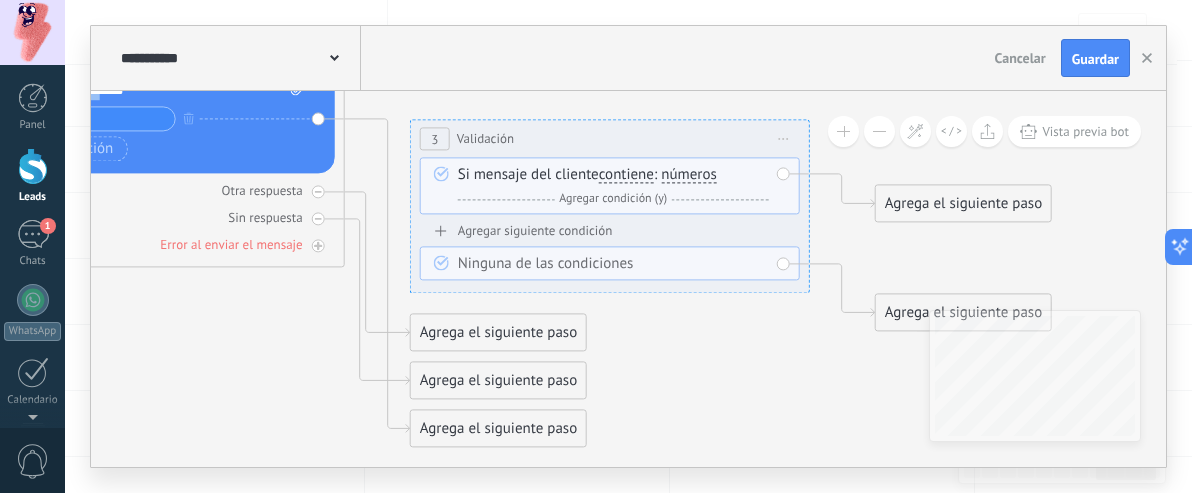 click on "**********" at bounding box center (610, 206) 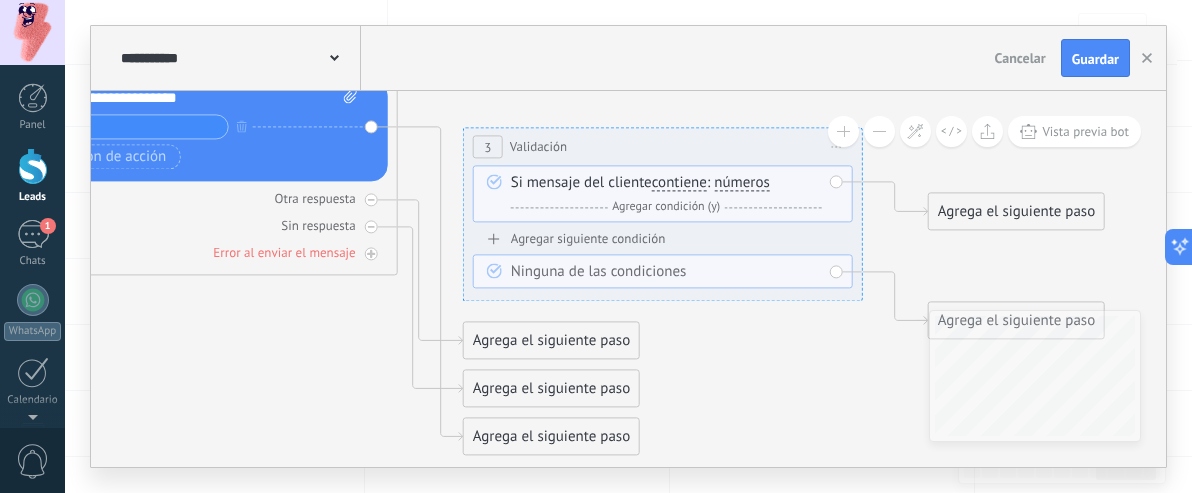 drag, startPoint x: 804, startPoint y: 229, endPoint x: 657, endPoint y: 546, distance: 349.42523 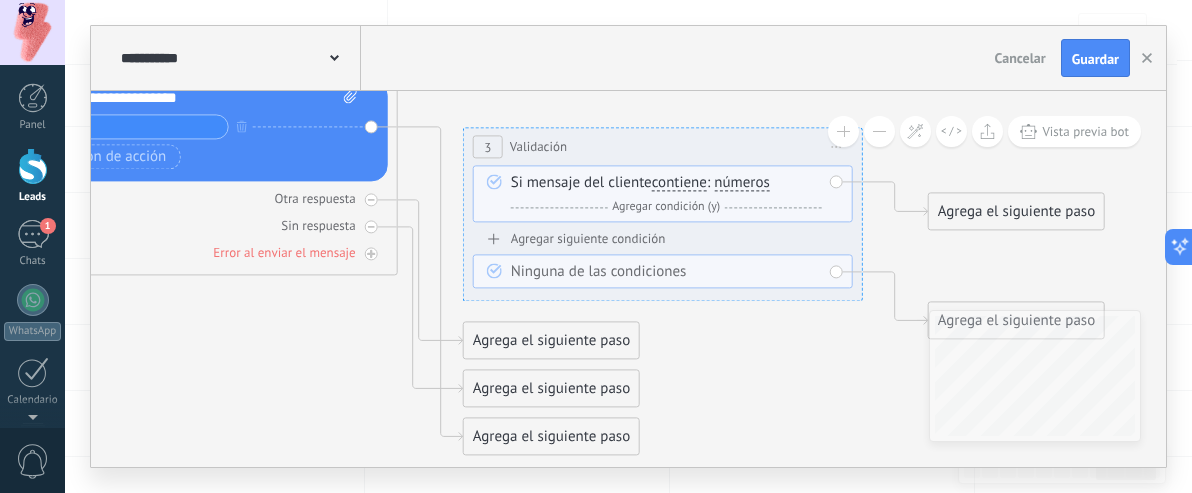 click on ".abccls-1,.abccls-2{fill-rule:evenodd}.abccls-2{fill:#fff} .abfcls-1{fill:none}.abfcls-2{fill:#fff} .abncls-1{isolation:isolate}.abncls-2{opacity:.06}.abncls-2,.abncls-3,.abncls-6{mix-blend-mode:multiply}.abncls-3{opacity:.15}.abncls-4,.abncls-8{fill:#fff}.abncls-5{fill:url(#abnlinear-gradient)}.abncls-6{opacity:.04}.abncls-7{fill:url(#abnlinear-gradient-2)}.abncls-8{fill-rule:evenodd} .abqst0{fill:#ffa200} .abwcls-1{fill:#252525} .cls-1{isolation:isolate} .acicls-1{fill:none} .aclcls-1{fill:#232323} .acnst0{display:none} .addcls-1,.addcls-2{fill:none;stroke-miterlimit:10}.addcls-1{stroke:#dfe0e5}.addcls-2{stroke:#a1a7ab} .adecls-1,.adecls-2{fill:none;stroke-miterlimit:10}.adecls-1{stroke:#dfe0e5}.adecls-2{stroke:#a1a7ab} .adqcls-1{fill:#8591a5;fill-rule:evenodd} .aeccls-1{fill:#5c9f37} .aeecls-1{fill:#f86161} .aejcls-1{fill:#8591a5;fill-rule:evenodd} .aekcls-1{fill-rule:evenodd} .aelcls-1{fill-rule:evenodd;fill:currentColor} .aemcls-1{fill-rule:evenodd;fill:currentColor} .aercls-2{fill:#24bc8c}" at bounding box center [596, -101] 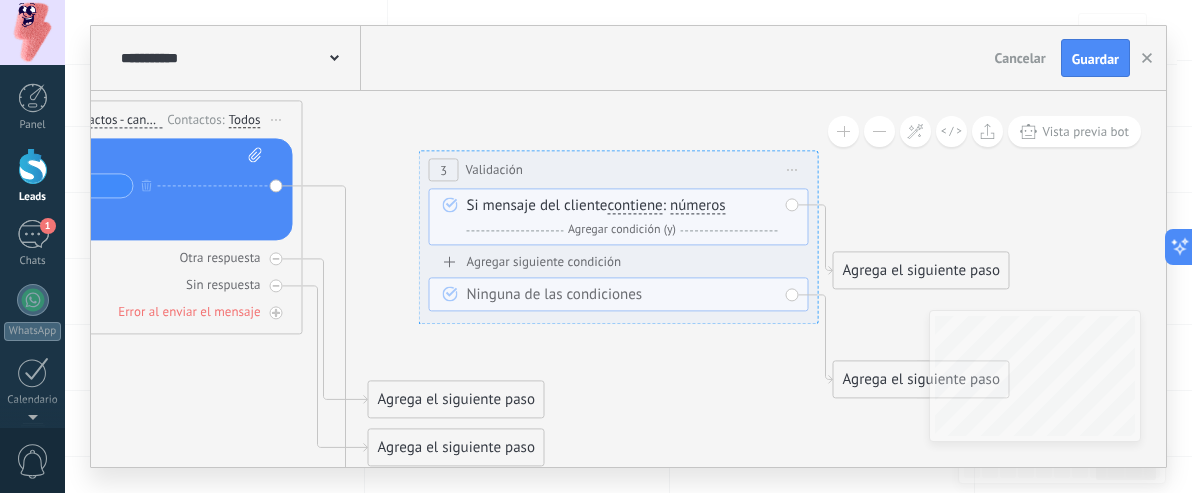 drag, startPoint x: 628, startPoint y: 205, endPoint x: 679, endPoint y: 169, distance: 62.425957 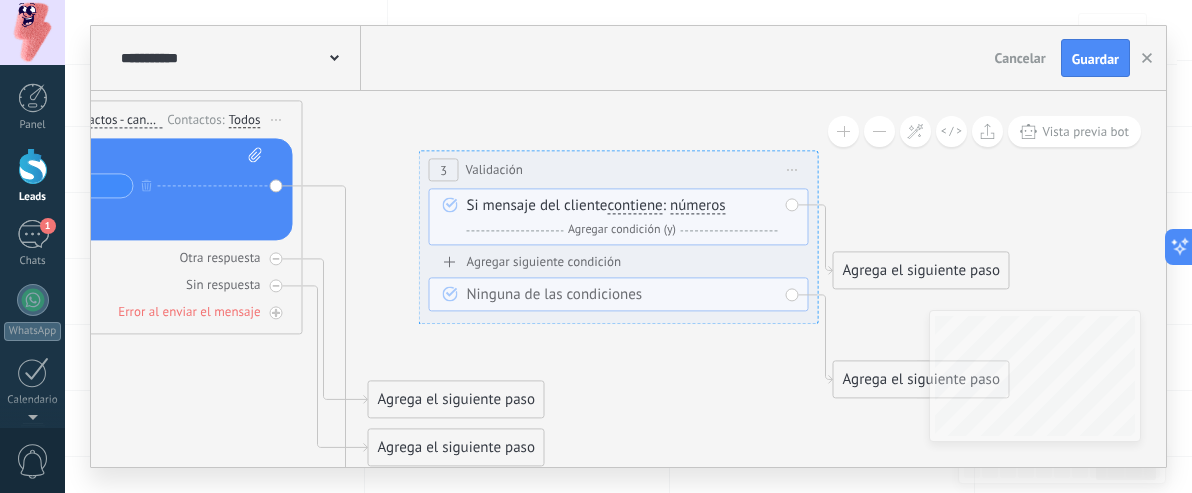 drag, startPoint x: 679, startPoint y: 169, endPoint x: 626, endPoint y: 108, distance: 80.80842 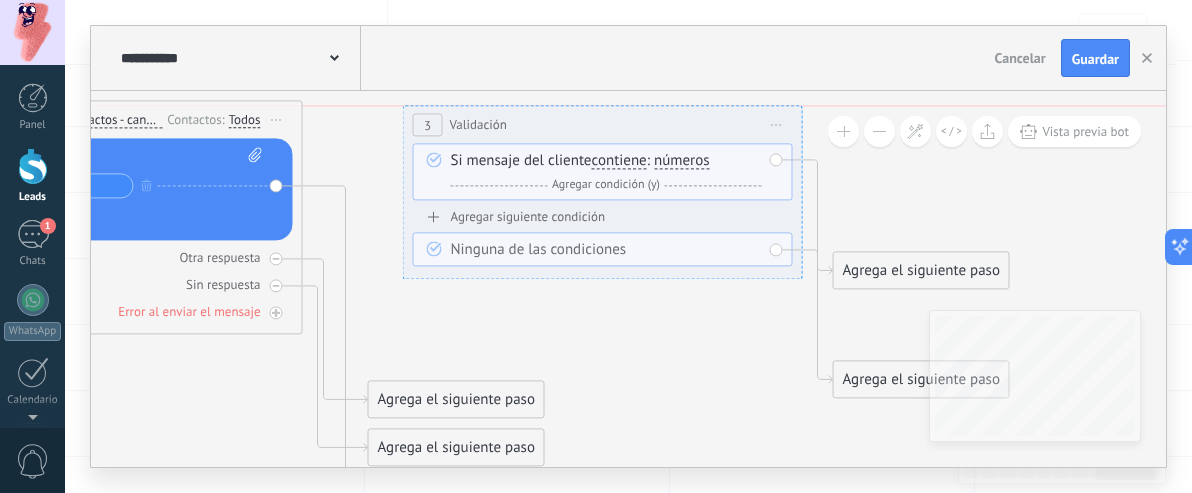drag, startPoint x: 584, startPoint y: 163, endPoint x: 568, endPoint y: 124, distance: 42.154476 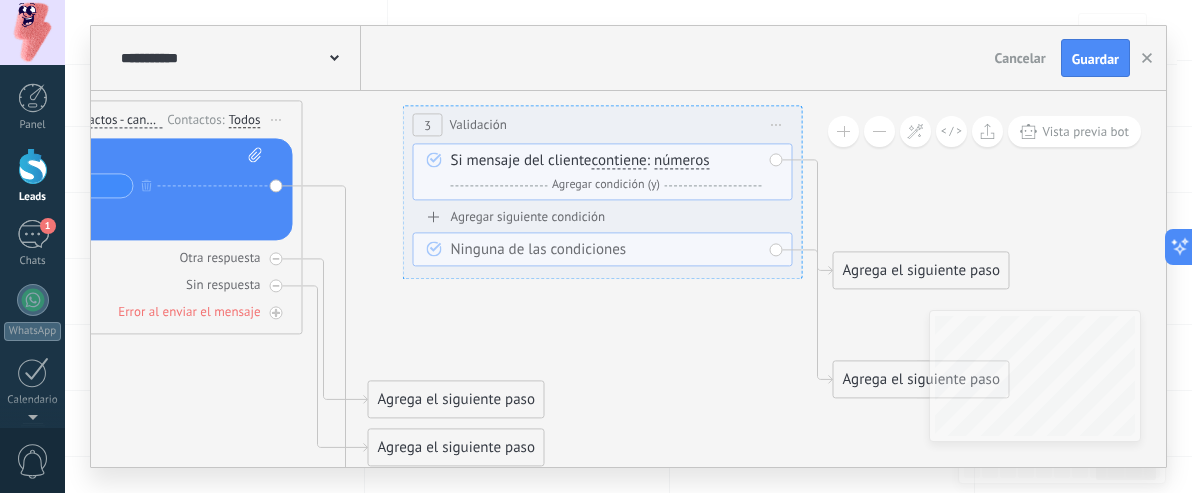 drag, startPoint x: 294, startPoint y: 169, endPoint x: 385, endPoint y: 140, distance: 95.50916 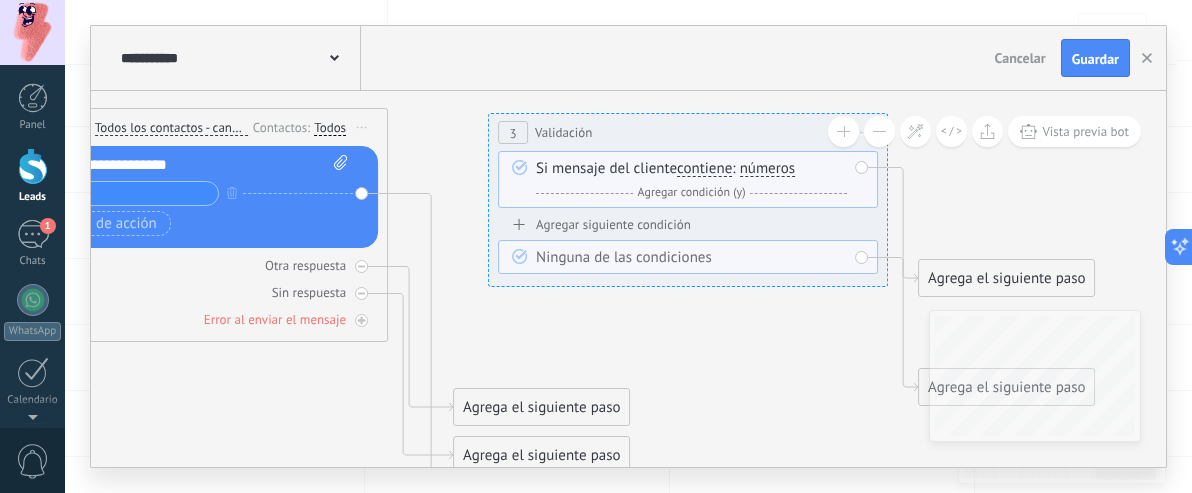 drag, startPoint x: 522, startPoint y: 128, endPoint x: 506, endPoint y: 136, distance: 17.888544 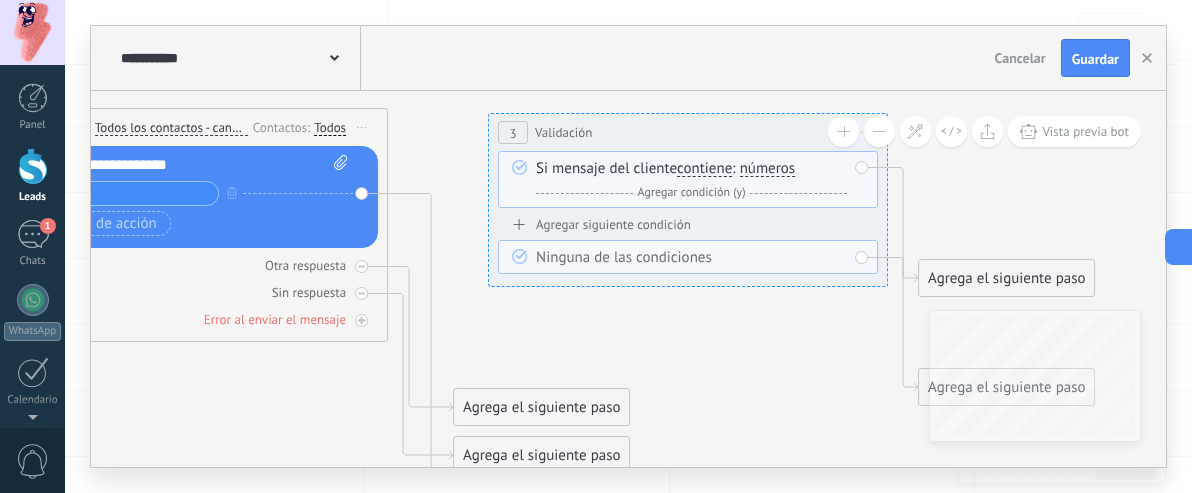 click on "Validación" at bounding box center [563, 132] 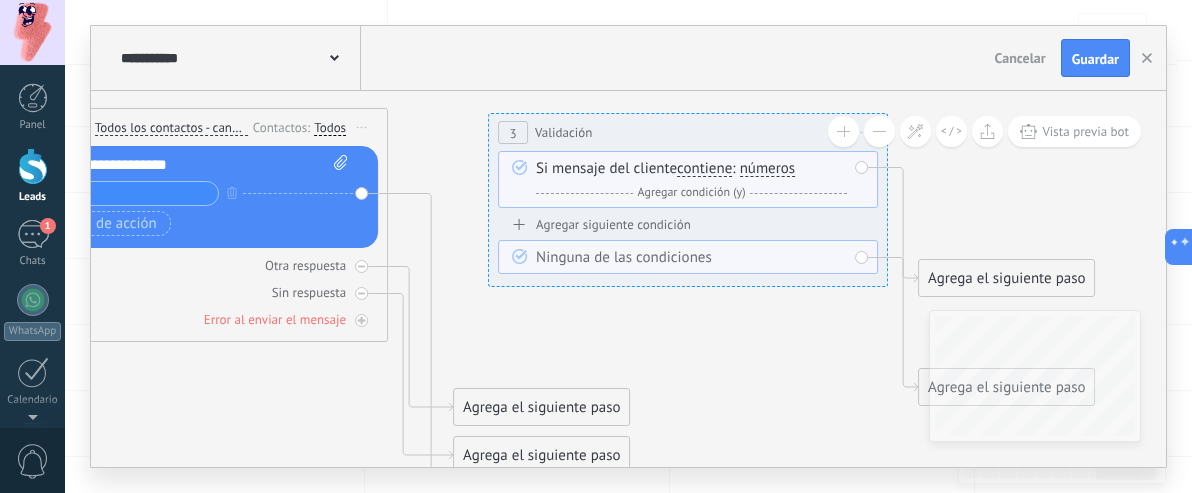 click on "Validación" at bounding box center (563, 132) 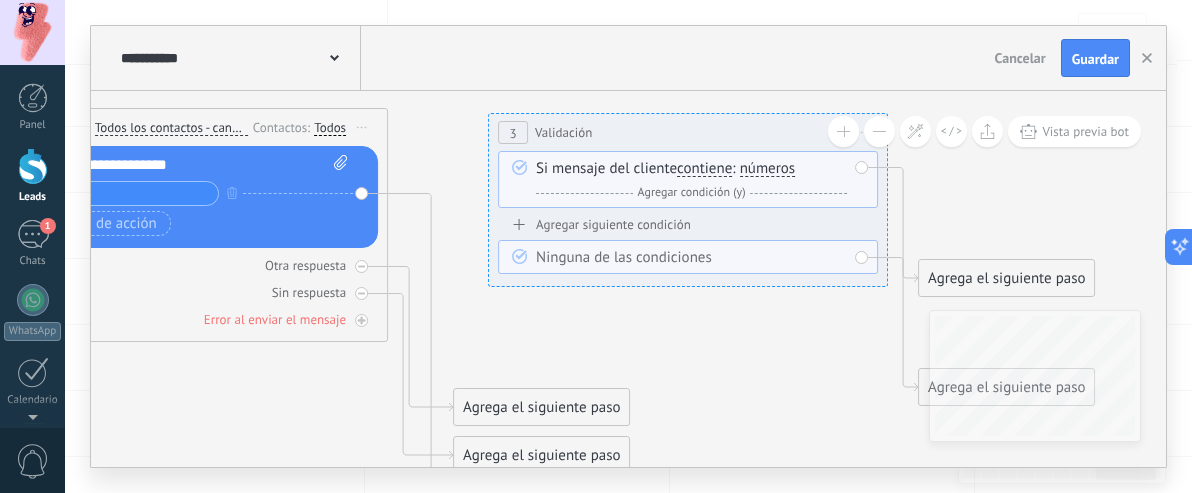 drag, startPoint x: 570, startPoint y: 134, endPoint x: 512, endPoint y: 218, distance: 102.0784 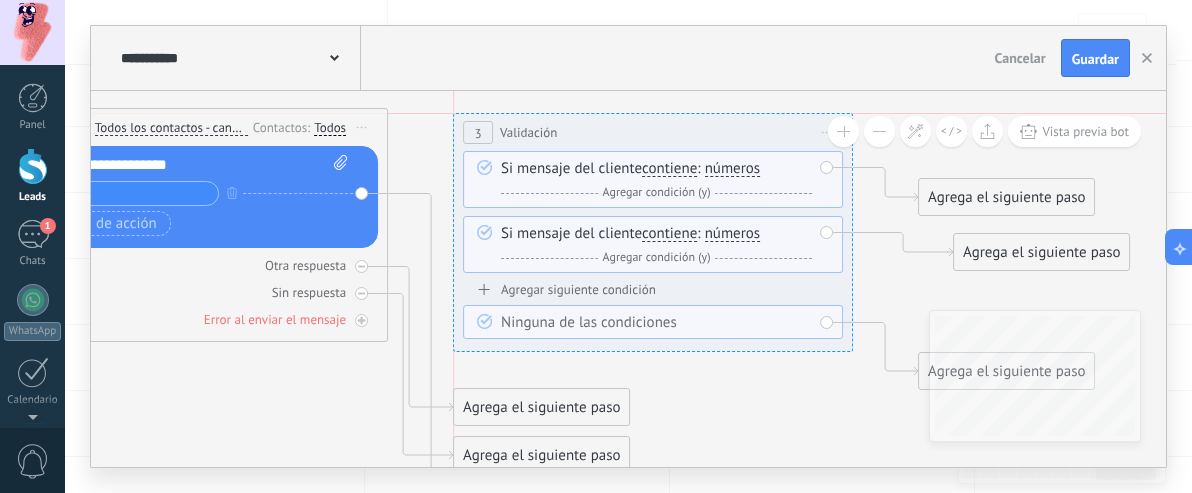 drag, startPoint x: 589, startPoint y: 127, endPoint x: 552, endPoint y: 134, distance: 37.65634 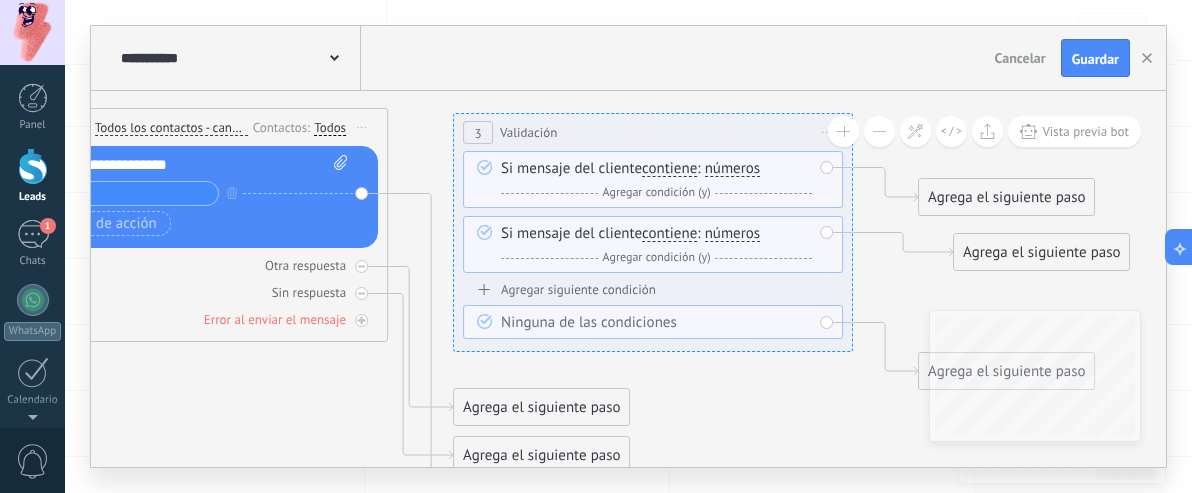 drag, startPoint x: 796, startPoint y: 286, endPoint x: 855, endPoint y: 279, distance: 59.413803 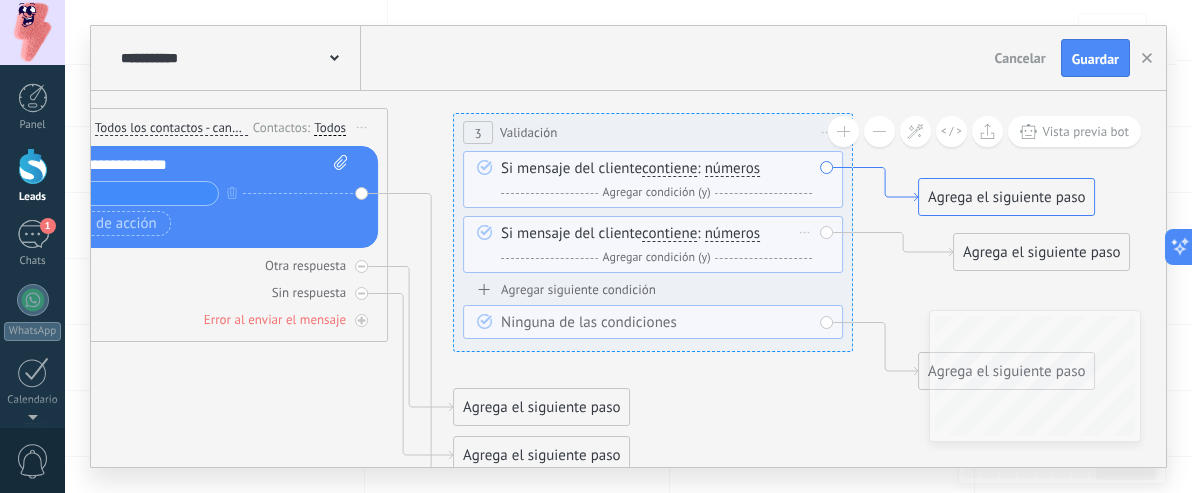 drag, startPoint x: 821, startPoint y: 285, endPoint x: 680, endPoint y: 229, distance: 151.71355 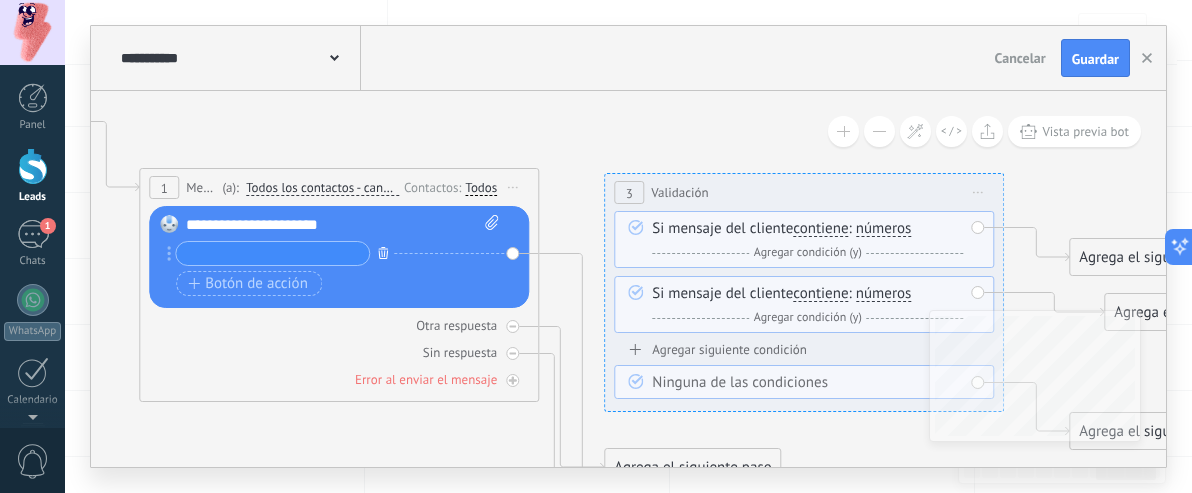 click 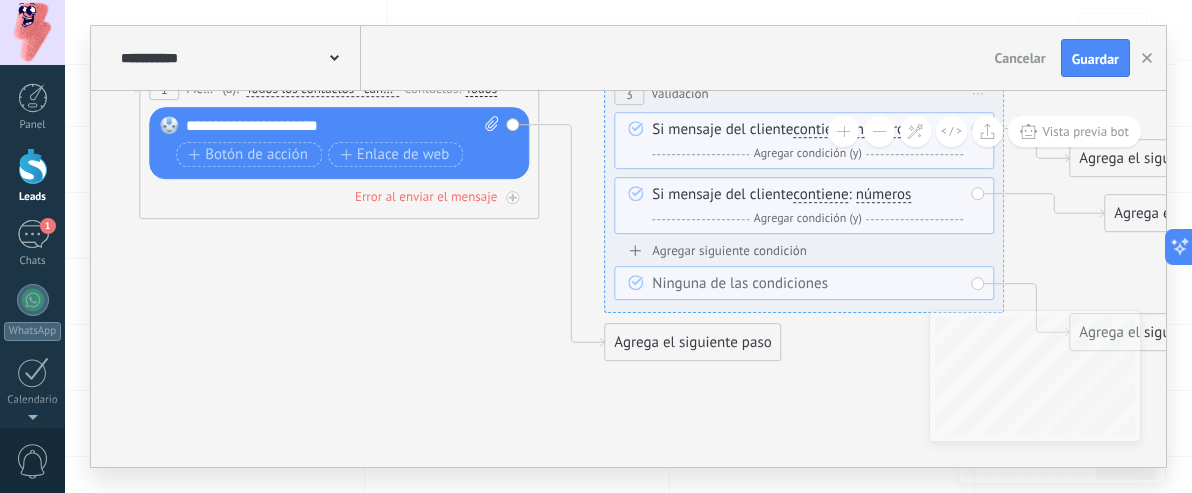 drag, startPoint x: 749, startPoint y: 192, endPoint x: 881, endPoint y: 329, distance: 190.24458 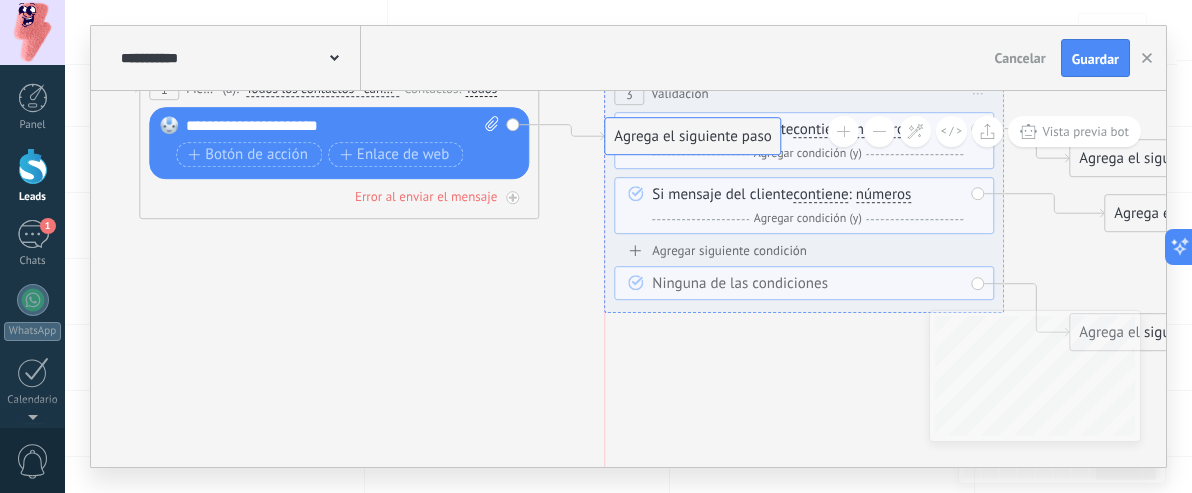 drag, startPoint x: 658, startPoint y: 353, endPoint x: 653, endPoint y: 147, distance: 206.06067 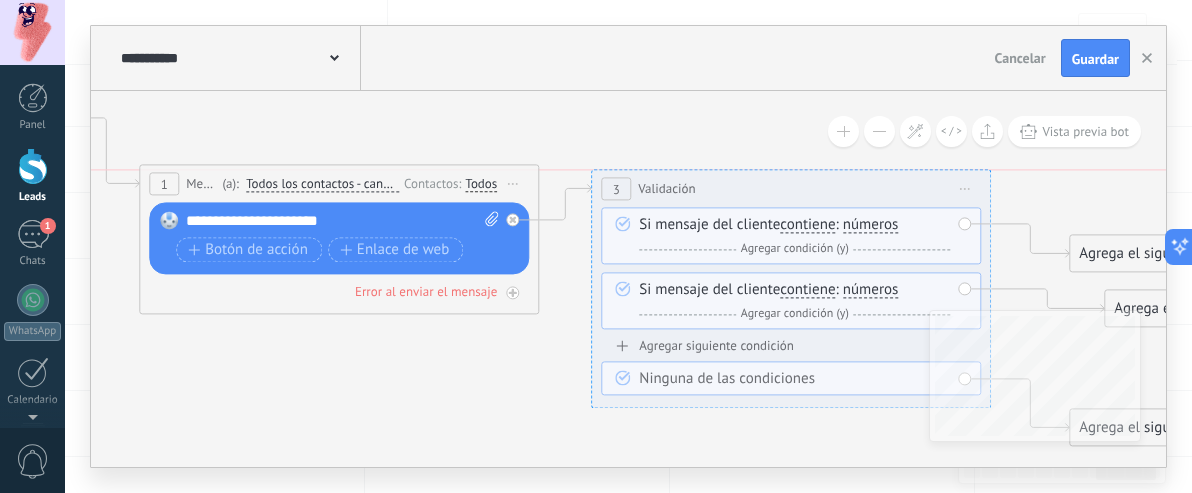 drag, startPoint x: 984, startPoint y: 171, endPoint x: 971, endPoint y: 179, distance: 15.264338 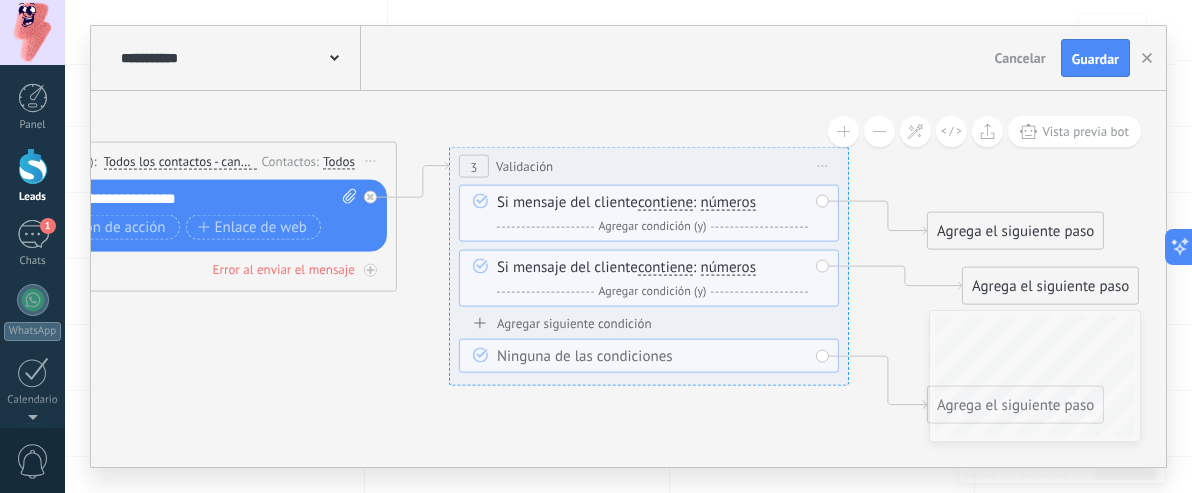 click on "Agregar siguiente condición" at bounding box center [649, 323] 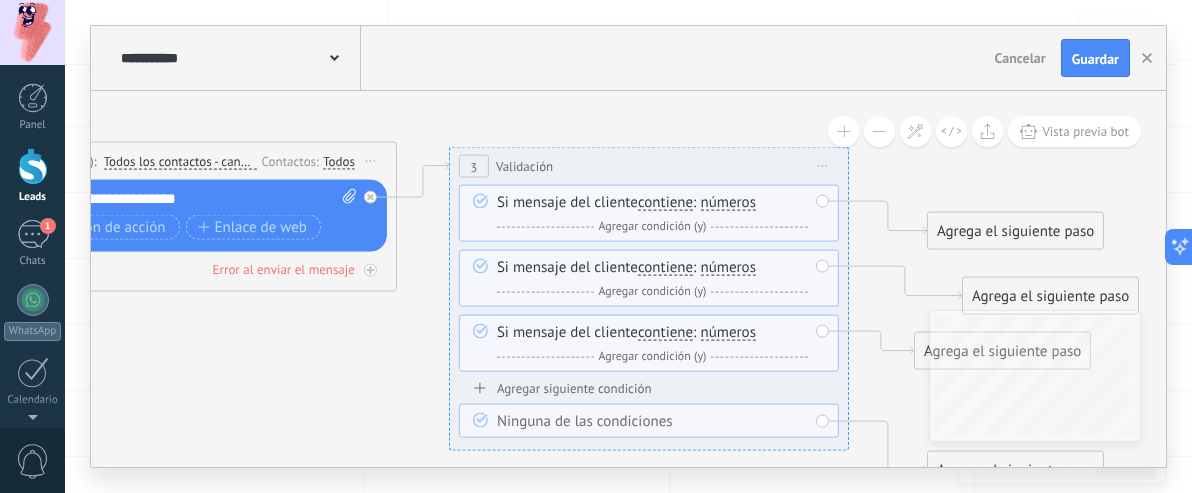 click on "Si mensaje del cliente
contiene
es igual a
no es igual
contiene
no contiene
tiene una longitud de
expresión regular
contiene
es igual a
no es igual" at bounding box center [649, 343] 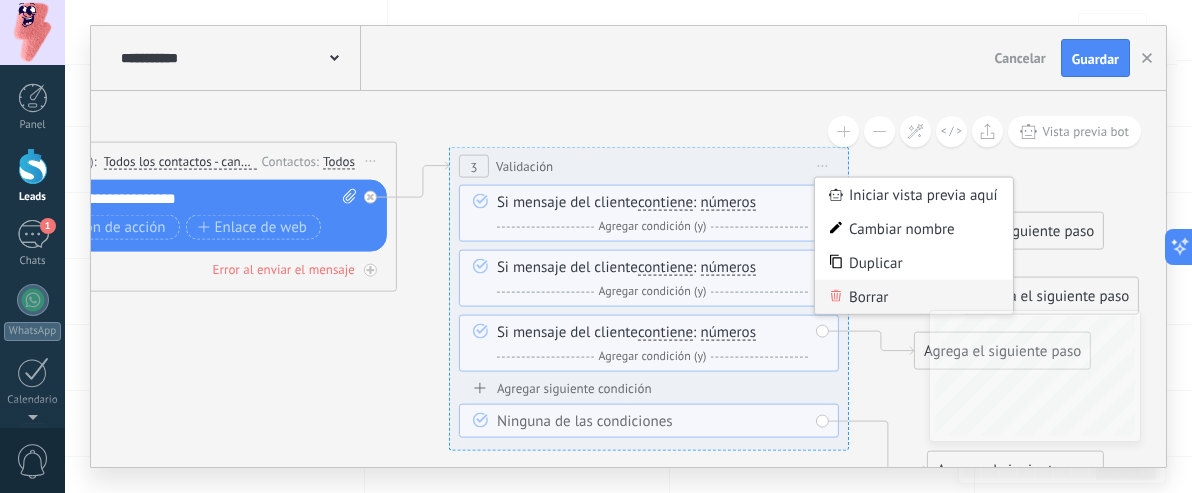 click on "Borrar" at bounding box center [914, 297] 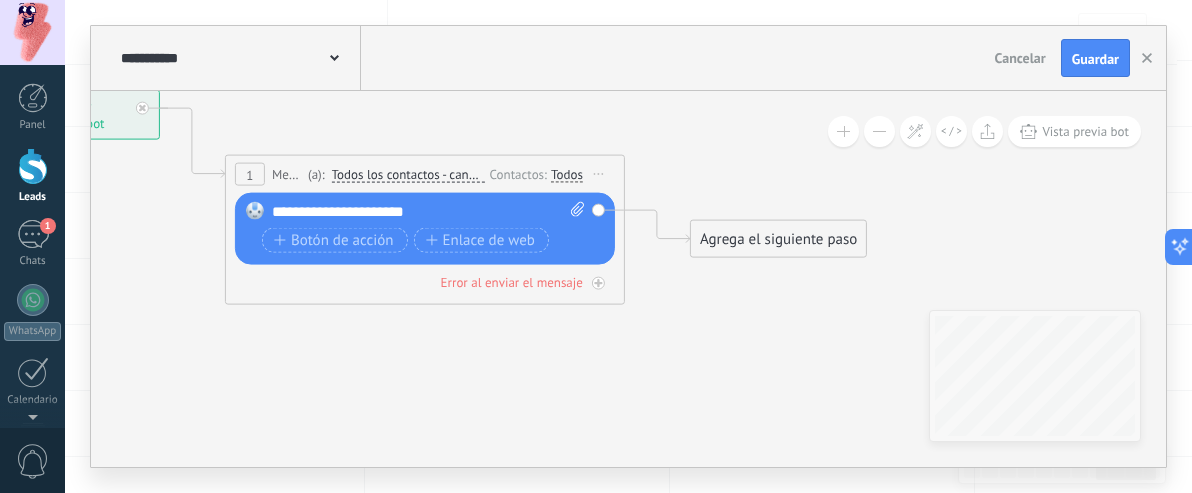 drag, startPoint x: 434, startPoint y: 379, endPoint x: 662, endPoint y: 392, distance: 228.37032 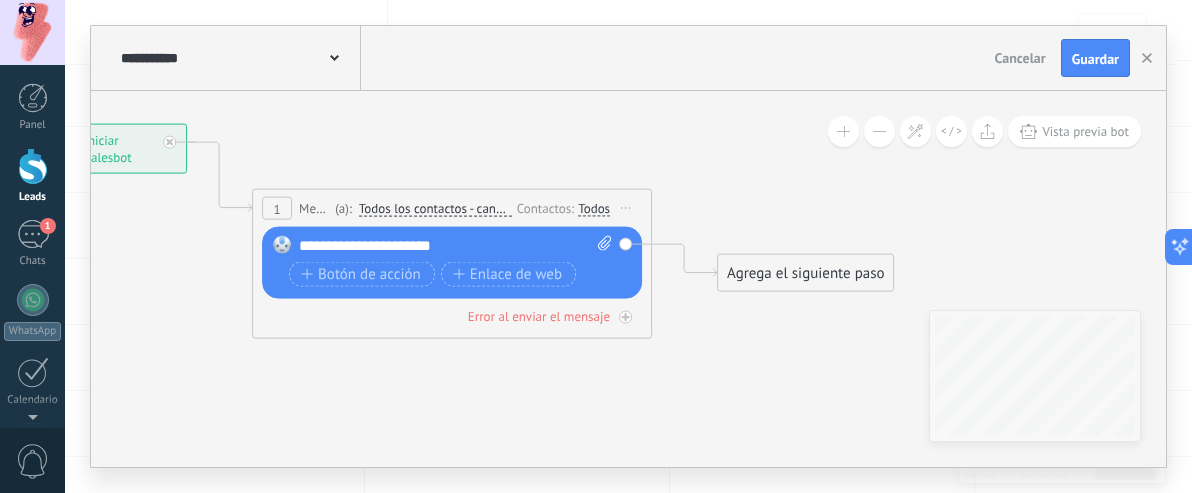 click on "**********" at bounding box center [455, 246] 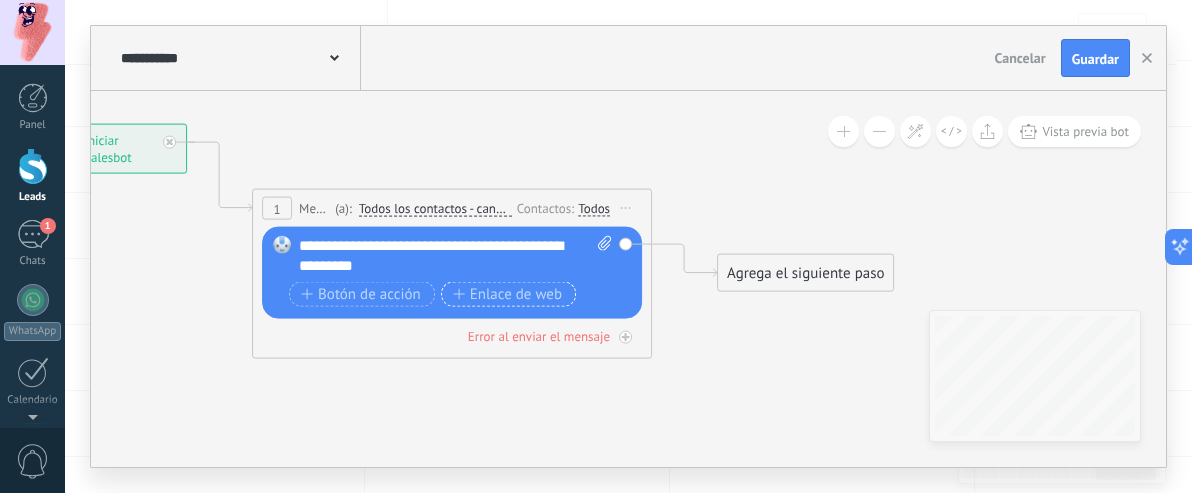 click on "Enlace de web" at bounding box center (507, 294) 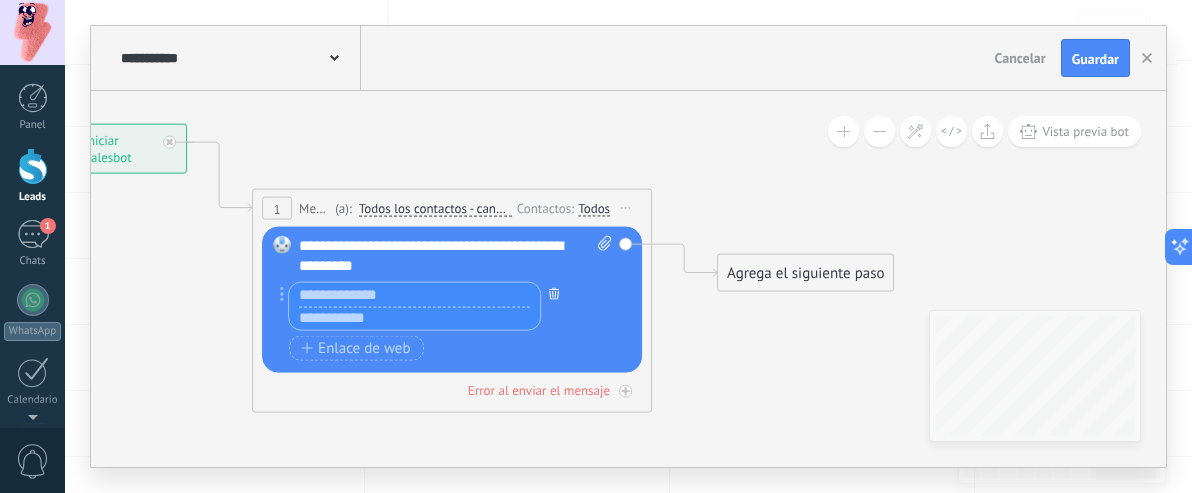 click at bounding box center (554, 293) 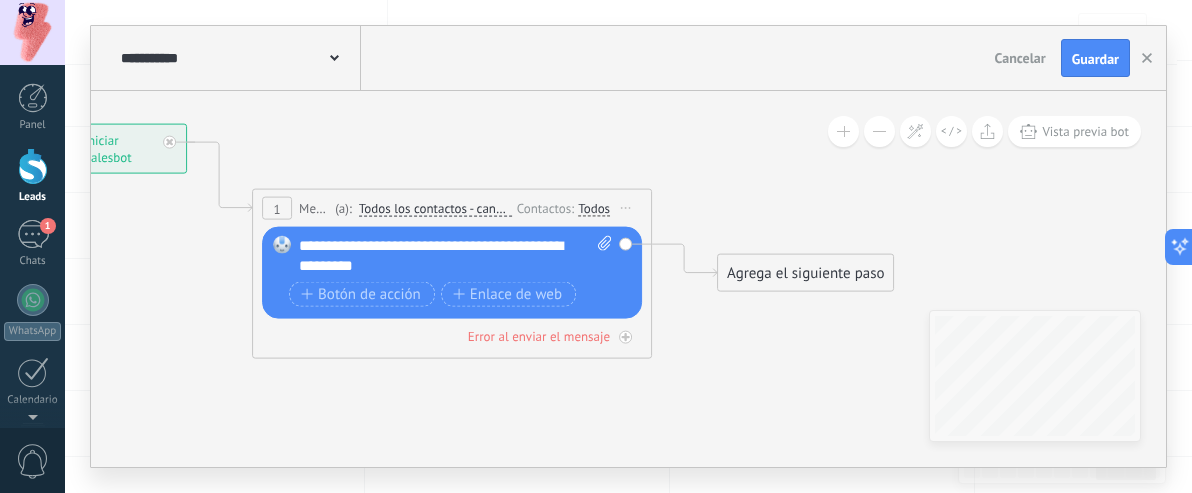 click on "**********" at bounding box center (455, 256) 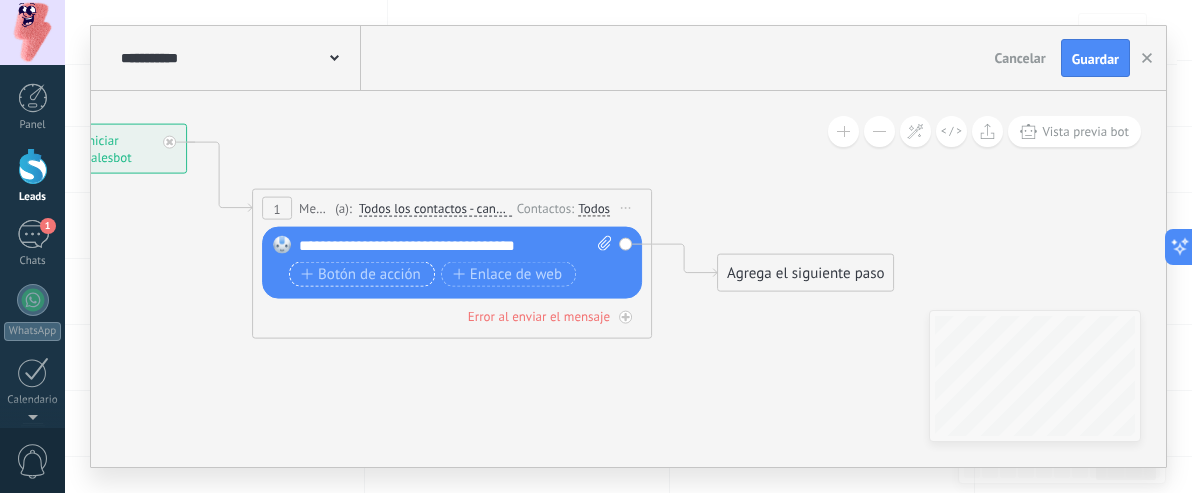 click on "Botón de acción" at bounding box center [361, 274] 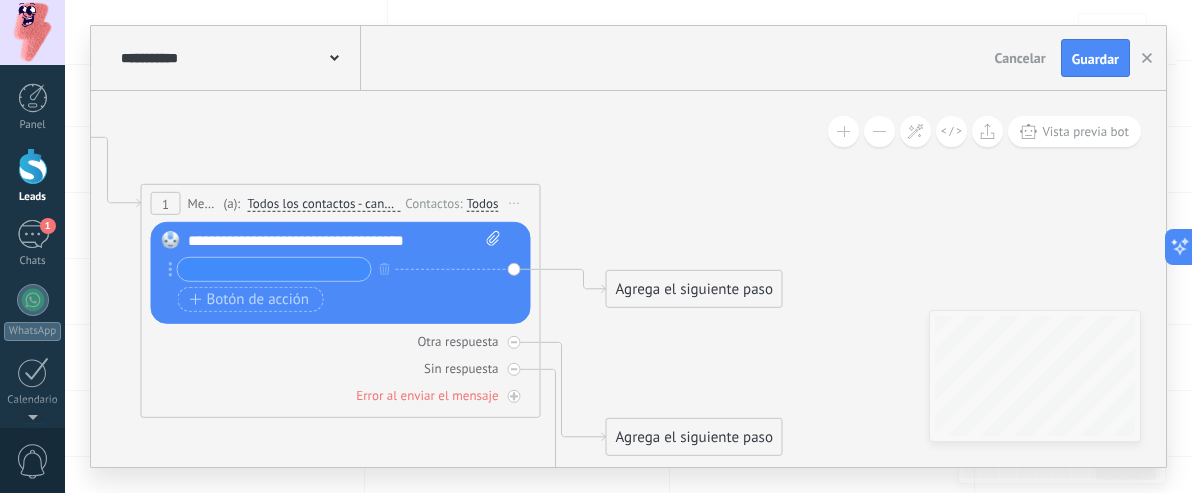 click on "Agrega el siguiente paso" at bounding box center [694, 289] 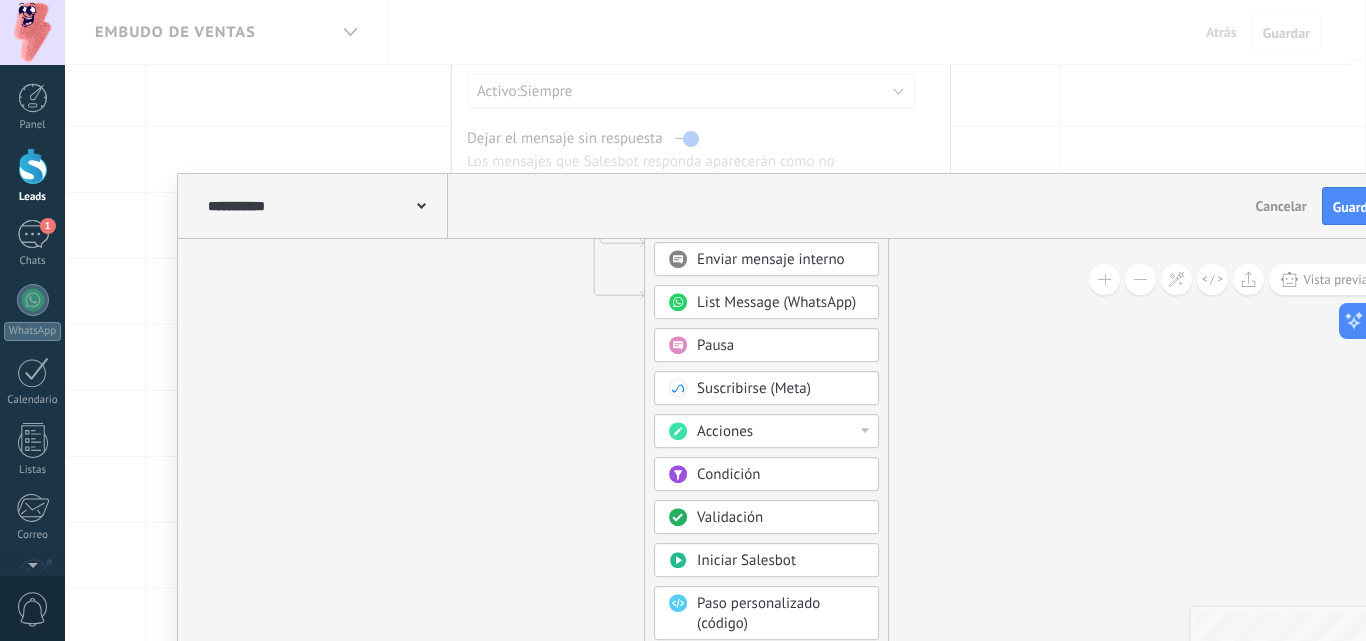 scroll, scrollTop: 0, scrollLeft: 2392, axis: horizontal 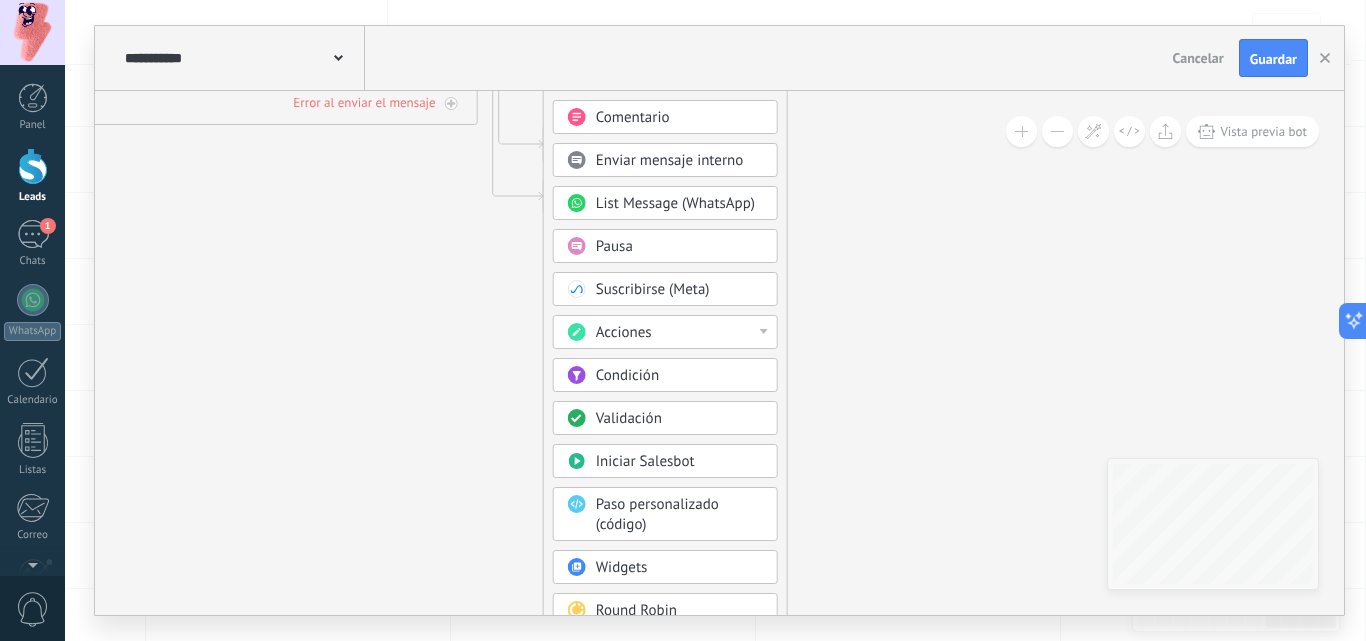 click on "Acciones" at bounding box center (680, 333) 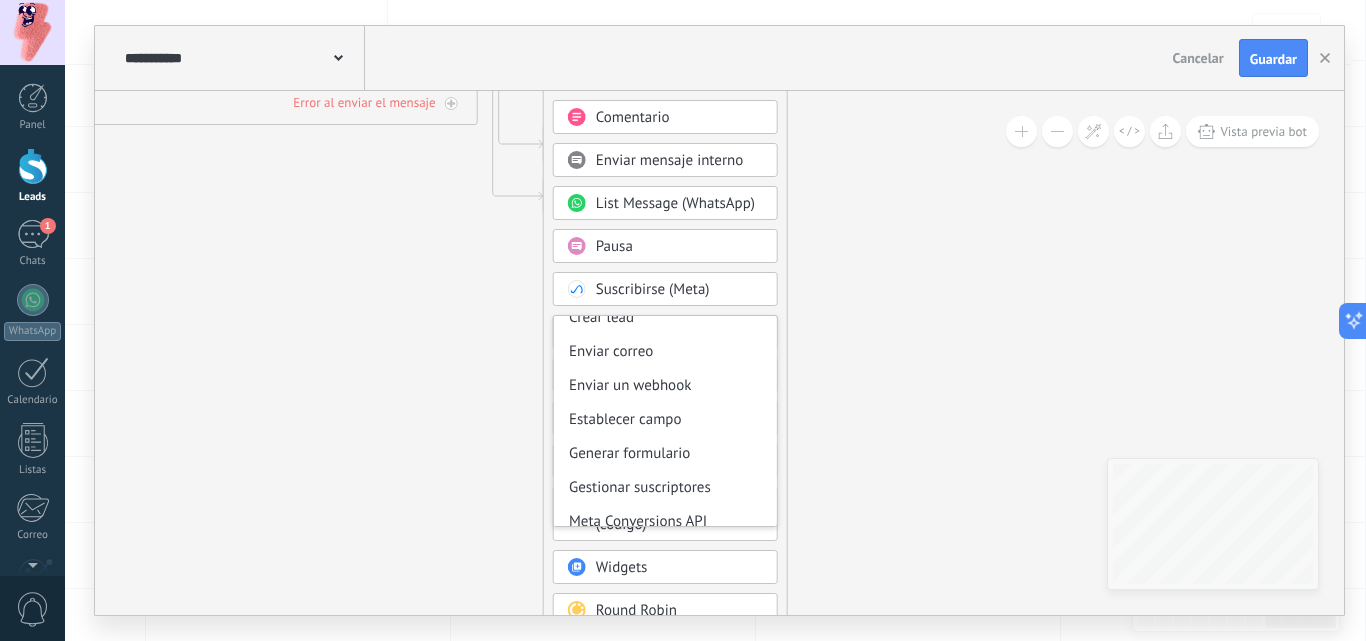 scroll, scrollTop: 266, scrollLeft: 0, axis: vertical 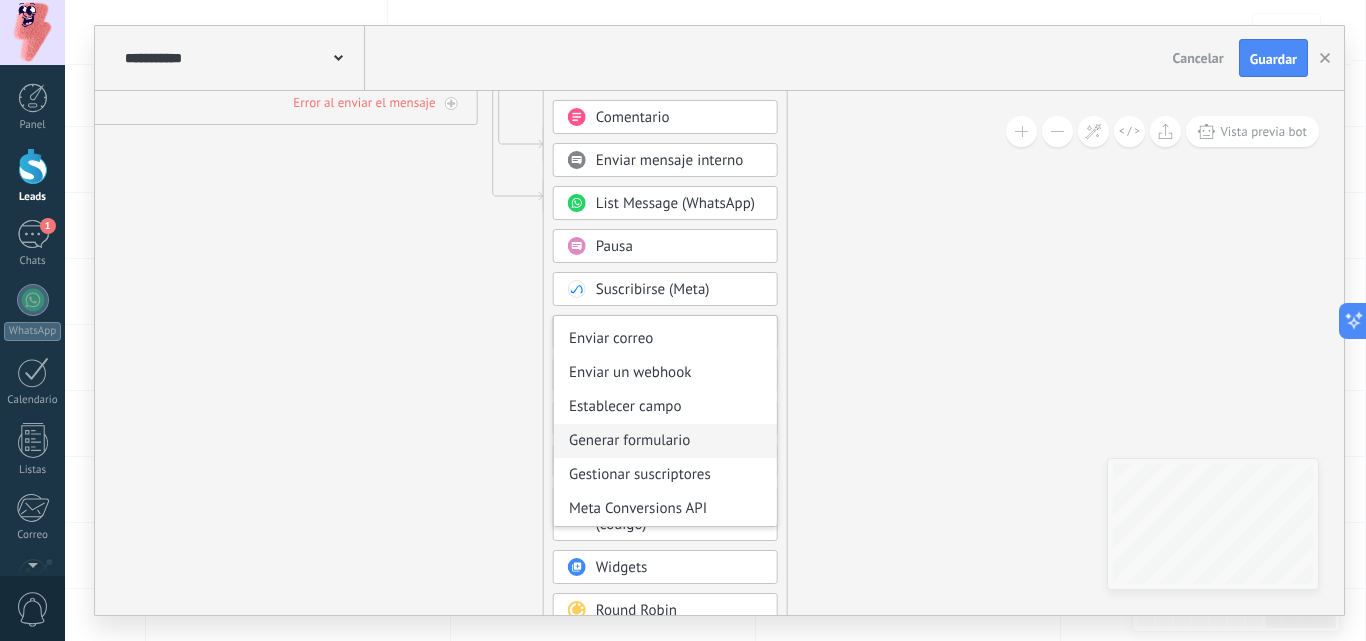 click on "Generar formulario" at bounding box center [665, 441] 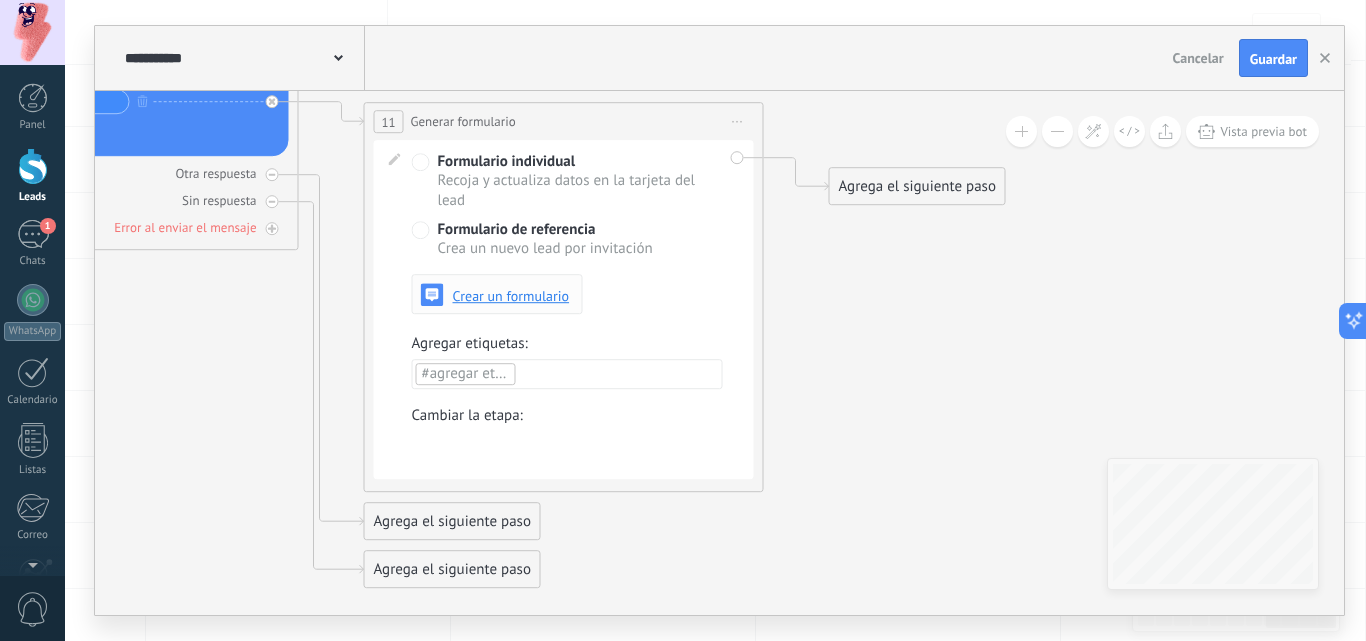 click on "Crear un formulario" at bounding box center (511, 296) 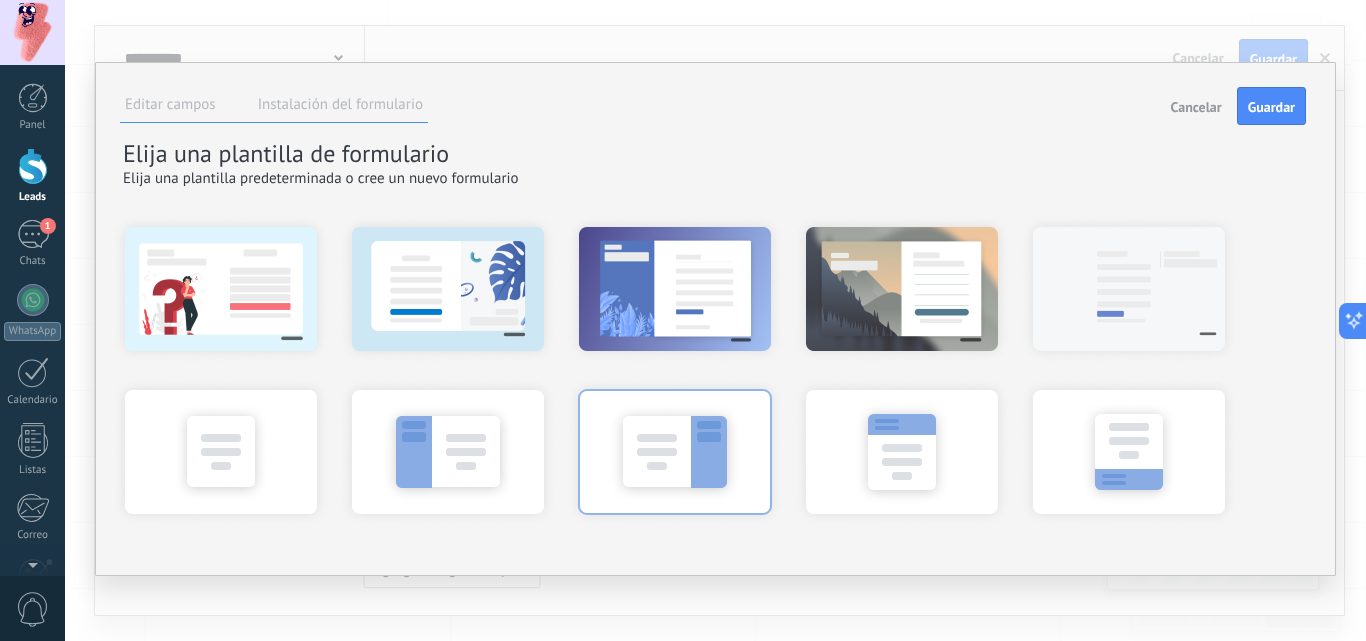 scroll, scrollTop: 0, scrollLeft: 0, axis: both 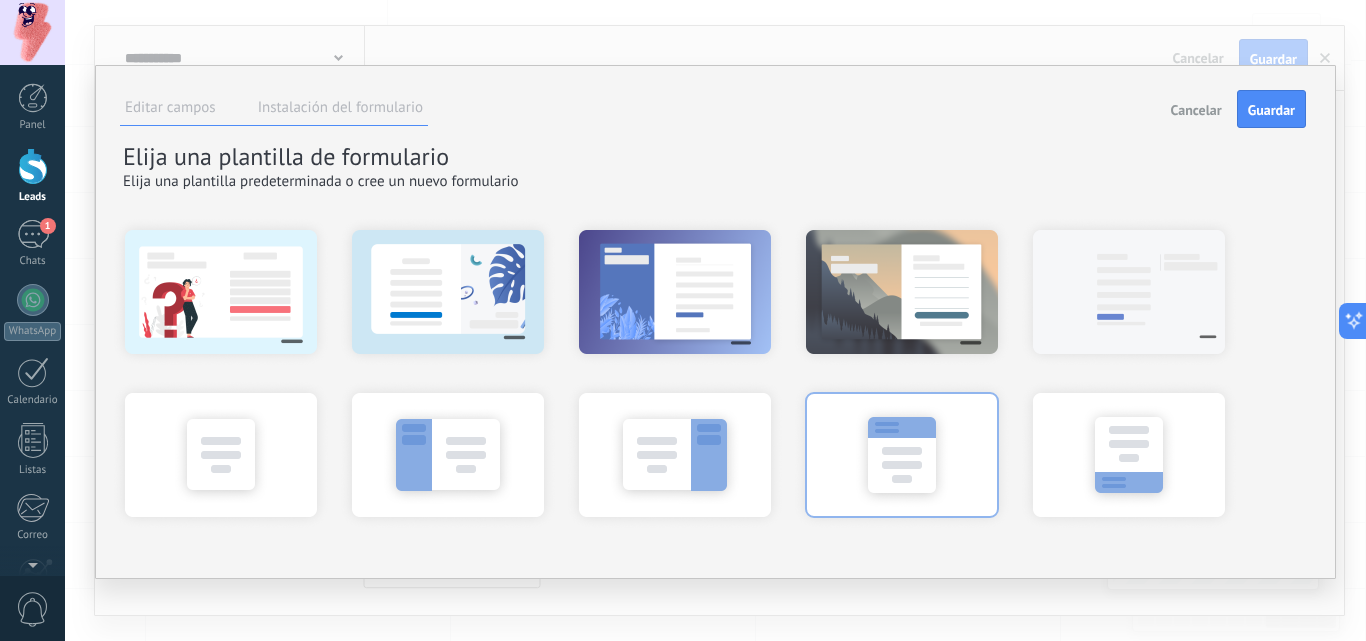 click at bounding box center (902, 454) 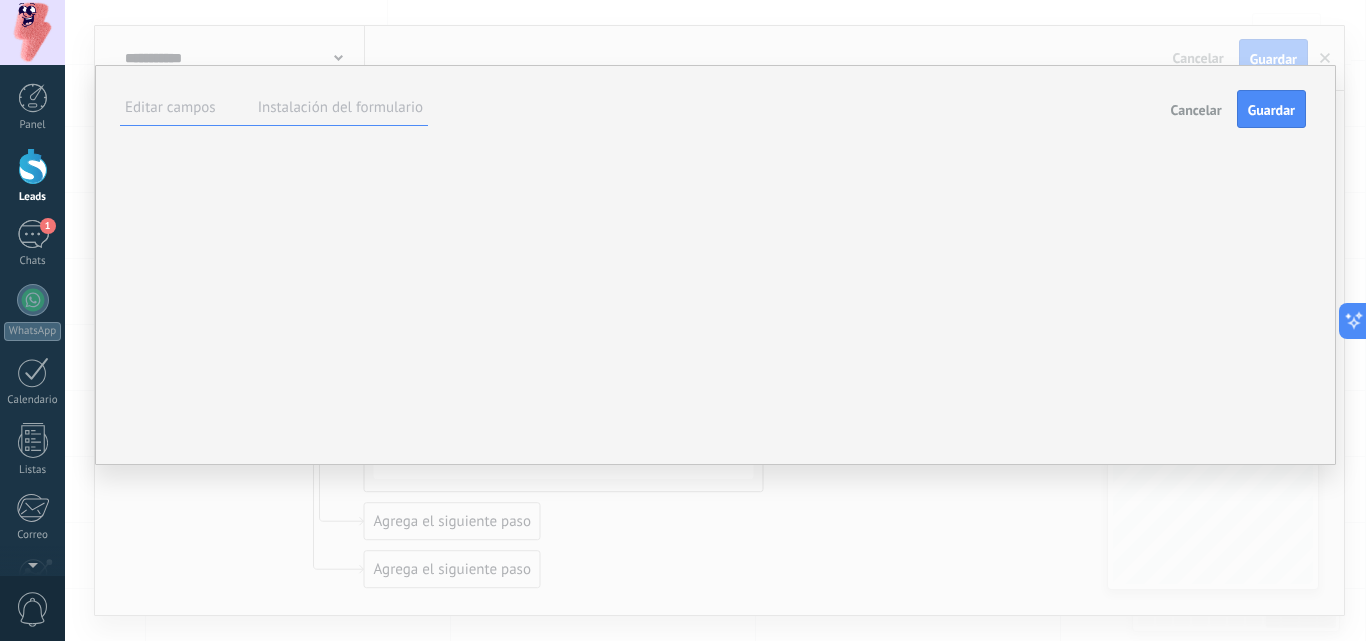 scroll, scrollTop: 22, scrollLeft: 0, axis: vertical 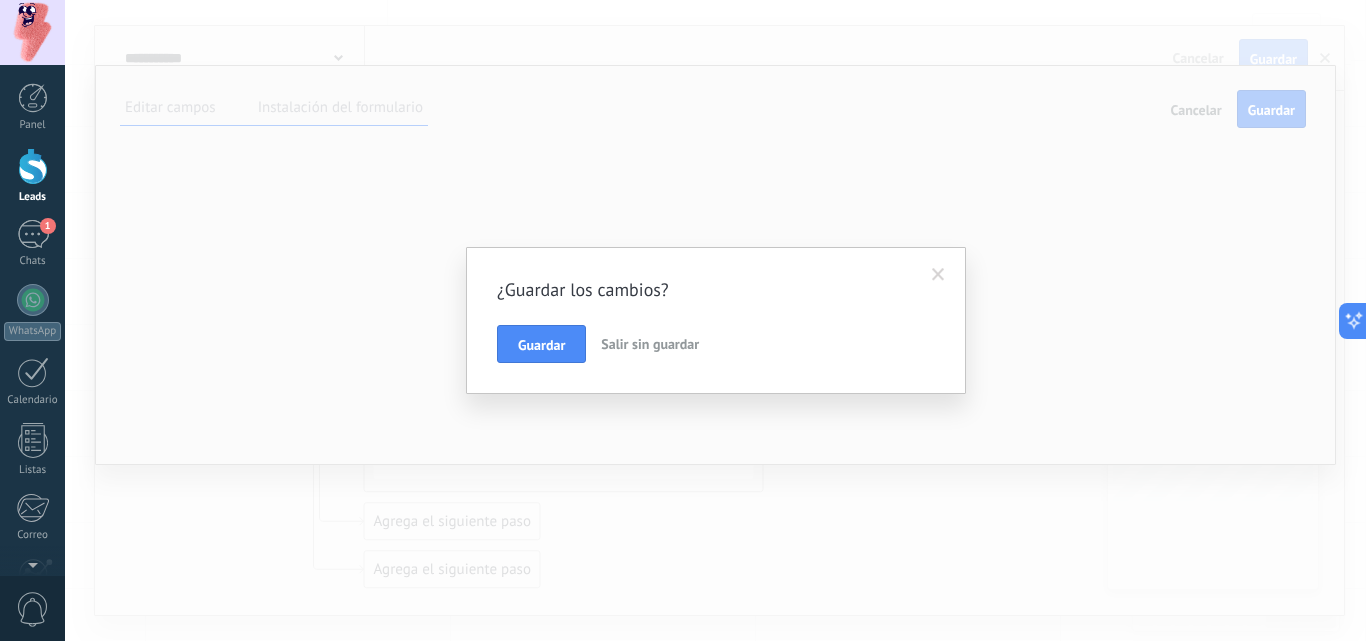 click at bounding box center [938, 275] 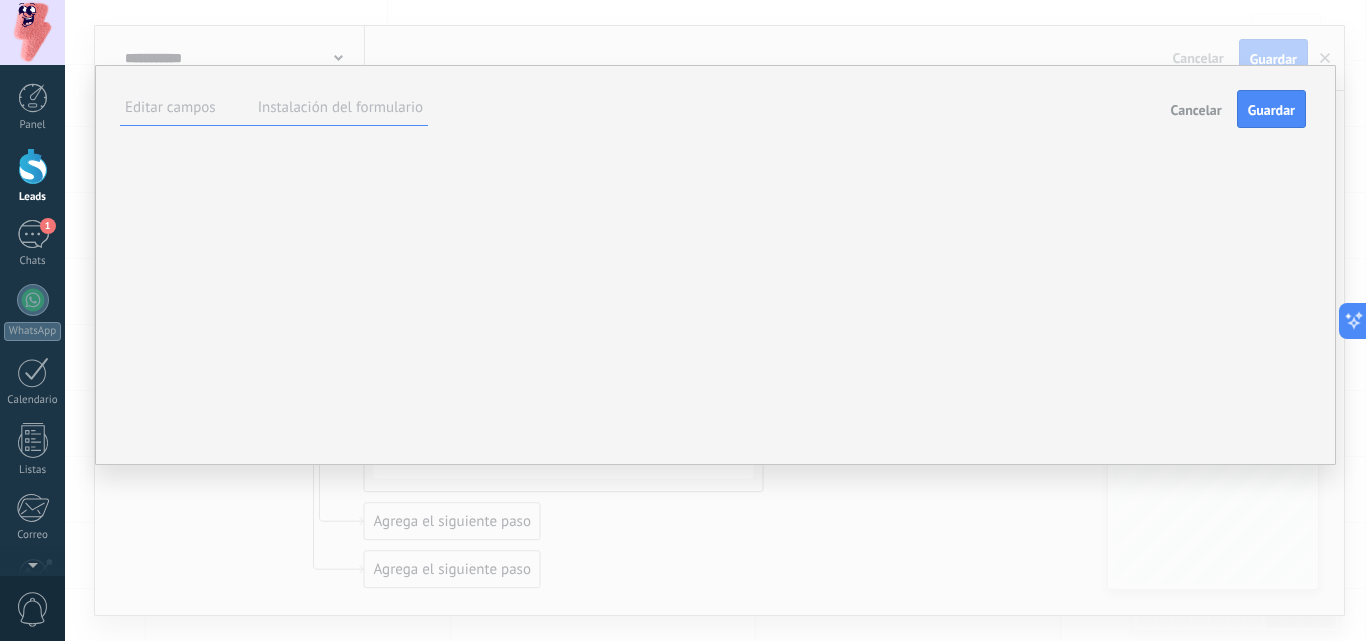 scroll, scrollTop: 101, scrollLeft: 0, axis: vertical 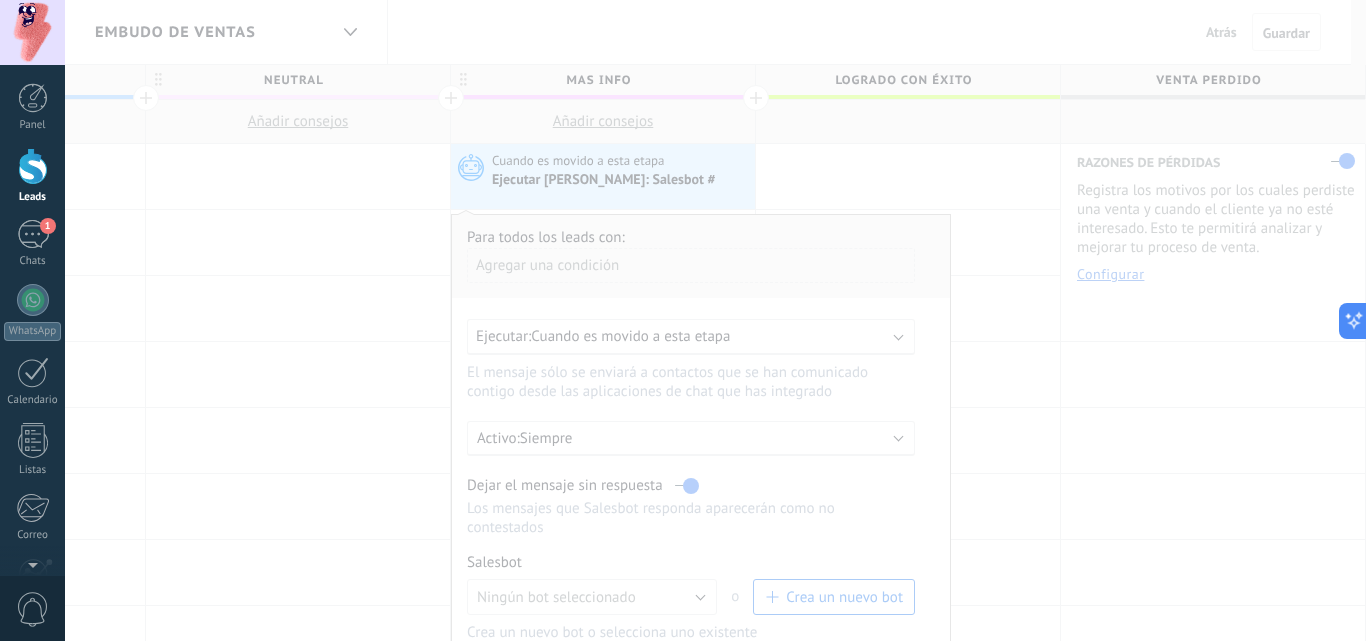 click at bounding box center (715, 320) 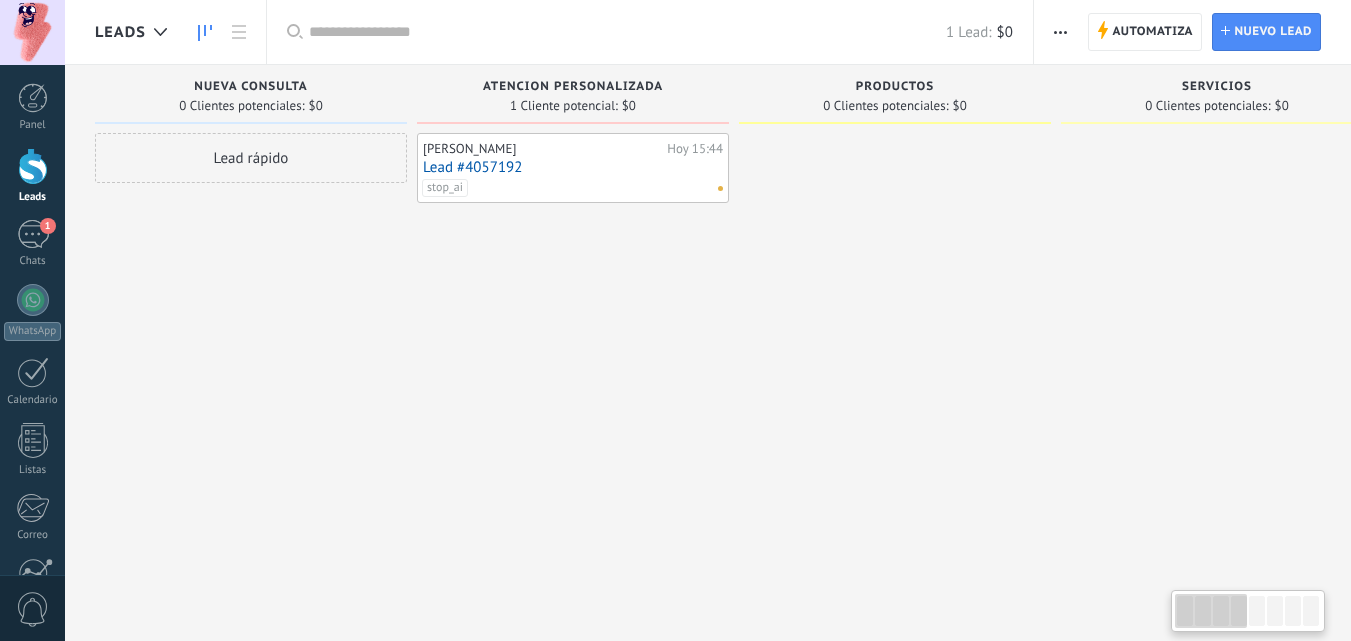 scroll, scrollTop: 0, scrollLeft: 0, axis: both 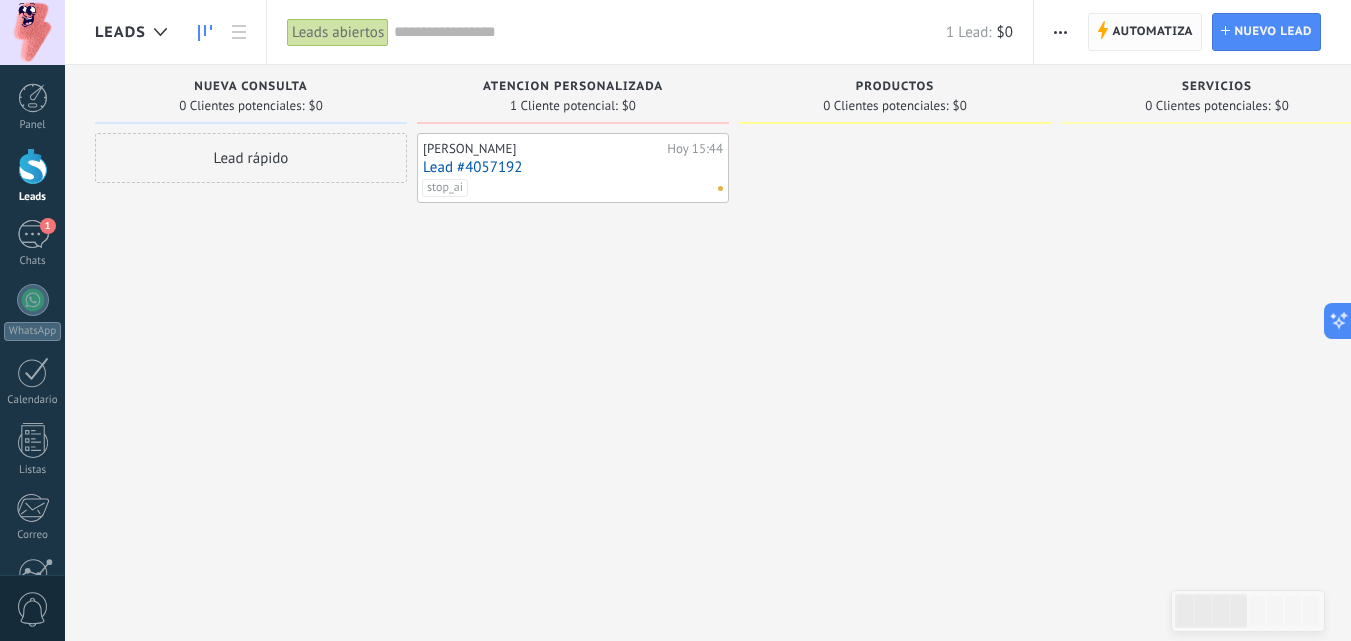 click on "Automatiza" at bounding box center (1152, 32) 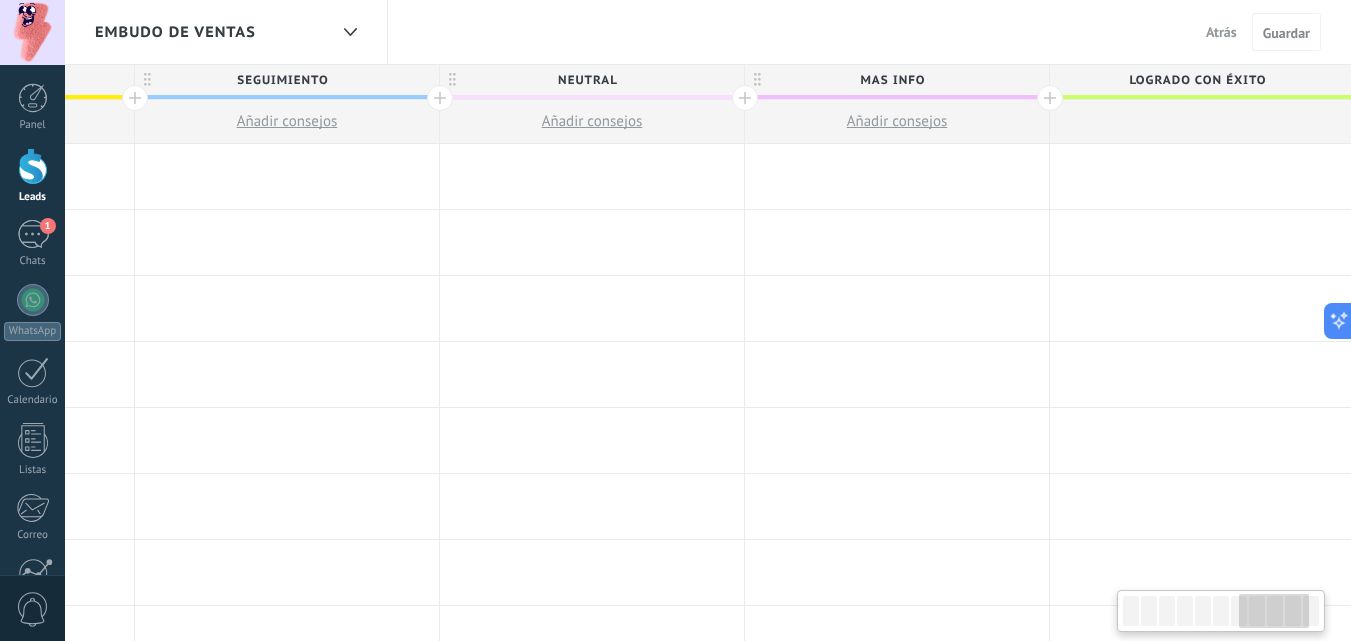 scroll, scrollTop: 0, scrollLeft: 2184, axis: horizontal 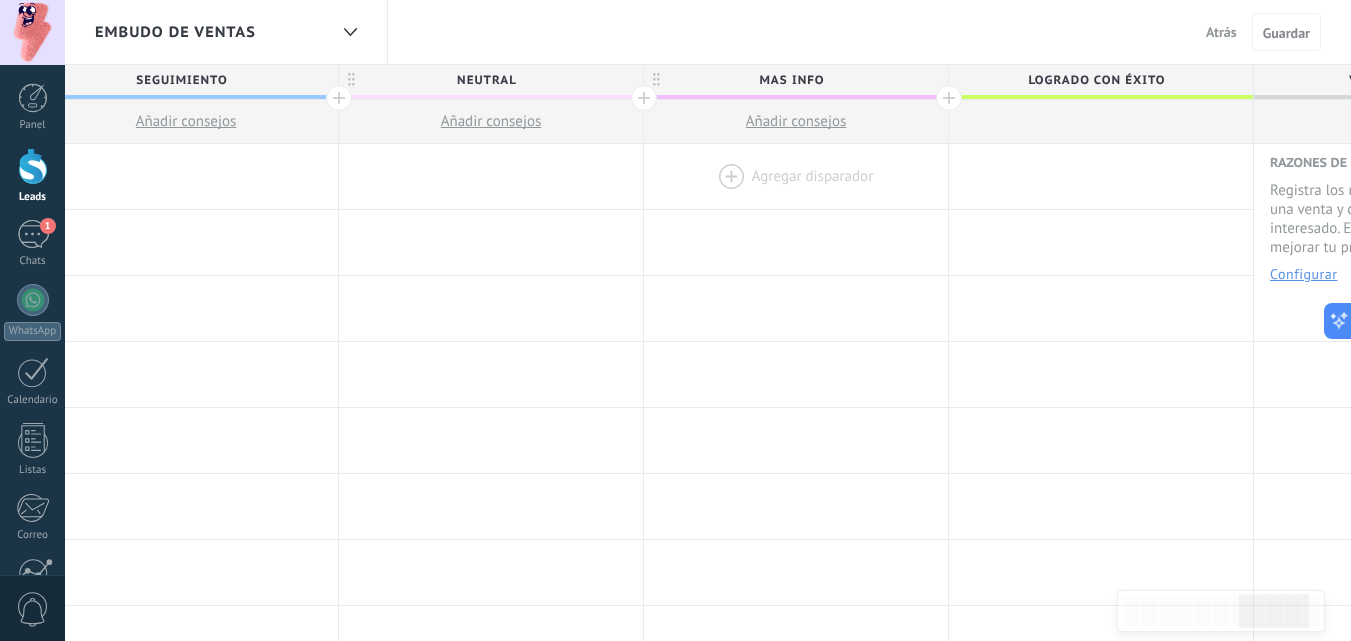 click at bounding box center (796, 176) 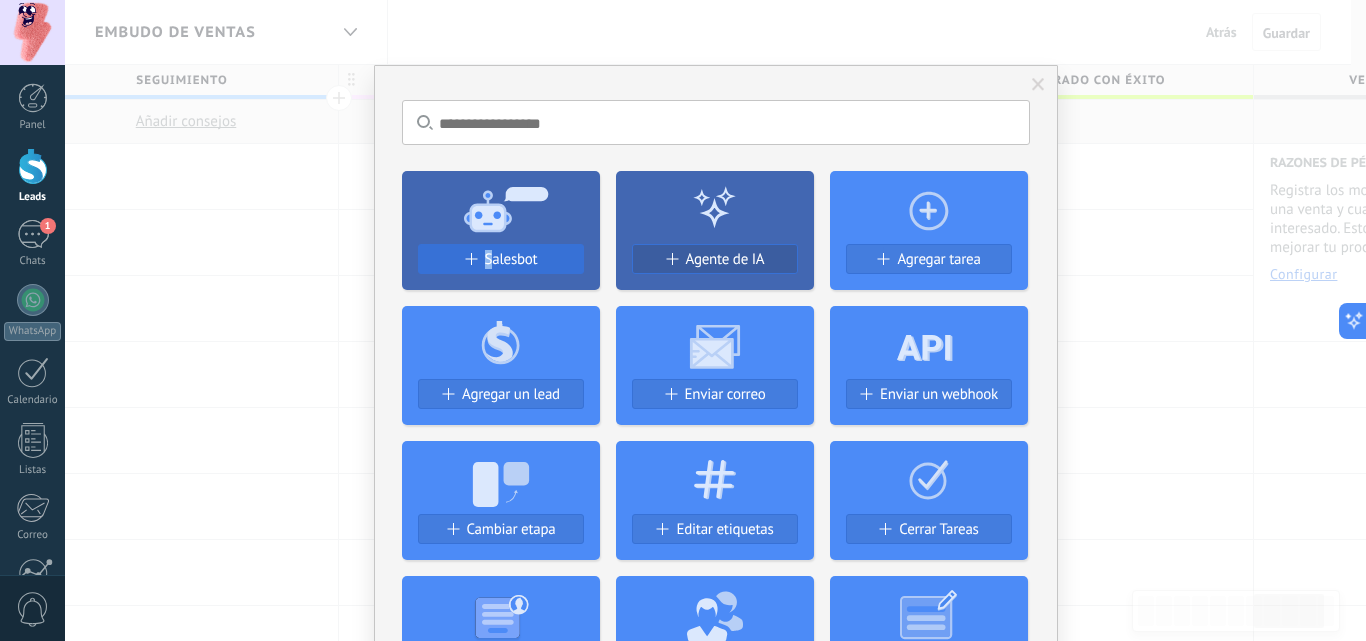 drag, startPoint x: 492, startPoint y: 242, endPoint x: 479, endPoint y: 254, distance: 17.691807 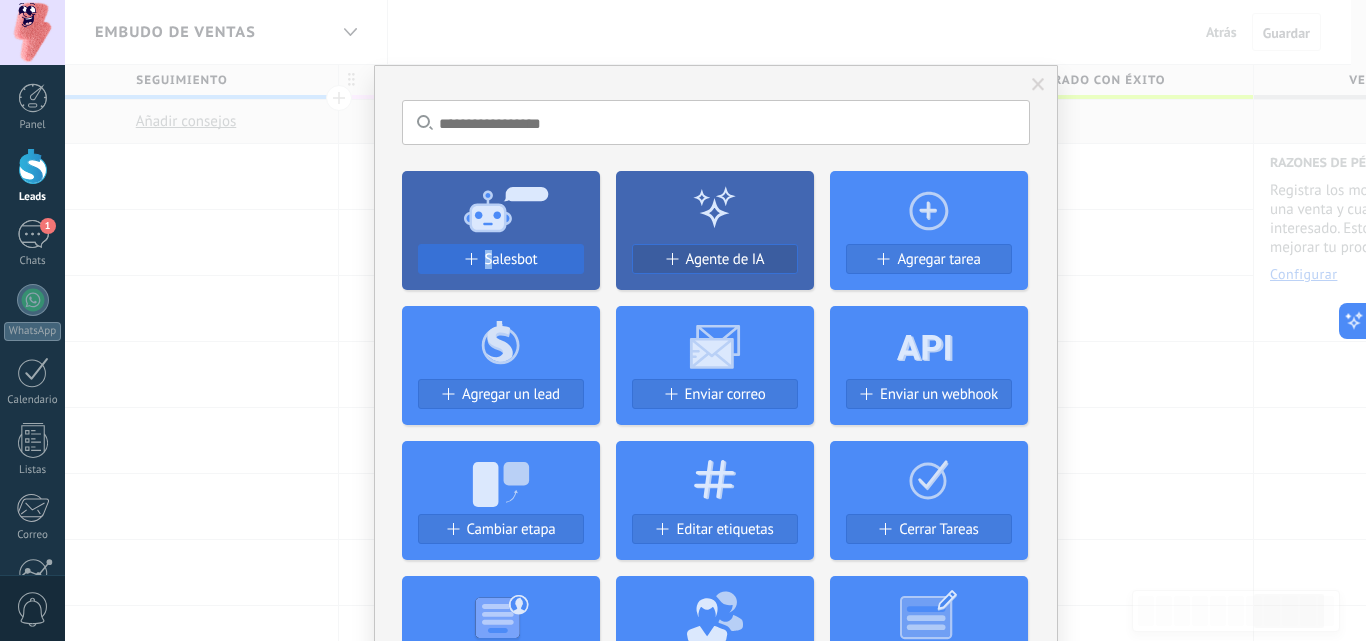 click on "Salesbot" at bounding box center (501, 230) 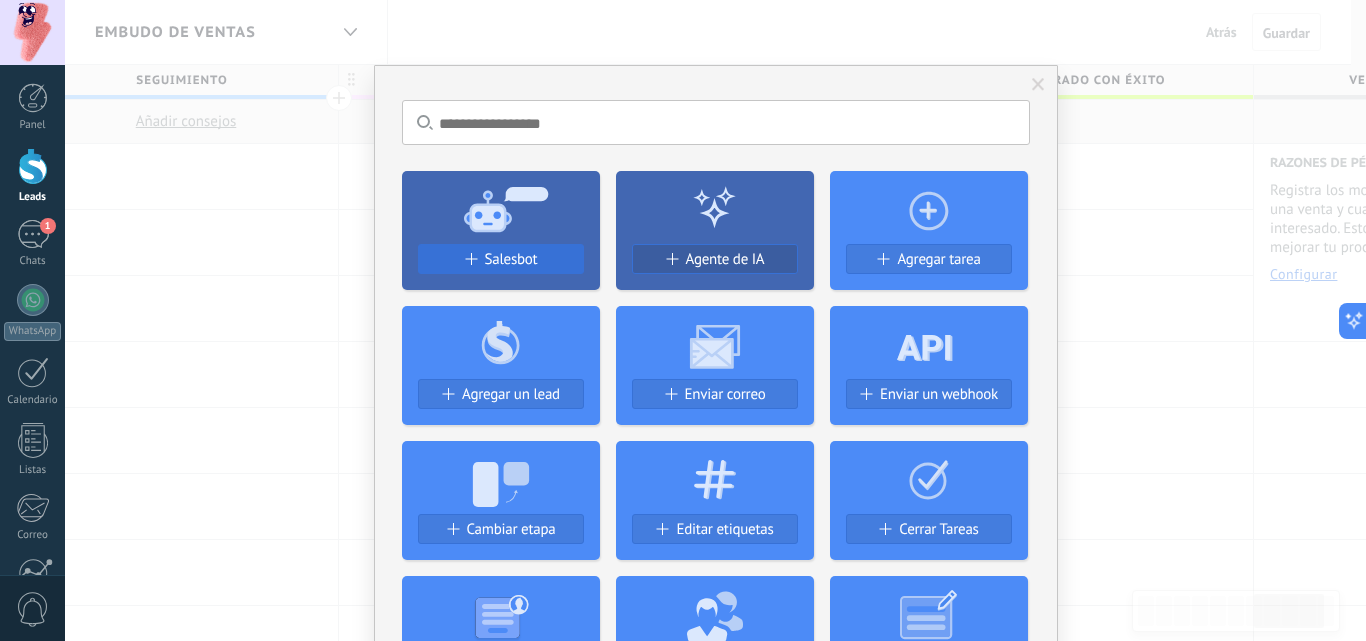 click on "Salesbot" at bounding box center (501, 259) 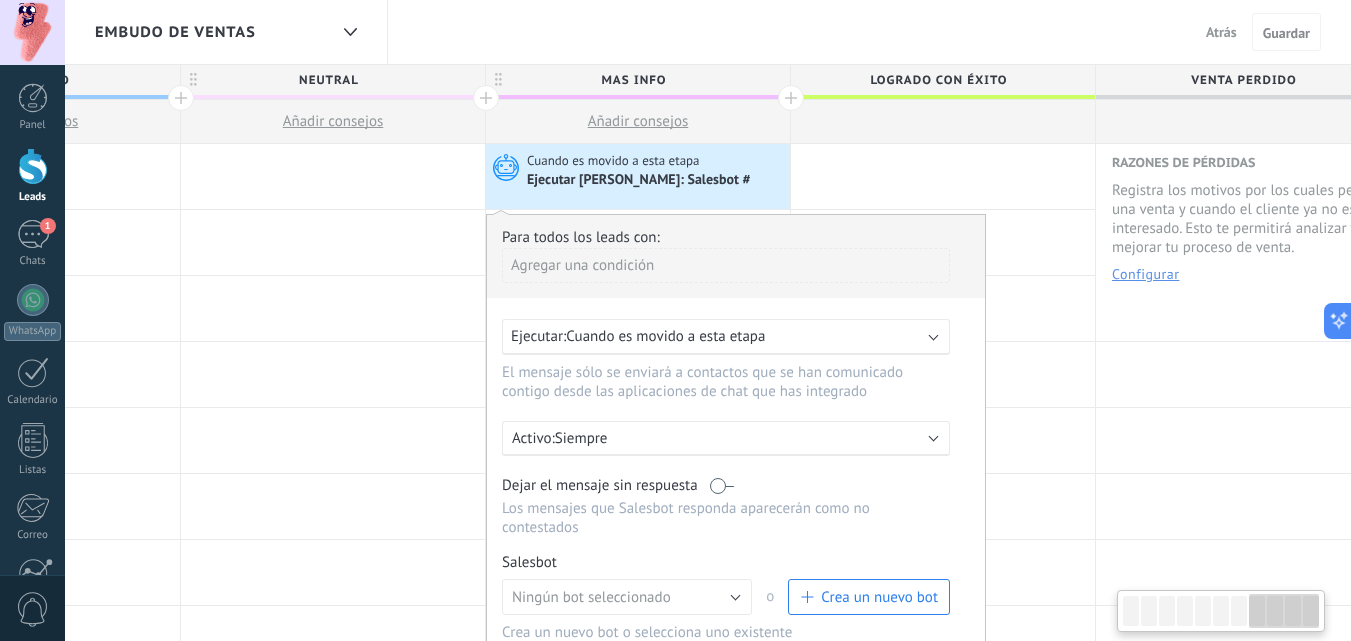 scroll, scrollTop: 0, scrollLeft: 2343, axis: horizontal 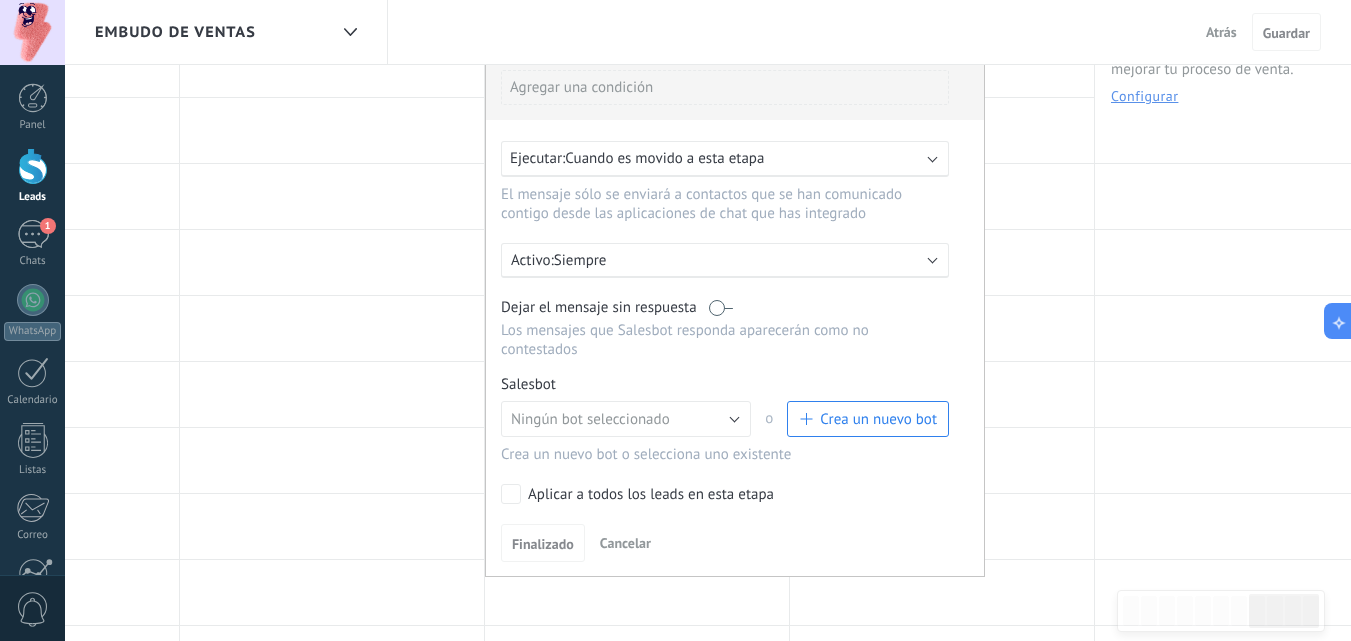 click at bounding box center [721, 307] 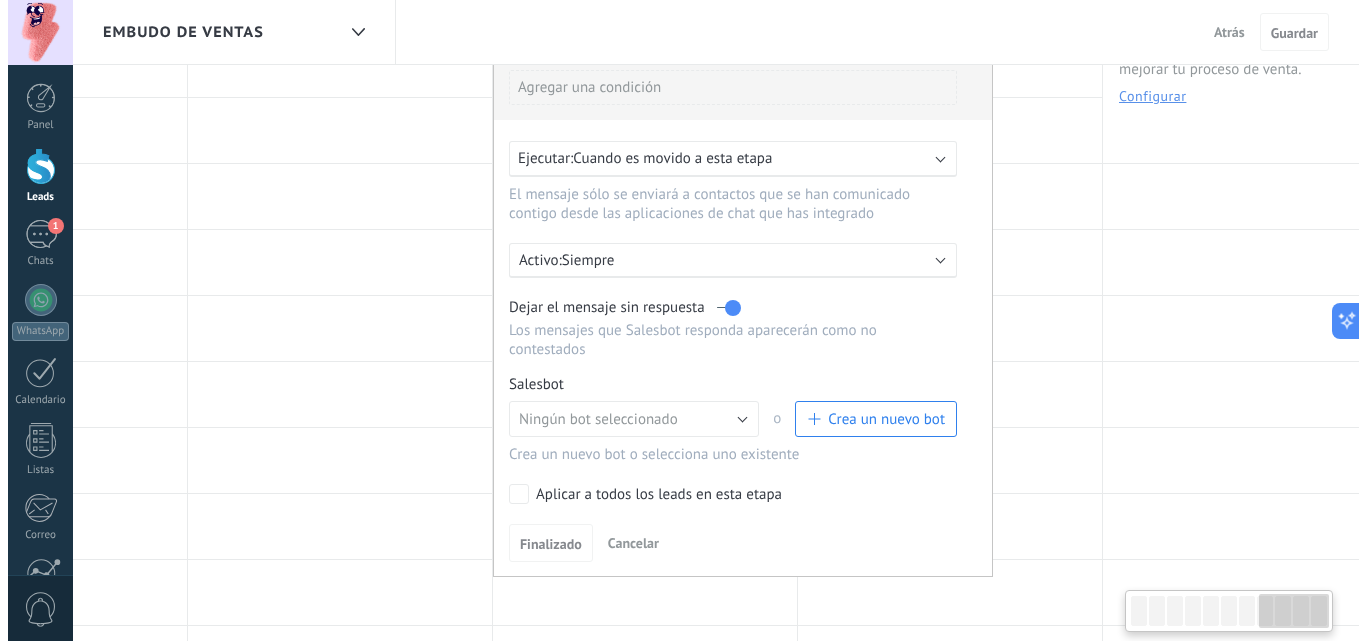 scroll, scrollTop: 0, scrollLeft: 2392, axis: horizontal 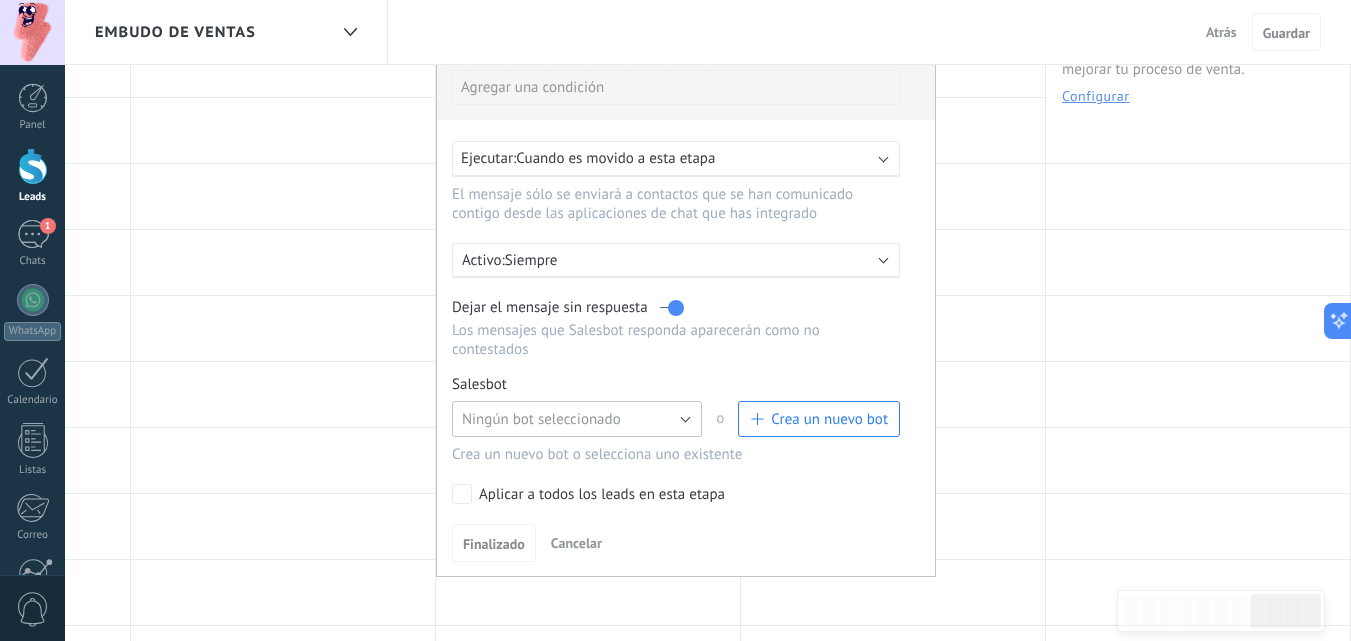 click on "Ningún bot seleccionado" at bounding box center (577, 419) 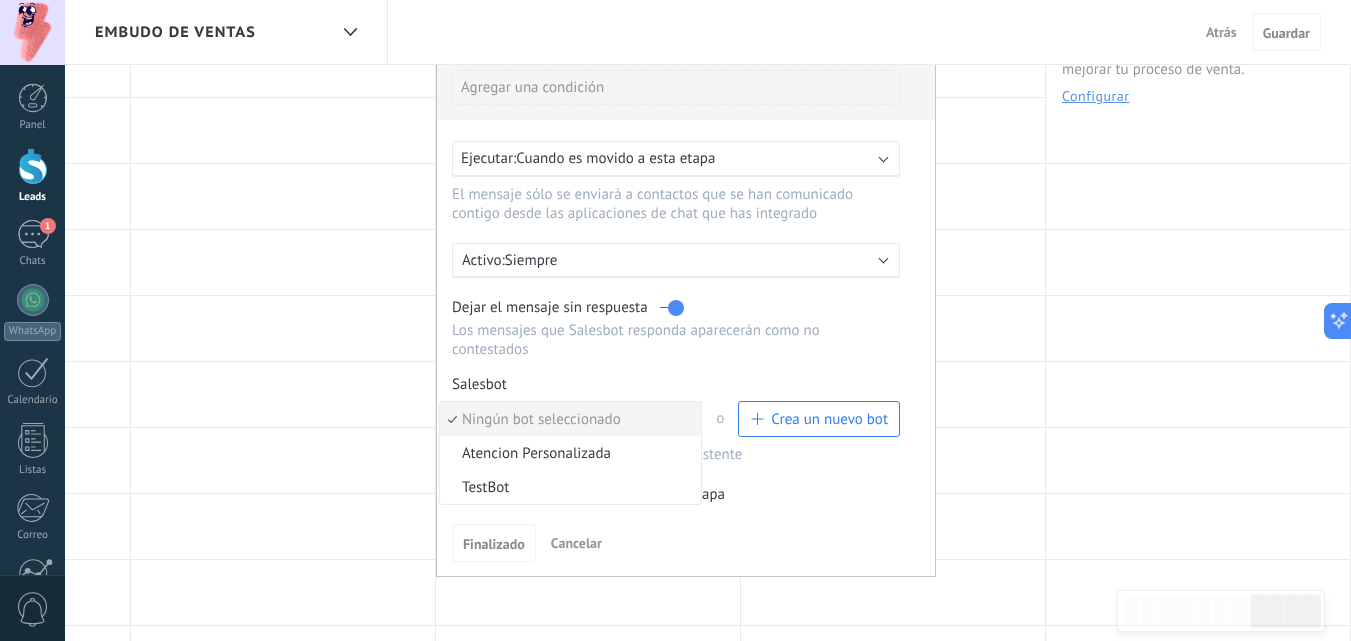 click on "Crea un nuevo bot" at bounding box center (829, 419) 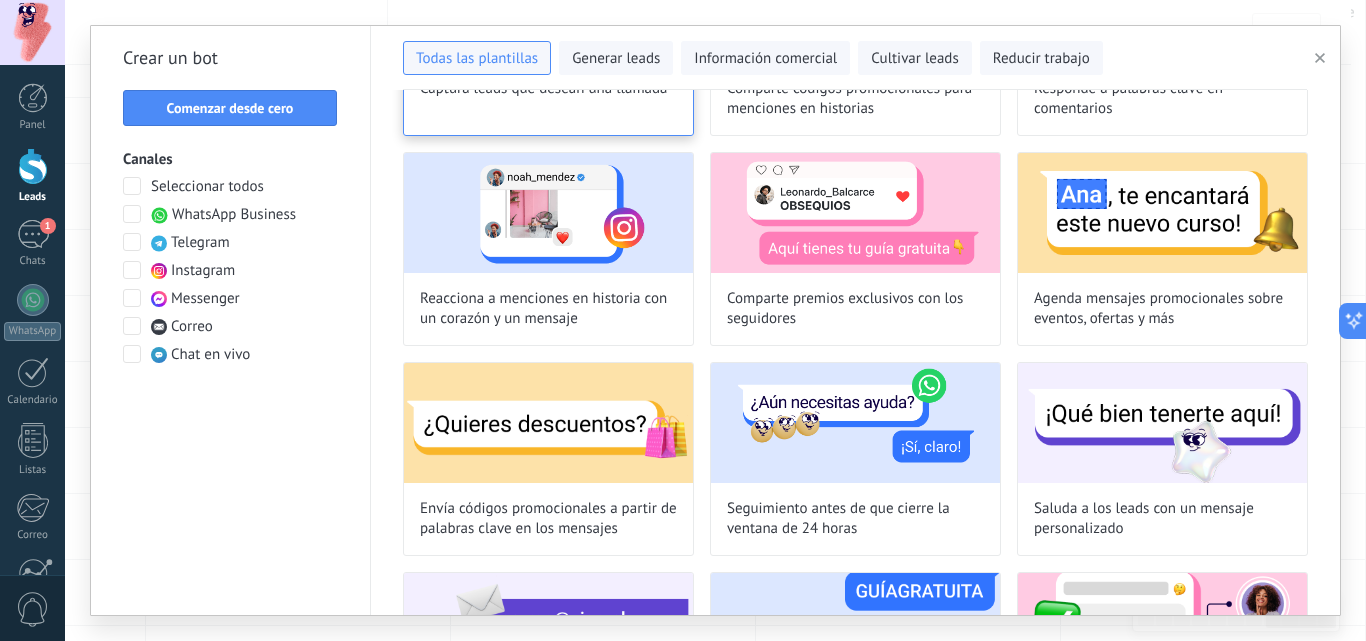 scroll, scrollTop: 0, scrollLeft: 0, axis: both 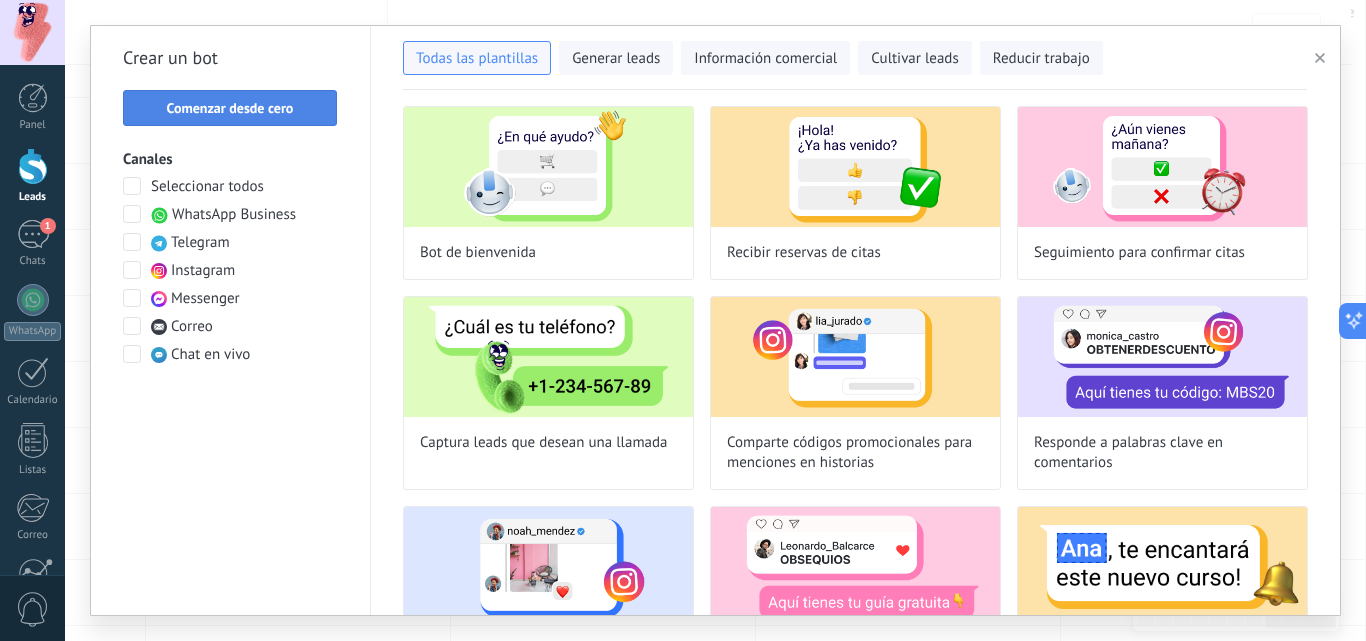 click on "Comenzar desde cero" at bounding box center (230, 108) 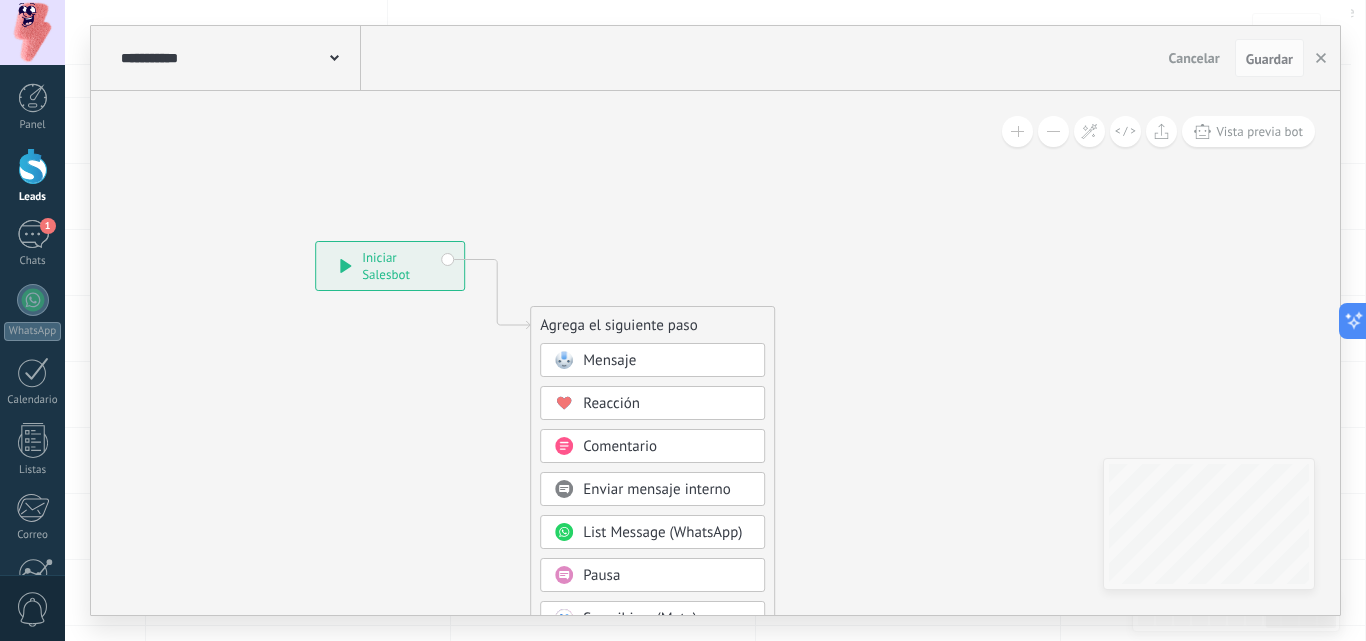click on "Mensaje" at bounding box center (667, 361) 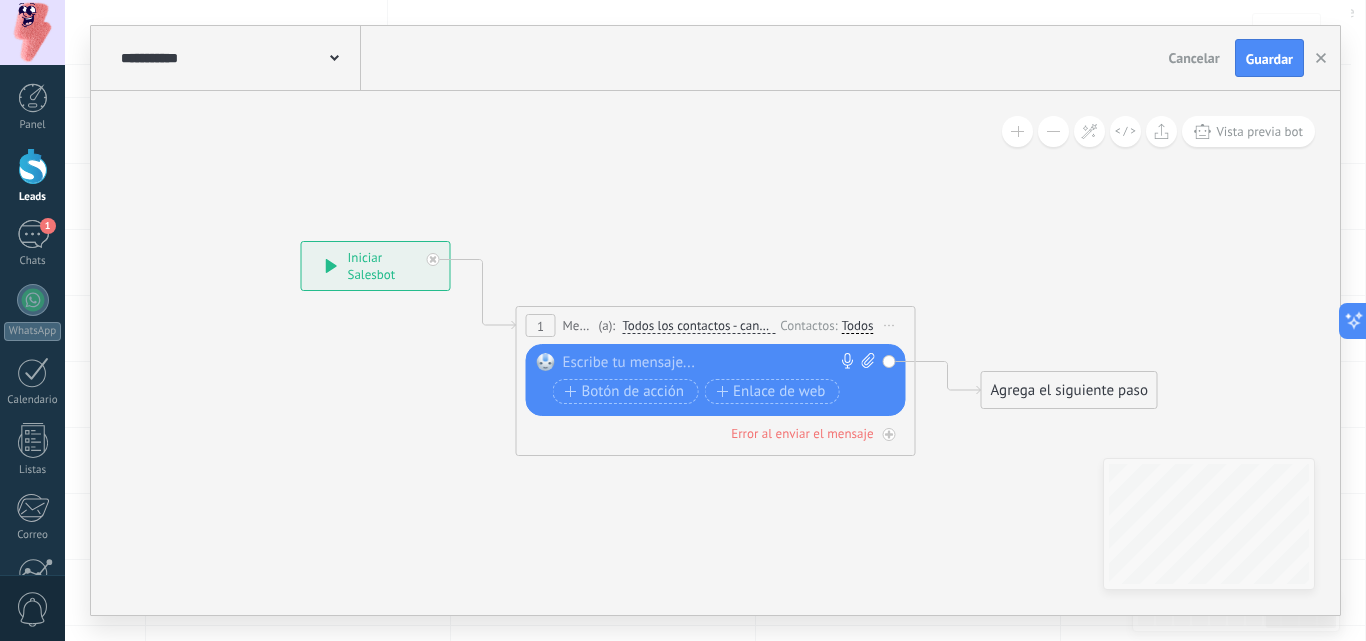 click at bounding box center [711, 363] 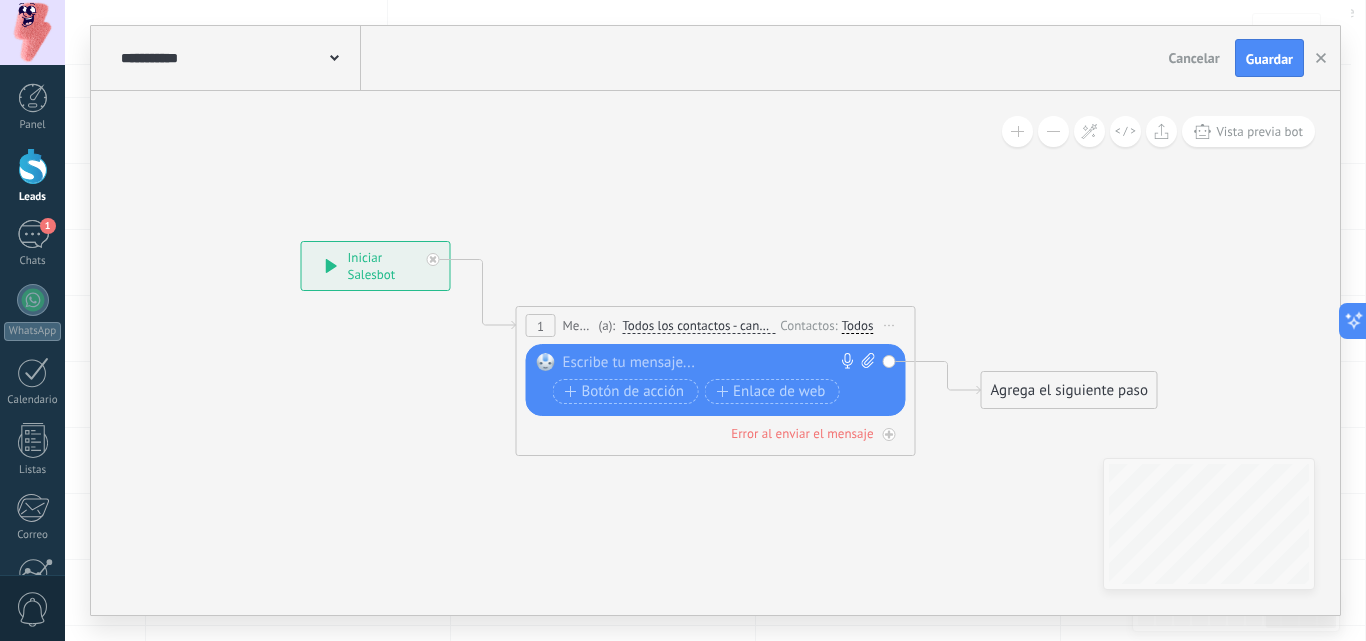 type 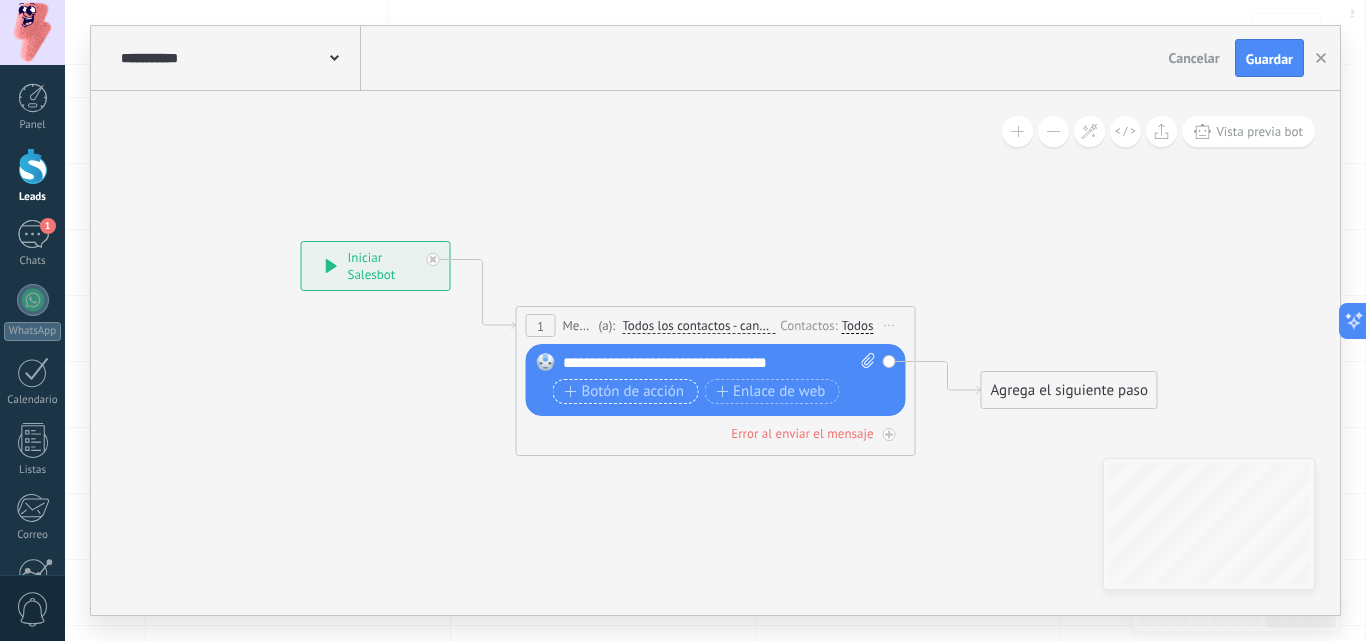 click on "Botón de acción" at bounding box center [625, 392] 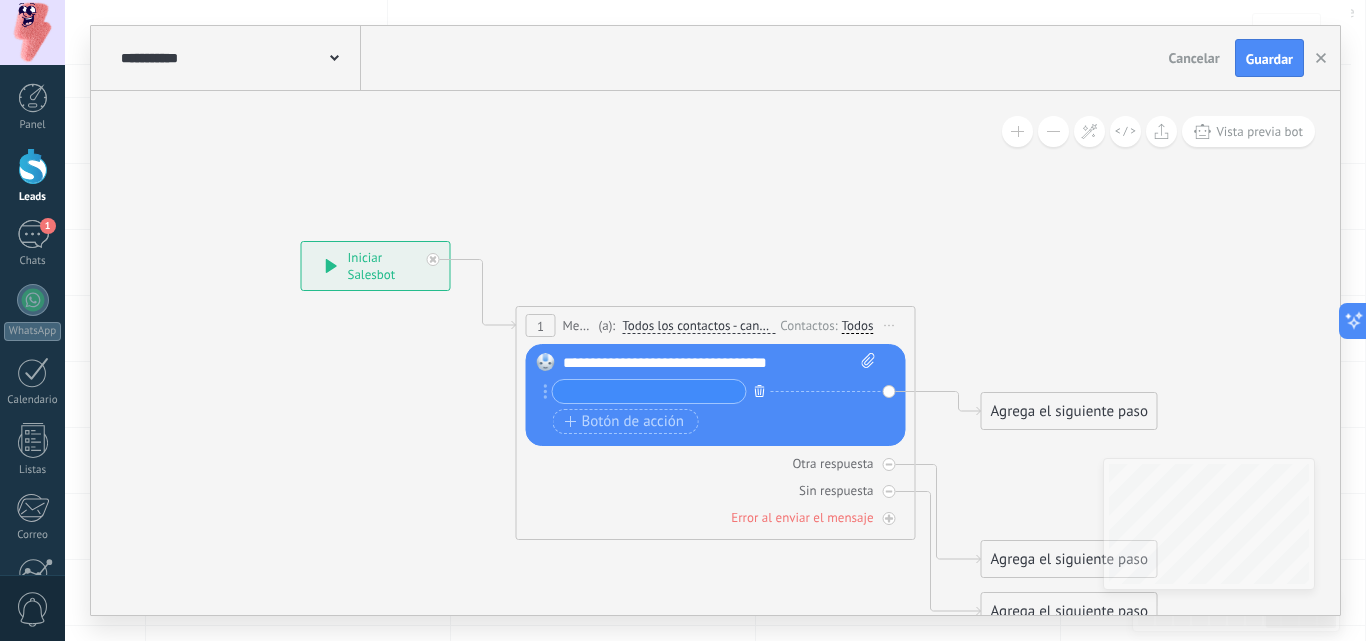 click 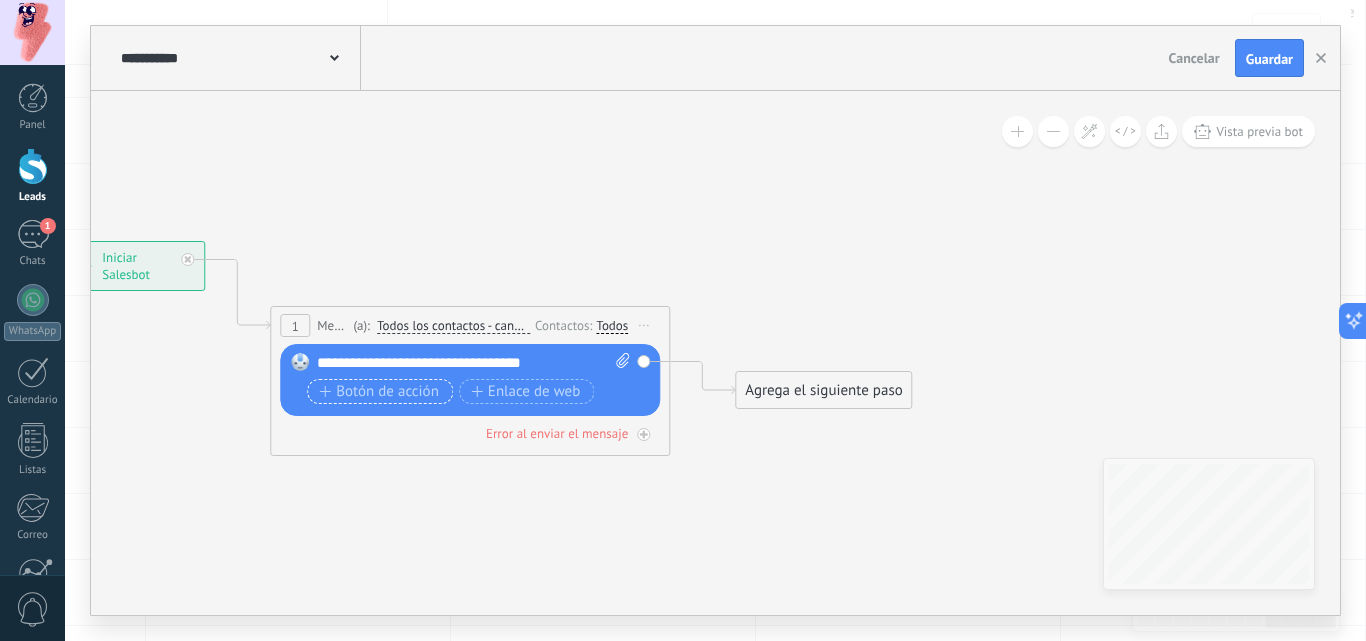 click on "Botón de acción" at bounding box center (379, 392) 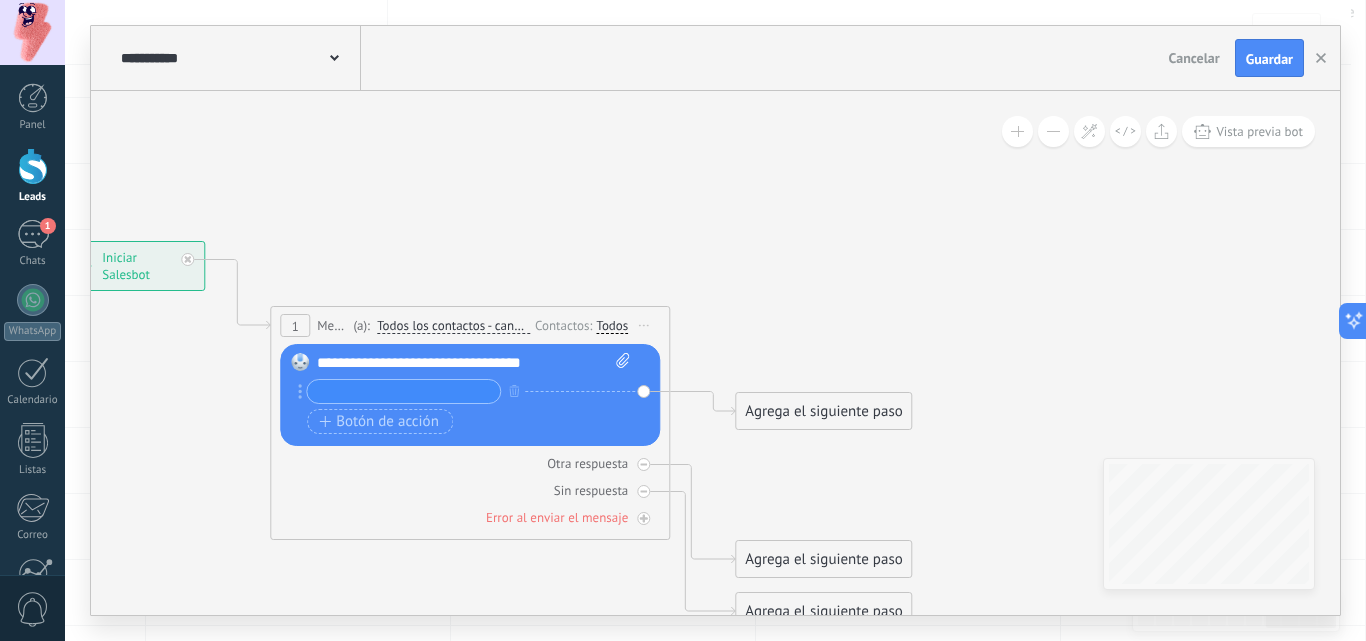 click at bounding box center (403, 391) 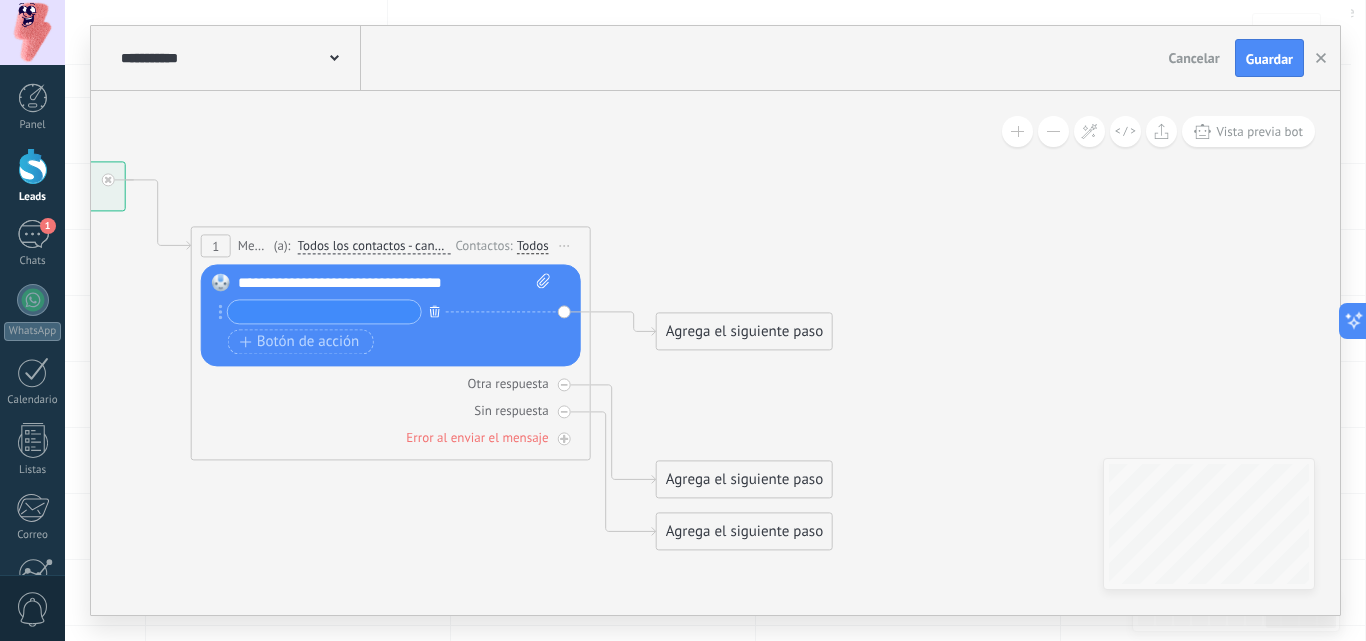 click 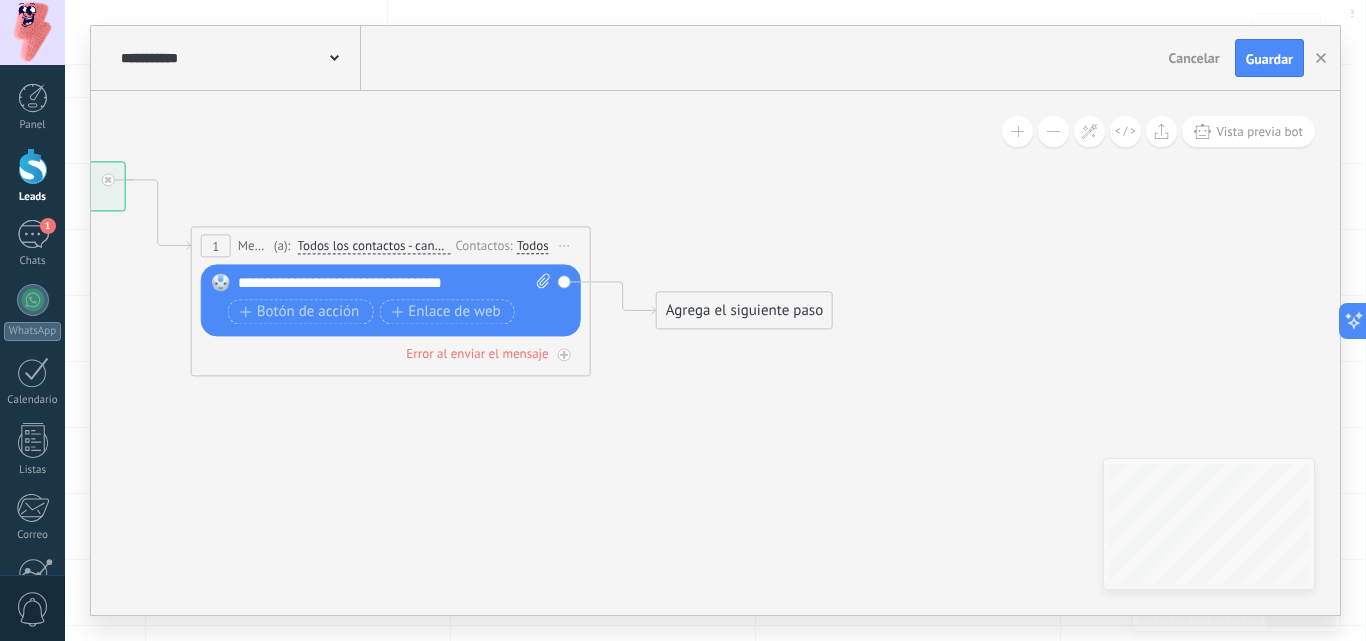 click on "Agrega el siguiente paso" at bounding box center (744, 310) 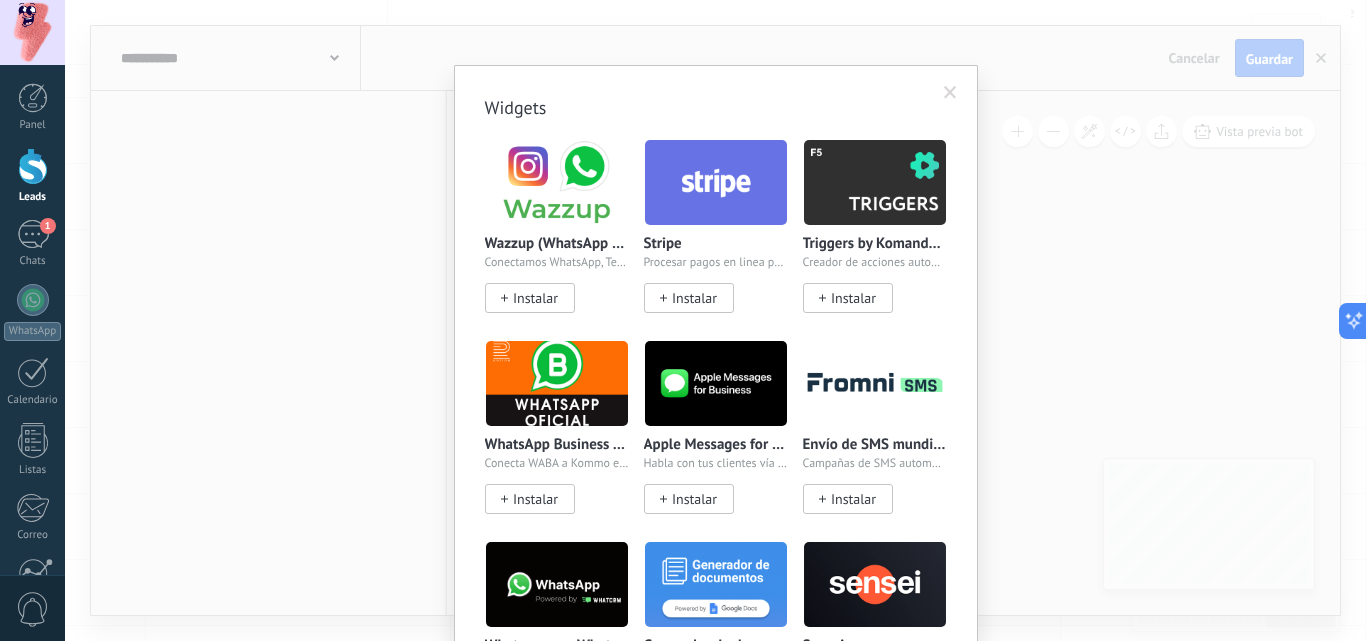 click on ".abccls-1,.abccls-2{fill-rule:evenodd}.abccls-2{fill:#fff} .abfcls-1{fill:none}.abfcls-2{fill:#fff} .abncls-1{isolation:isolate}.abncls-2{opacity:.06}.abncls-2,.abncls-3,.abncls-6{mix-blend-mode:multiply}.abncls-3{opacity:.15}.abncls-4,.abncls-8{fill:#fff}.abncls-5{fill:url(#abnlinear-gradient)}.abncls-6{opacity:.04}.abncls-7{fill:url(#abnlinear-gradient-2)}.abncls-8{fill-rule:evenodd} .abqst0{fill:#ffa200} .abwcls-1{fill:#252525} .cls-1{isolation:isolate} .acicls-1{fill:none} .aclcls-1{fill:#232323} .acnst0{display:none} .addcls-1,.addcls-2{fill:none;stroke-miterlimit:10}.addcls-1{stroke:#dfe0e5}.addcls-2{stroke:#a1a7ab} .adecls-1,.adecls-2{fill:none;stroke-miterlimit:10}.adecls-1{stroke:#dfe0e5}.adecls-2{stroke:#a1a7ab} .adqcls-1{fill:#8591a5;fill-rule:evenodd} .aeccls-1{fill:#5c9f37} .aeecls-1{fill:#f86161} .aejcls-1{fill:#8591a5;fill-rule:evenodd} .aekcls-1{fill-rule:evenodd} .aelcls-1{fill-rule:evenodd;fill:currentColor} .aemcls-1{fill-rule:evenodd;fill:currentColor} .aencls-2{fill:#f86161;opacity:.3}" at bounding box center [683, 142] 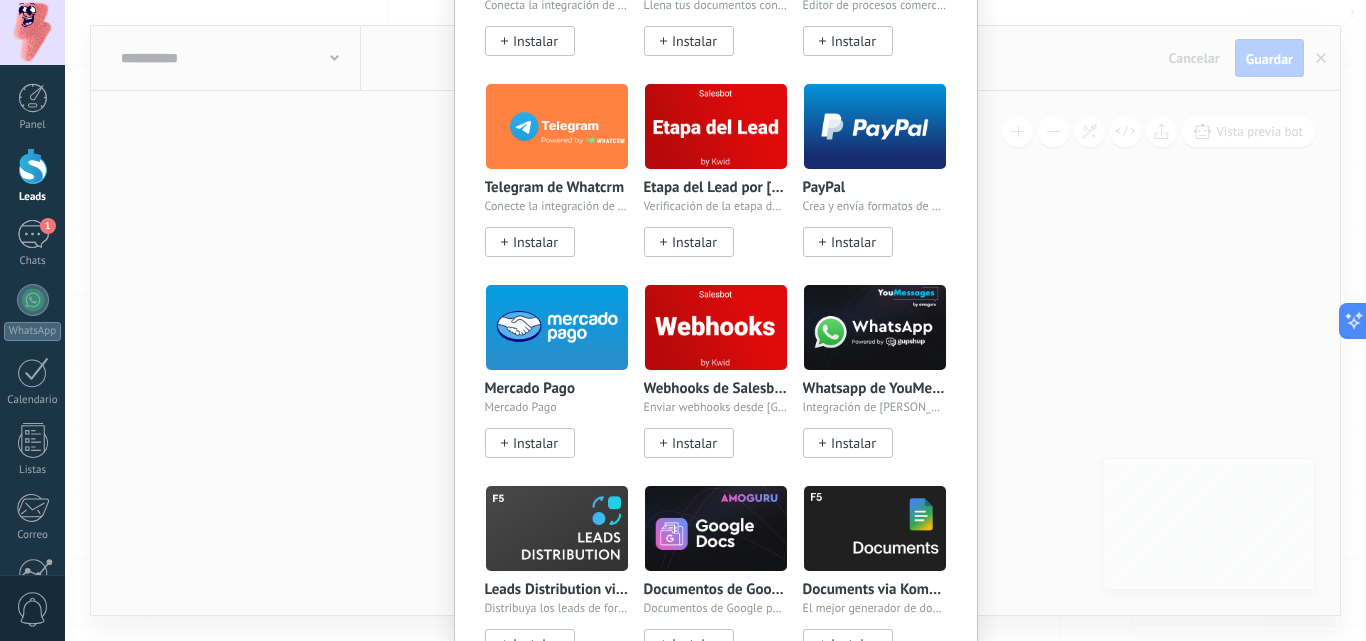 scroll, scrollTop: 660, scrollLeft: 0, axis: vertical 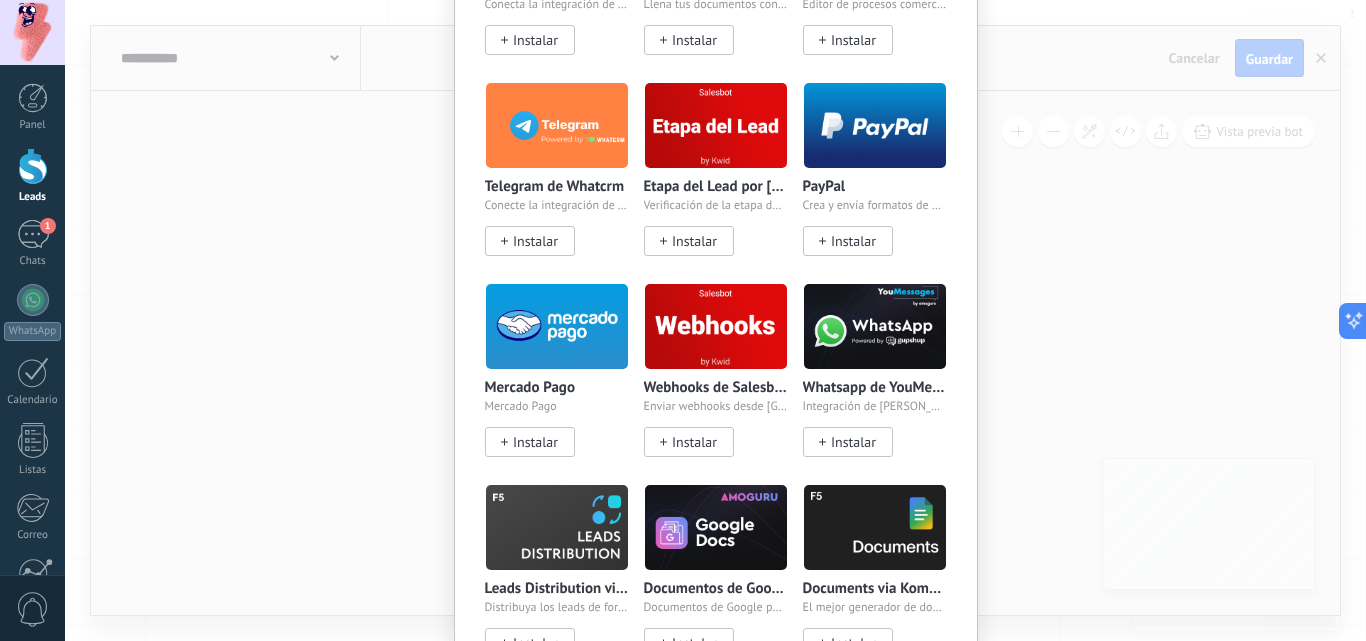 click on "Widgets Wazzup (WhatsApp & Instagram) Conectamos WhatsApp, Telegram e Instagram a Kommo Instalar Stripe Procesar pagos en linea para negocios digitales  Instalar Triggers by Komanda F5 Creador de acciones automáticas Instalar WhatsApp Business API (WABA) via [DOMAIN_NAME] Conecta WABA a Kommo en 10 minutos Instalar Apple Messages for Business Habla con tus clientes vía iMessage Instalar Envío de SMS mundiald por Fromni Campañas de SMS automatizadas y manuales - Kommo Instalar Whatsapp por Whatcrm y Telphin Conecta la integración de WhatsApp en un minuto Instalar Generador de documentos Llena tus documentos con la info de tus leads Instalar Sensei Editor de procesos comerciales de venta Instalar Telegram de Whatcrm Conecte la integración de Telegram en un minuto Instalar Etapa del Lead por KWID Verificación de la etapa del lead en Salesbot Instalar PayPal Crea y envía formatos de pago Instalar Mercado Pago Mercado Pago Instalar Webhooks de Salesbot por KWID Enviar webhooks desde Salesbot Instalar" at bounding box center [715, 320] 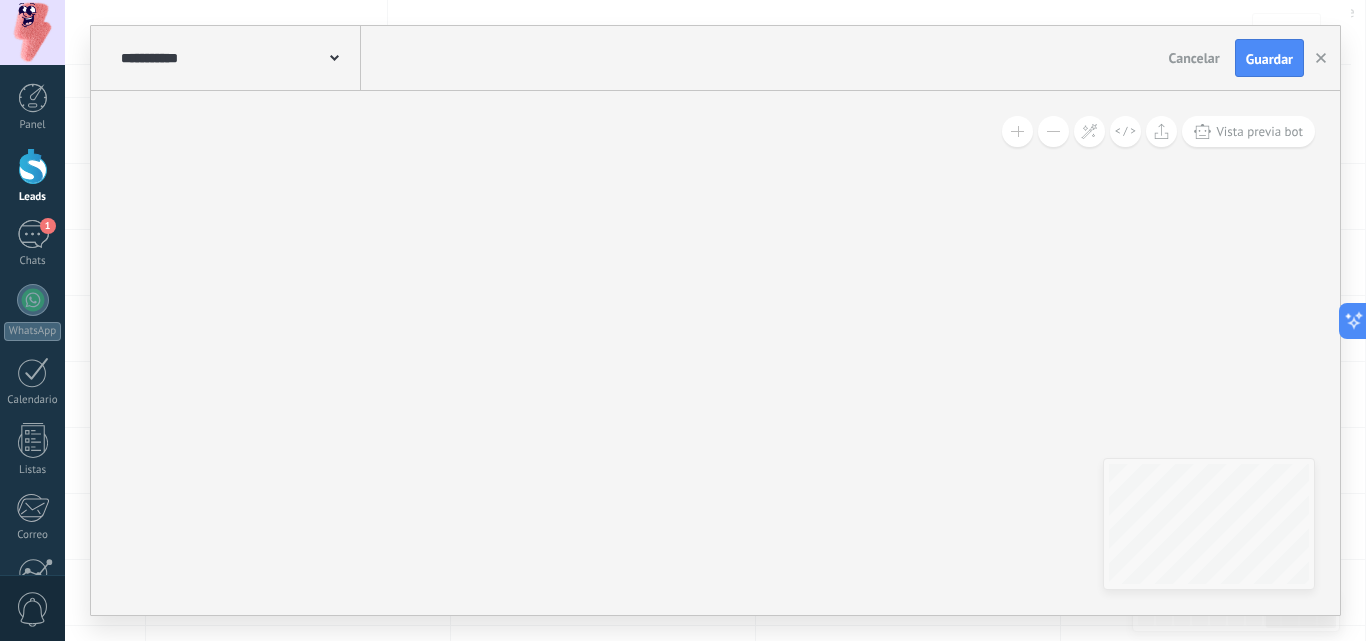 scroll, scrollTop: 0, scrollLeft: 0, axis: both 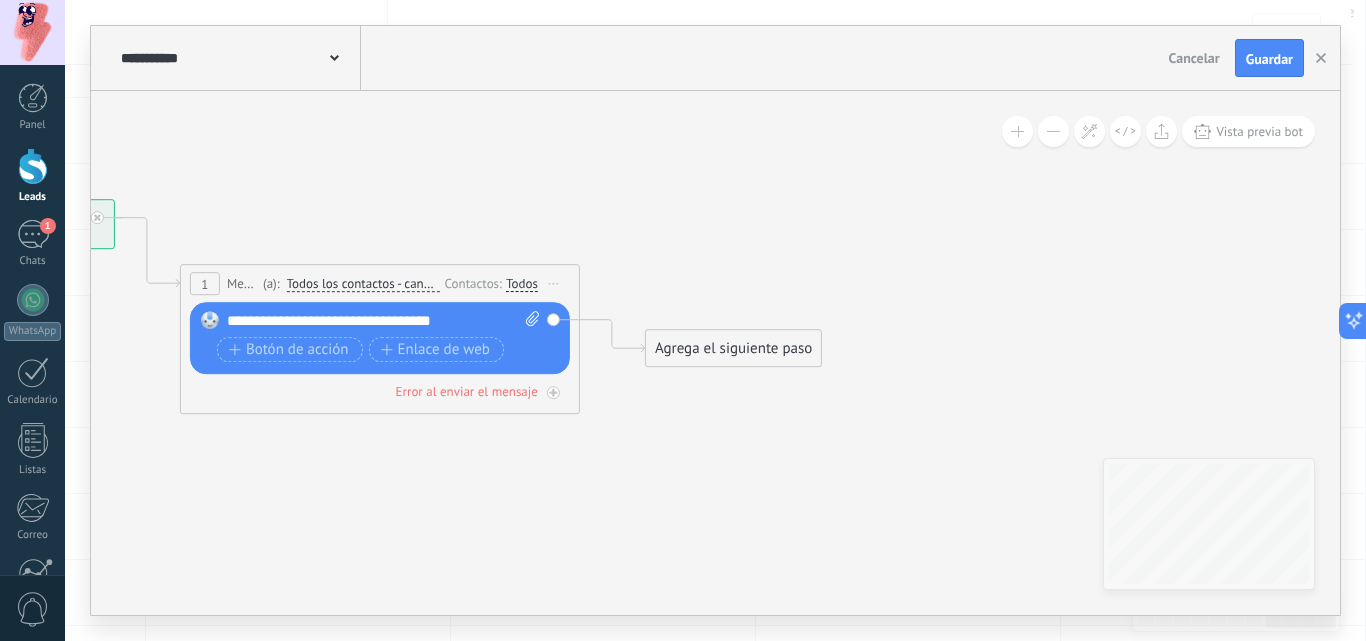 click on "Agrega el siguiente paso" at bounding box center (733, 348) 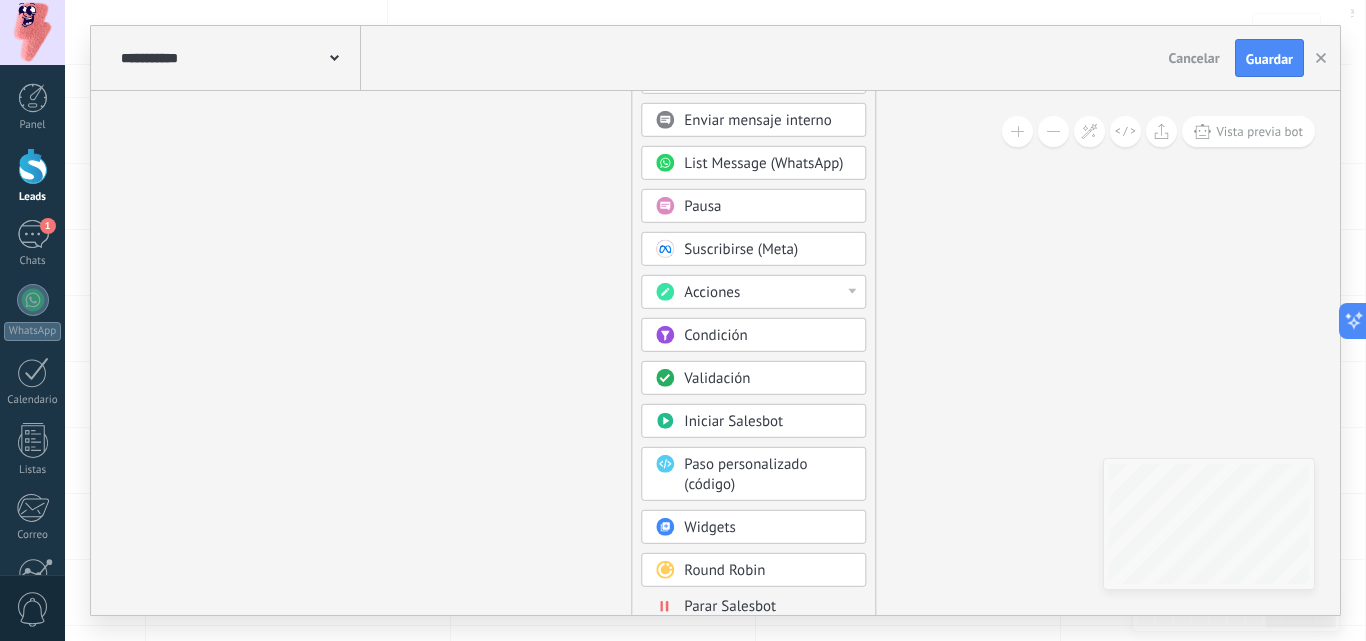 click on "Validación" at bounding box center [717, 378] 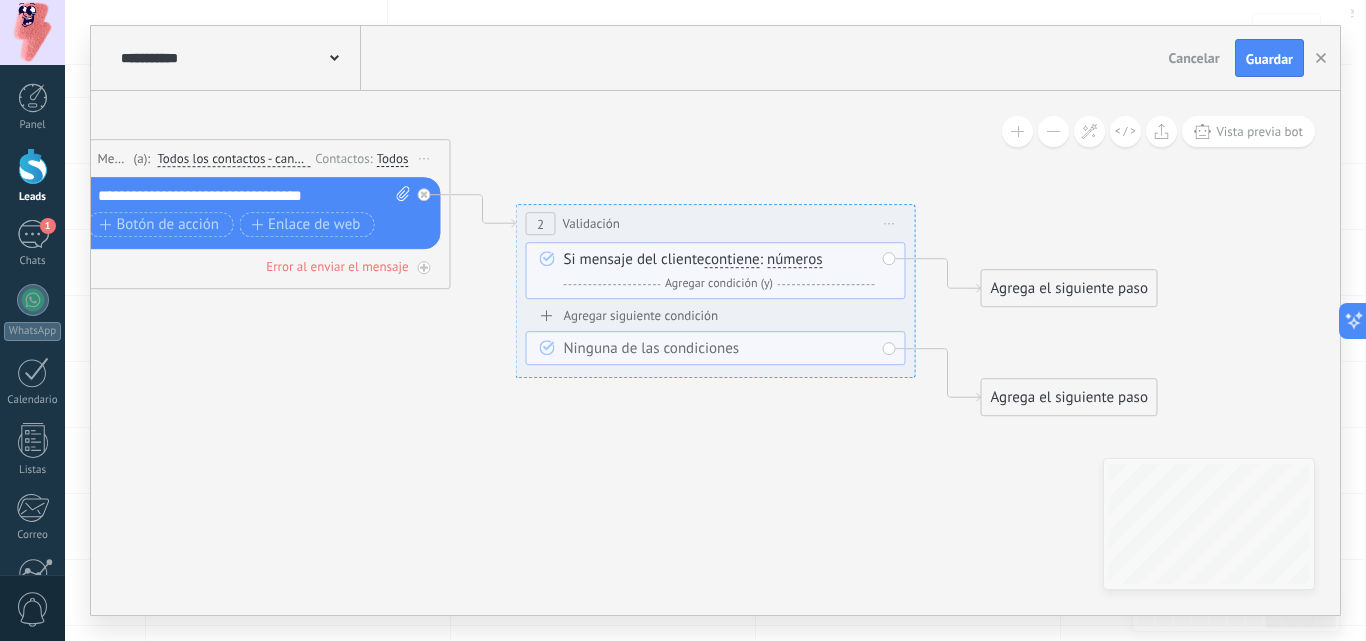 click 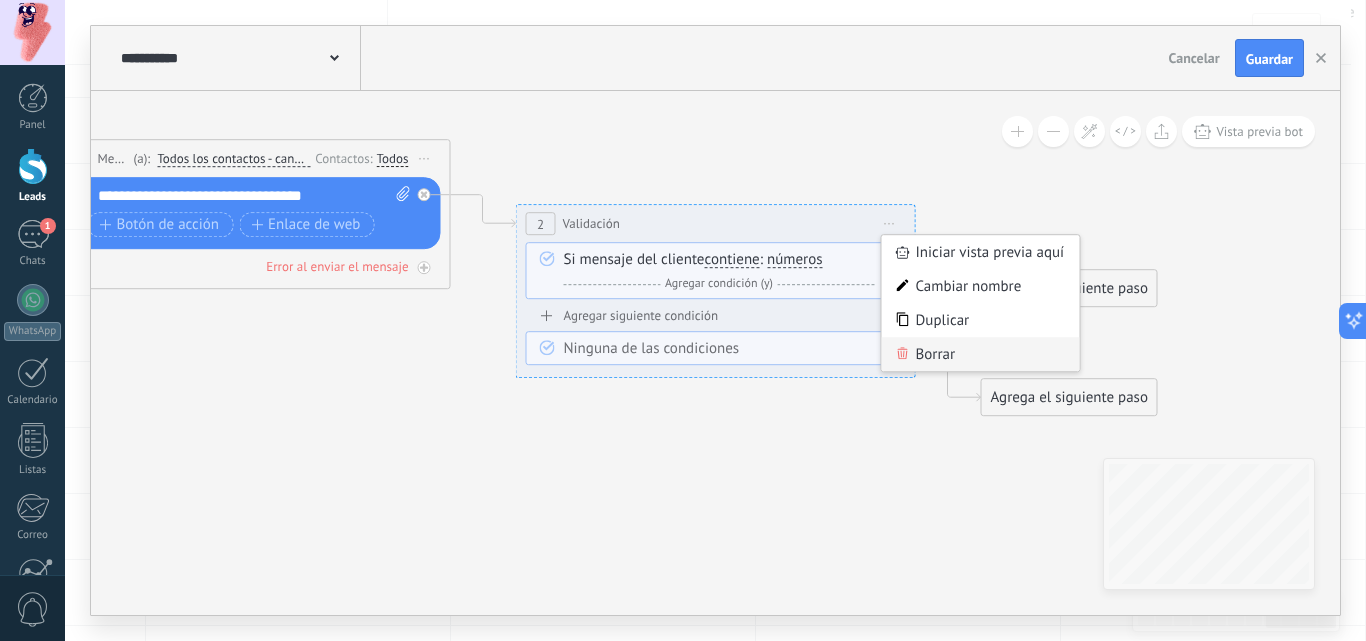 click on "Borrar" at bounding box center (981, 354) 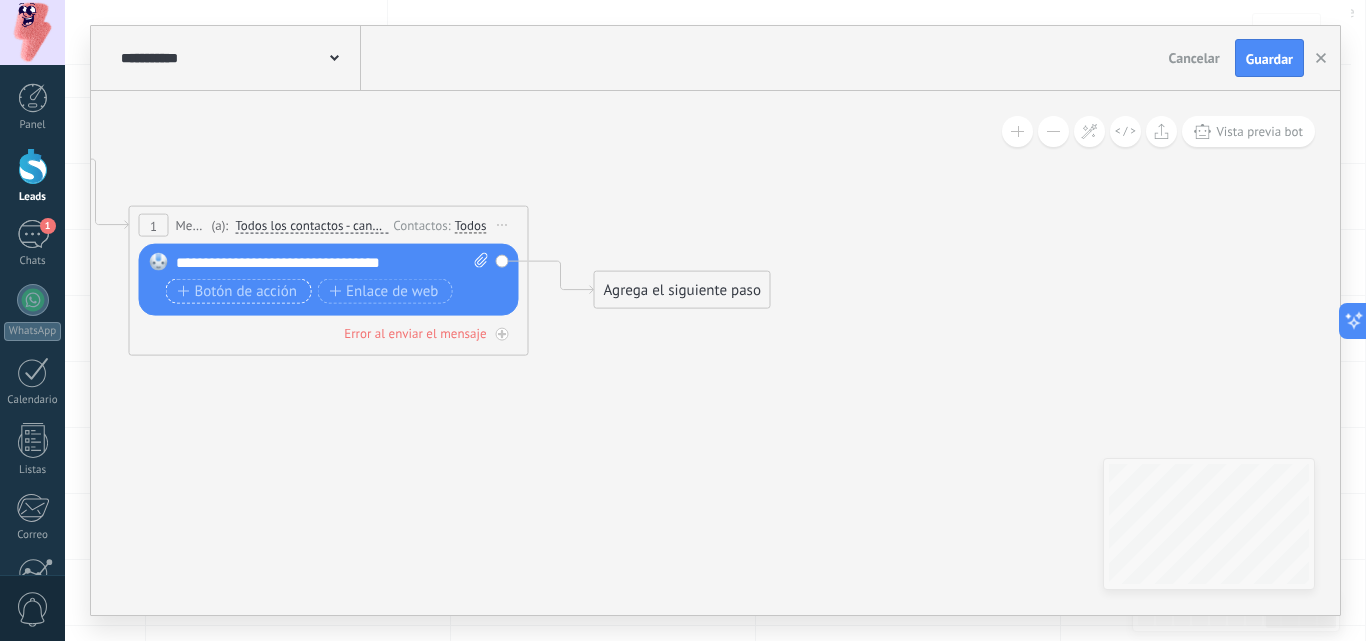 click on "Botón de acción" at bounding box center [238, 291] 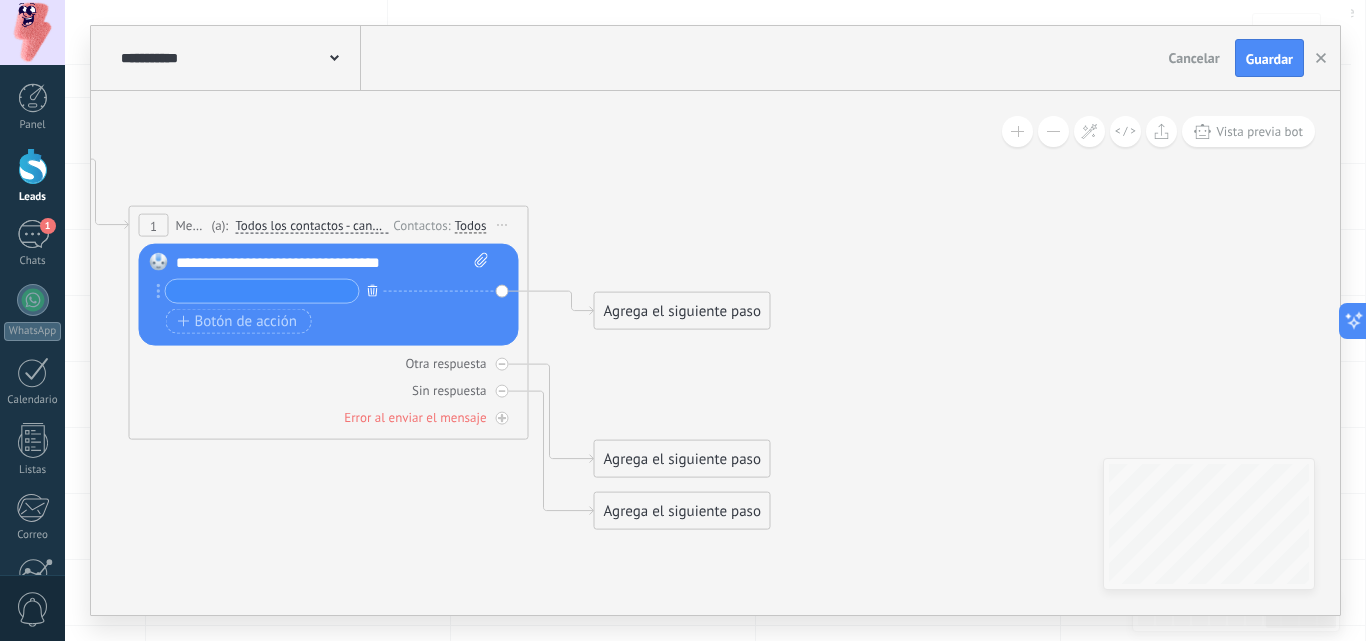 click 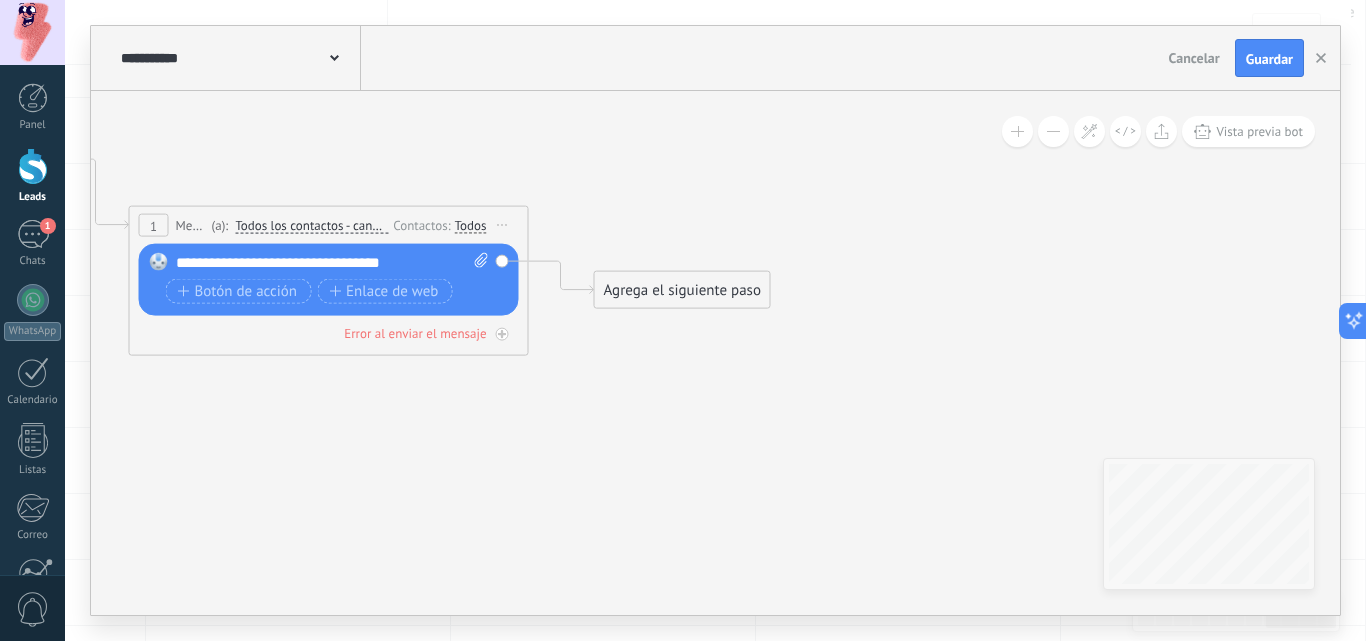 click on "Agrega el siguiente paso
Mensaje
Mensaje
Mensaje
Reacción
Comentario
Enviar mensaje interno" at bounding box center [682, 290] 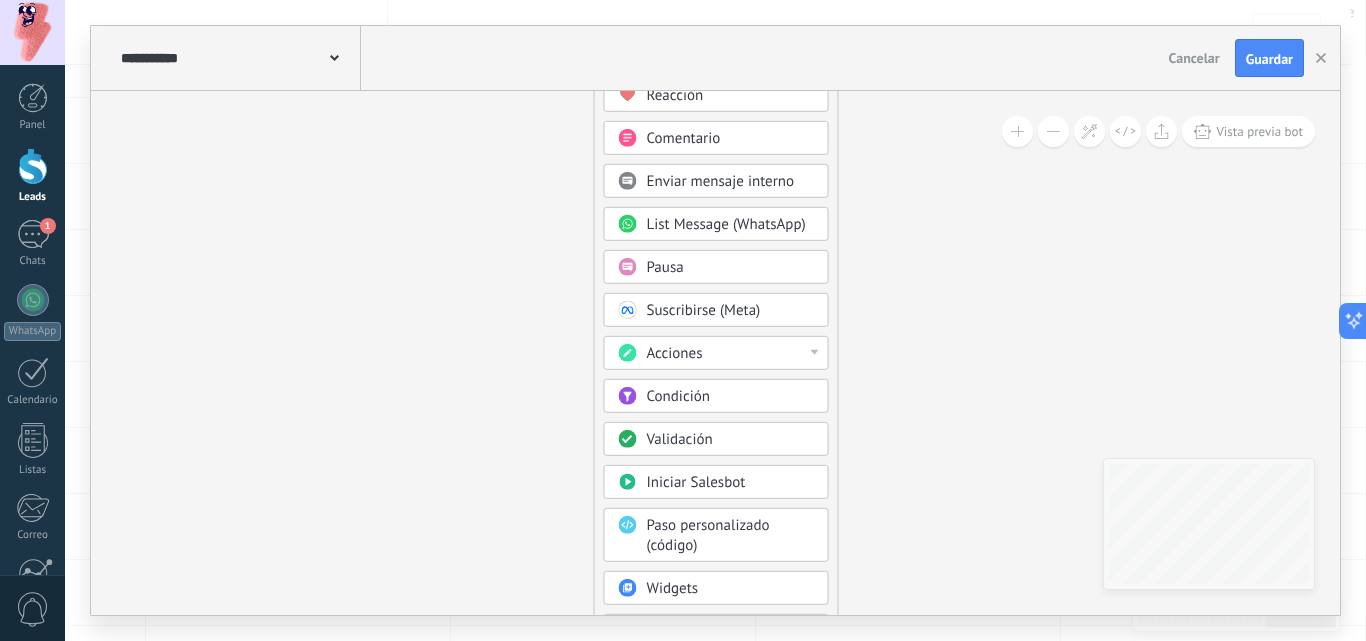 click on "Acciones" at bounding box center [731, 354] 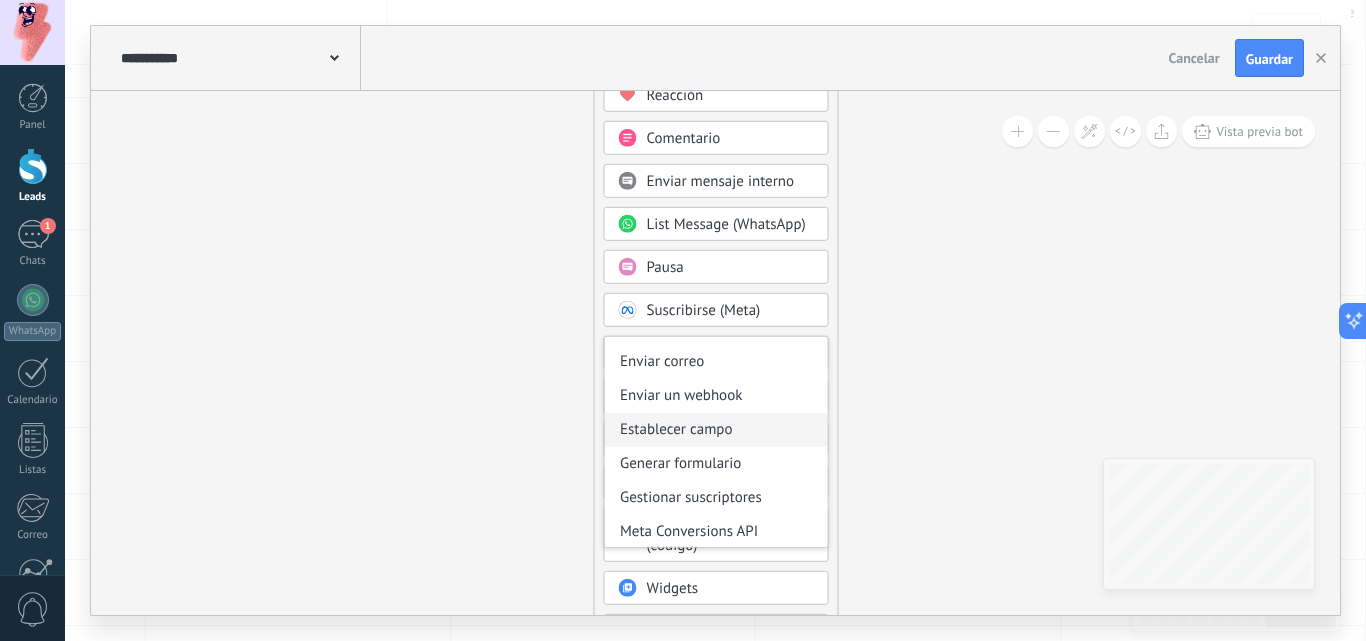 scroll, scrollTop: 266, scrollLeft: 0, axis: vertical 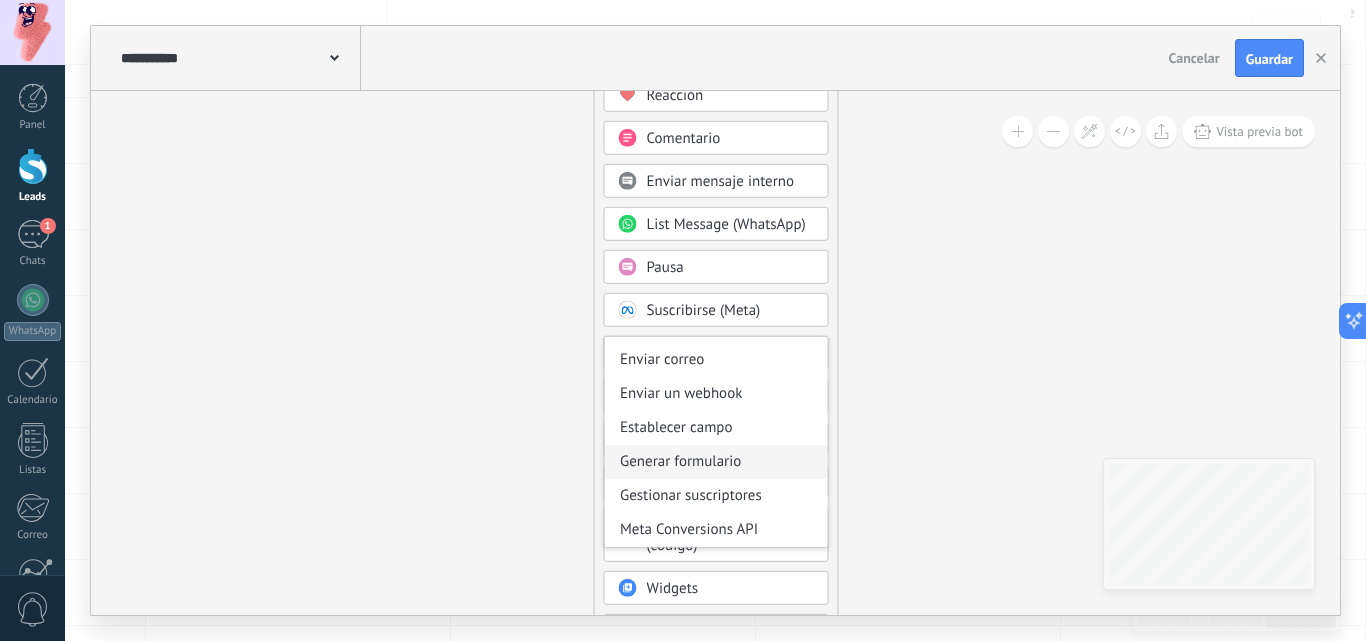 click on "Generar formulario" at bounding box center (716, 462) 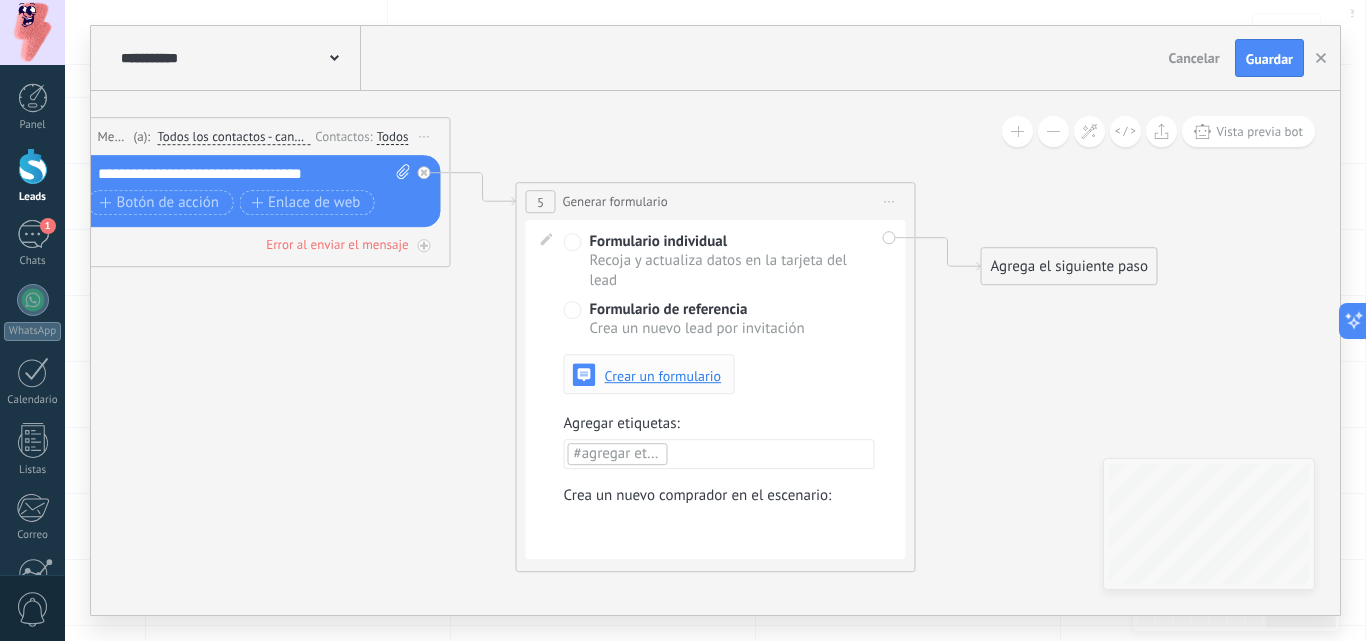 click on "Crear un formulario" at bounding box center [663, 376] 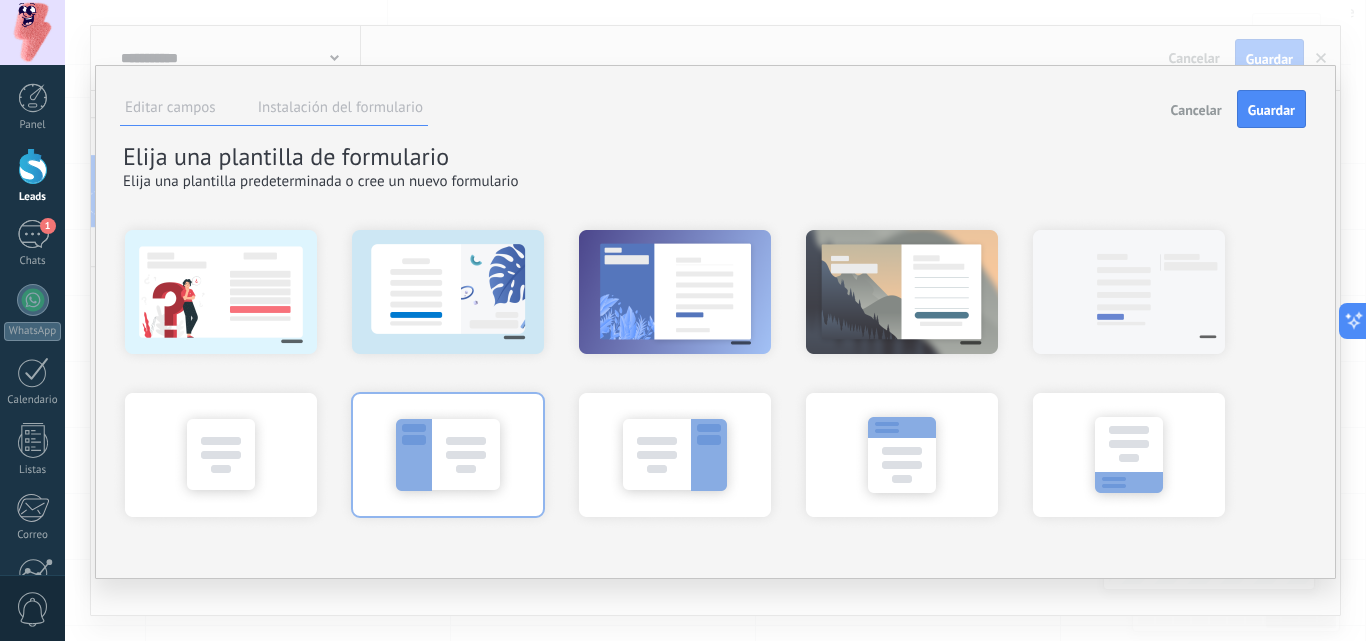 click at bounding box center (448, 454) 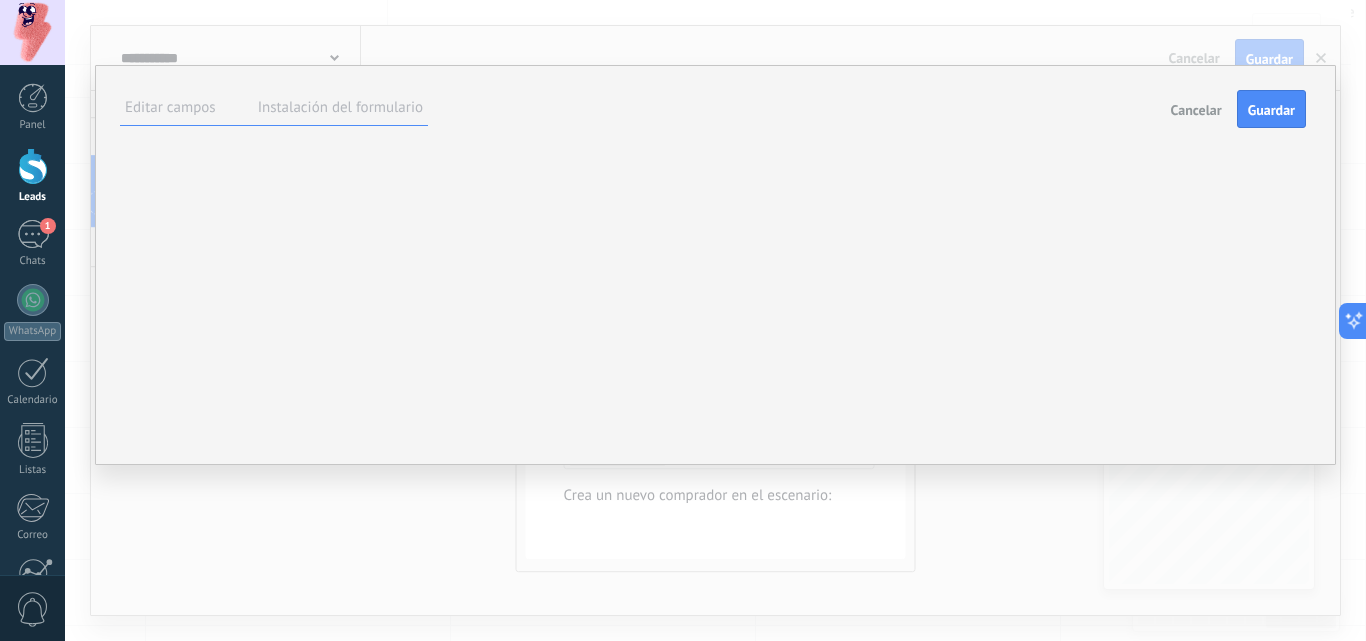 scroll, scrollTop: 22, scrollLeft: 0, axis: vertical 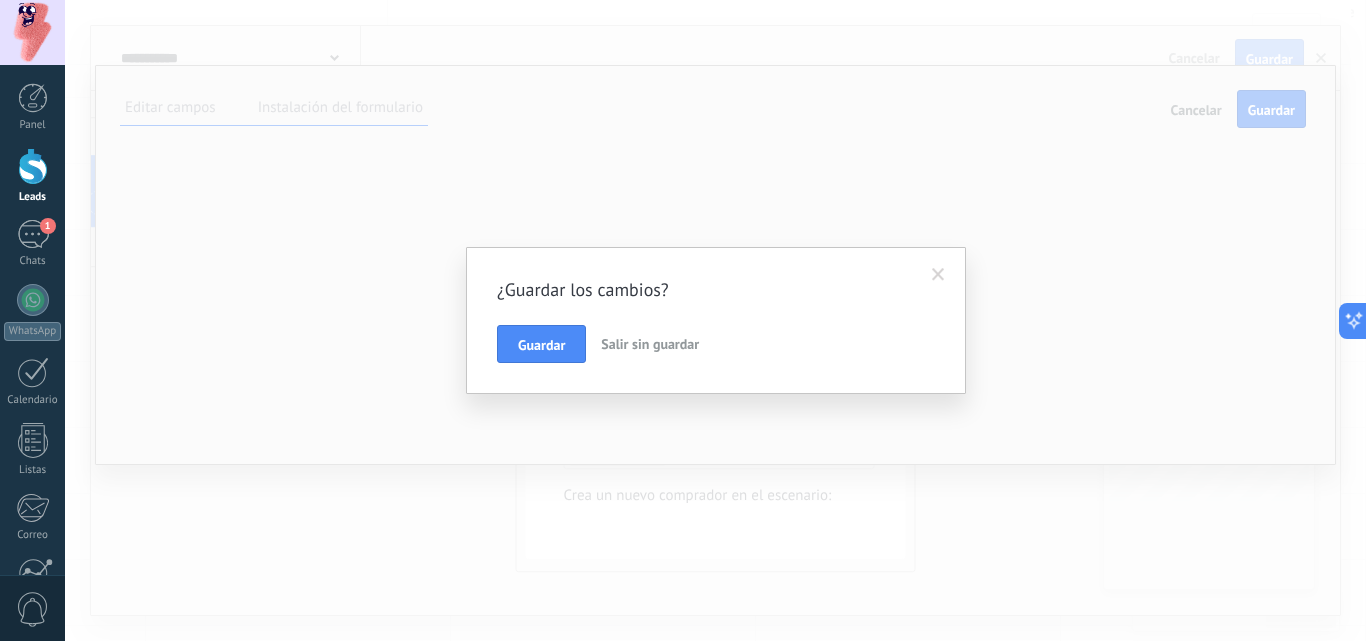 click on "Salir sin guardar" at bounding box center [650, 344] 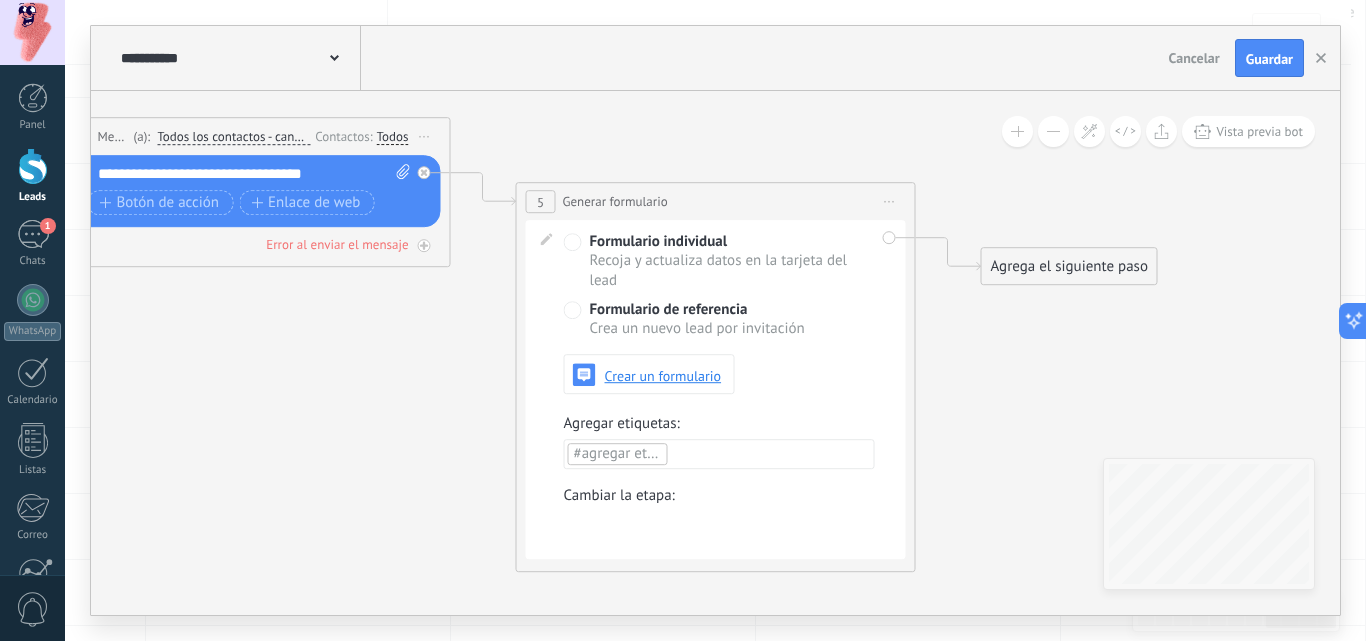 click 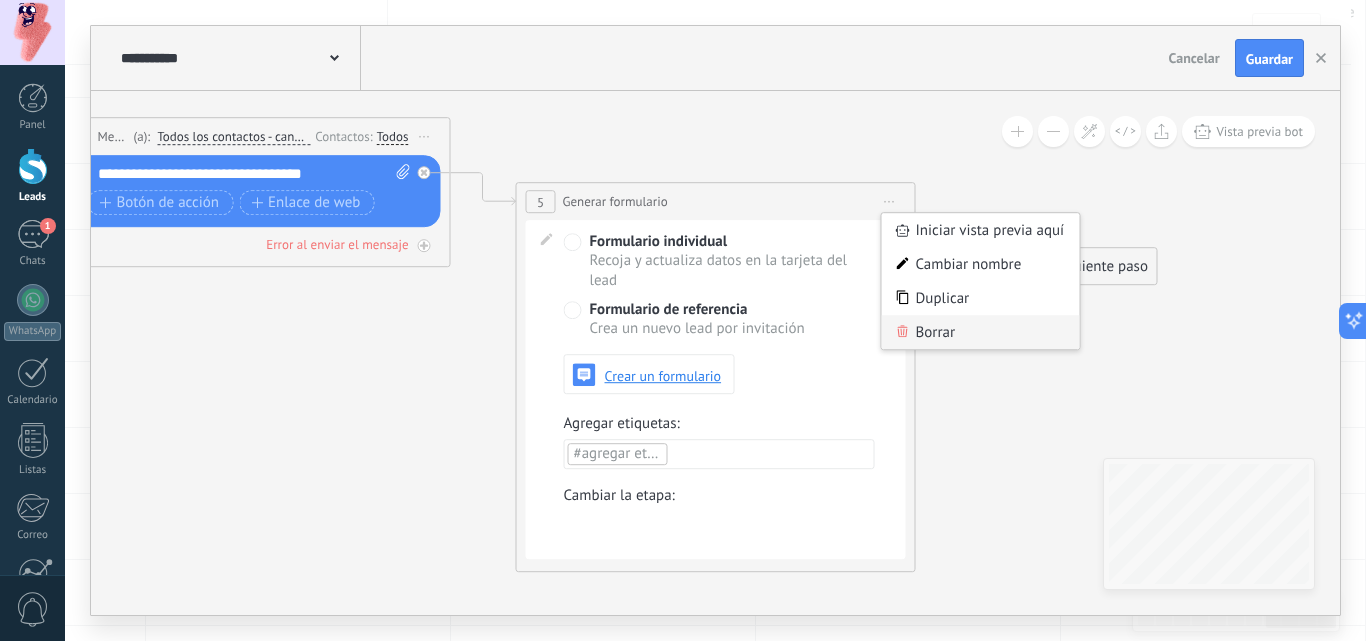 click on "Borrar" at bounding box center [981, 332] 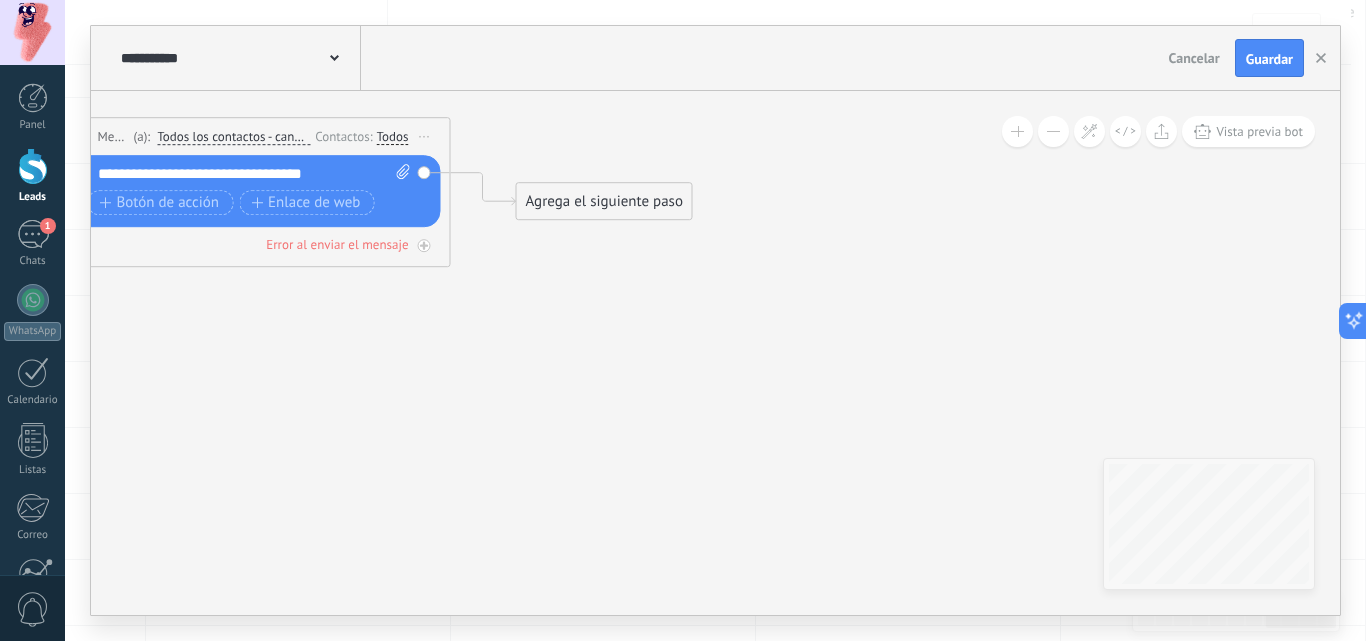 click on "Agrega el siguiente paso" at bounding box center (604, 201) 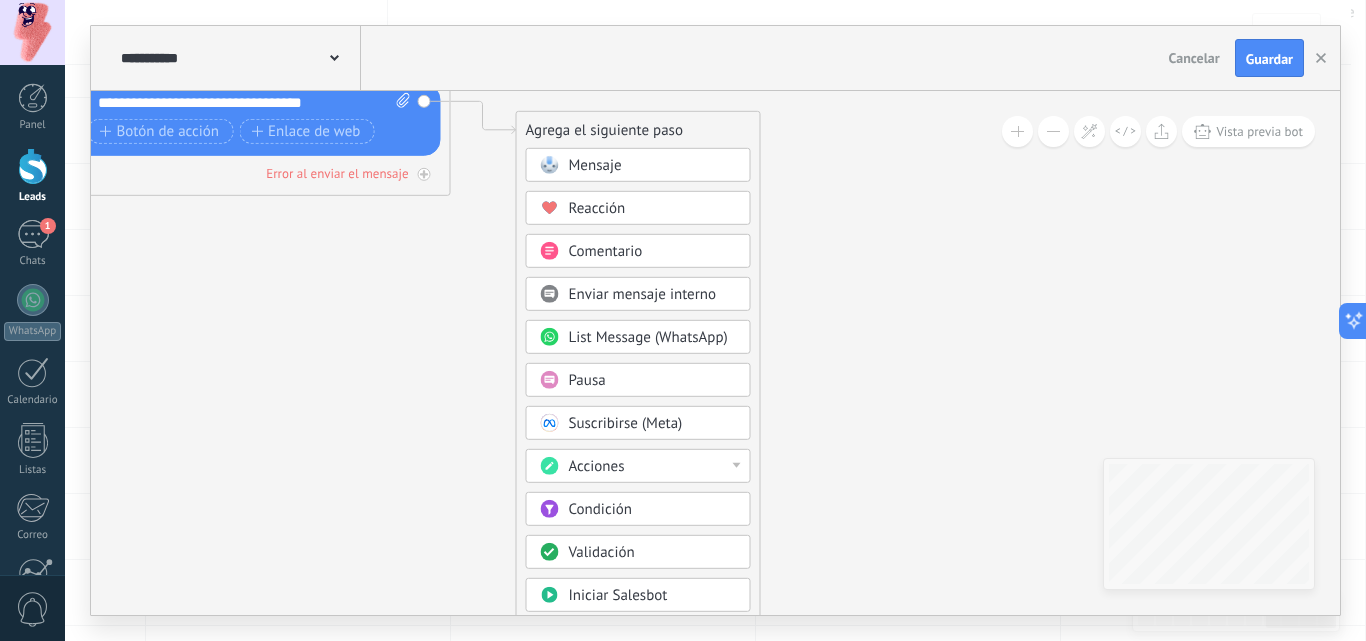 click on "Iniciar Salesbot" at bounding box center [653, 596] 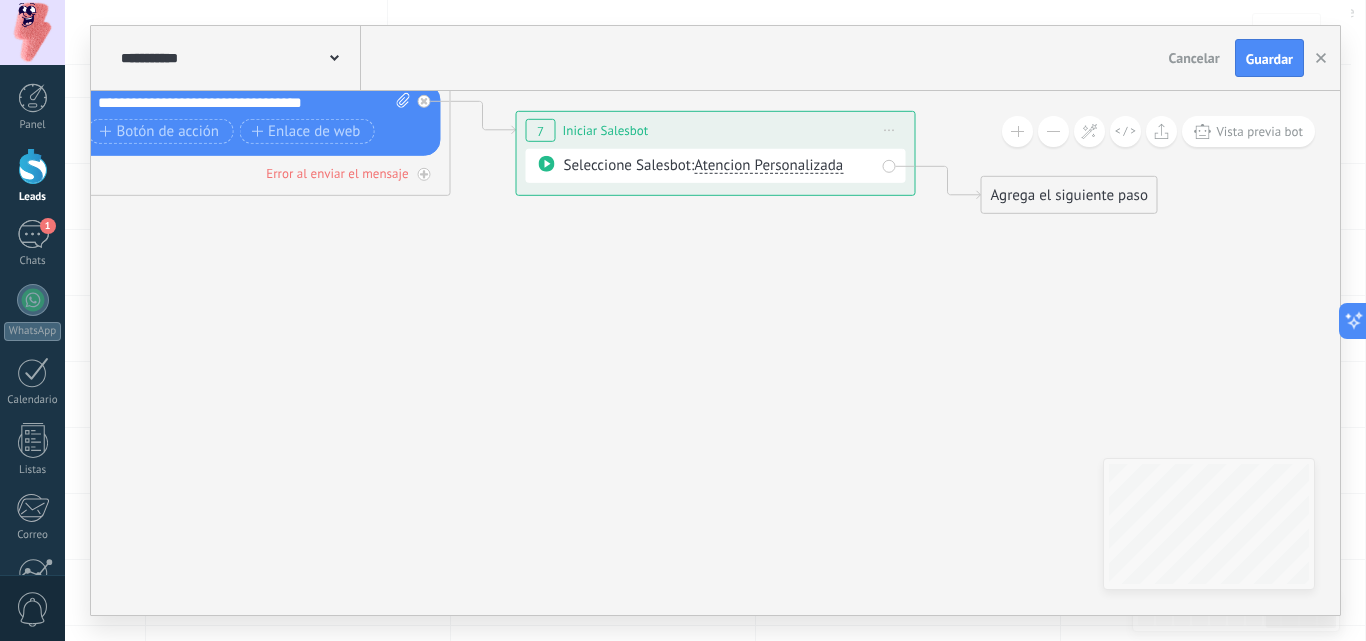 click on "Iniciar vista previa aquí
Cambiar nombre
Duplicar
[GEOGRAPHIC_DATA]" at bounding box center [890, 130] 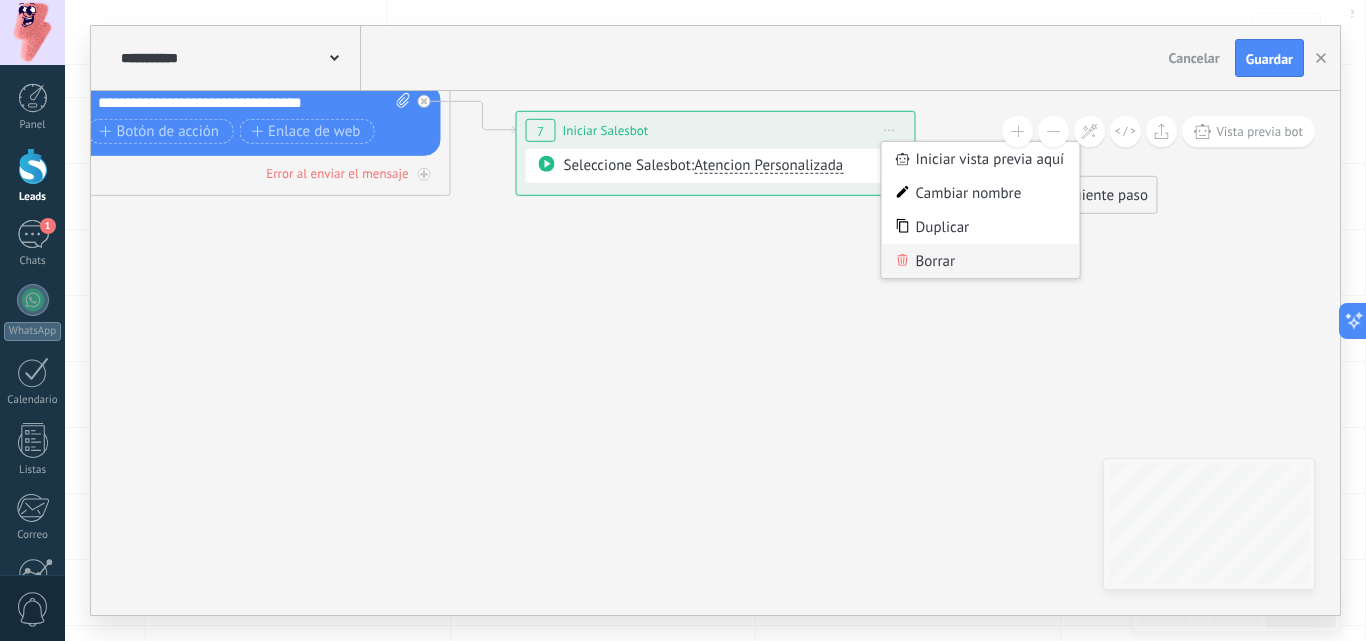 click on "Borrar" at bounding box center [981, 261] 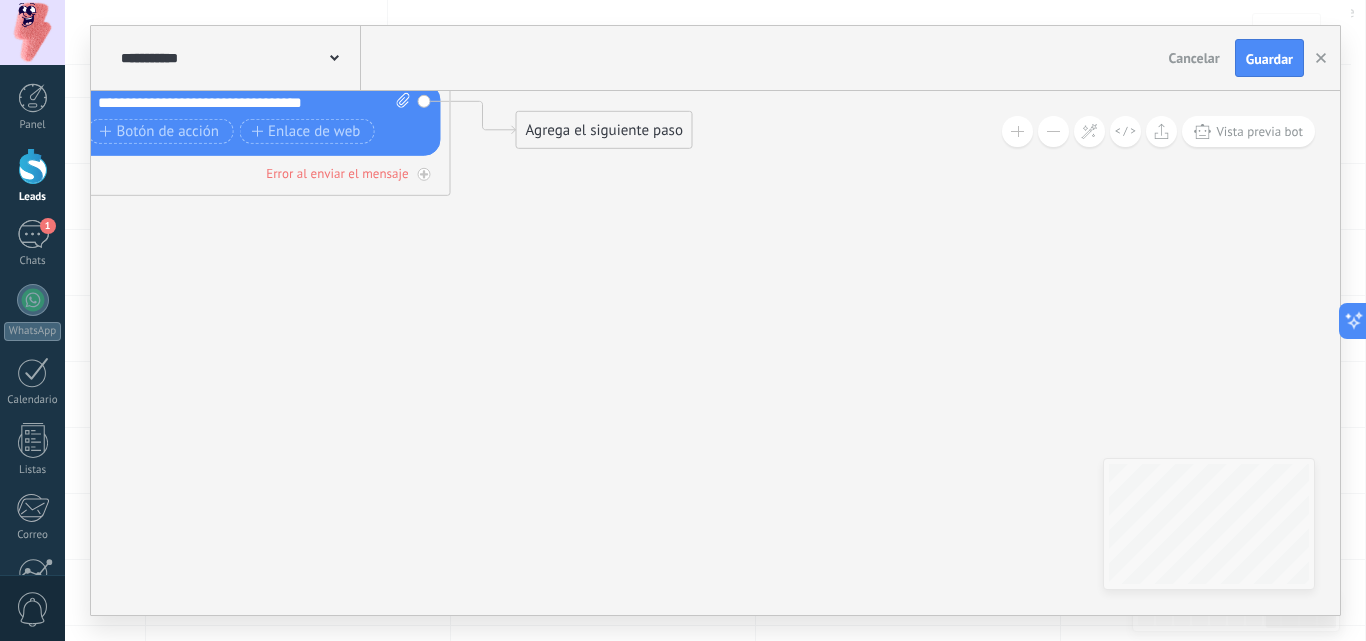 click on "Agrega el siguiente paso" at bounding box center (604, 130) 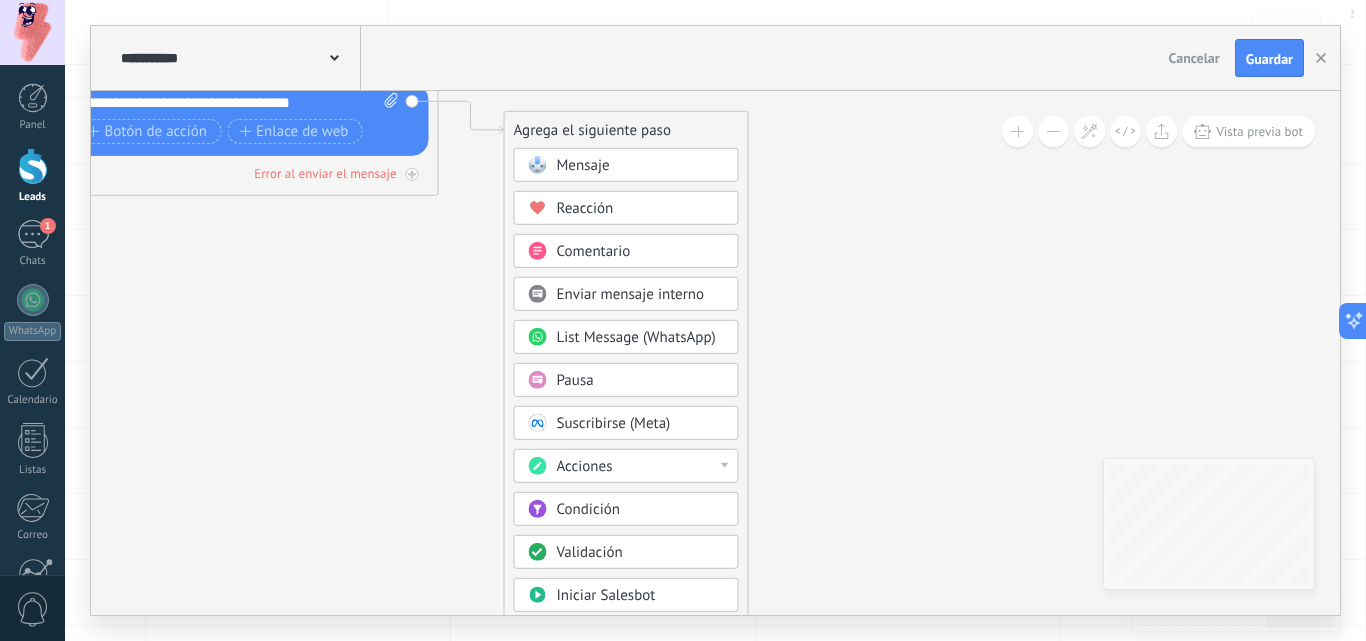 click on "Acciones" at bounding box center (641, 467) 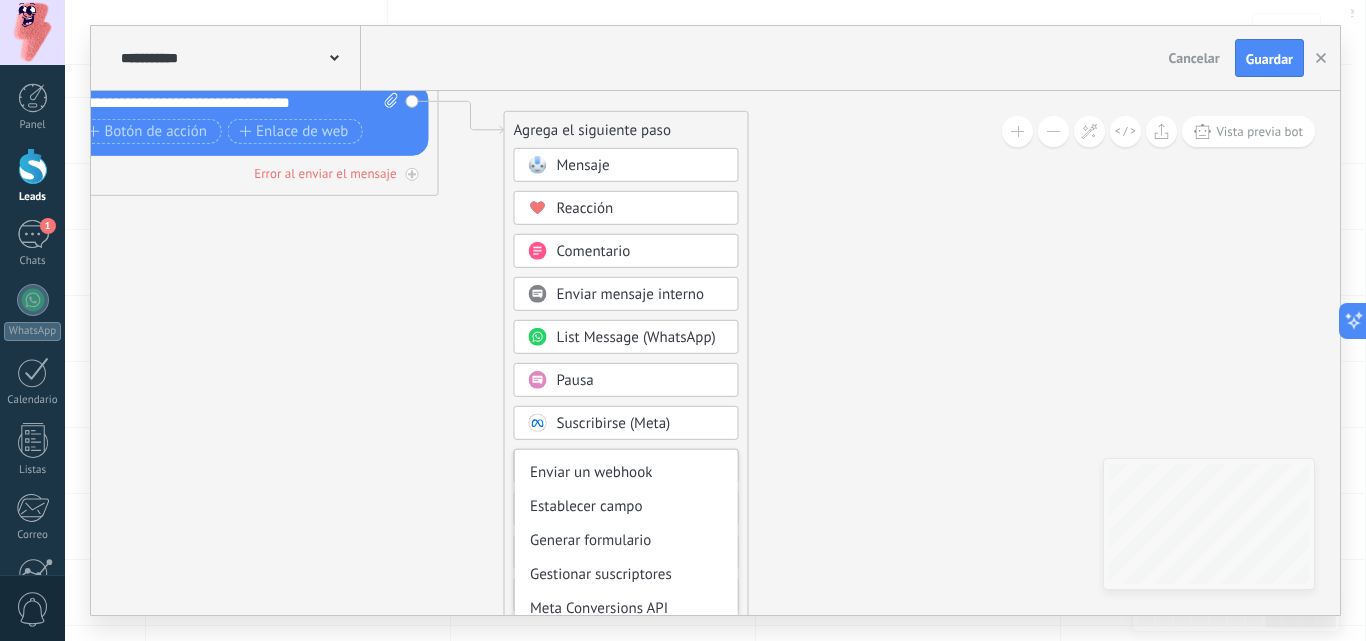 scroll, scrollTop: 302, scrollLeft: 0, axis: vertical 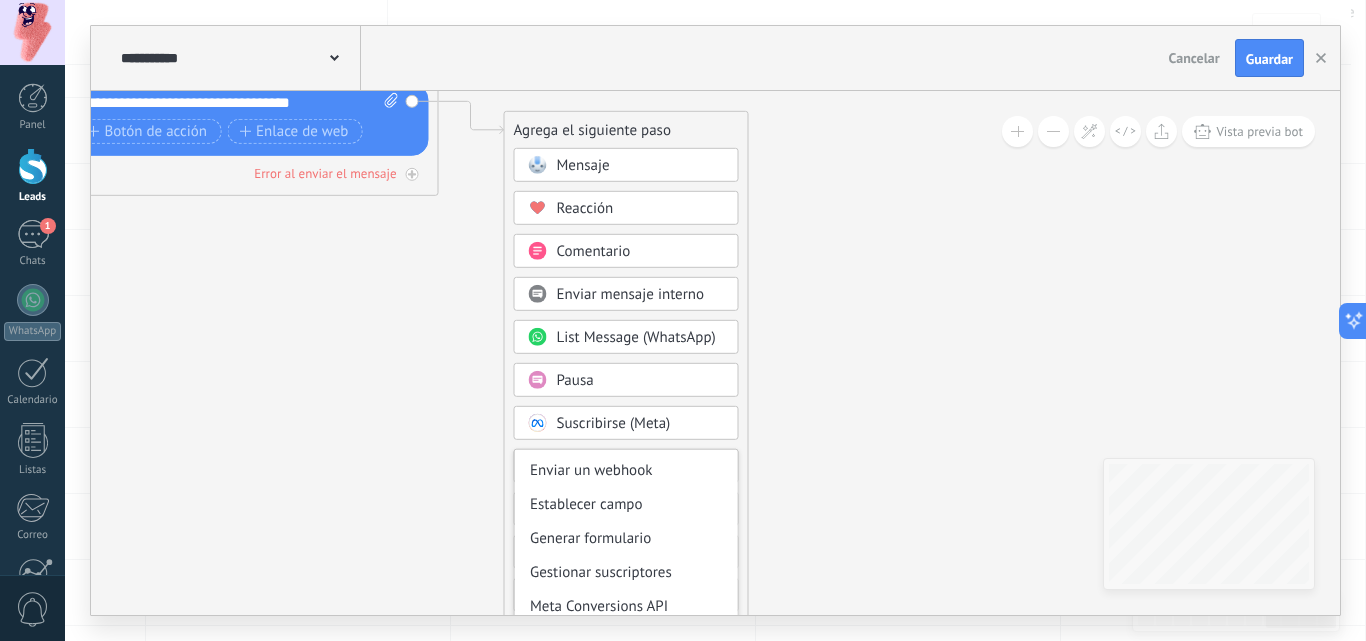 click 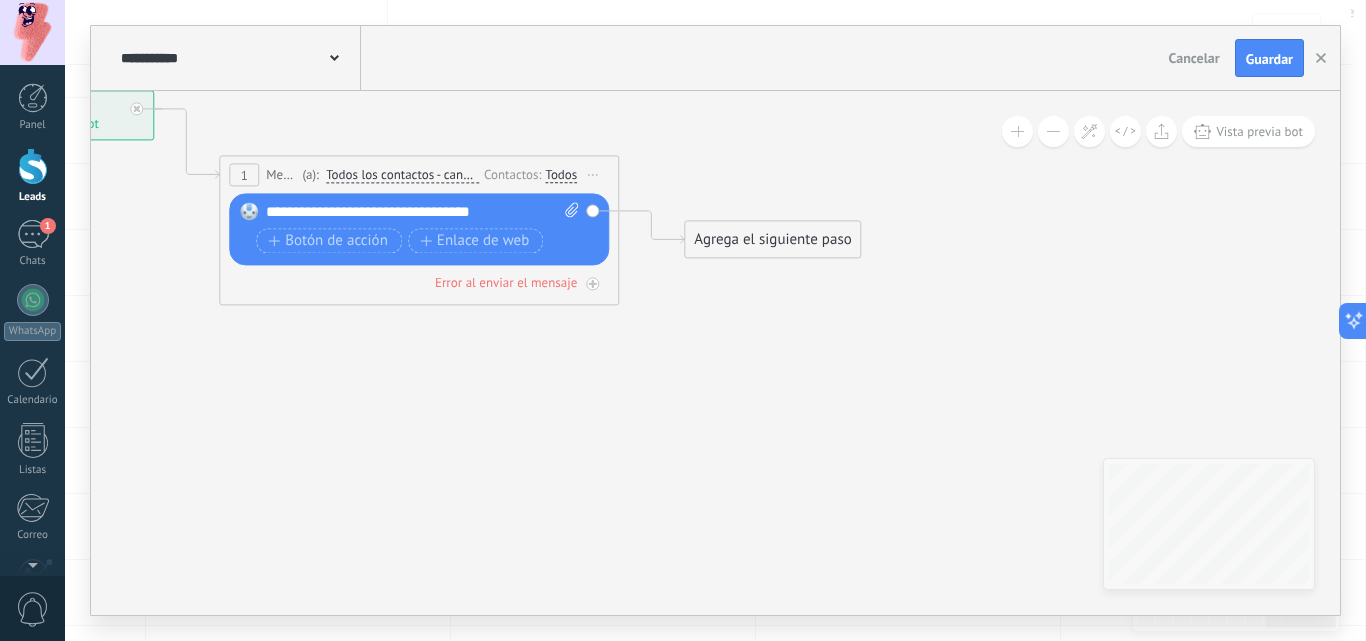 click 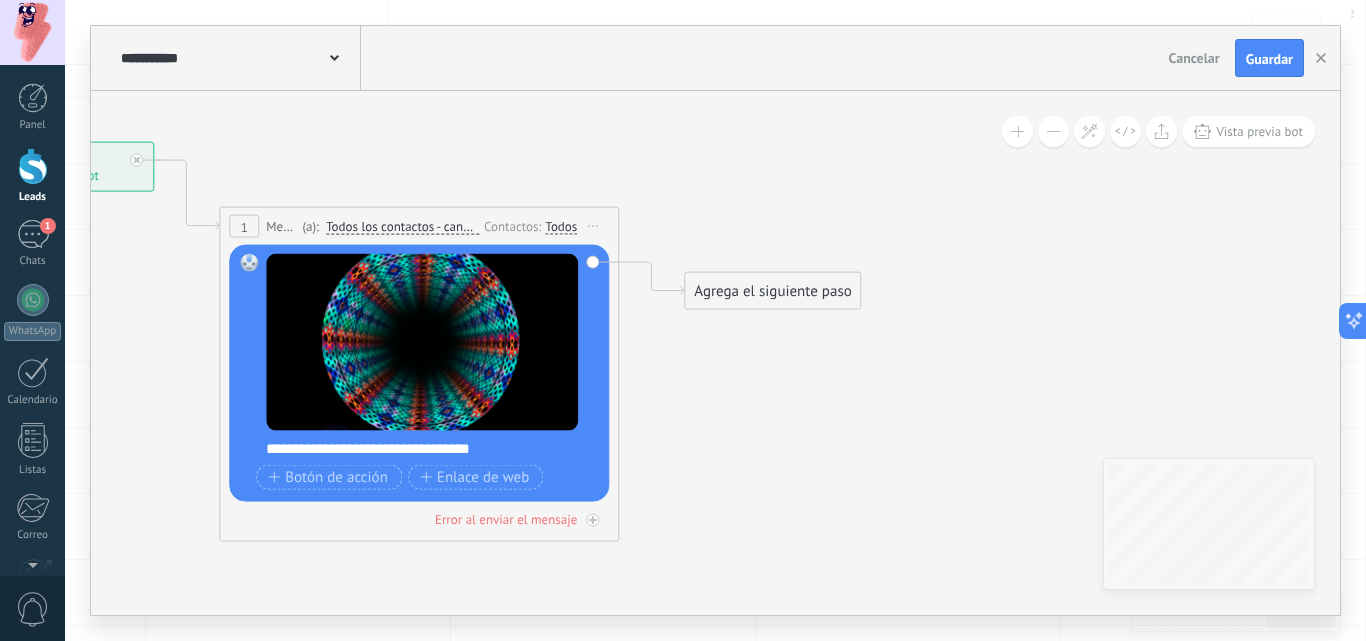 click on "Mensaje" at bounding box center (281, 226) 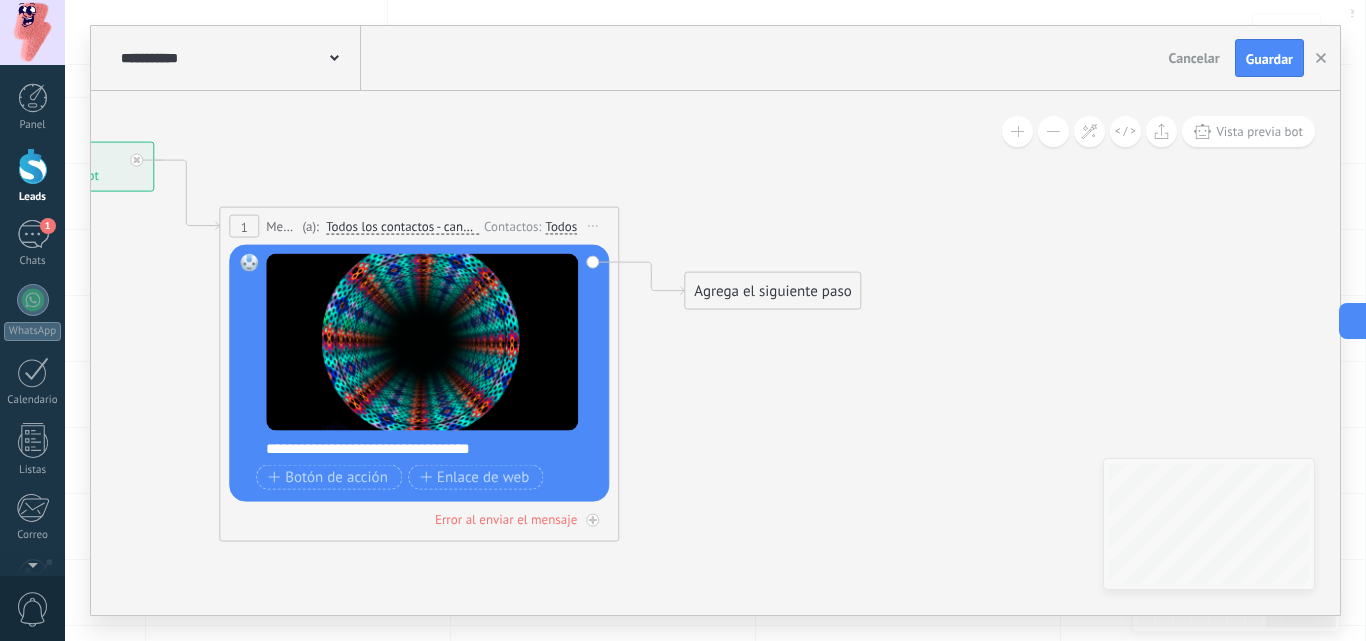 click on "1" at bounding box center [244, 226] 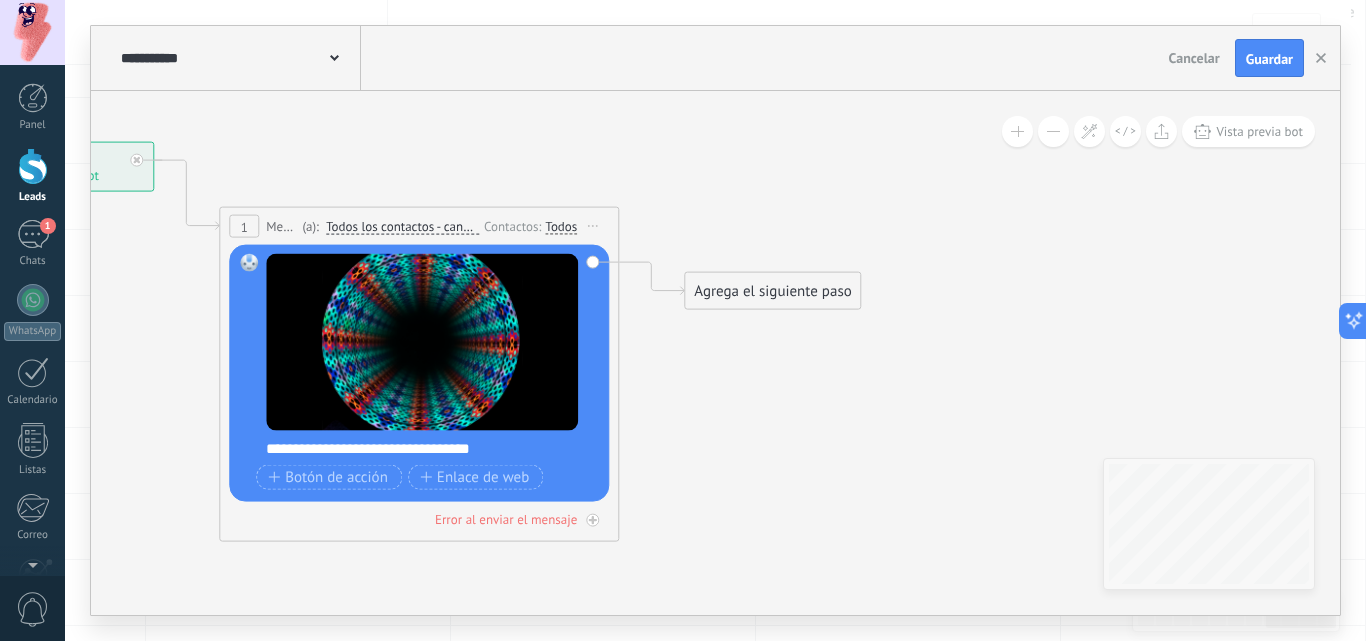click on "1" at bounding box center [244, 226] 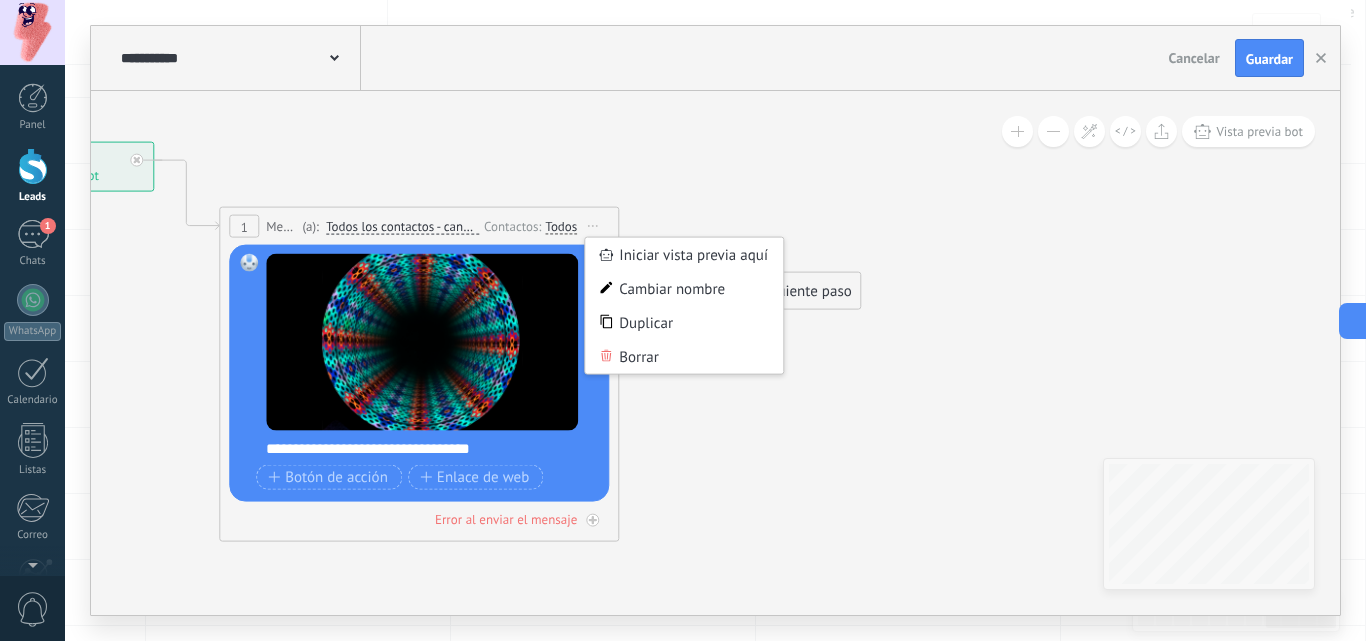 click 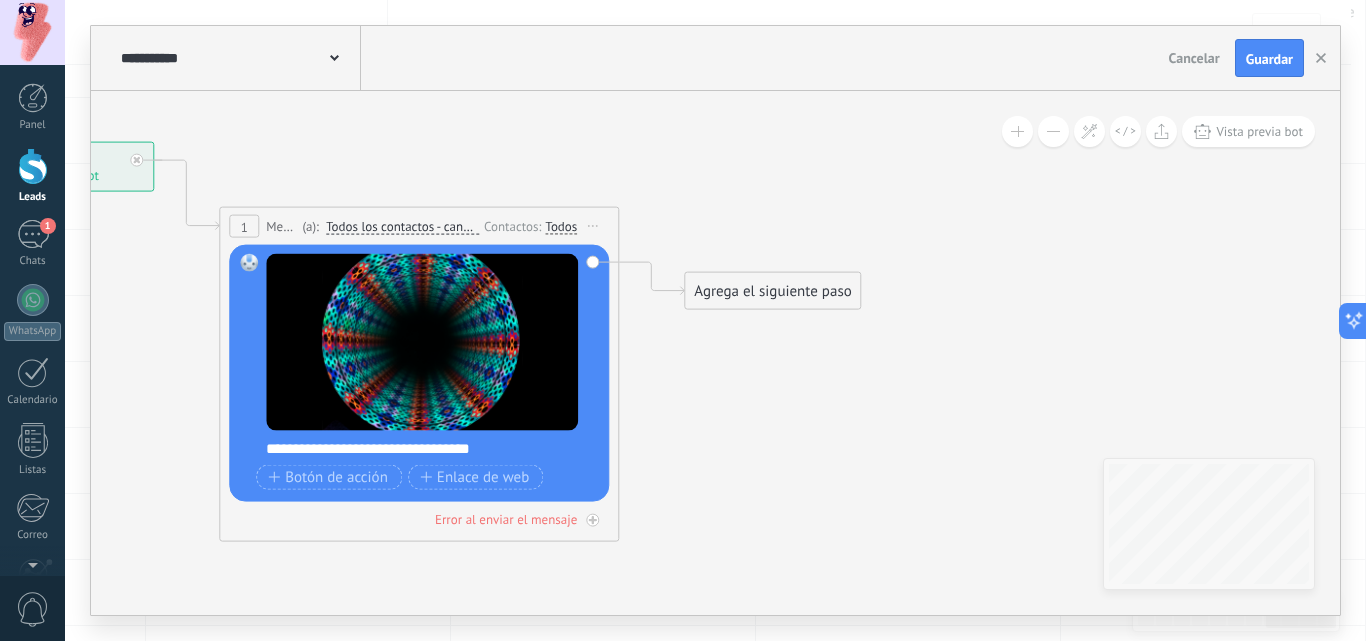 click on "Agrega el siguiente paso" at bounding box center [772, 291] 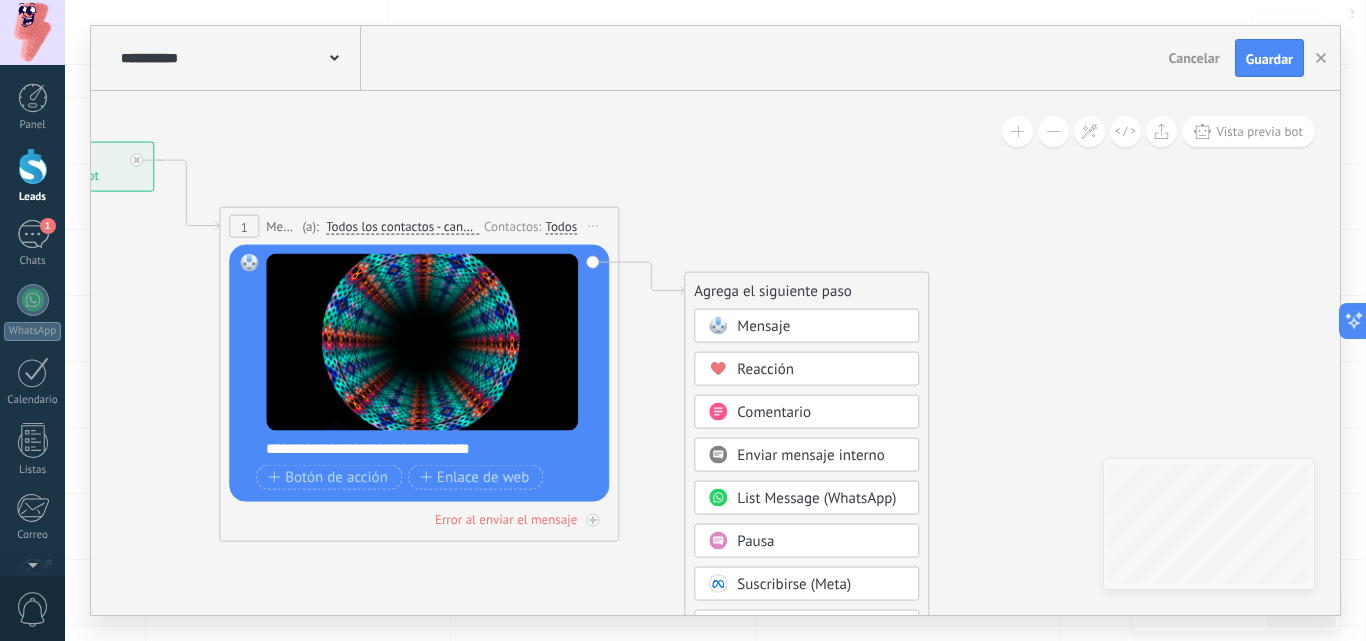 click on "Pausa" at bounding box center [821, 542] 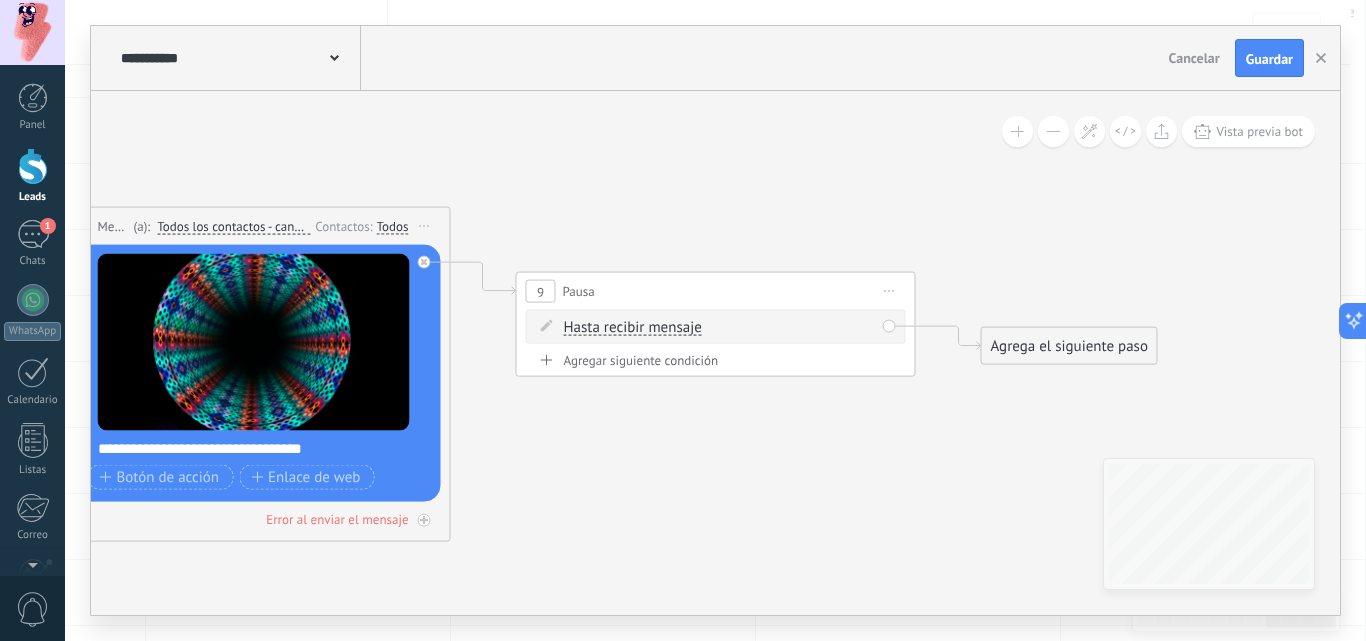 click on "Hasta recibir mensaje" at bounding box center [633, 328] 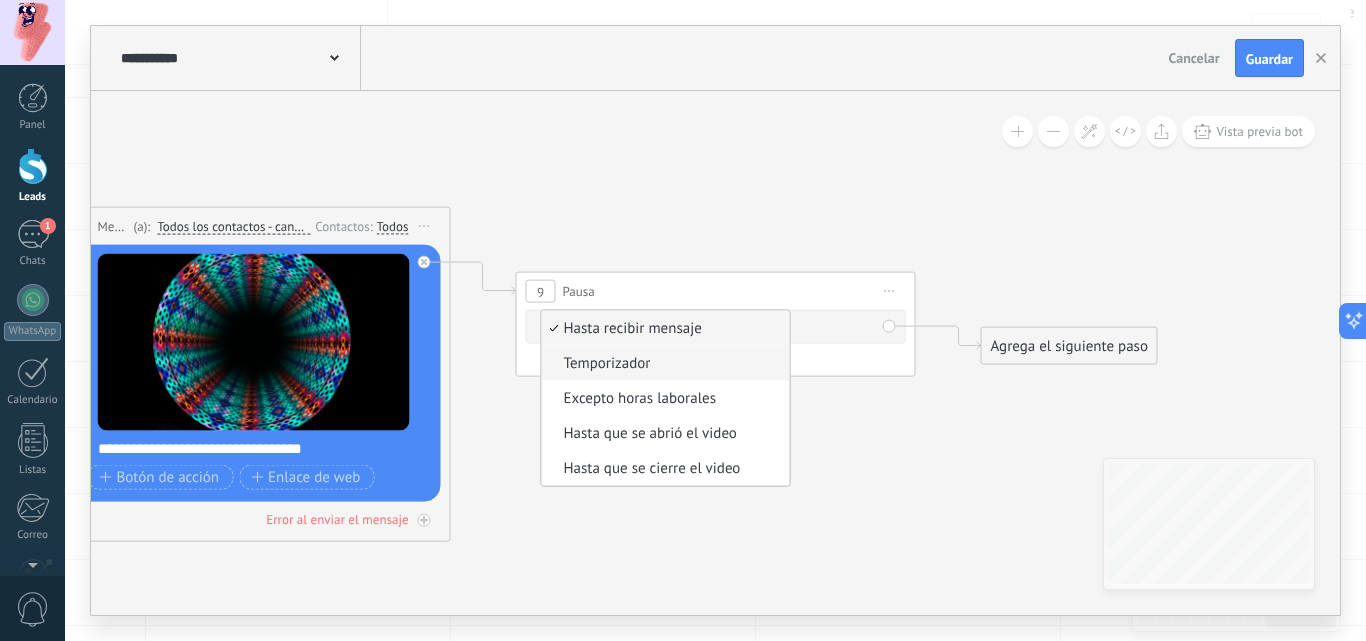 click on "Temporizador" at bounding box center [666, 363] 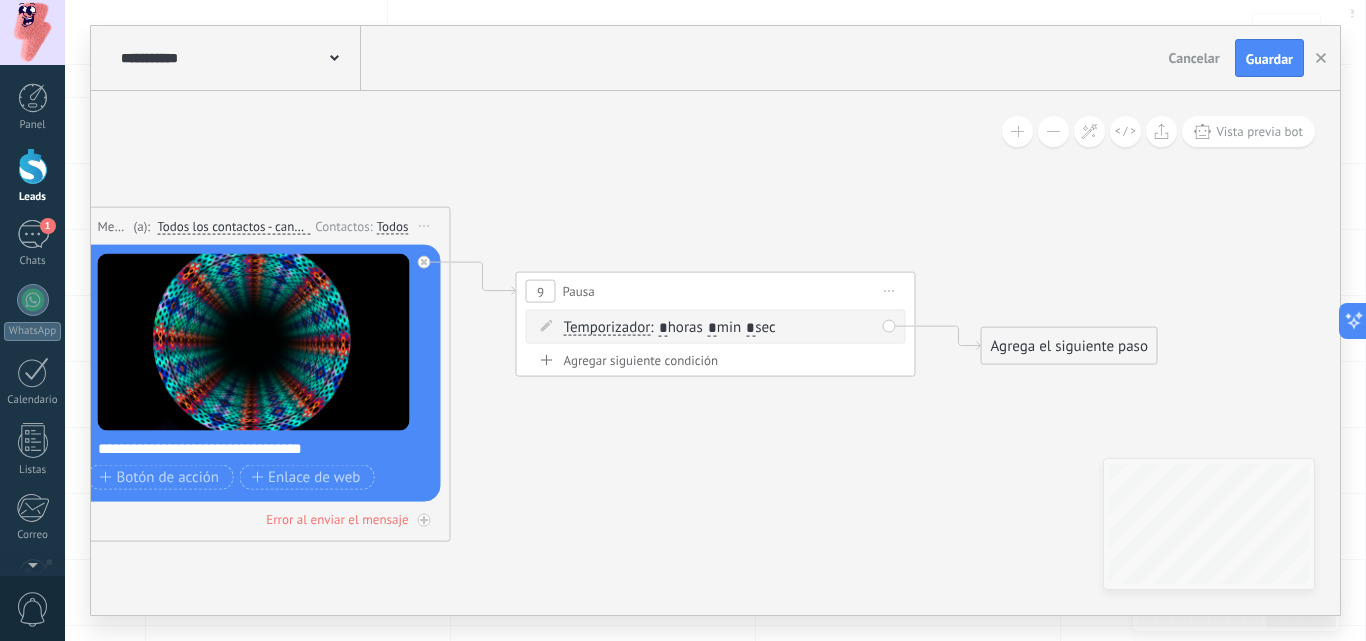 click on ":
*  horas
*  min  *  sec" at bounding box center (712, 327) 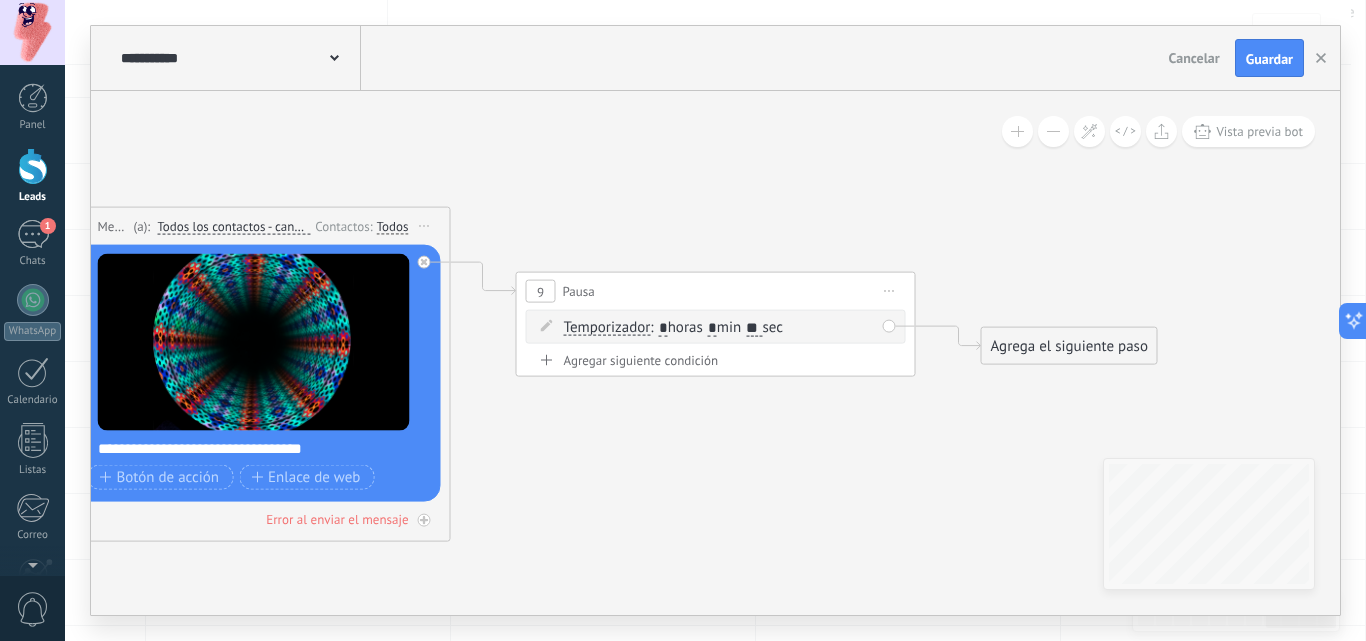 type on "**" 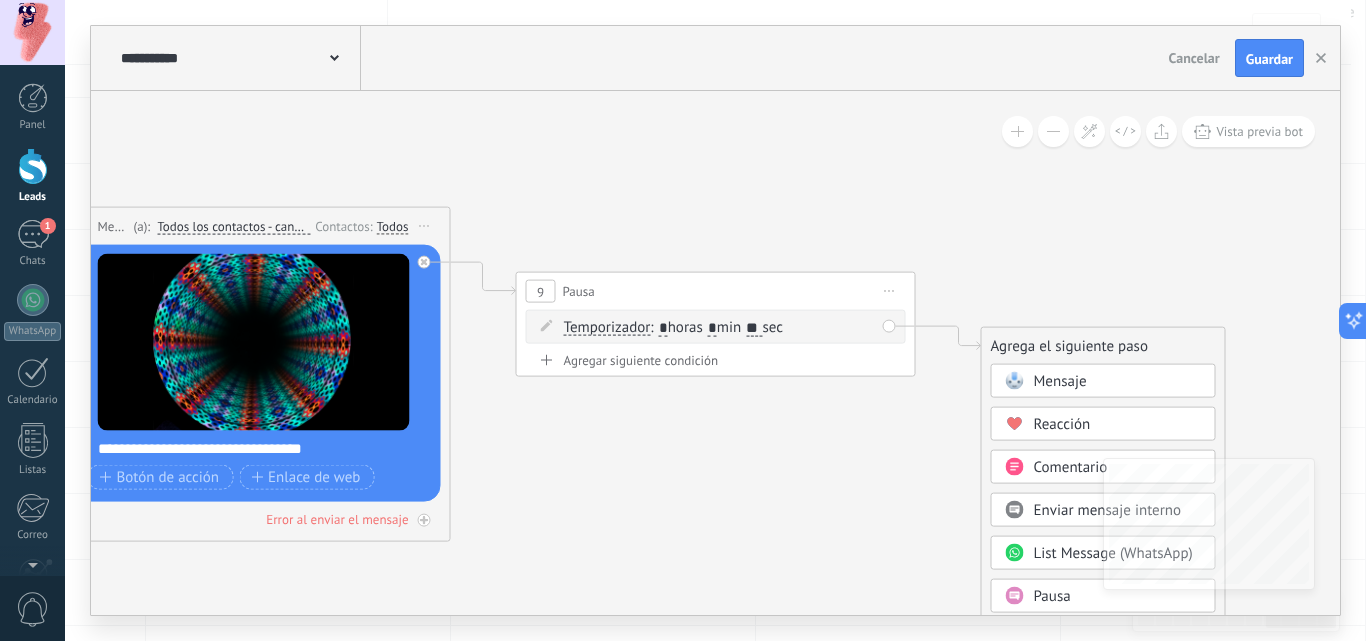 click on "Mensaje" at bounding box center [1060, 381] 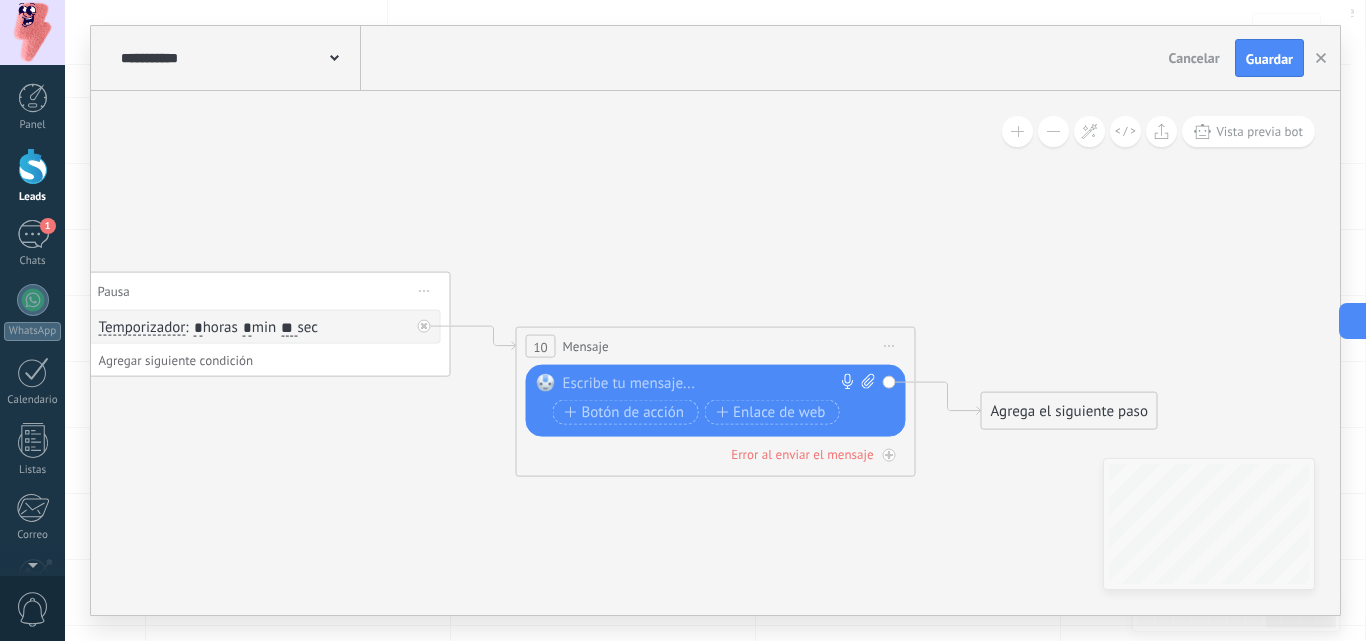 click at bounding box center [711, 384] 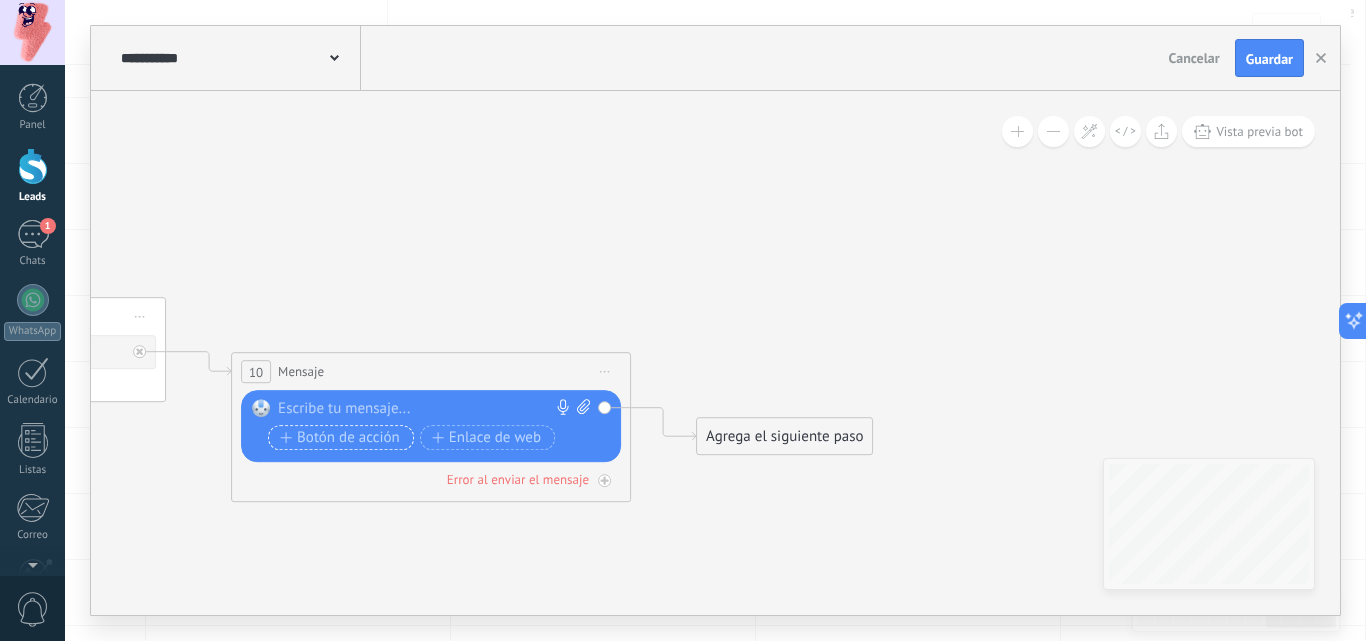 click on "Botón de acción" at bounding box center (340, 438) 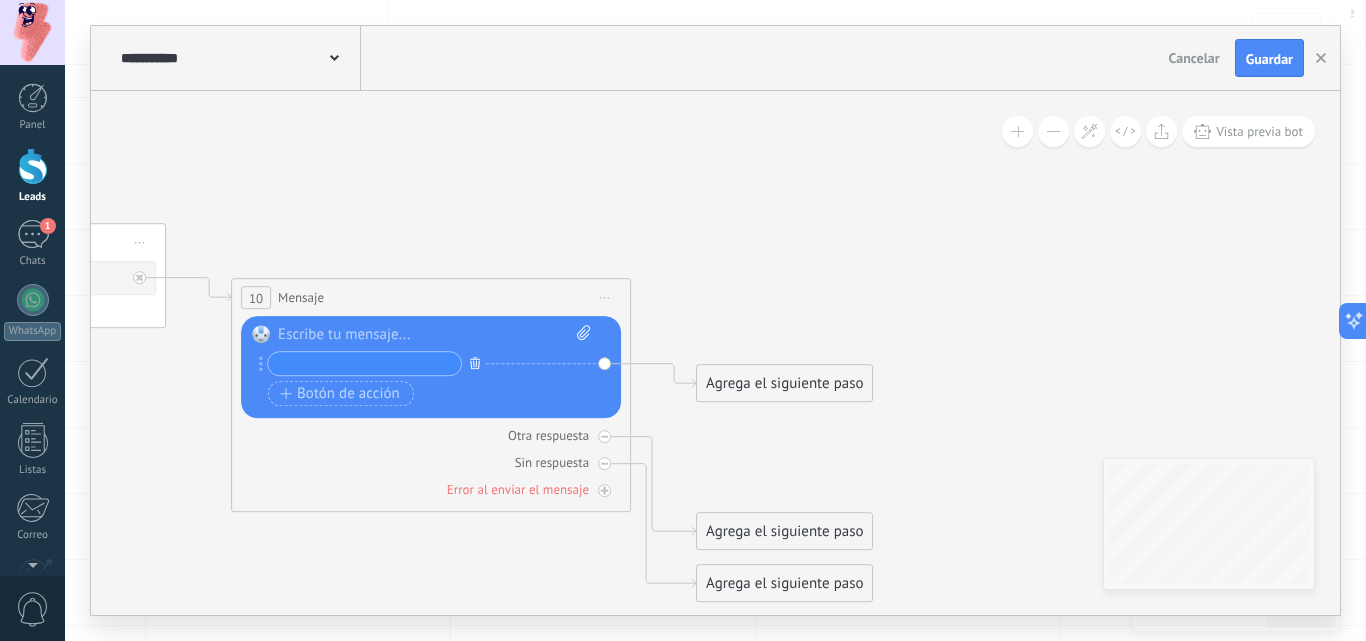 click 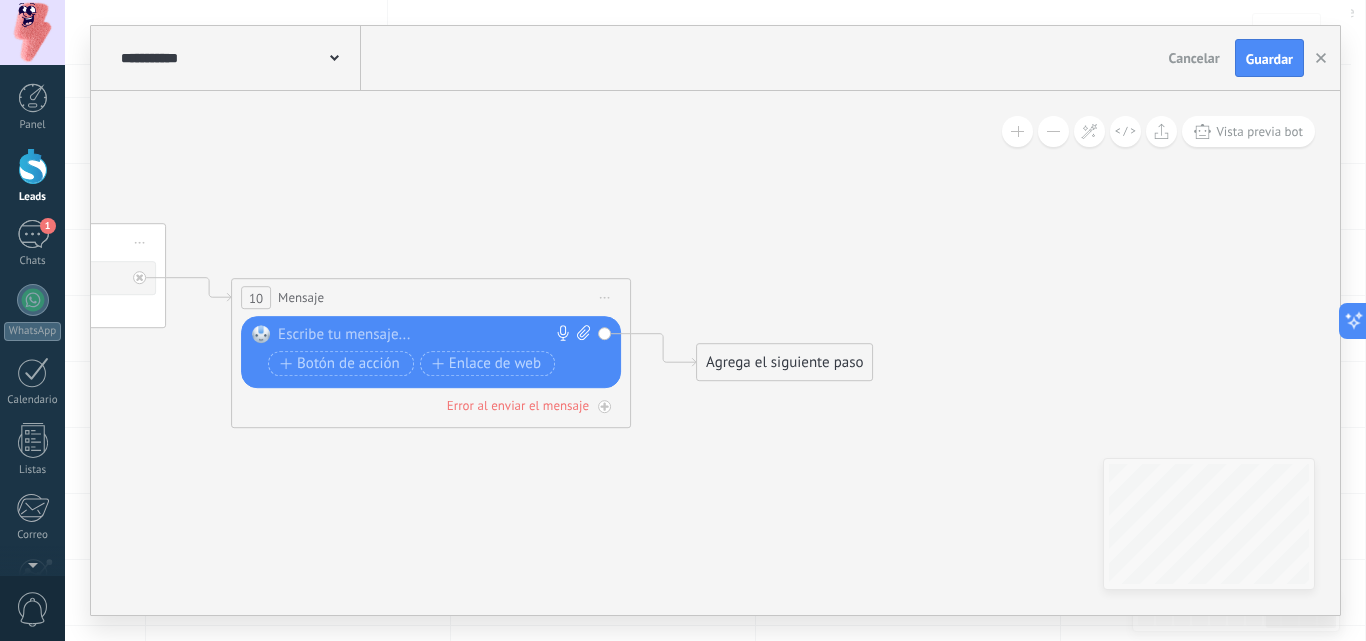 click on "Agrega el siguiente paso" at bounding box center (784, 362) 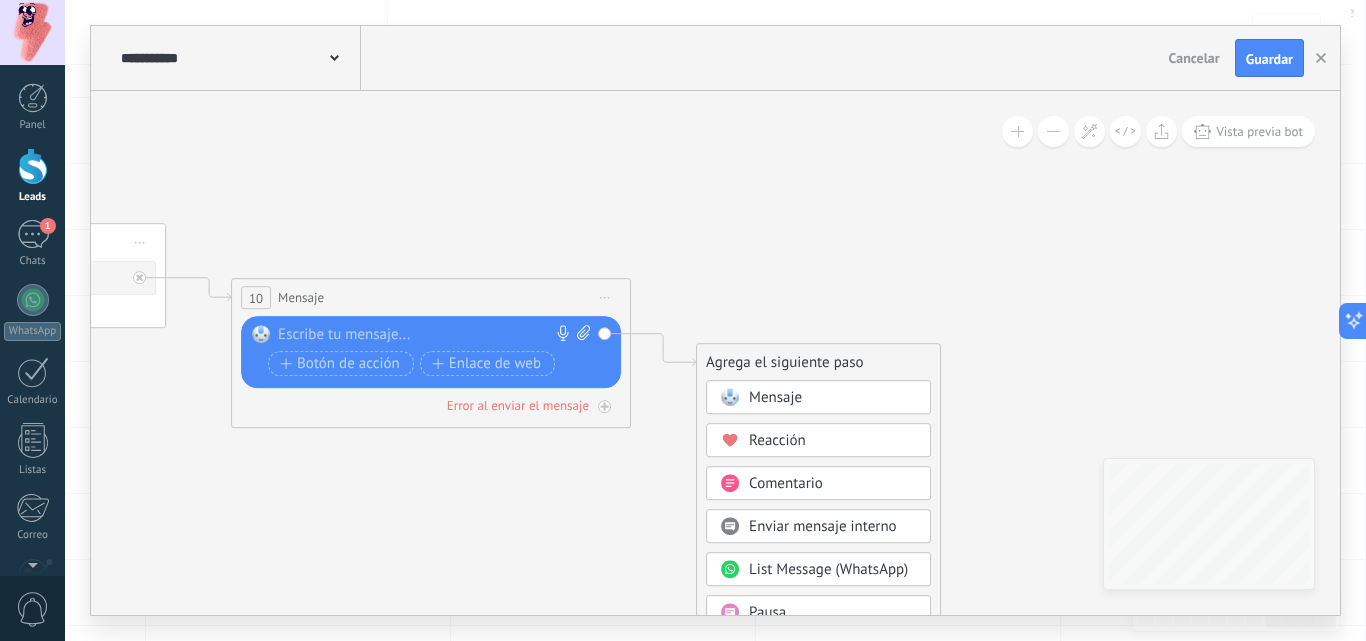 click 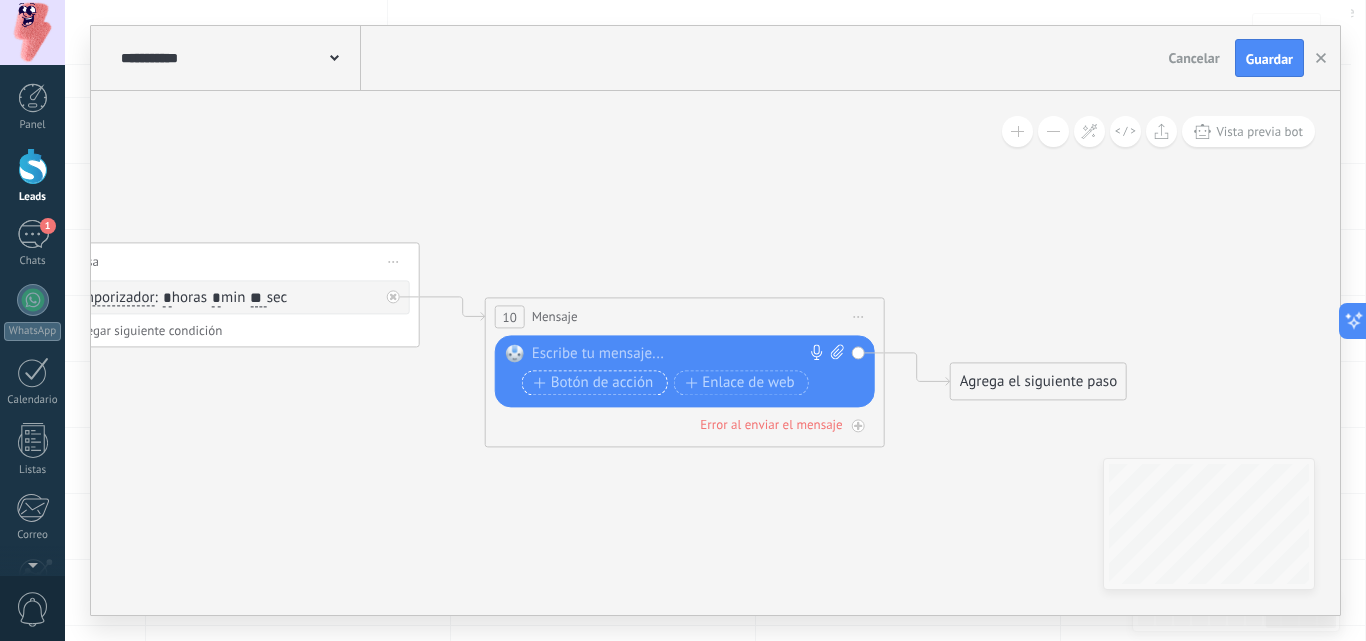 click on "Botón de acción" at bounding box center (594, 383) 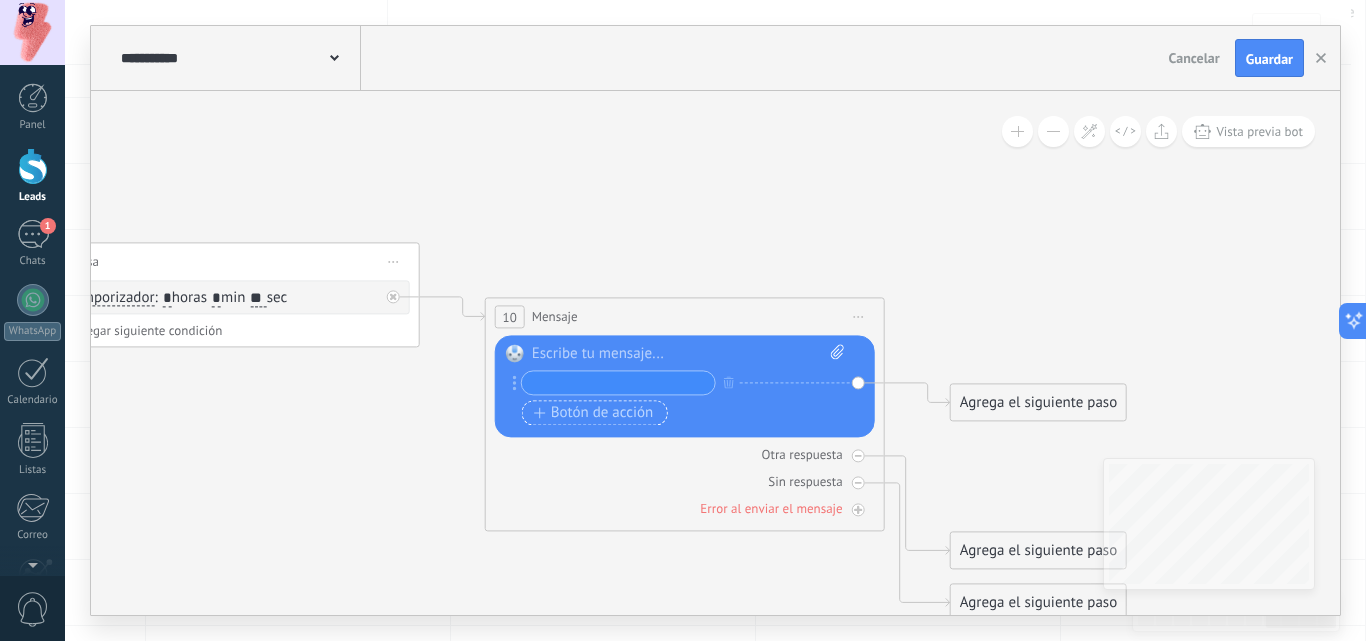click on "Botón de acción" at bounding box center (594, 413) 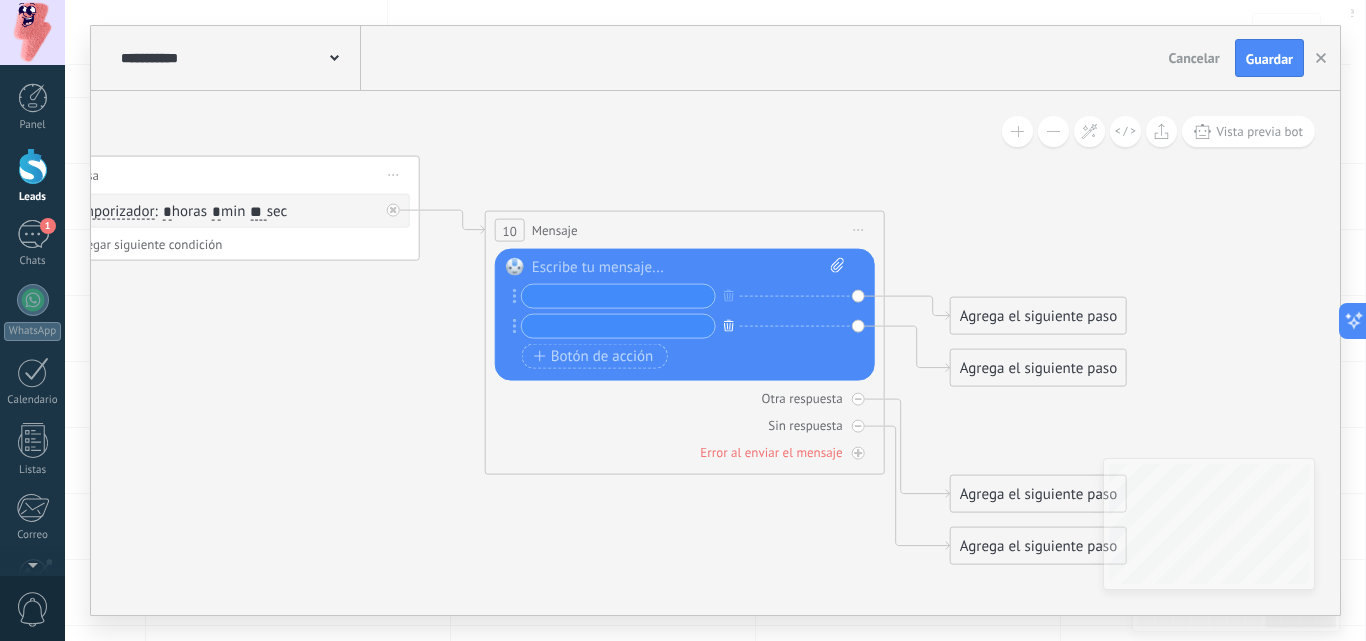 click 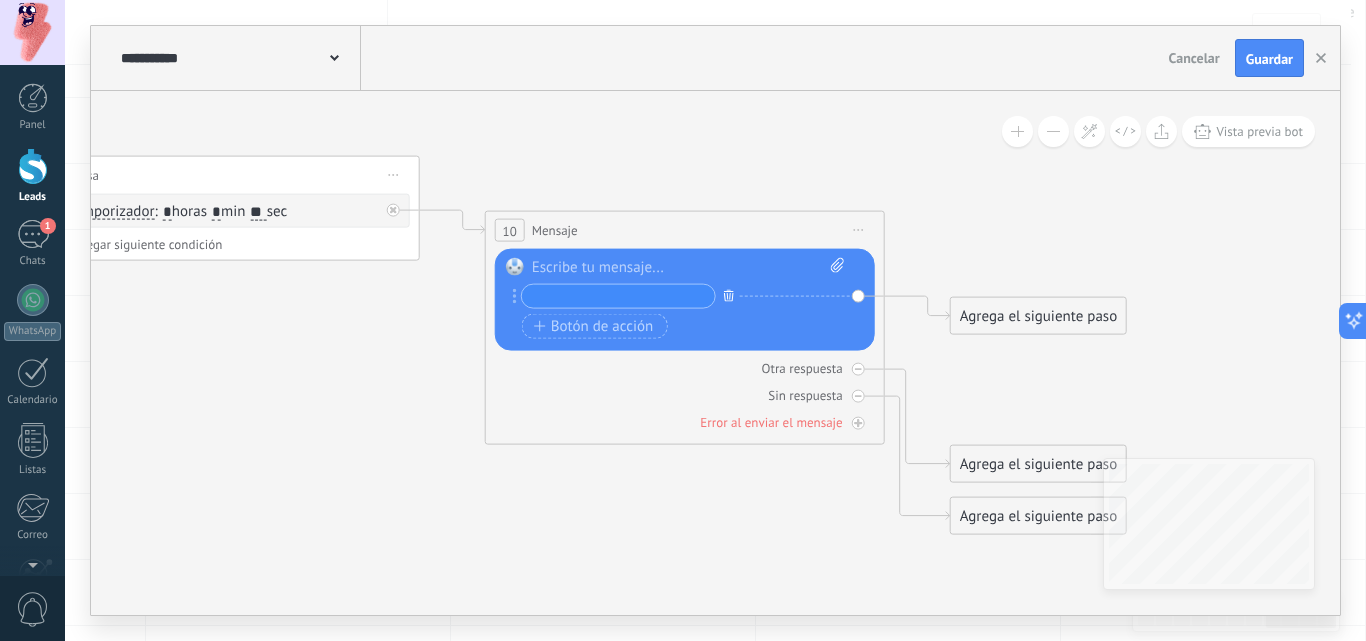 click 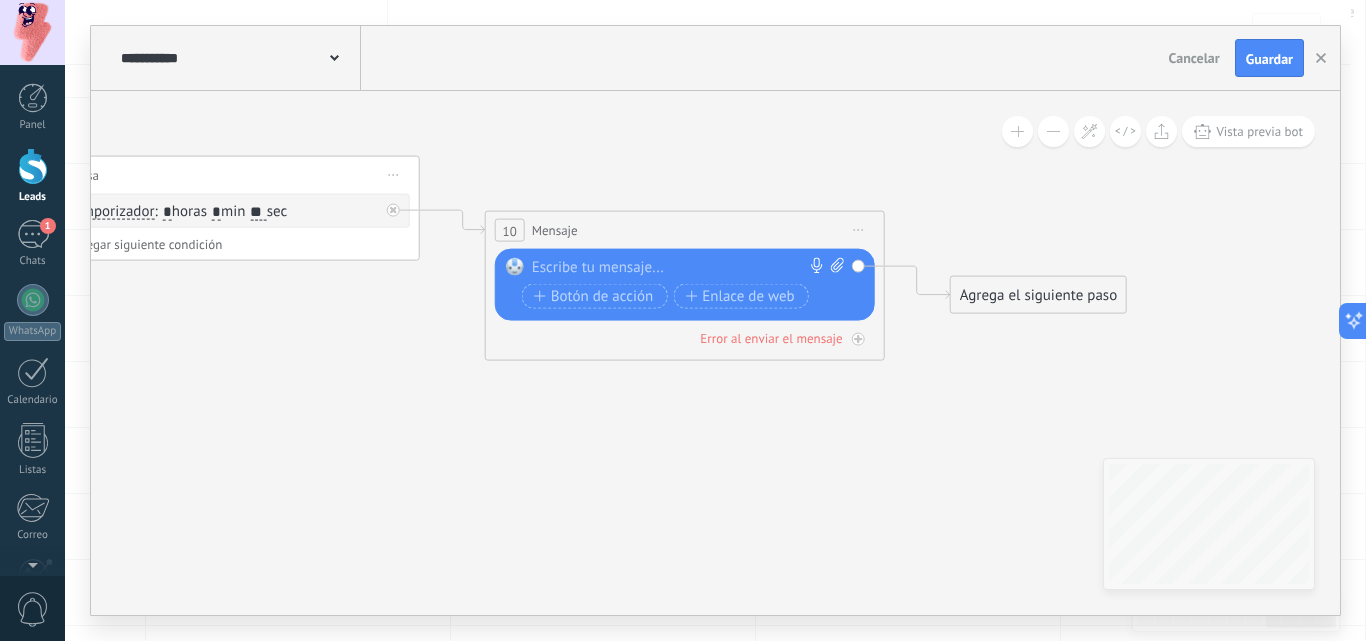 click on "Agrega el siguiente paso" at bounding box center (1038, 295) 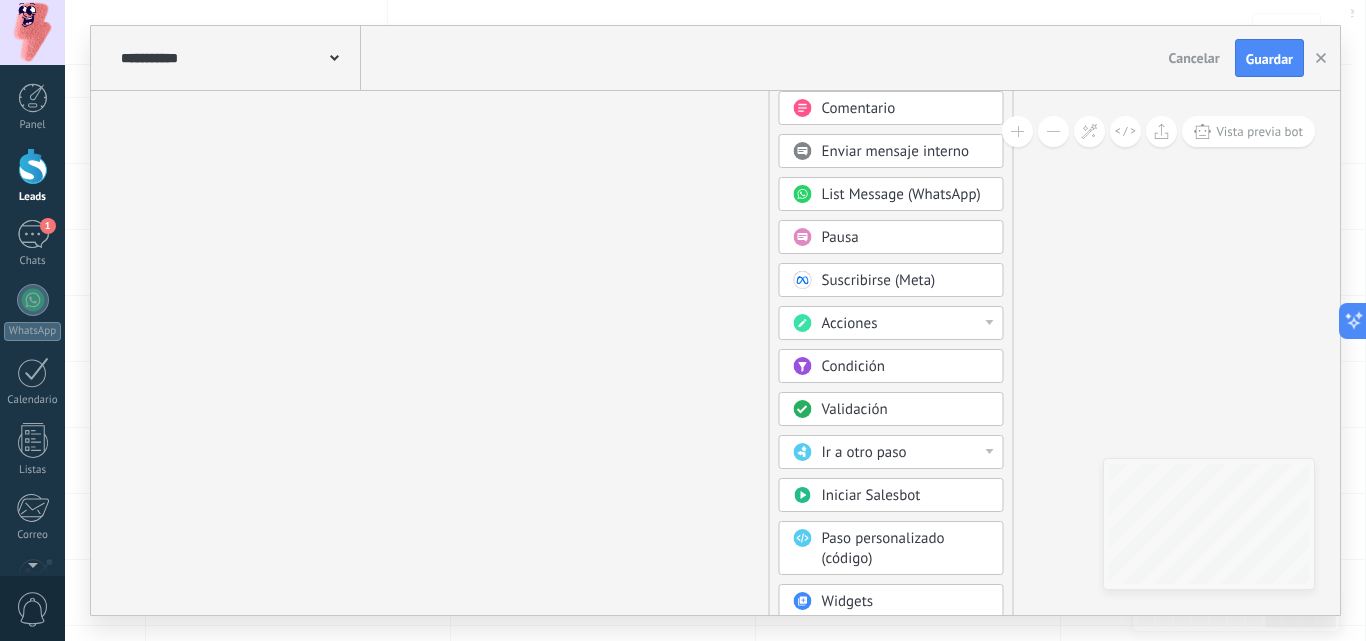 click on "Ir a otro paso" at bounding box center [906, 453] 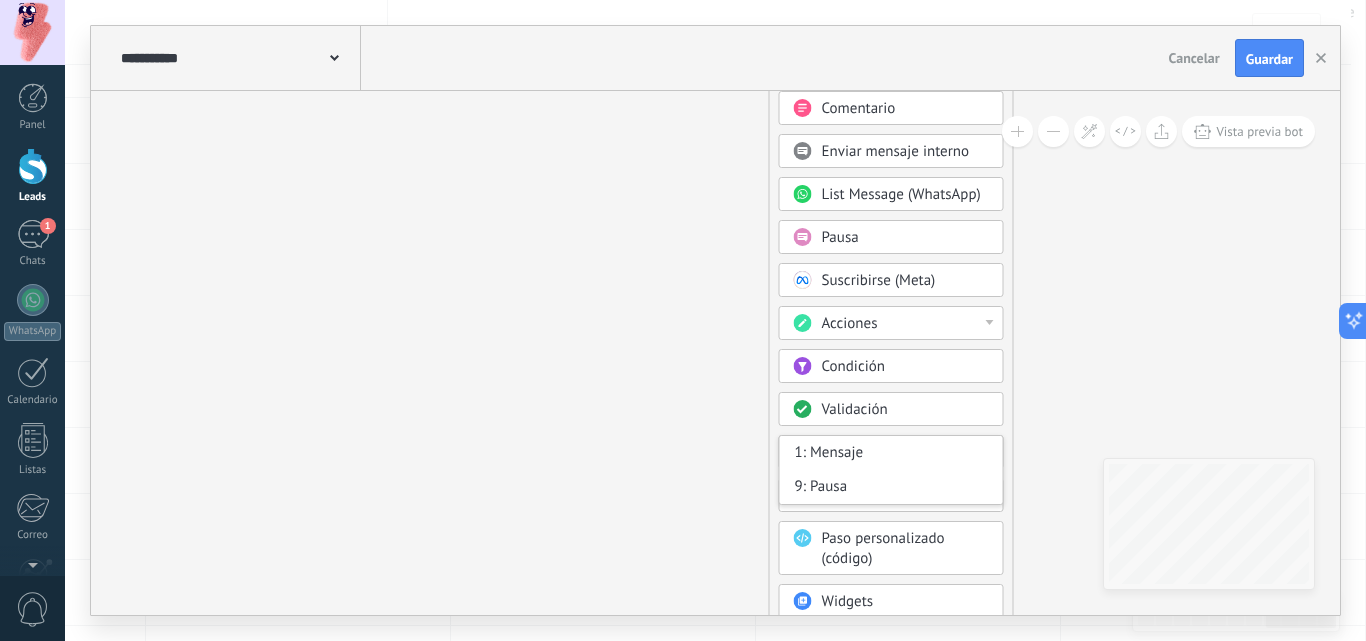 click 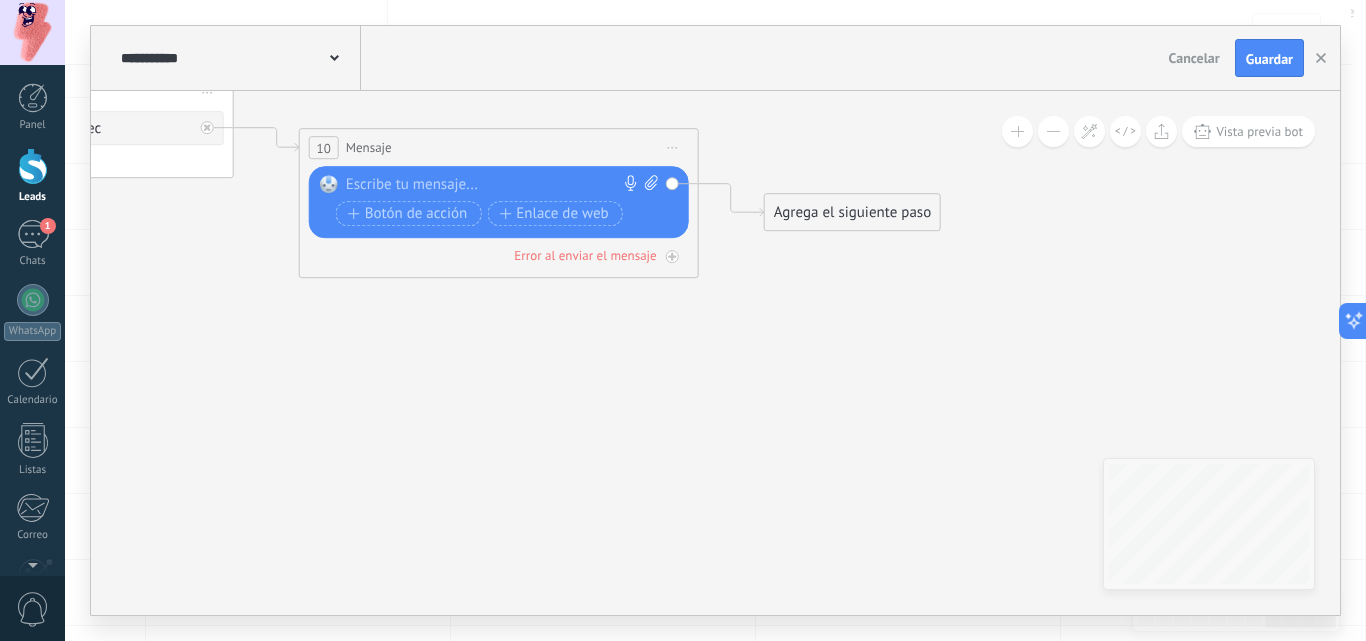 click on "Agrega el siguiente paso" at bounding box center [852, 212] 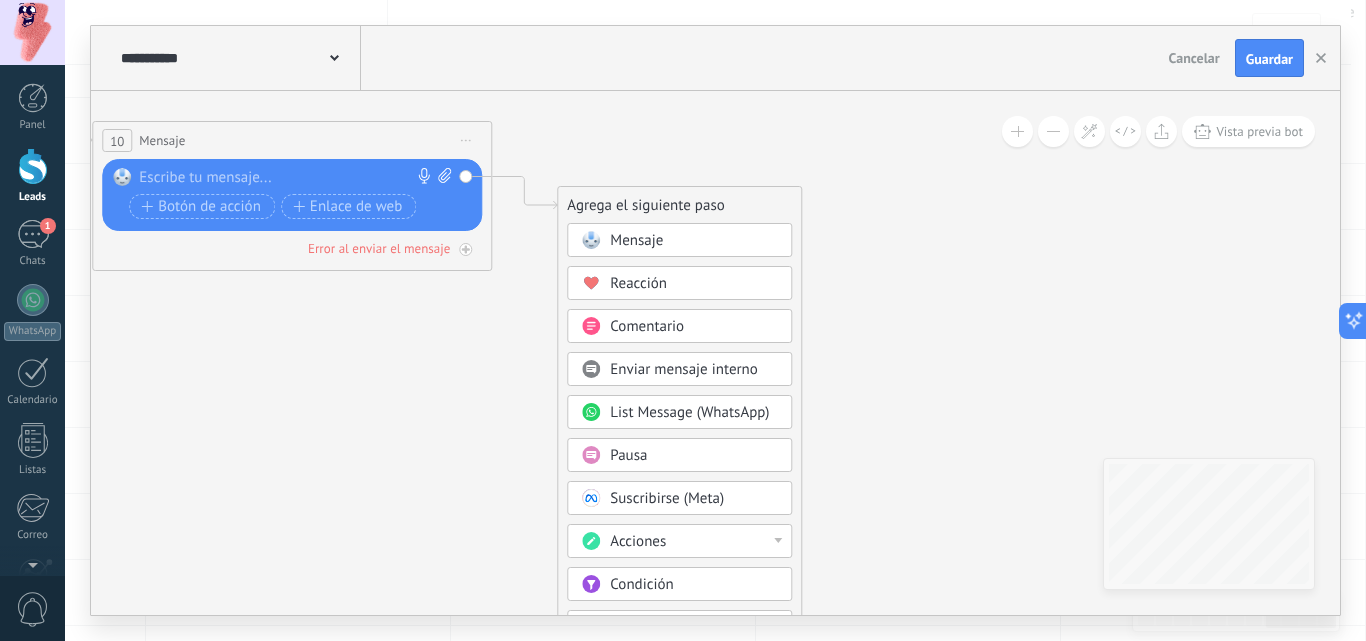 click on "Mensaje" at bounding box center (636, 240) 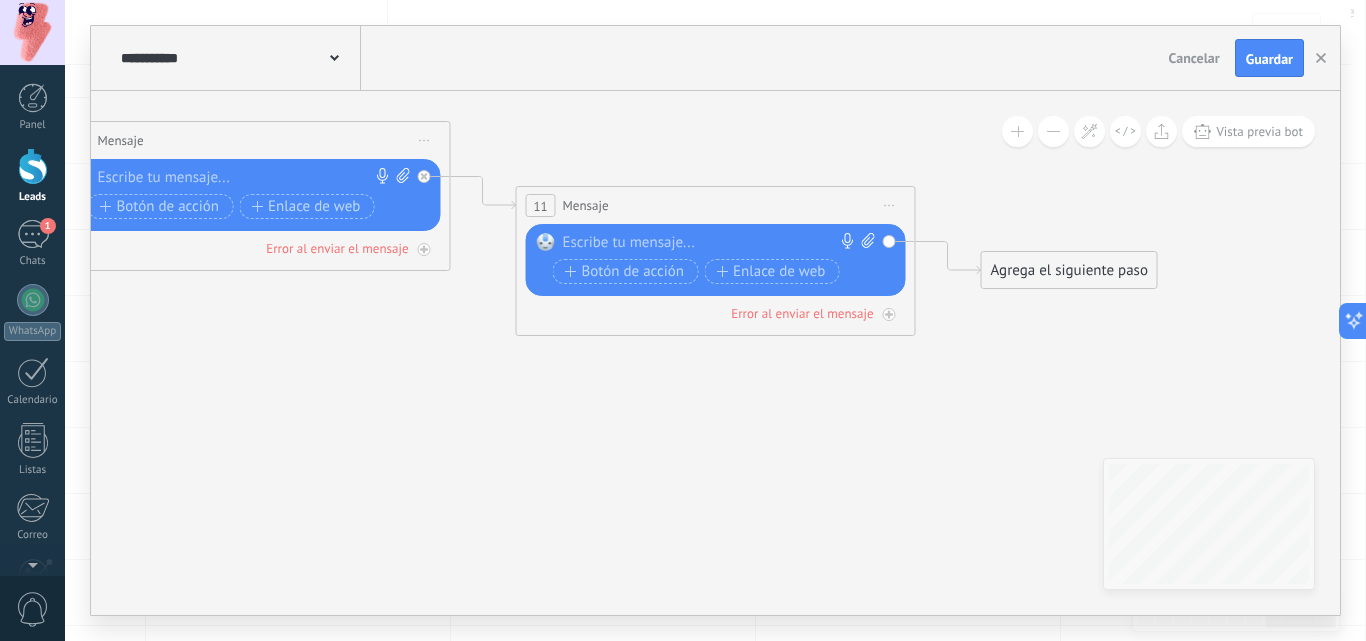 click 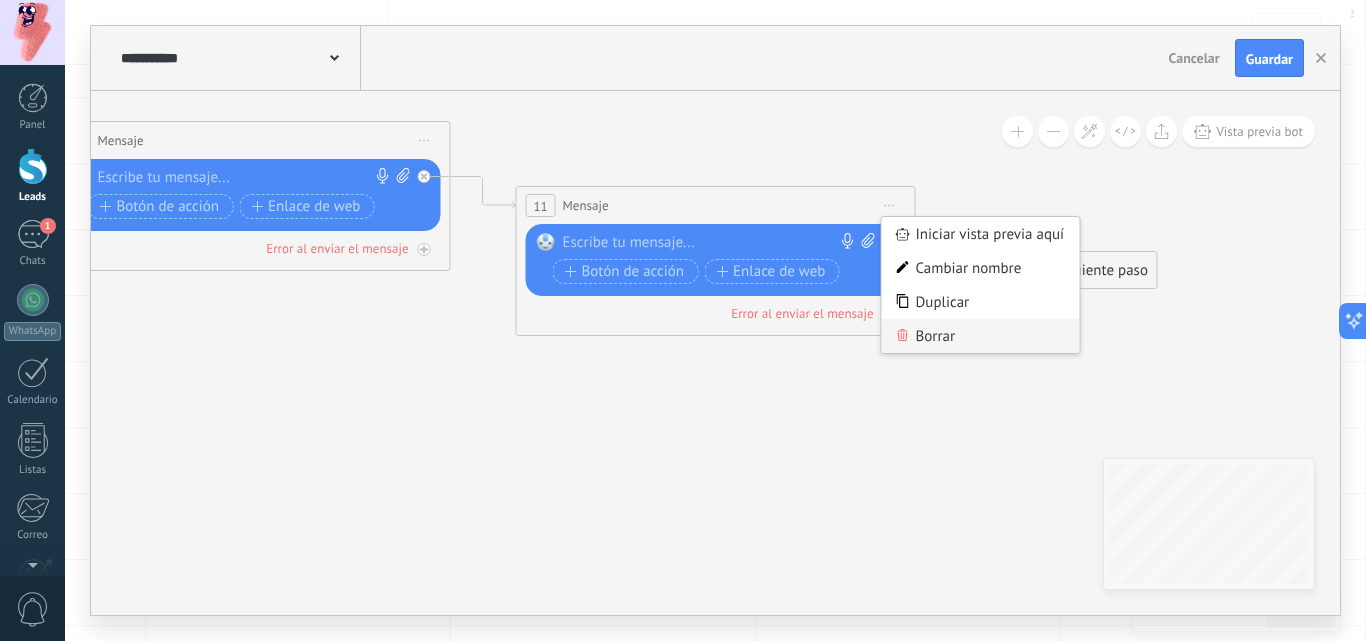 click on "Borrar" at bounding box center (981, 336) 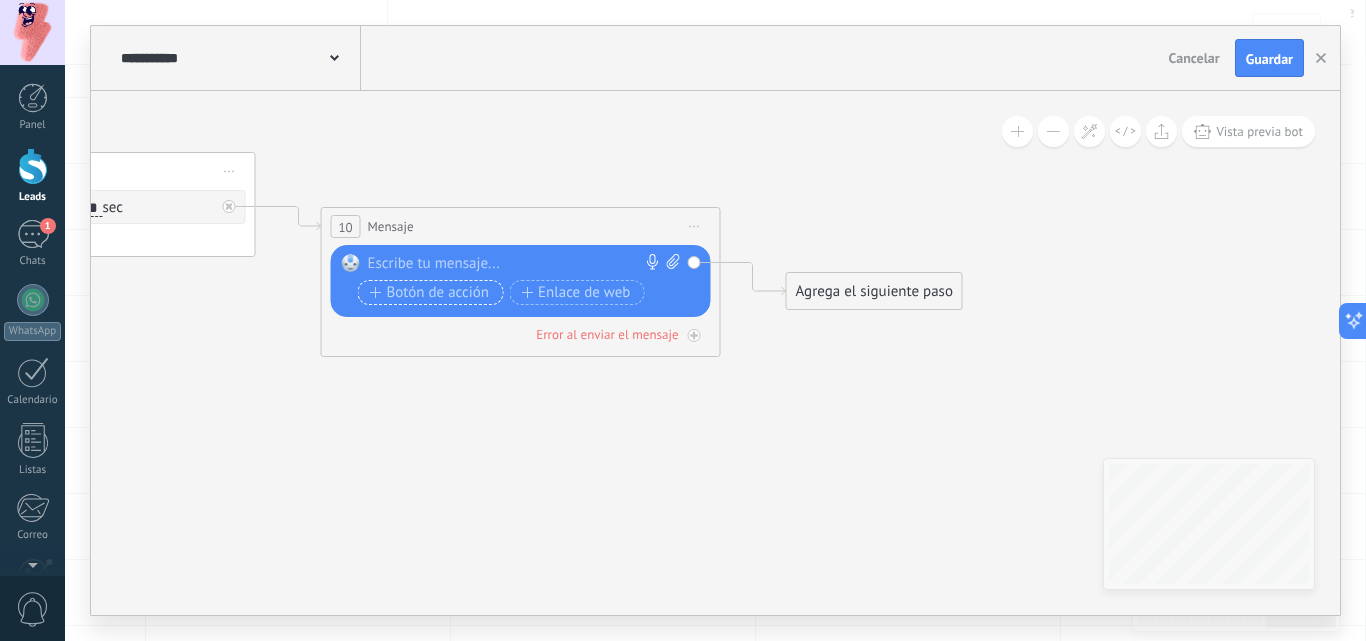 click on "Botón de acción" at bounding box center [430, 293] 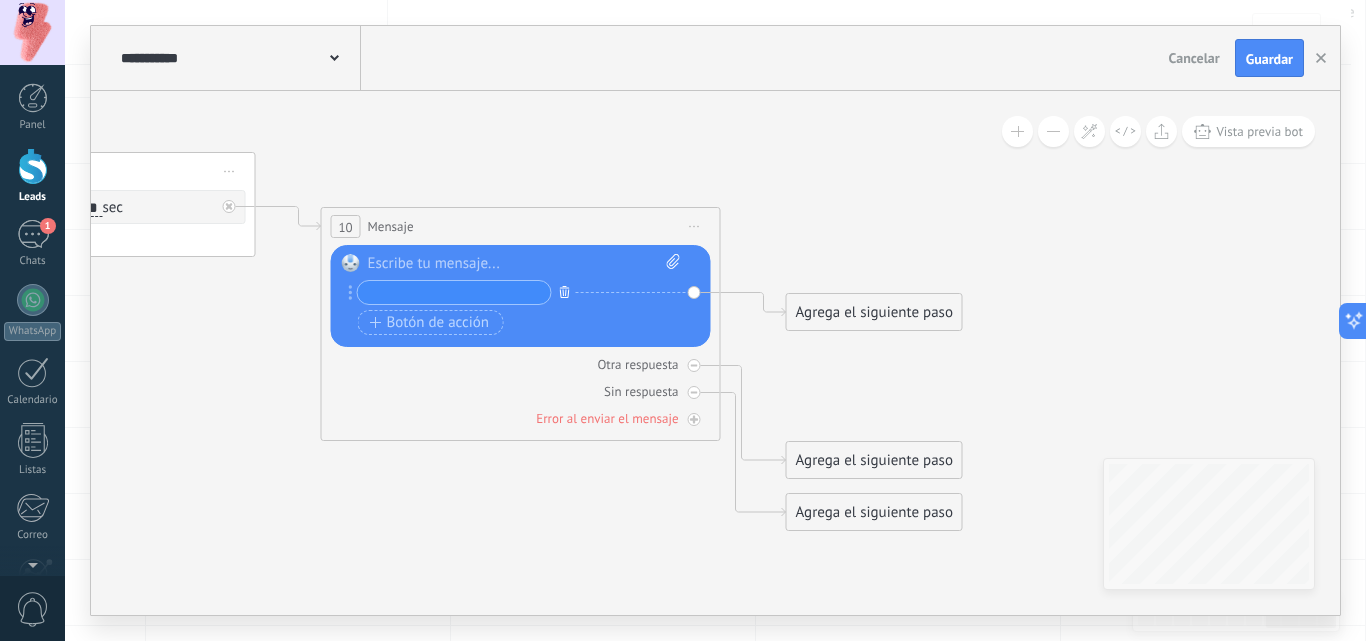 click 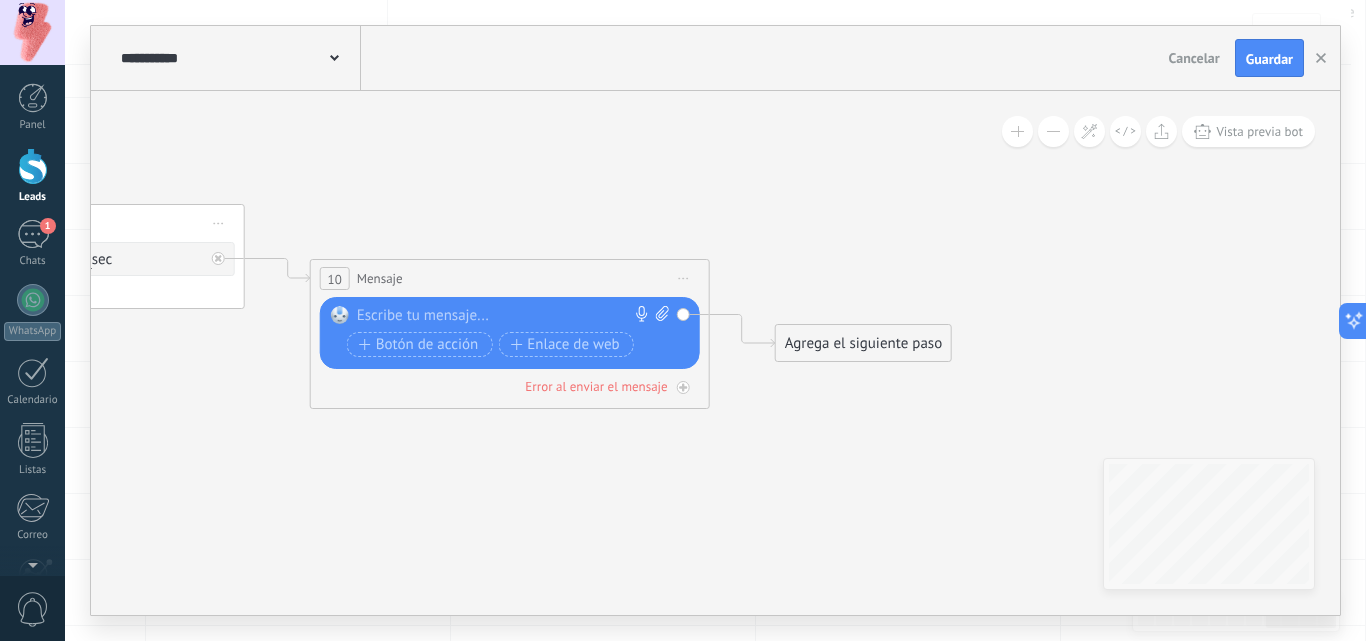 click on "Iniciar vista previa aquí
Cambiar nombre
Duplicar
[GEOGRAPHIC_DATA]" at bounding box center [684, 278] 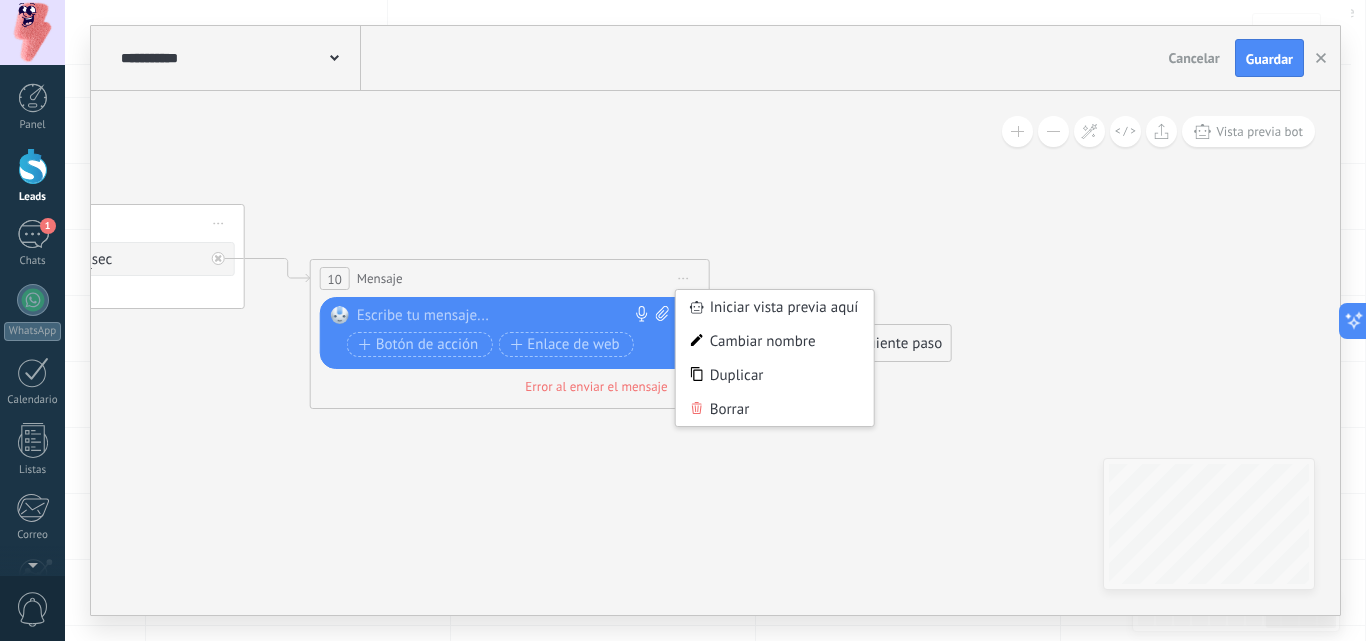 click 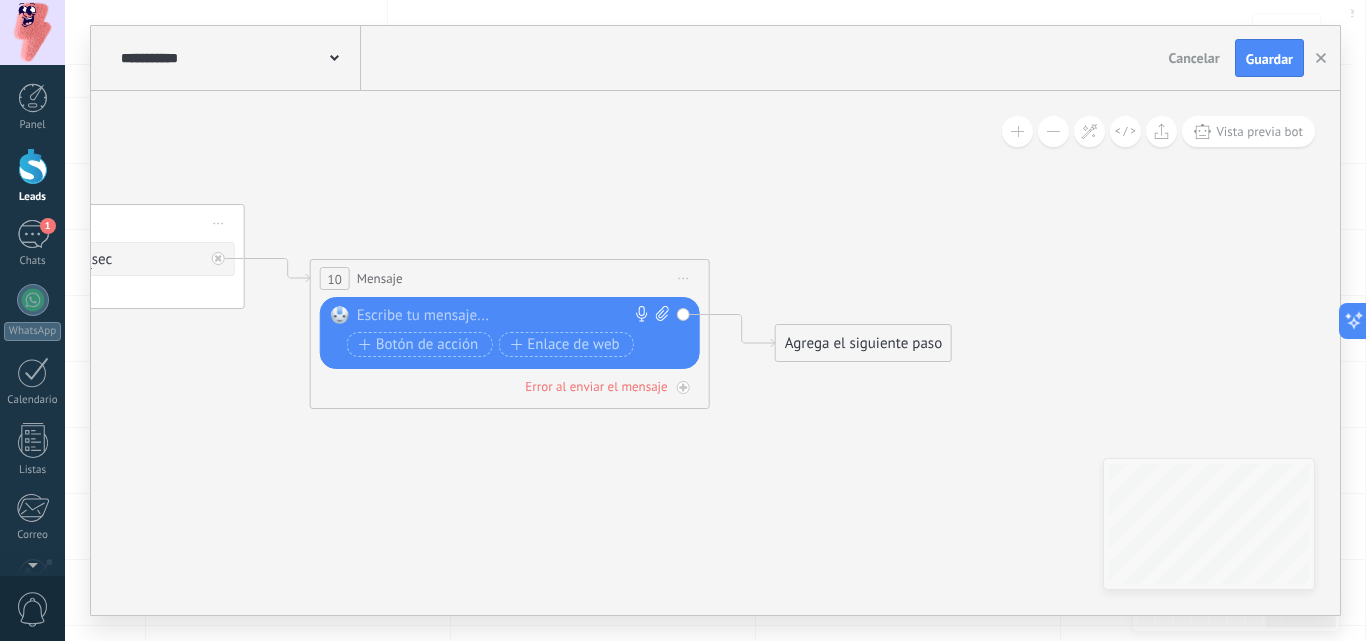 click on "Agrega el siguiente paso" at bounding box center (863, 343) 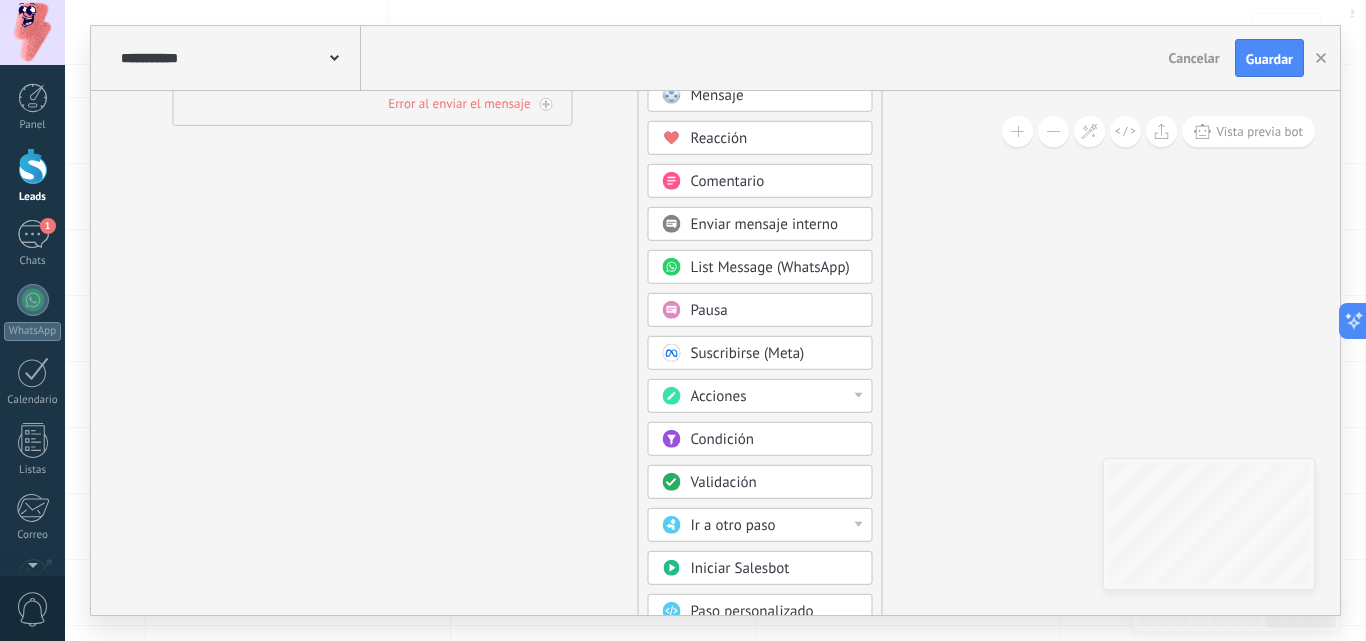 drag, startPoint x: 903, startPoint y: 413, endPoint x: 877, endPoint y: 327, distance: 89.84431 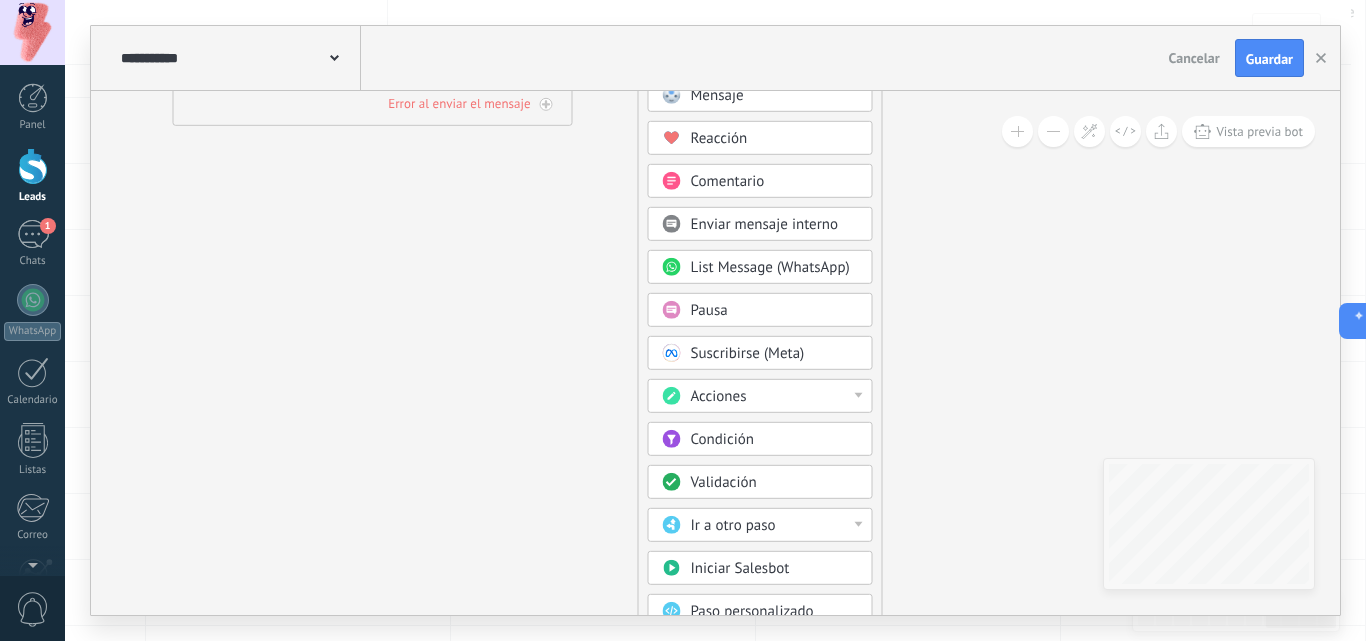 drag, startPoint x: 877, startPoint y: 327, endPoint x: 810, endPoint y: 389, distance: 91.28527 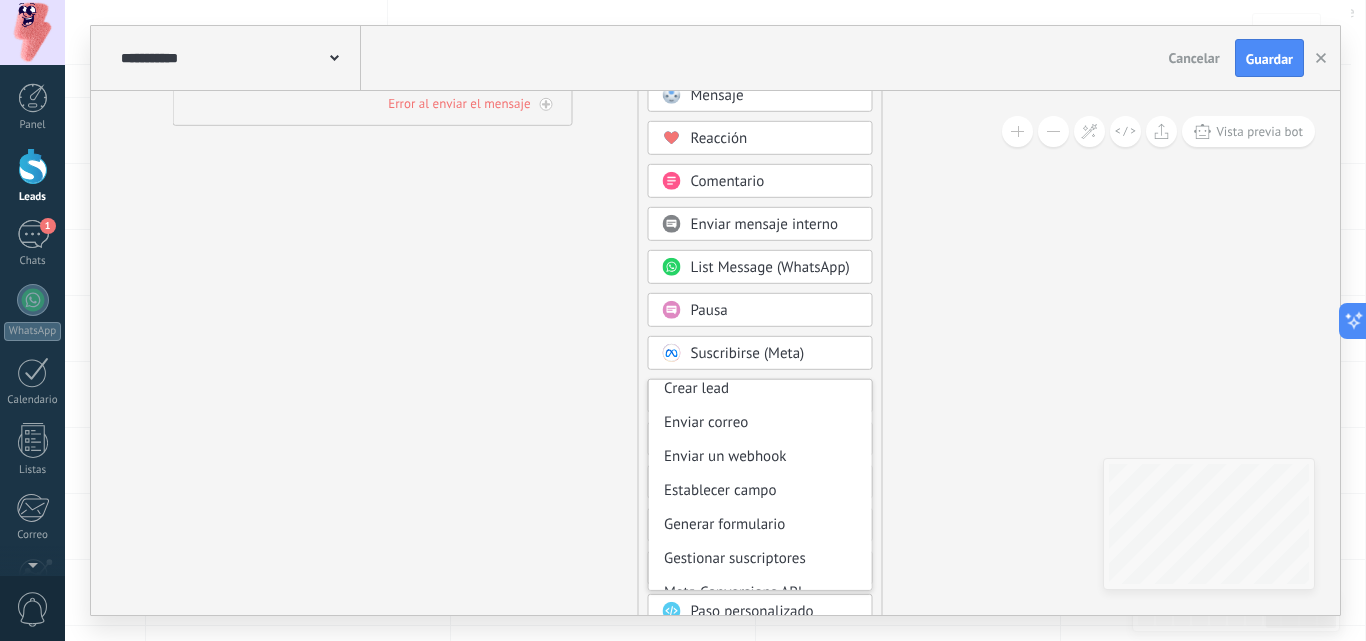 scroll, scrollTop: 266, scrollLeft: 0, axis: vertical 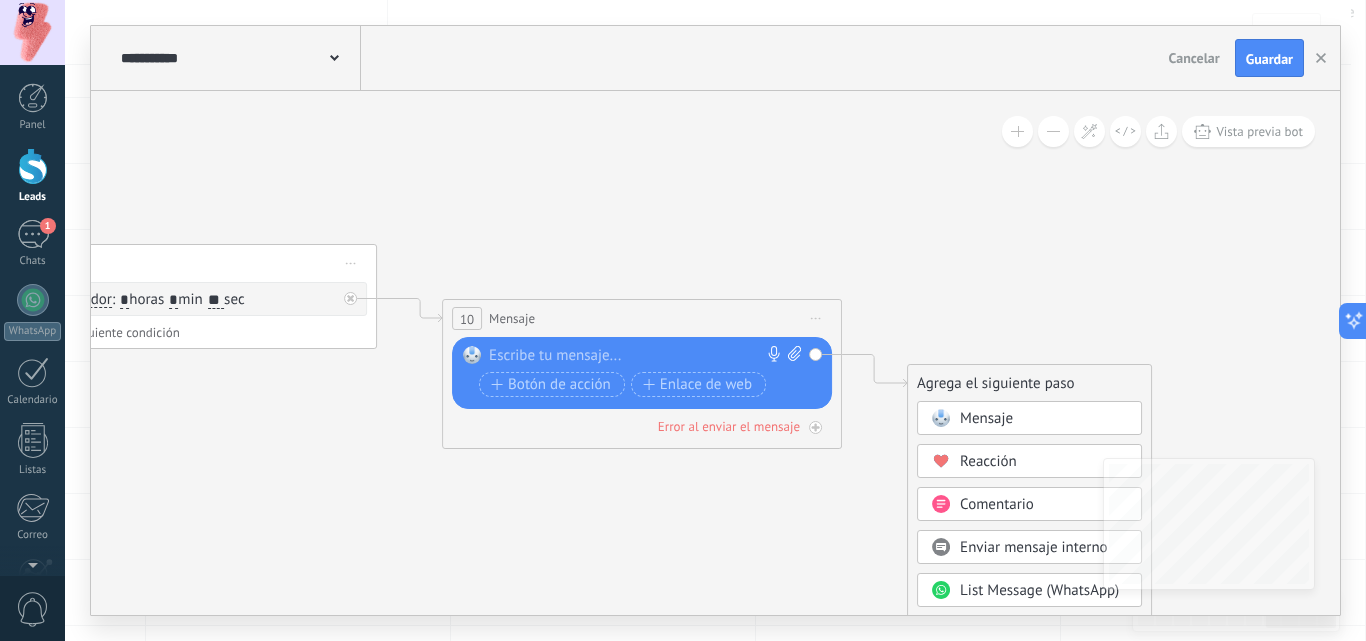click at bounding box center [637, 356] 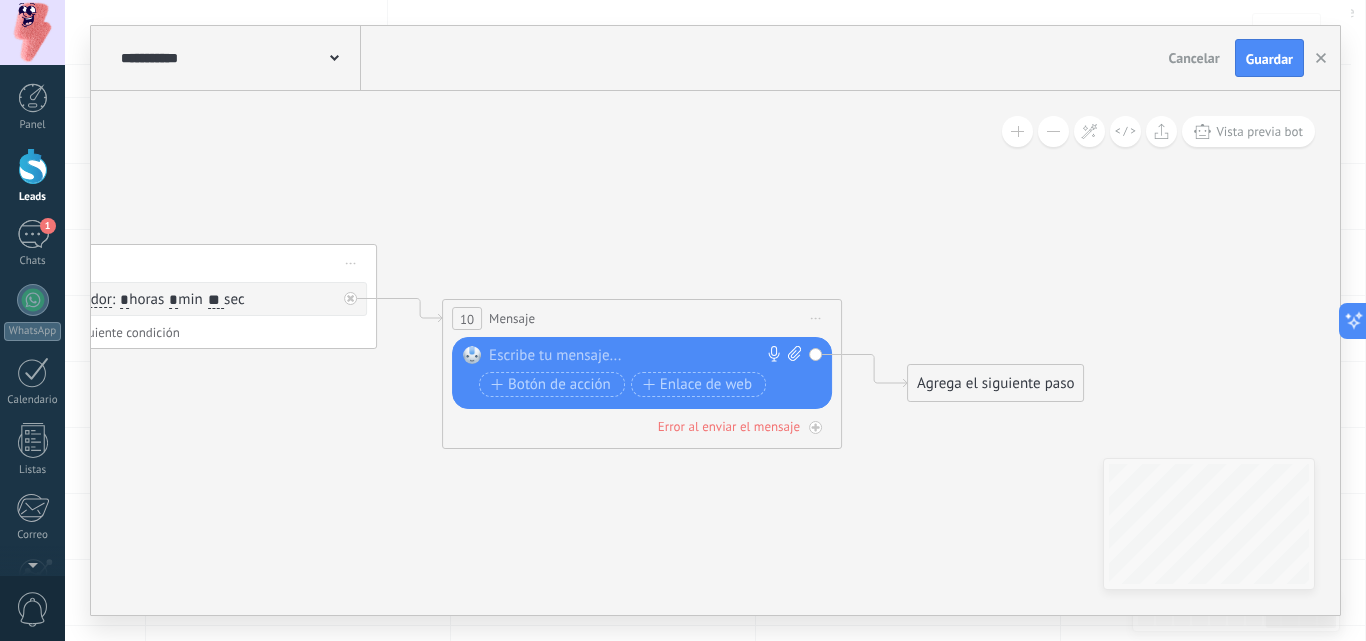 type 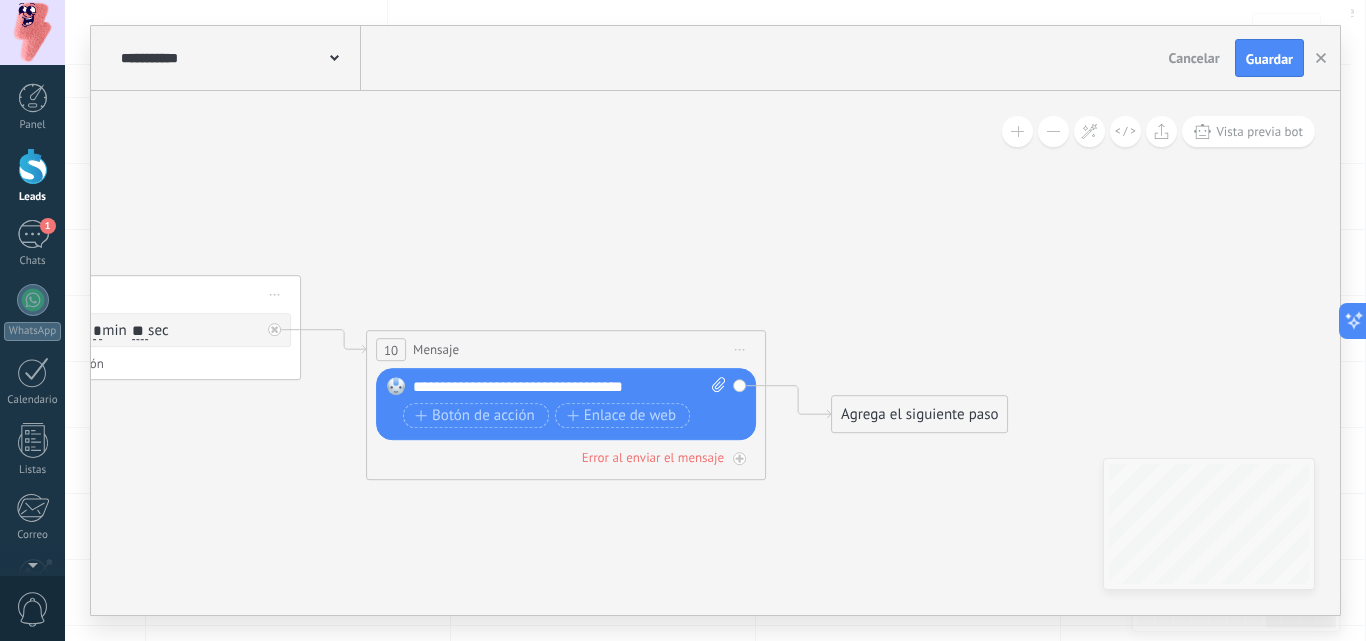 click on "Agrega el siguiente paso" at bounding box center [919, 414] 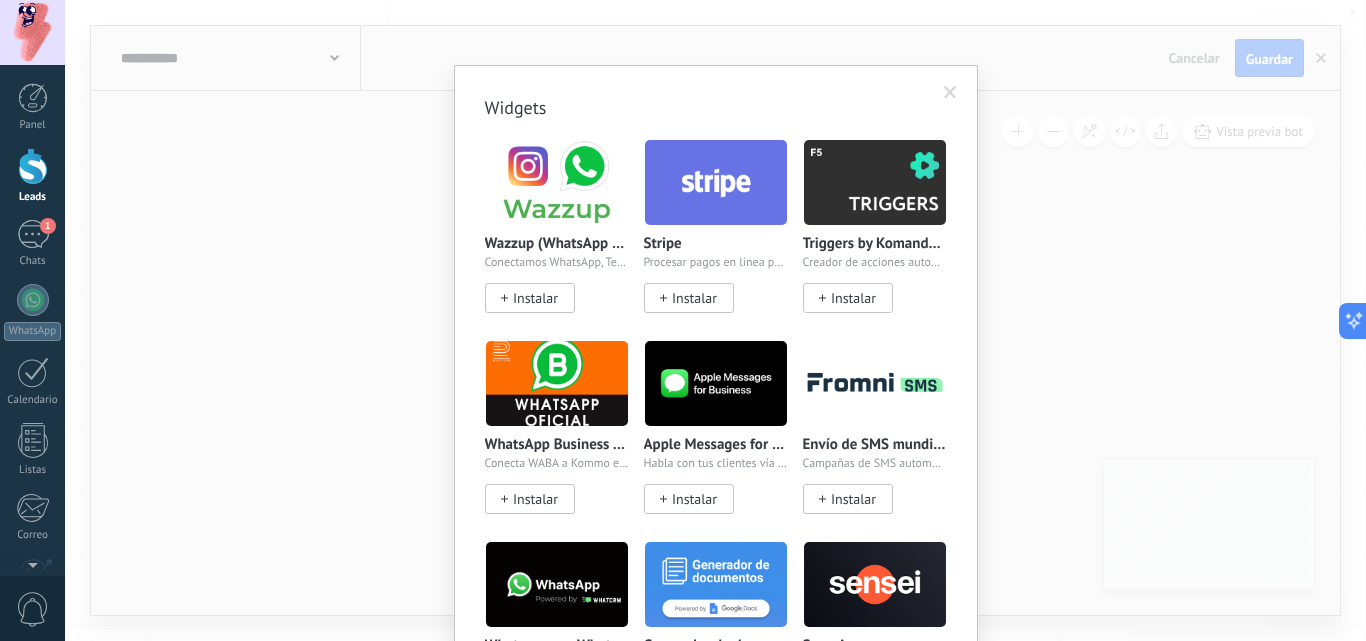 click on ".abccls-1,.abccls-2{fill-rule:evenodd}.abccls-2{fill:#fff} .abfcls-1{fill:none}.abfcls-2{fill:#fff} .abncls-1{isolation:isolate}.abncls-2{opacity:.06}.abncls-2,.abncls-3,.abncls-6{mix-blend-mode:multiply}.abncls-3{opacity:.15}.abncls-4,.abncls-8{fill:#fff}.abncls-5{fill:url(#abnlinear-gradient)}.abncls-6{opacity:.04}.abncls-7{fill:url(#abnlinear-gradient-2)}.abncls-8{fill-rule:evenodd} .abqst0{fill:#ffa200} .abwcls-1{fill:#252525} .cls-1{isolation:isolate} .acicls-1{fill:none} .aclcls-1{fill:#232323} .acnst0{display:none} .addcls-1,.addcls-2{fill:none;stroke-miterlimit:10}.addcls-1{stroke:#dfe0e5}.addcls-2{stroke:#a1a7ab} .adecls-1,.adecls-2{fill:none;stroke-miterlimit:10}.adecls-1{stroke:#dfe0e5}.adecls-2{stroke:#a1a7ab} .adqcls-1{fill:#8591a5;fill-rule:evenodd} .aeccls-1{fill:#5c9f37} .aeecls-1{fill:#f86161} .aejcls-1{fill:#8591a5;fill-rule:evenodd} .aekcls-1{fill-rule:evenodd} .aelcls-1{fill-rule:evenodd;fill:currentColor} .aemcls-1{fill-rule:evenodd;fill:currentColor} .aencls-2{fill:#f86161;opacity:.3}" at bounding box center [683, 142] 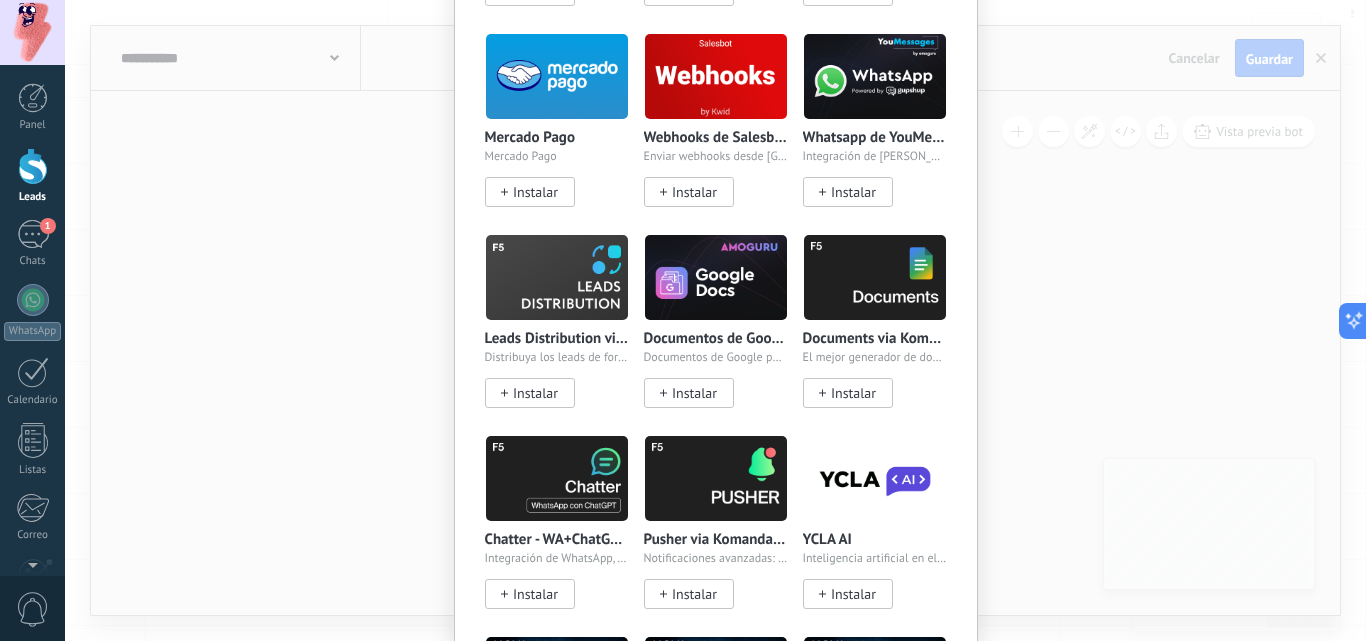 scroll, scrollTop: 928, scrollLeft: 0, axis: vertical 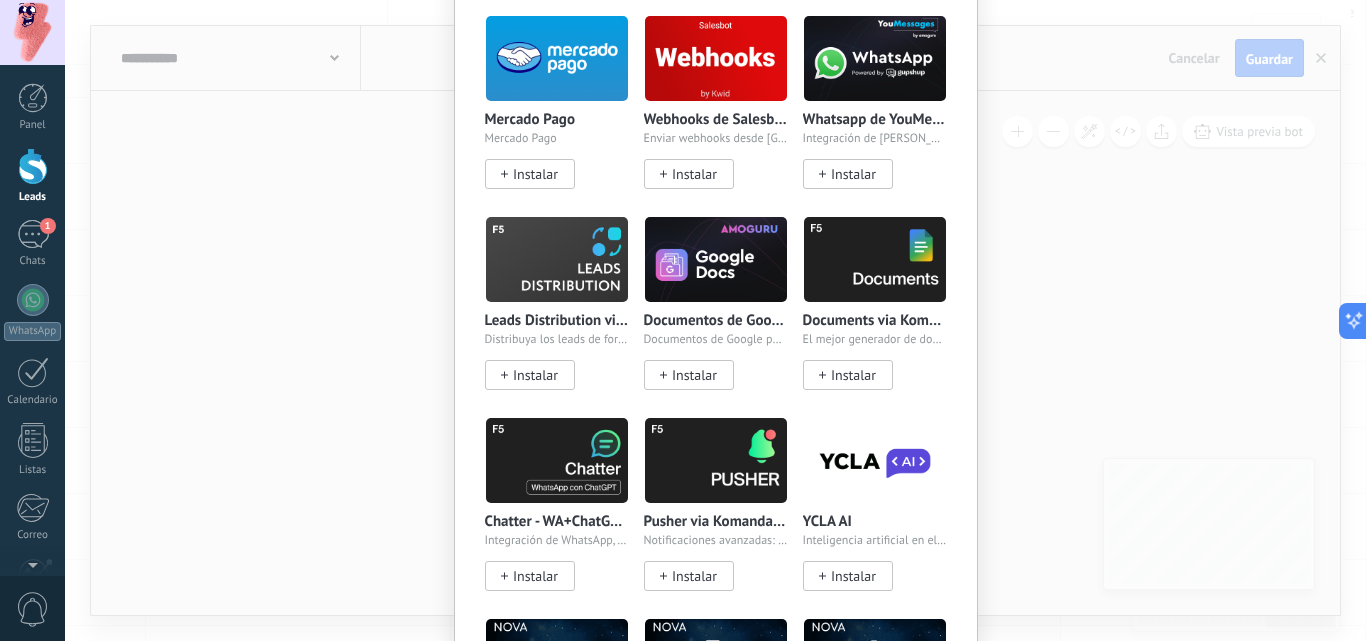click on "Widgets Wazzup (WhatsApp & Instagram) Conectamos WhatsApp, Telegram e Instagram a Kommo Instalar Stripe Procesar pagos en linea para negocios digitales  Instalar Triggers by Komanda F5 Creador de acciones automáticas Instalar WhatsApp Business API (WABA) via [DOMAIN_NAME] Conecta WABA a Kommo en 10 minutos Instalar Apple Messages for Business Habla con tus clientes vía iMessage Instalar Envío de SMS mundiald por Fromni Campañas de SMS automatizadas y manuales - Kommo Instalar Whatsapp por Whatcrm y Telphin Conecta la integración de WhatsApp en un minuto Instalar Generador de documentos Llena tus documentos con la info de tus leads Instalar Sensei Editor de procesos comerciales de venta Instalar Telegram de Whatcrm Conecte la integración de Telegram en un minuto Instalar Etapa del Lead por KWID Verificación de la etapa del lead en Salesbot Instalar PayPal Crea y envía formatos de pago Instalar Mercado Pago Mercado Pago Instalar Webhooks de Salesbot por KWID Enviar webhooks desde Salesbot Instalar" at bounding box center [715, 320] 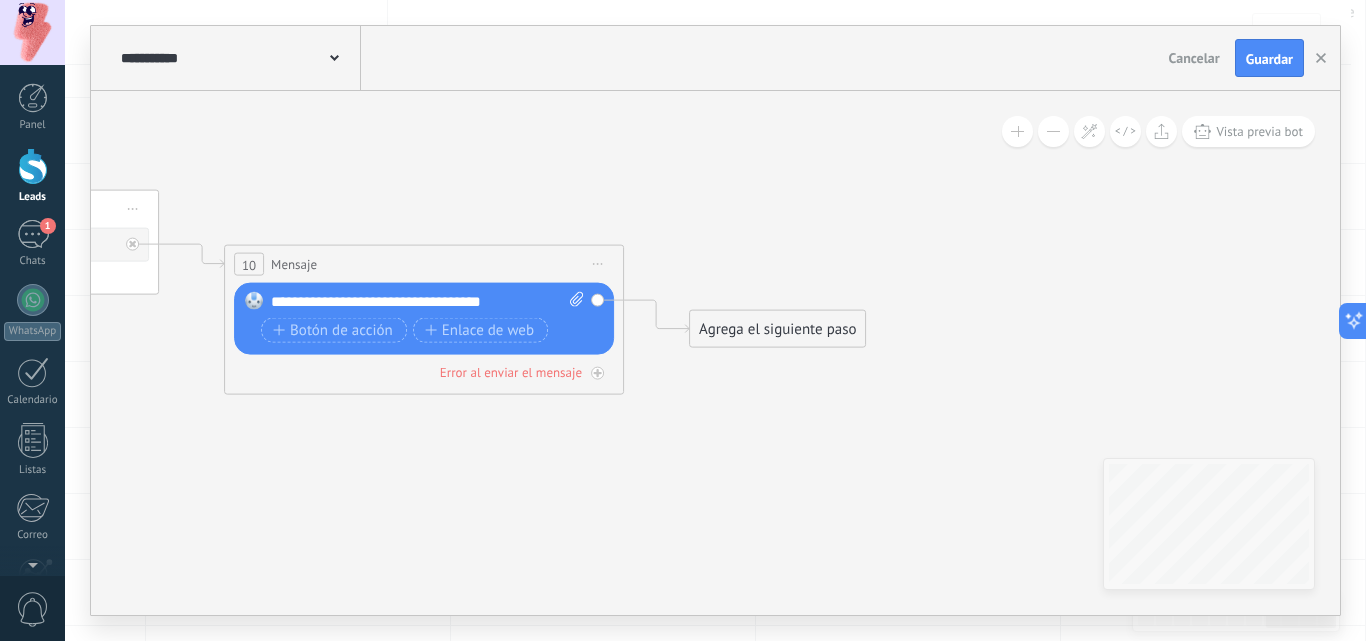 click on "Agrega el siguiente paso" at bounding box center [777, 329] 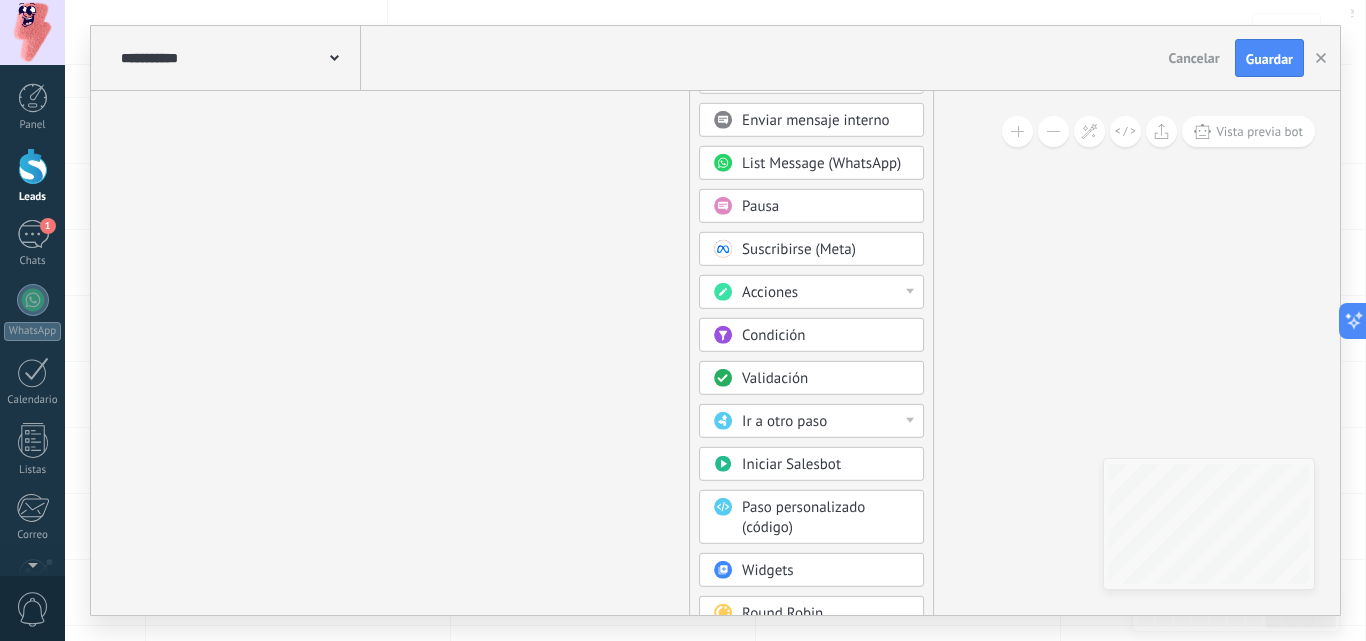 click on "Acciones" at bounding box center (826, 293) 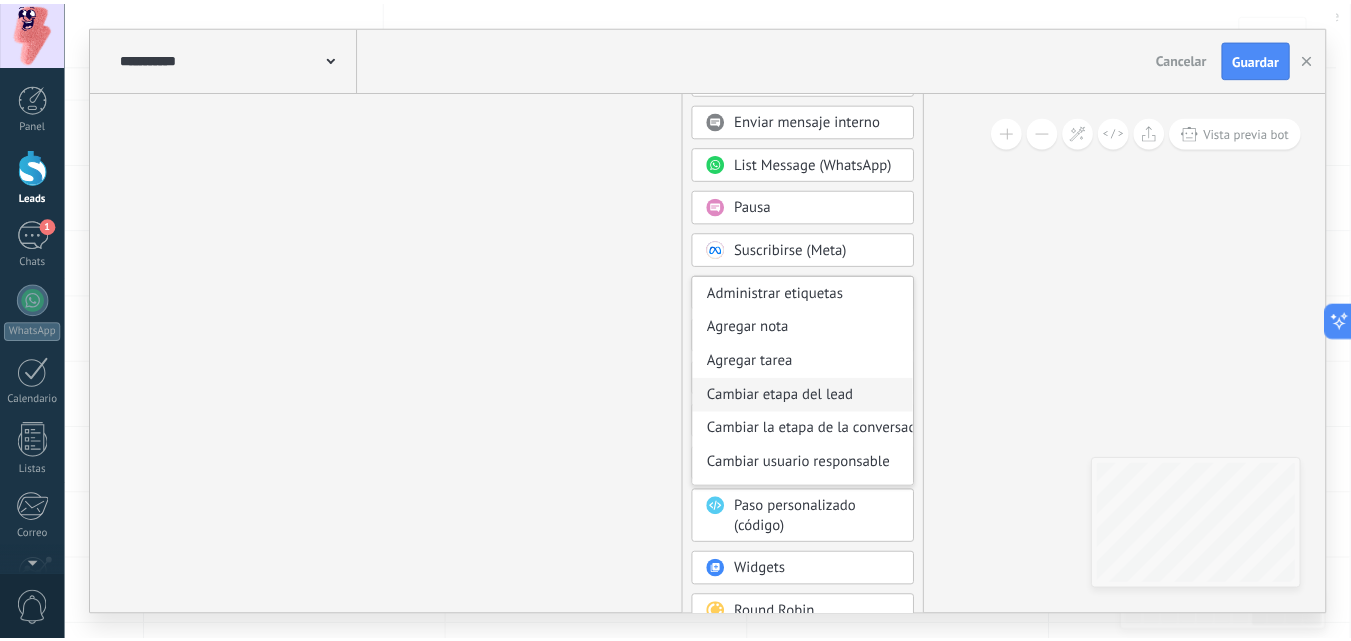 scroll, scrollTop: 266, scrollLeft: 0, axis: vertical 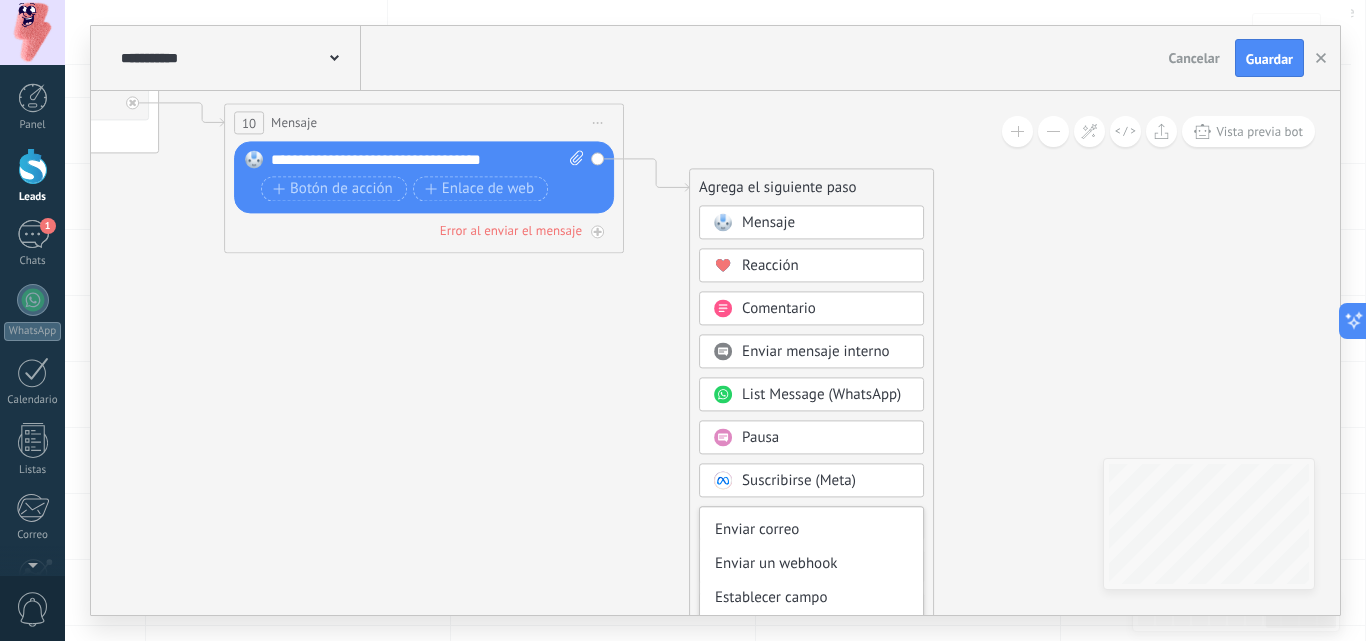 click on "**********" at bounding box center (427, 160) 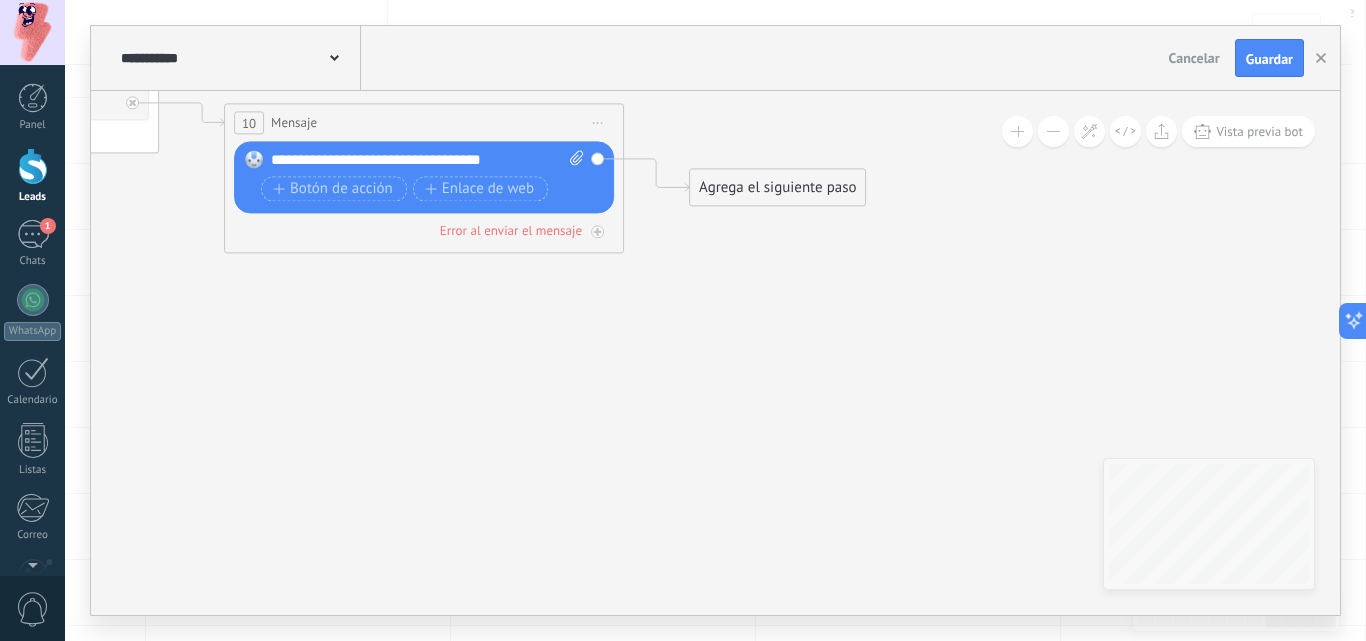 click on "**********" at bounding box center [427, 160] 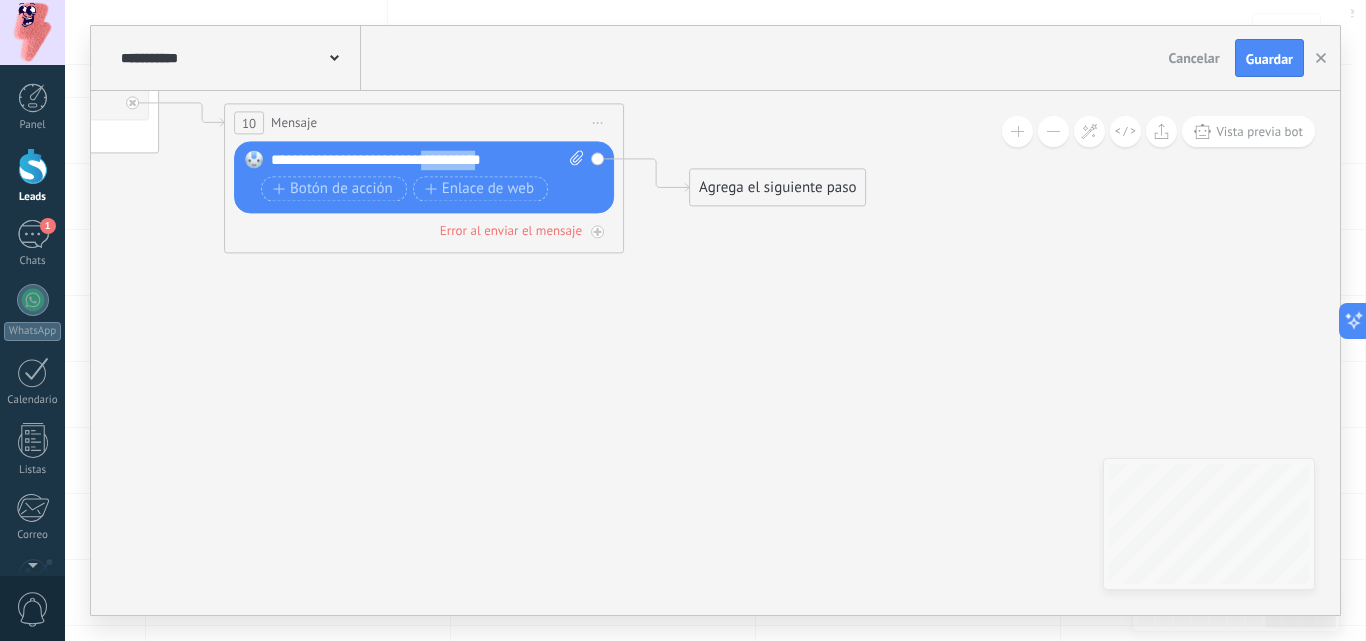 click on "**********" at bounding box center (427, 160) 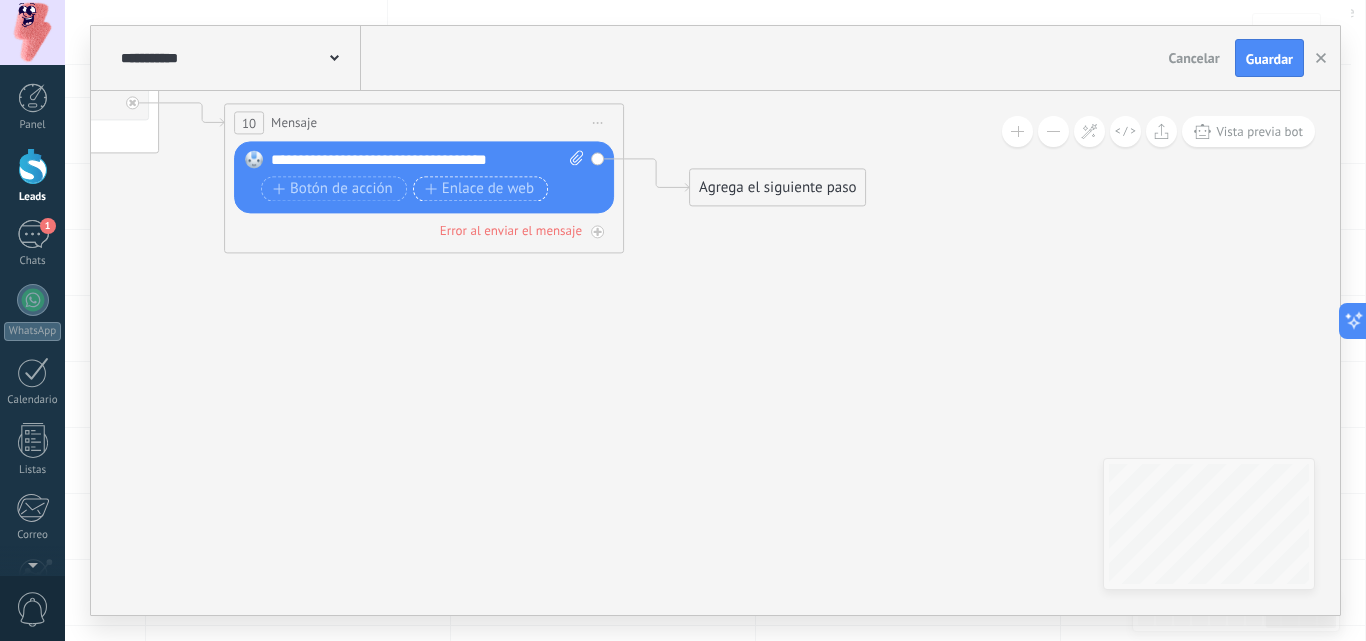 click on "Enlace de web" at bounding box center (479, 189) 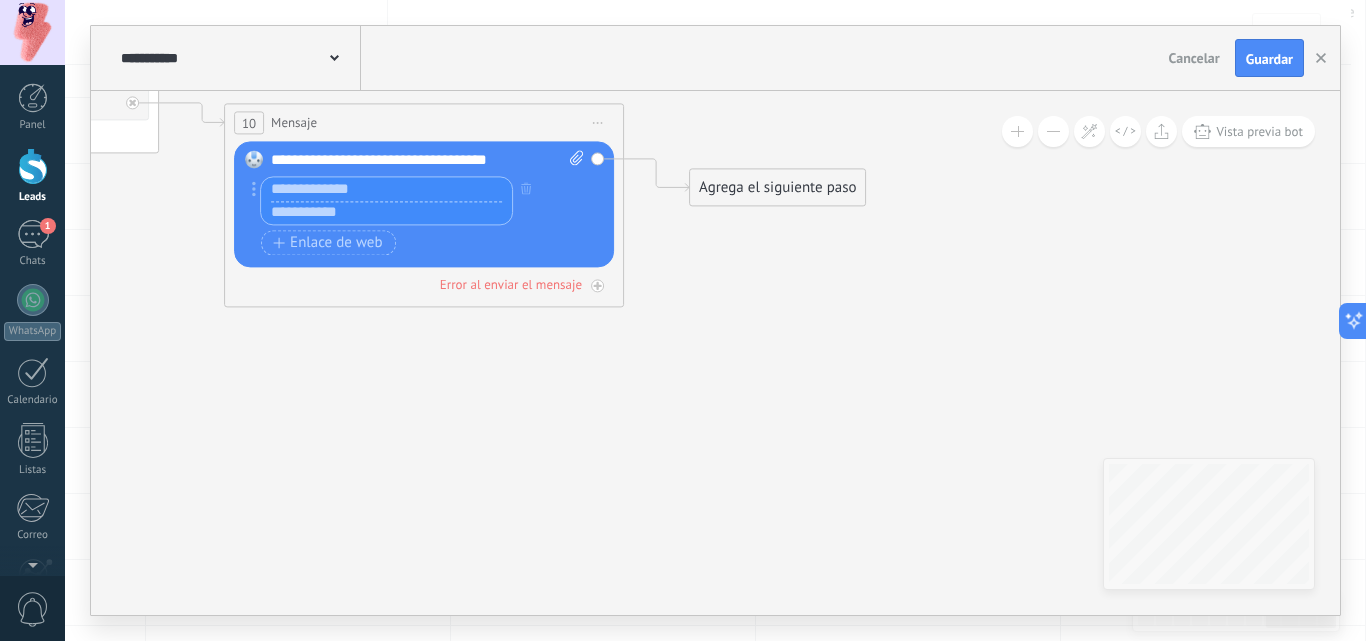 click at bounding box center (386, 213) 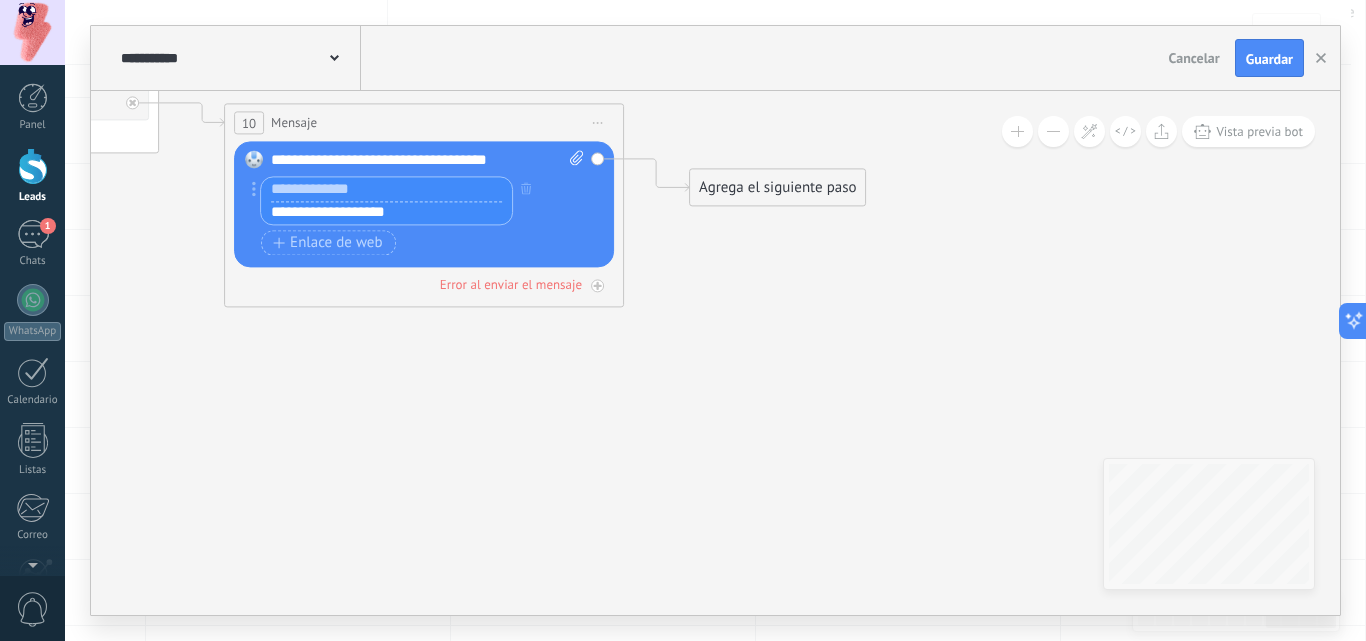 type on "**********" 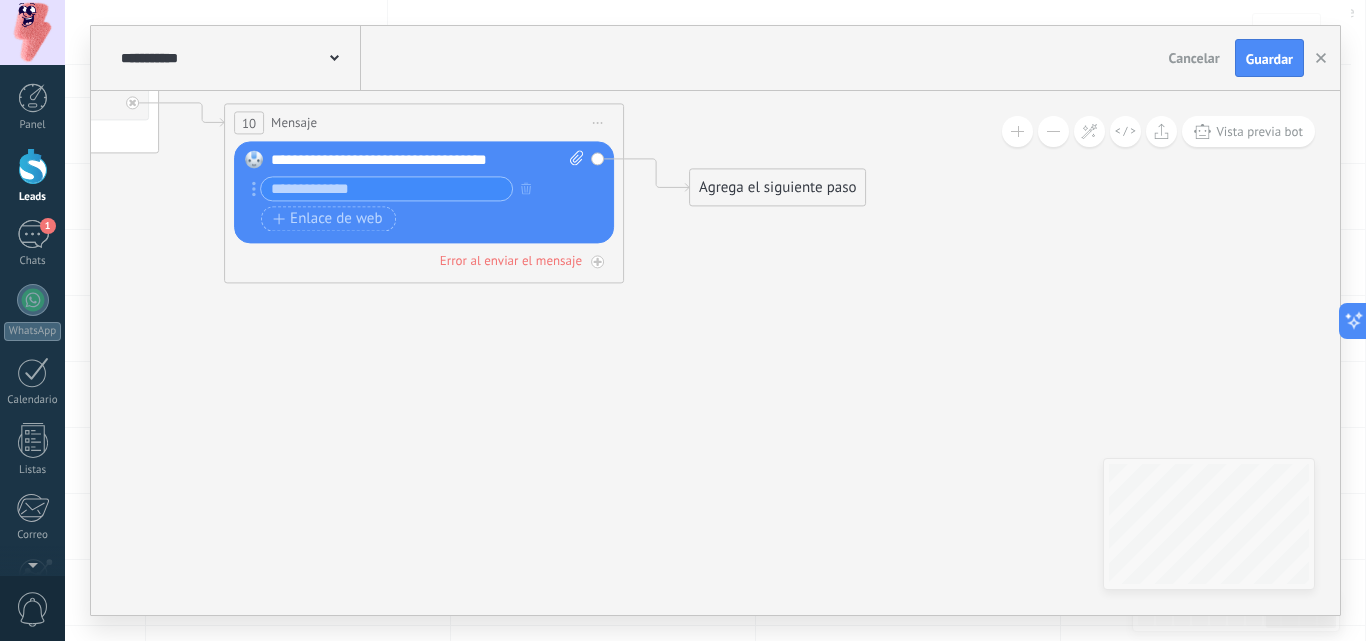 click 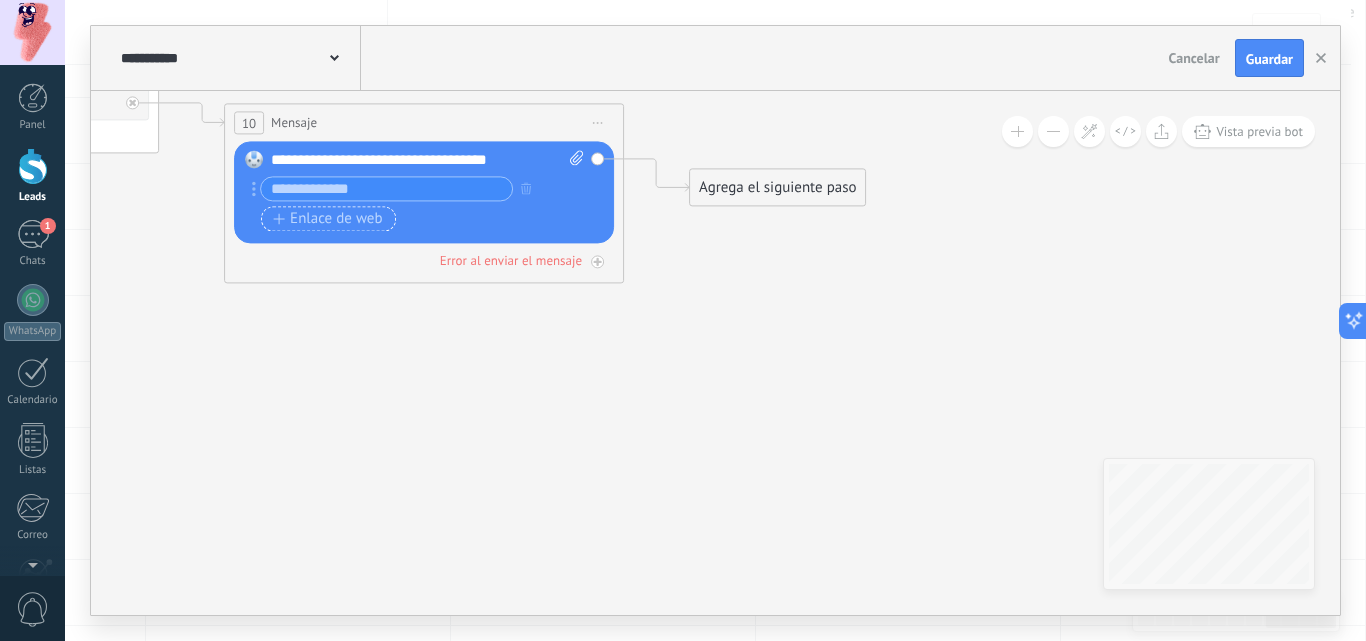 click on "Enlace de web" at bounding box center [327, 219] 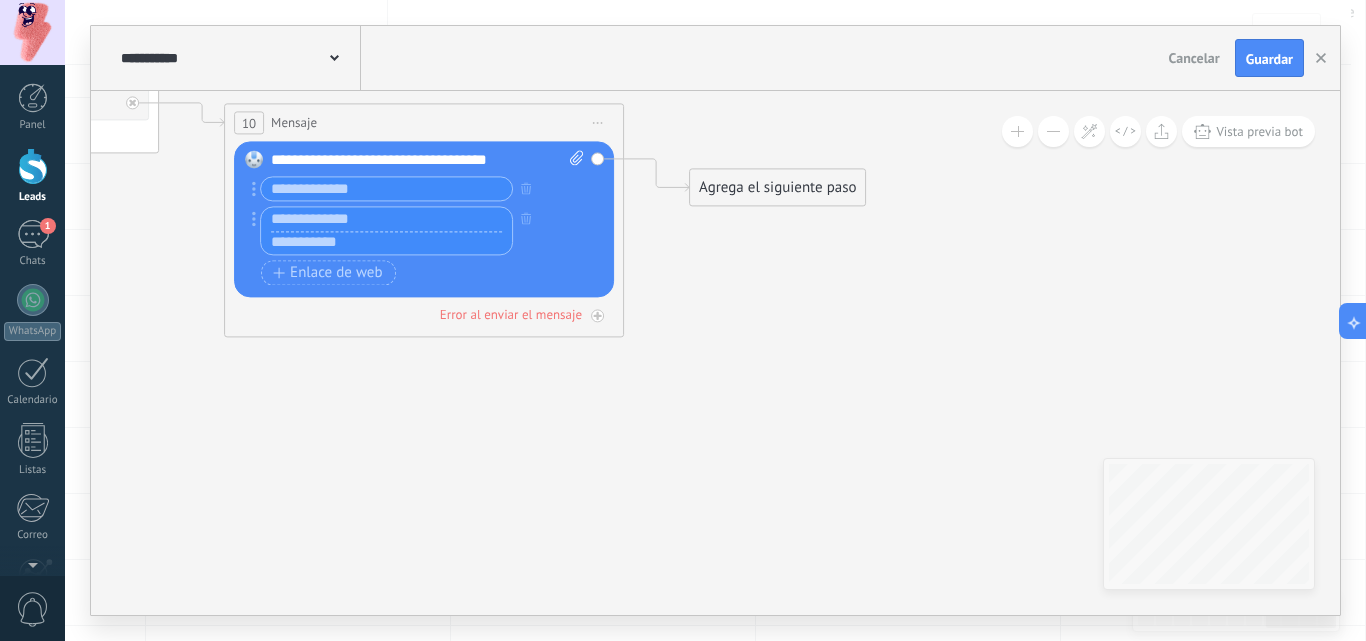 click at bounding box center [386, 243] 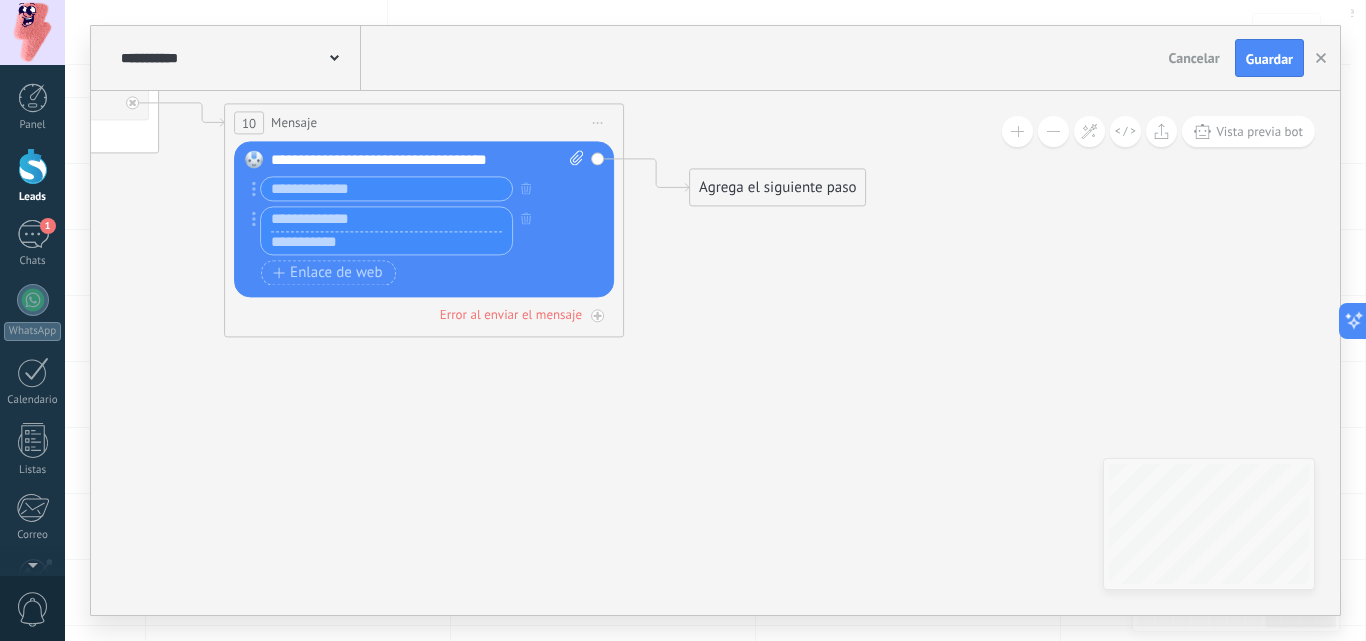 click at bounding box center [386, 243] 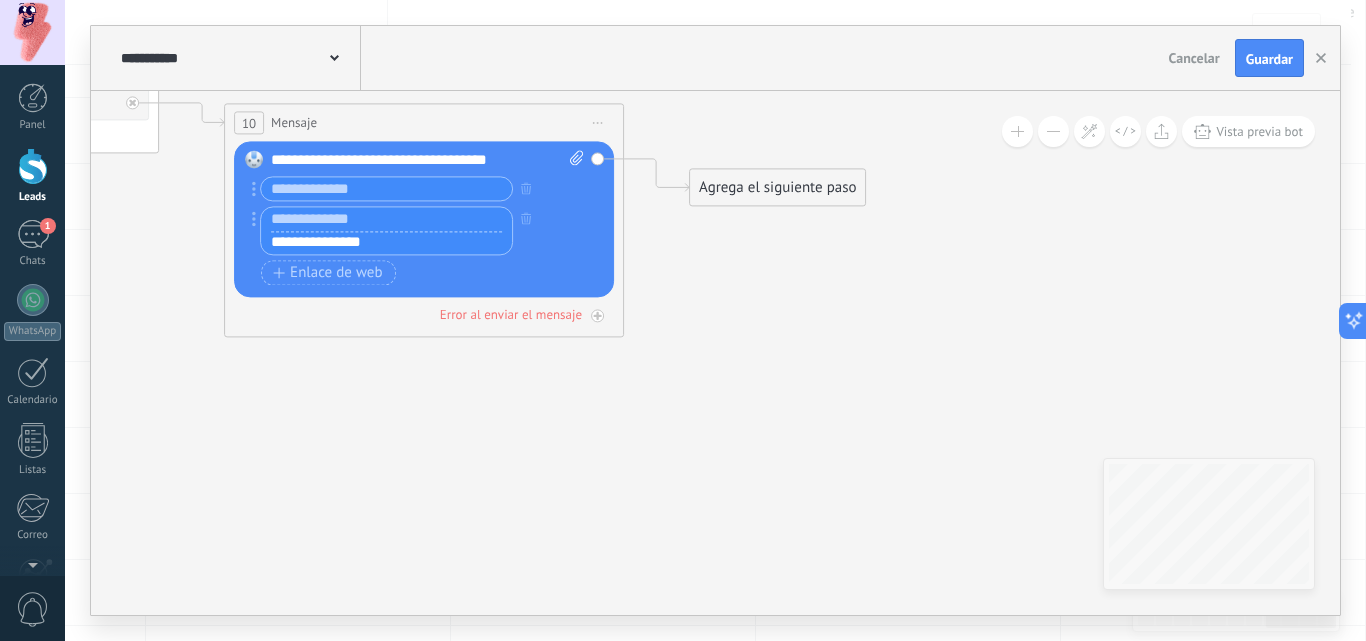 type on "**********" 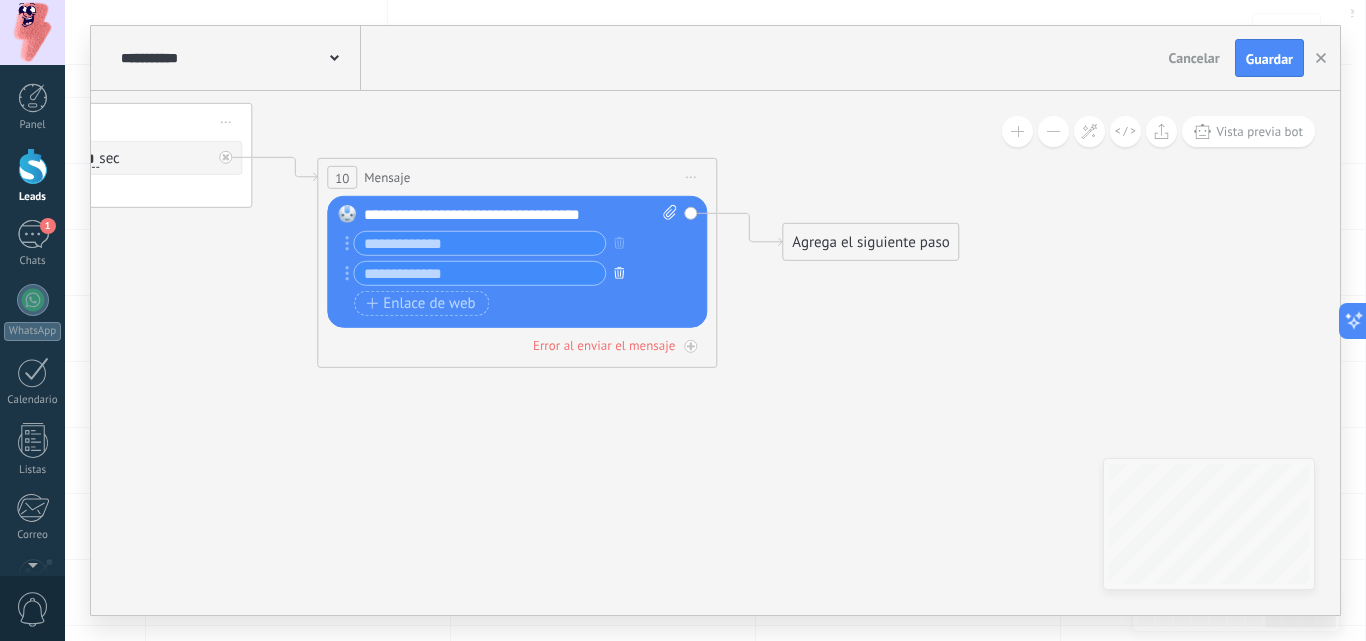 click at bounding box center [619, 272] 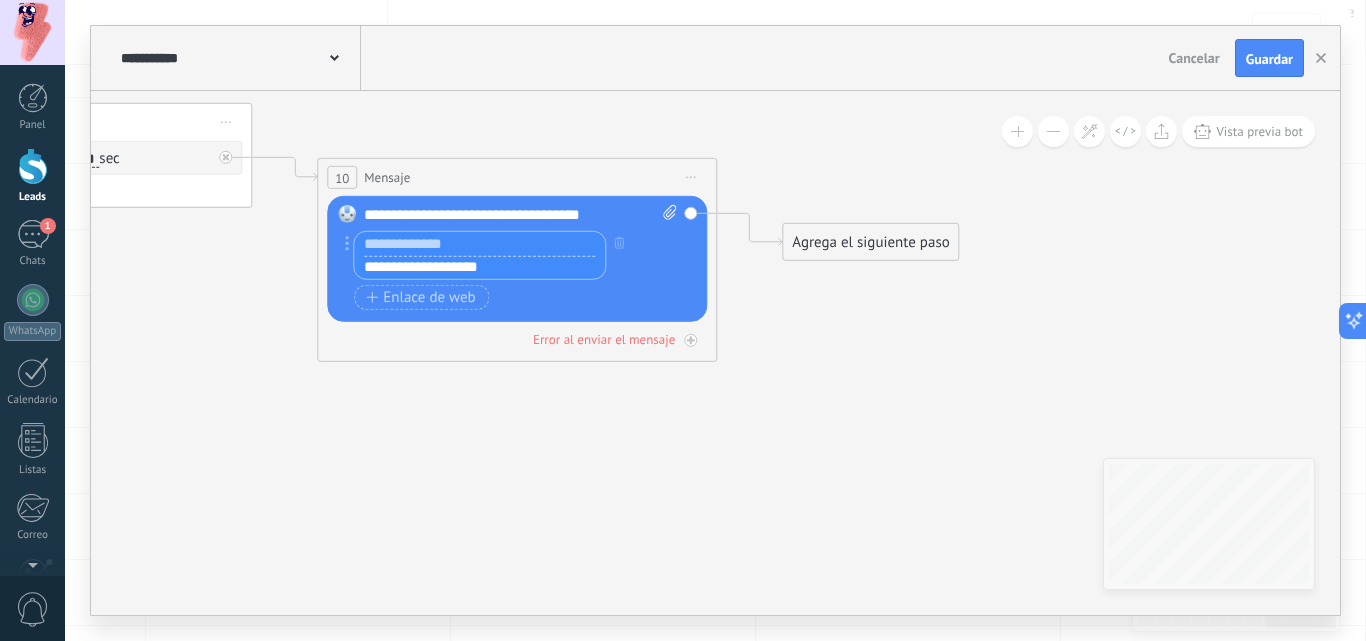 click at bounding box center (479, 244) 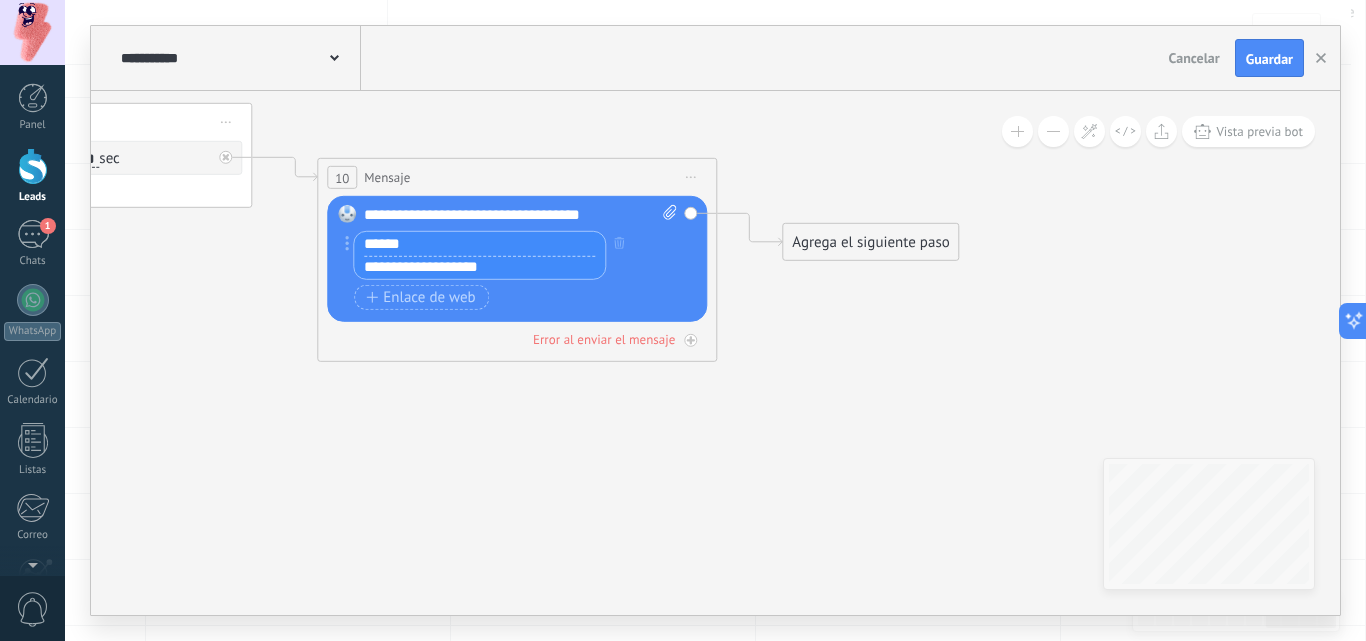 type on "******" 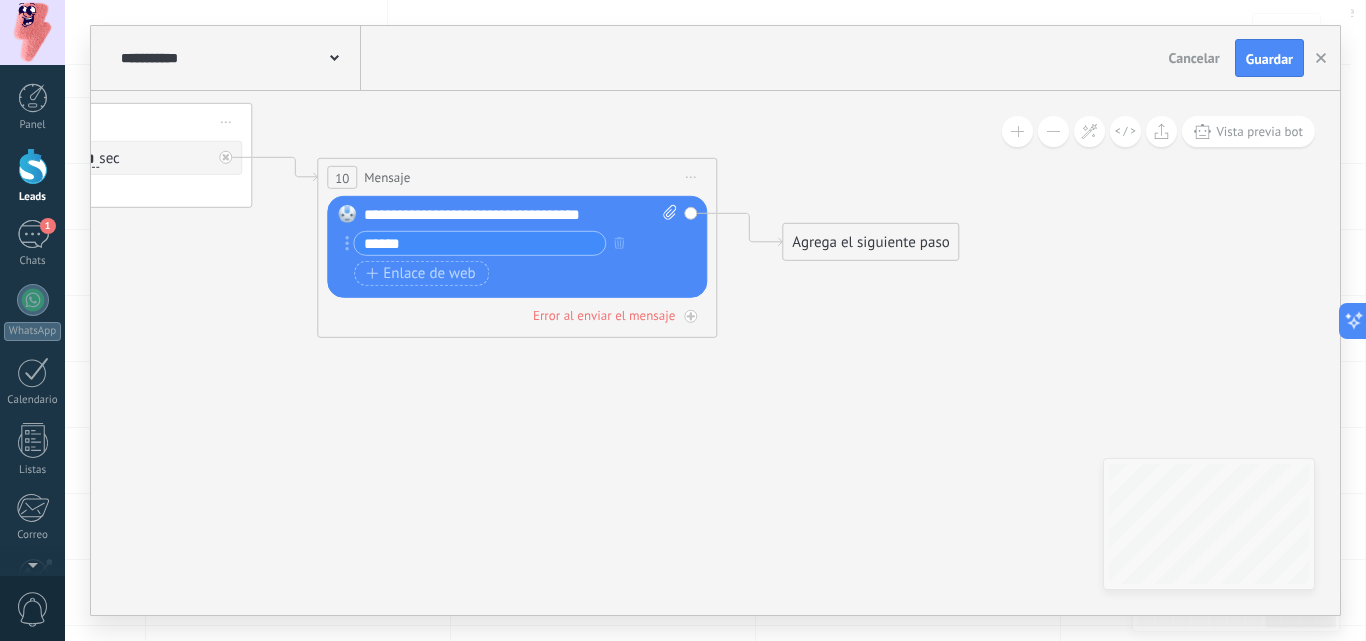 click 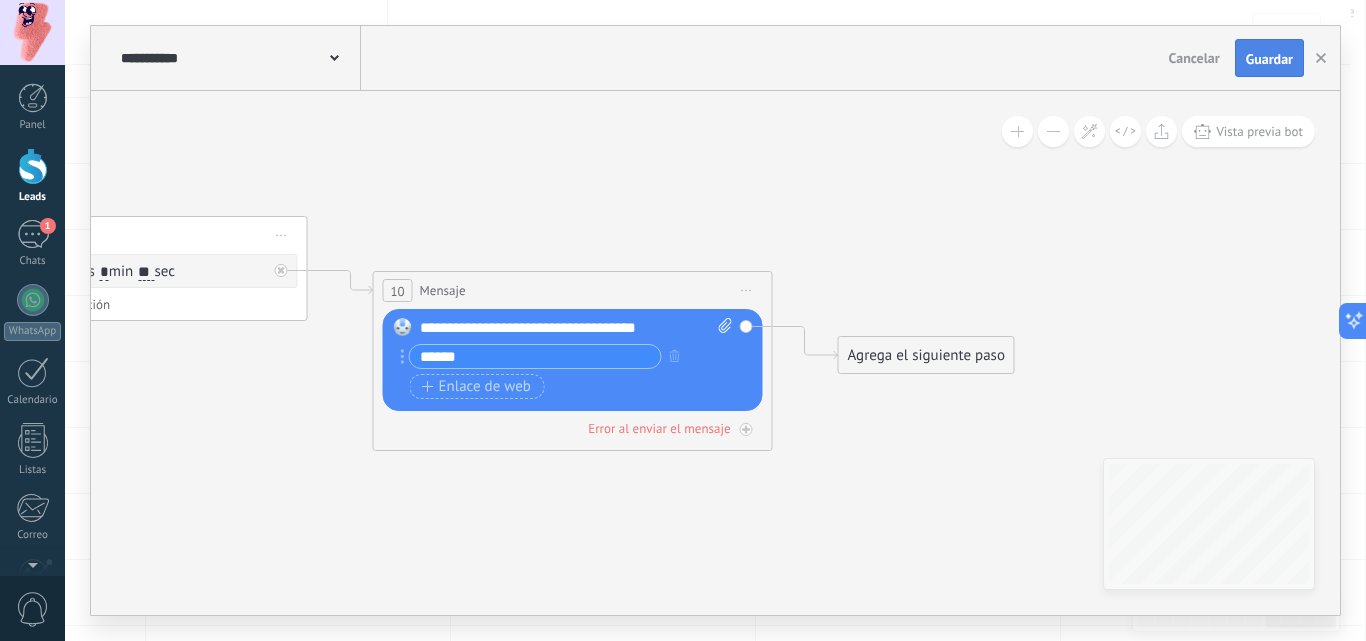 click on "Guardar" at bounding box center [1269, 58] 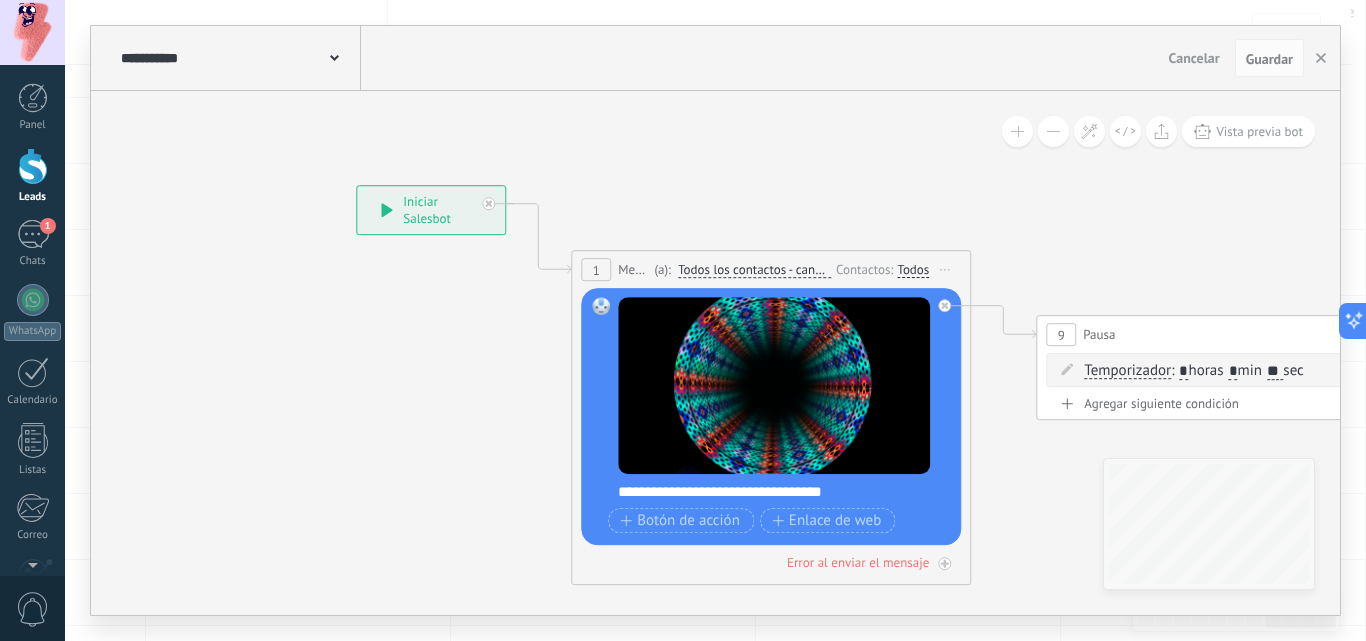 click at bounding box center [334, 56] 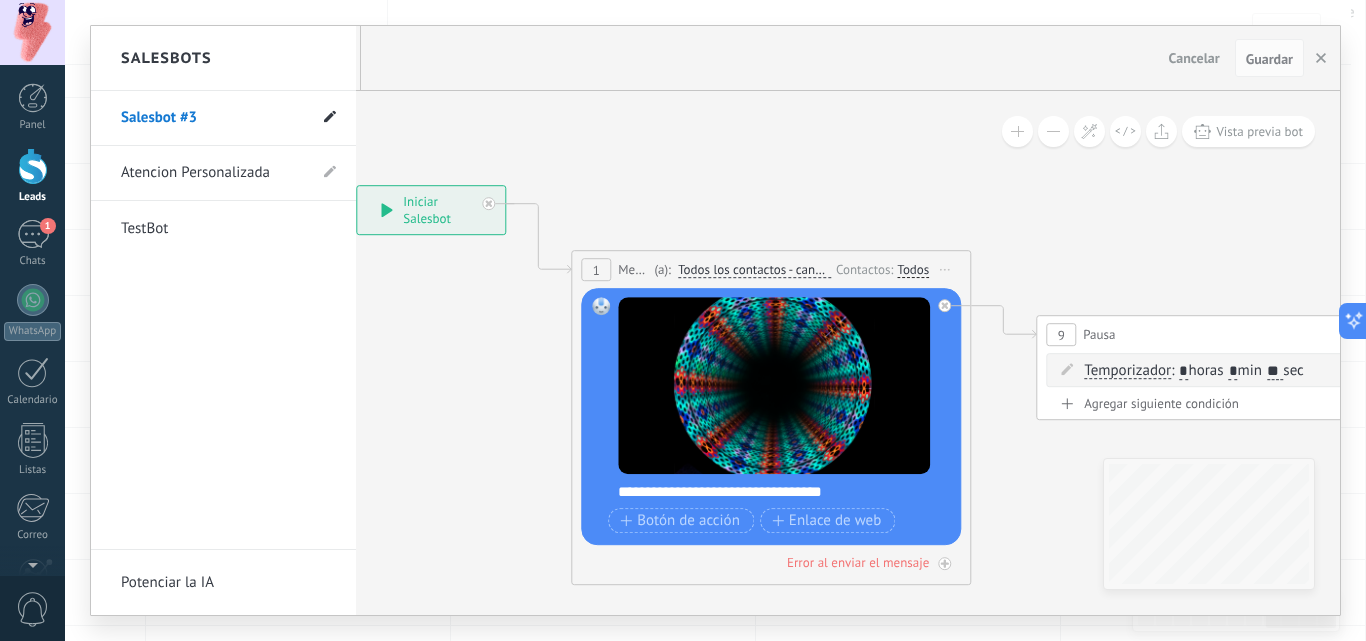 click 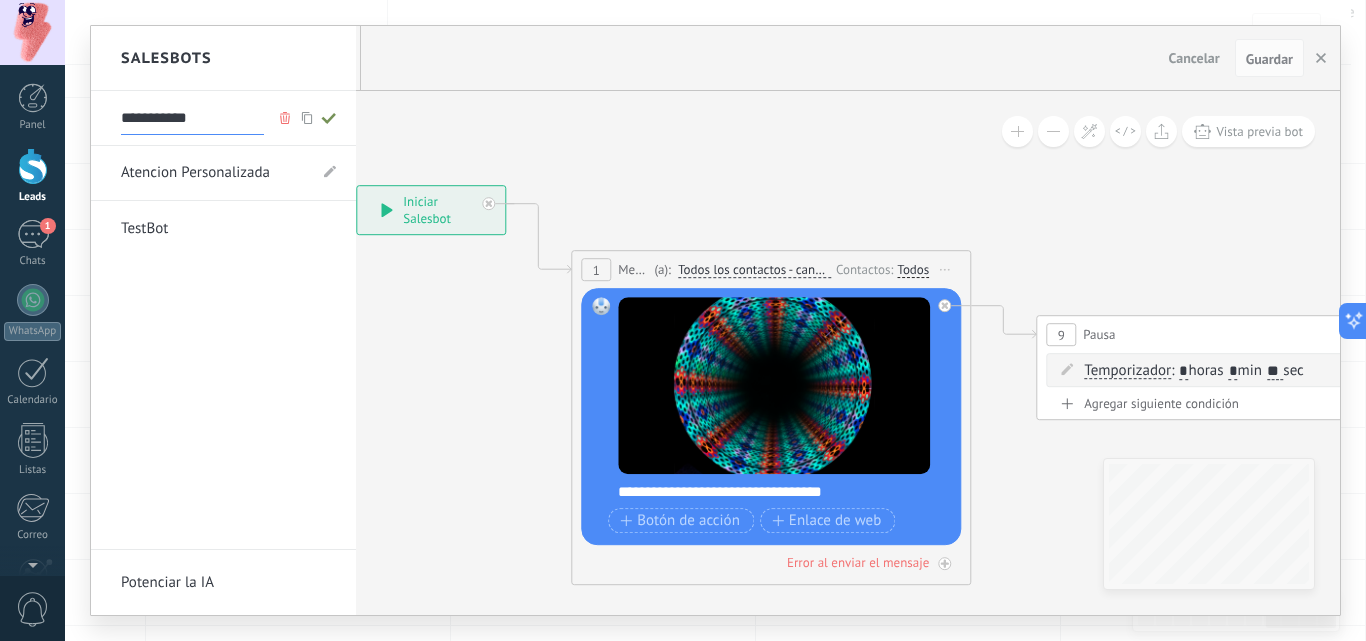 click on "**********" at bounding box center [192, 119] 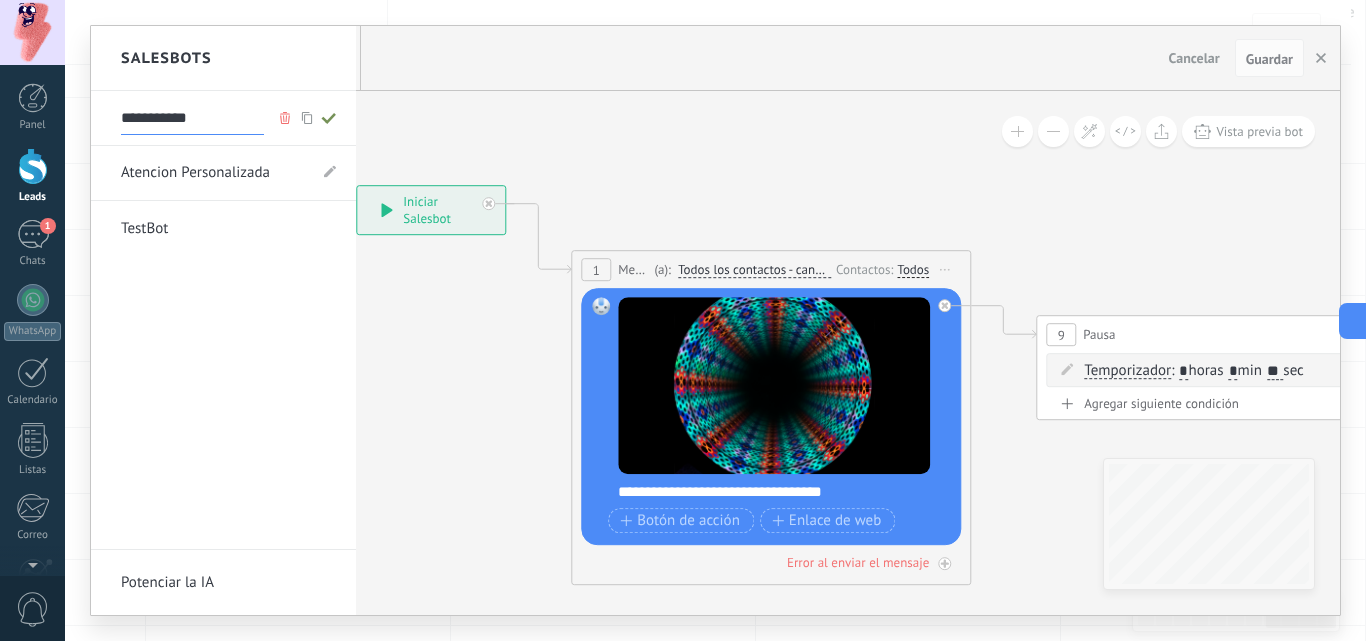 click on "**********" at bounding box center [192, 119] 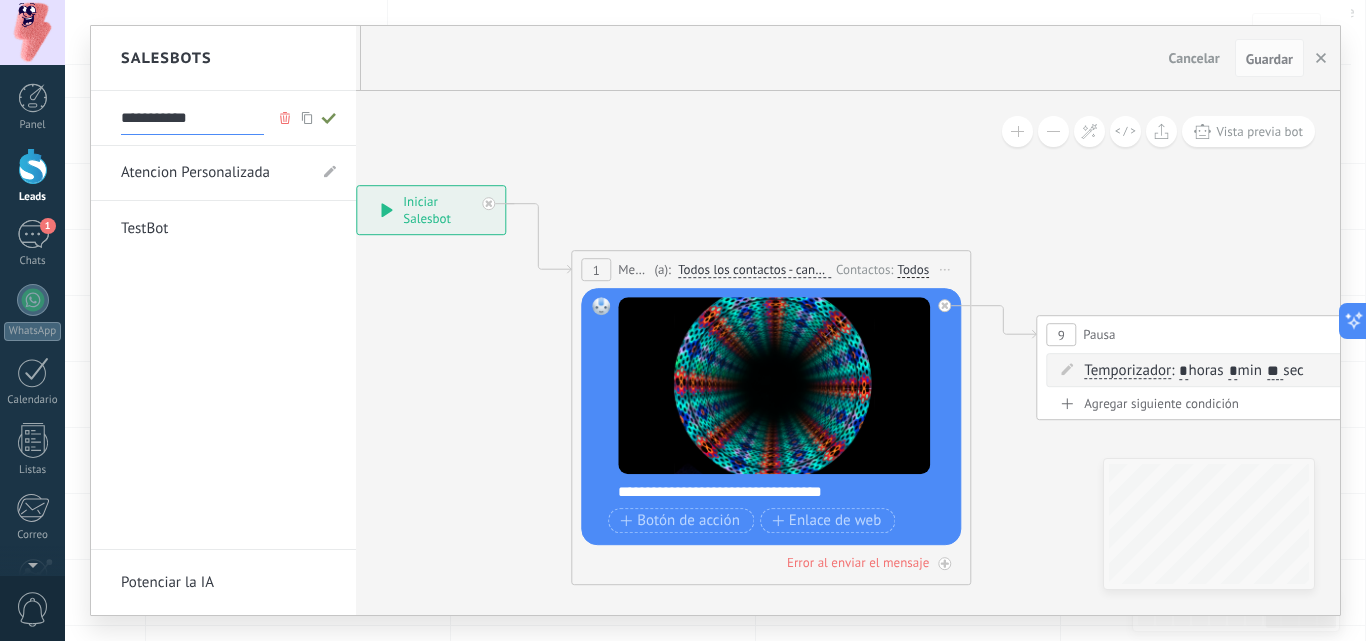 click on "**********" at bounding box center [192, 119] 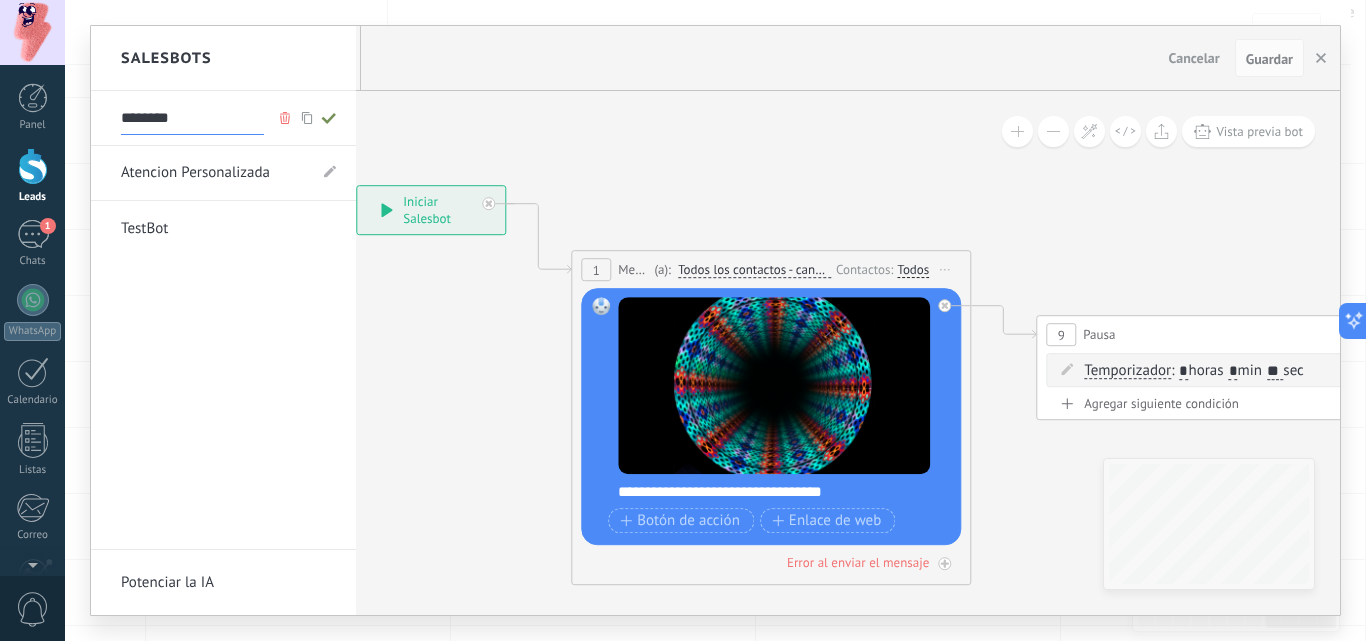 type on "********" 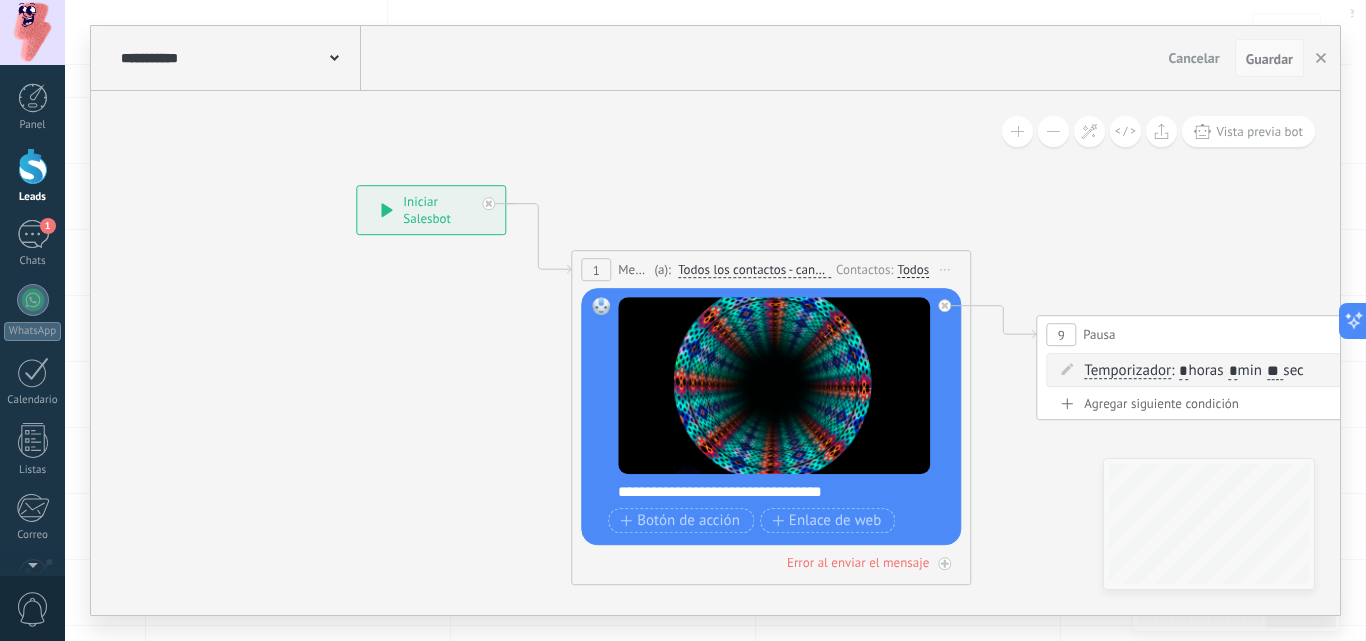 click on "Guardar" at bounding box center [1269, 59] 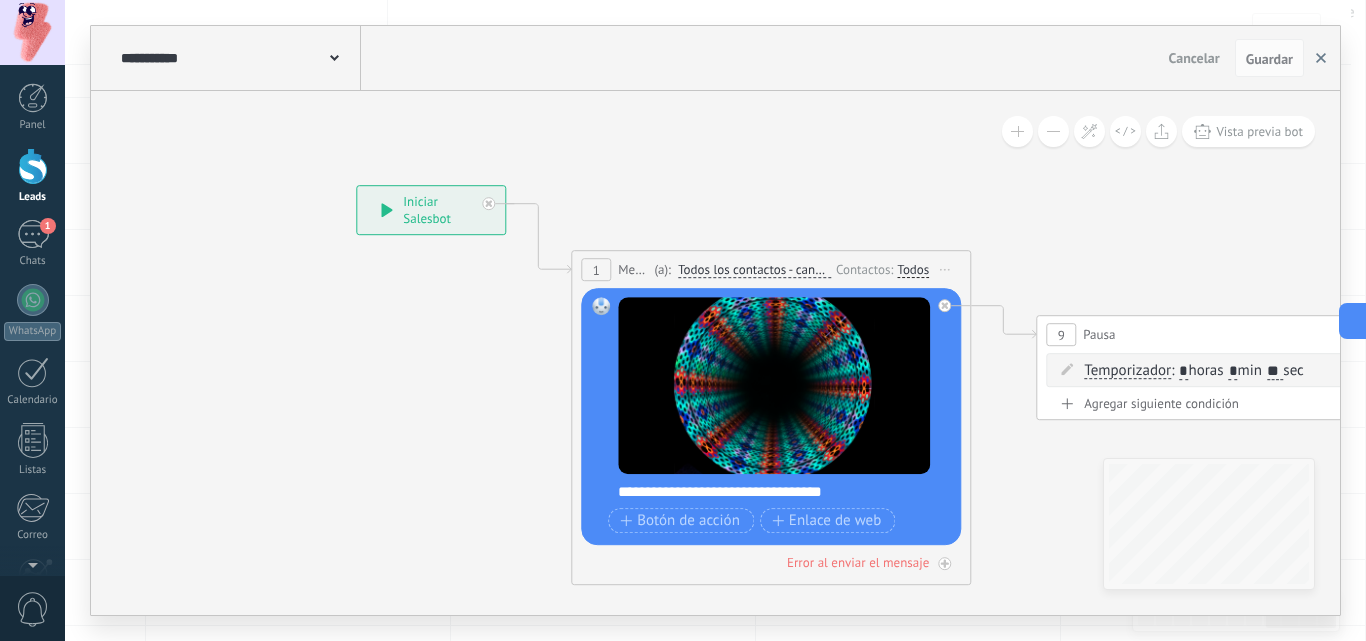 click 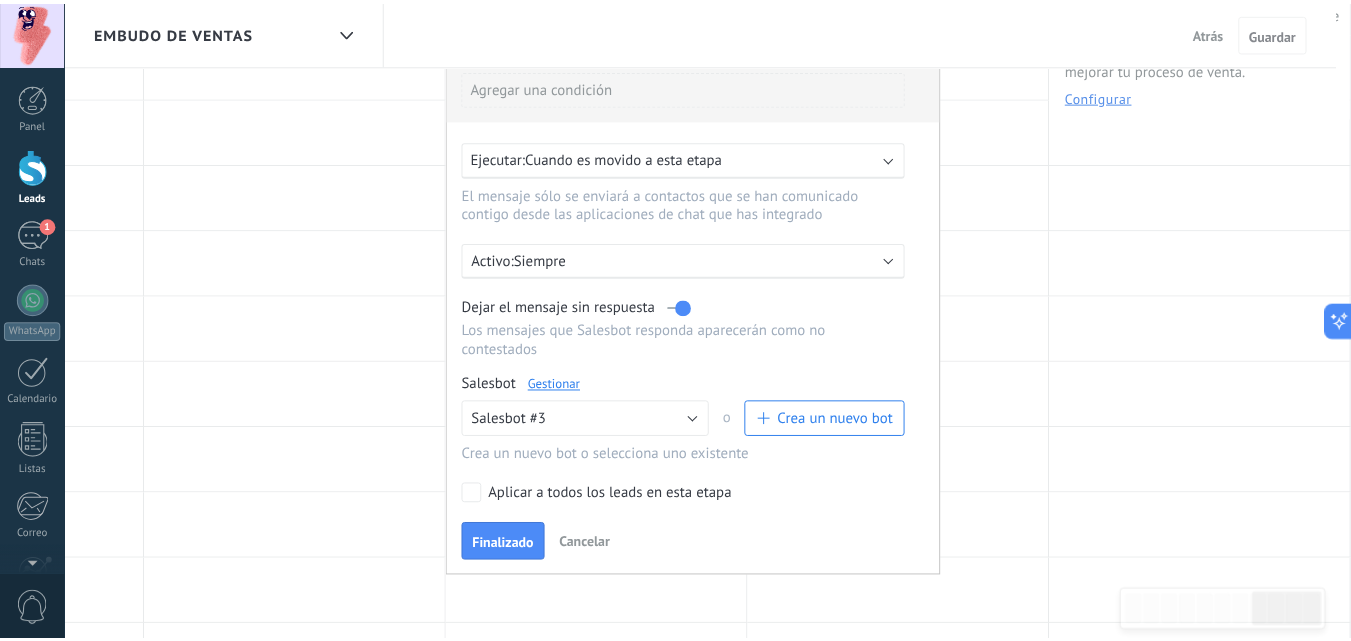 scroll, scrollTop: 0, scrollLeft: 2377, axis: horizontal 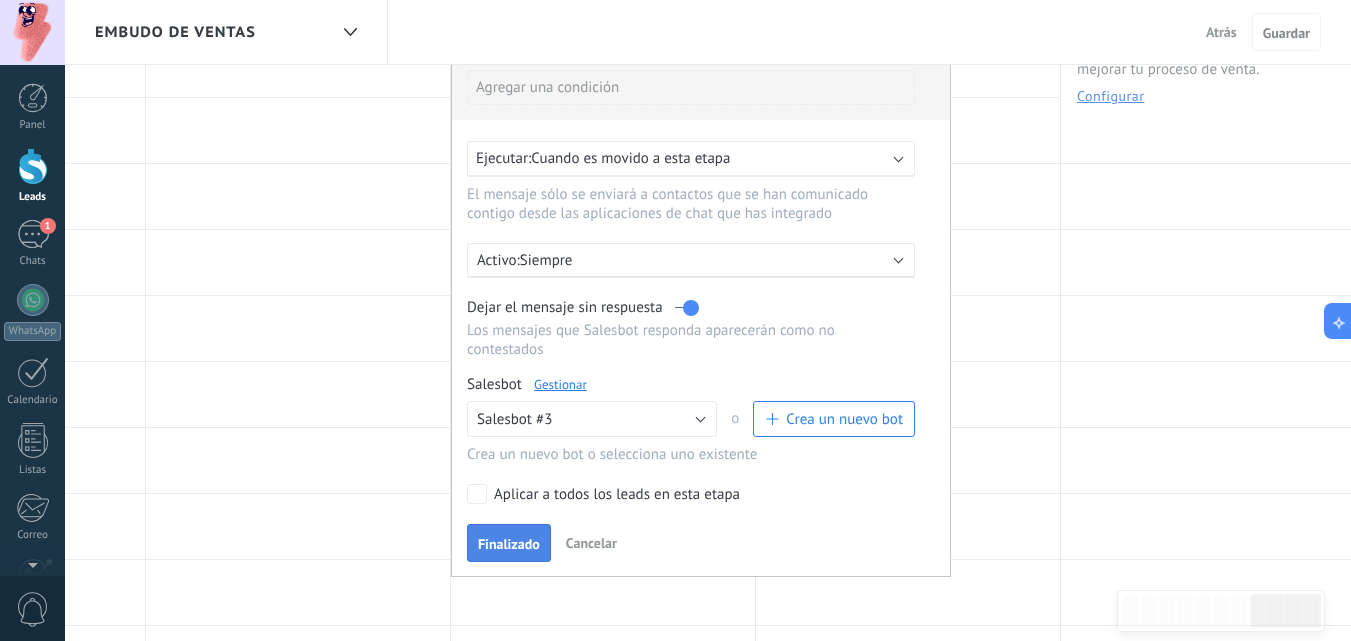click on "Finalizado" at bounding box center (509, 543) 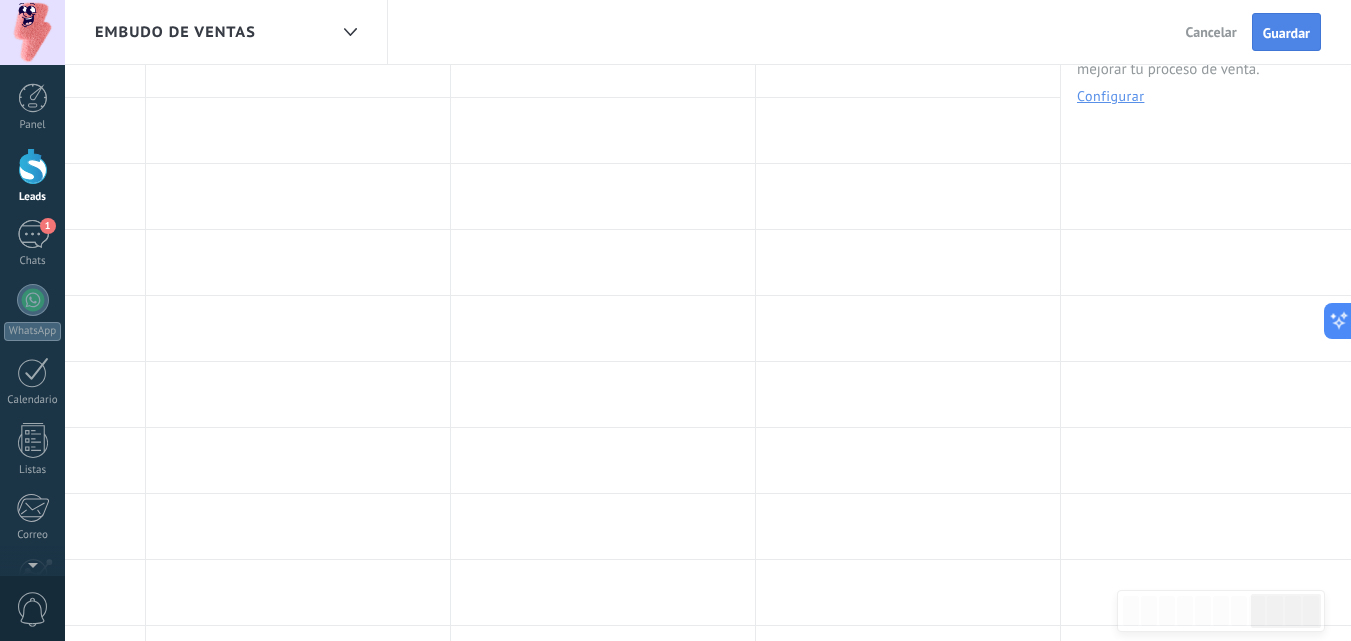 click on "Guardar" at bounding box center (1286, 32) 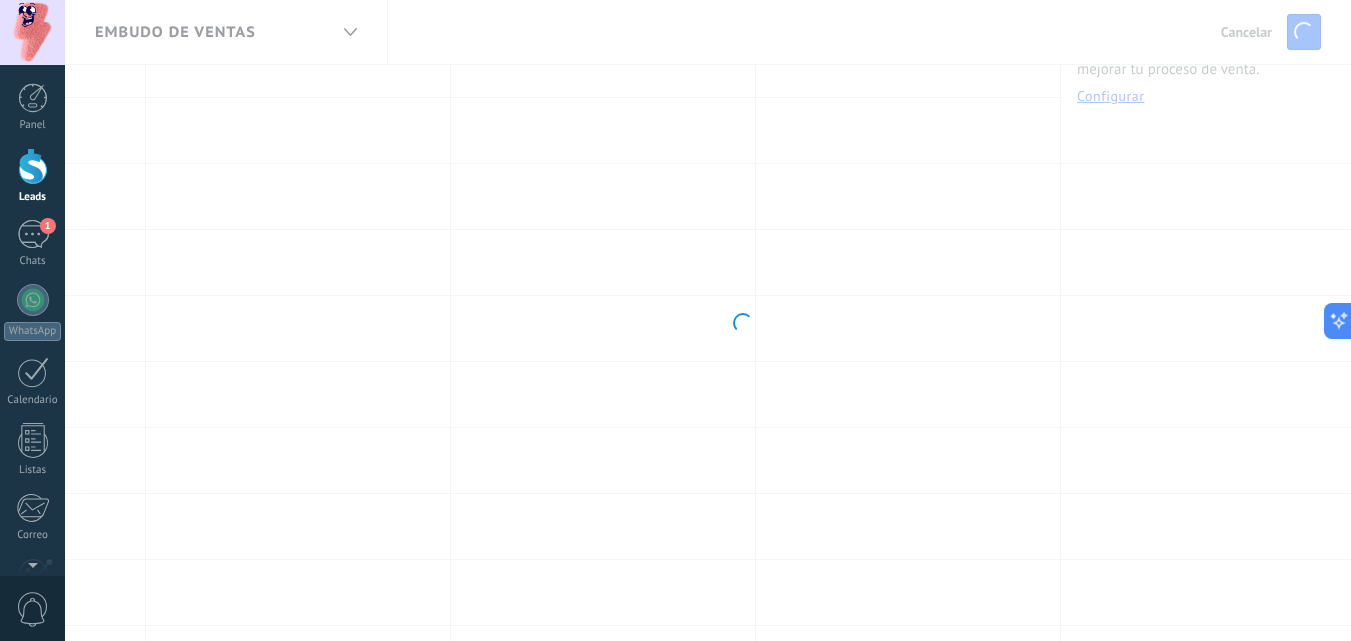 scroll, scrollTop: 0, scrollLeft: 0, axis: both 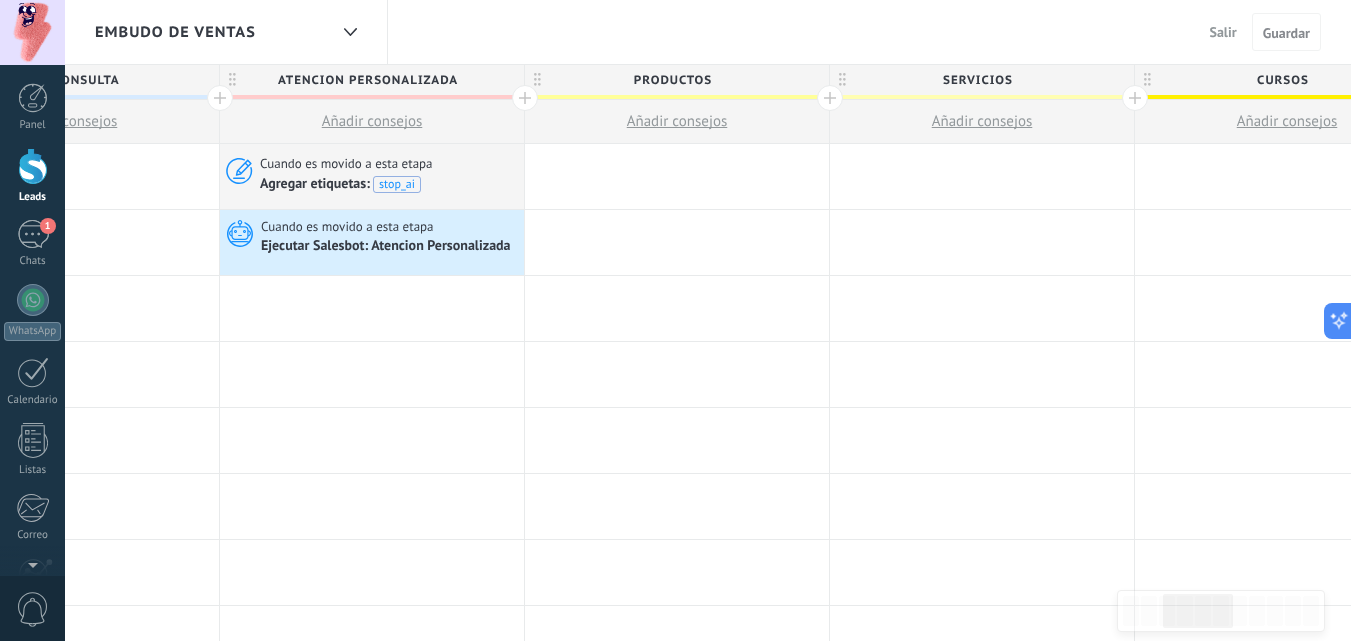 click at bounding box center (33, 166) 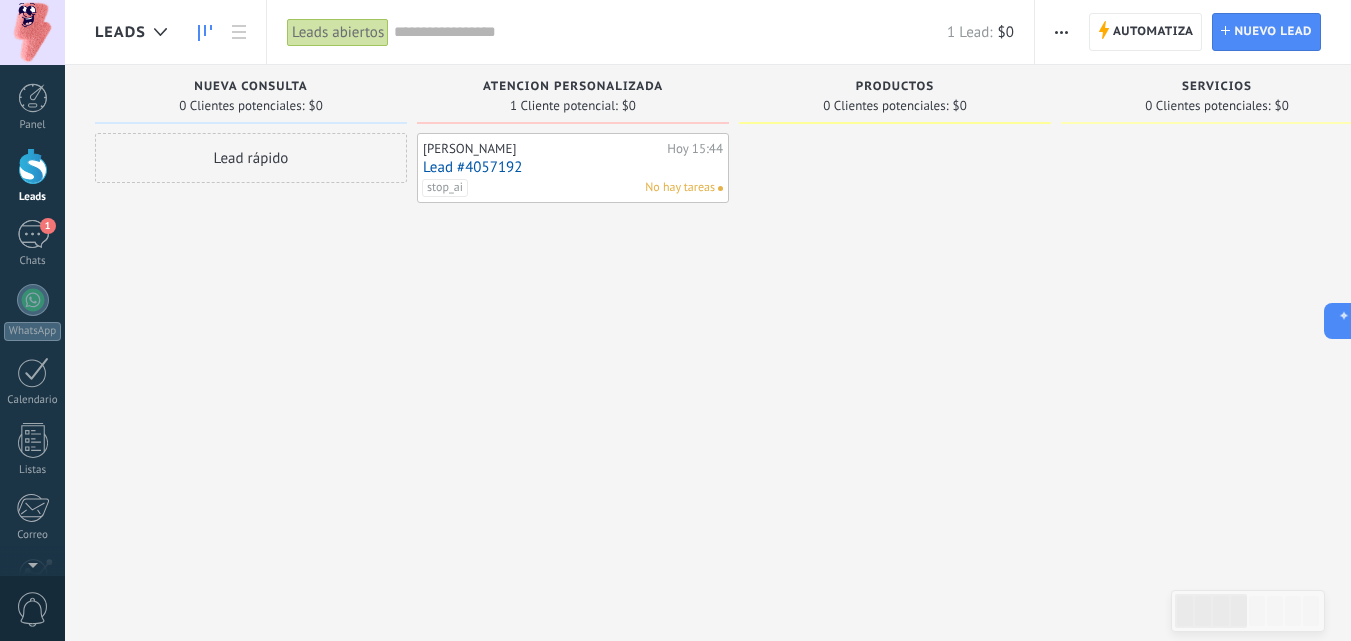 drag, startPoint x: 569, startPoint y: 165, endPoint x: 549, endPoint y: 153, distance: 23.323807 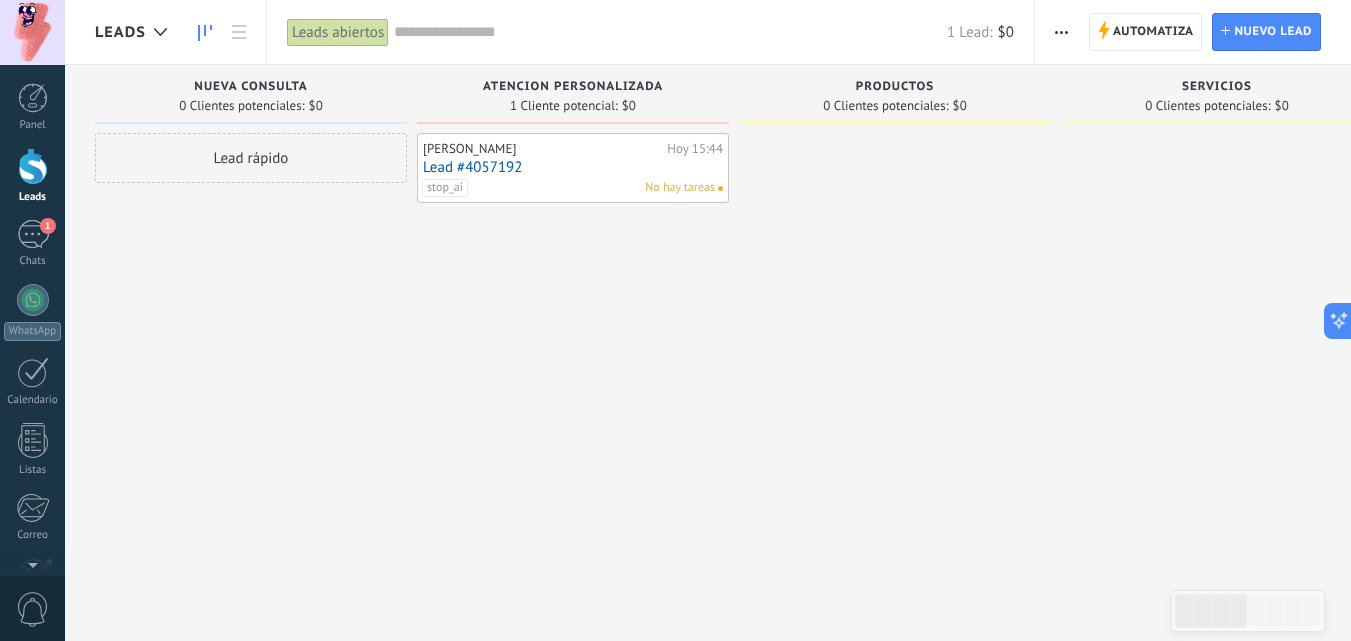 drag, startPoint x: 625, startPoint y: 173, endPoint x: 598, endPoint y: 169, distance: 27.294687 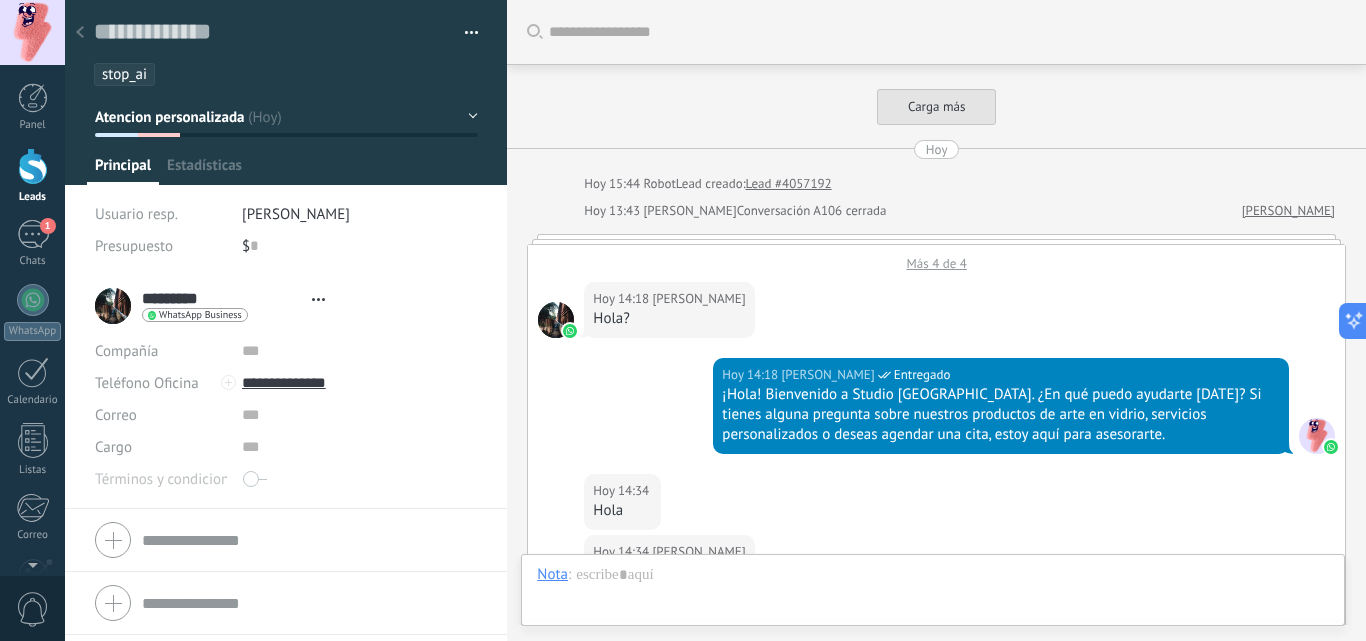 type on "**********" 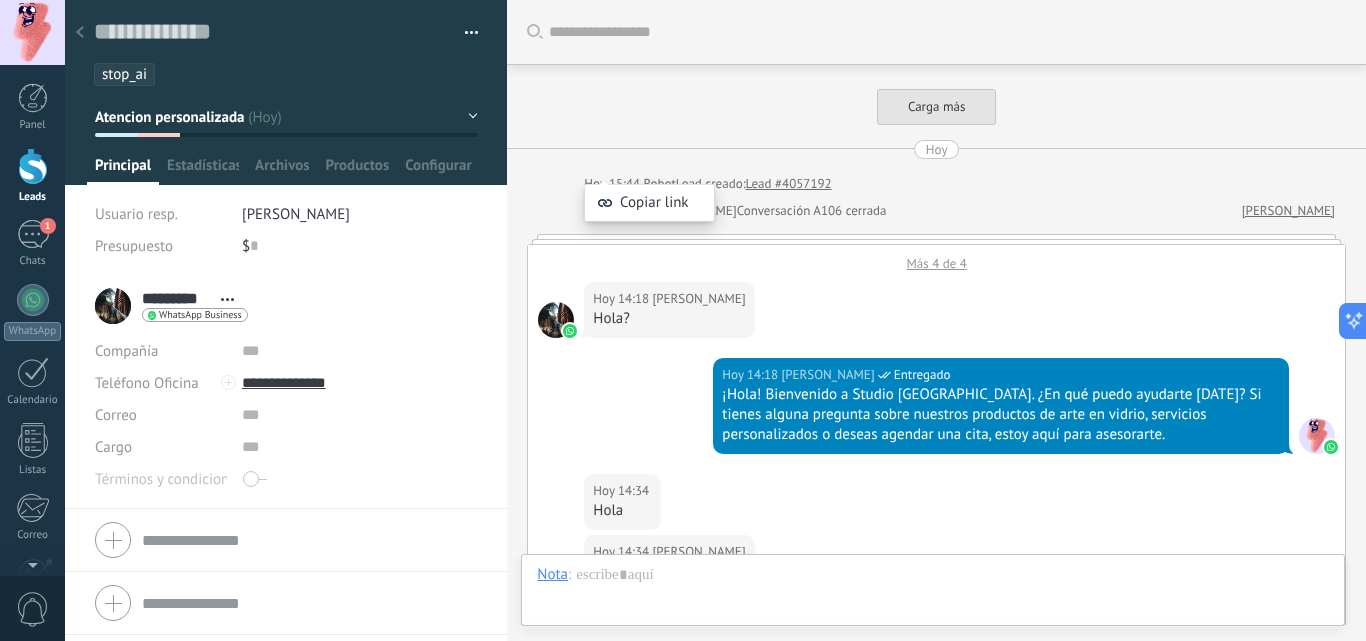 scroll, scrollTop: 3994, scrollLeft: 0, axis: vertical 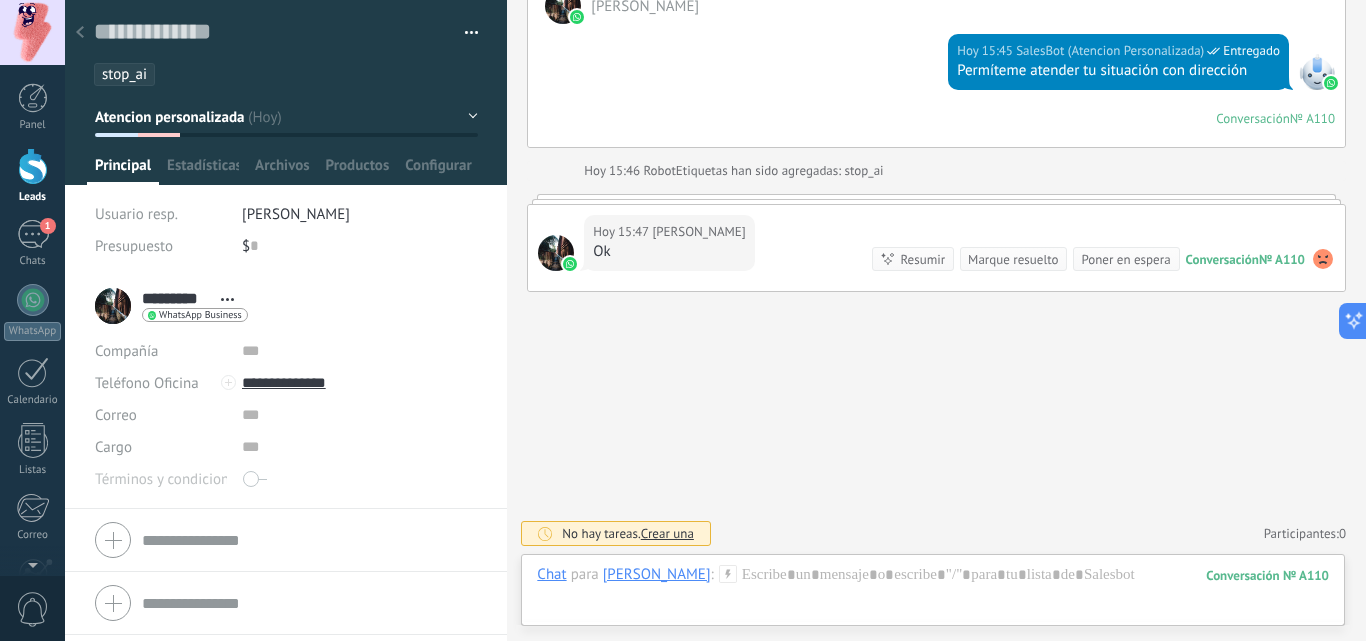 click at bounding box center [464, 33] 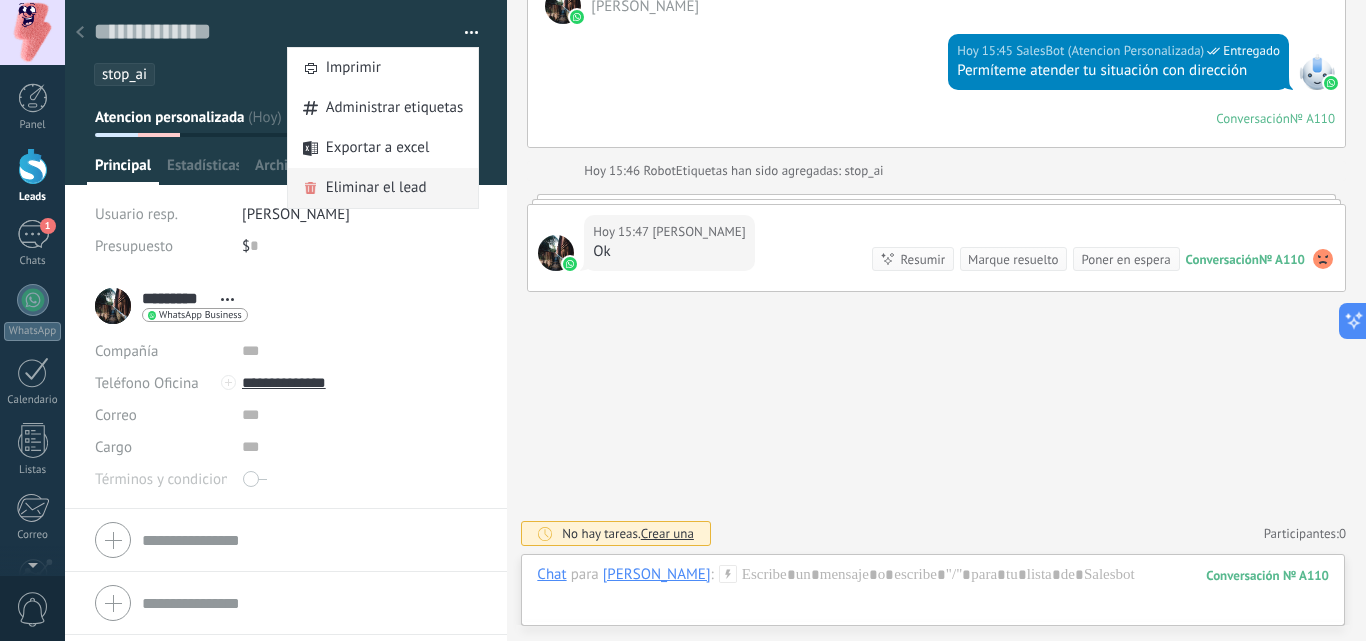 click on "Eliminar el lead" at bounding box center [376, 188] 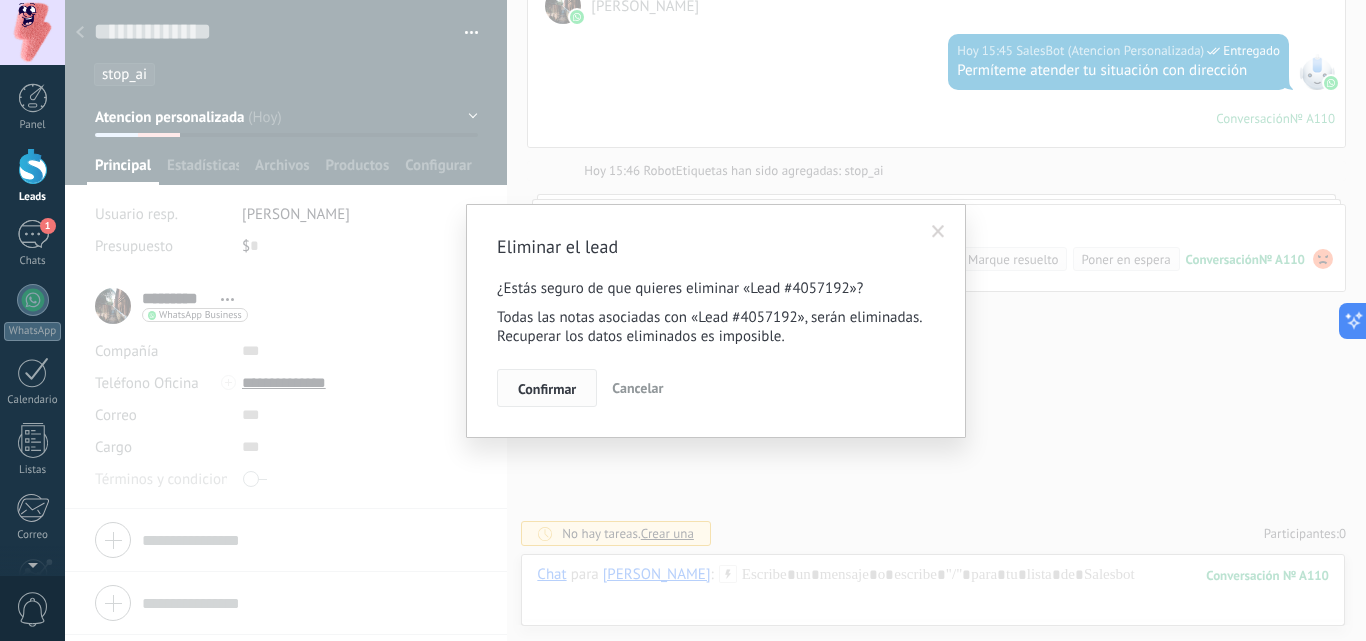 click on "Confirmar" at bounding box center (547, 389) 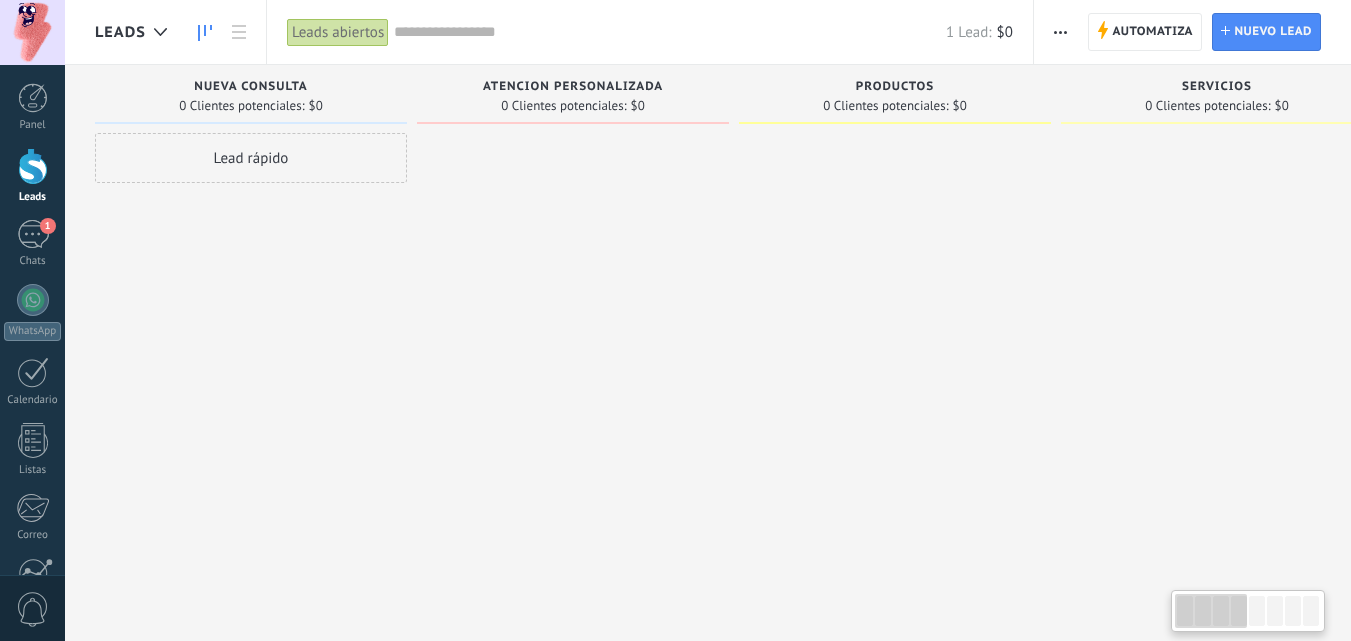 scroll, scrollTop: 0, scrollLeft: 0, axis: both 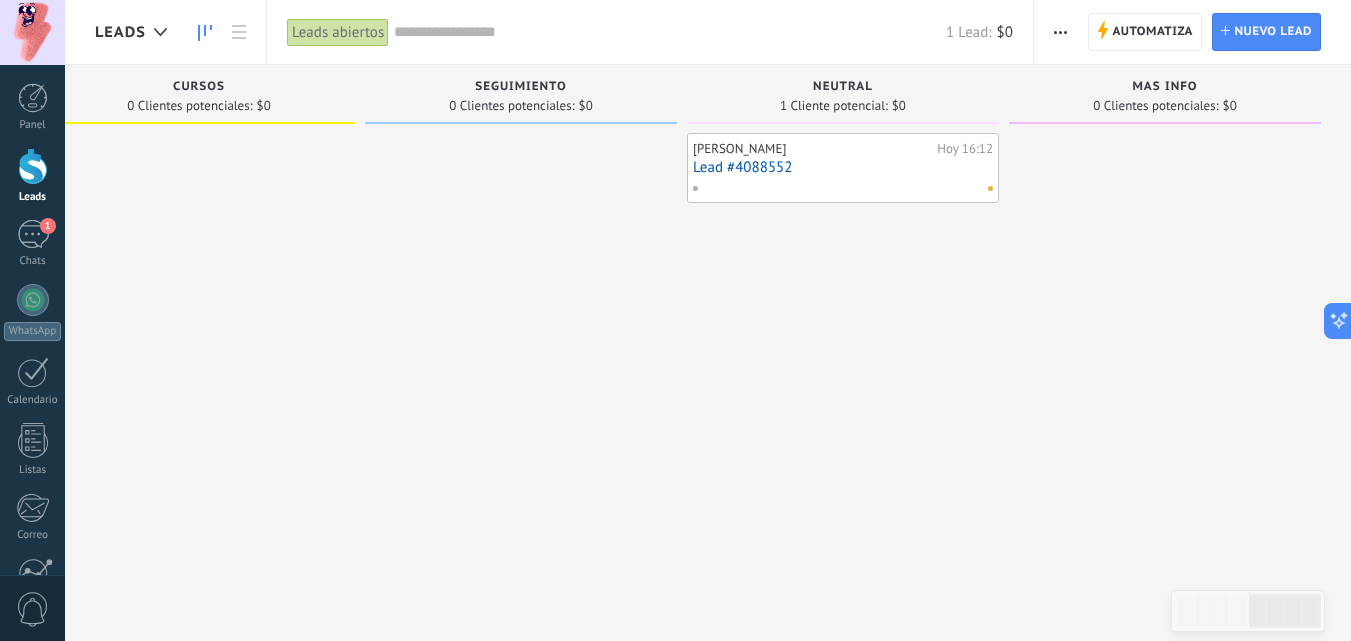 click on "Lead #4088552" at bounding box center [843, 167] 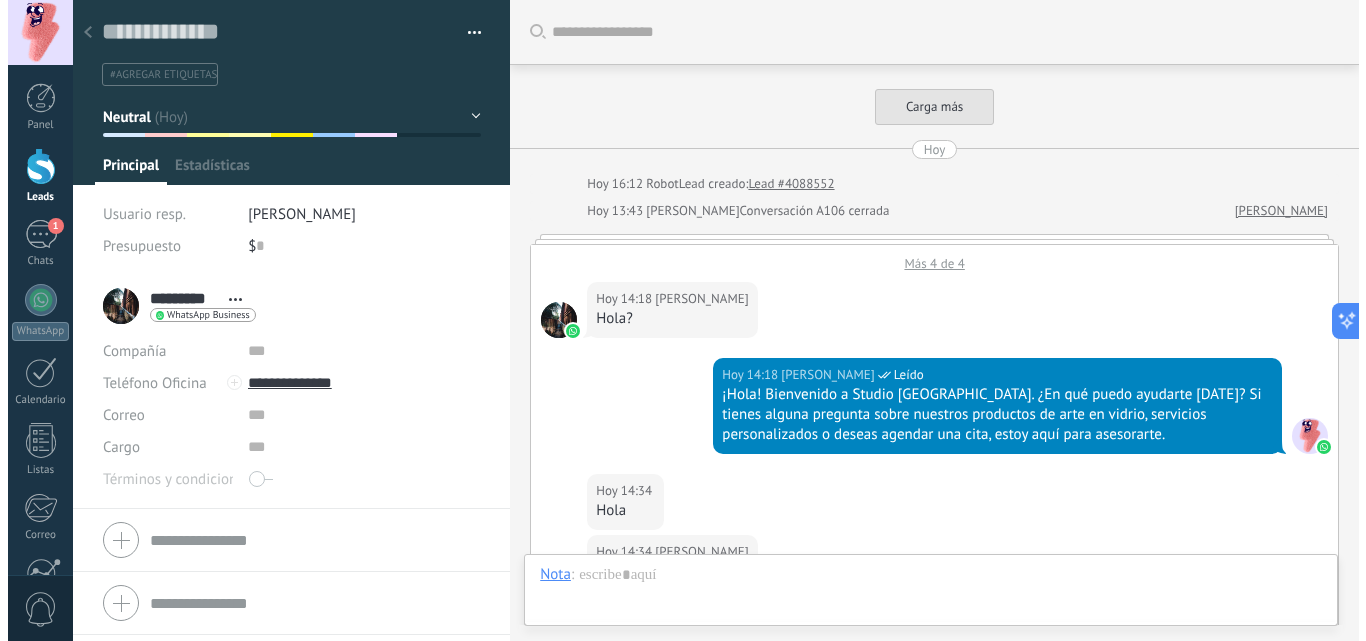 scroll, scrollTop: 0, scrollLeft: 0, axis: both 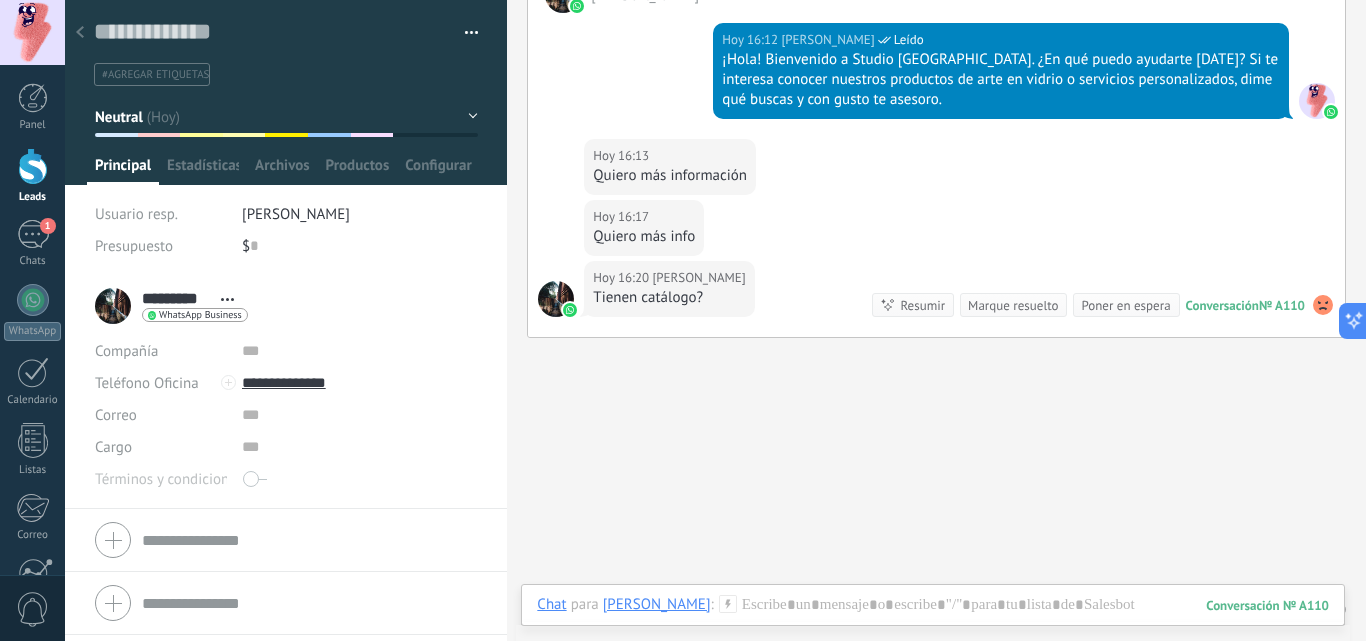 click 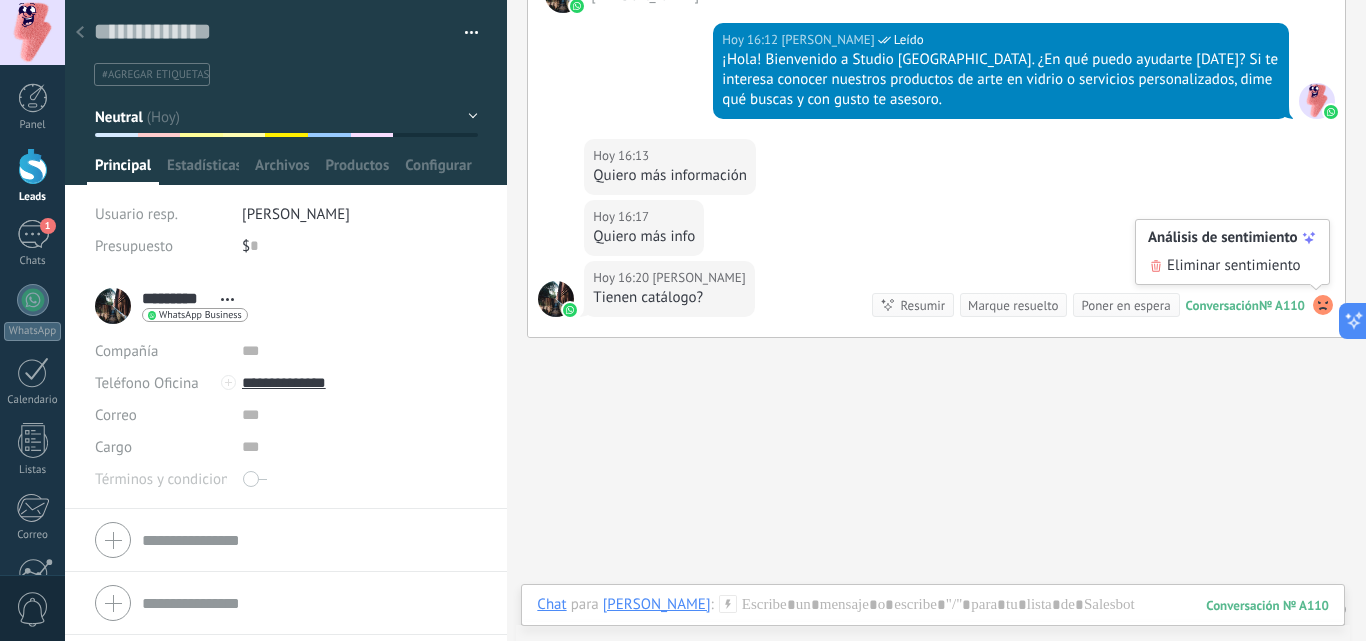 click on "Eliminar sentimiento" at bounding box center [1234, 266] 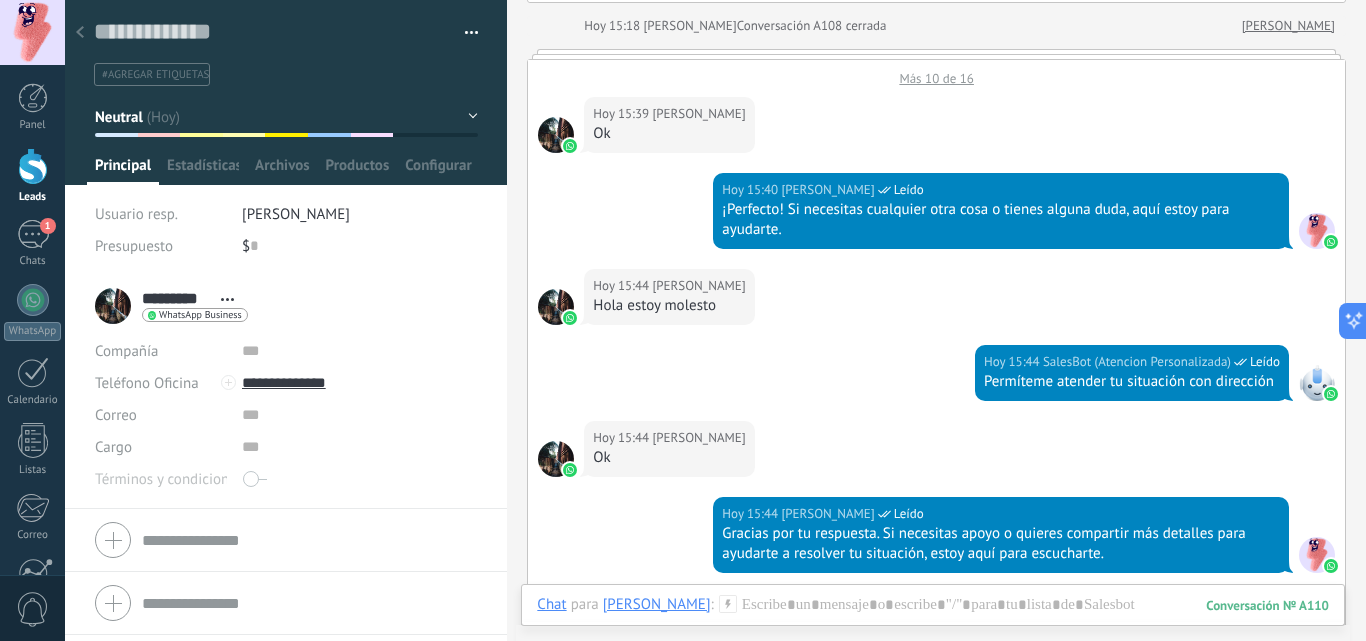 scroll, scrollTop: 2208, scrollLeft: 0, axis: vertical 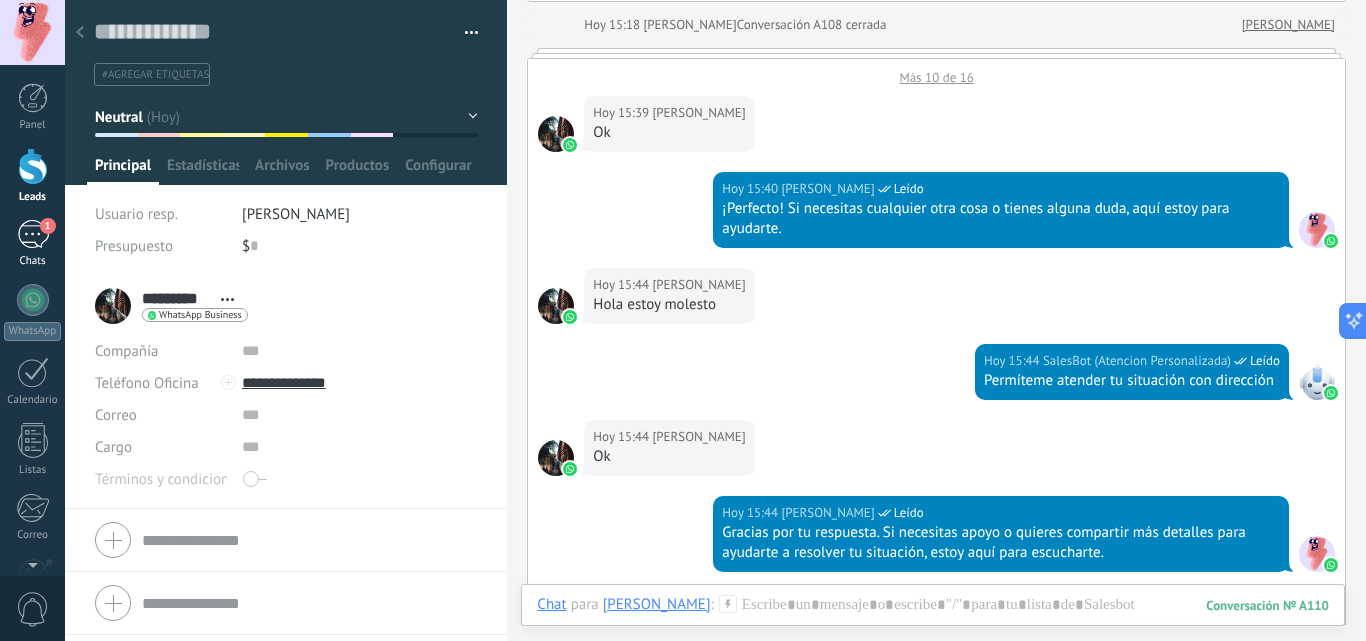 click on "1" at bounding box center [33, 234] 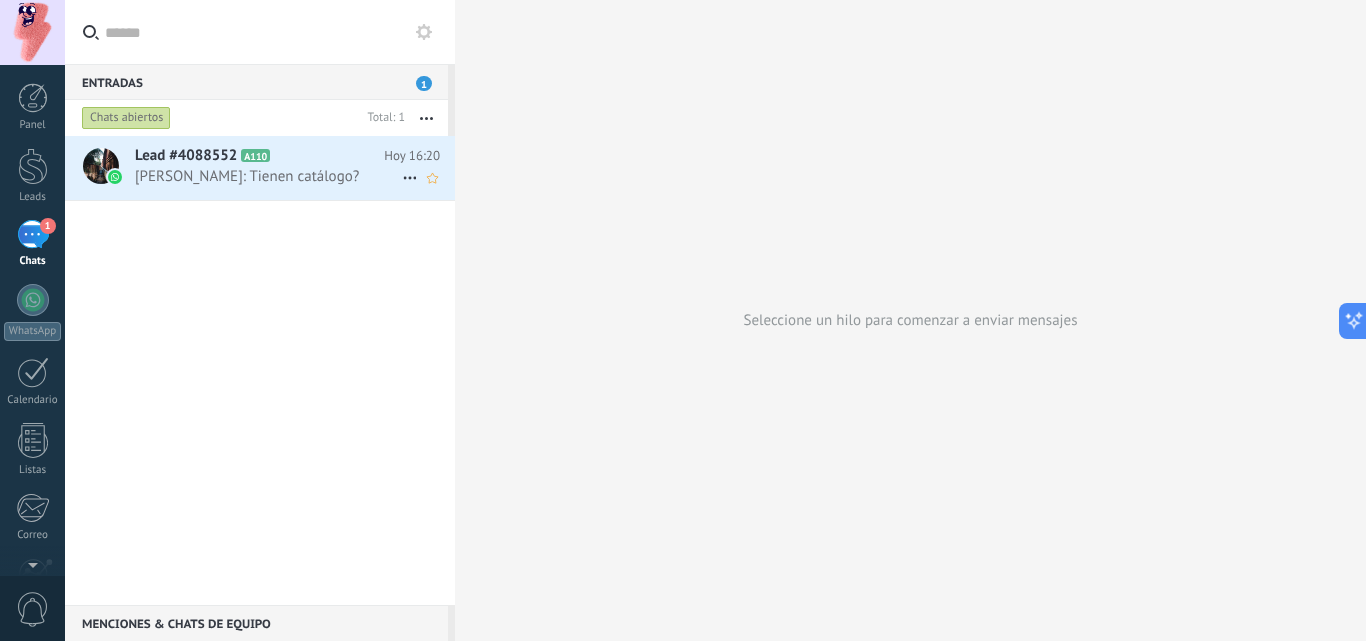 click on "[PERSON_NAME]: Tienen catálogo?" at bounding box center (268, 176) 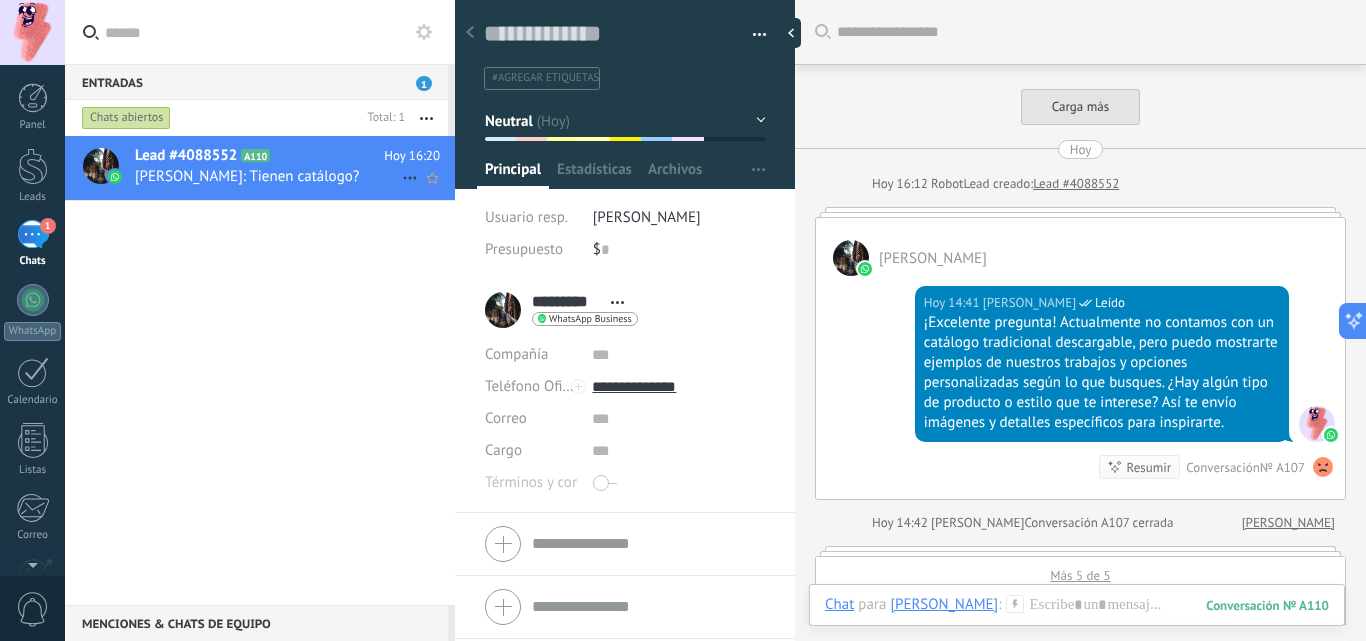 scroll, scrollTop: 30, scrollLeft: 0, axis: vertical 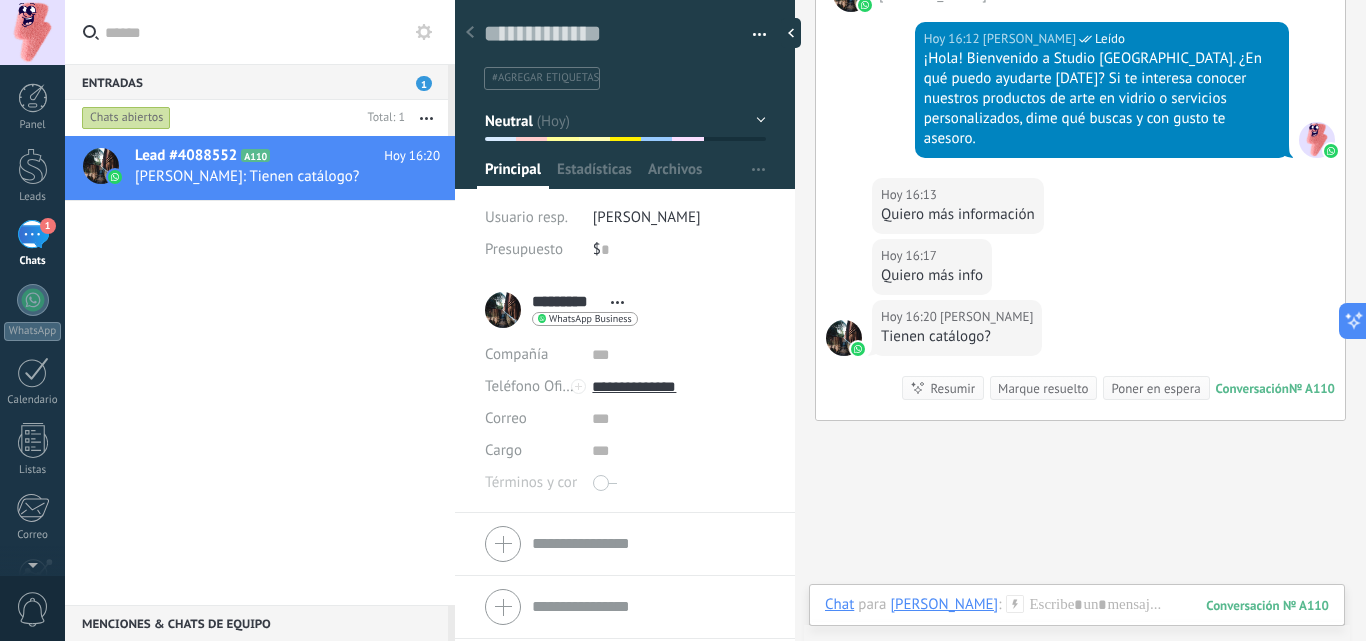 click at bounding box center [426, 118] 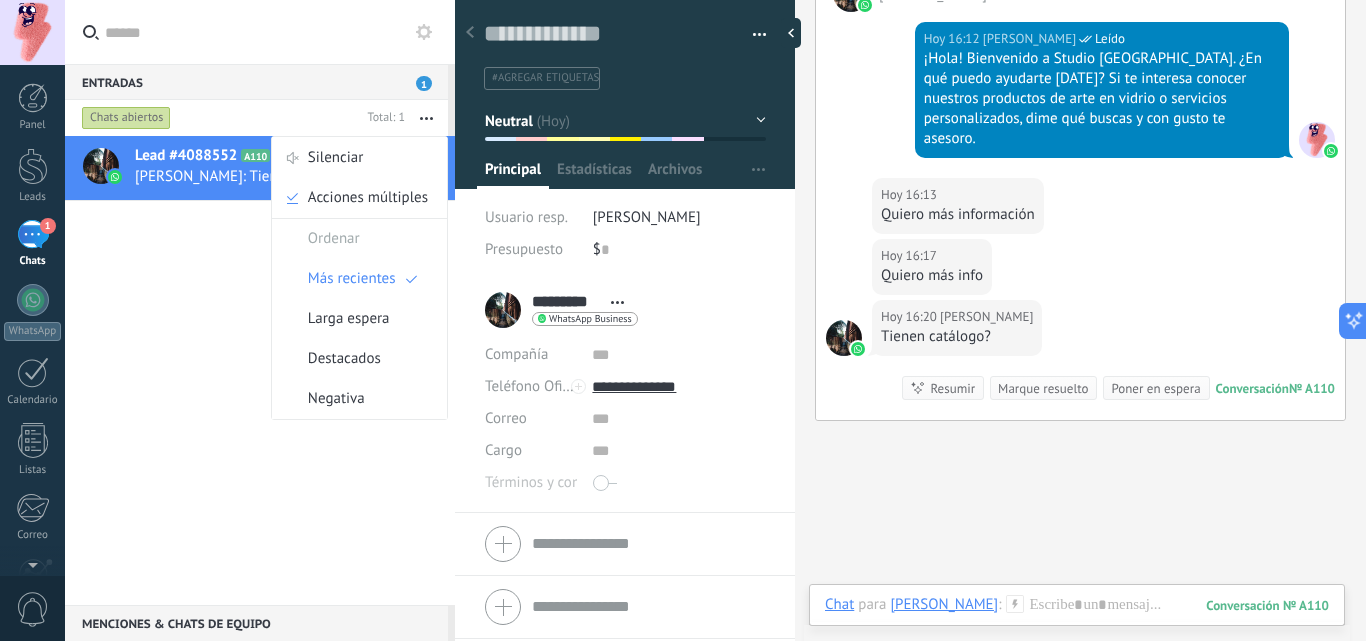 click on "Lead #4088552
A110
[DATE] 16:20
[PERSON_NAME]: Tienen catálogo?" at bounding box center (260, 370) 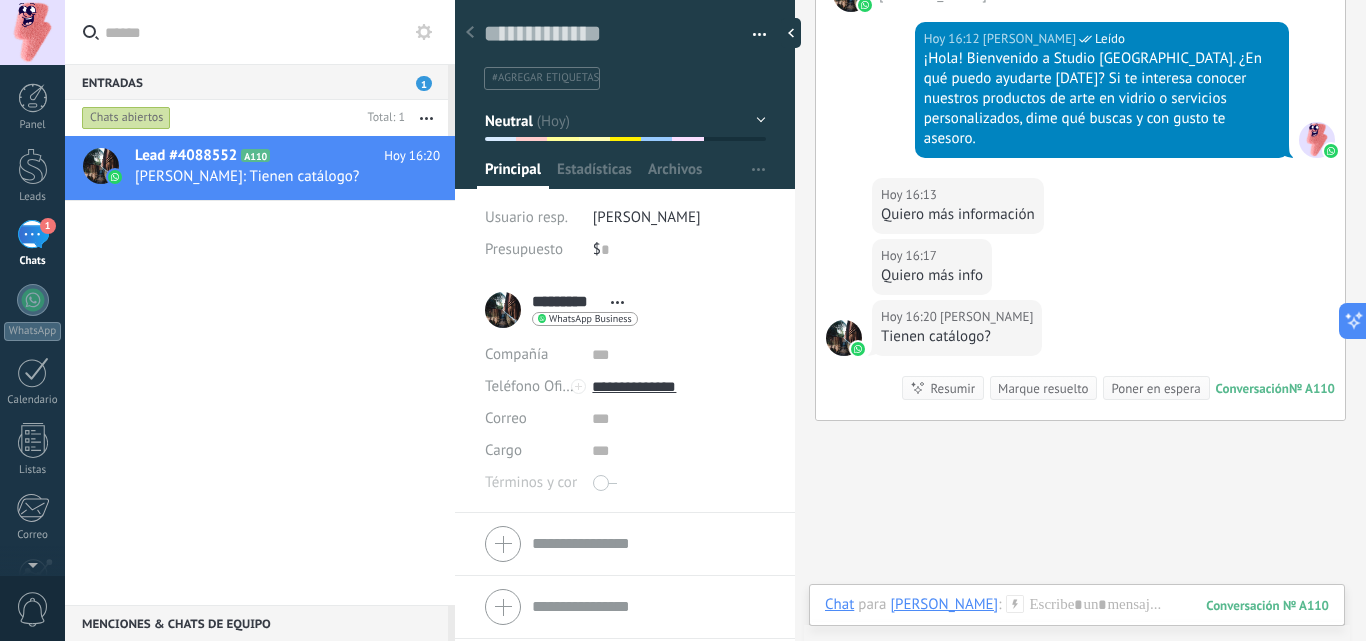 click at bounding box center [752, 35] 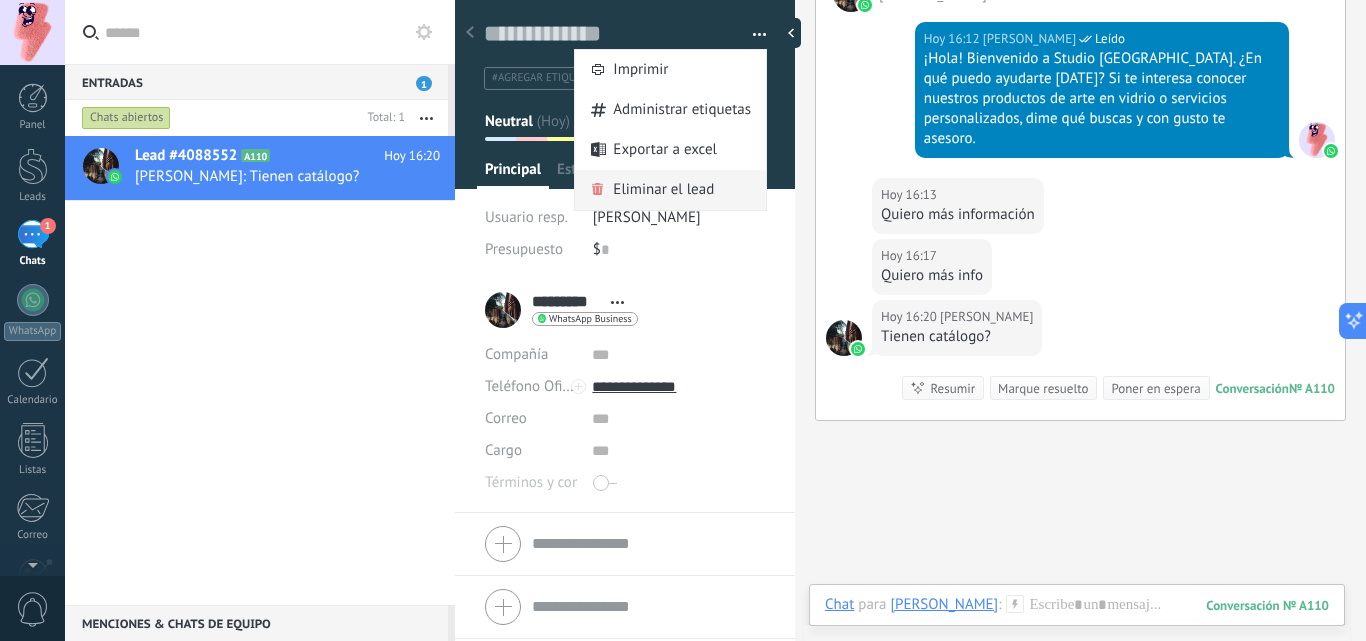 click on "Eliminar el lead" at bounding box center (663, 190) 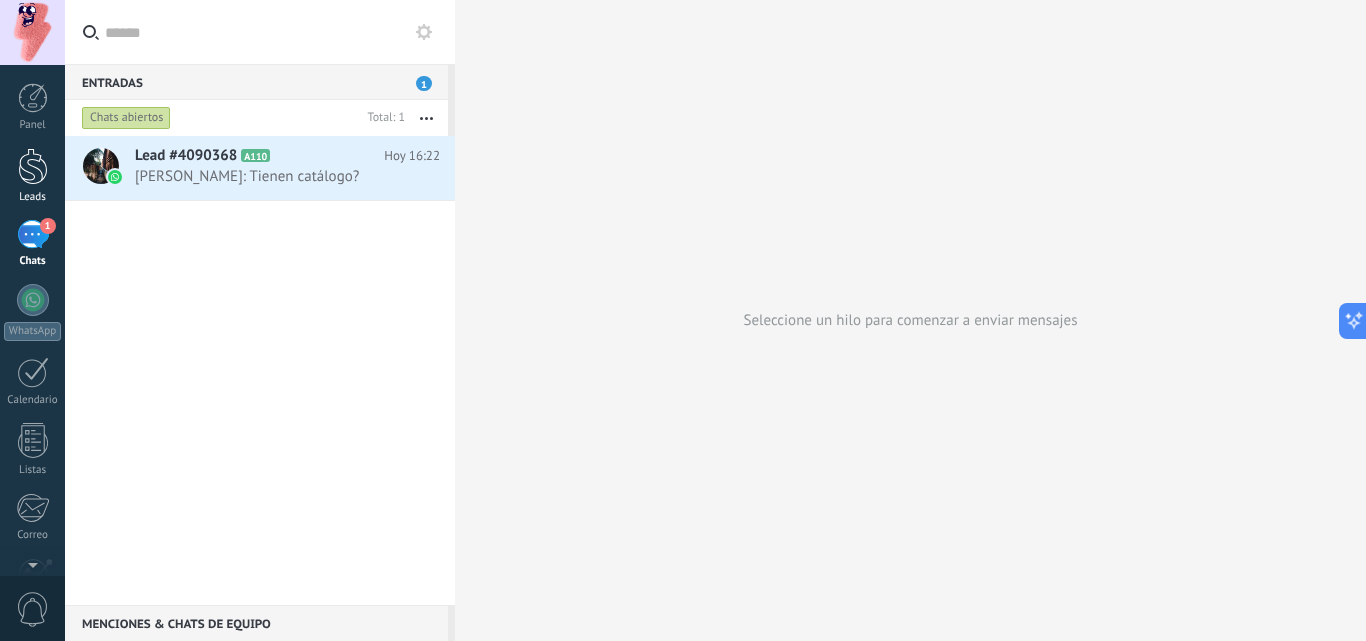 click at bounding box center (33, 166) 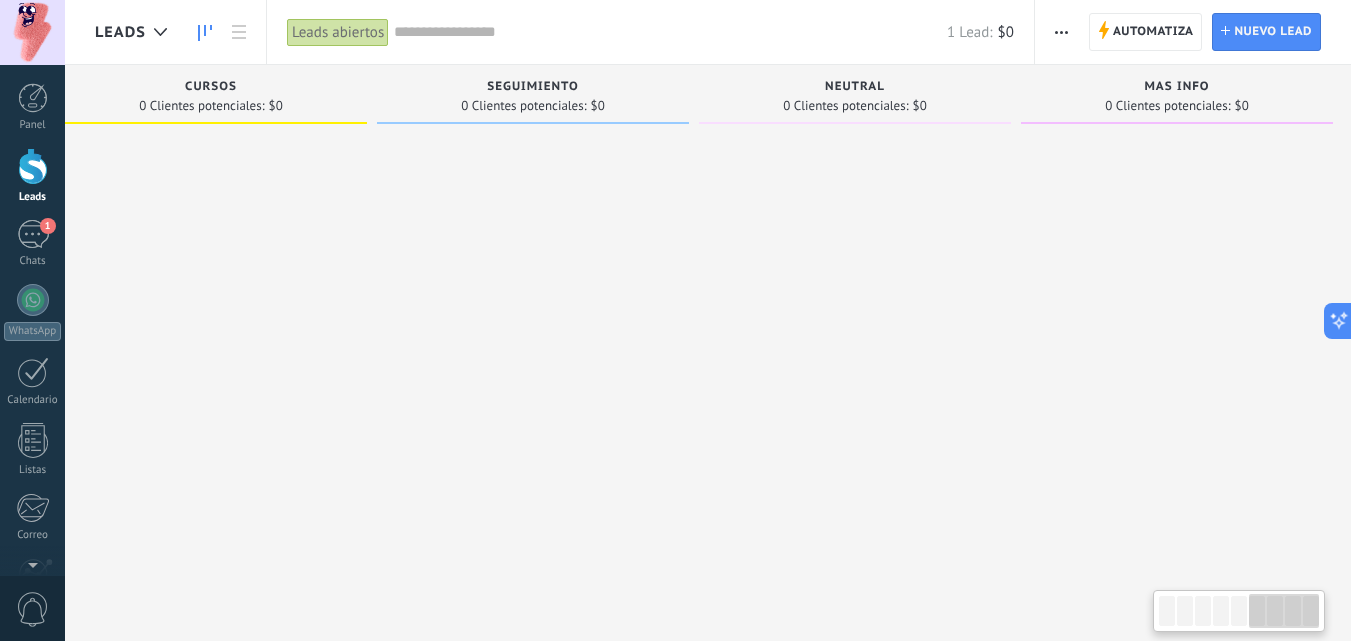 scroll, scrollTop: 0, scrollLeft: 1672, axis: horizontal 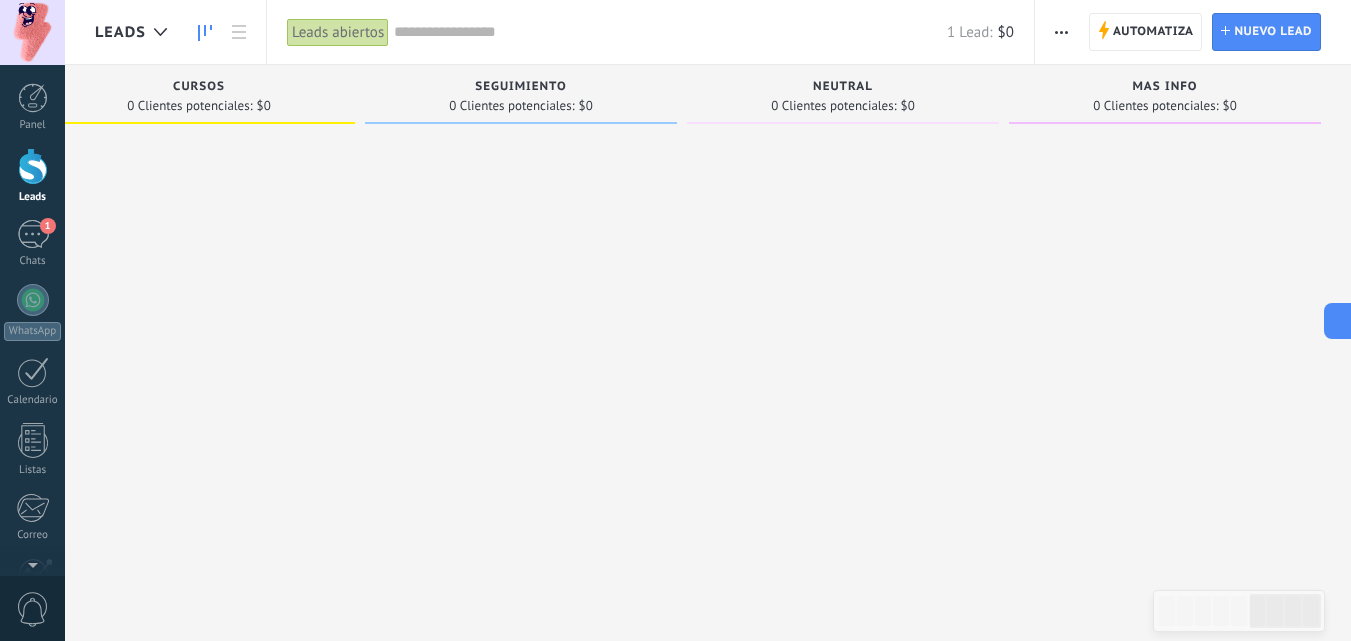 click on "Mas info" at bounding box center (1164, 87) 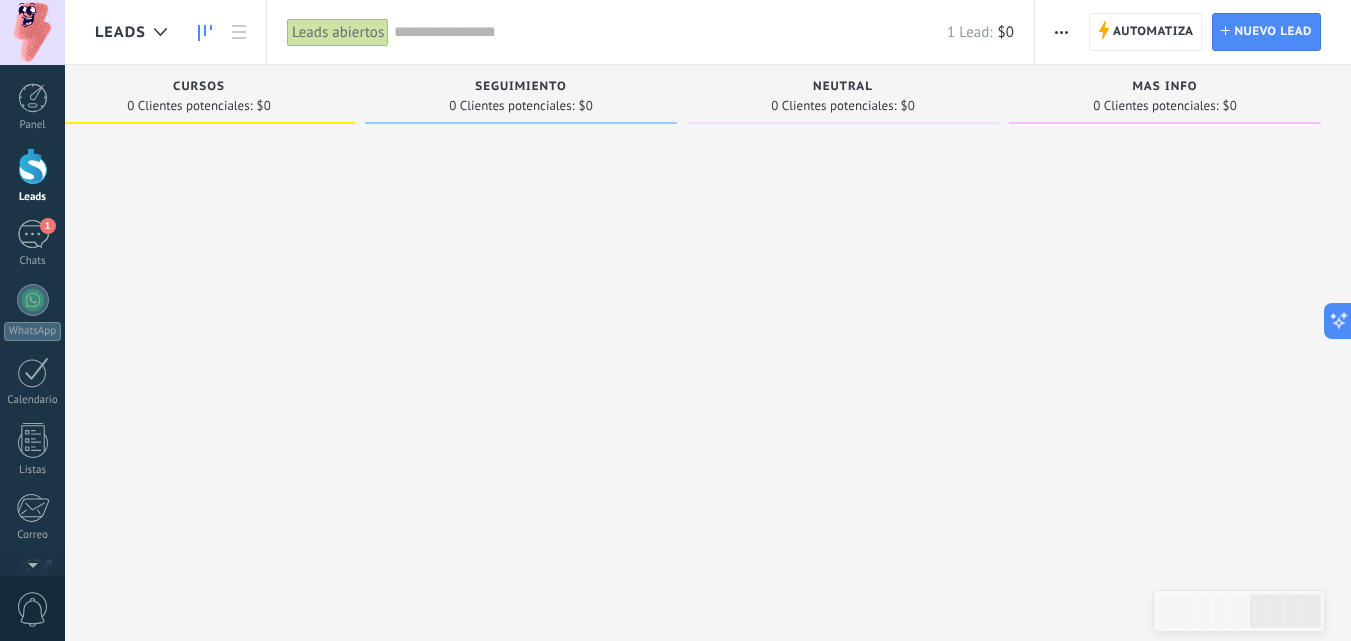 type on "**********" 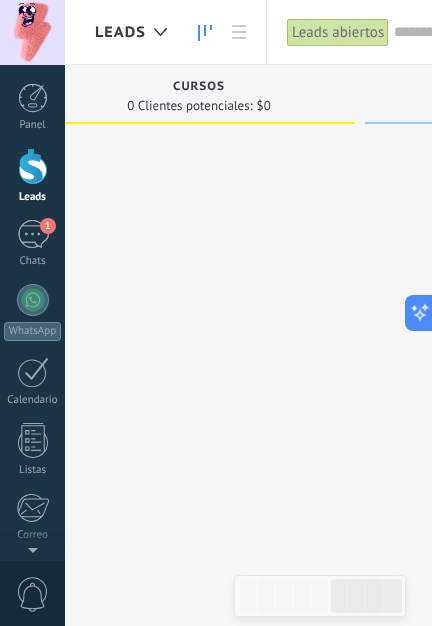 scroll, scrollTop: 19, scrollLeft: 0, axis: vertical 